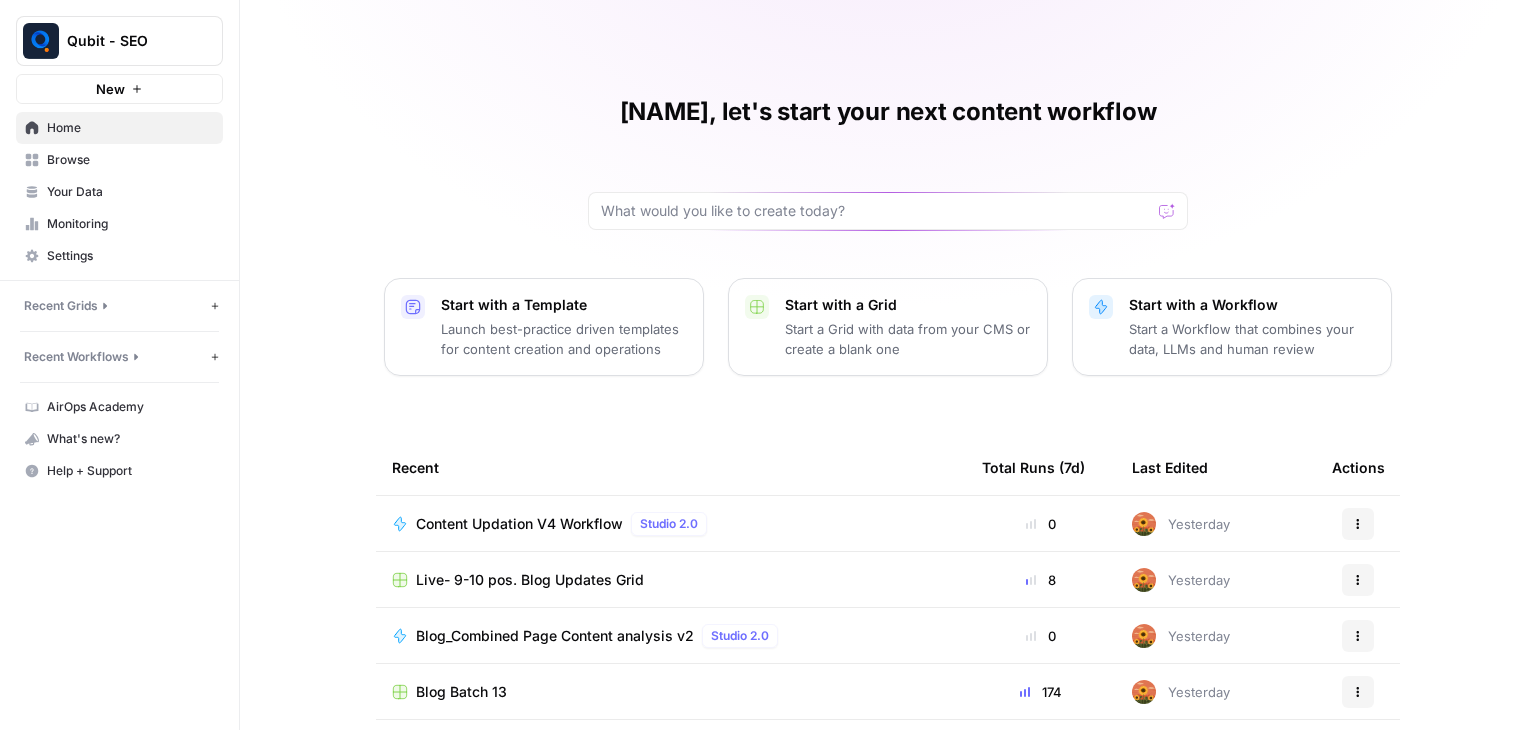 scroll, scrollTop: 0, scrollLeft: 0, axis: both 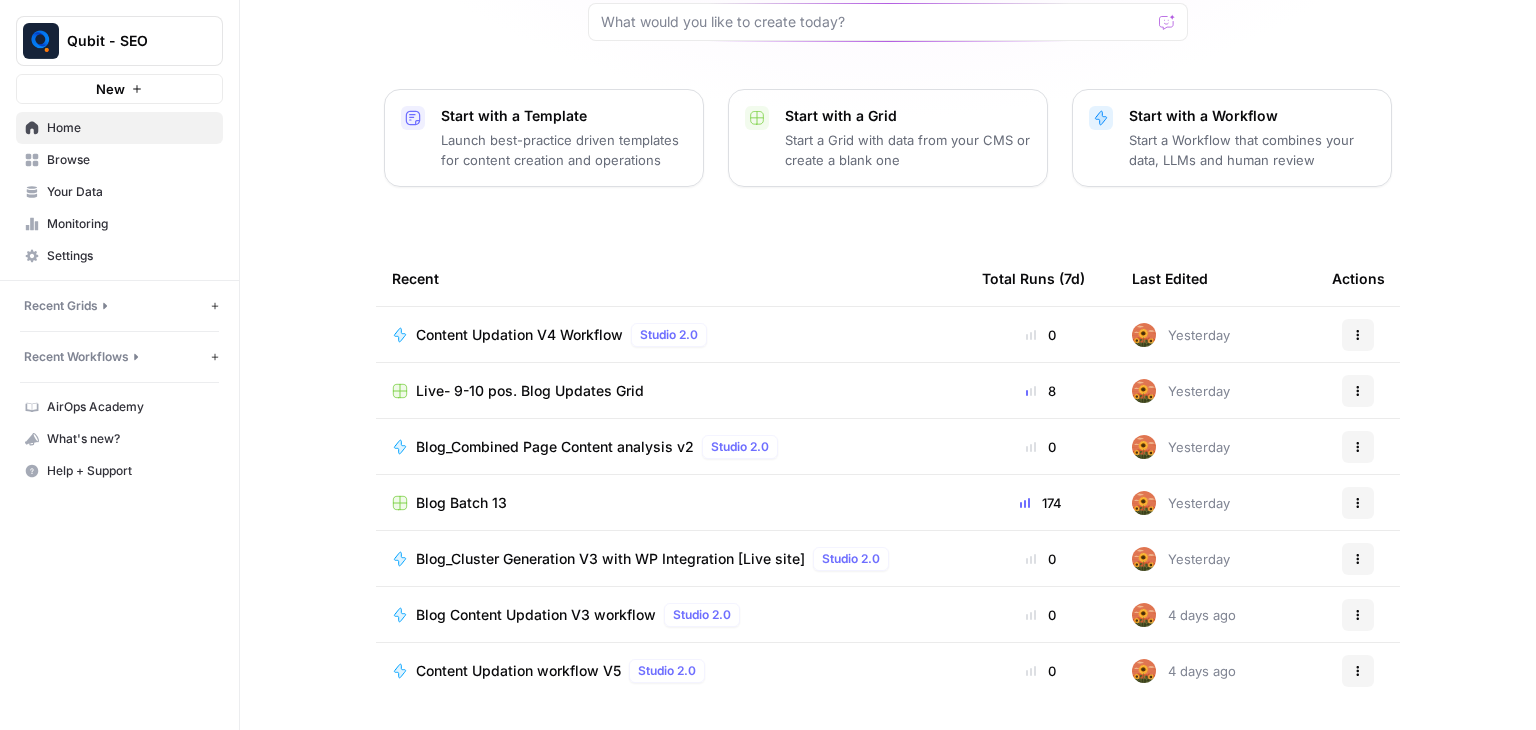 click 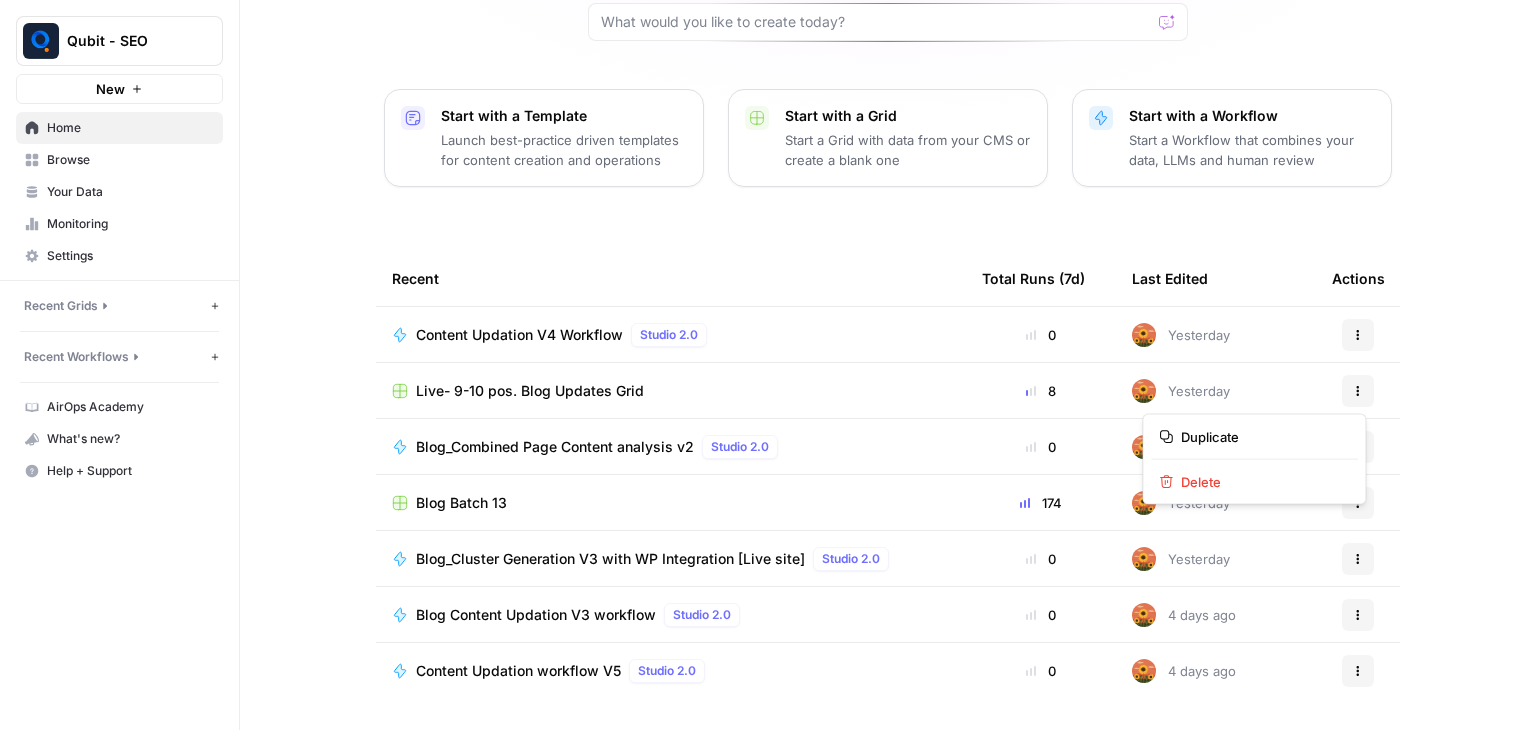 click on "Blog_Combined Page Content analysis v2" at bounding box center (555, 447) 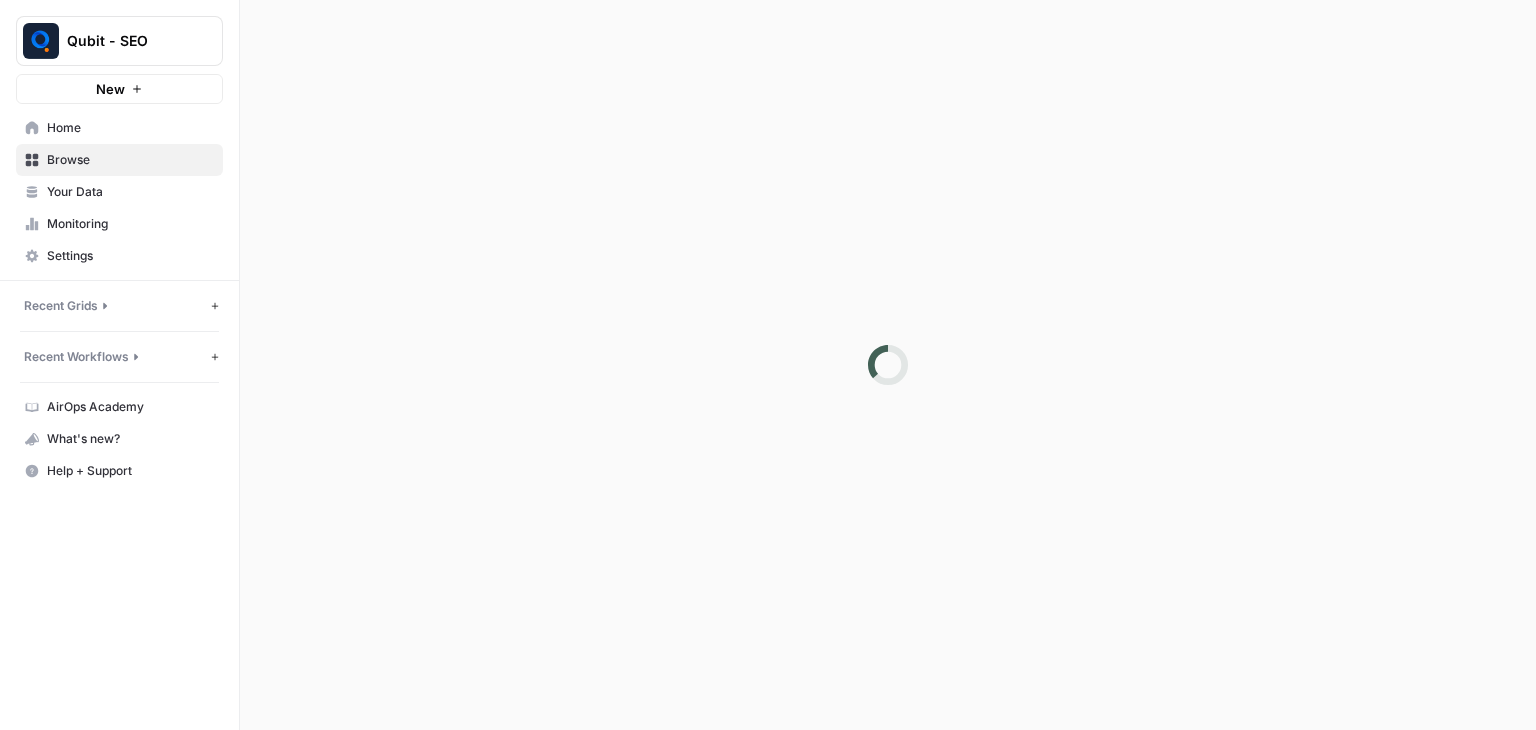 scroll, scrollTop: 0, scrollLeft: 0, axis: both 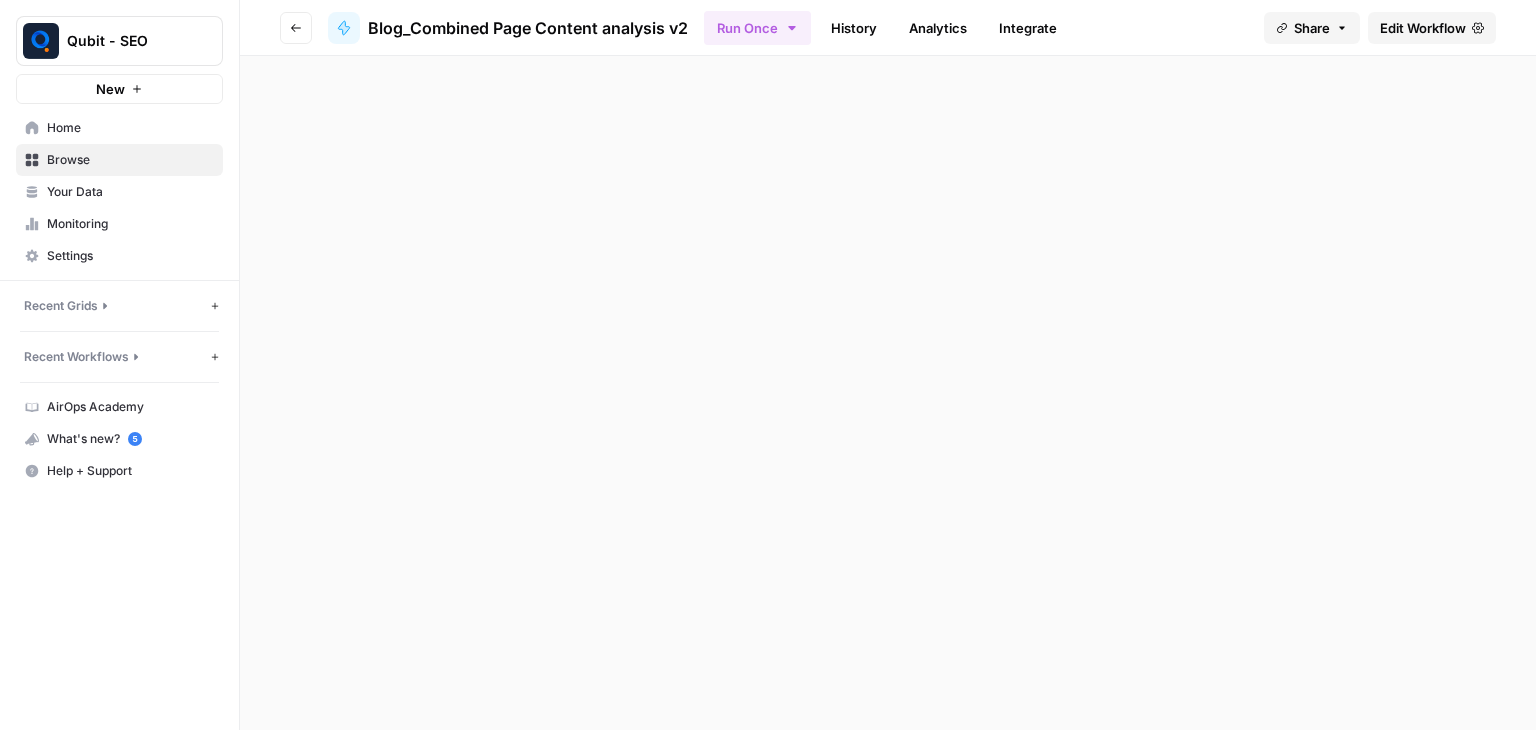 click on "Home" at bounding box center [130, 128] 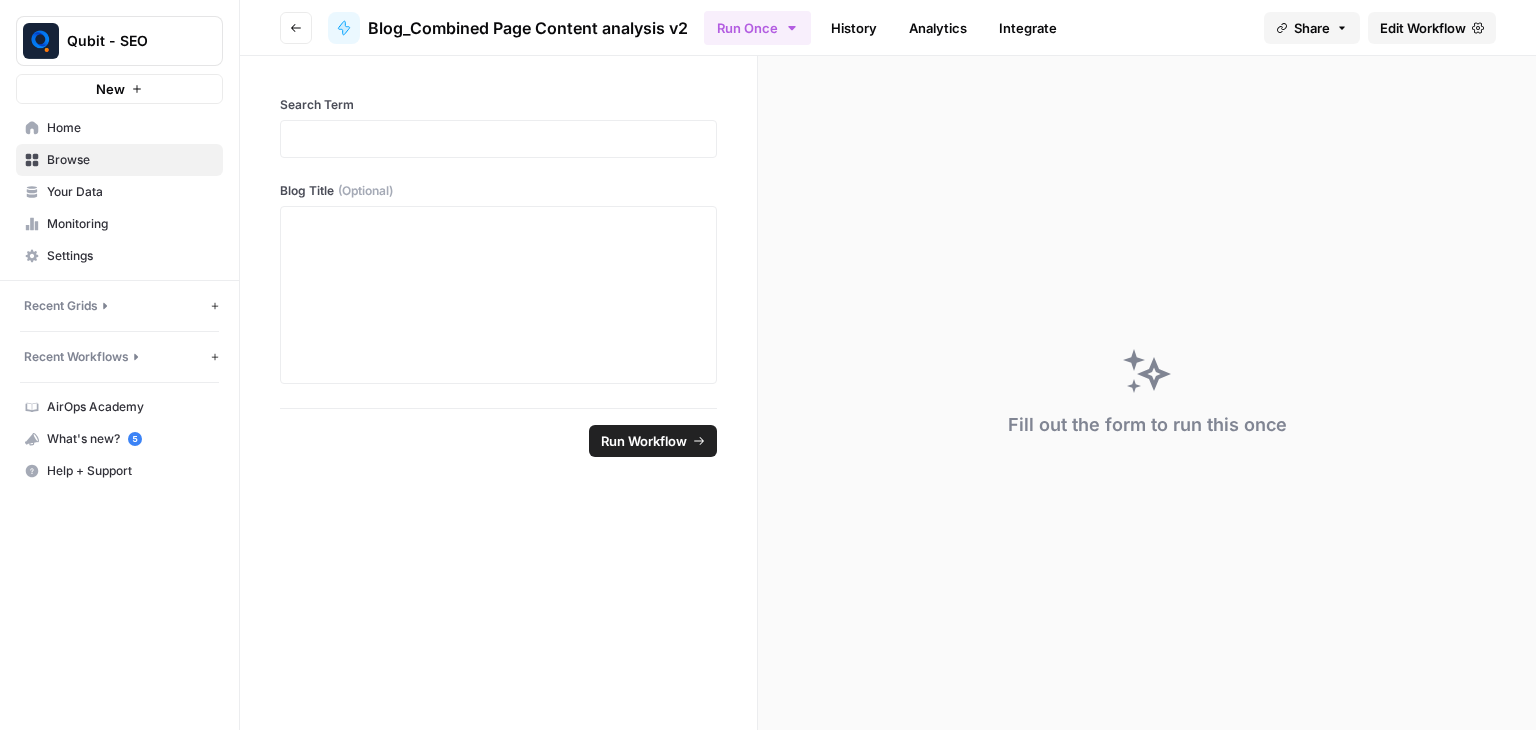 scroll, scrollTop: 0, scrollLeft: 0, axis: both 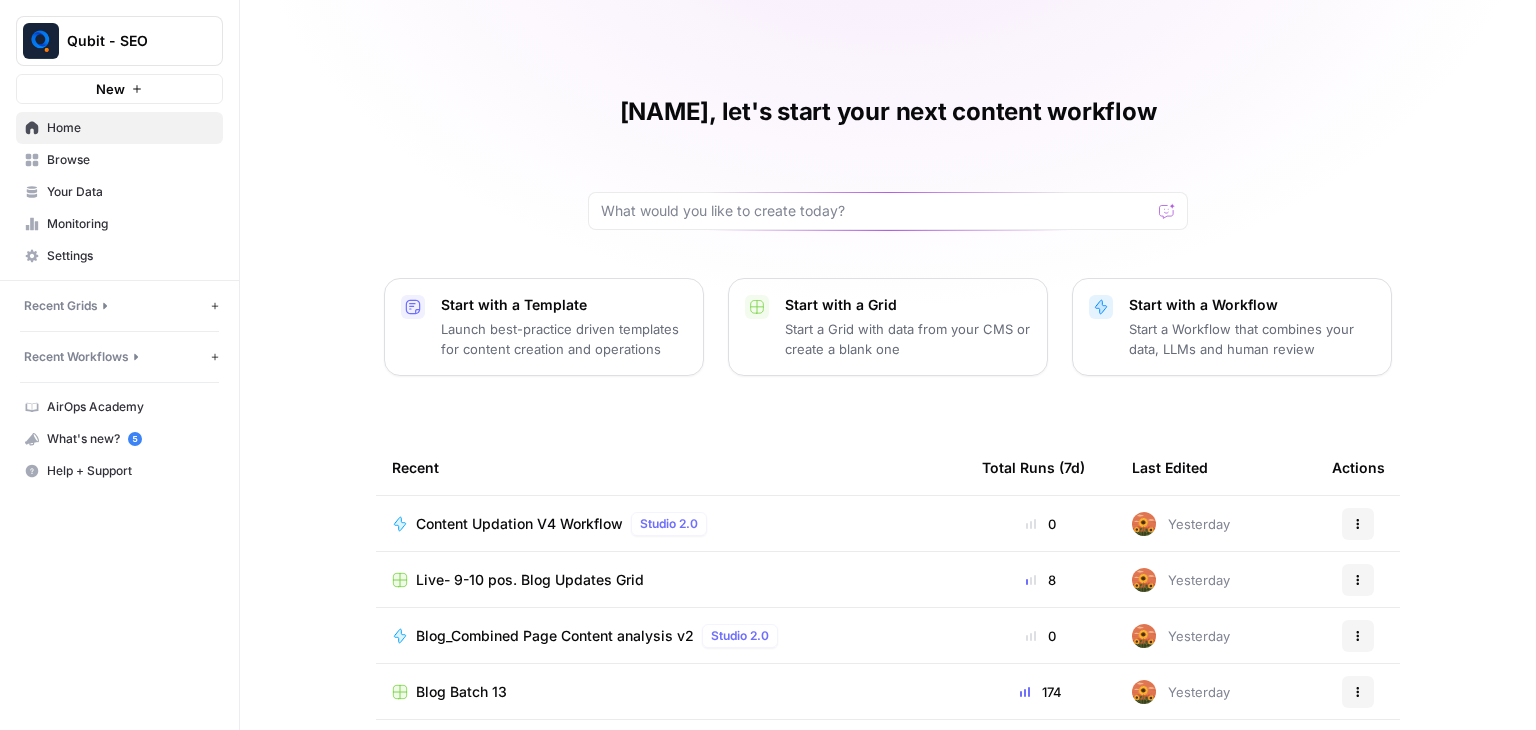 click on "Actions" at bounding box center (1358, 580) 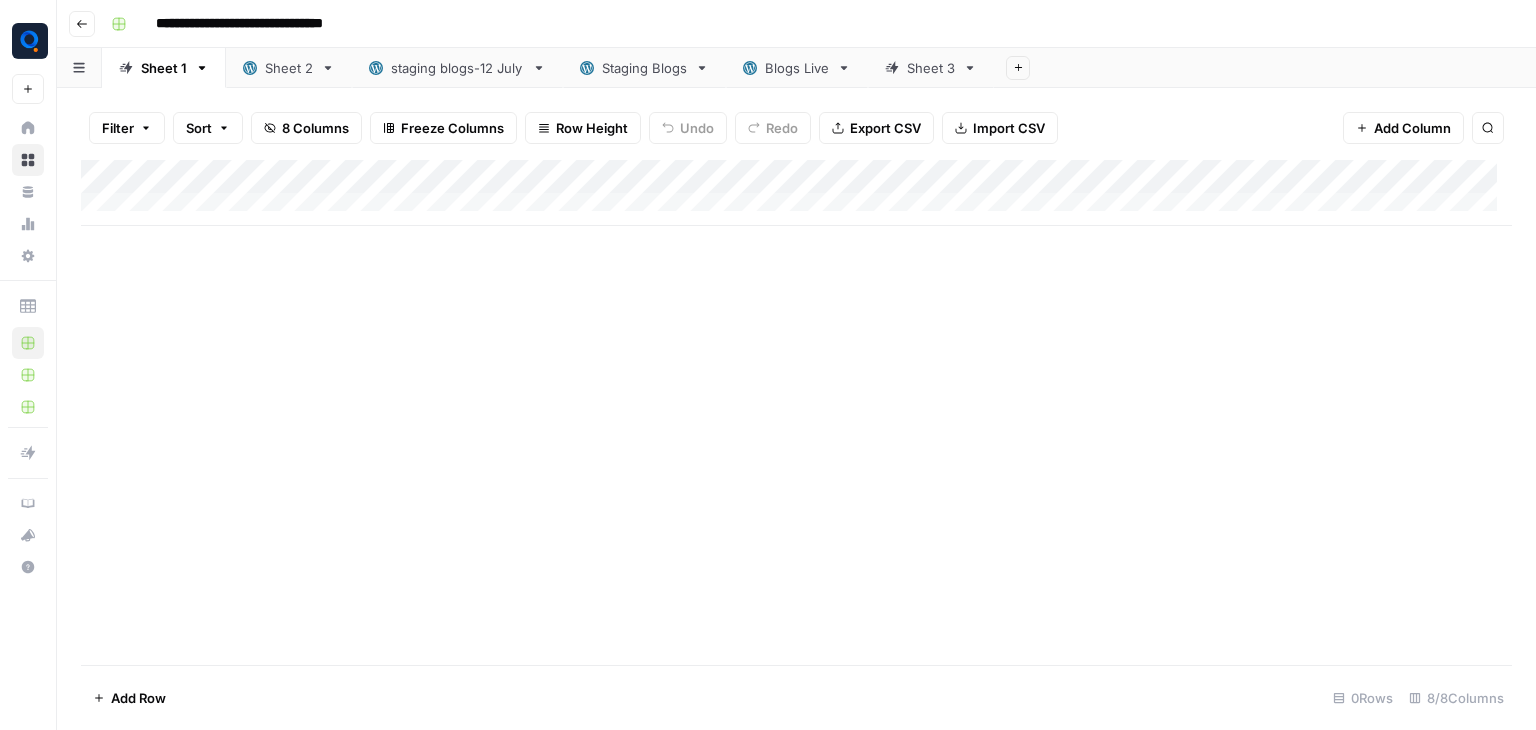 drag, startPoint x: 930, startPoint y: 62, endPoint x: 986, endPoint y: 122, distance: 82.073135 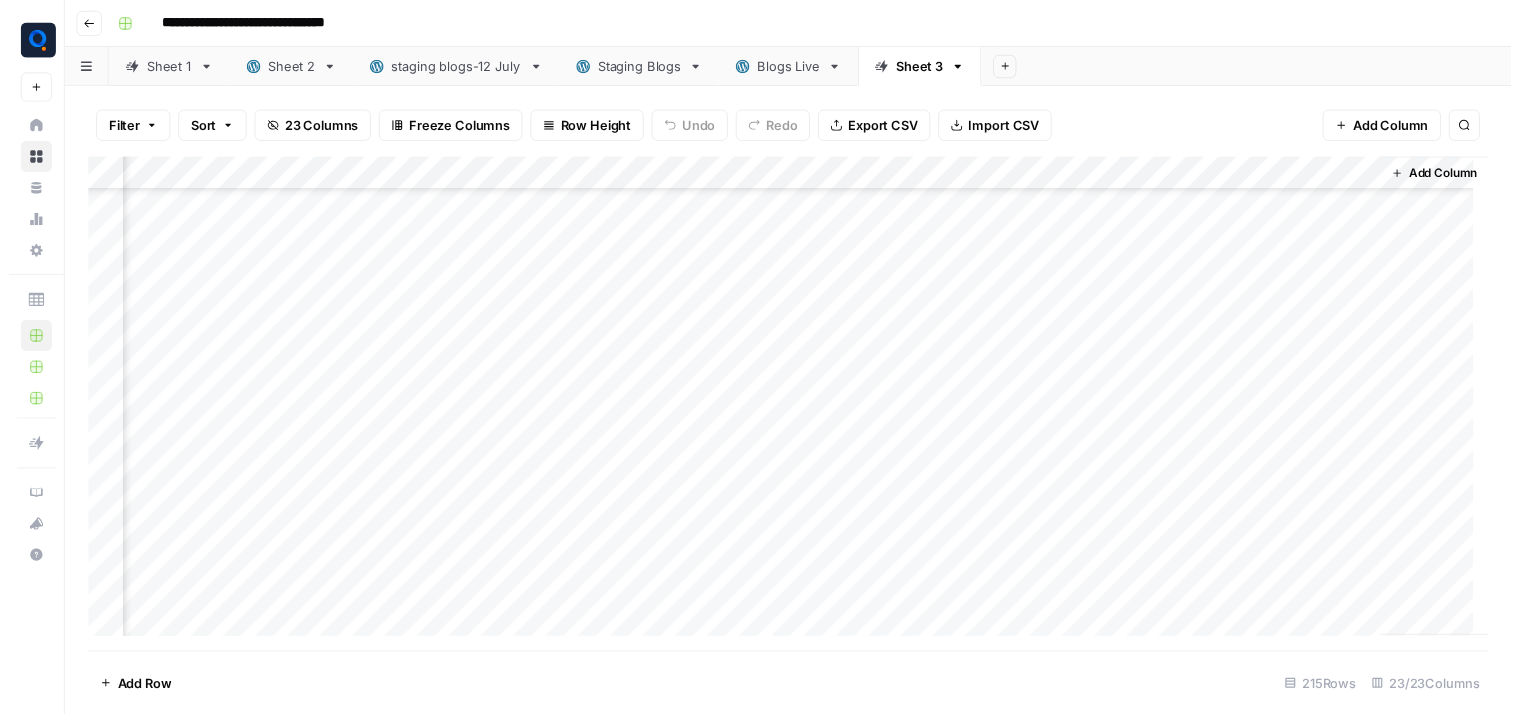 scroll, scrollTop: 375, scrollLeft: 2872, axis: both 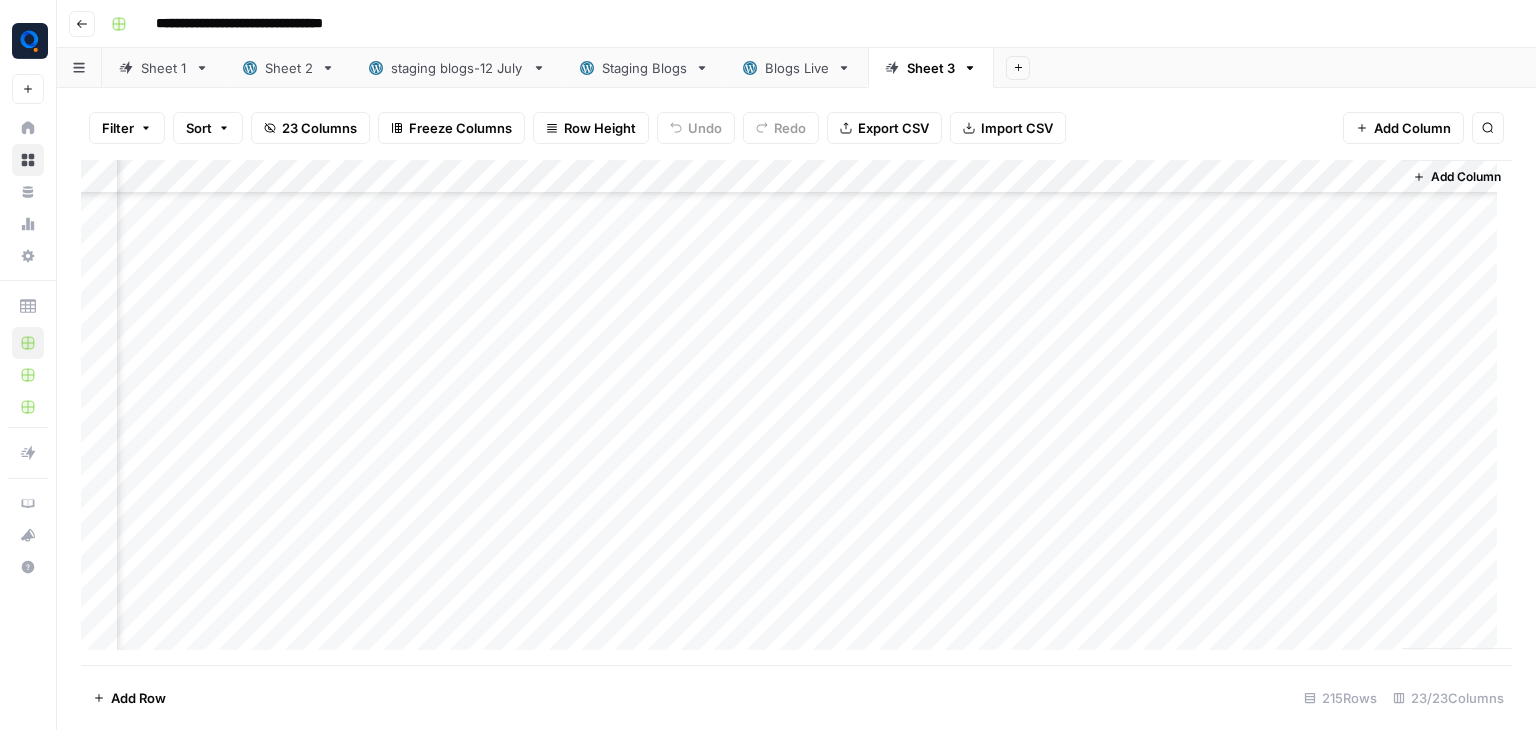 click on "Add Column" at bounding box center [796, 412] 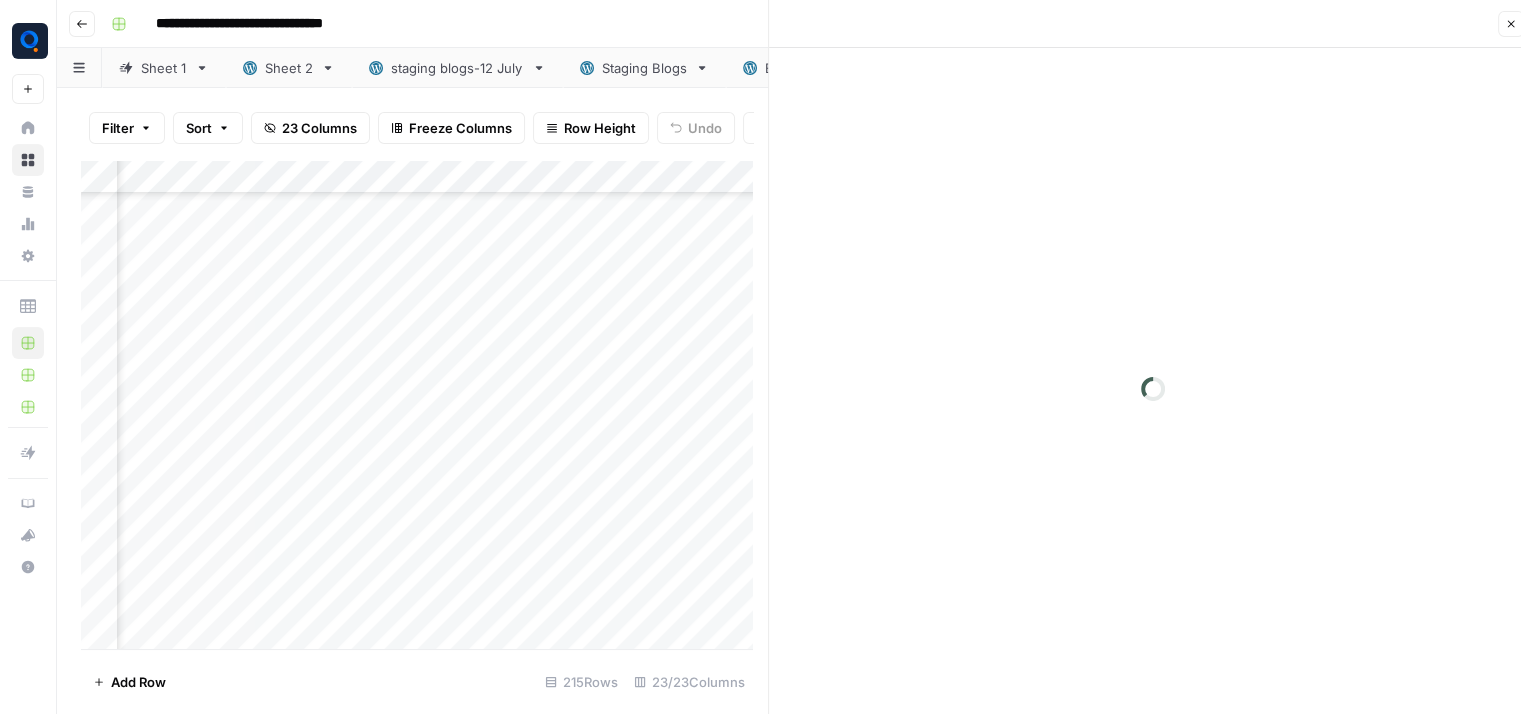 scroll, scrollTop: 375, scrollLeft: 2863, axis: both 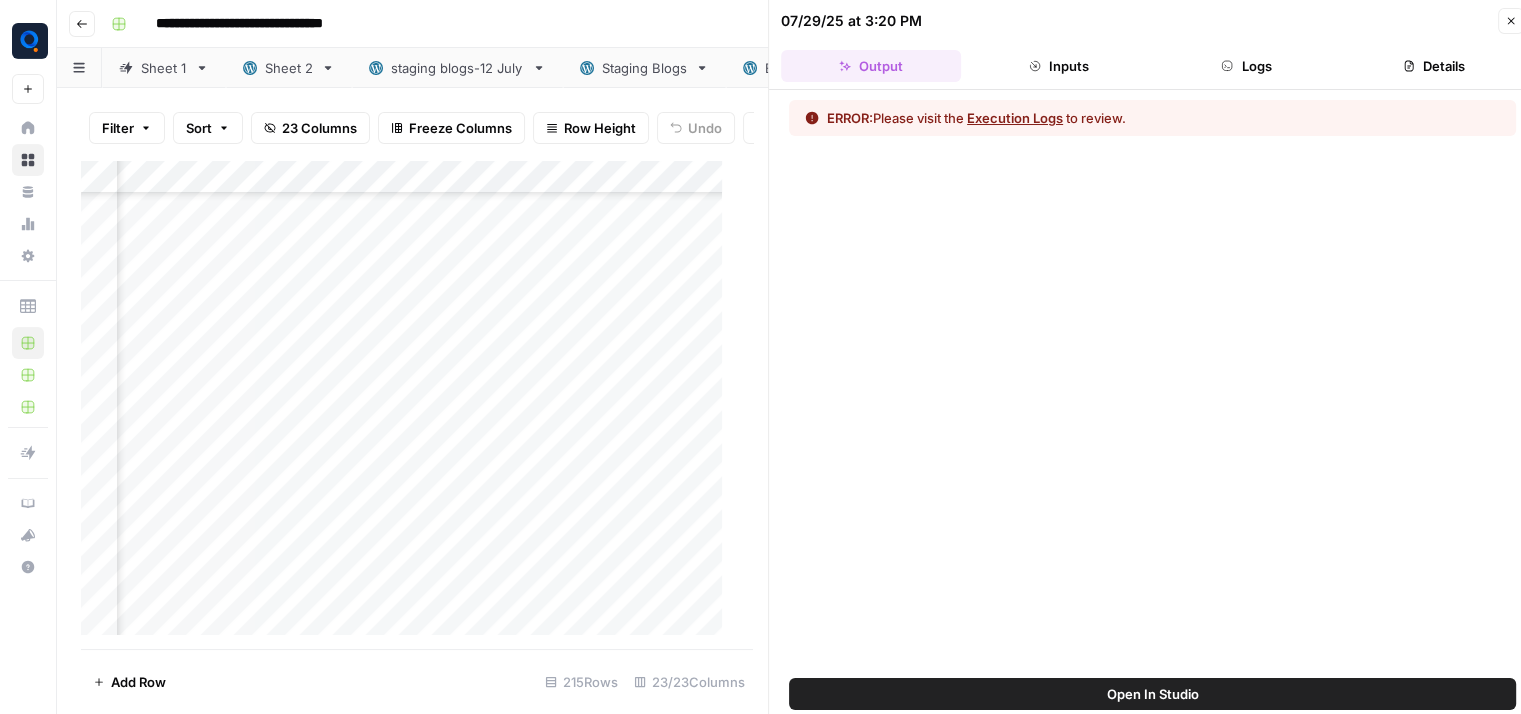 click on "Logs" at bounding box center [1247, 66] 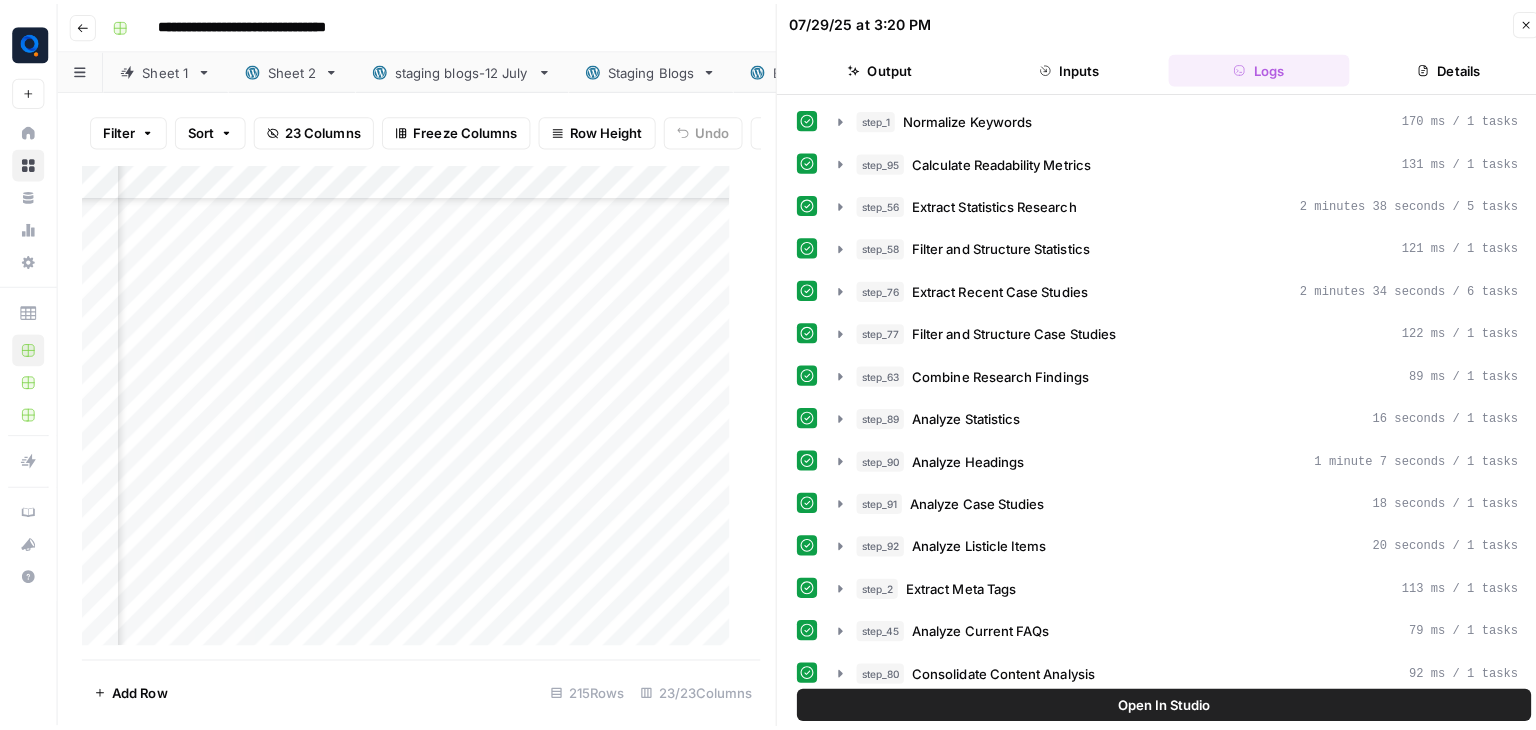 scroll, scrollTop: 561, scrollLeft: 0, axis: vertical 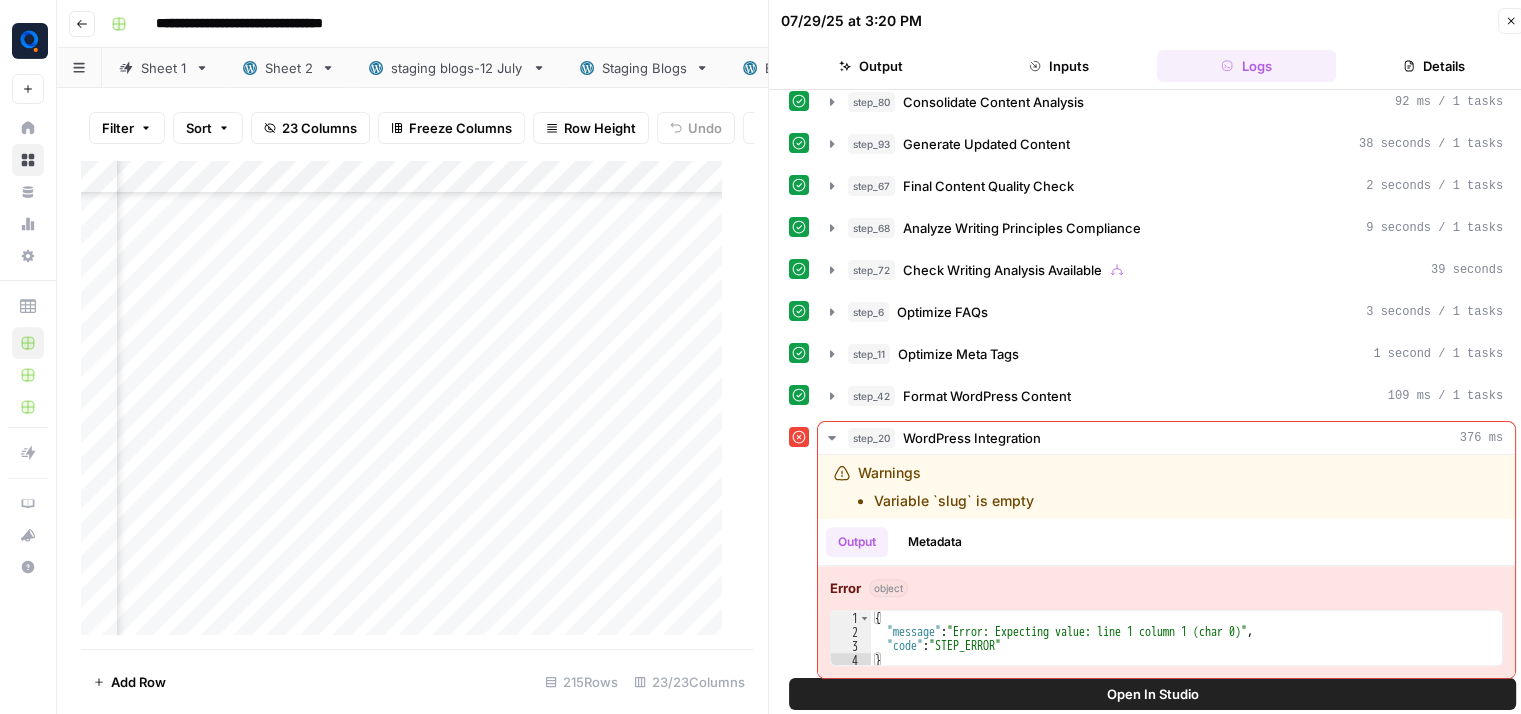 click on "Open In Studio" at bounding box center [1152, 694] 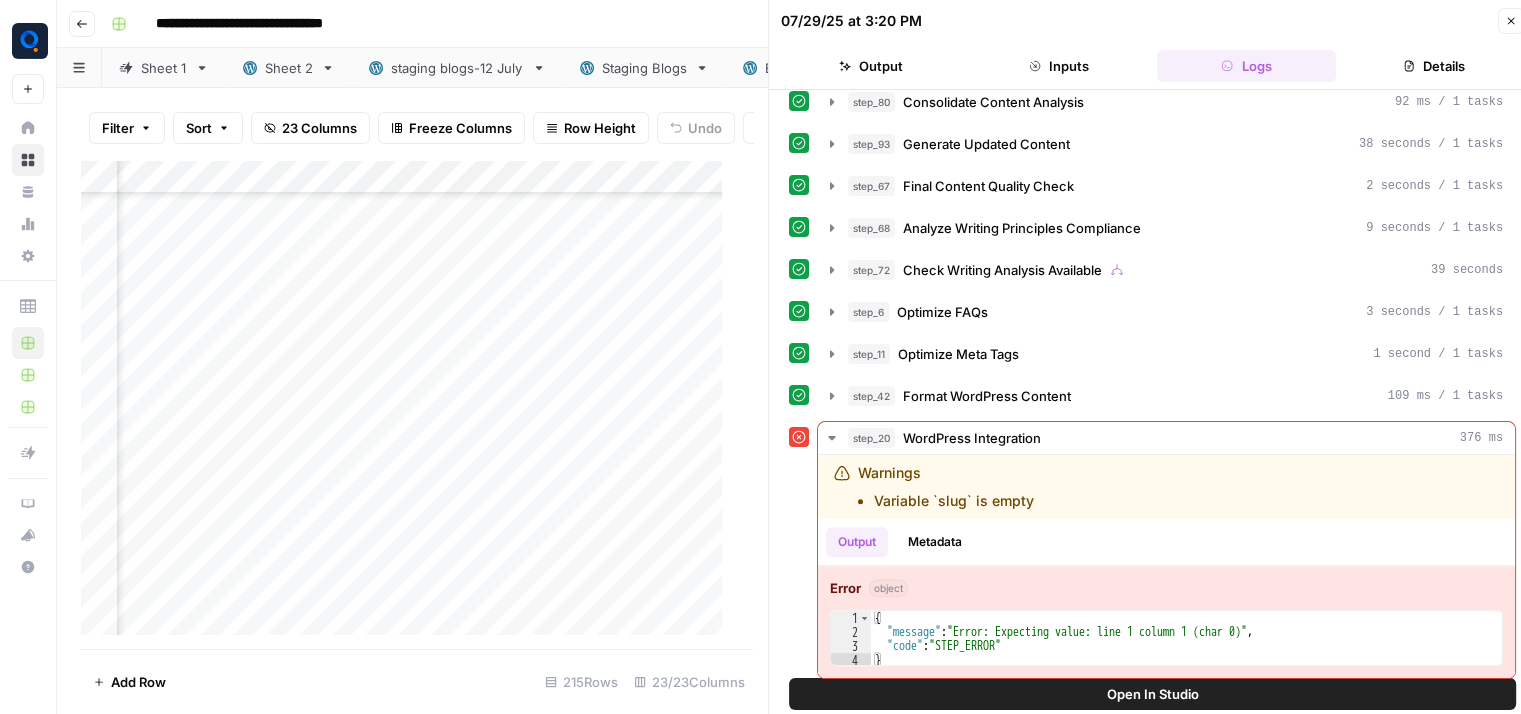 click 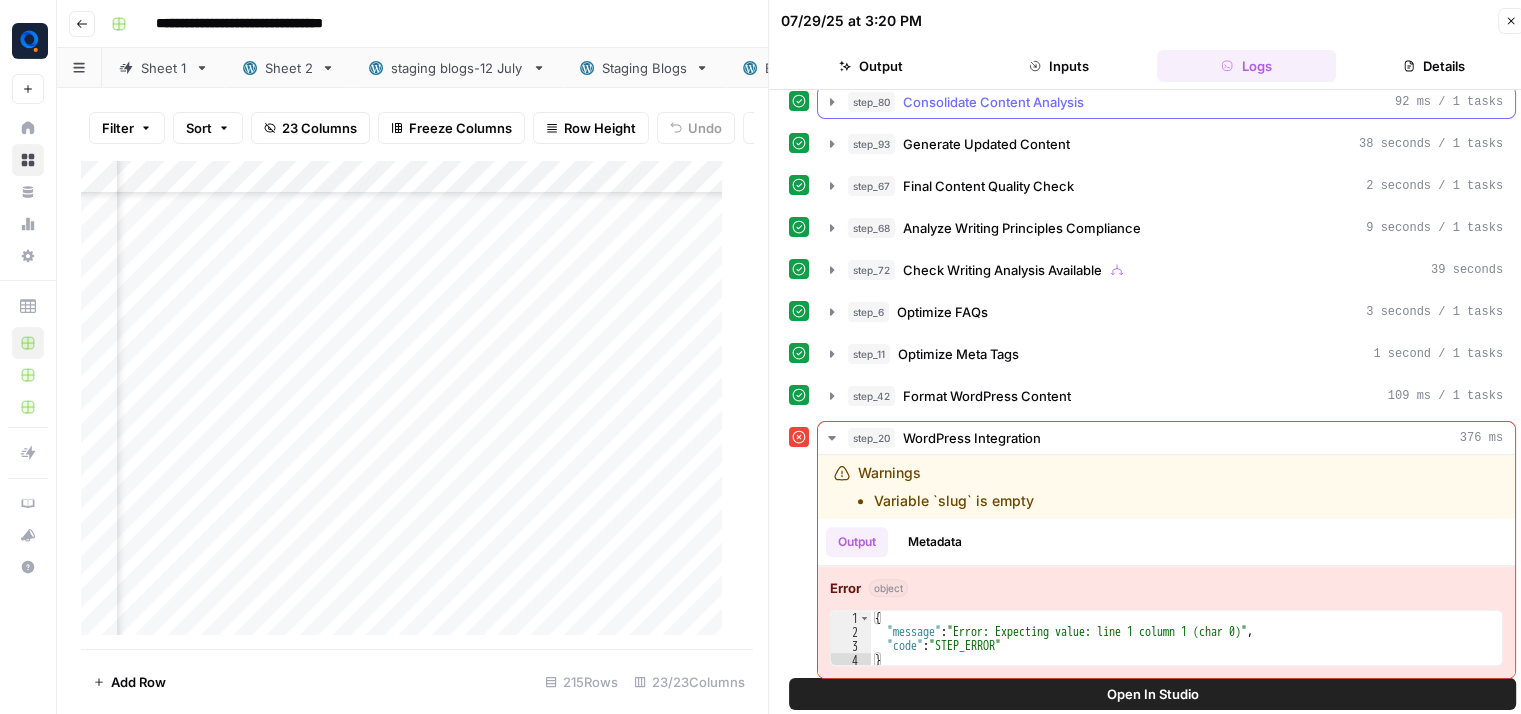 click 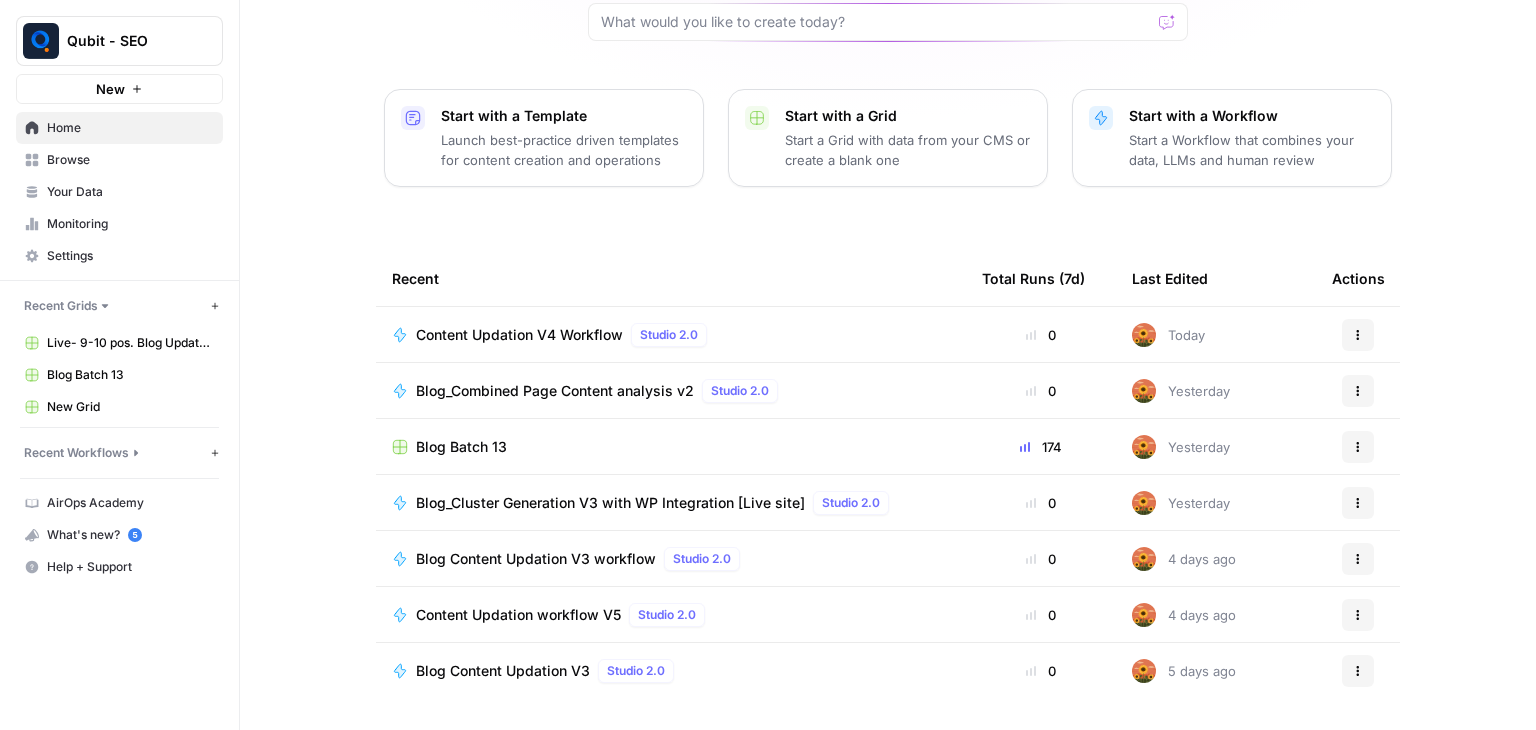 scroll, scrollTop: 0, scrollLeft: 0, axis: both 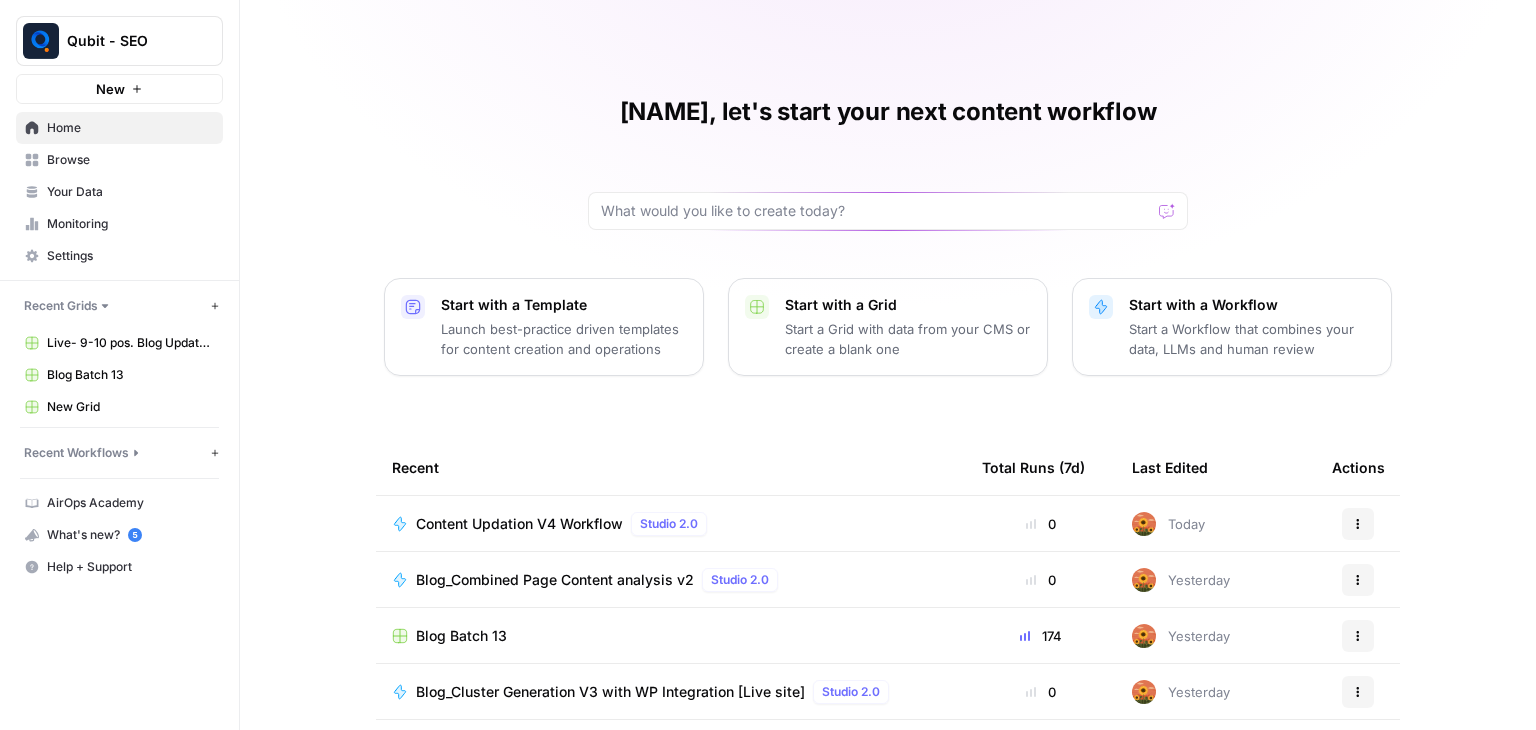click on "Browse" at bounding box center (130, 160) 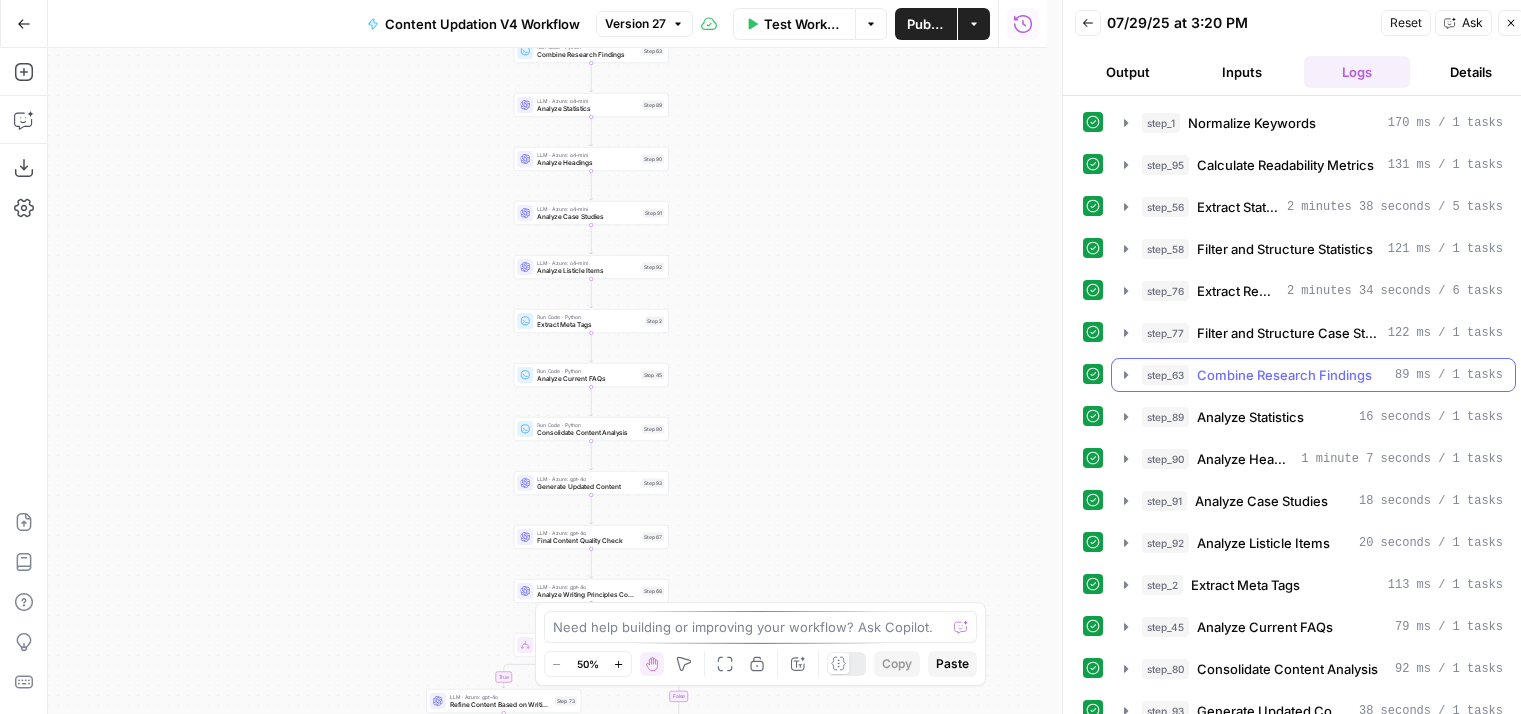 drag, startPoint x: 842, startPoint y: 224, endPoint x: 819, endPoint y: 136, distance: 90.95603 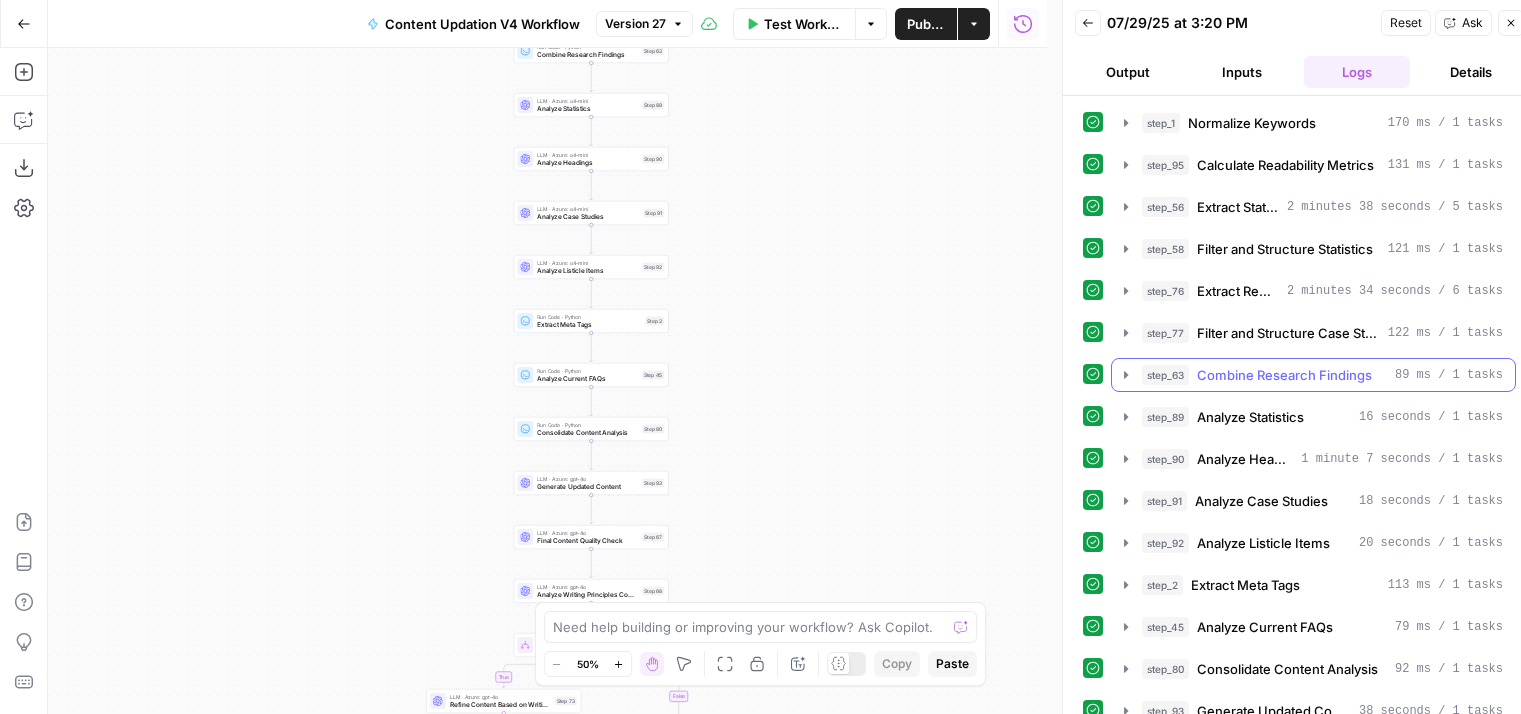 click on "true false Workflow Set Inputs Inputs Run Code · Python Normalize Keywords Step 1 Run Code · Python Calculate Readability Metrics Step 95 Perplexity Deep Research Extract Statistics Research Step 56 Run Code · Python Filter and Structure Statistics Step 58 Perplexity Deep Research Extract Recent Case Studies Step 76 Run Code · Python Filter and Structure Case Studies Step 77 Run Code · Python Combine Research Findings Step 63 LLM · Azure: o4-mini Analyze Statistics Step 89 LLM · Azure: o4-mini Analyze Headings Step 90 LLM · Azure: o4-mini Analyze Case Studies Step 91 LLM · Azure: o4-mini Analyze Listicle Items Step 92 Run Code · Python Extract Meta Tags Step 2 Run Code · Python Analyze Current FAQs Step 45 Run Code · Python Consolidate Content Analysis Step 80 LLM · Azure: gpt-4o Generate Updated Content Step 93 LLM · Azure: gpt-4o Final Content Quality Check Step 67 LLM · Azure: gpt-4o Analyze Writing Principles Compliance Step 68 Condition Check Writing Analysis Available Step 72 Step 73 End" at bounding box center [547, 381] 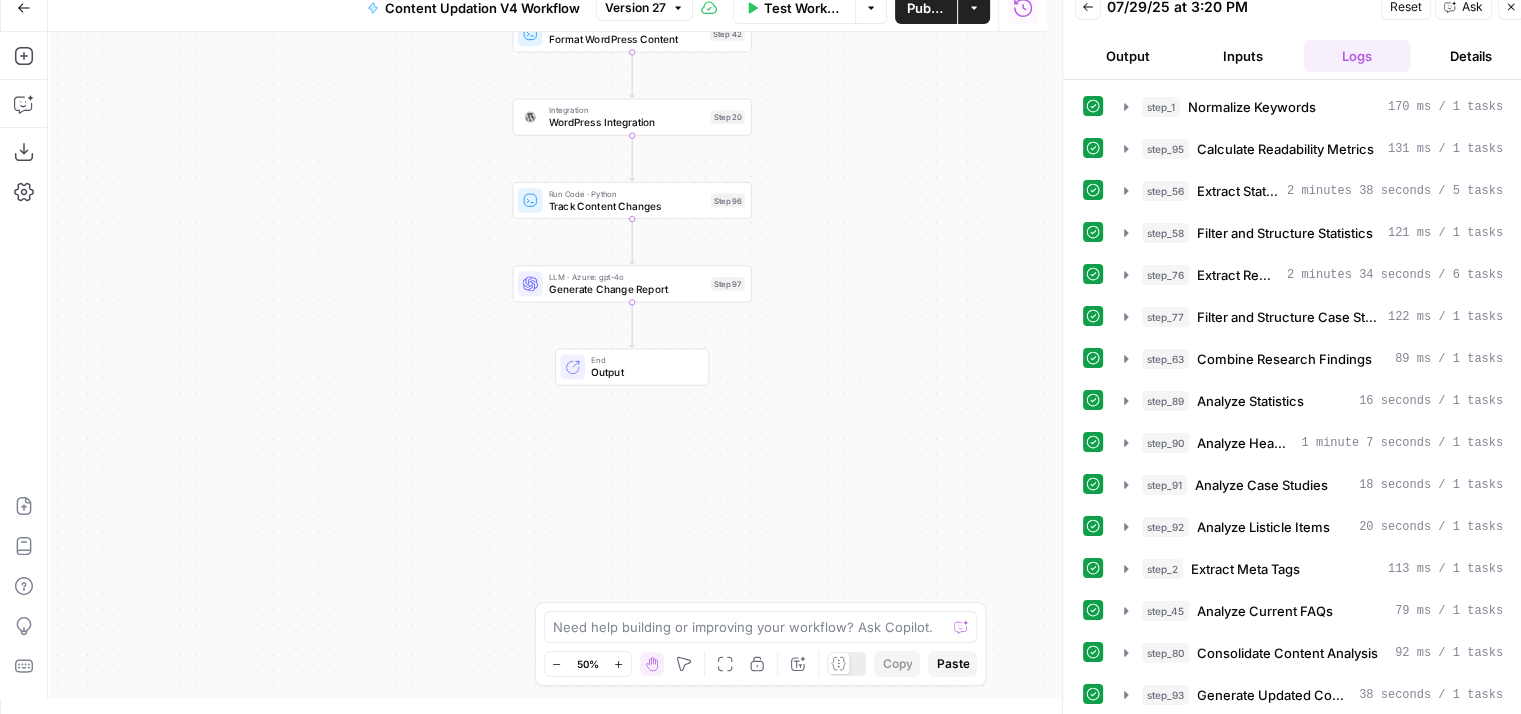 scroll, scrollTop: 16, scrollLeft: 0, axis: vertical 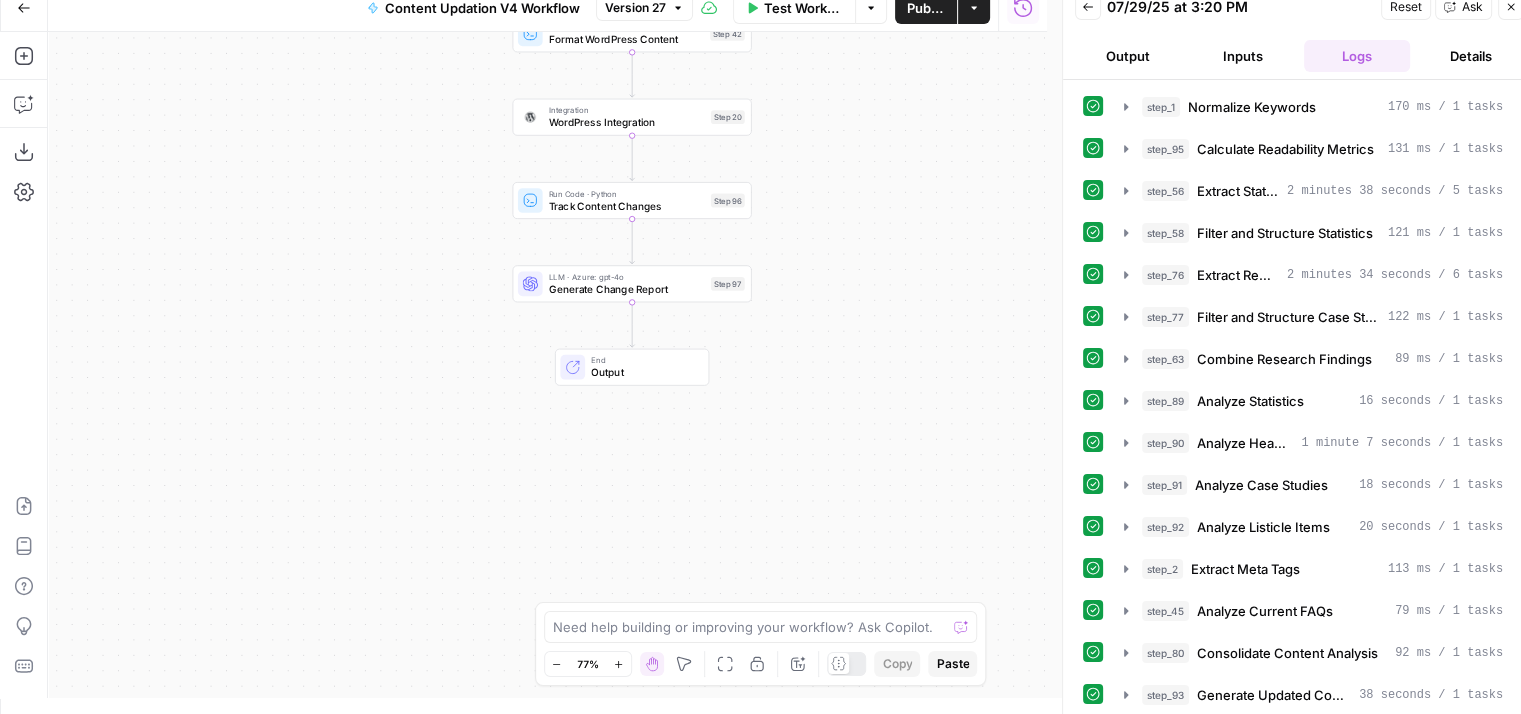 drag, startPoint x: 788, startPoint y: 143, endPoint x: 808, endPoint y: 405, distance: 262.76224 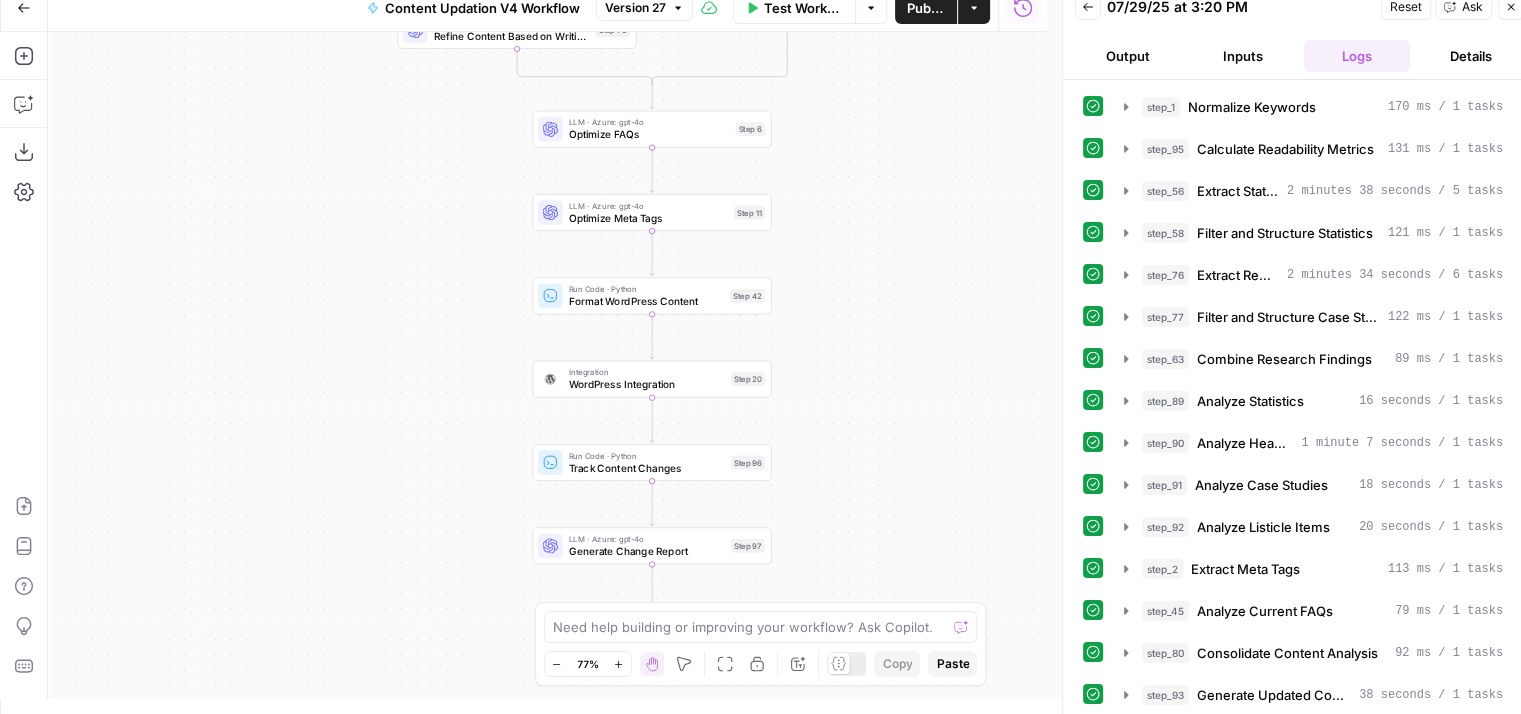 scroll, scrollTop: 292, scrollLeft: 0, axis: vertical 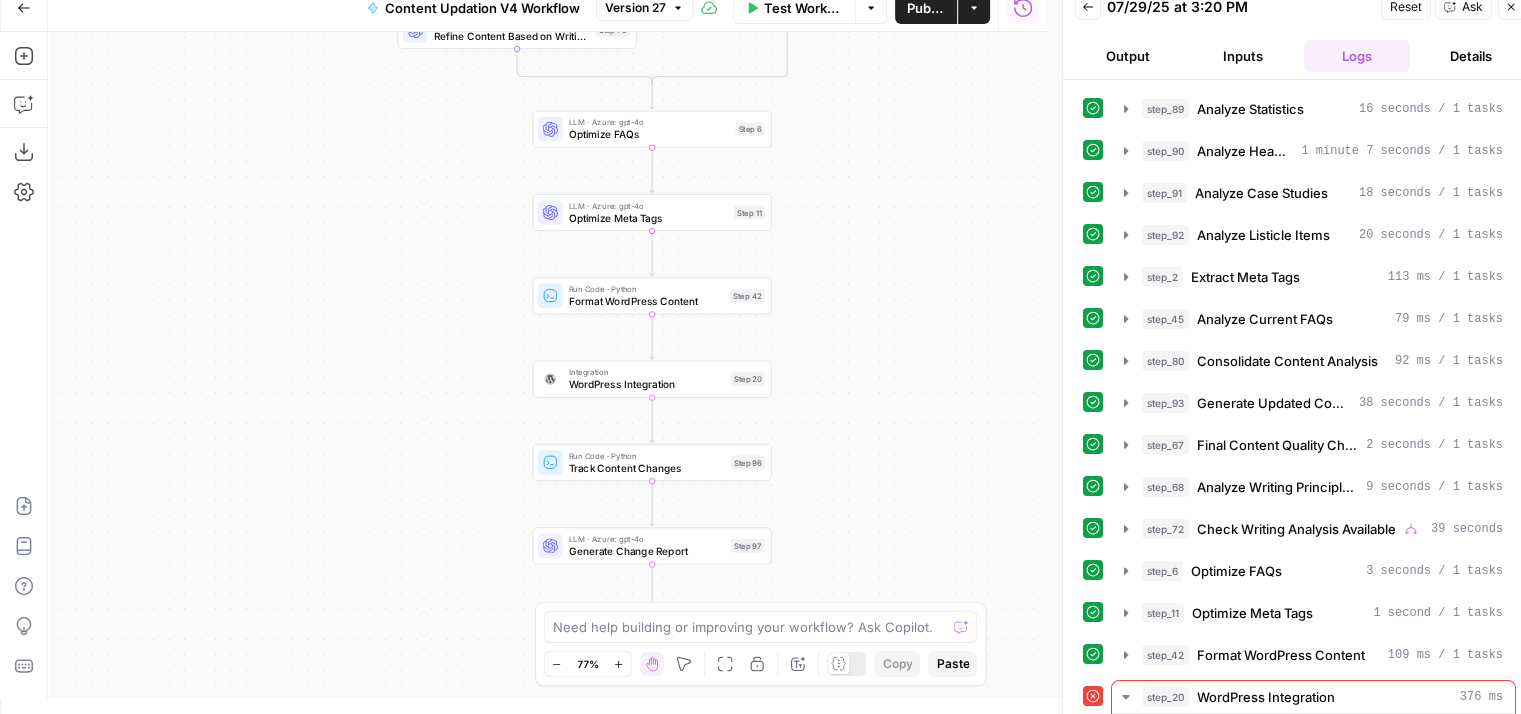 click on "Format WordPress Content" at bounding box center (646, 301) 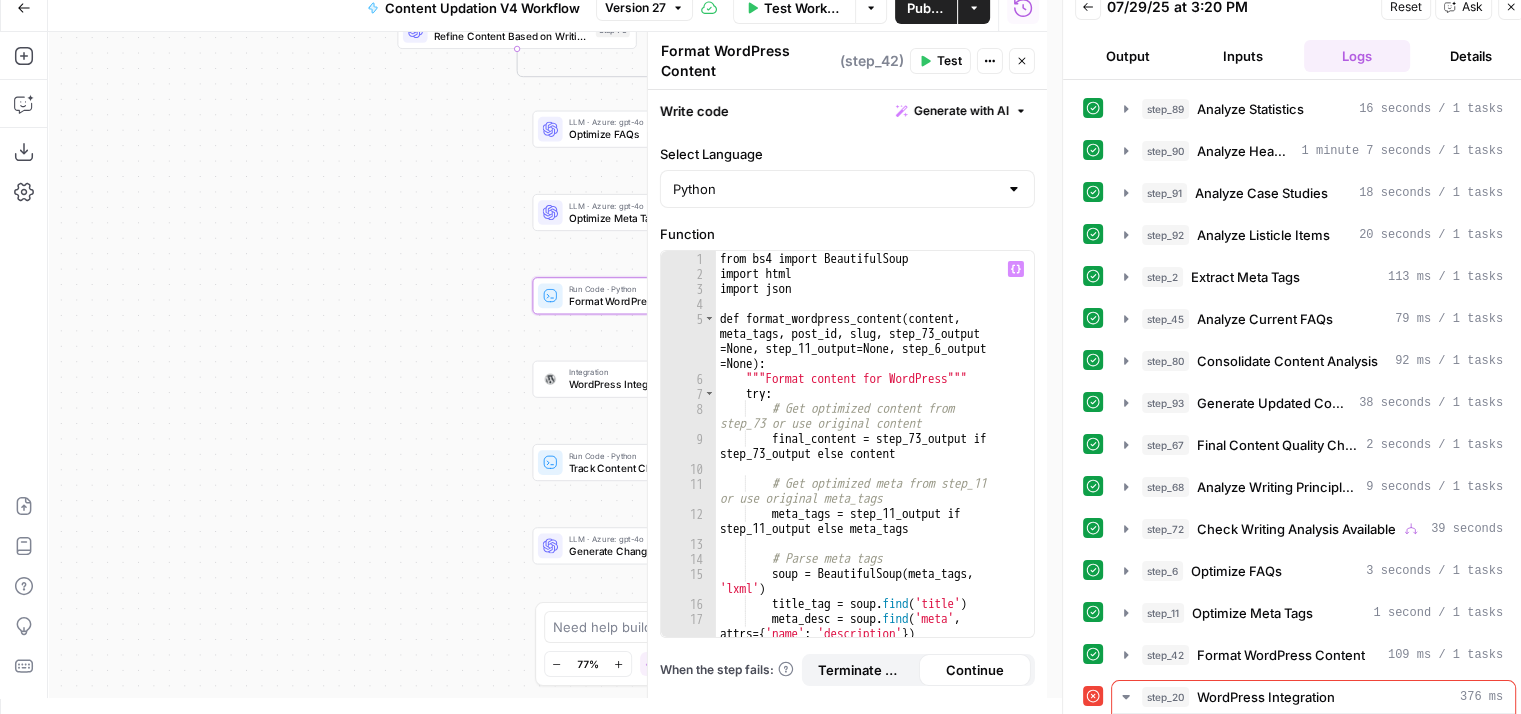 click 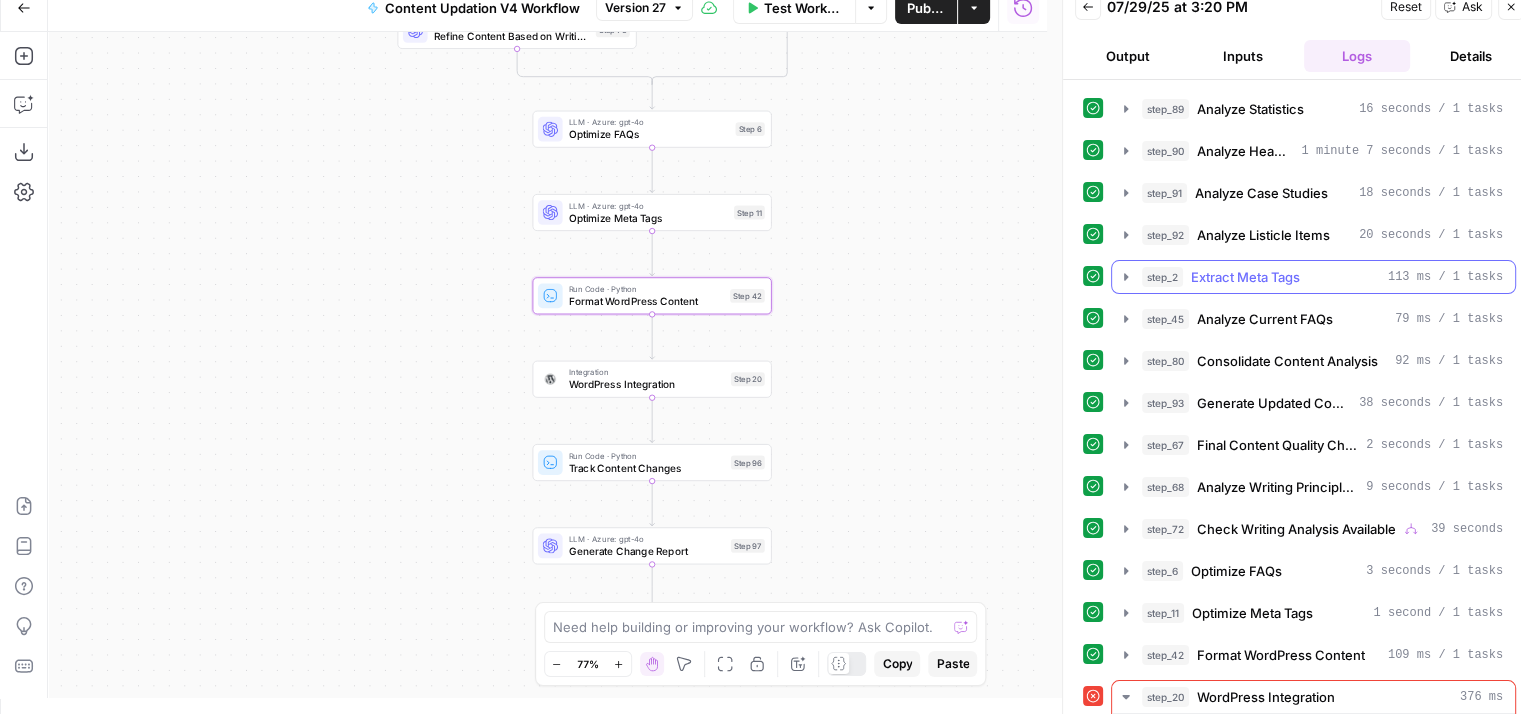 click on "Format WordPress Content" at bounding box center [1281, 655] 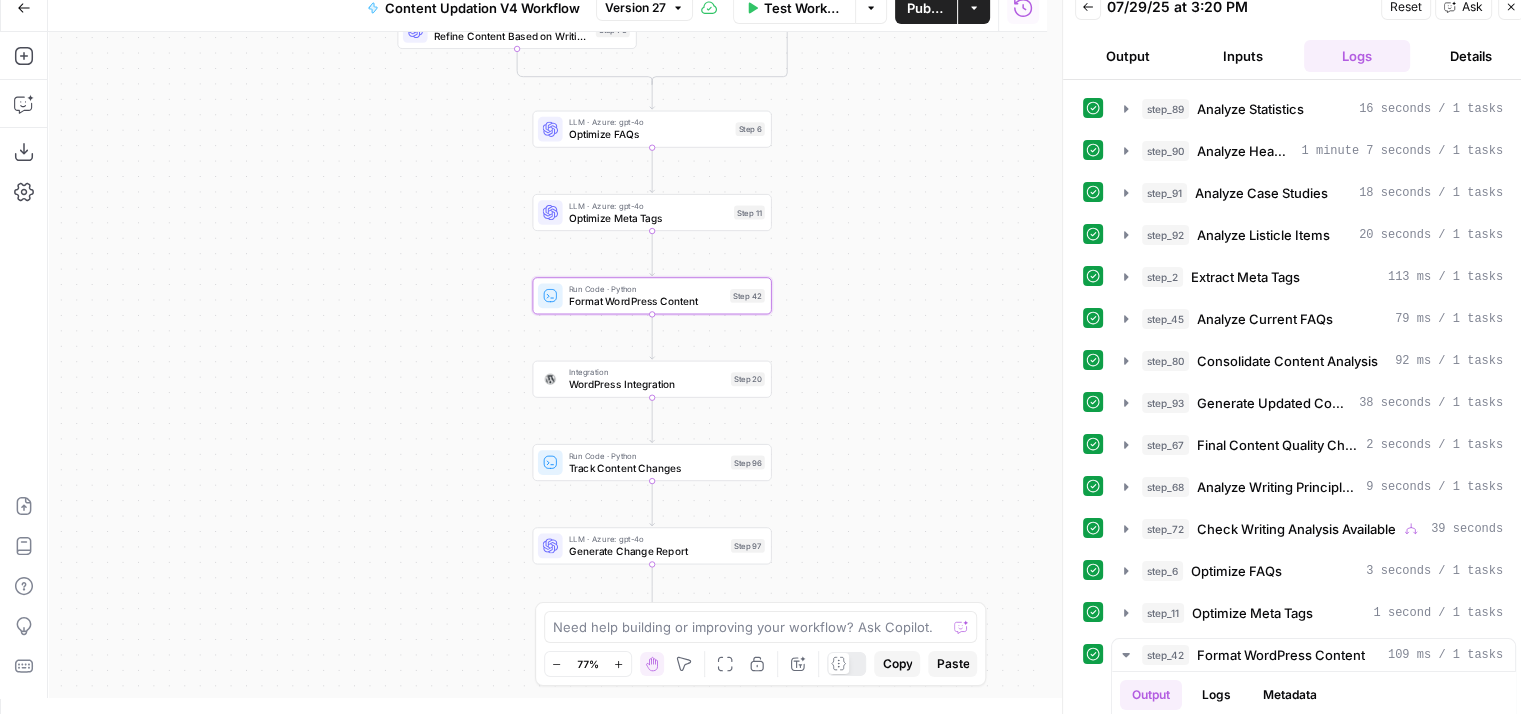 drag, startPoint x: 966, startPoint y: 327, endPoint x: 920, endPoint y: 342, distance: 48.38388 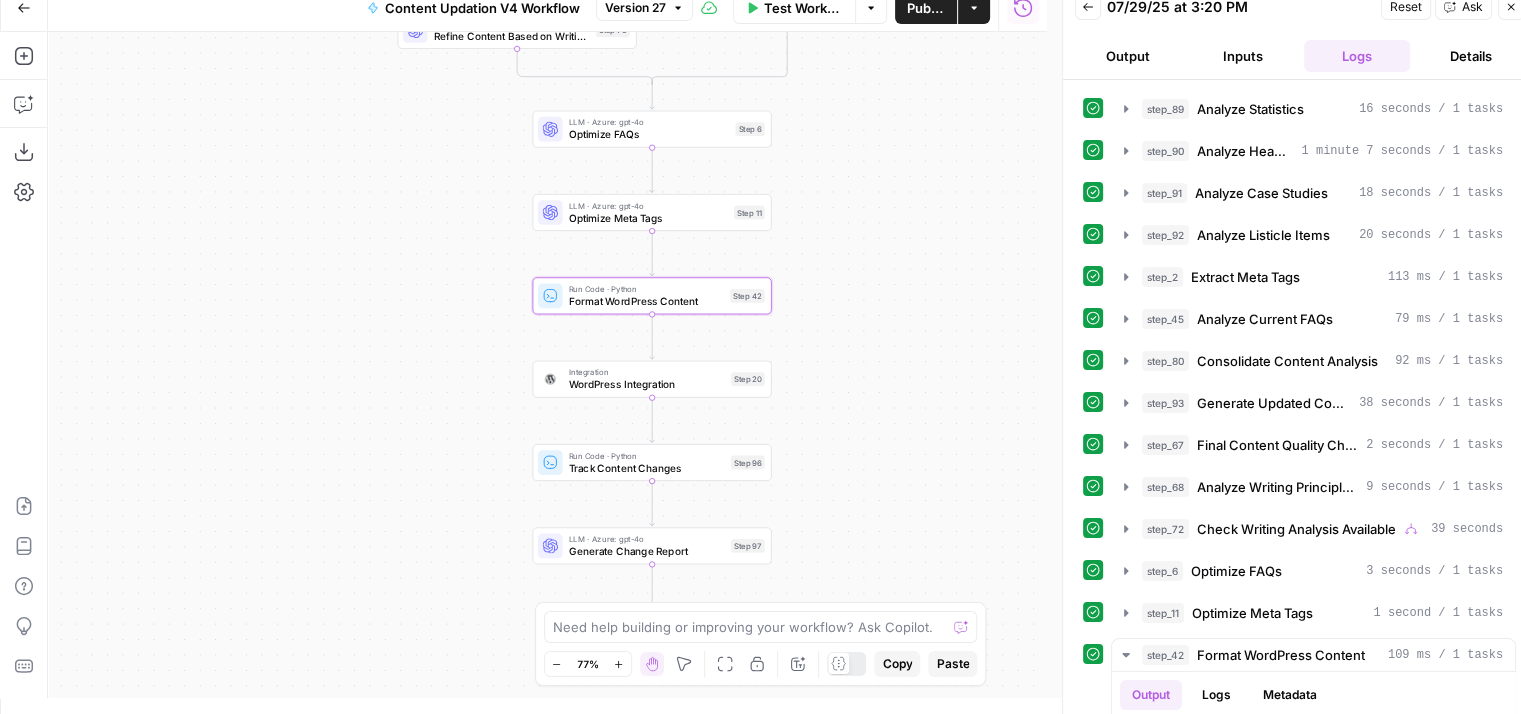 click on "true false Workflow Set Inputs Inputs Run Code · Python Normalize Keywords Step 1 Run Code · Python Calculate Readability Metrics Step 95 Perplexity Deep Research Extract Statistics Research Step 56 Run Code · Python Filter and Structure Statistics Step 58 Perplexity Deep Research Extract Recent Case Studies Step 76 Run Code · Python Filter and Structure Case Studies Step 77 Run Code · Python Combine Research Findings Step 63 LLM · Azure: o4-mini Analyze Statistics Step 89 LLM · Azure: o4-mini Analyze Headings Step 90 LLM · Azure: o4-mini Analyze Case Studies Step 91 LLM · Azure: o4-mini Analyze Listicle Items Step 92 Run Code · Python Extract Meta Tags Step 2 Run Code · Python Analyze Current FAQs Step 45 Run Code · Python Consolidate Content Analysis Step 80 LLM · Azure: gpt-4o Generate Updated Content Step 93 LLM · Azure: gpt-4o Final Content Quality Check Step 67 LLM · Azure: gpt-4o Analyze Writing Principles Compliance Step 68 Condition Check Writing Analysis Available Step 72 Step 73 End" at bounding box center (547, 365) 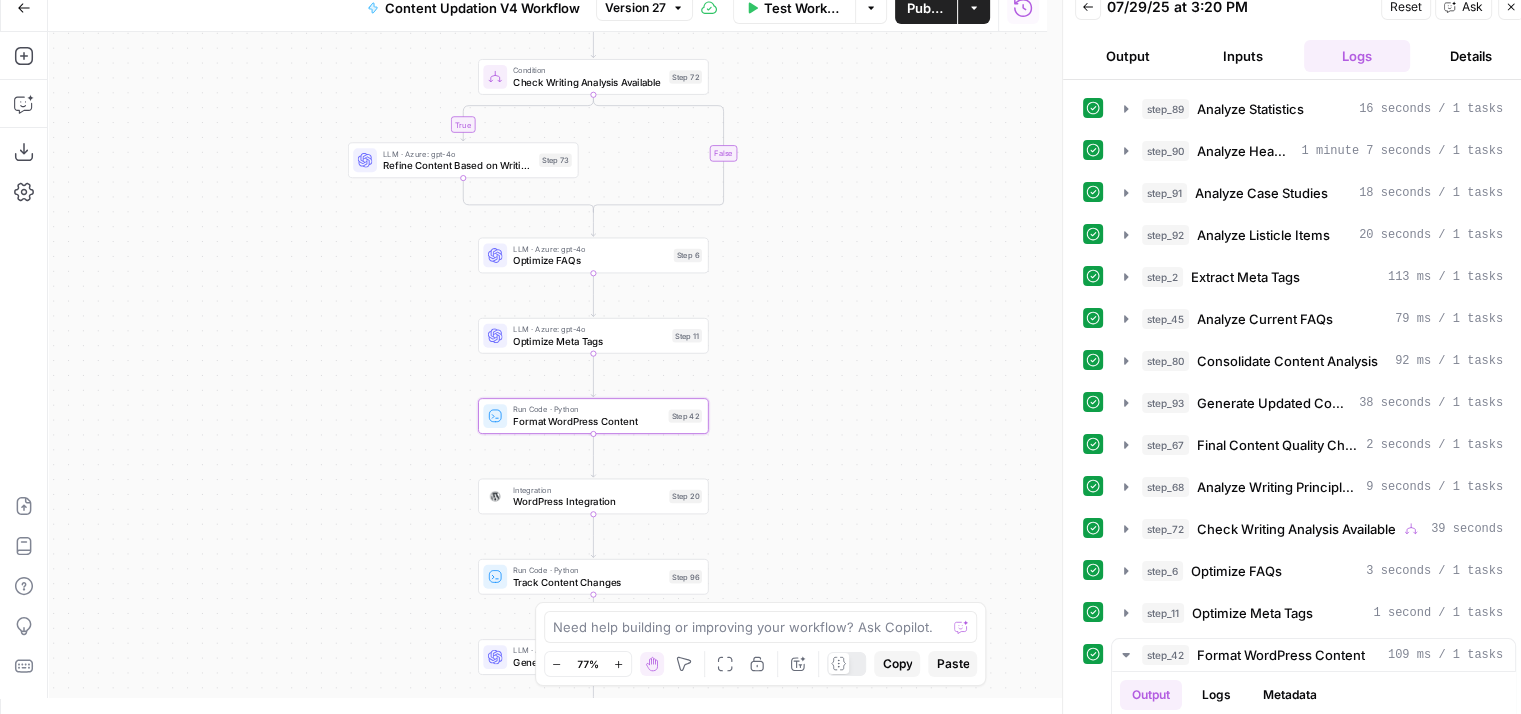 scroll, scrollTop: 1036, scrollLeft: 0, axis: vertical 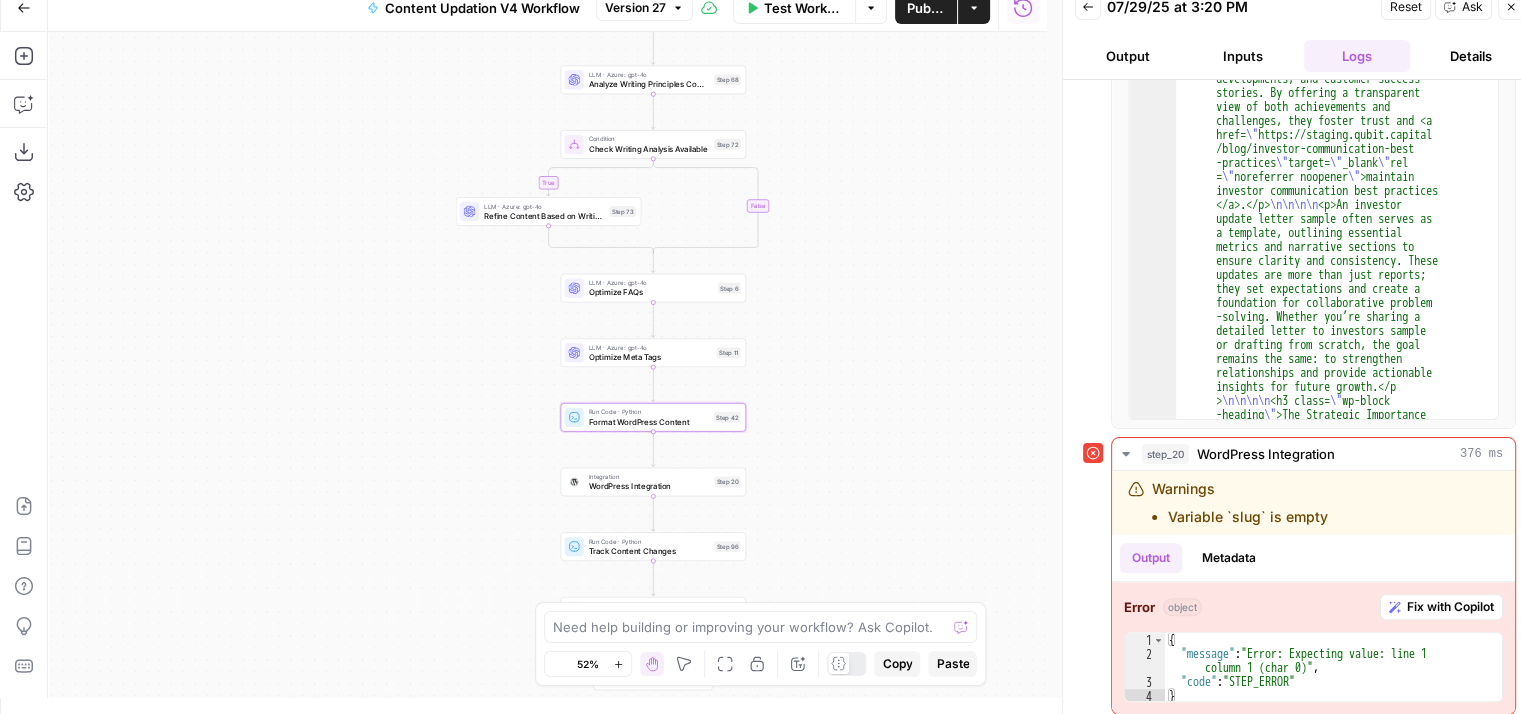 click 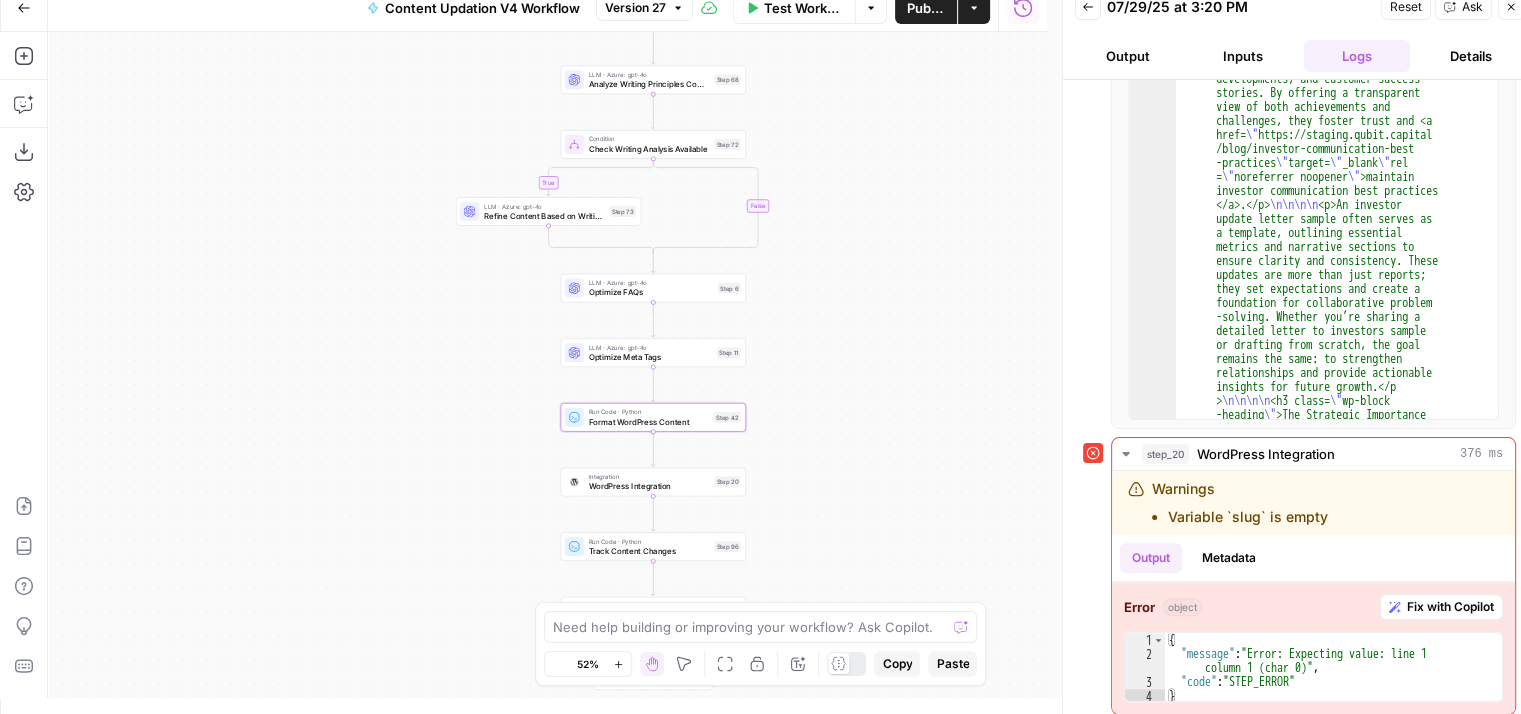 click on "true false Workflow Set Inputs Inputs Run Code · Python Normalize Keywords Step 1 Run Code · Python Calculate Readability Metrics Step 95 Perplexity Deep Research Extract Statistics Research Step 56 Run Code · Python Filter and Structure Statistics Step 58 Perplexity Deep Research Extract Recent Case Studies Step 76 Run Code · Python Filter and Structure Case Studies Step 77 Run Code · Python Combine Research Findings Step 63 LLM · Azure: o4-mini Analyze Statistics Step 89 LLM · Azure: o4-mini Analyze Headings Step 90 LLM · Azure: o4-mini Analyze Case Studies Step 91 LLM · Azure: o4-mini Analyze Listicle Items Step 92 Run Code · Python Extract Meta Tags Step 2 Run Code · Python Analyze Current FAQs Step 45 Run Code · Python Consolidate Content Analysis Step 80 LLM · Azure: gpt-4o Generate Updated Content Step 93 LLM · Azure: gpt-4o Final Content Quality Check Step 67 LLM · Azure: gpt-4o Analyze Writing Principles Compliance Step 68 Condition Check Writing Analysis Available Step 72 Step 73 End" at bounding box center [547, 365] 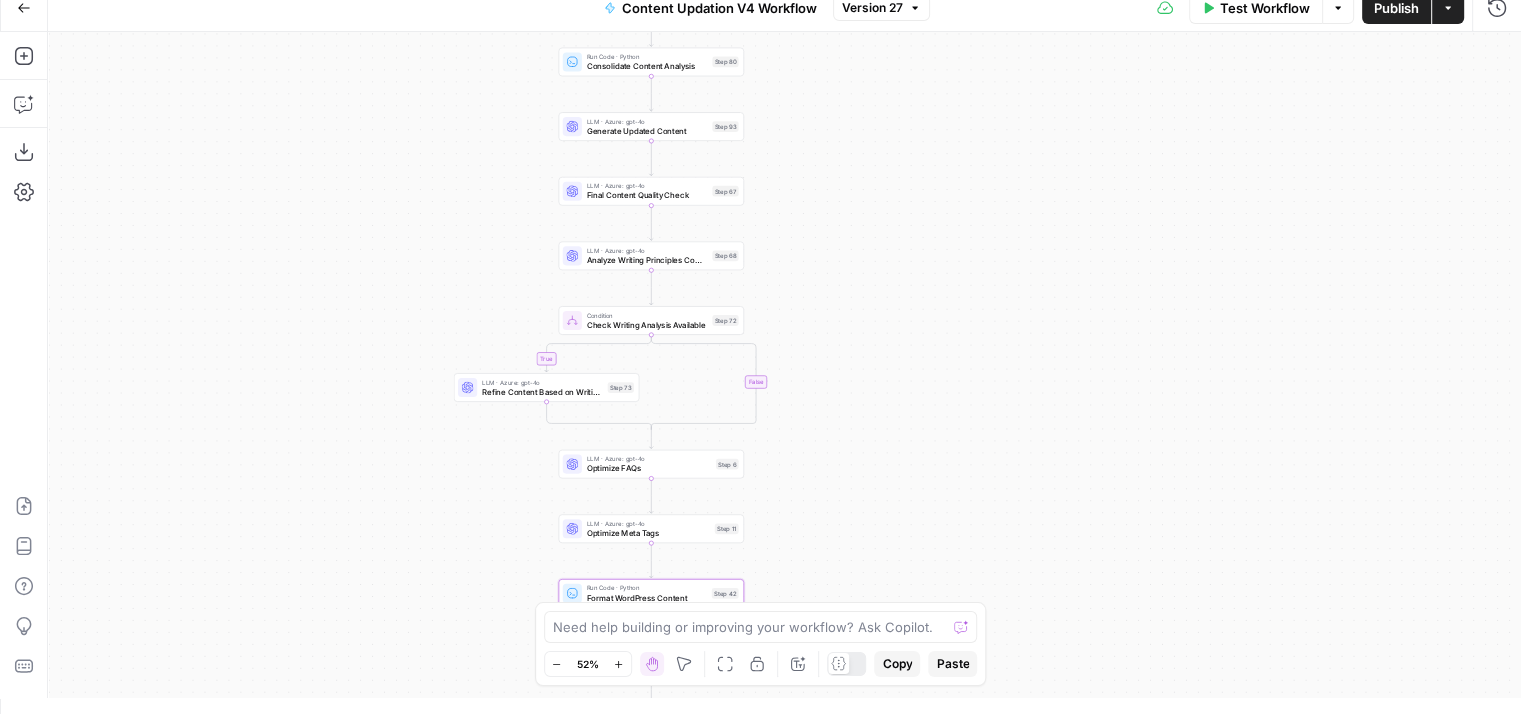 scroll, scrollTop: 0, scrollLeft: 0, axis: both 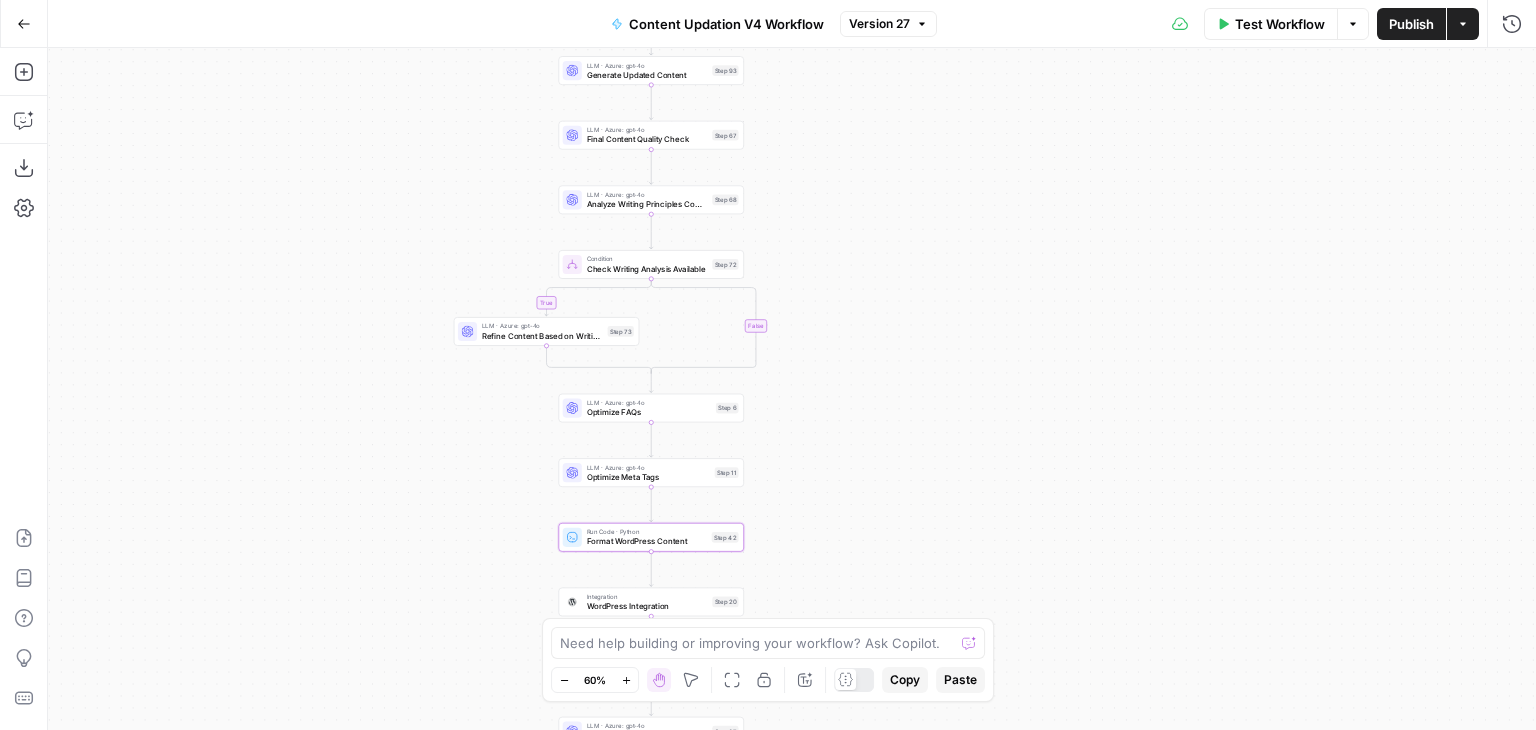 click on "Format WordPress Content" at bounding box center (647, 542) 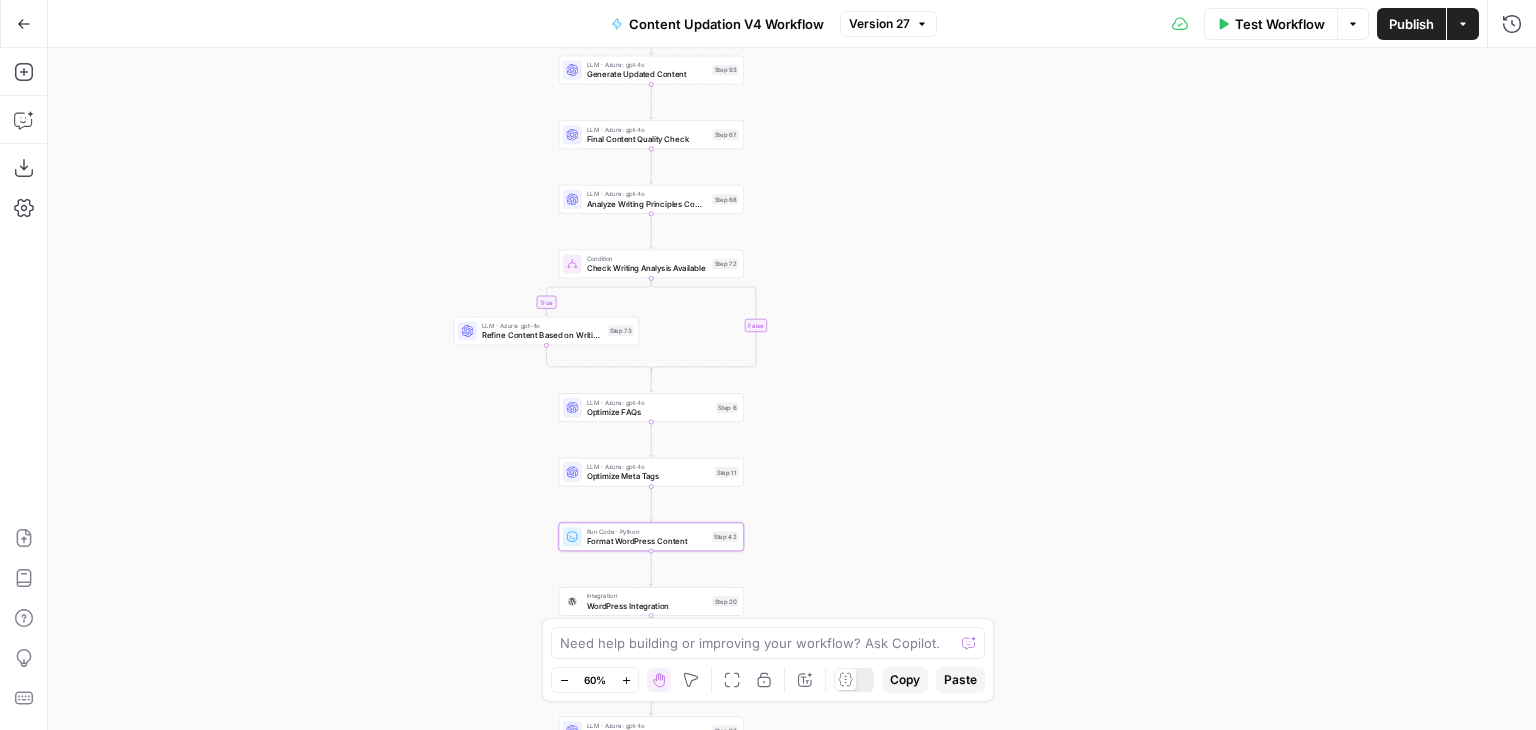 click on "Run Code · Python" at bounding box center (647, 532) 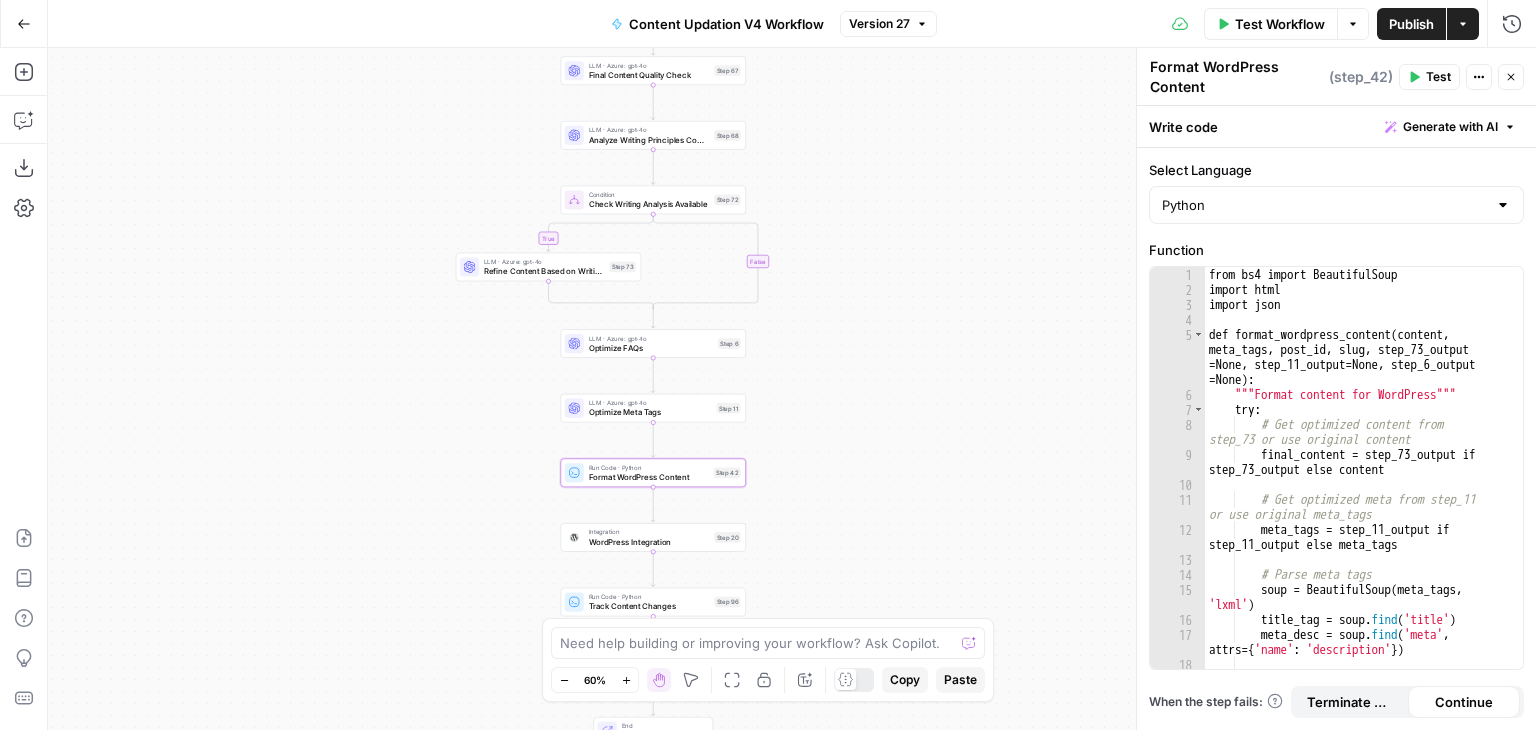 click on "true false Workflow Set Inputs Inputs Run Code · Python Normalize Keywords Step 1 Run Code · Python Calculate Readability Metrics Step 95 Perplexity Deep Research Extract Statistics Research Step 56 Run Code · Python Filter and Structure Statistics Step 58 Perplexity Deep Research Extract Recent Case Studies Step 76 Run Code · Python Filter and Structure Case Studies Step 77 Run Code · Python Combine Research Findings Step 63 LLM · Azure: o4-mini Analyze Statistics Step 89 LLM · Azure: o4-mini Analyze Headings Step 90 LLM · Azure: o4-mini Analyze Case Studies Step 91 LLM · Azure: o4-mini Analyze Listicle Items Step 92 Run Code · Python Extract Meta Tags Step 2 Run Code · Python Analyze Current FAQs Step 45 Run Code · Python Consolidate Content Analysis Step 80 LLM · Azure: gpt-4o Generate Updated Content Step 93 LLM · Azure: gpt-4o Final Content Quality Check Step 67 LLM · Azure: gpt-4o Analyze Writing Principles Compliance Step 68 Condition Check Writing Analysis Available Step 72 Step 73 End" at bounding box center (792, 389) 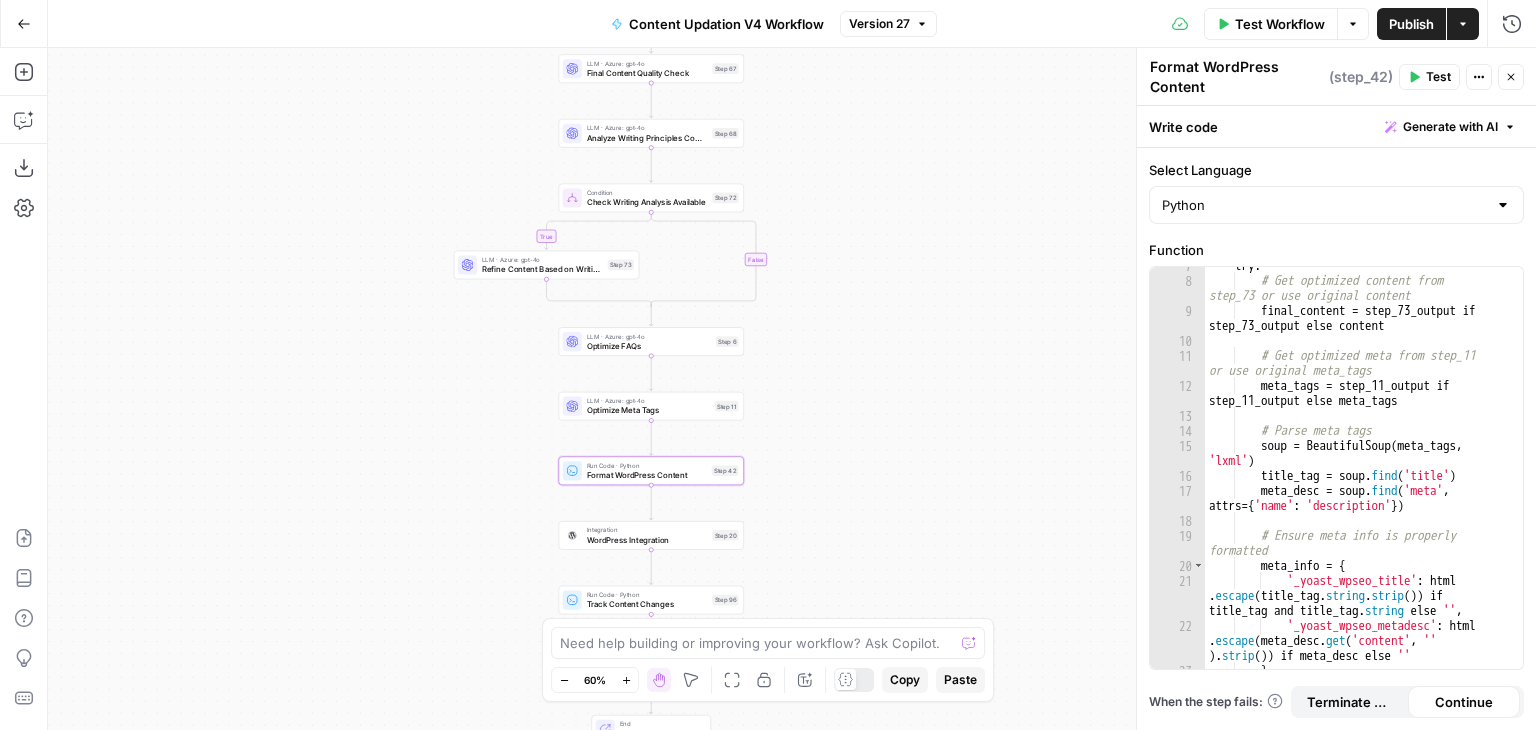 scroll, scrollTop: 248, scrollLeft: 0, axis: vertical 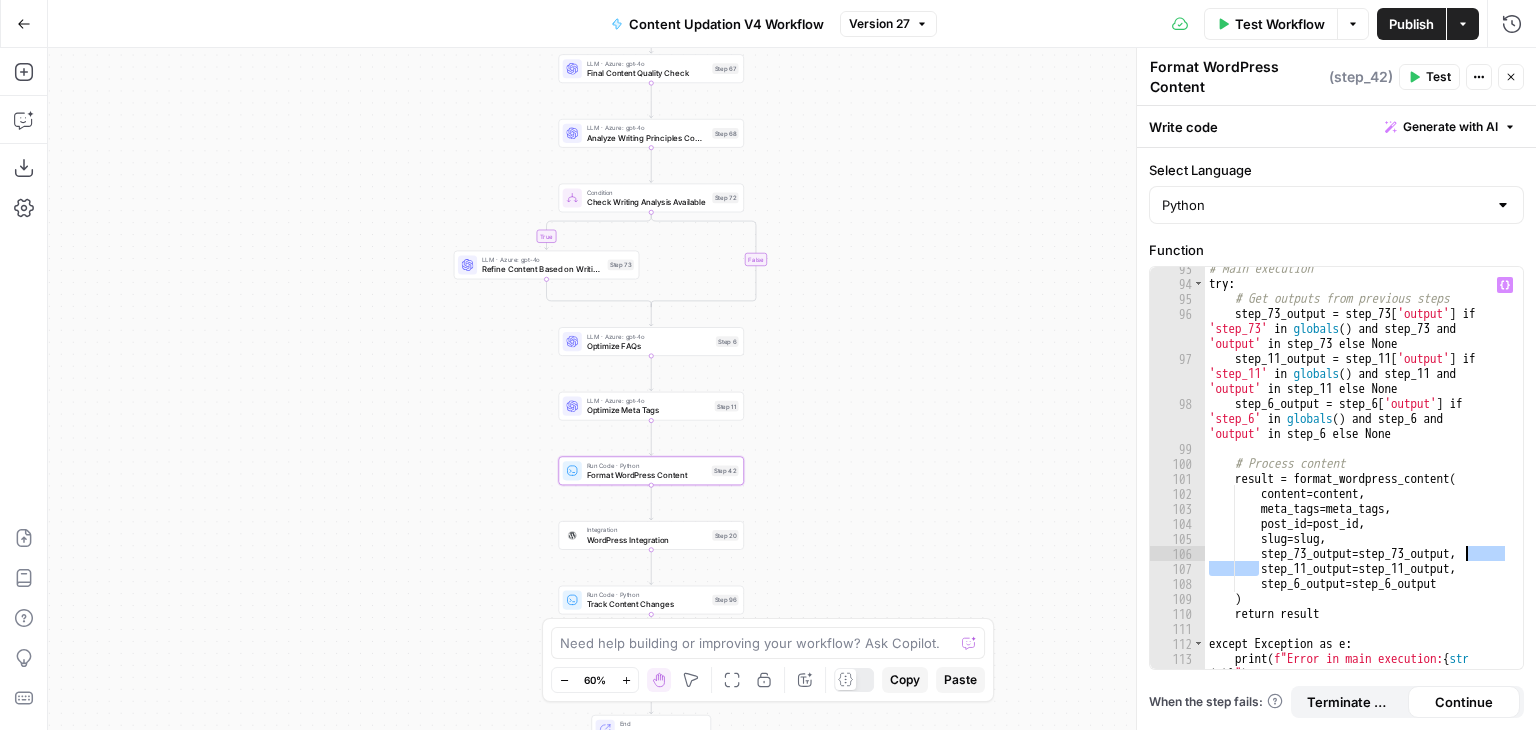 drag, startPoint x: 1260, startPoint y: 560, endPoint x: 1474, endPoint y: 556, distance: 214.03738 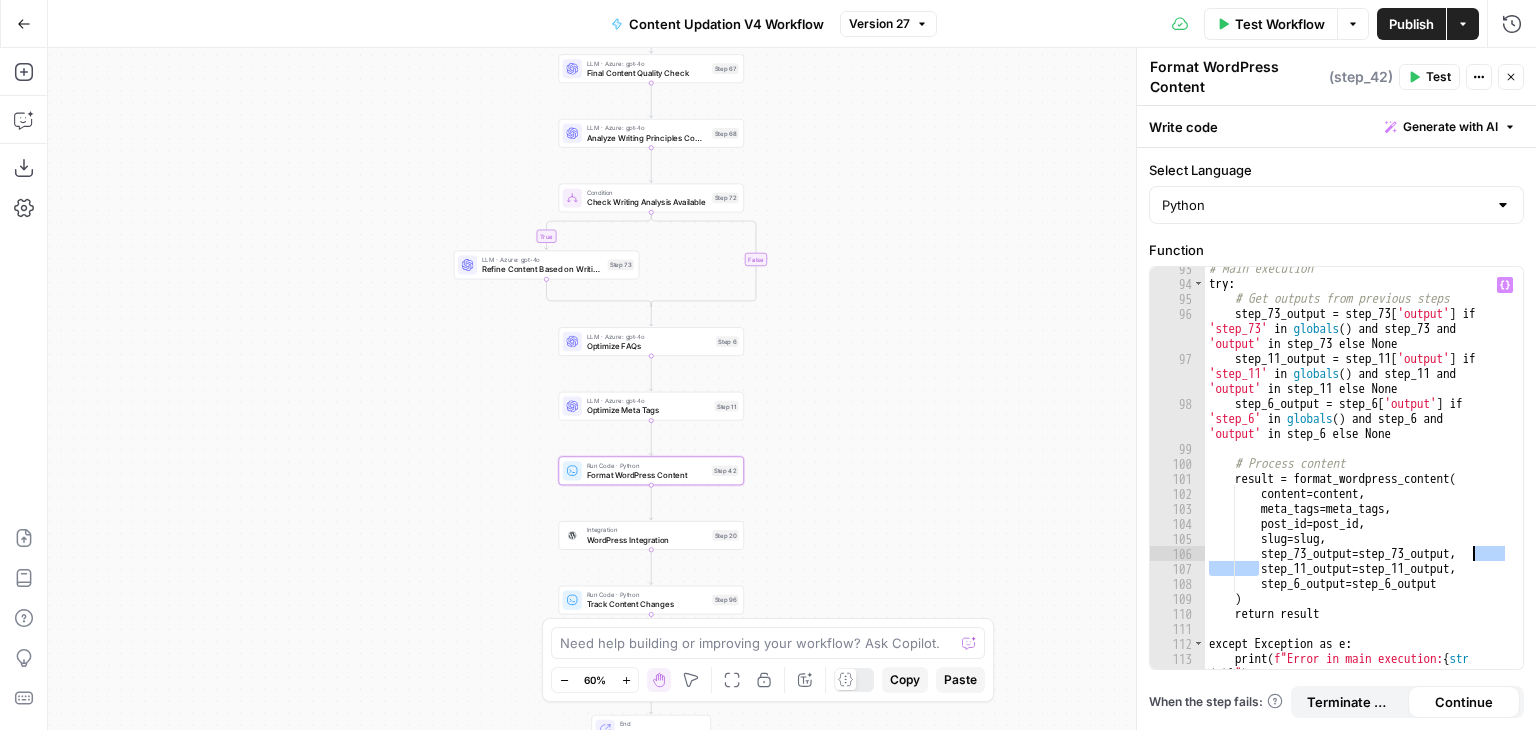 click on "# Main execution try :      # Get outputs from previous steps      step_73_output   =   step_73 [ 'output' ]   if   'step_73'   in   globals ( )   and   step_73   and   'output'   in   step_73   else   None      step_11_output   =   step_11 [ 'output' ]   if   'step_11'   in   globals ( )   and   step_11   and   'output'   in   step_11   else   None      step_6_output   =   step_6 [ 'output' ]   if   'step_6'   in   globals ( )   and   step_6   and   'output'   in   step_6   else   None           # Process content      result   =   format_wordpress_content (           content = content ,           meta_tags = meta_tags ,           post_id = post_id ,           slug = slug ,           step_73_output = step_73_output ,           step_11_output = step_11_output ,           step_6_output = step_6_output      )      return   result      except   Exception   as   e :      print ( f"Error in main execution:  { str ( e )} " )" at bounding box center (1357, 485) 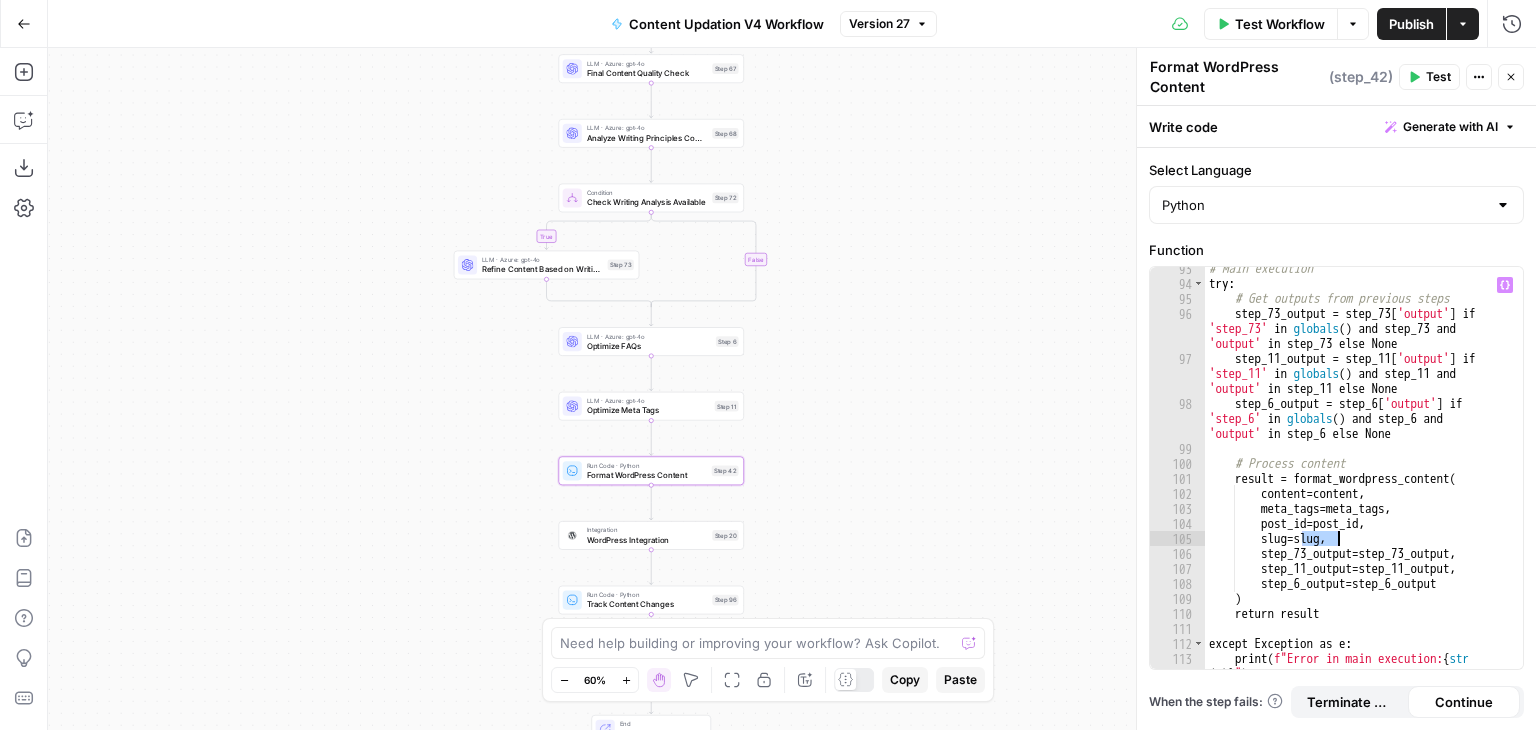 drag, startPoint x: 1304, startPoint y: 536, endPoint x: 1341, endPoint y: 541, distance: 37.336308 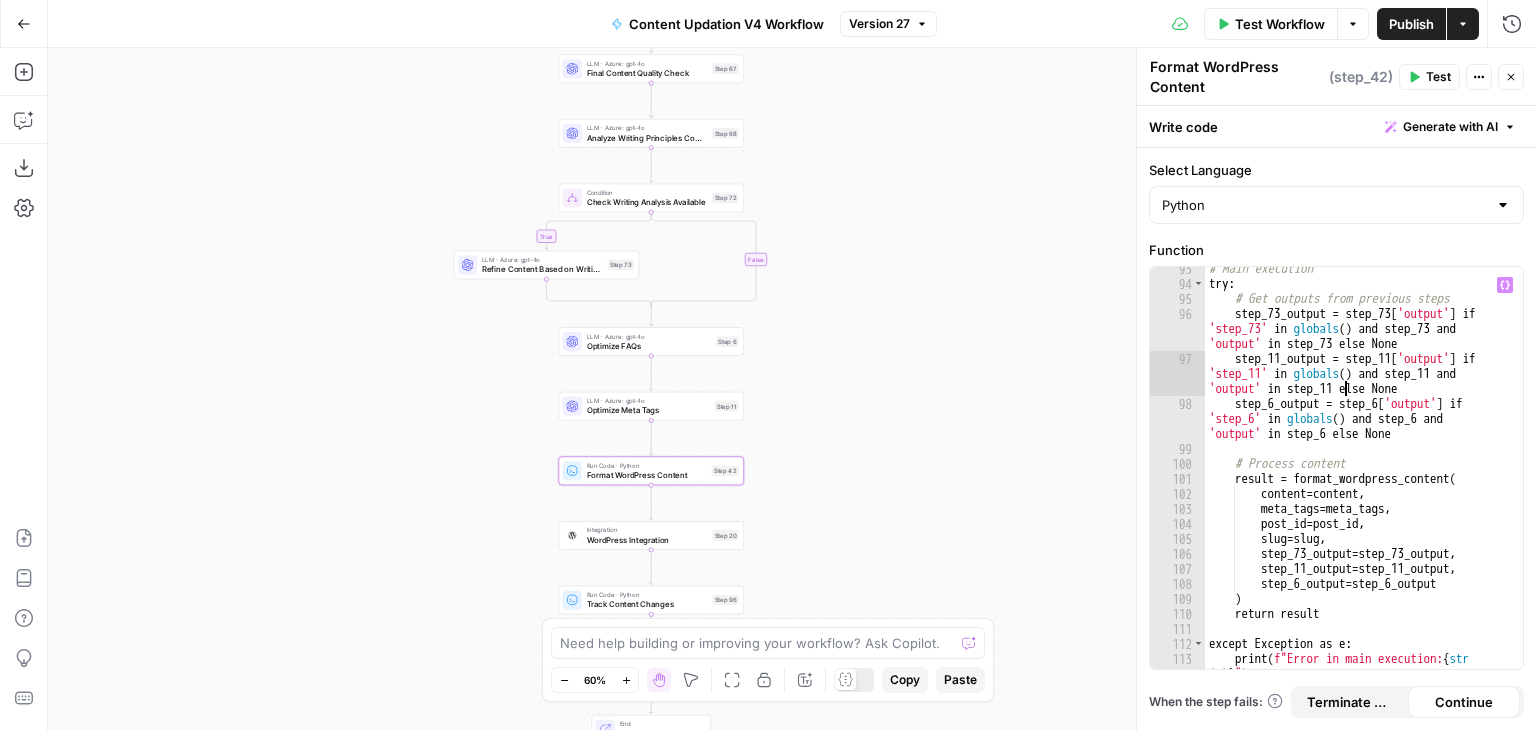 click on "# Main execution try :      # Get outputs from previous steps      step_73_output   =   step_73 [ 'output' ]   if   'step_73'   in   globals ( )   and   step_73   and   'output'   in   step_73   else   None      step_11_output   =   step_11 [ 'output' ]   if   'step_11'   in   globals ( )   and   step_11   and   'output'   in   step_11   else   None      step_6_output   =   step_6 [ 'output' ]   if   'step_6'   in   globals ( )   and   step_6   and   'output'   in   step_6   else   None           # Process content      result   =   format_wordpress_content (           content = content ,           meta_tags = meta_tags ,           post_id = post_id ,           slug = slug ,           step_73_output = step_73_output ,           step_11_output = step_11_output ,           step_6_output = step_6_output      )      return   result      except   Exception   as   e :      print ( f"Error in main execution:  { str ( e )} " )" at bounding box center (1357, 485) 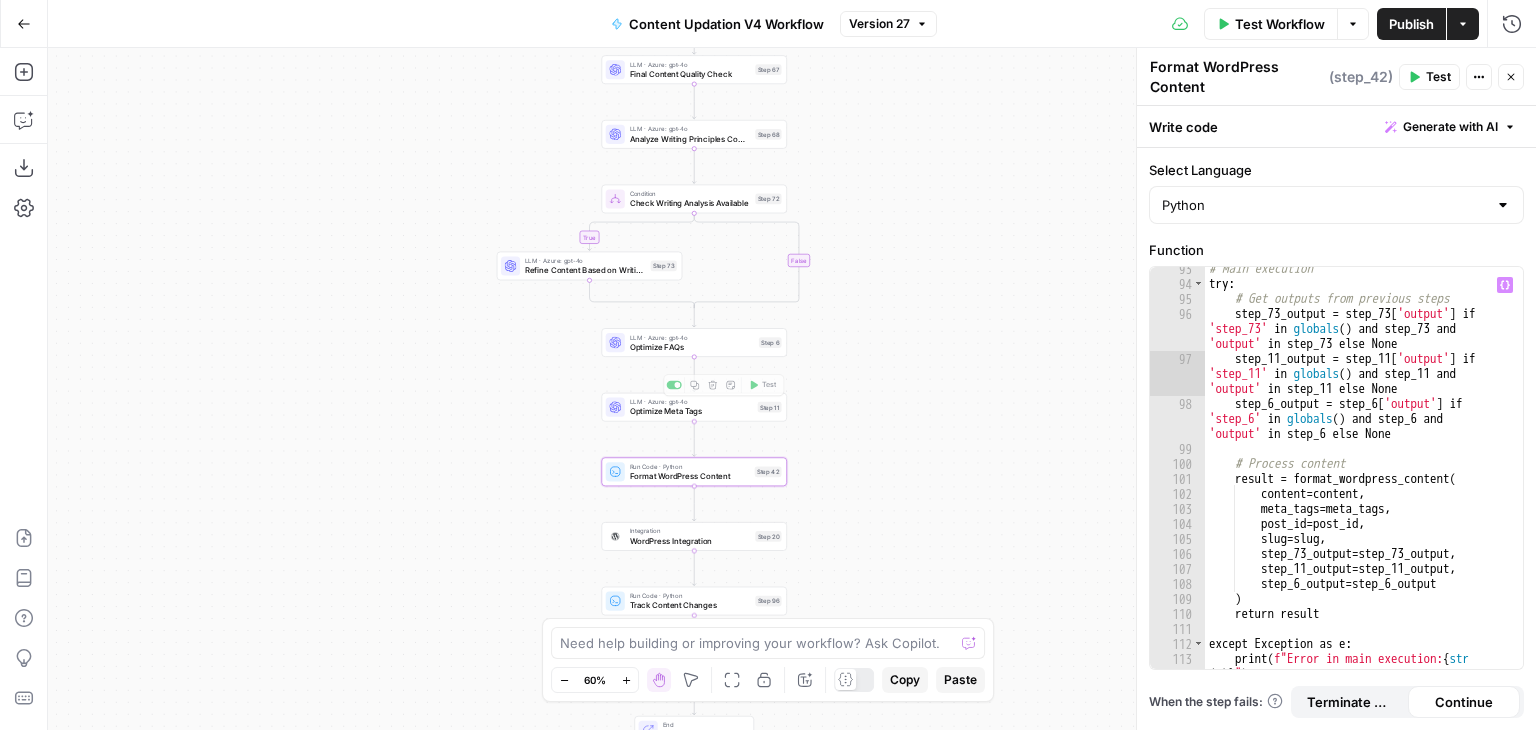 drag, startPoint x: 353, startPoint y: 394, endPoint x: 939, endPoint y: 395, distance: 586.00085 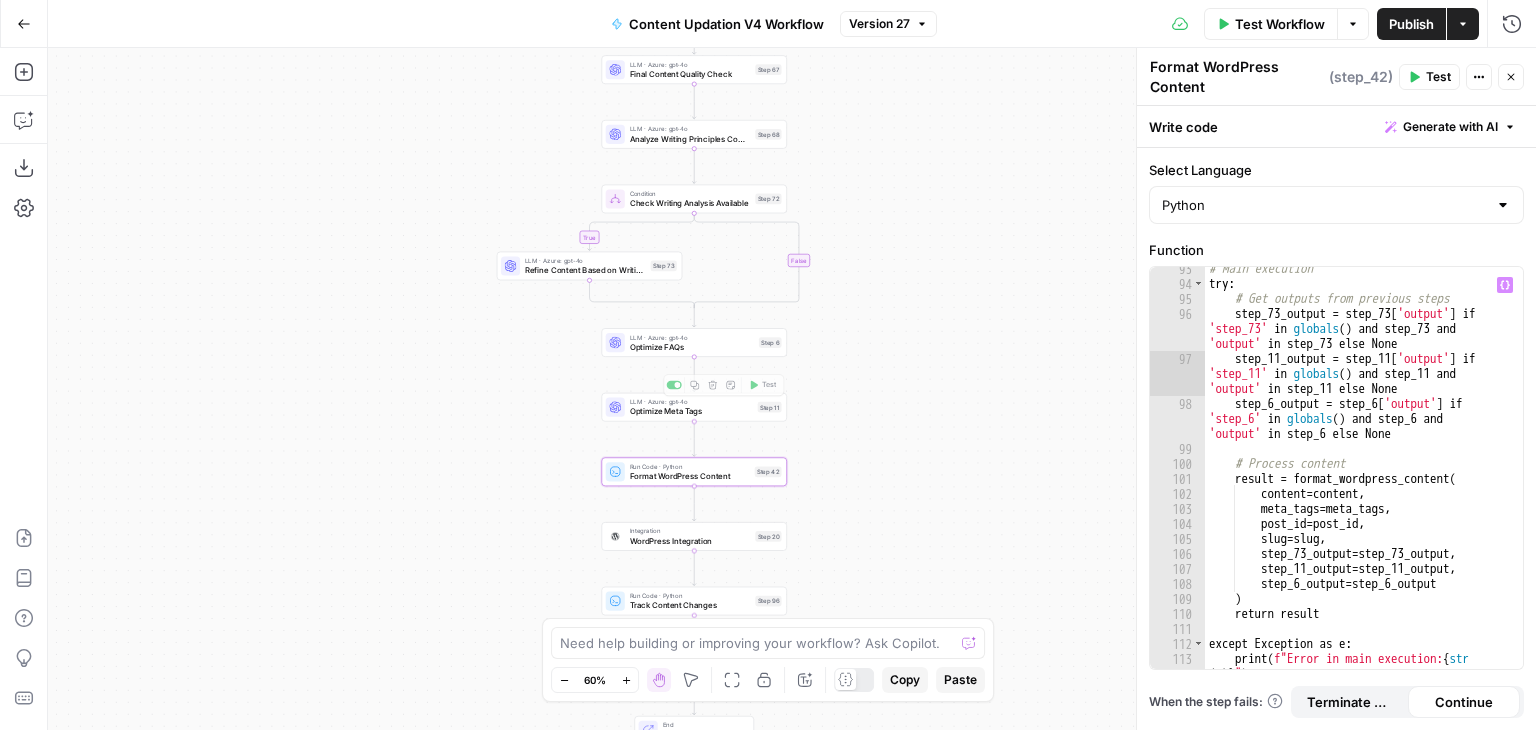 click on "true false Workflow Set Inputs Inputs Run Code · Python Normalize Keywords Step 1 Run Code · Python Calculate Readability Metrics Step 95 Perplexity Deep Research Extract Statistics Research Step 56 Run Code · Python Filter and Structure Statistics Step 58 Perplexity Deep Research Extract Recent Case Studies Step 76 Run Code · Python Filter and Structure Case Studies Step 77 Run Code · Python Combine Research Findings Step 63 LLM · Azure: o4-mini Analyze Statistics Step 89 LLM · Azure: o4-mini Analyze Headings Step 90 LLM · Azure: o4-mini Analyze Case Studies Step 91 LLM · Azure: o4-mini Analyze Listicle Items Step 92 Run Code · Python Extract Meta Tags Step 2 Run Code · Python Analyze Current FAQs Step 45 Run Code · Python Consolidate Content Analysis Step 80 LLM · Azure: gpt-4o Generate Updated Content Step 93 LLM · Azure: gpt-4o Final Content Quality Check Step 67 LLM · Azure: gpt-4o Analyze Writing Principles Compliance Step 68 Condition Check Writing Analysis Available Step 72 Step 73 Test" at bounding box center [792, 389] 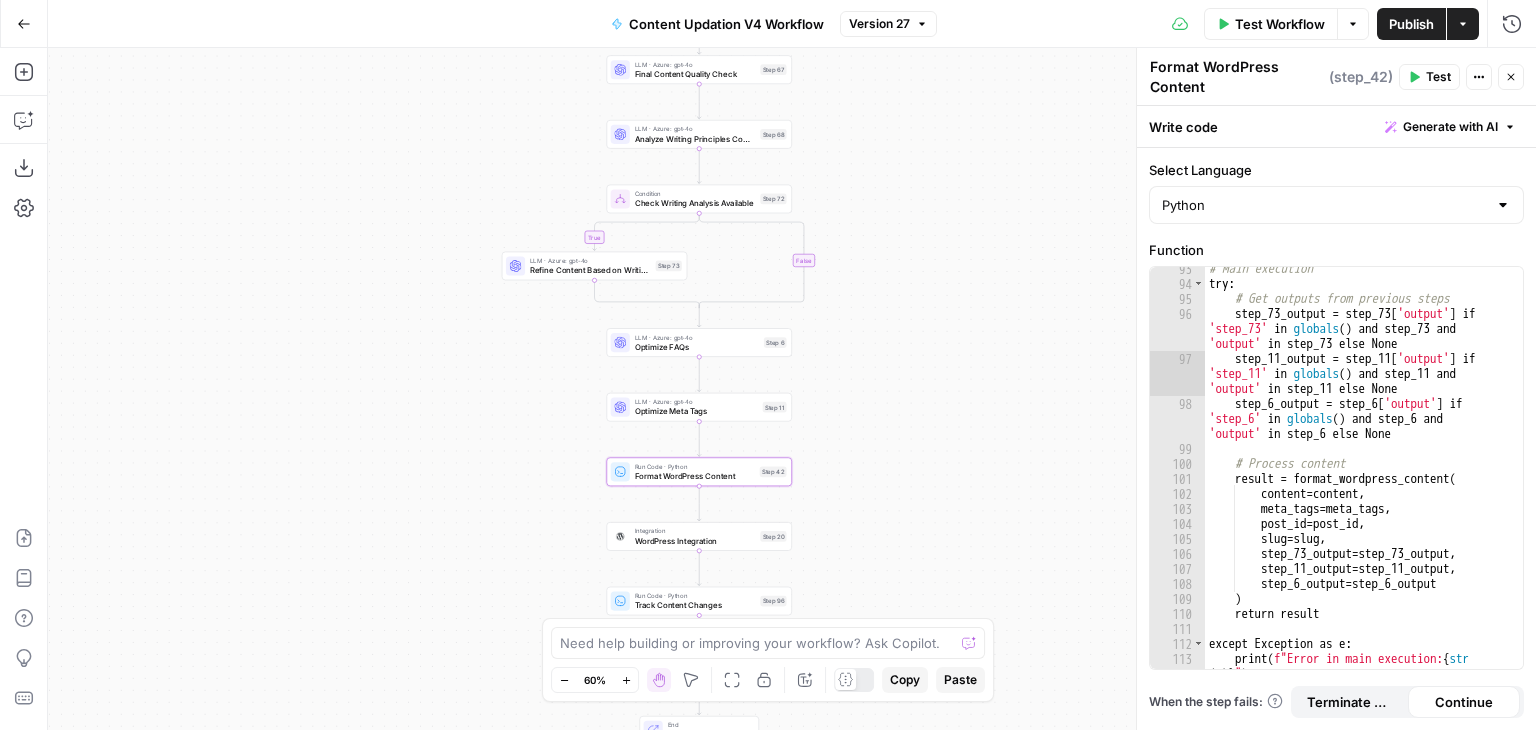 click 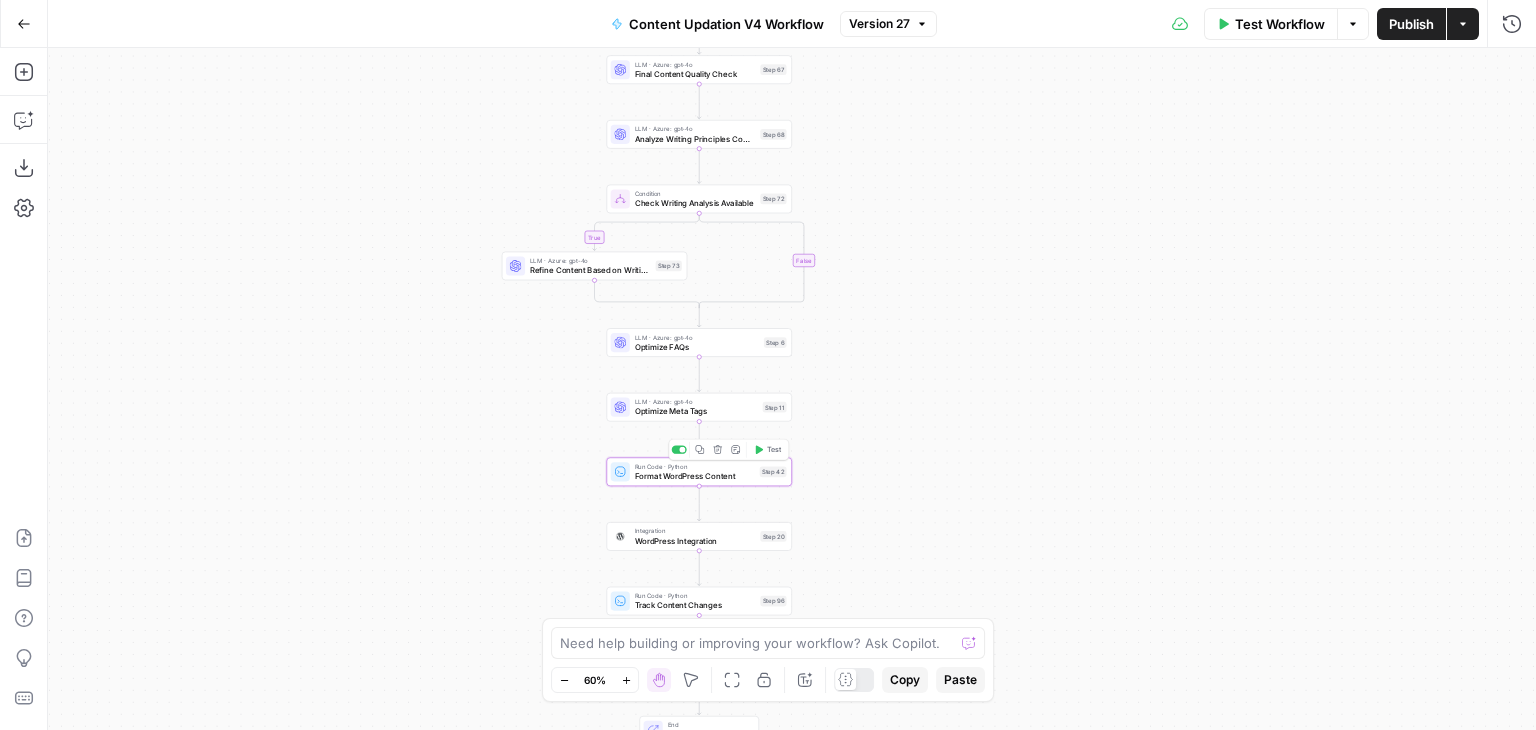 click on "Test" at bounding box center (774, 449) 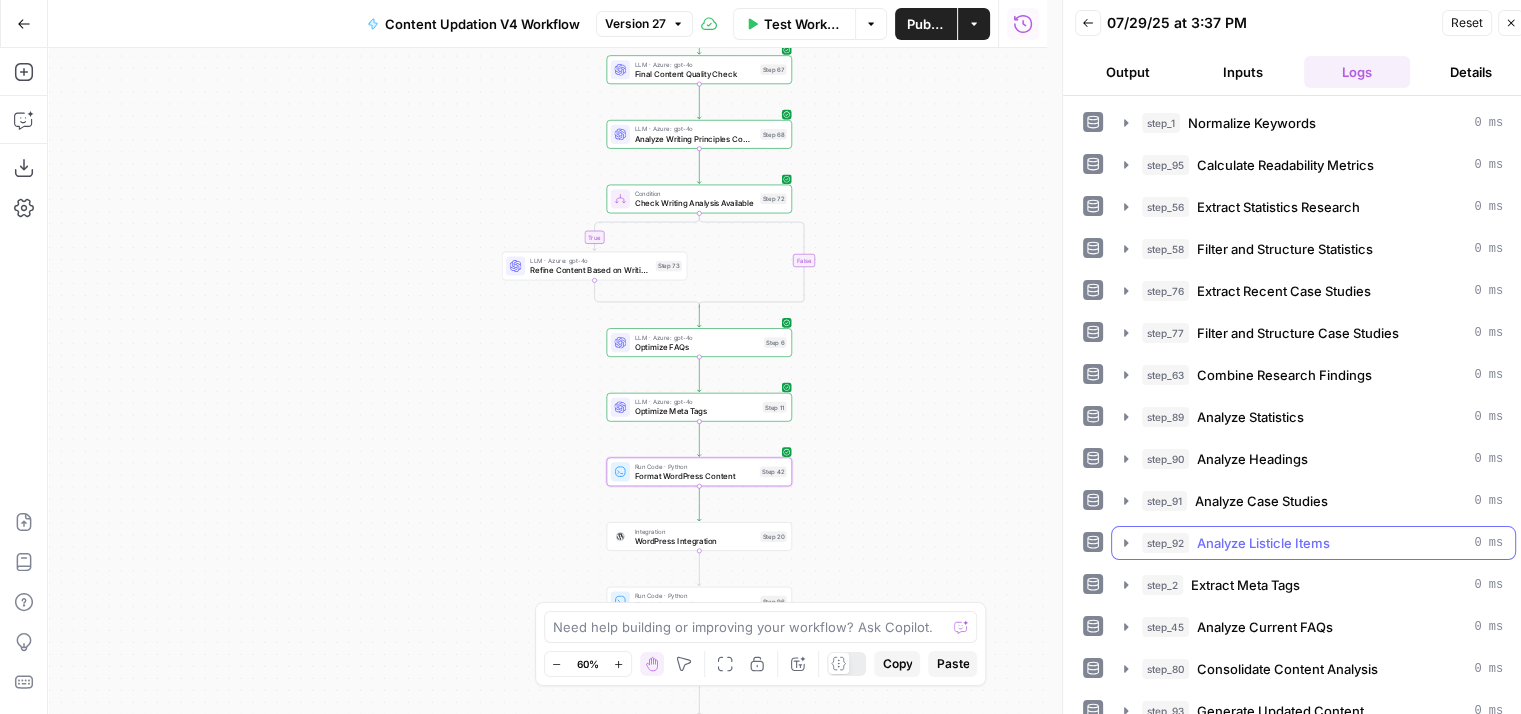 scroll, scrollTop: 16, scrollLeft: 0, axis: vertical 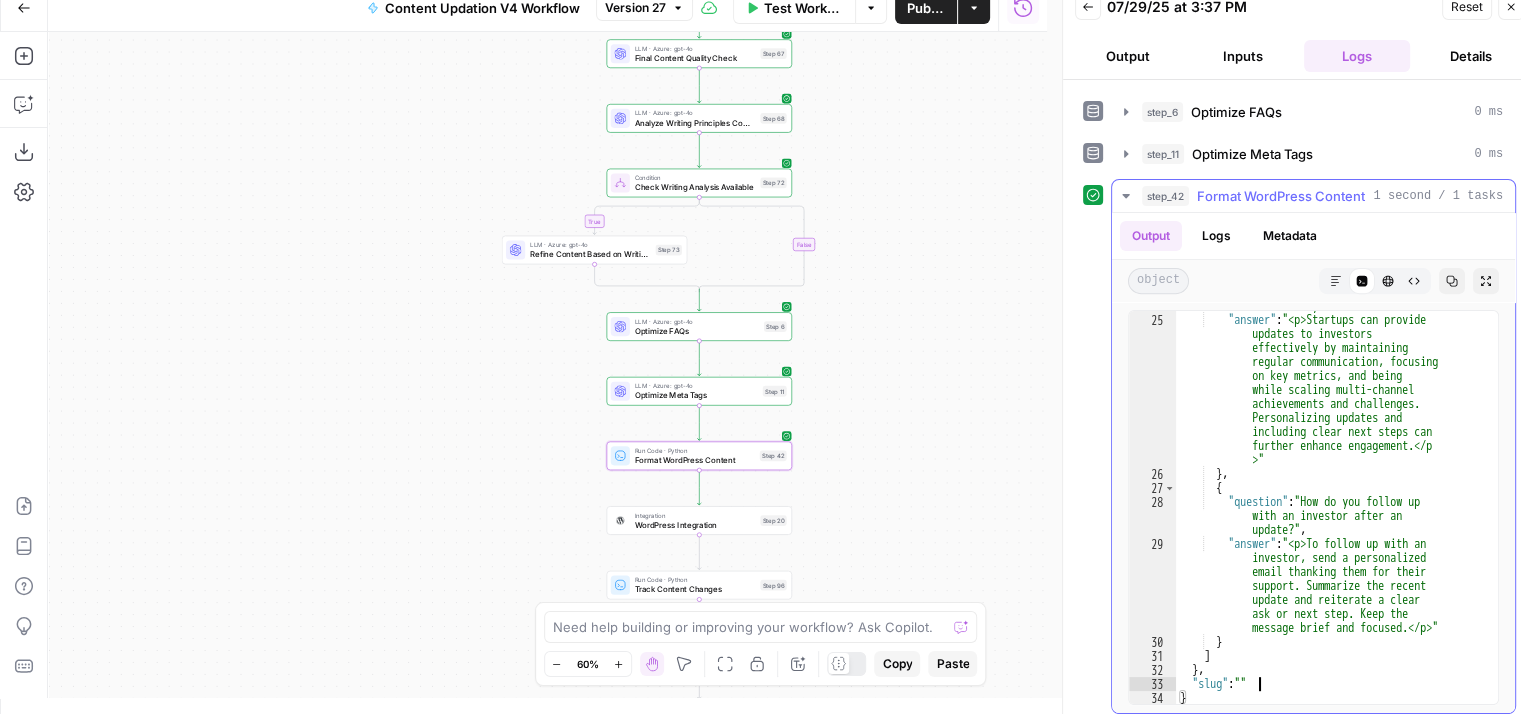 type on "**********" 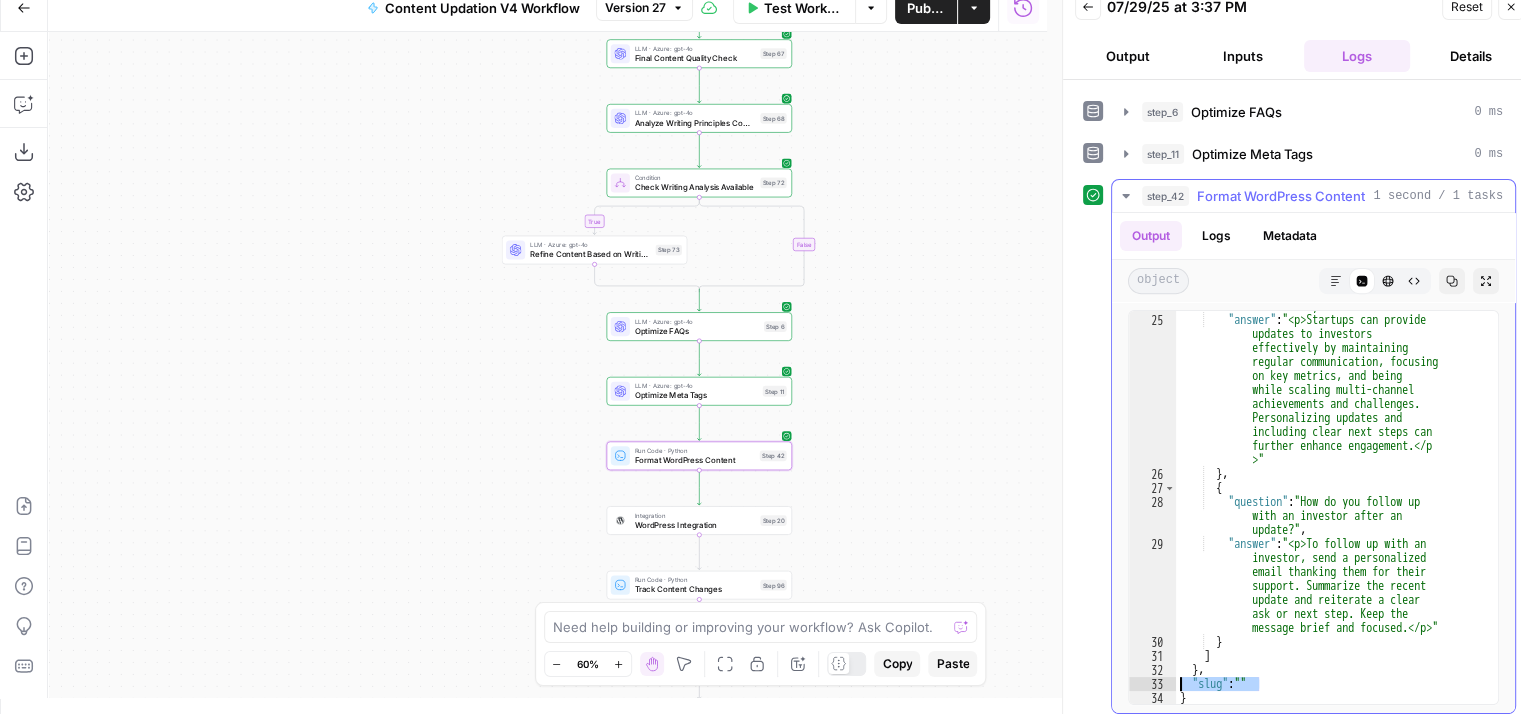 drag, startPoint x: 1272, startPoint y: 677, endPoint x: 1182, endPoint y: 677, distance: 90 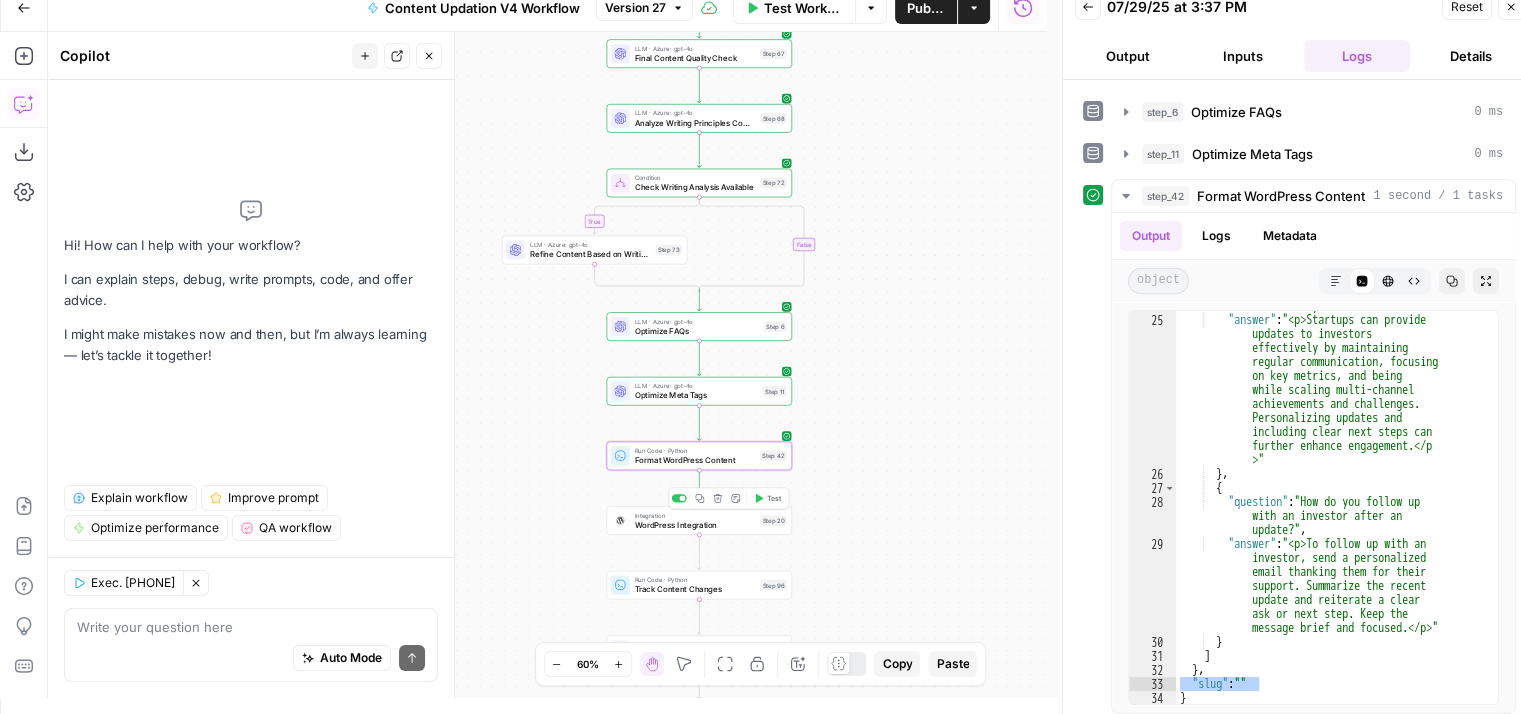 click on "WordPress Integration" at bounding box center [695, 525] 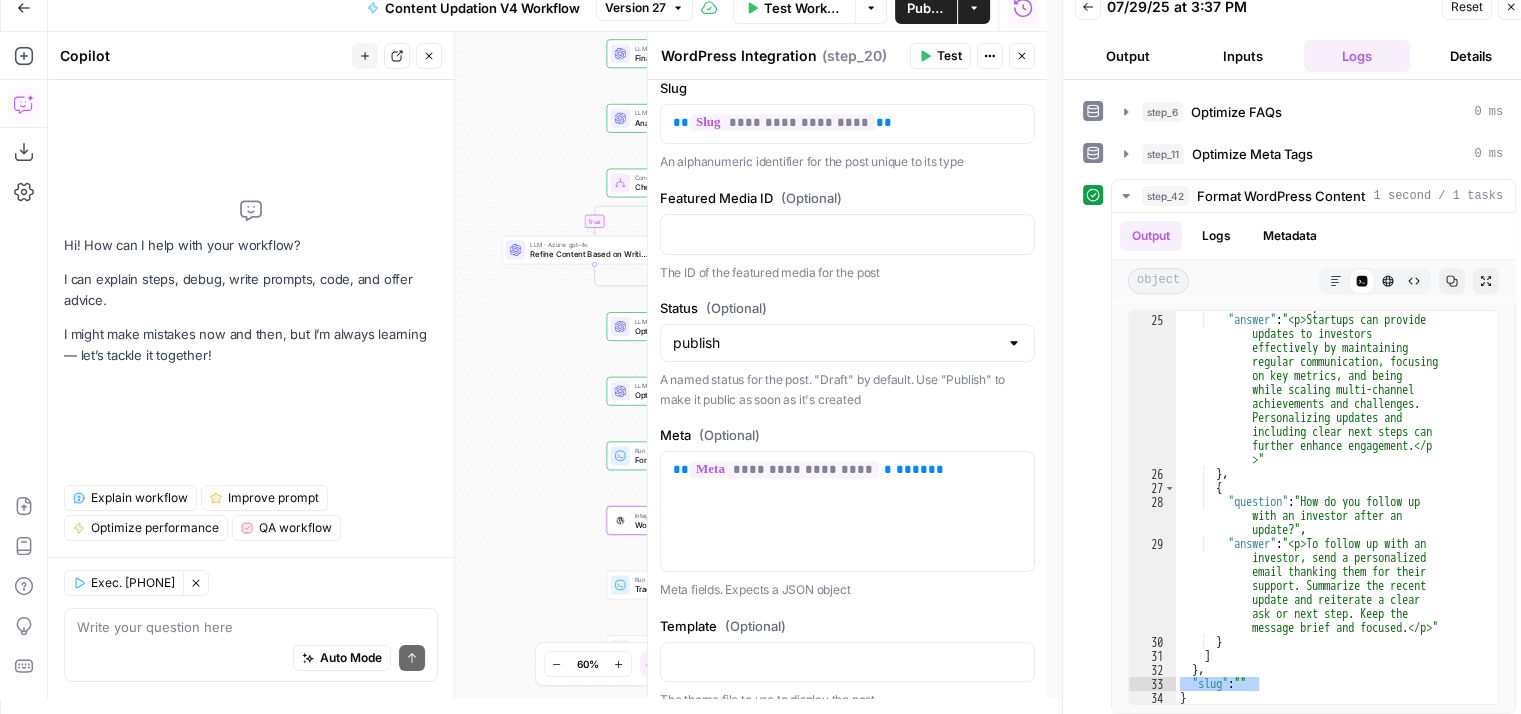 scroll, scrollTop: 948, scrollLeft: 0, axis: vertical 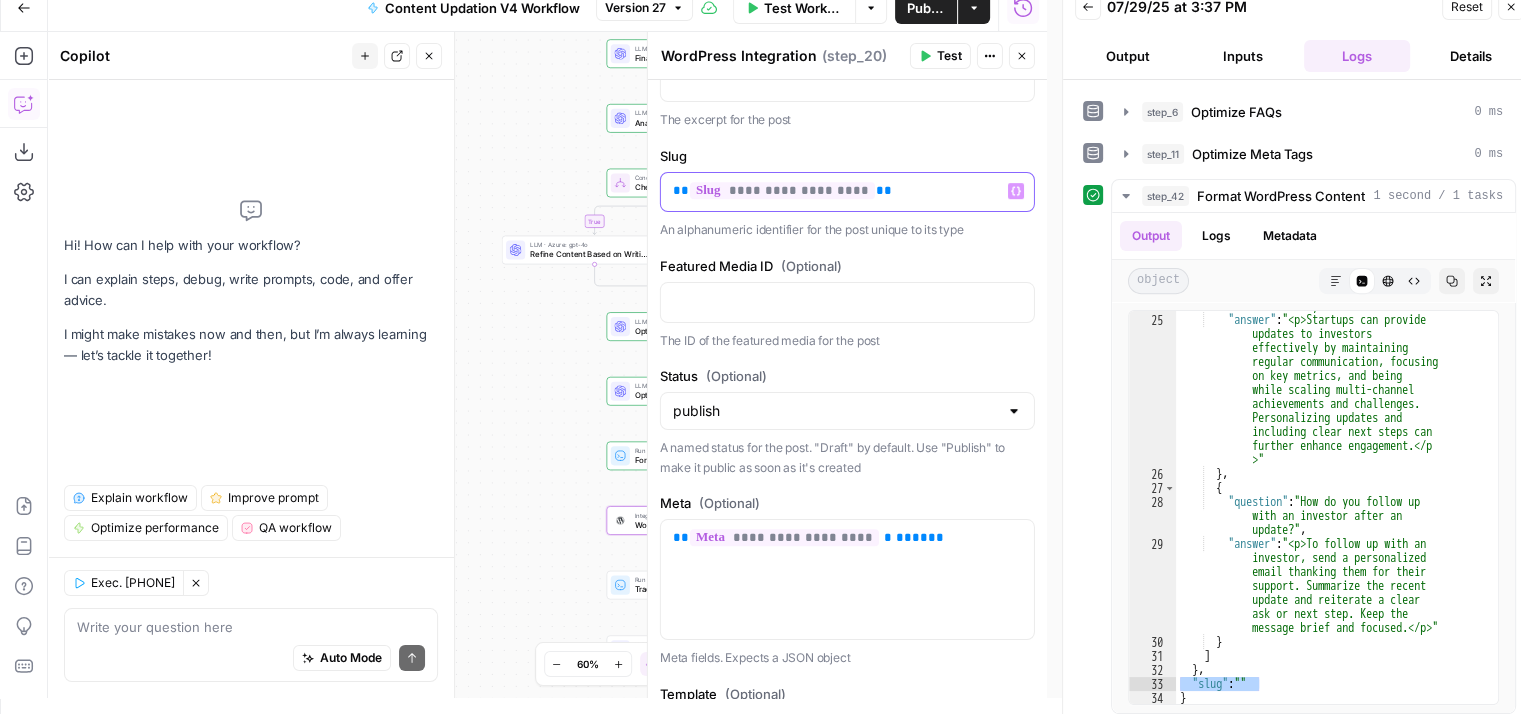 click on "**********" at bounding box center [847, 191] 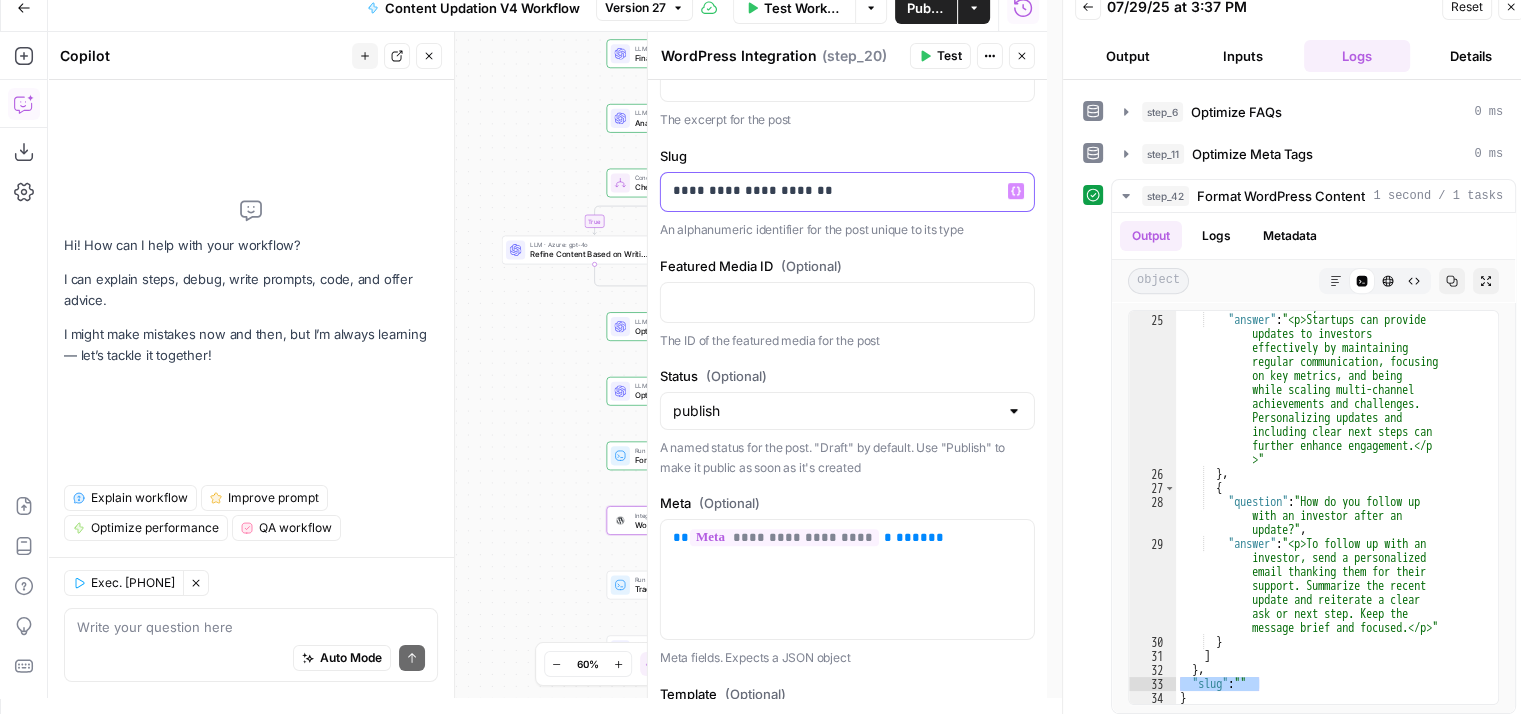 type 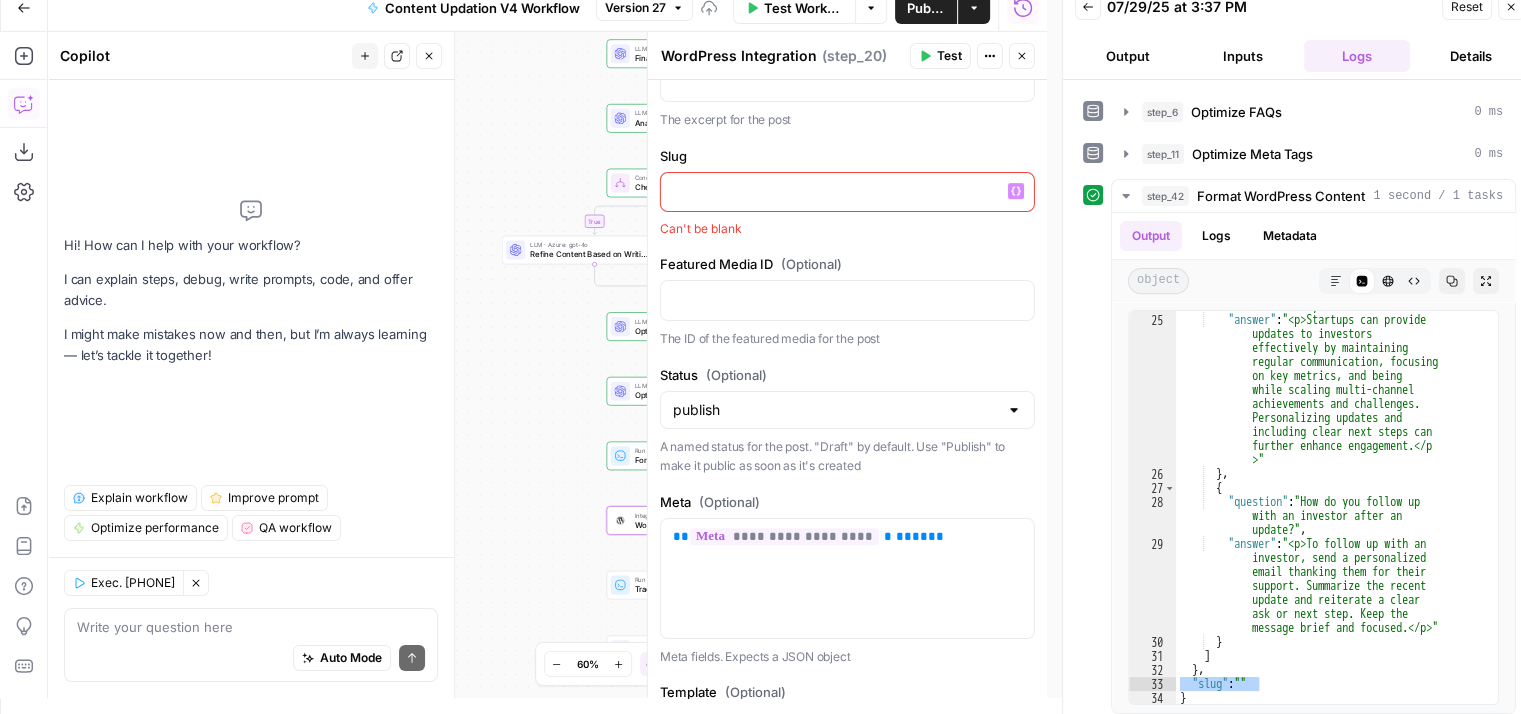 click on "Variables Menu" at bounding box center [1016, 191] 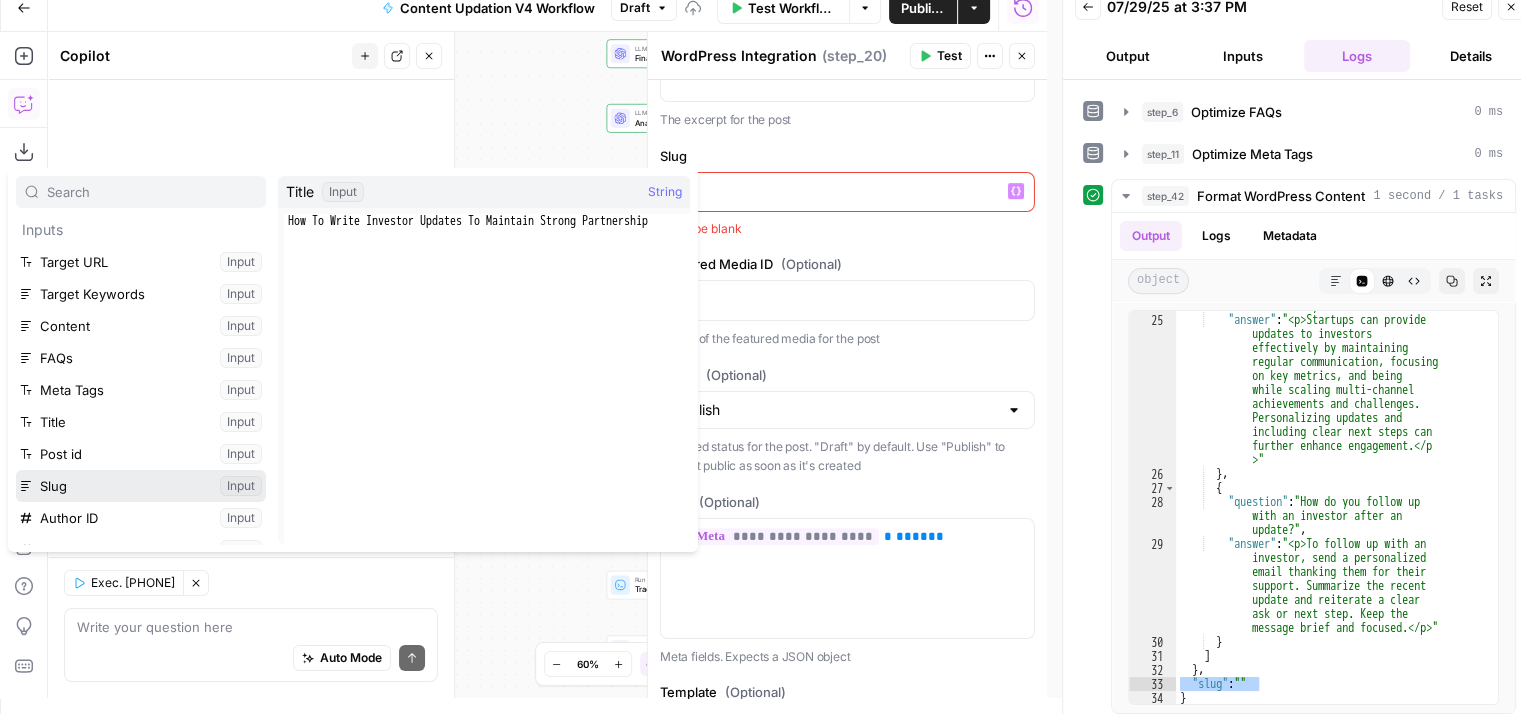 click at bounding box center [141, 486] 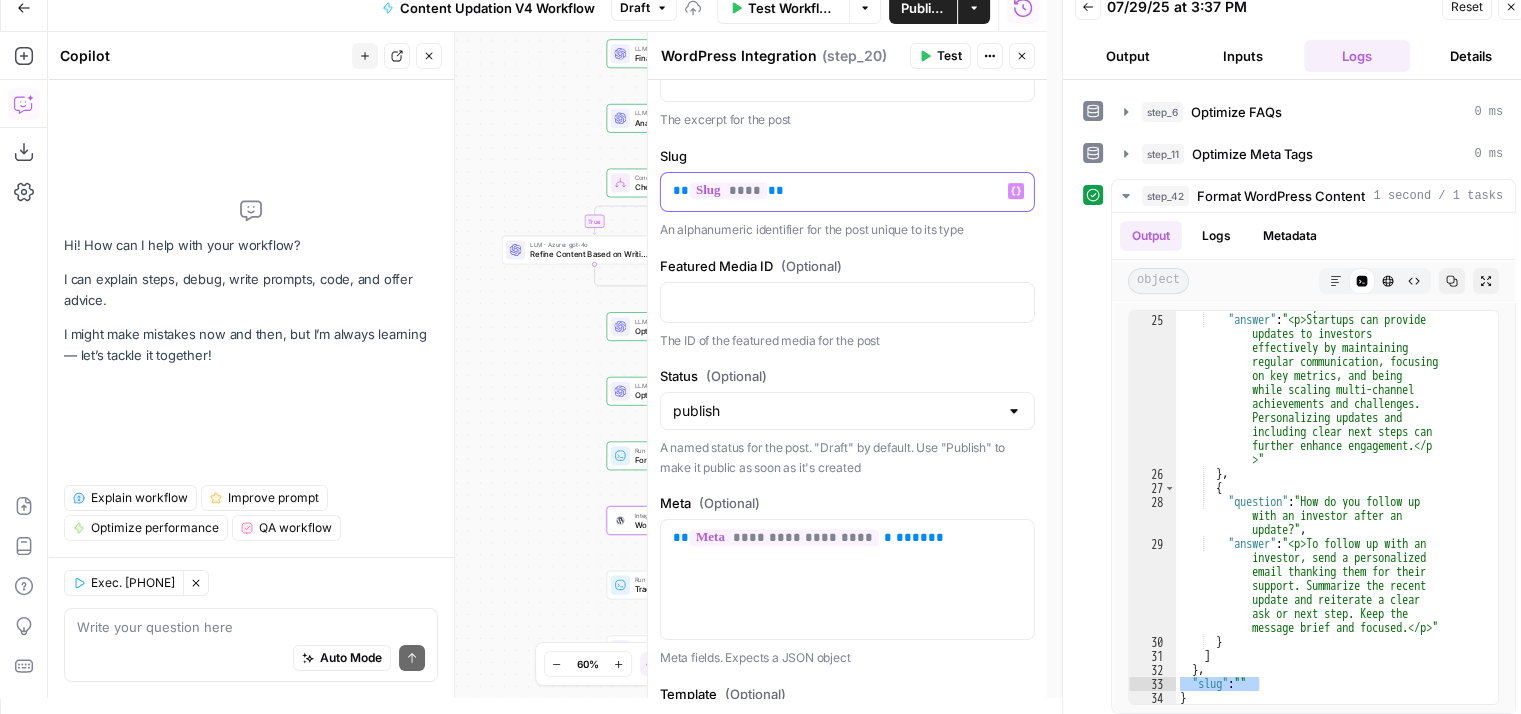 click on "****" at bounding box center (728, 190) 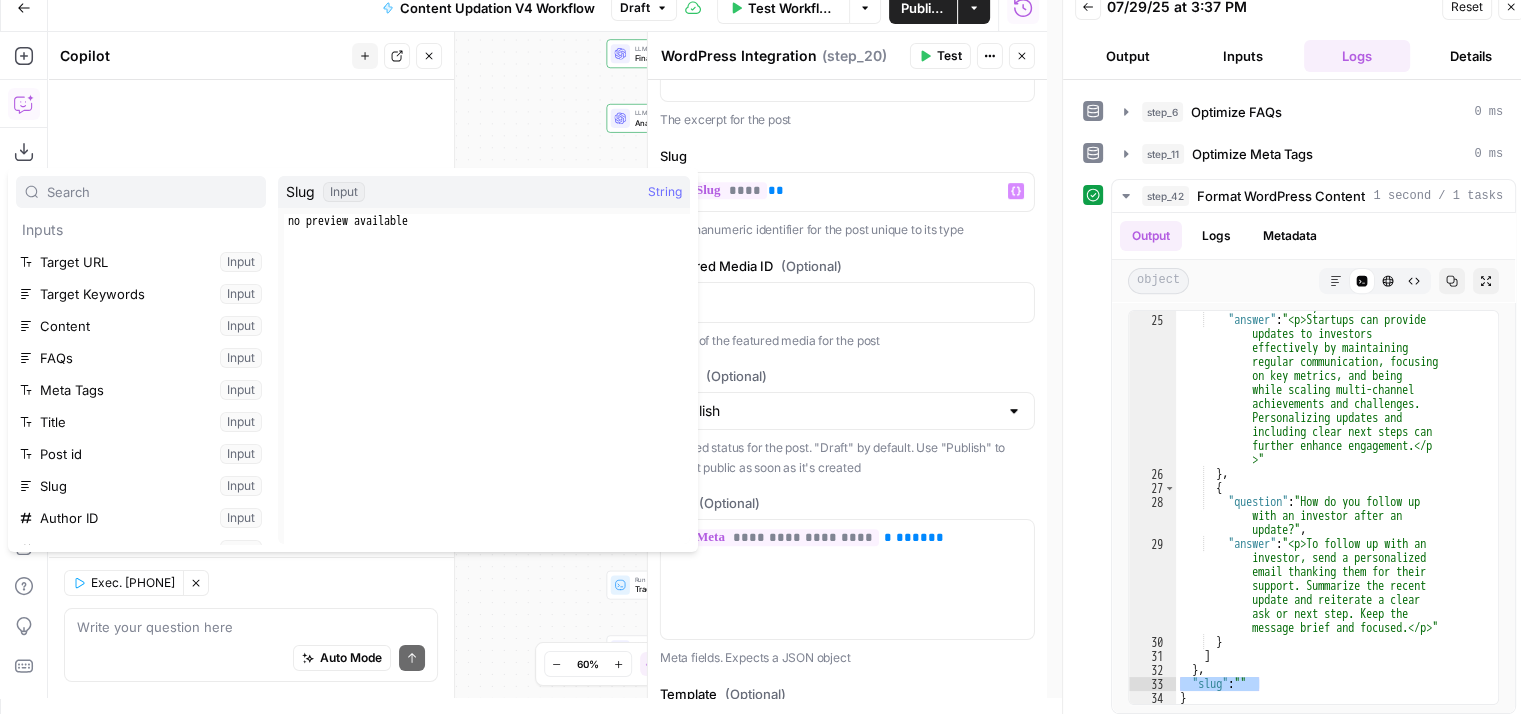 type on "**********" 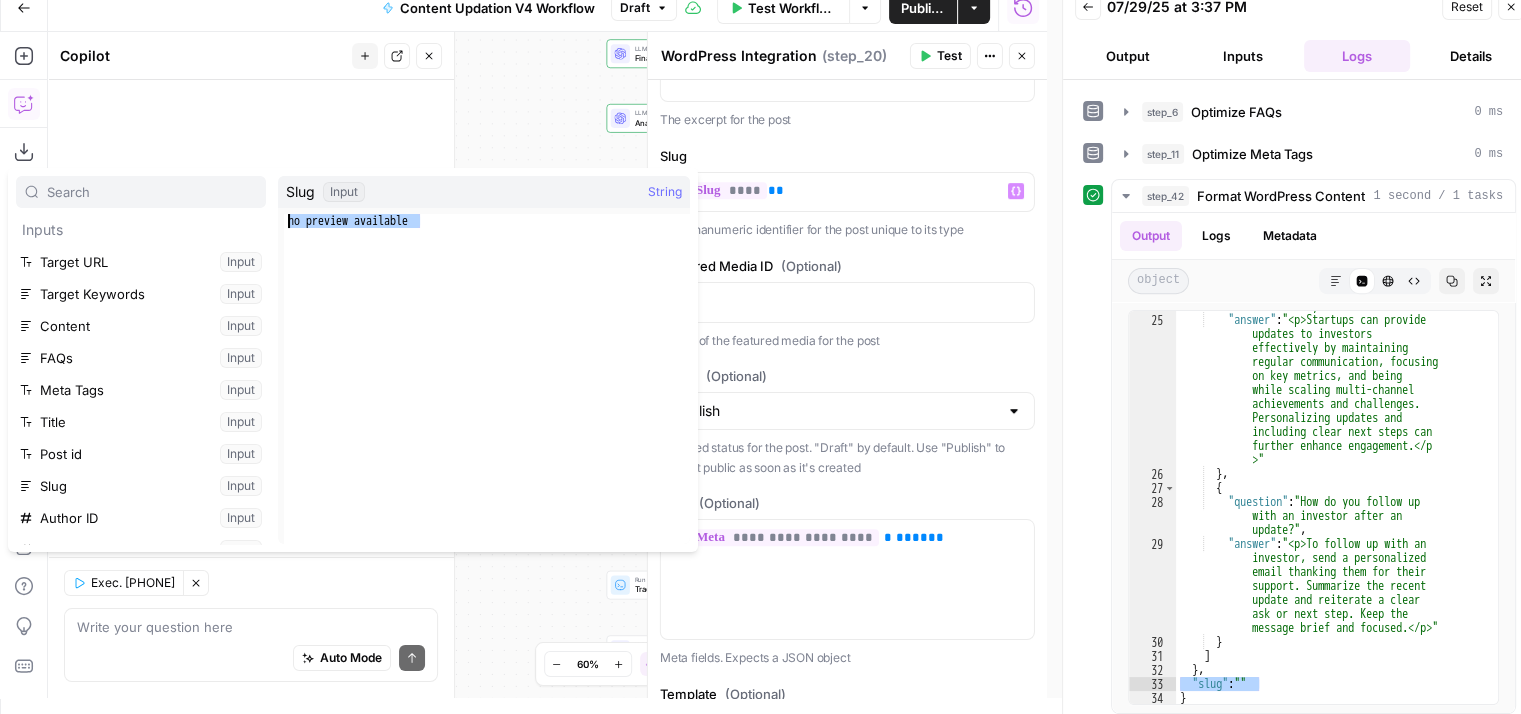 drag, startPoint x: 420, startPoint y: 222, endPoint x: 282, endPoint y: 223, distance: 138.00362 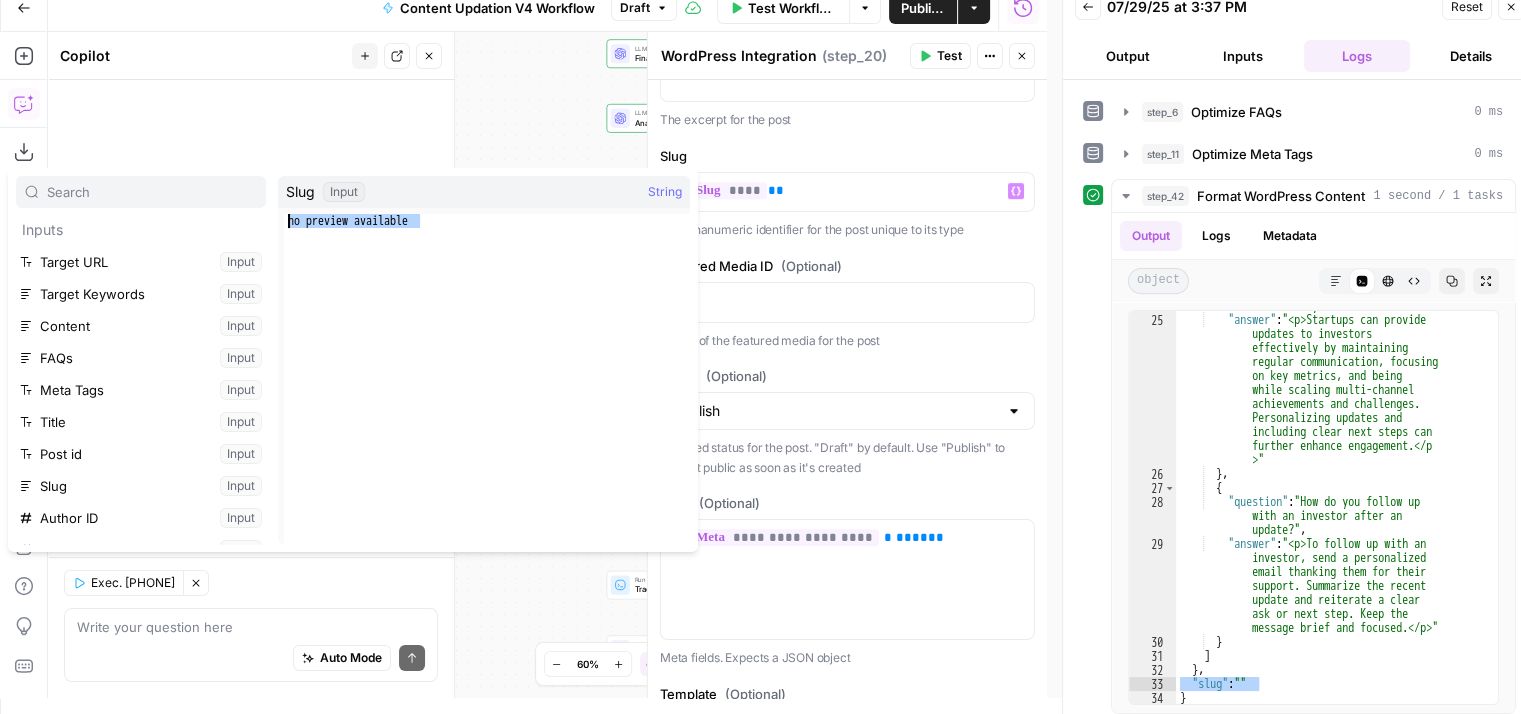 click on "**********" at bounding box center (481, 373) 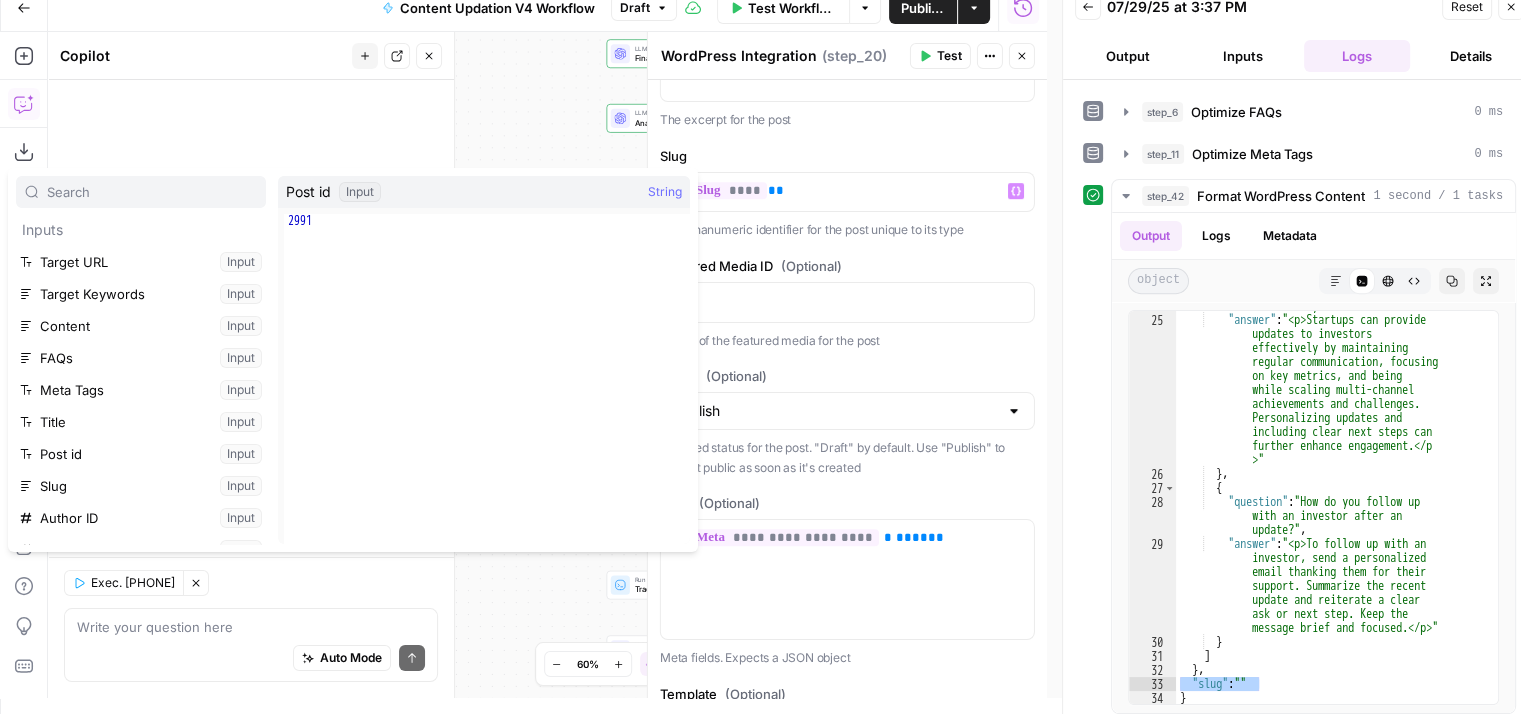 click on "Hi! How can I help with your workflow?
I can explain steps, debug, write prompts, code, and offer advice.
I might make mistakes now and then, but I’m always learning — let’s tackle it together!" at bounding box center (251, 282) 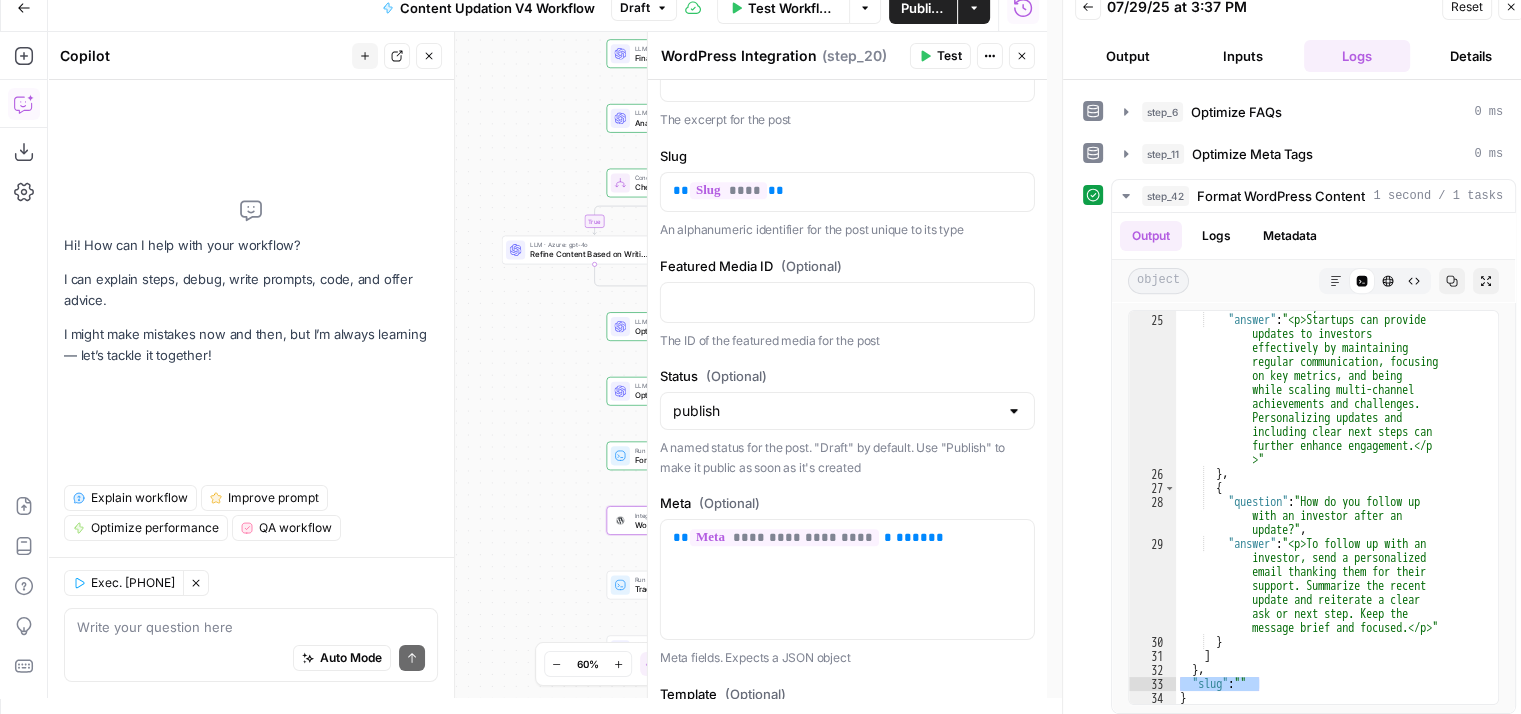 click on "Test" at bounding box center (940, 56) 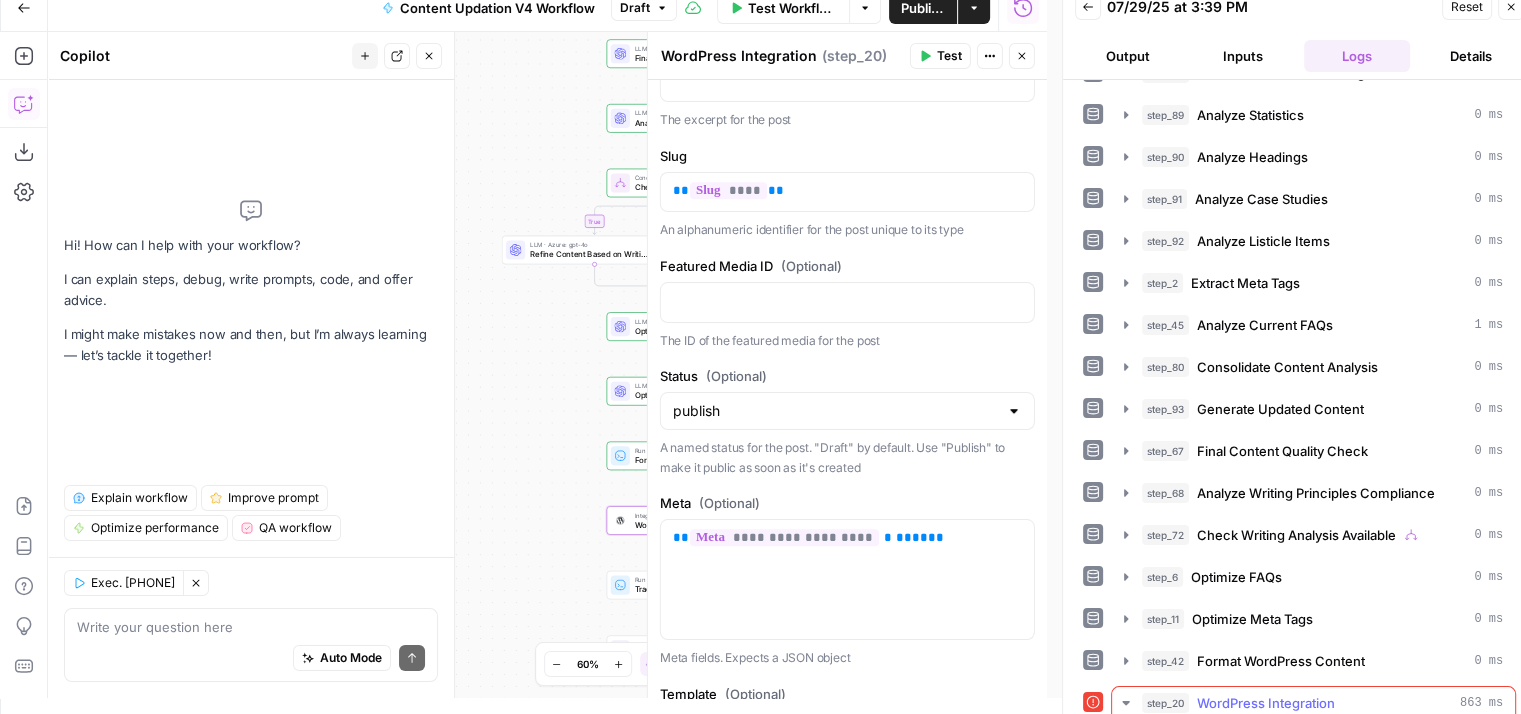 scroll, scrollTop: 575, scrollLeft: 0, axis: vertical 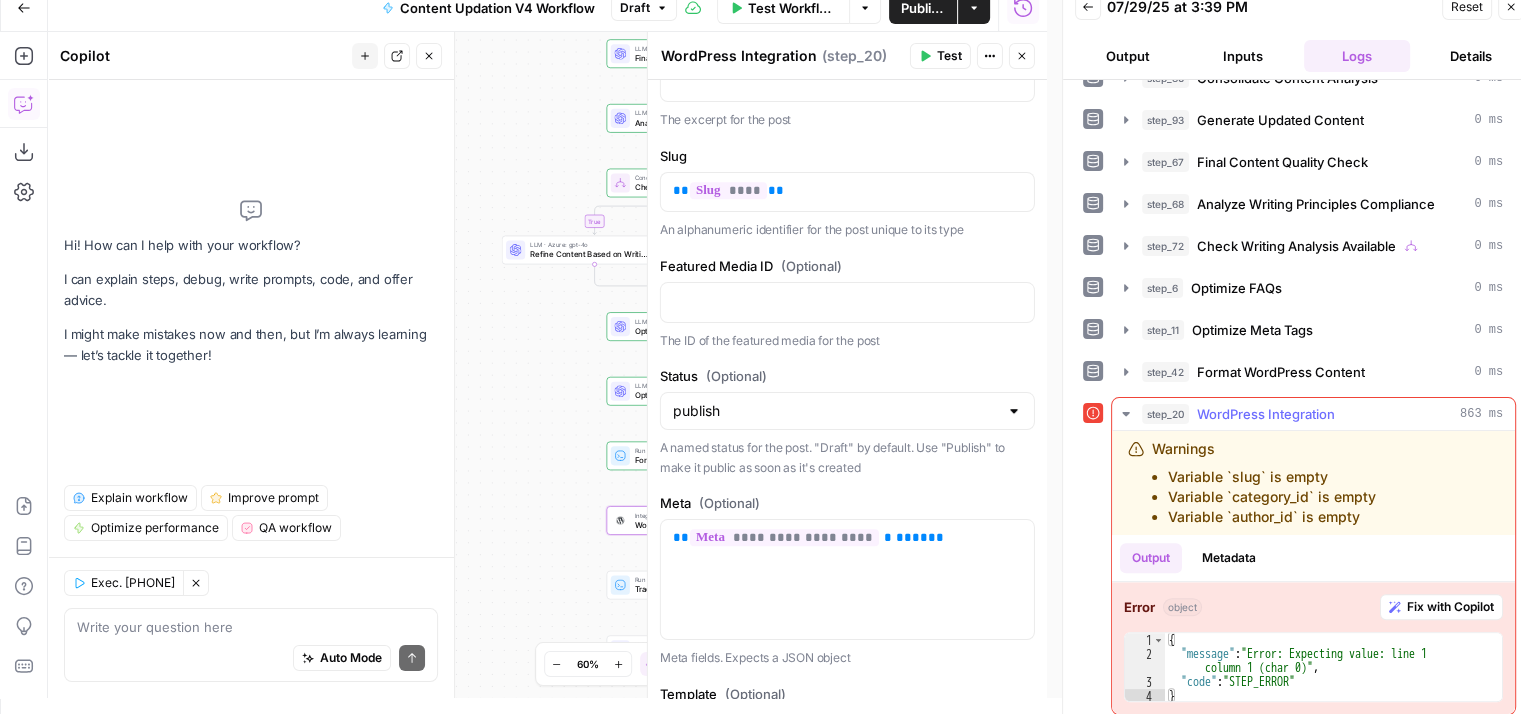 drag, startPoint x: 1136, startPoint y: 435, endPoint x: 1364, endPoint y: 517, distance: 242.29733 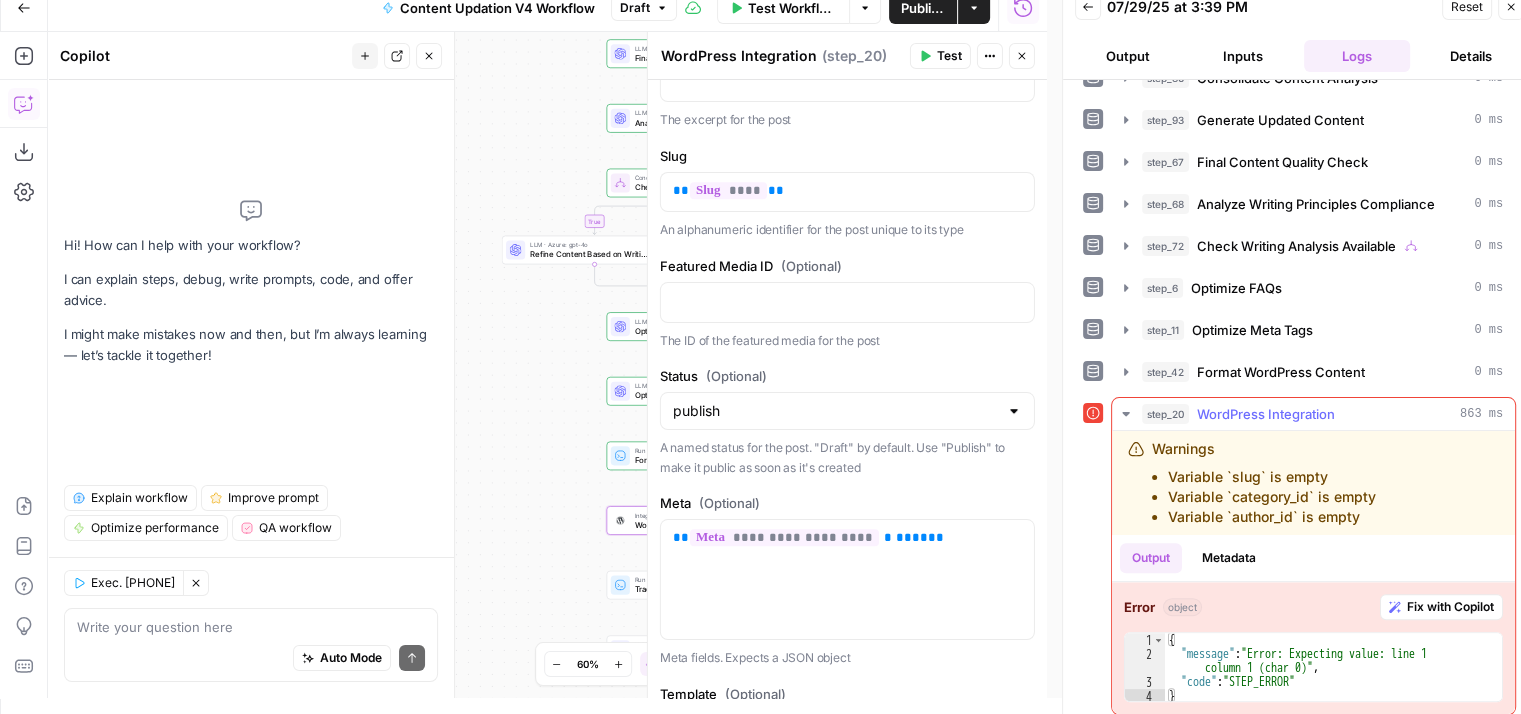 click on "Warnings Variable `slug` is empty Variable `category_id` is empty Variable `author_id` is empty" at bounding box center [1283, 483] 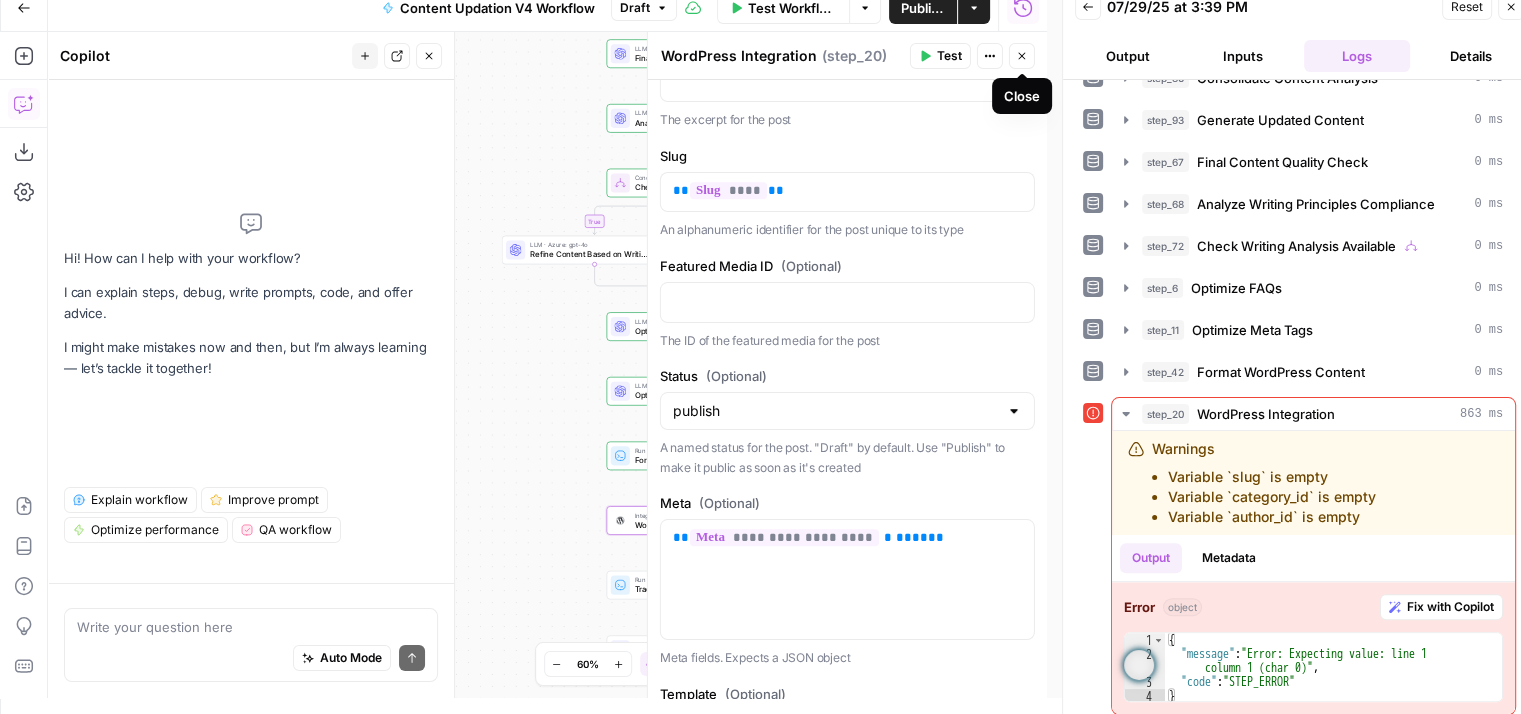 click 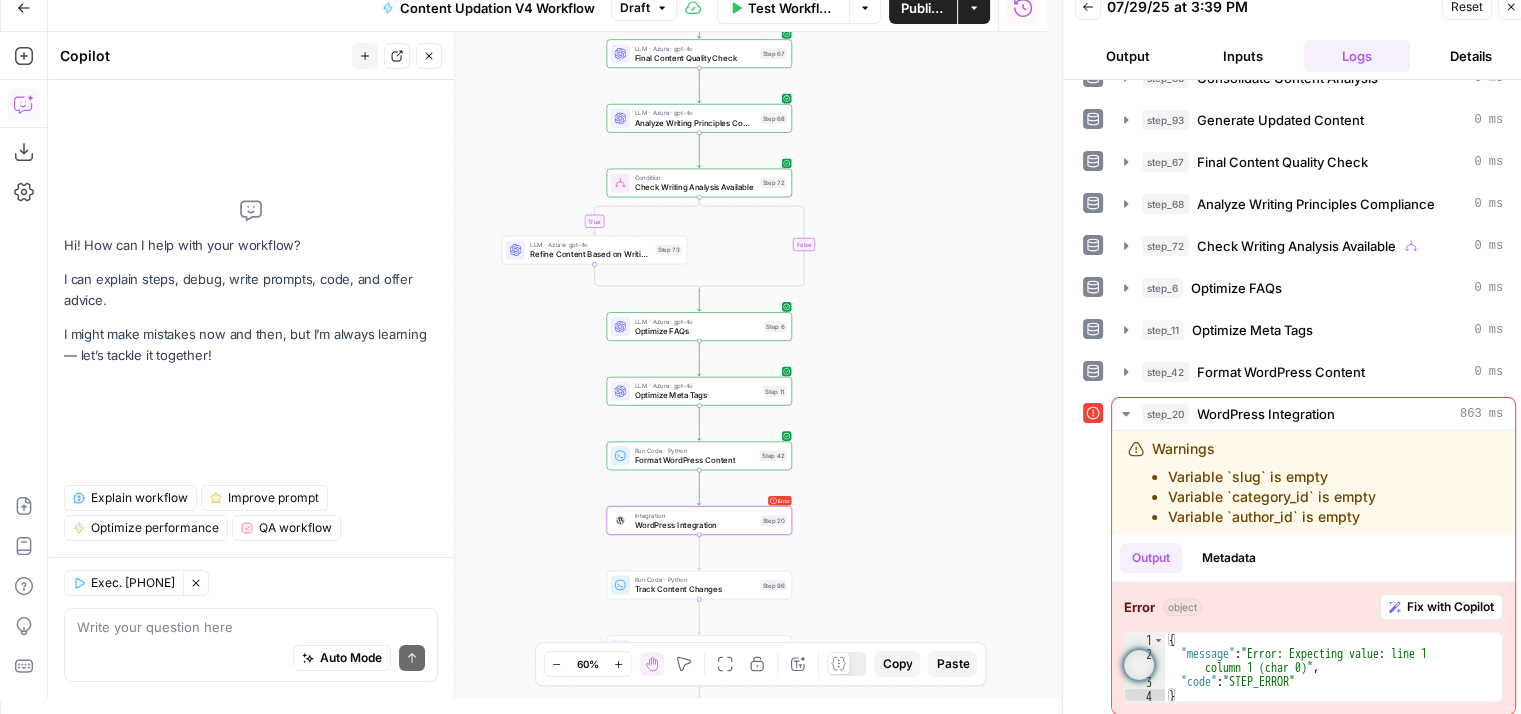 click on "true false Workflow Set Inputs Inputs Run Code · Python Normalize Keywords Step 1 Run Code · Python Calculate Readability Metrics Step 95 Perplexity Deep Research Extract Statistics Research Step 56 Run Code · Python Filter and Structure Statistics Step 58 Perplexity Deep Research Extract Recent Case Studies Step 76 Run Code · Python Filter and Structure Case Studies Step 77 Run Code · Python Combine Research Findings Step 63 LLM · Azure: o4-mini Analyze Statistics Step 89 LLM · Azure: o4-mini Analyze Headings Step 90 LLM · Azure: o4-mini Analyze Case Studies Step 91 LLM · Azure: o4-mini Analyze Listicle Items Step 92 Run Code · Python Extract Meta Tags Step 2 Run Code · Python Analyze Current FAQs Step 45 Run Code · Python Consolidate Content Analysis Step 80 LLM · Azure: gpt-4o Generate Updated Content Step 93 LLM · Azure: gpt-4o Final Content Quality Check Step 67 LLM · Azure: gpt-4o Analyze Writing Principles Compliance Step 68 Condition Check Writing Analysis Available Step 72 Step 73 End" at bounding box center [547, 365] 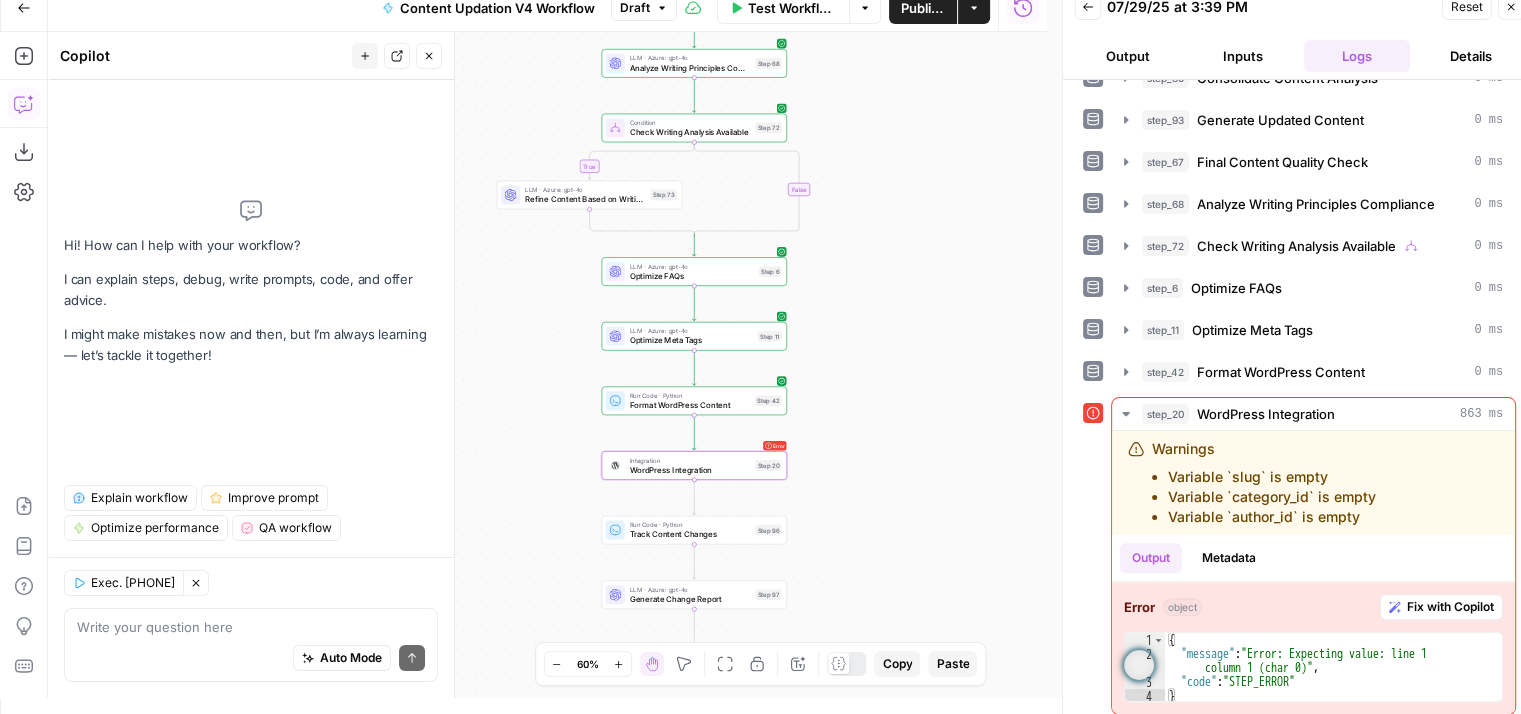click on "Publish" at bounding box center (923, 8) 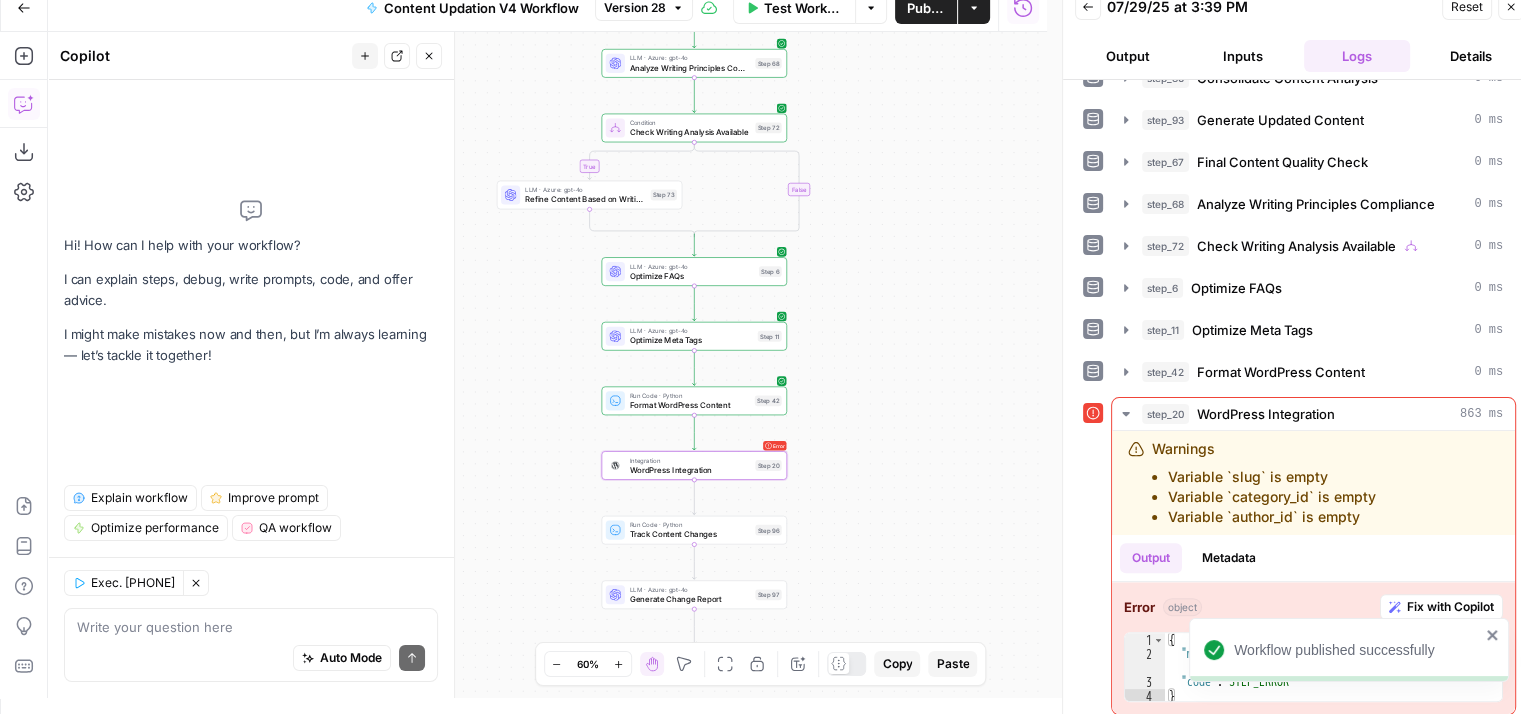 drag, startPoint x: 888, startPoint y: 157, endPoint x: 1515, endPoint y: 0, distance: 646.3575 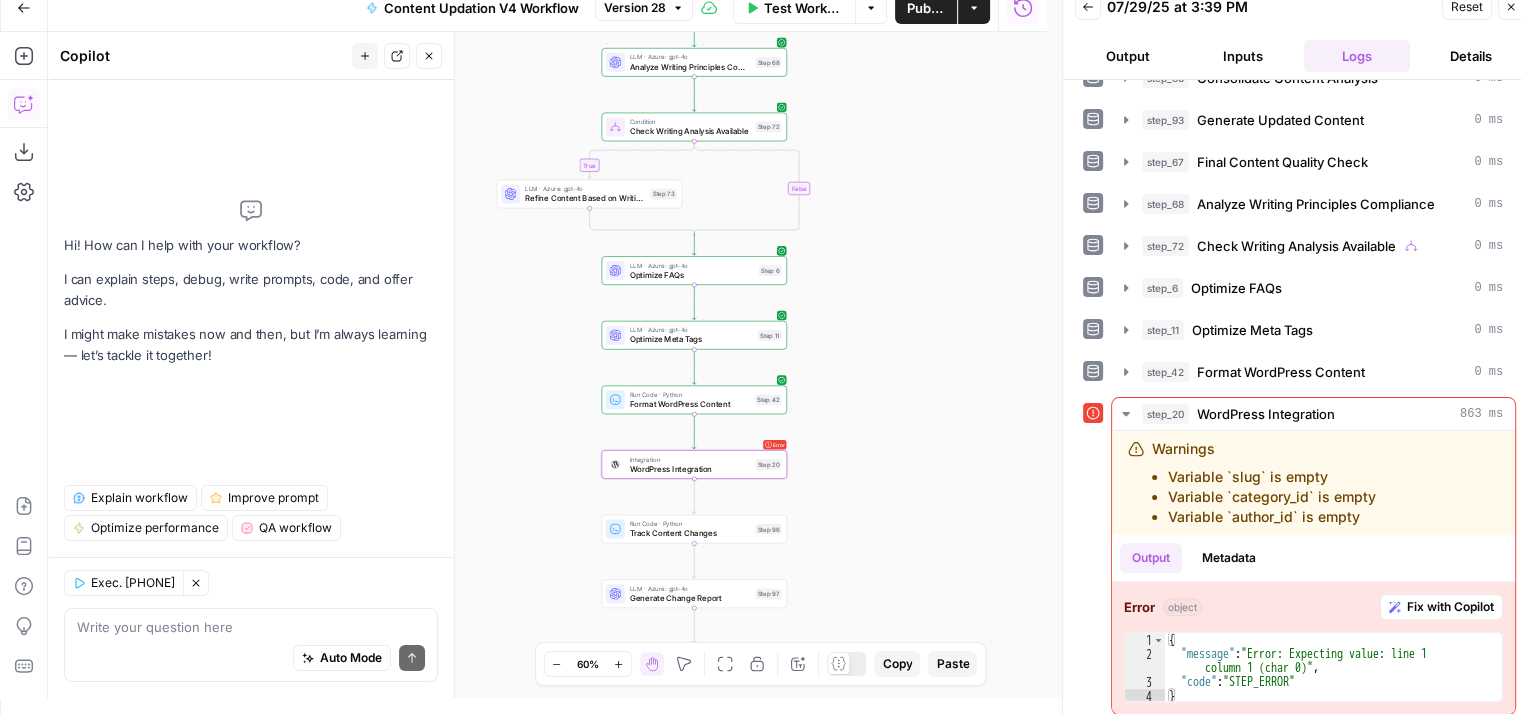 click 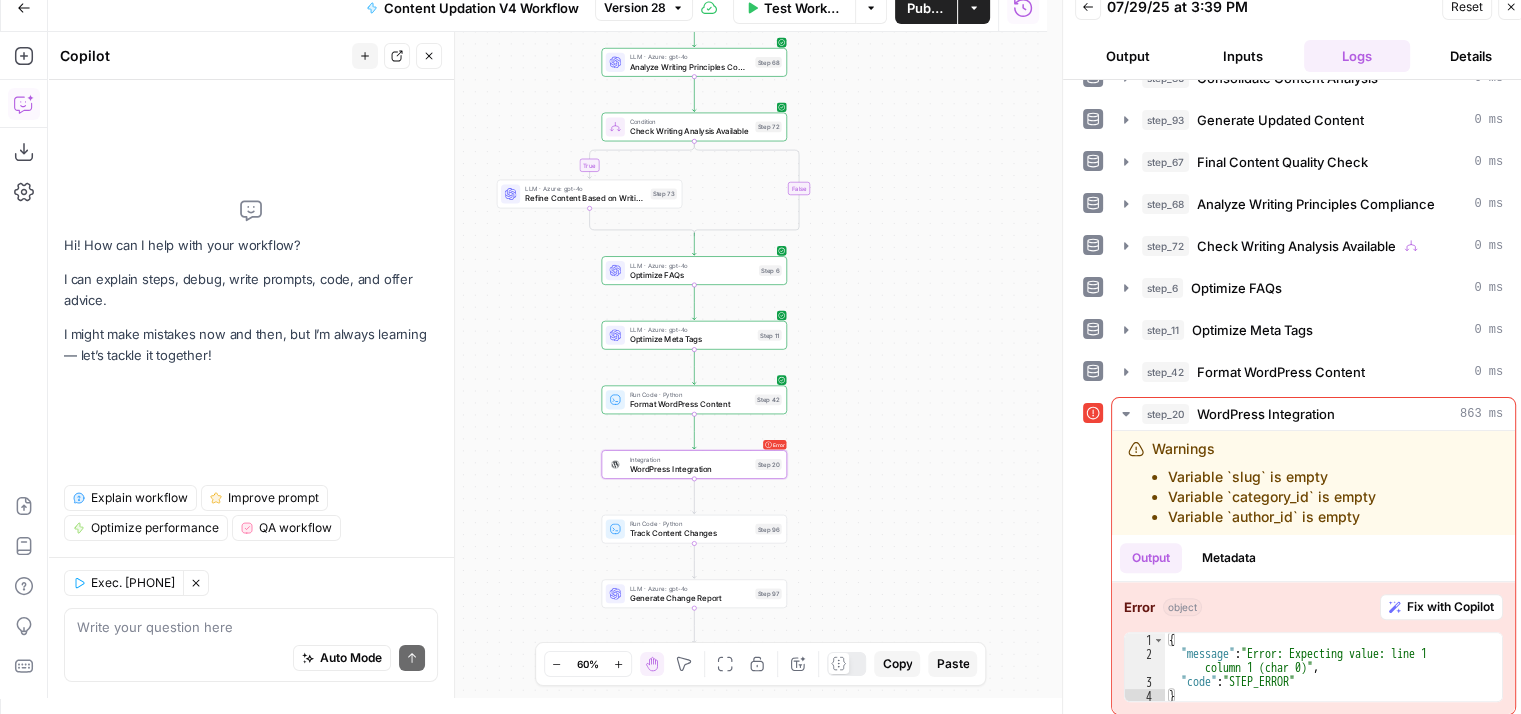 click on "Test Workflow" at bounding box center (803, 8) 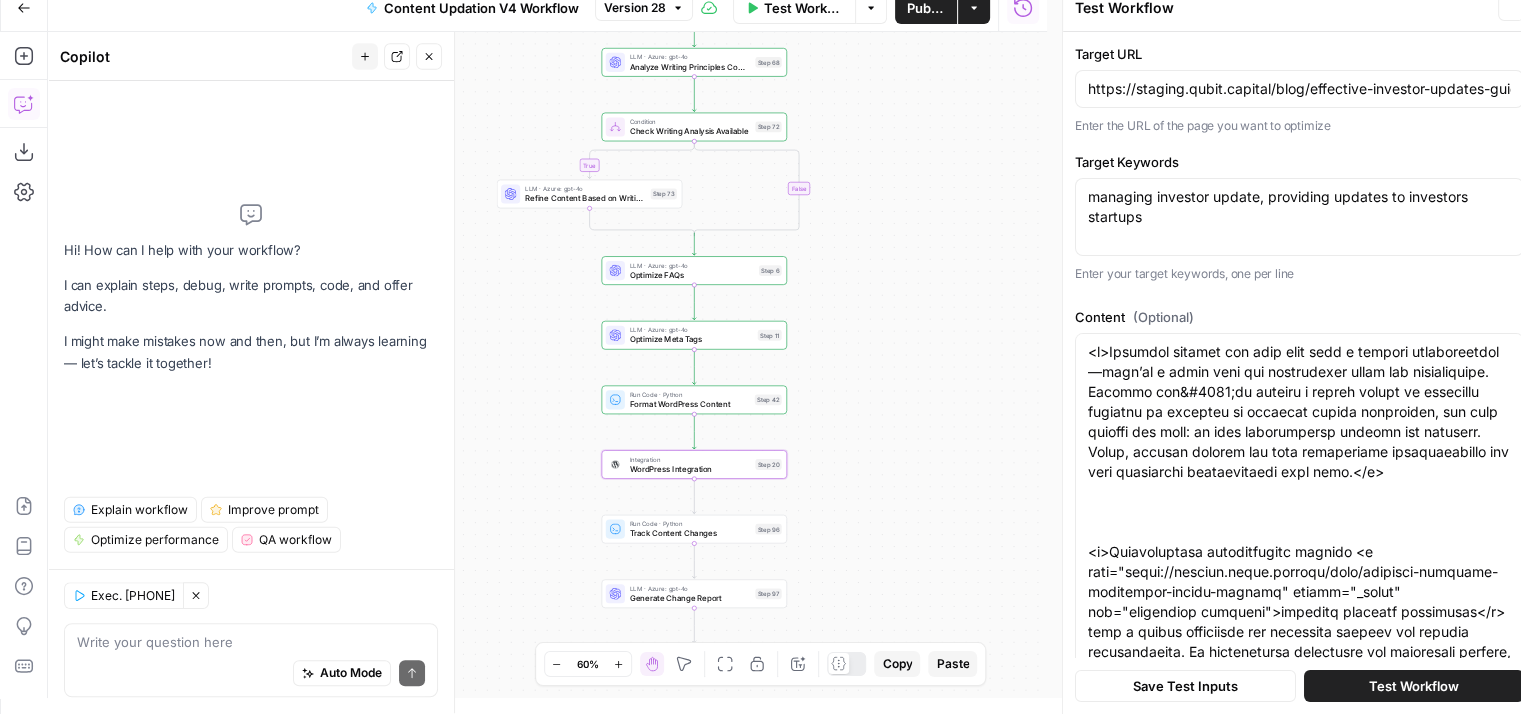 scroll, scrollTop: 0, scrollLeft: 0, axis: both 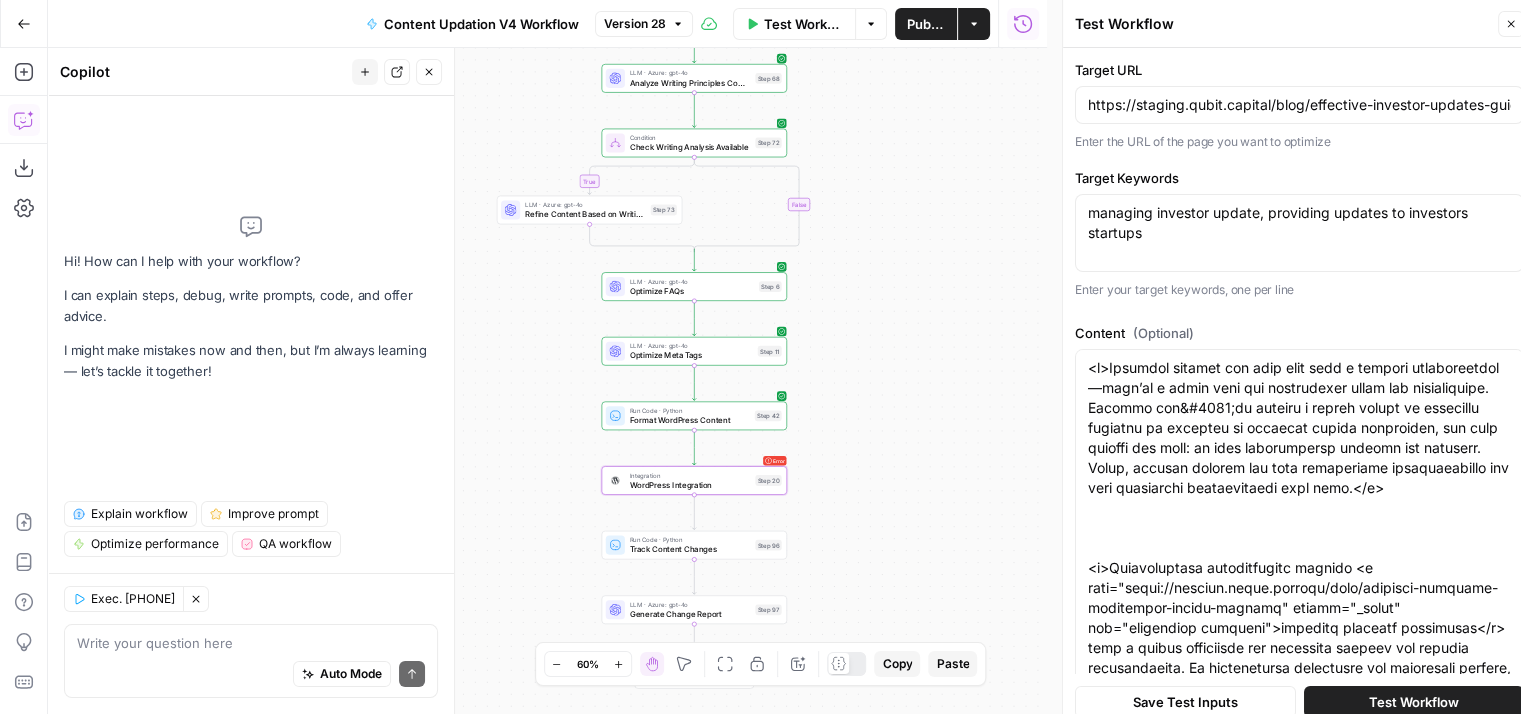 type on "---_acf_changed: falsefootnotes: ''_yoast_wpseo_title: How to Write Investor Updates That Build Lasting Trust_yoast_wpseo_metadesc: Learn how to write investor updates that build trust, drive  engagement, and maintain strong partnerships. Discover templates, tips, and key  content essentials." 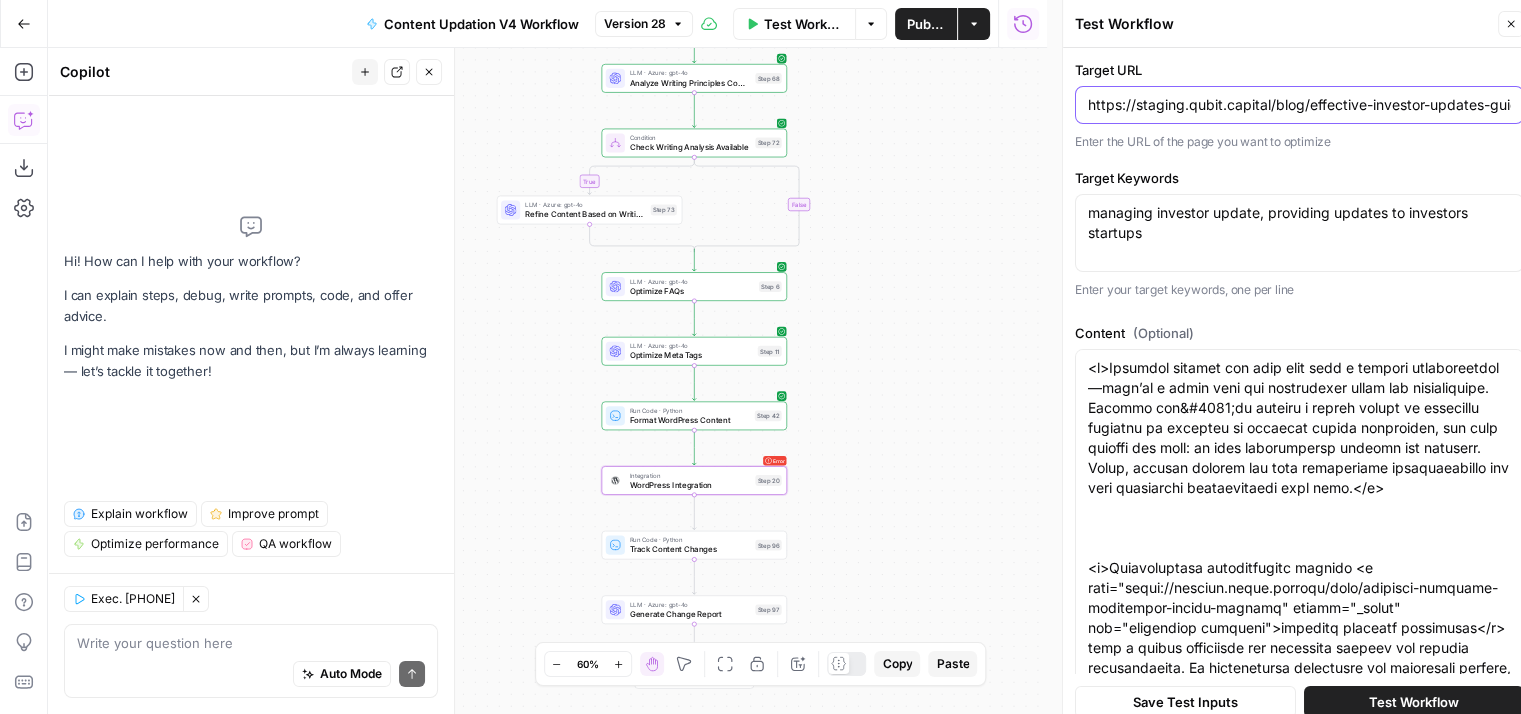 click on "https://staging.qubit.capital/blog/effective-investor-updates-guide" at bounding box center [1299, 105] 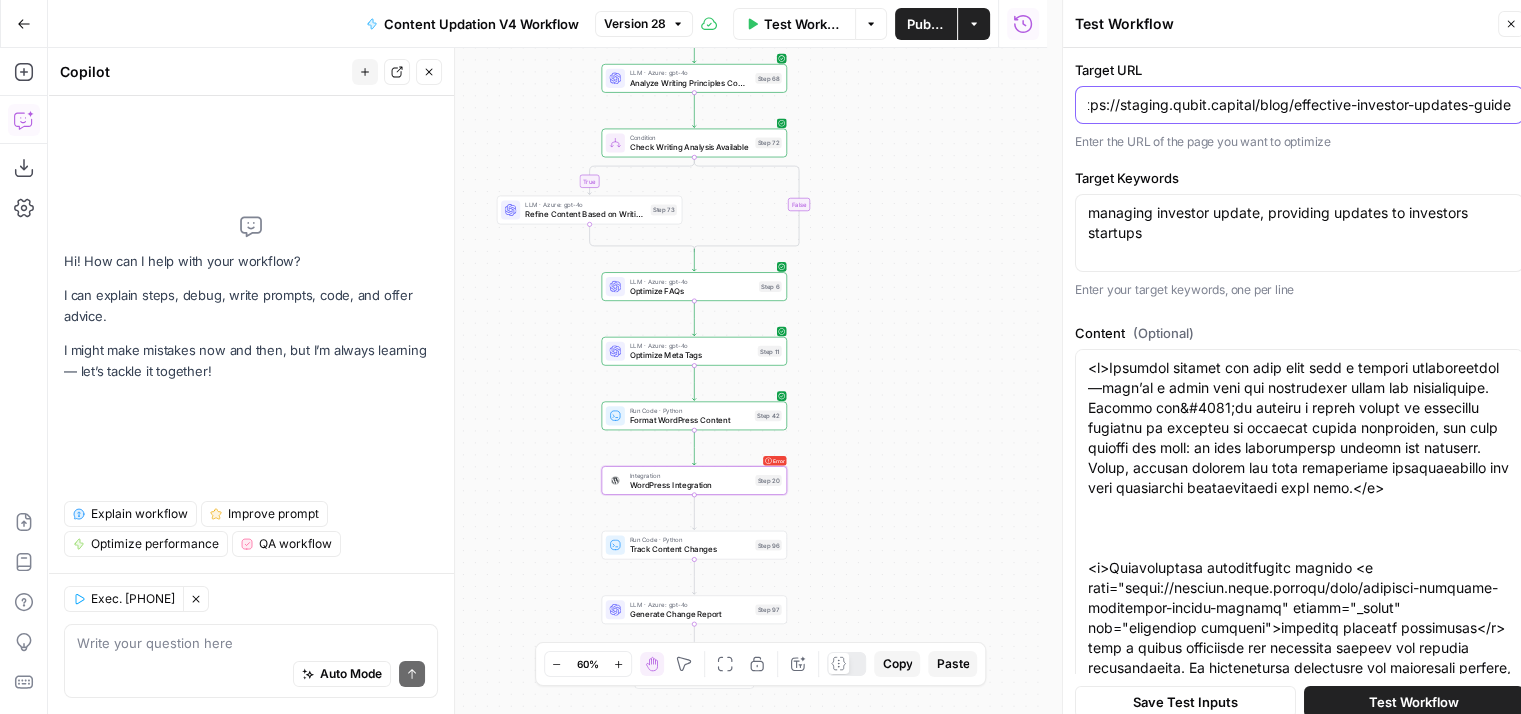 scroll, scrollTop: 0, scrollLeft: 0, axis: both 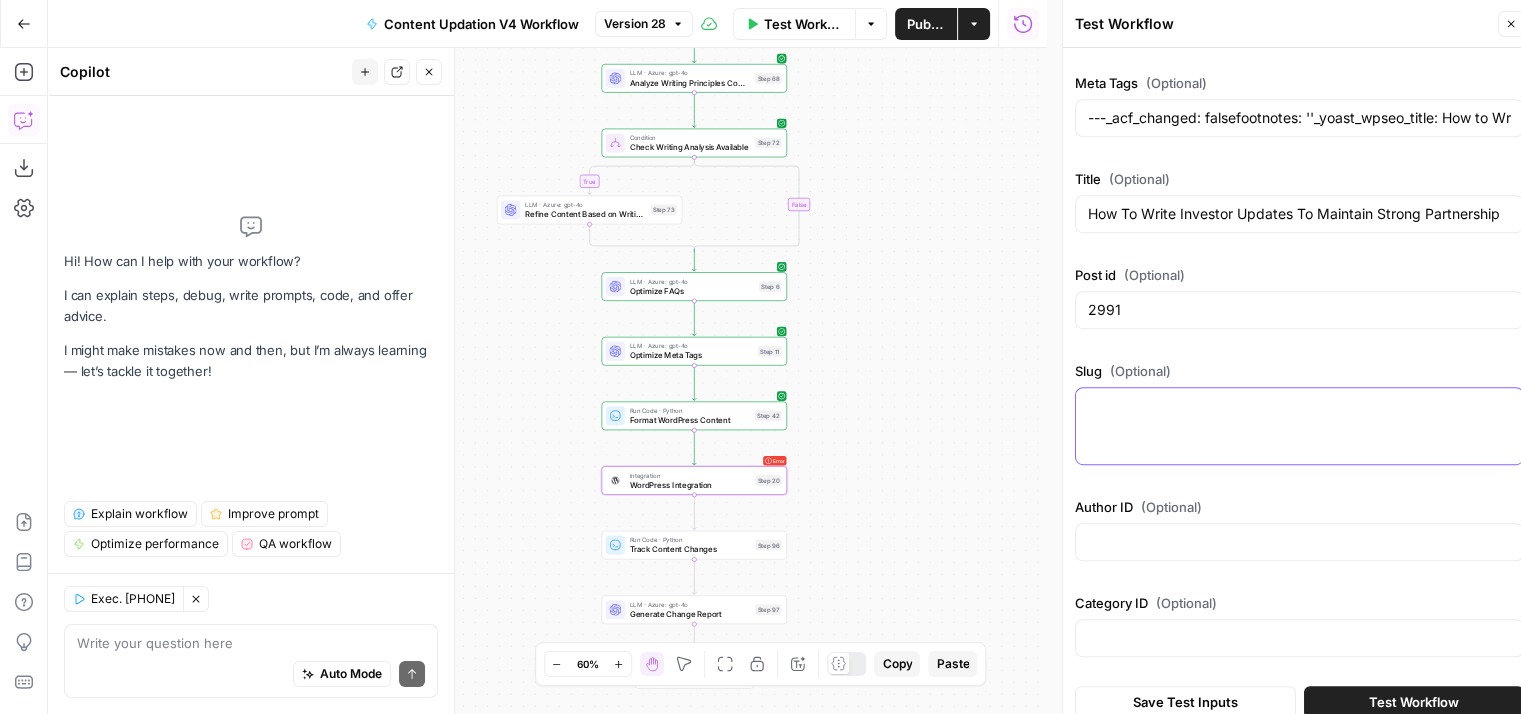 click on "Slug   (Optional)" at bounding box center (1299, 406) 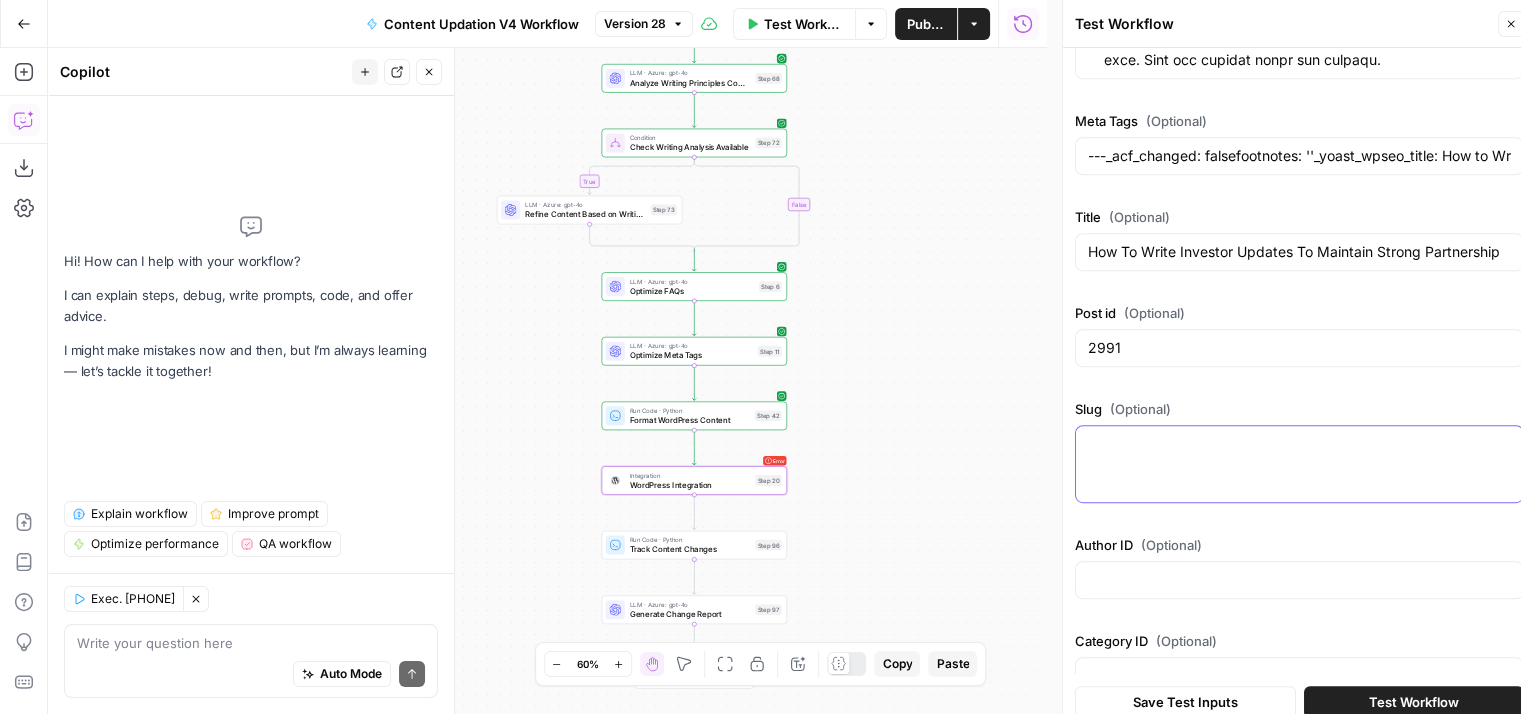scroll, scrollTop: 1202, scrollLeft: 0, axis: vertical 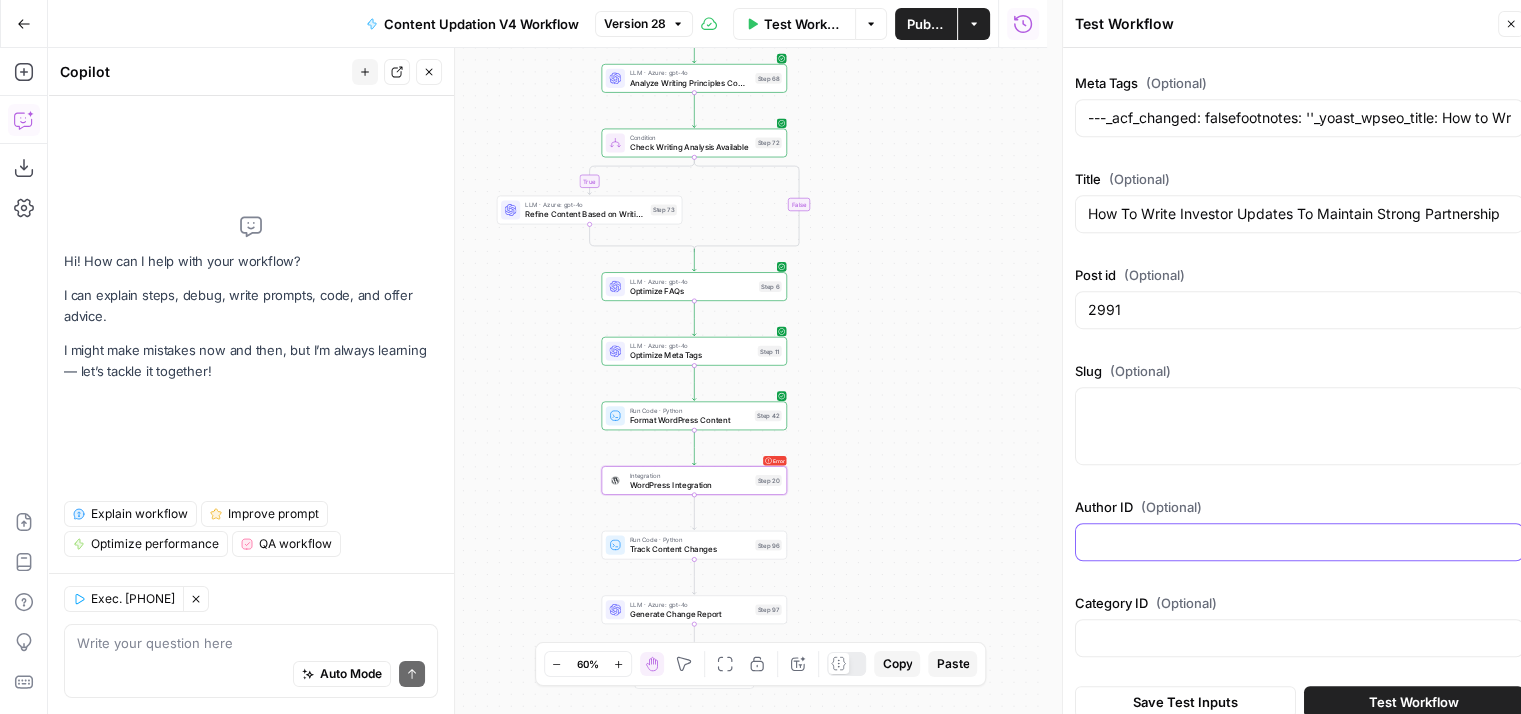 click on "Author ID   (Optional)" at bounding box center (1299, 542) 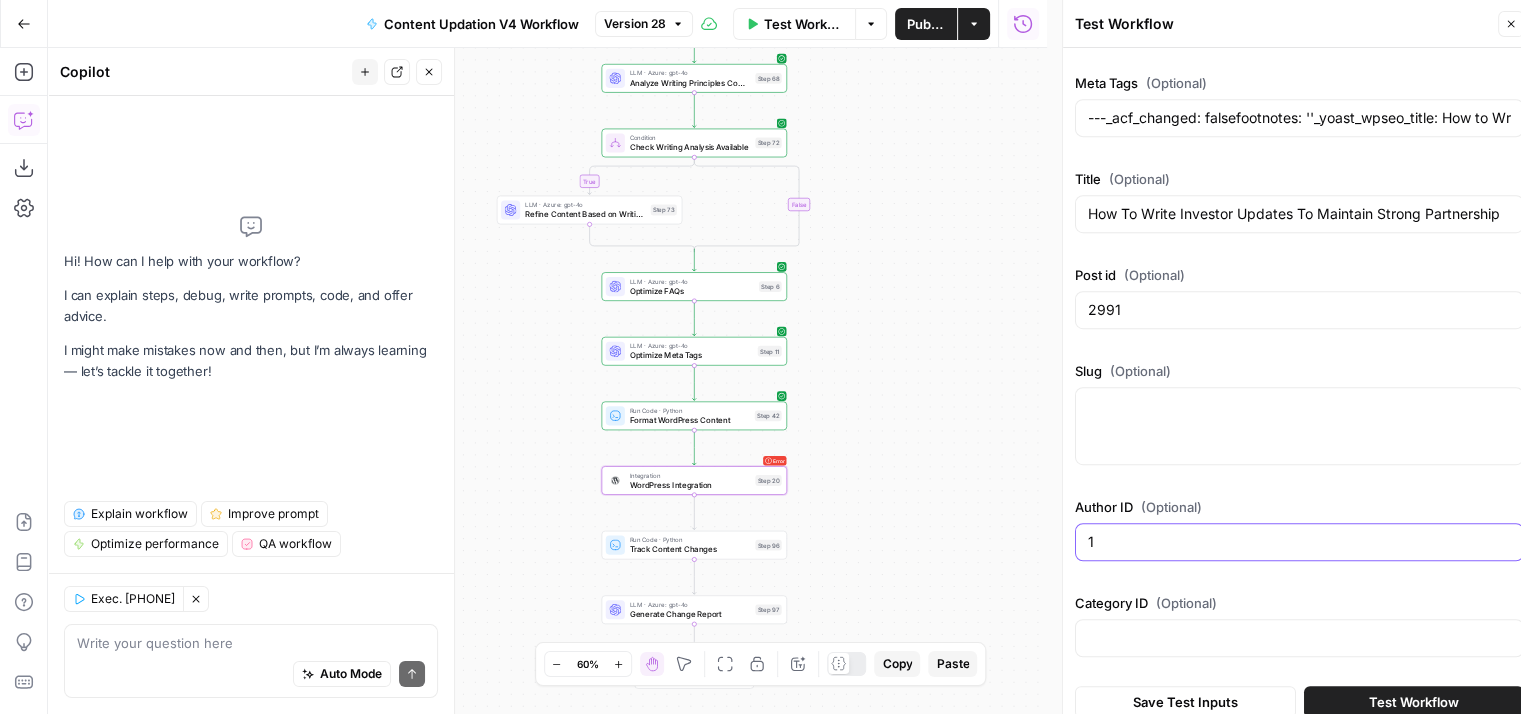 type on "1" 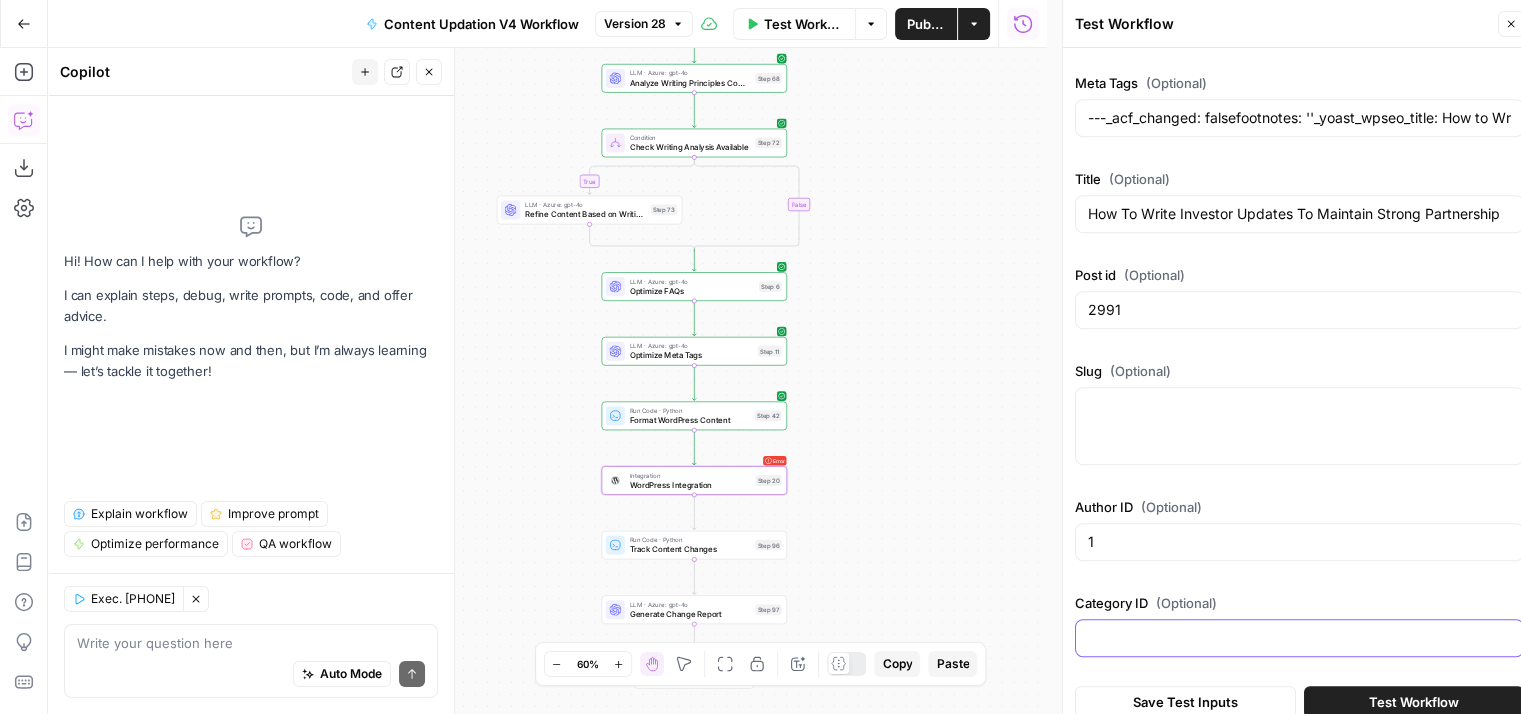 click on "Category ID   (Optional)" at bounding box center [1299, 638] 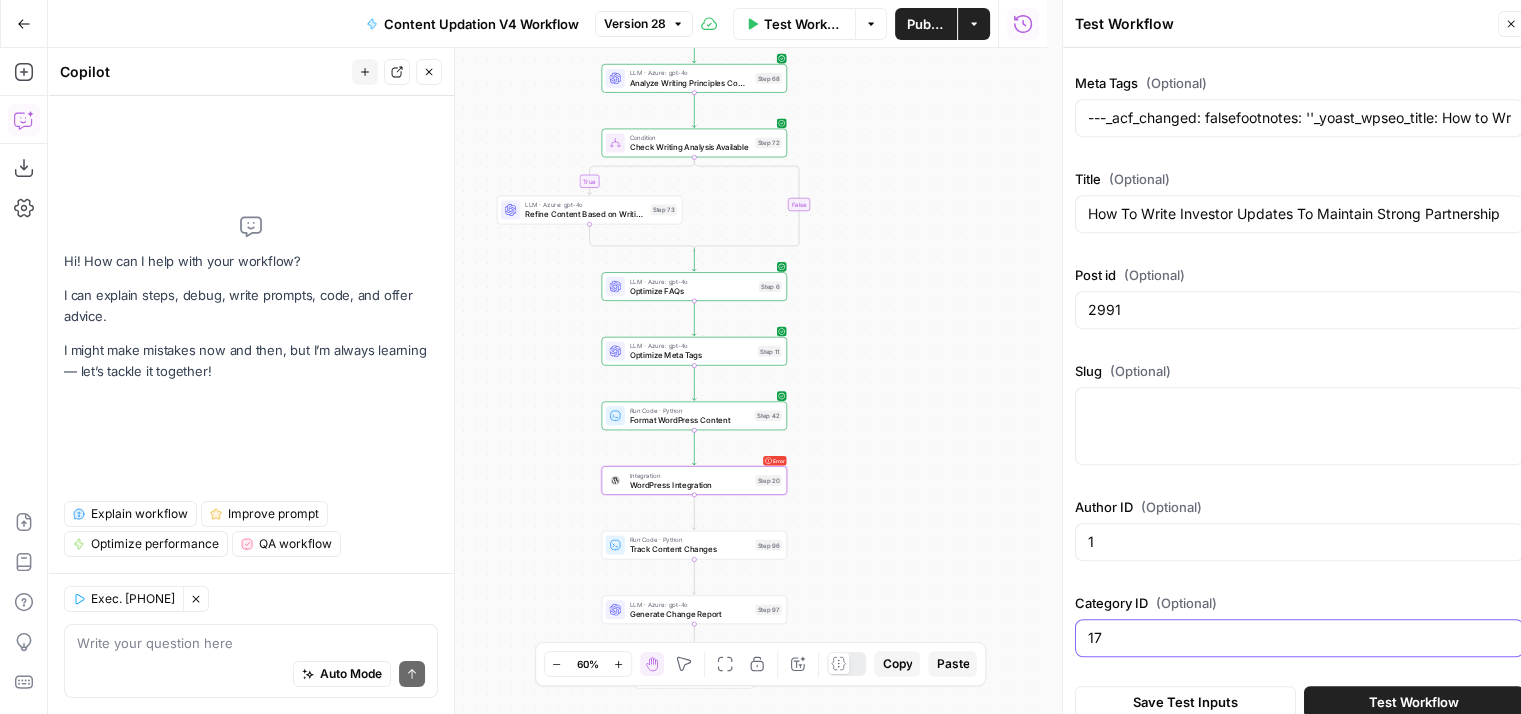 scroll, scrollTop: 639, scrollLeft: 0, axis: vertical 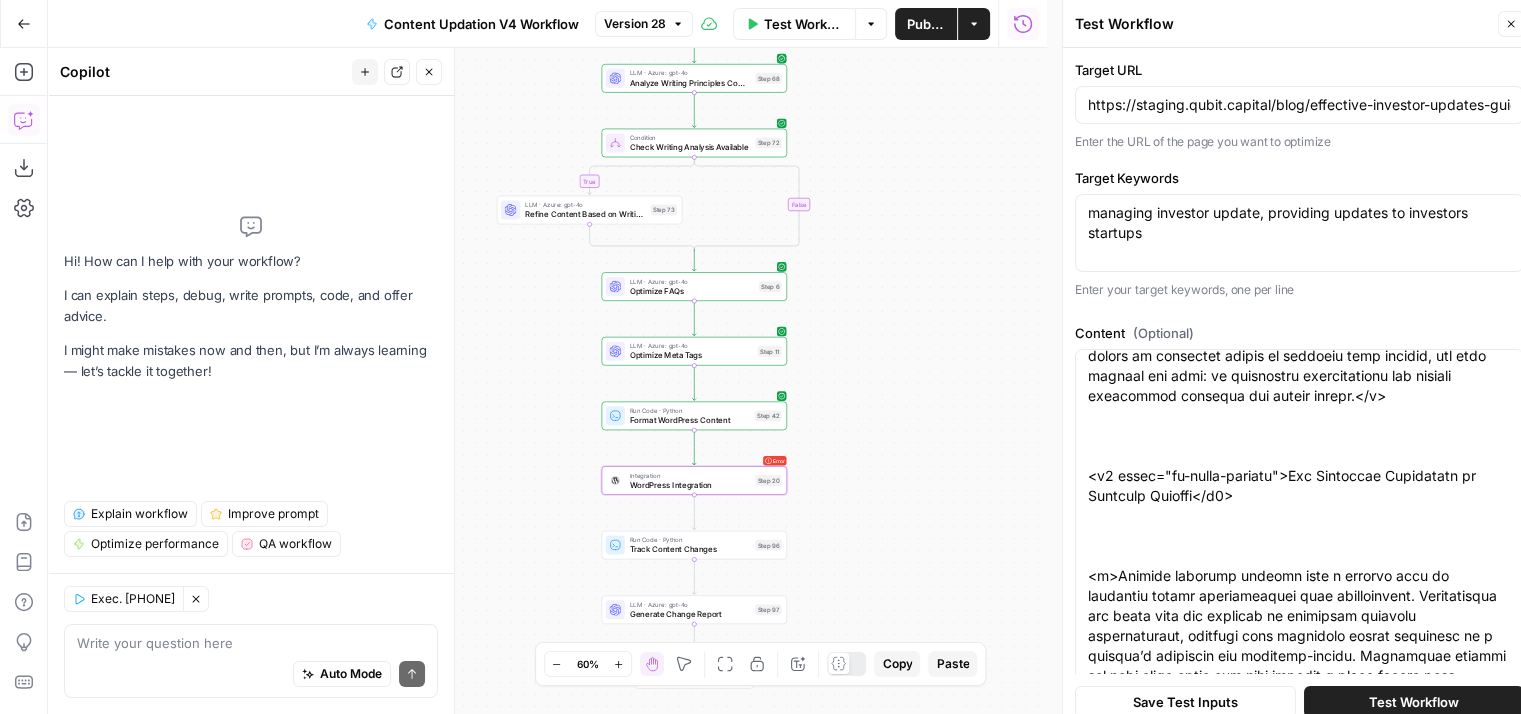 type on "17" 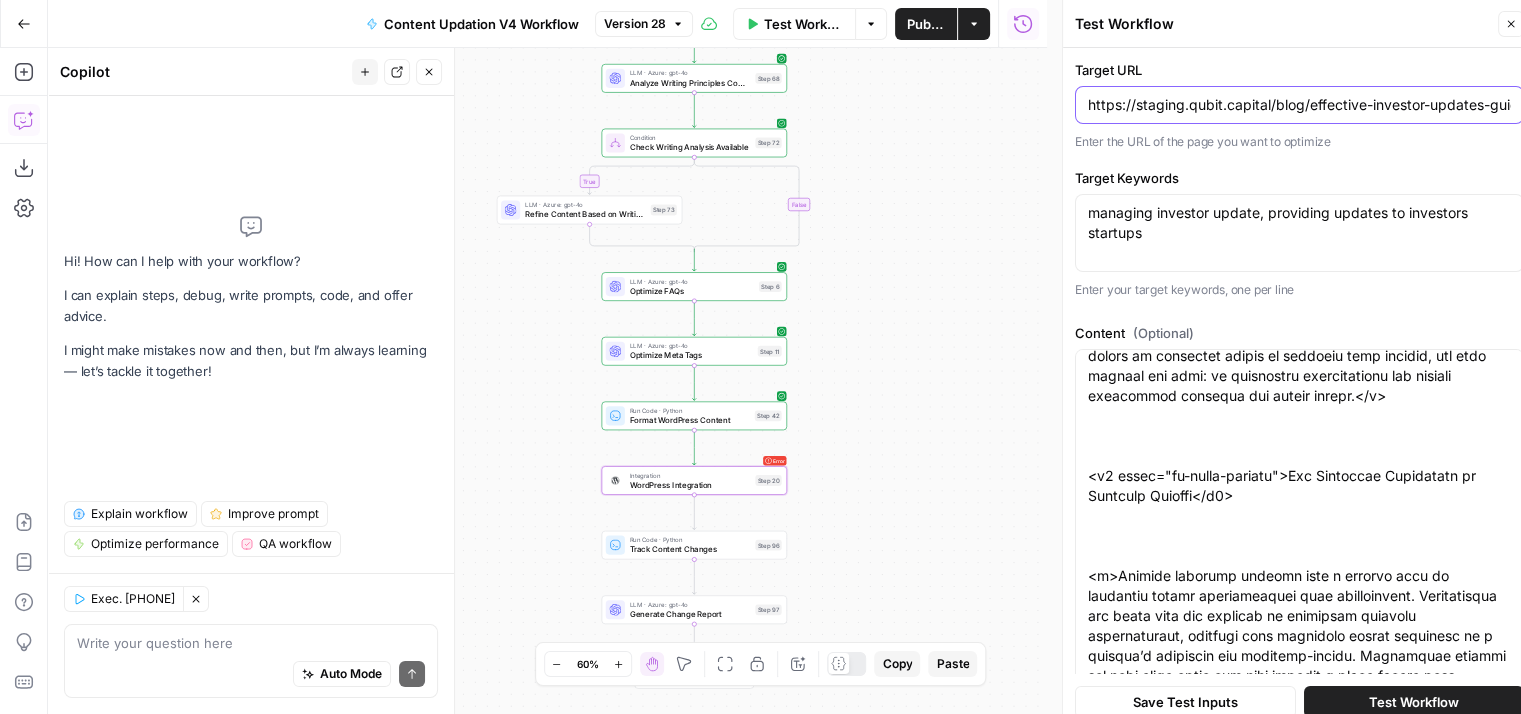 scroll, scrollTop: 0, scrollLeft: 15, axis: horizontal 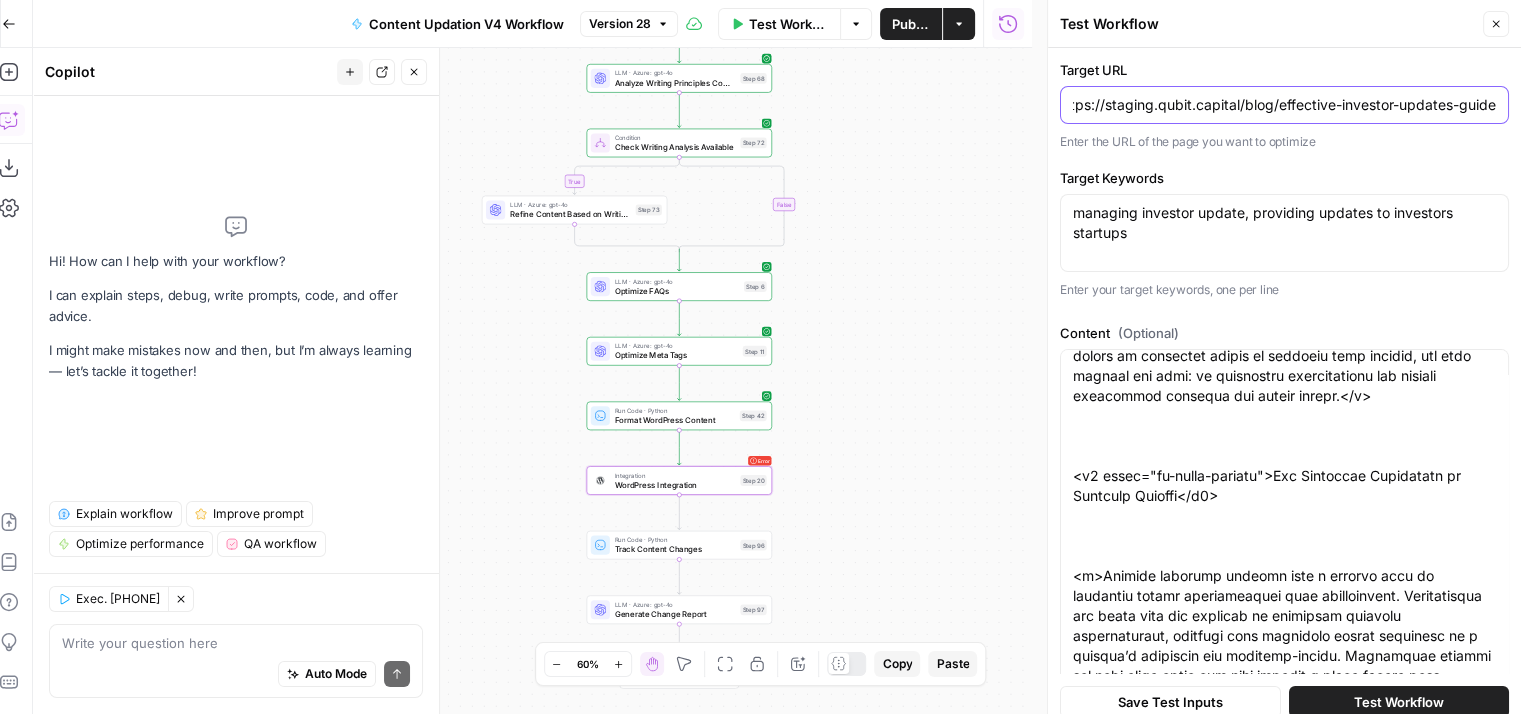 drag, startPoint x: 1309, startPoint y: 106, endPoint x: 1525, endPoint y: 113, distance: 216.1134 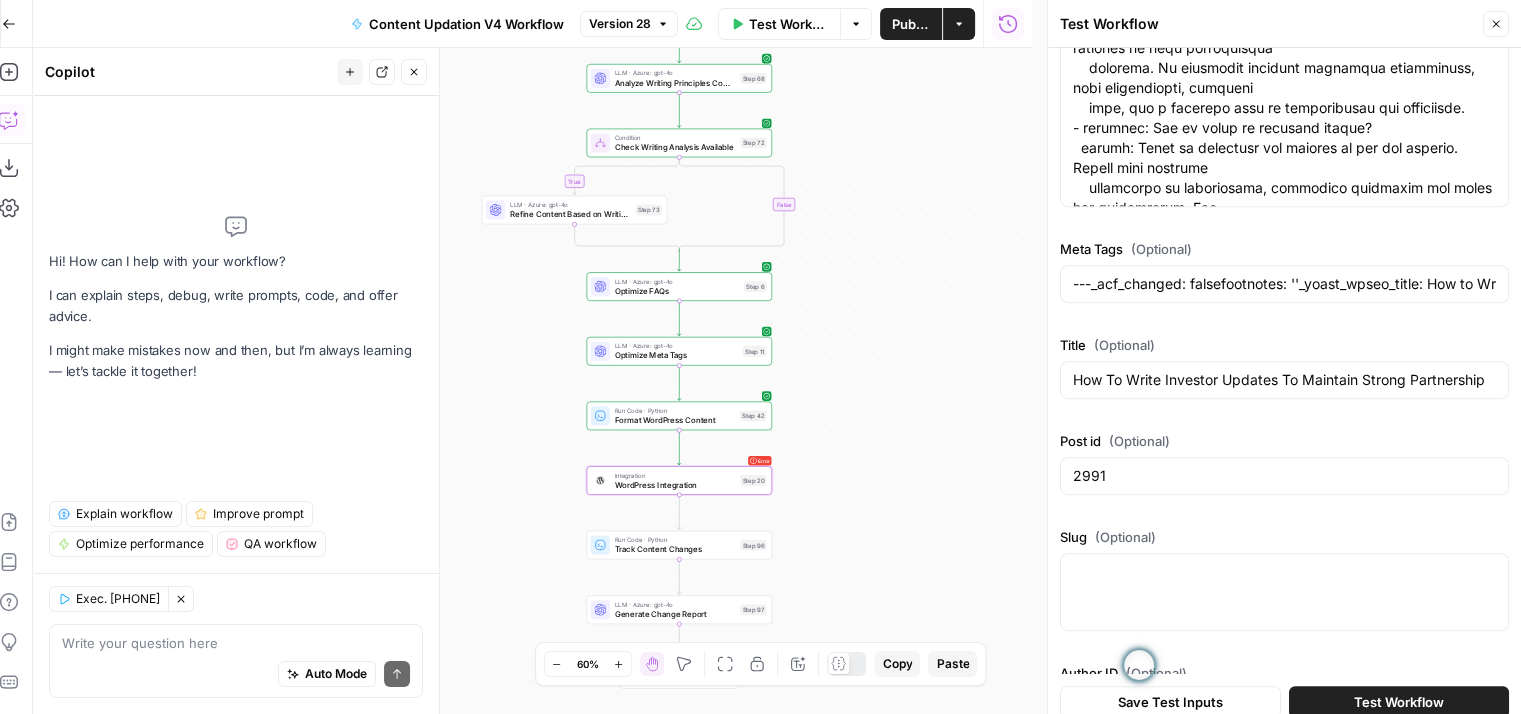 scroll, scrollTop: 1202, scrollLeft: 0, axis: vertical 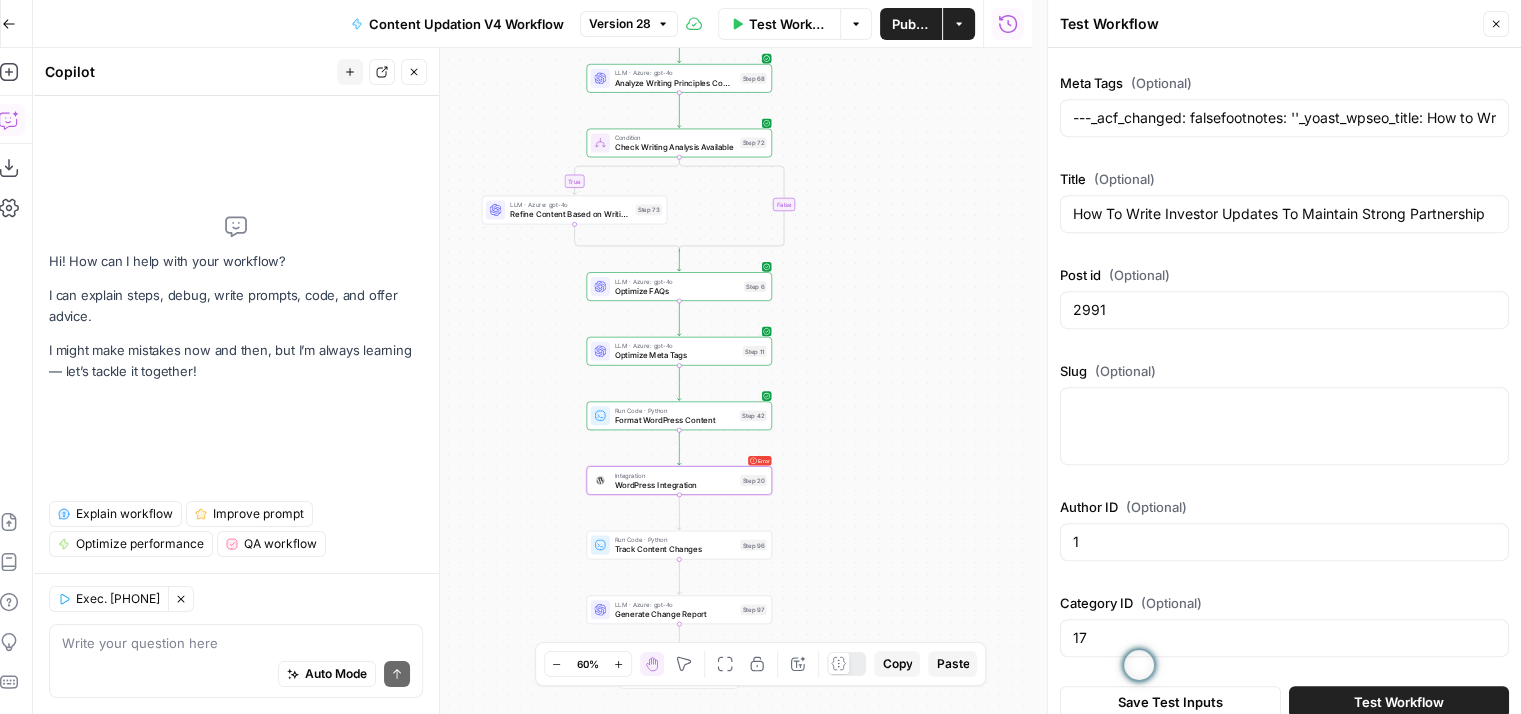 click at bounding box center [1284, 426] 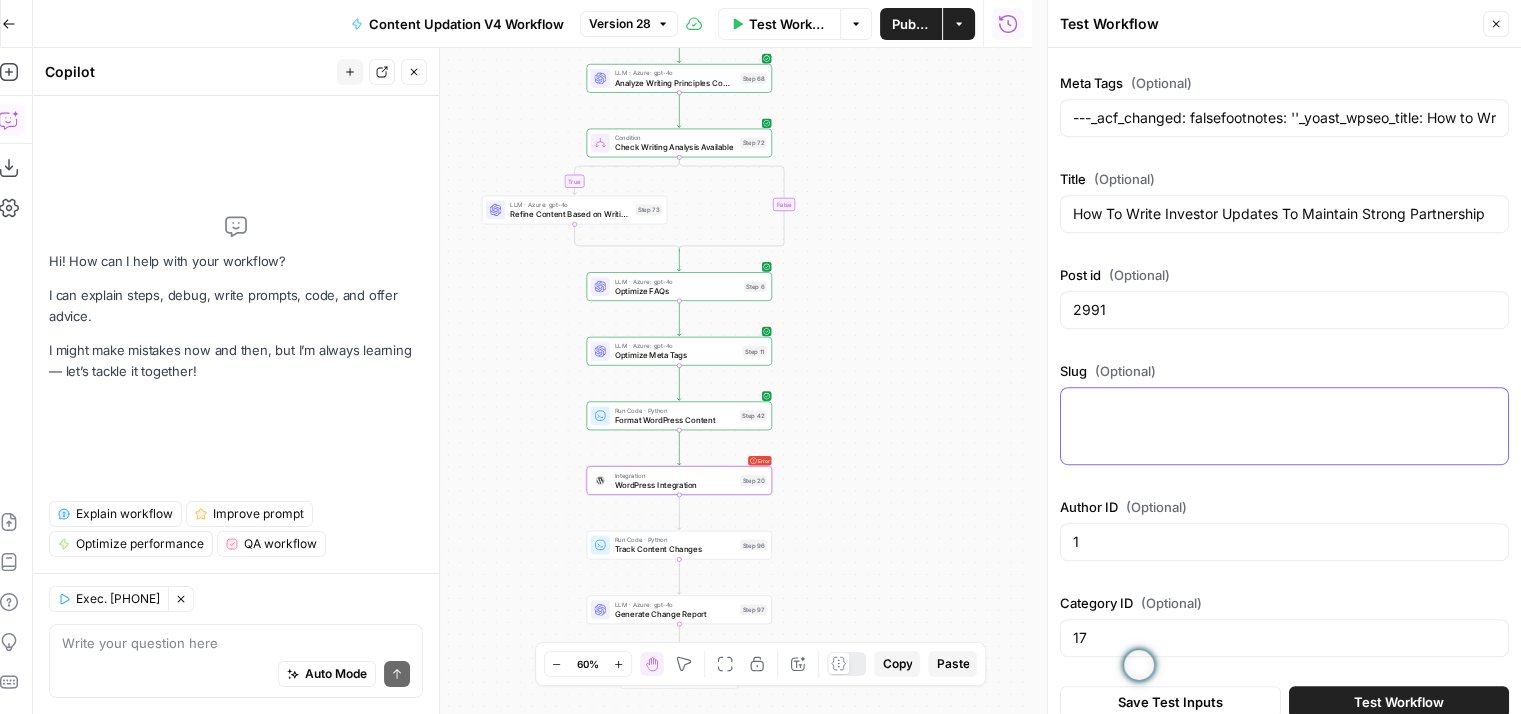 scroll, scrollTop: 0, scrollLeft: 0, axis: both 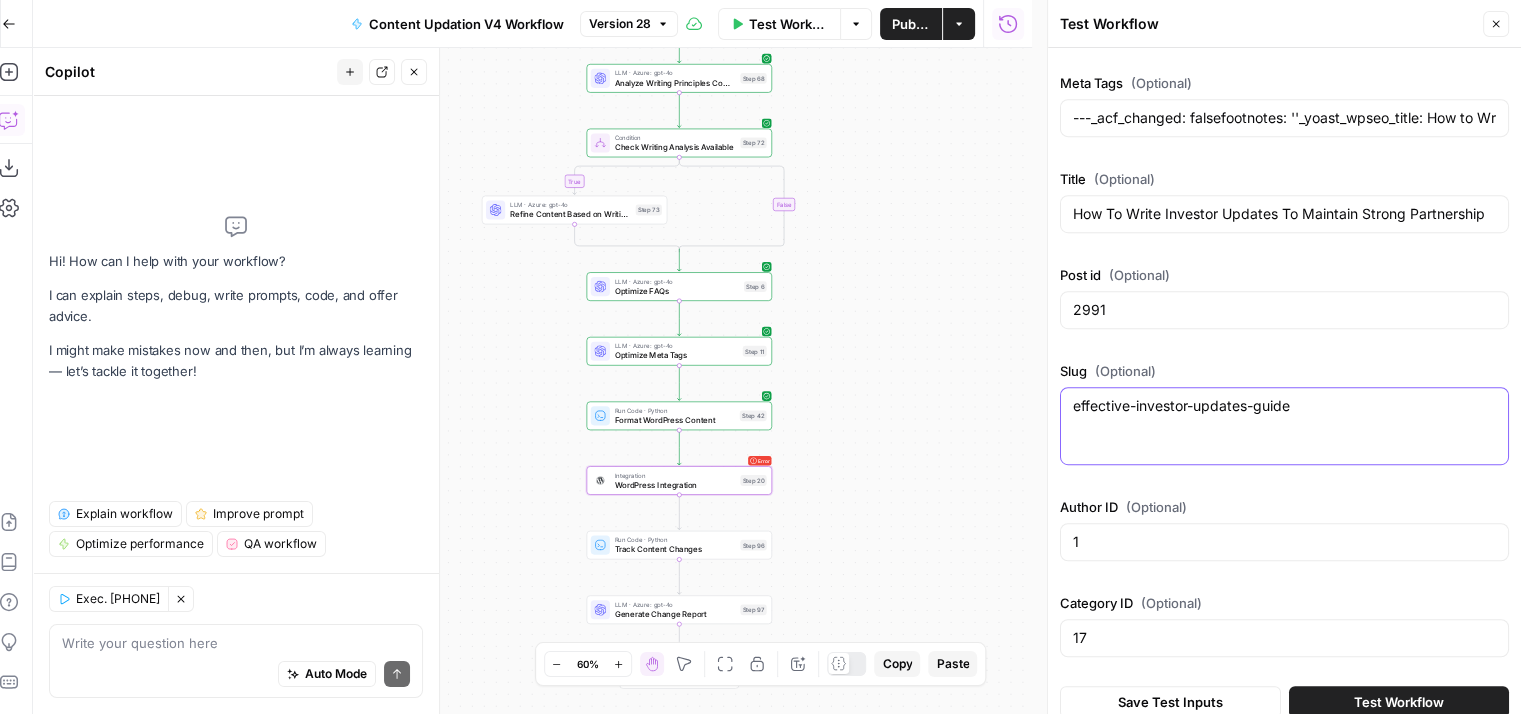 type on "effective-investor-updates-guide" 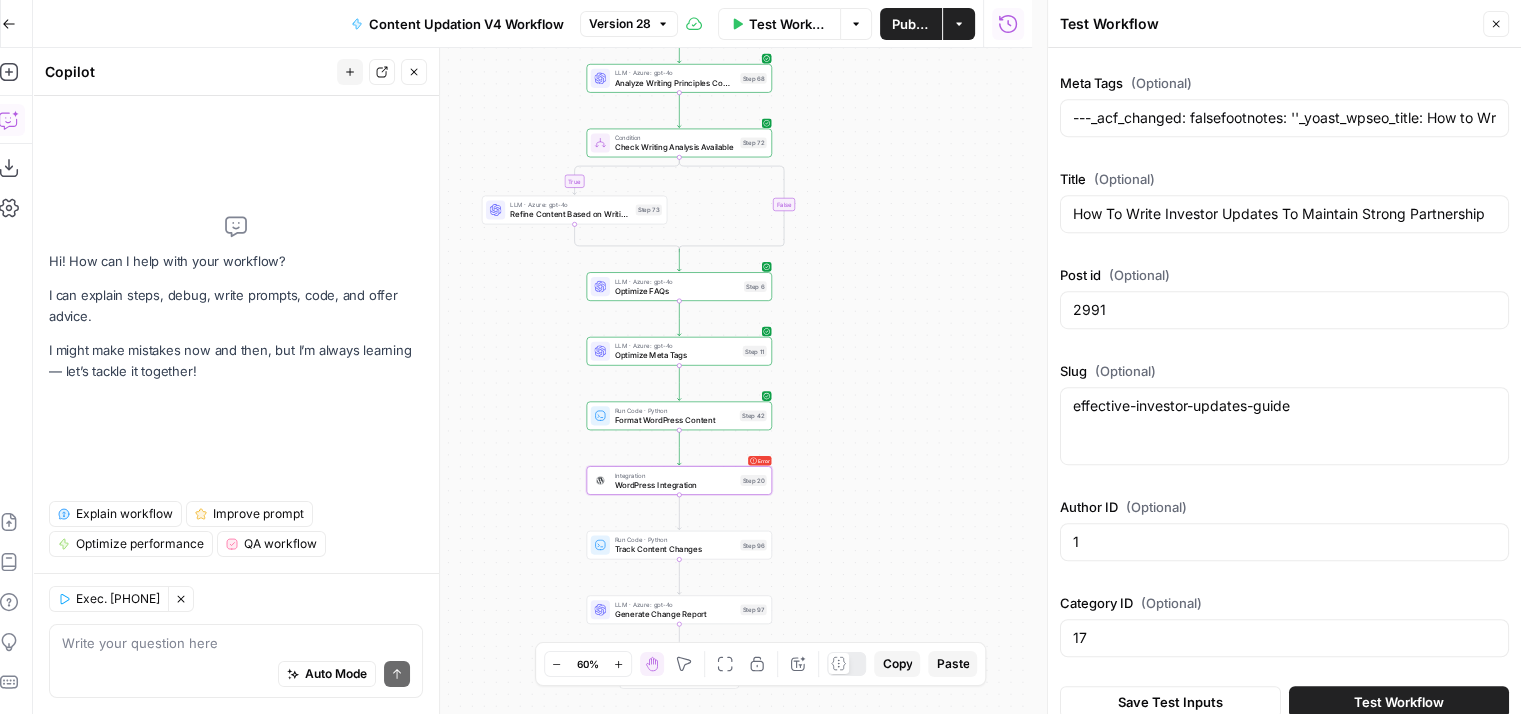 click on "Save Test Inputs" at bounding box center [1170, 702] 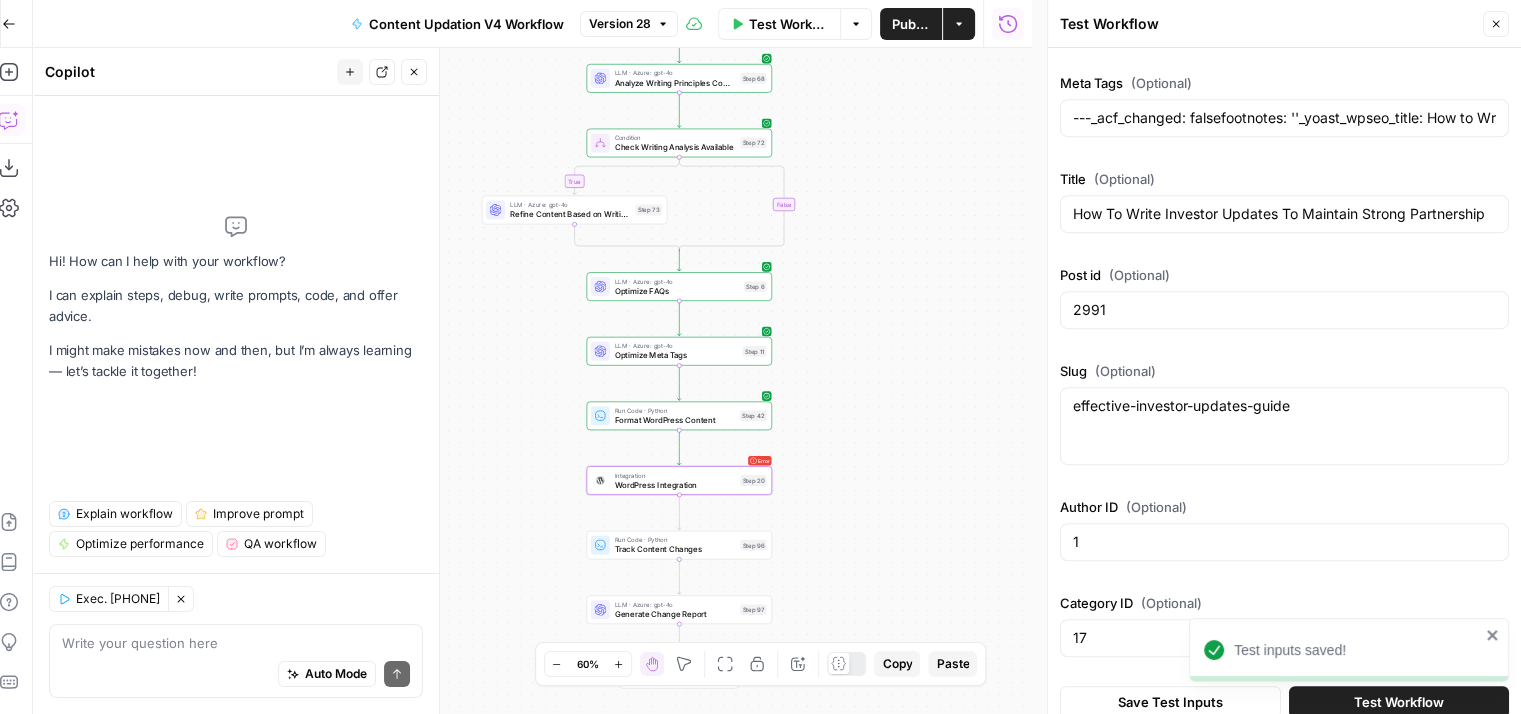 type on "---_acf_changed: falsefootnotes: ''_yoast_wpseo_title: How to Write Investor Updates That Build Lasting Trust_yoast_wpseo_metadesc: Learn how to write investor updates that build trust, drive  engagement, and maintain strong partnerships. Discover templates, tips, and key  content essentials." 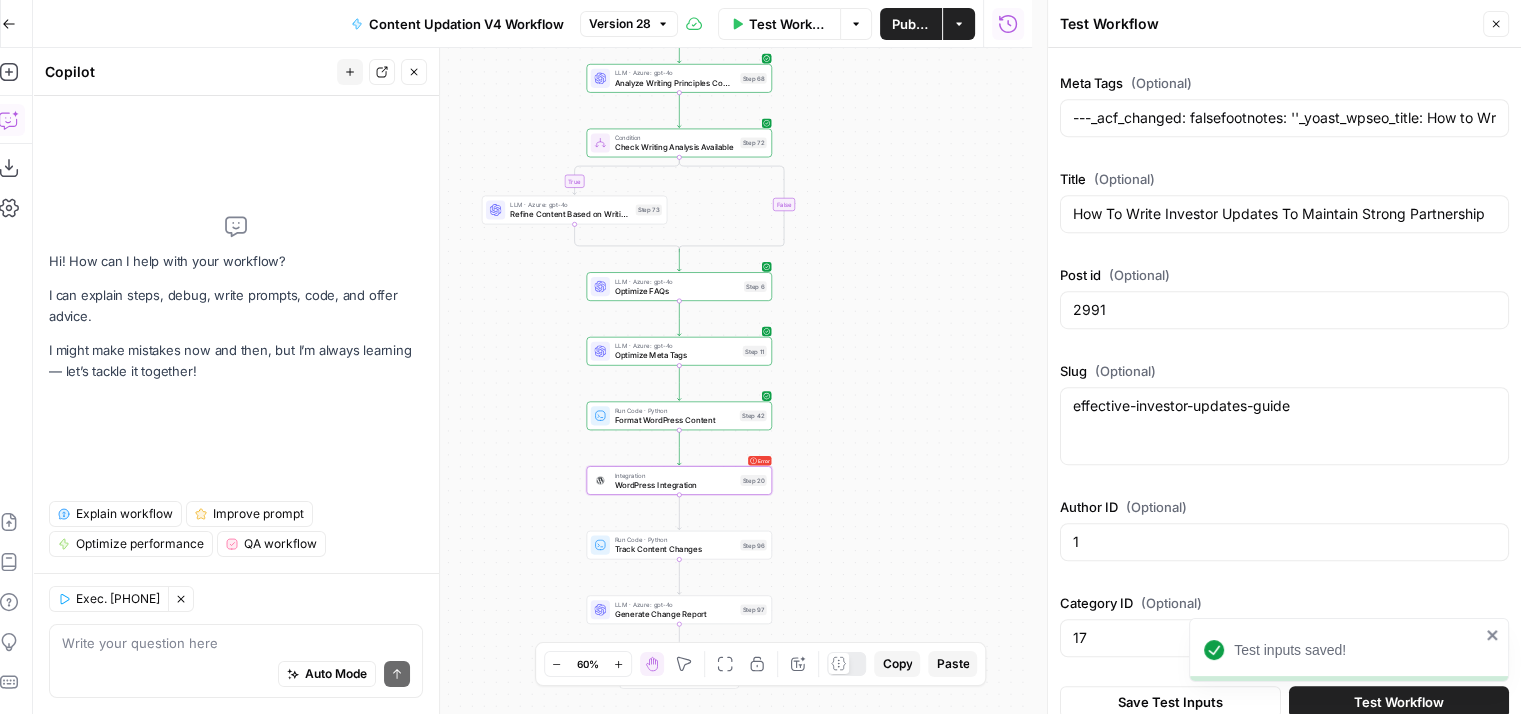 click 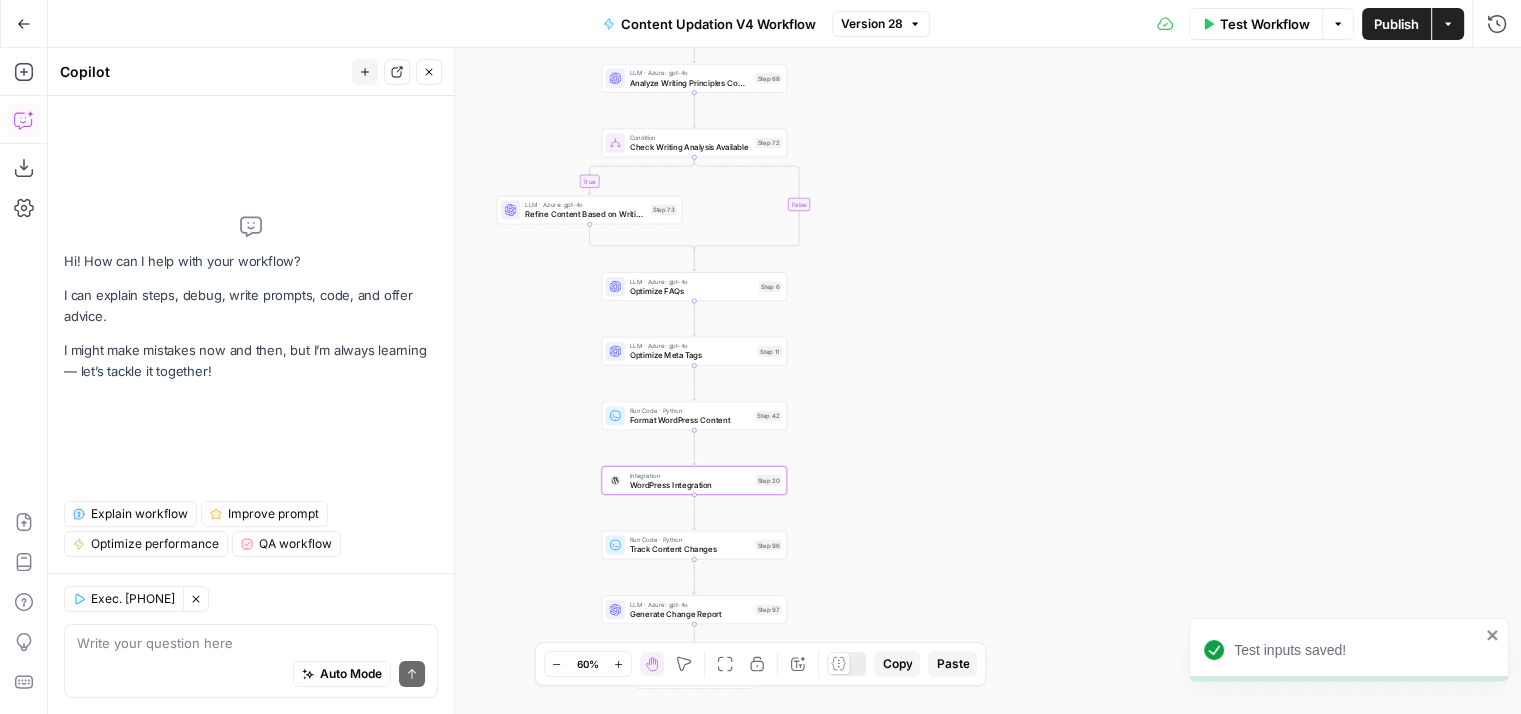 click on "true false Workflow Set Inputs Inputs Run Code · Python Normalize Keywords Step 1 Run Code · Python Calculate Readability Metrics Step 95 Perplexity Deep Research Extract Statistics Research Step 56 Run Code · Python Filter and Structure Statistics Step 58 Perplexity Deep Research Extract Recent Case Studies Step 76 Run Code · Python Filter and Structure Case Studies Step 77 Run Code · Python Combine Research Findings Step 63 LLM · Azure: o4-mini Analyze Statistics Step 89 LLM · Azure: o4-mini Analyze Headings Step 90 LLM · Azure: o4-mini Analyze Case Studies Step 91 LLM · Azure: o4-mini Analyze Listicle Items Step 92 Run Code · Python Extract Meta Tags Step 2 Run Code · Python Analyze Current FAQs Step 45 Run Code · Python Consolidate Content Analysis Step 80 LLM · Azure: gpt-4o Generate Updated Content Step 93 LLM · Azure: gpt-4o Final Content Quality Check Step 67 LLM · Azure: gpt-4o Analyze Writing Principles Compliance Step 68 Condition Check Writing Analysis Available Step 72 Step 73 End" at bounding box center (784, 381) 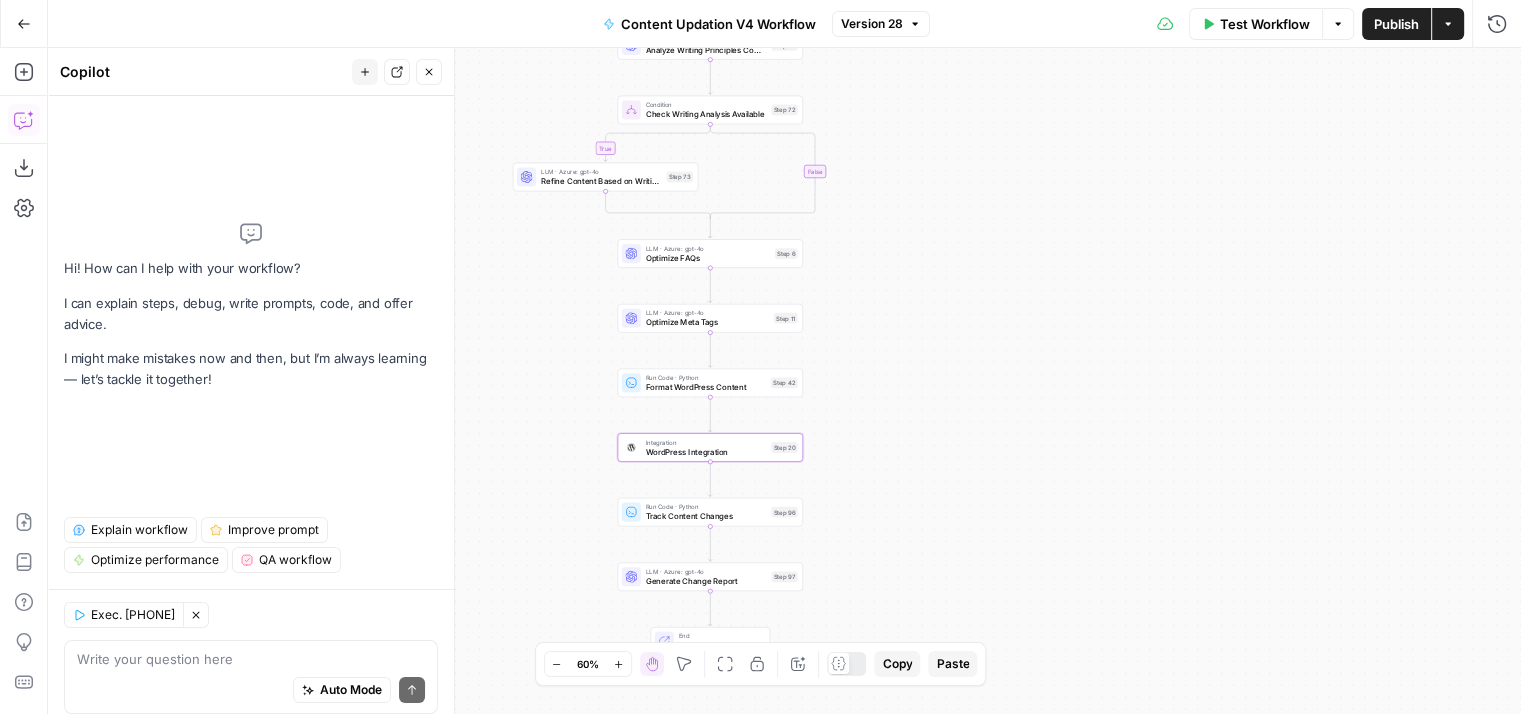 scroll, scrollTop: 0, scrollLeft: 0, axis: both 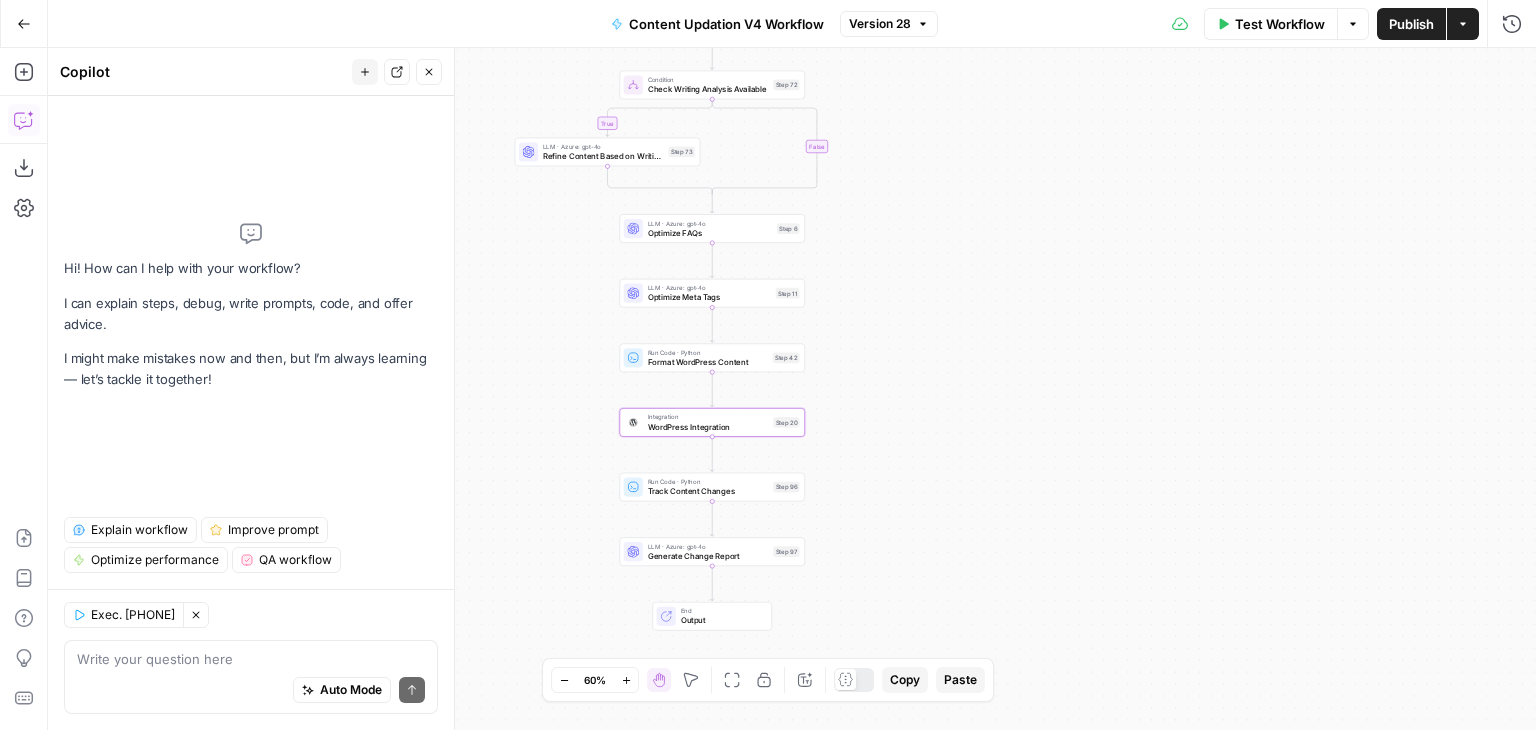 drag, startPoint x: 881, startPoint y: 309, endPoint x: 883, endPoint y: 284, distance: 25.079872 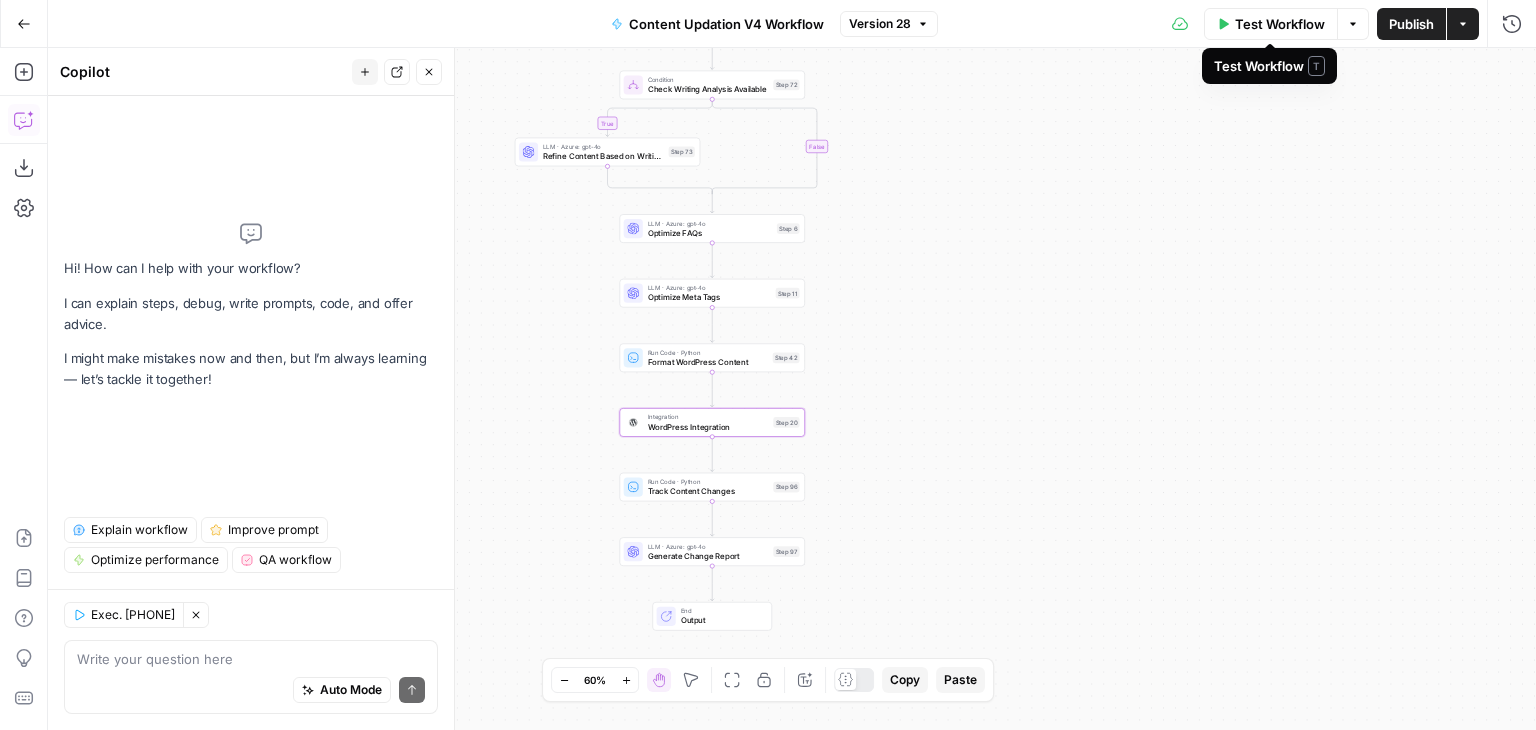 click on "Test Workflow" at bounding box center (1280, 24) 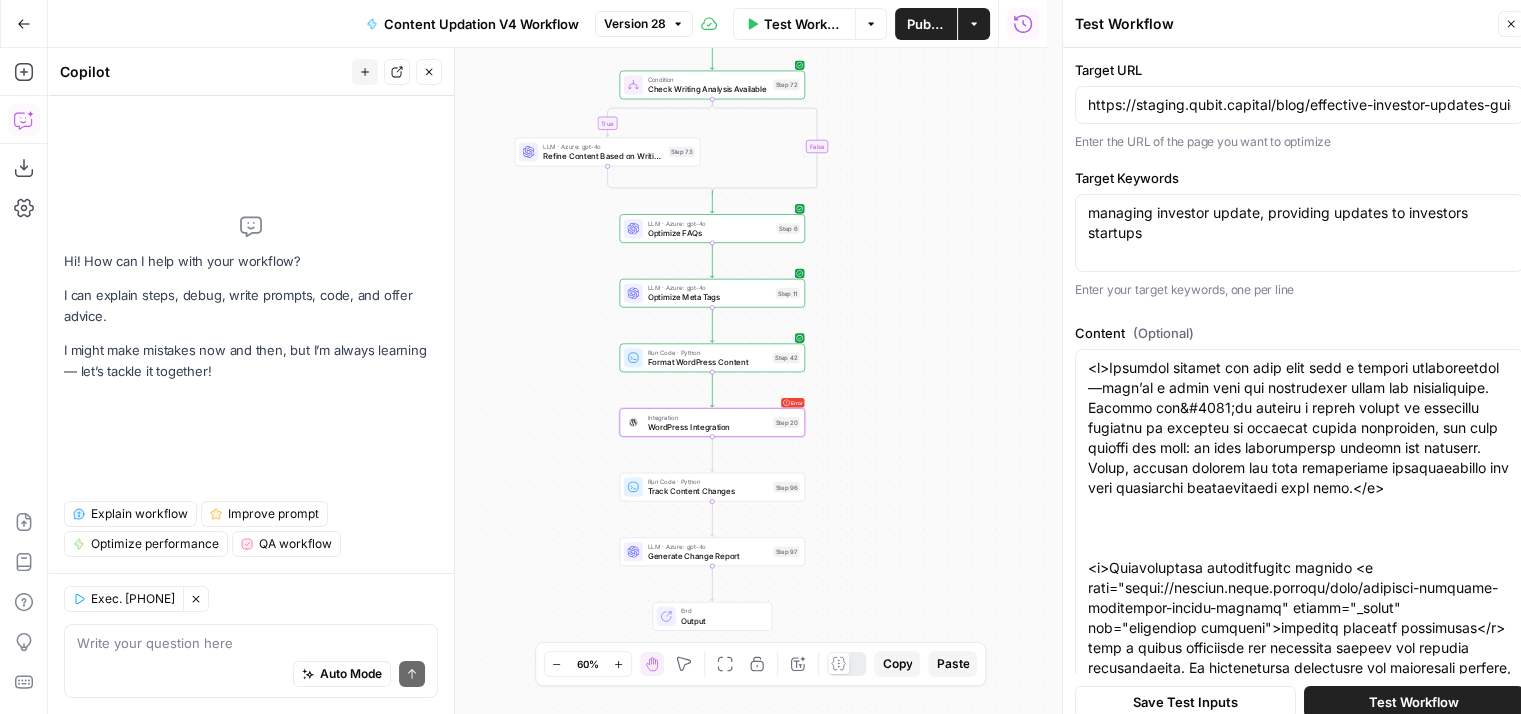 click on "Save Test Inputs" at bounding box center [1185, 702] 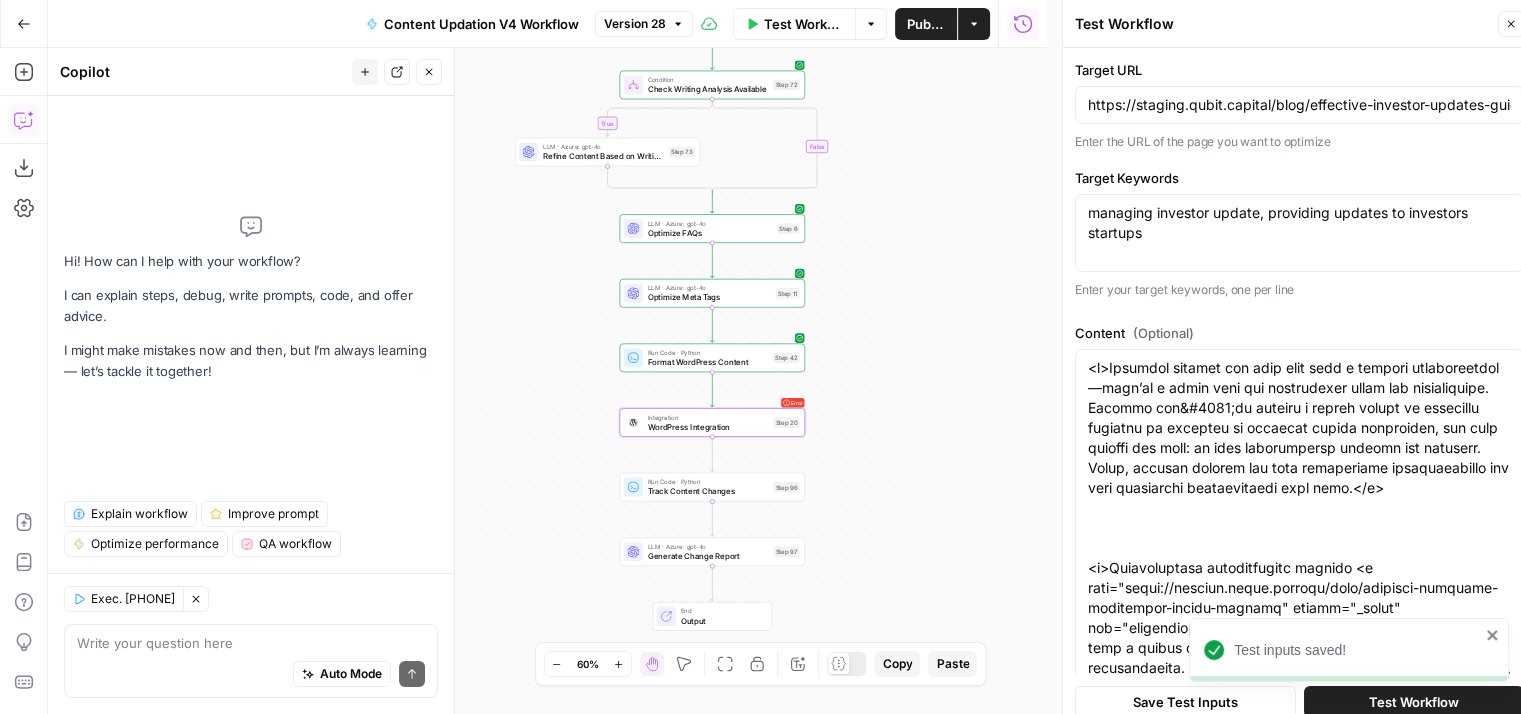 click on "Test Workflow" at bounding box center [1414, 702] 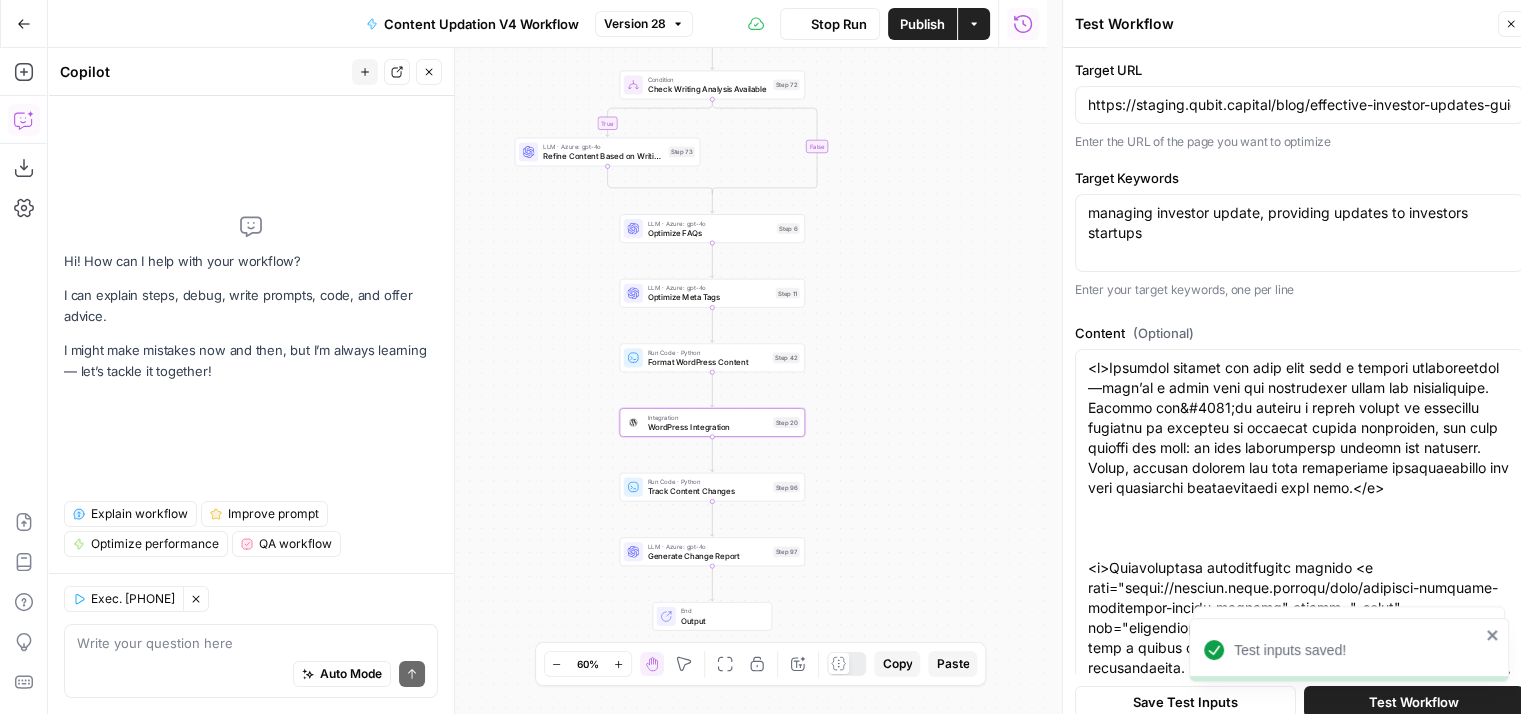 type on "---_acf_changed: falsefootnotes: ''_yoast_wpseo_title: How to Write Investor Updates That Build Lasting Trust_yoast_wpseo_metadesc: Learn how to write investor updates that build trust, drive  engagement, and maintain strong partnerships. Discover templates, tips, and key  content essentials." 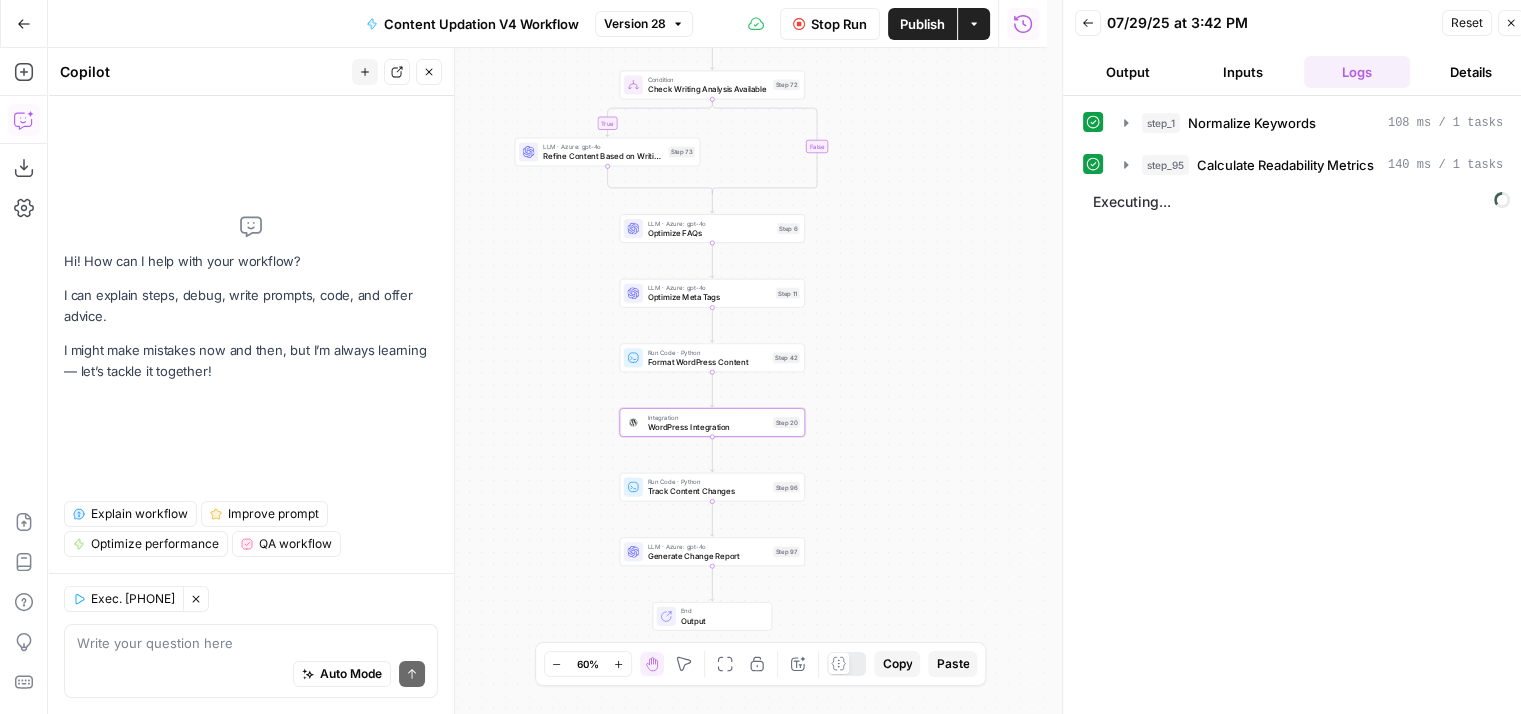 click on "true false Workflow Set Inputs Inputs Run Code · Python Normalize Keywords Step 1 Run Code · Python Calculate Readability Metrics Step 95 Perplexity Deep Research Extract Statistics Research Step 56 Run Code · Python Filter and Structure Statistics Step 58 Perplexity Deep Research Extract Recent Case Studies Step 76 Run Code · Python Filter and Structure Case Studies Step 77 Run Code · Python Combine Research Findings Step 63 LLM · Azure: o4-mini Analyze Statistics Step 89 LLM · Azure: o4-mini Analyze Headings Step 90 LLM · Azure: o4-mini Analyze Case Studies Step 91 LLM · Azure: o4-mini Analyze Listicle Items Step 92 Run Code · Python Extract Meta Tags Step 2 Run Code · Python Analyze Current FAQs Step 45 Run Code · Python Consolidate Content Analysis Step 80 LLM · Azure: gpt-4o Generate Updated Content Step 93 LLM · Azure: gpt-4o Final Content Quality Check Step 67 LLM · Azure: gpt-4o Analyze Writing Principles Compliance Step 68 Condition Check Writing Analysis Available Step 72 Step 73 End" at bounding box center (547, 381) 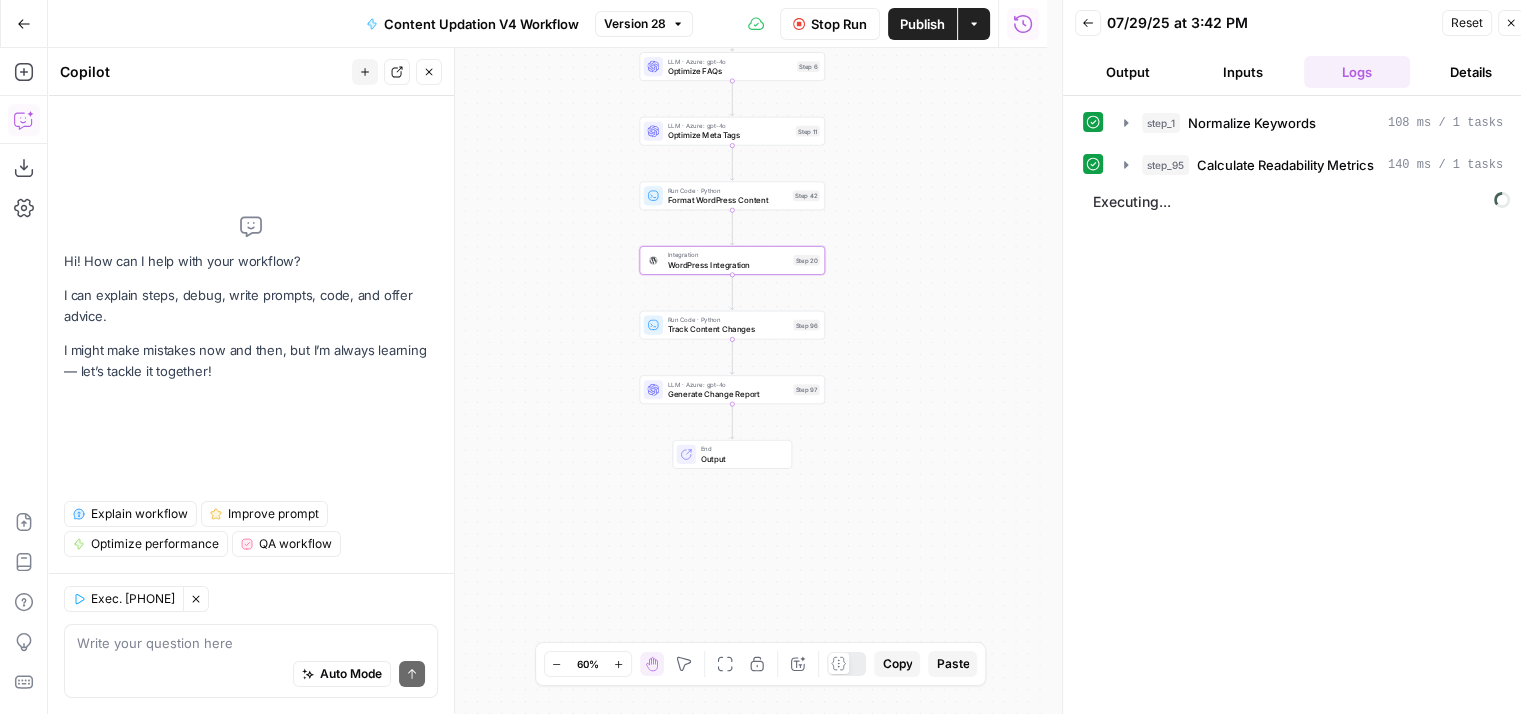 drag, startPoint x: 908, startPoint y: 224, endPoint x: 892, endPoint y: 394, distance: 170.75128 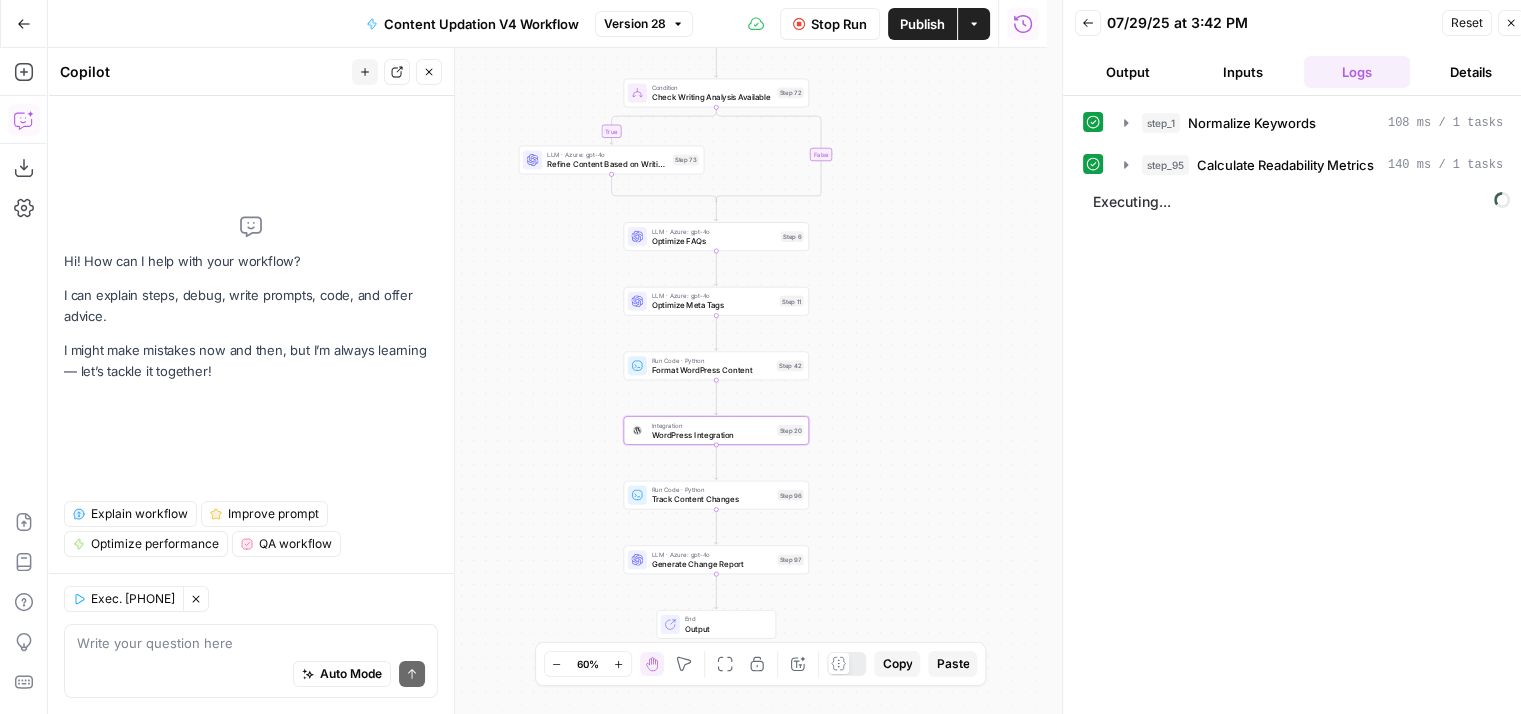 drag, startPoint x: 888, startPoint y: 217, endPoint x: 899, endPoint y: 270, distance: 54.129475 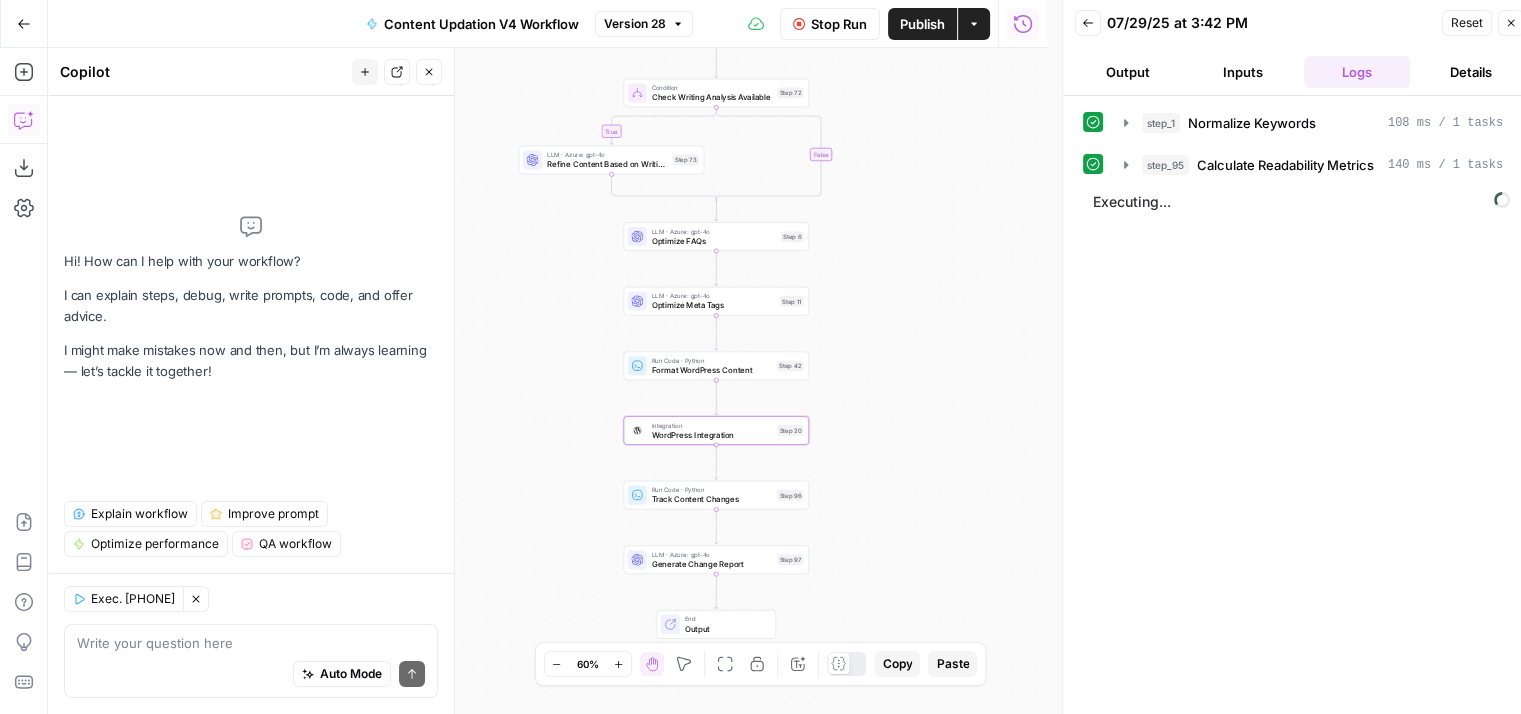 click on "true false Workflow Set Inputs Inputs Run Code · Python Normalize Keywords Step 1 Run Code · Python Calculate Readability Metrics Step 95 Perplexity Deep Research Extract Statistics Research Step 56 Run Code · Python Filter and Structure Statistics Step 58 Perplexity Deep Research Extract Recent Case Studies Step 76 Run Code · Python Filter and Structure Case Studies Step 77 Run Code · Python Combine Research Findings Step 63 LLM · Azure: o4-mini Analyze Statistics Step 89 LLM · Azure: o4-mini Analyze Headings Step 90 LLM · Azure: o4-mini Analyze Case Studies Step 91 LLM · Azure: o4-mini Analyze Listicle Items Step 92 Run Code · Python Extract Meta Tags Step 2 Run Code · Python Analyze Current FAQs Step 45 Run Code · Python Consolidate Content Analysis Step 80 LLM · Azure: gpt-4o Generate Updated Content Step 93 LLM · Azure: gpt-4o Final Content Quality Check Step 67 LLM · Azure: gpt-4o Analyze Writing Principles Compliance Step 68 Condition Check Writing Analysis Available Step 72 Step 73 End" at bounding box center [547, 381] 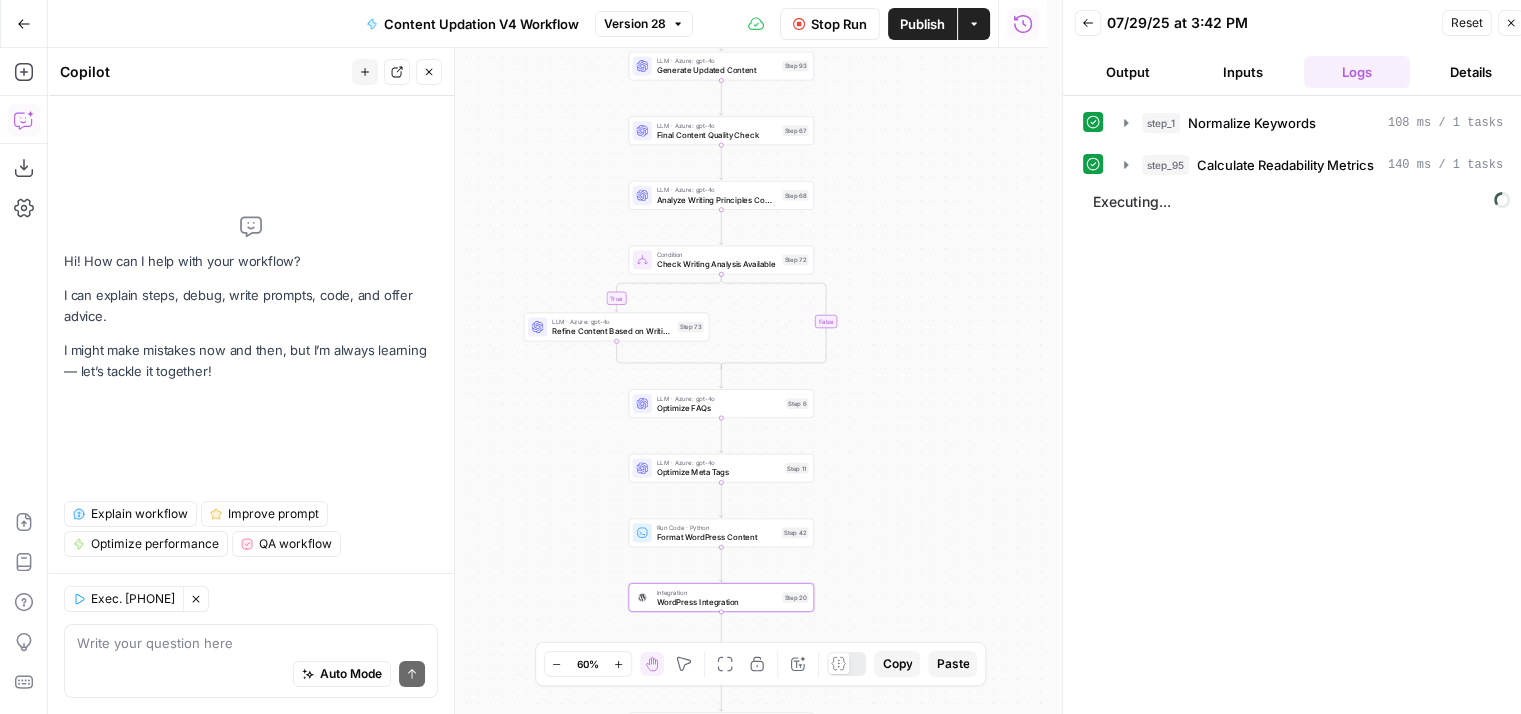 drag, startPoint x: 899, startPoint y: 270, endPoint x: 902, endPoint y: 321, distance: 51.088158 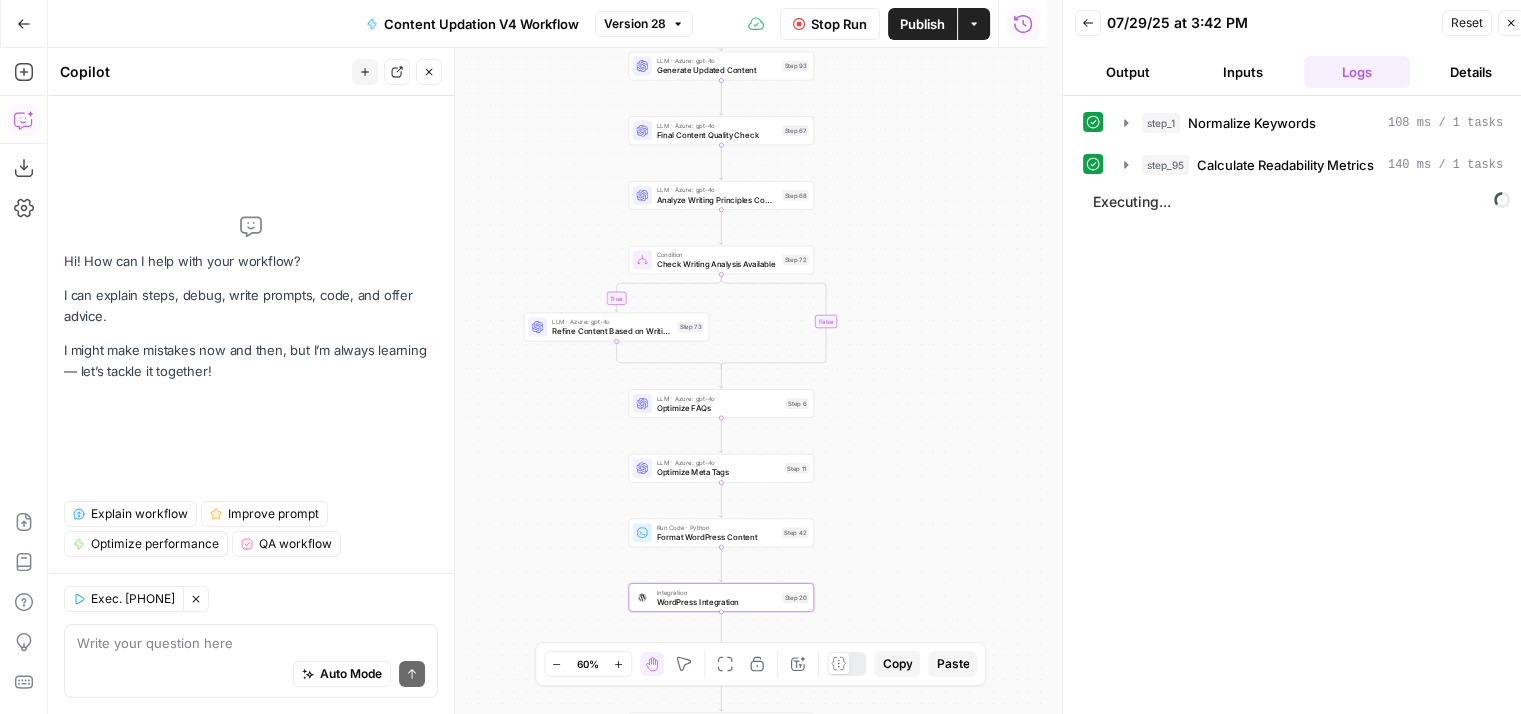 click on "true false Workflow Set Inputs Inputs Run Code · Python Normalize Keywords Step 1 Run Code · Python Calculate Readability Metrics Step 95 Perplexity Deep Research Extract Statistics Research Step 56 Run Code · Python Filter and Structure Statistics Step 58 Perplexity Deep Research Extract Recent Case Studies Step 76 Run Code · Python Filter and Structure Case Studies Step 77 Run Code · Python Combine Research Findings Step 63 LLM · Azure: o4-mini Analyze Statistics Step 89 LLM · Azure: o4-mini Analyze Headings Step 90 LLM · Azure: o4-mini Analyze Case Studies Step 91 LLM · Azure: o4-mini Analyze Listicle Items Step 92 Run Code · Python Extract Meta Tags Step 2 Run Code · Python Analyze Current FAQs Step 45 Run Code · Python Consolidate Content Analysis Step 80 LLM · Azure: gpt-4o Generate Updated Content Step 93 LLM · Azure: gpt-4o Final Content Quality Check Step 67 LLM · Azure: gpt-4o Analyze Writing Principles Compliance Step 68 Condition Check Writing Analysis Available Step 72 Step 73 End" at bounding box center (547, 381) 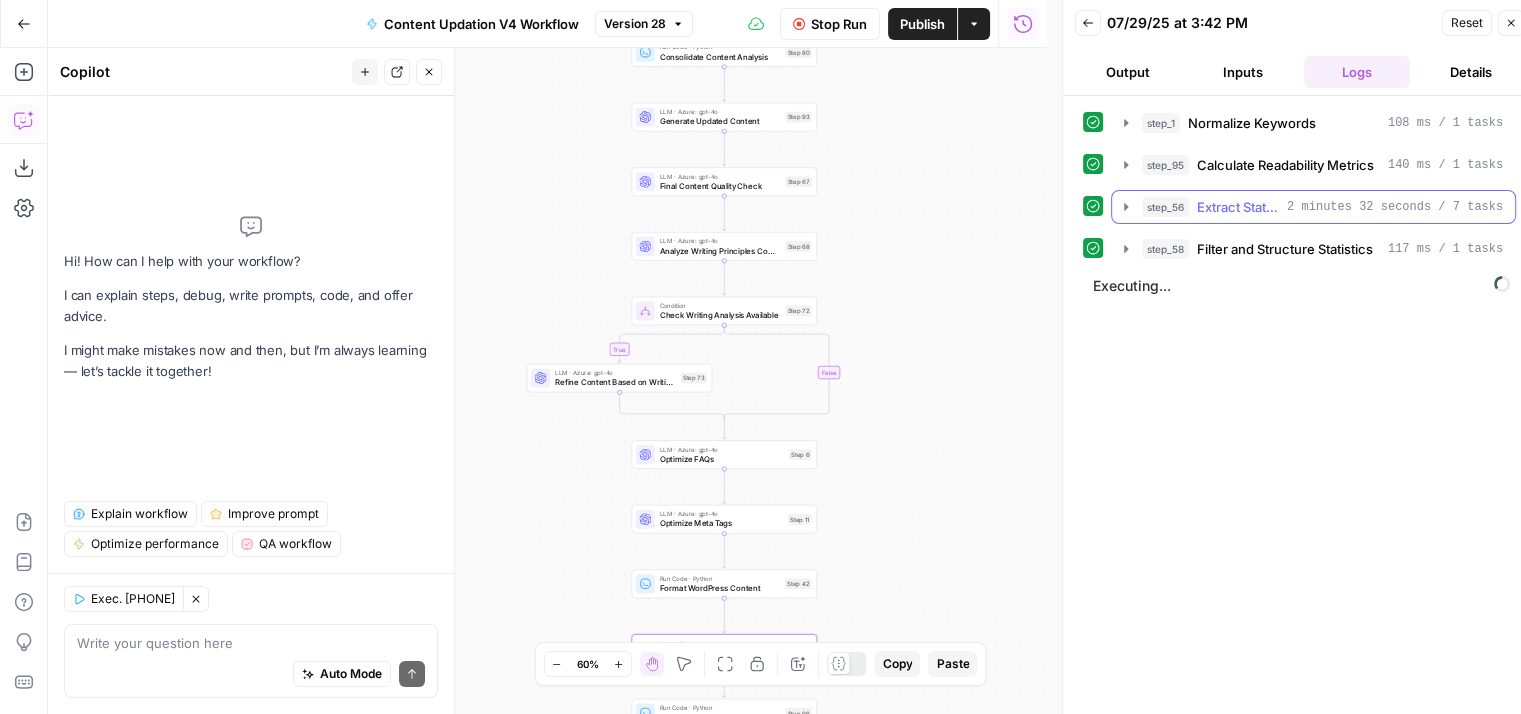 click on "step_56 Extract Statistics Research 2 minutes 32 seconds / 7 tasks" at bounding box center (1313, 207) 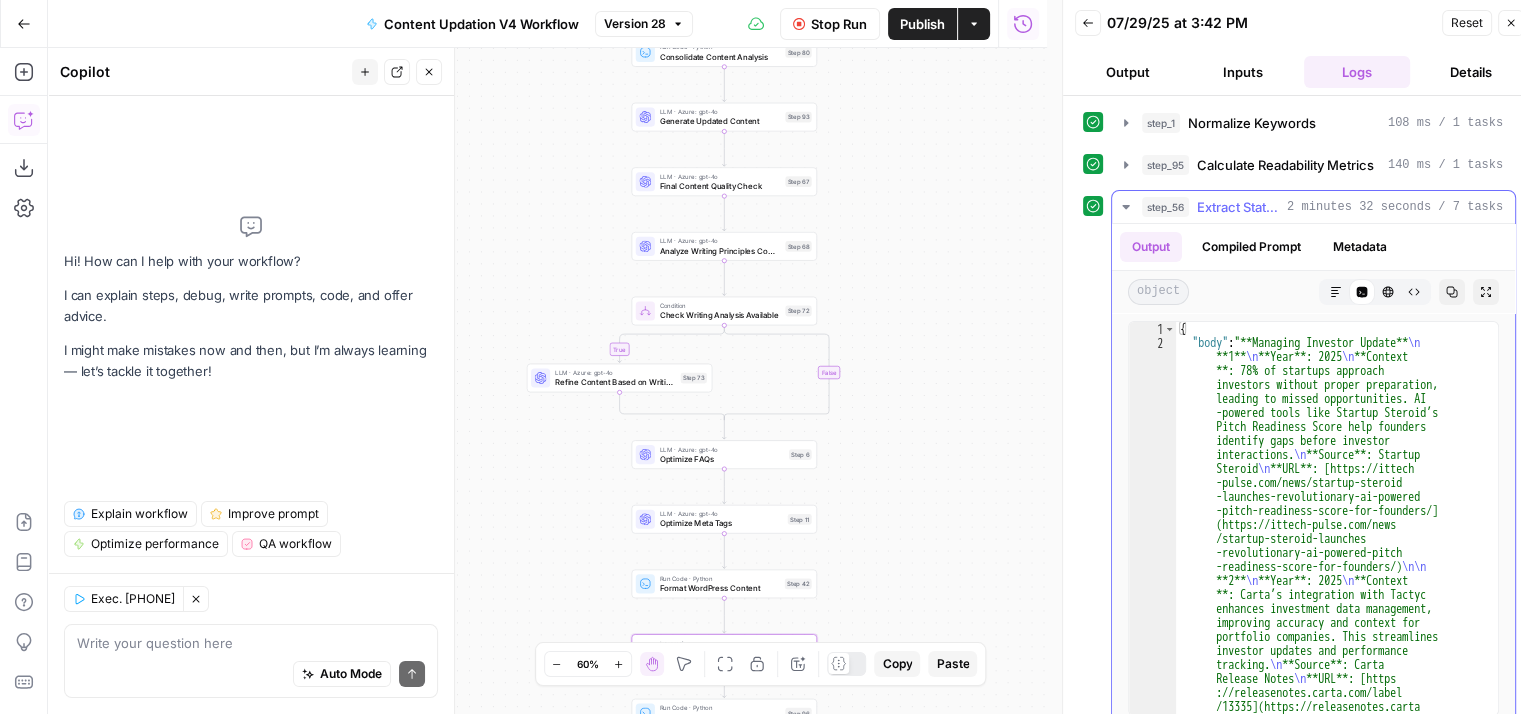 click on "step_56 Extract Statistics Research 2 minutes 32 seconds / 7 tasks" at bounding box center (1313, 207) 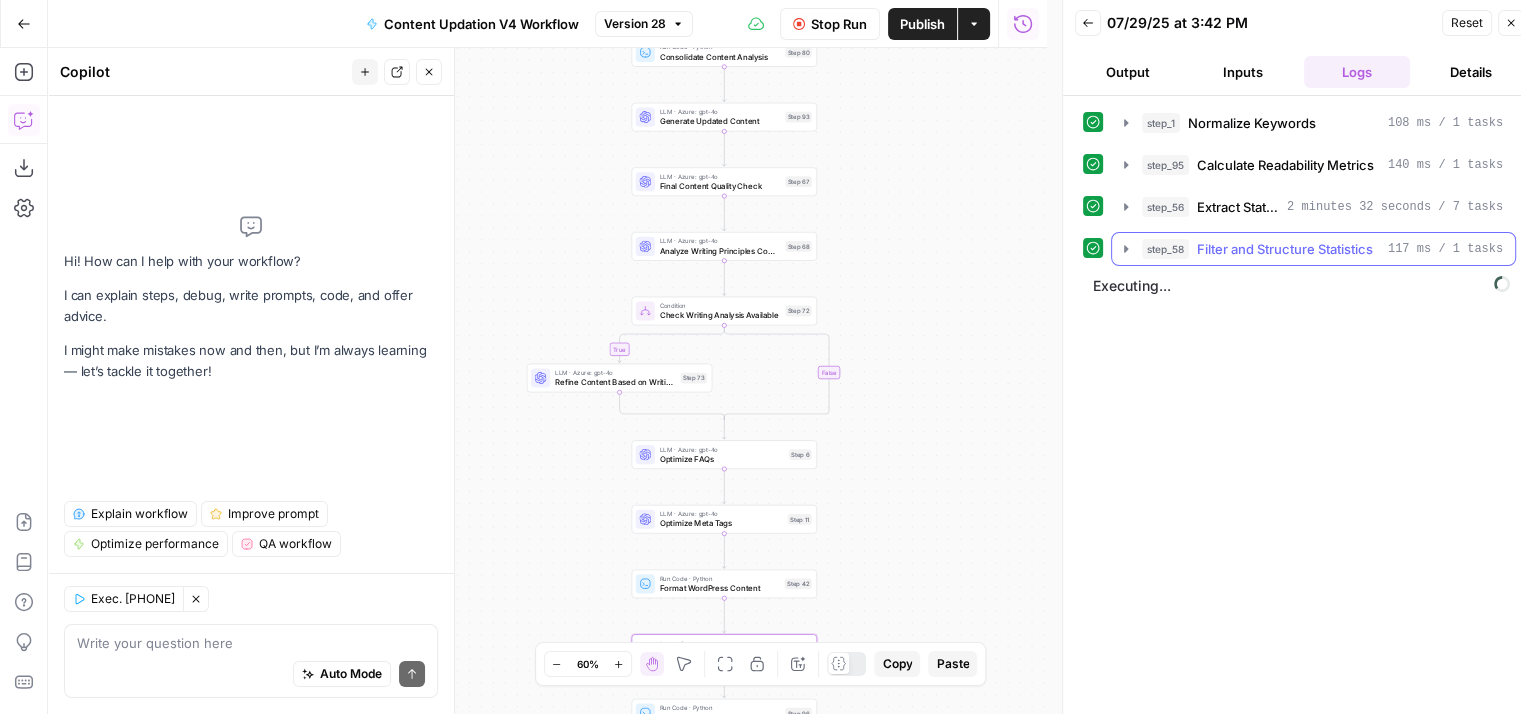 click on "step_58 Filter and Structure Statistics 117 ms / 1 tasks" at bounding box center (1313, 249) 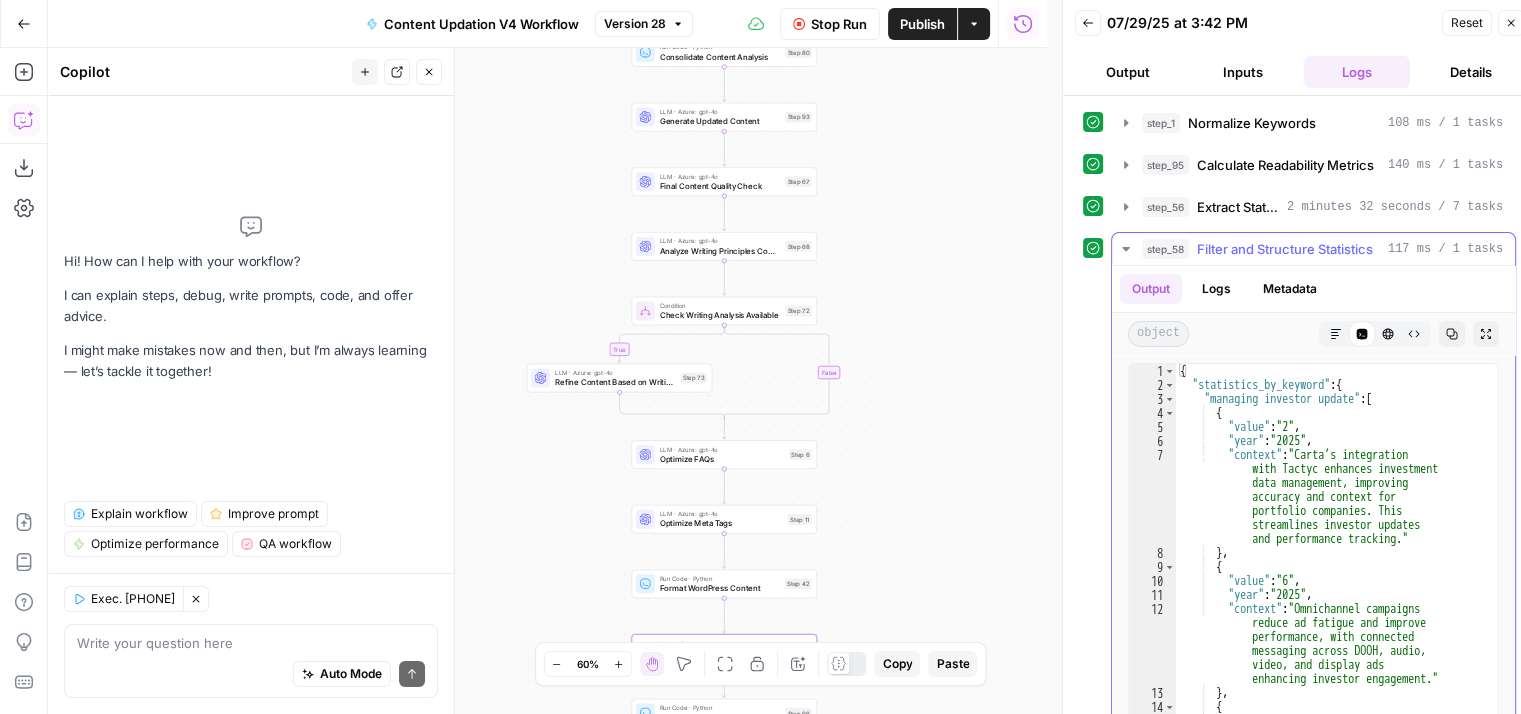 click on "step_58 Filter and Structure Statistics 117 ms / 1 tasks" at bounding box center (1313, 249) 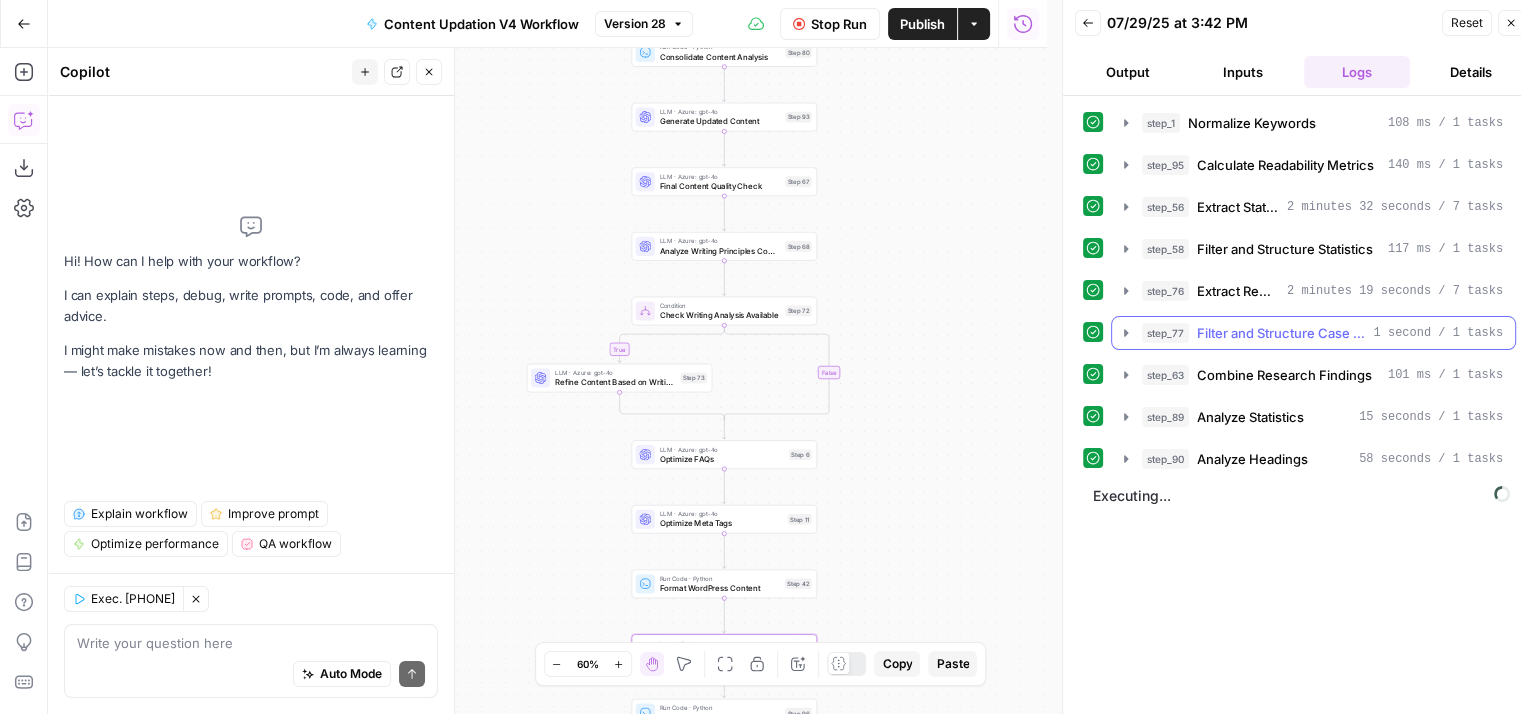 click on "step_77 Filter and Structure Case Studies 1 second / 1 tasks" at bounding box center (1313, 333) 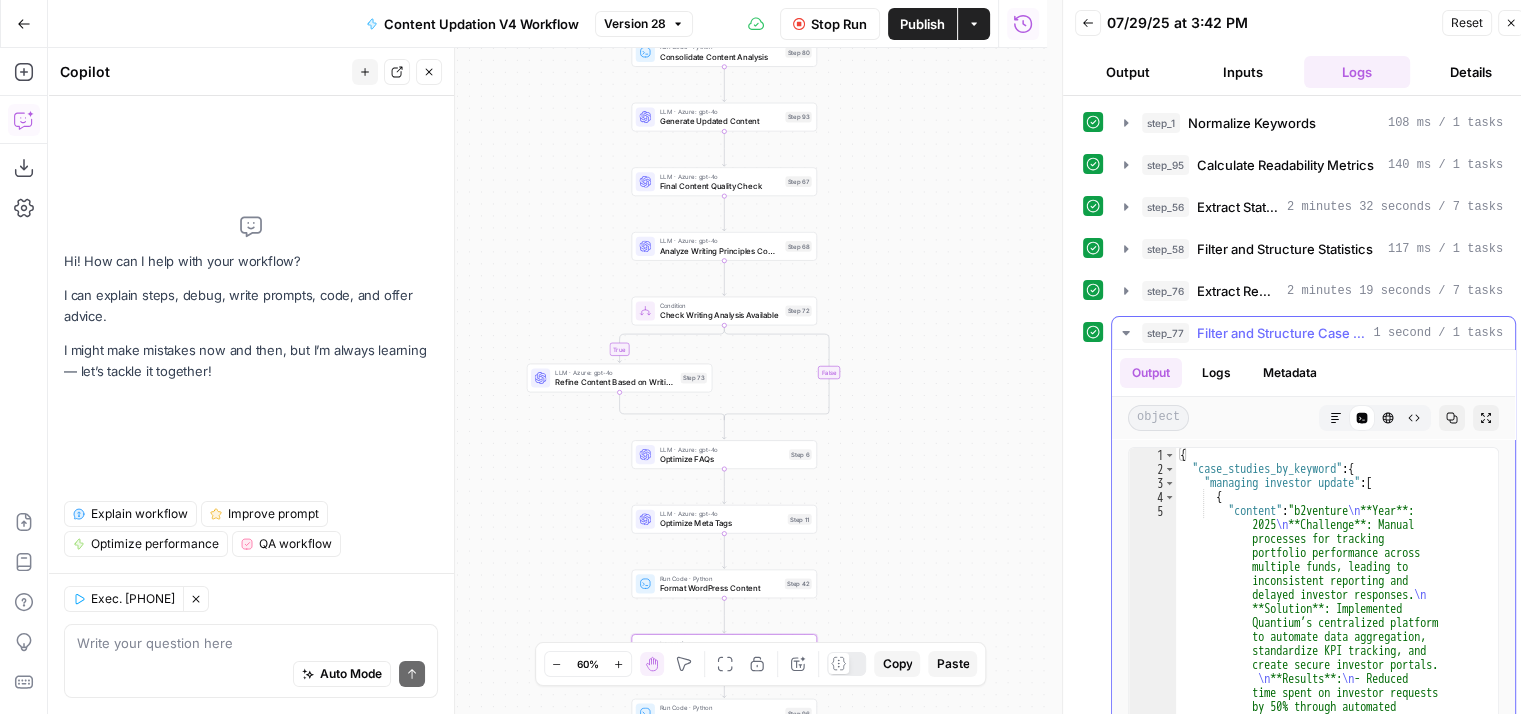 click on "Filter and Structure Case Studies" at bounding box center [1281, 333] 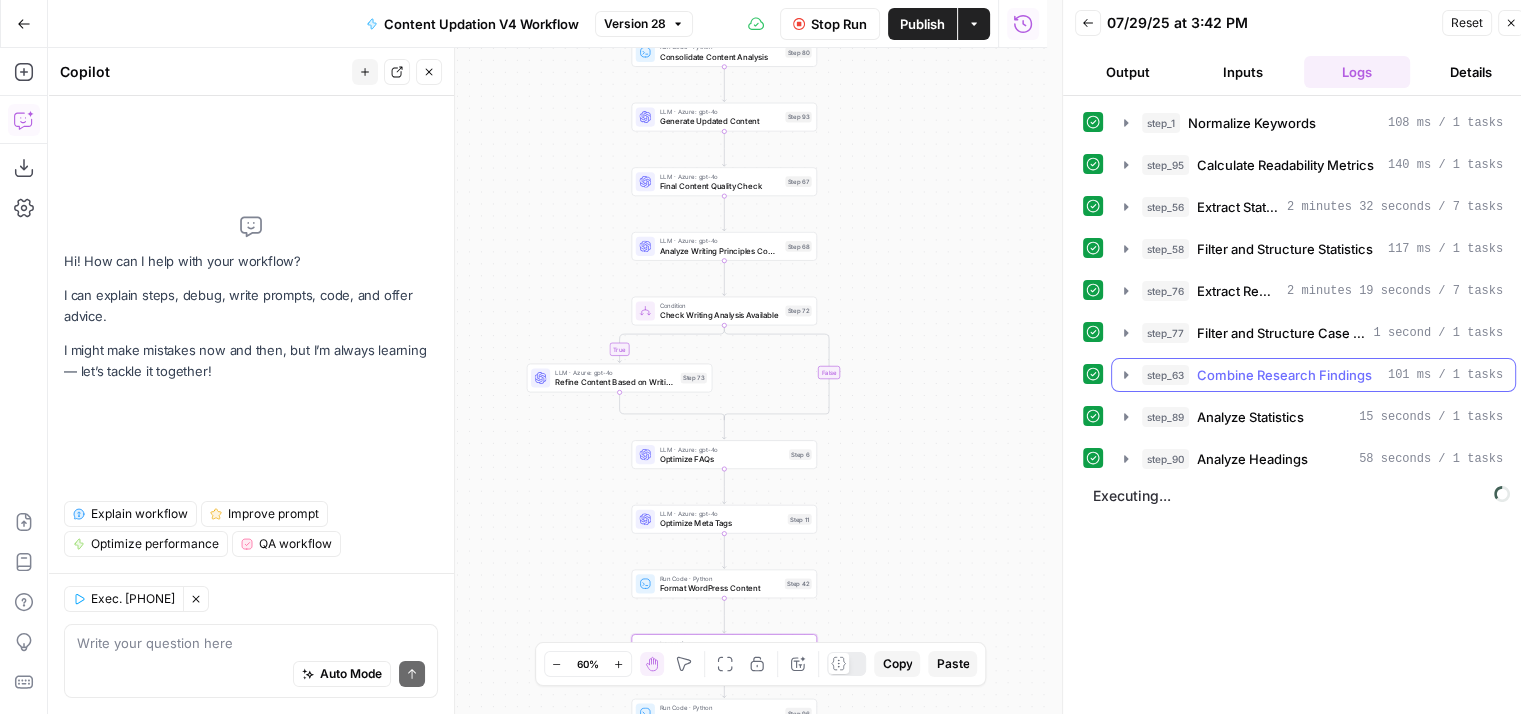 click on "Combine Research Findings" at bounding box center (1284, 375) 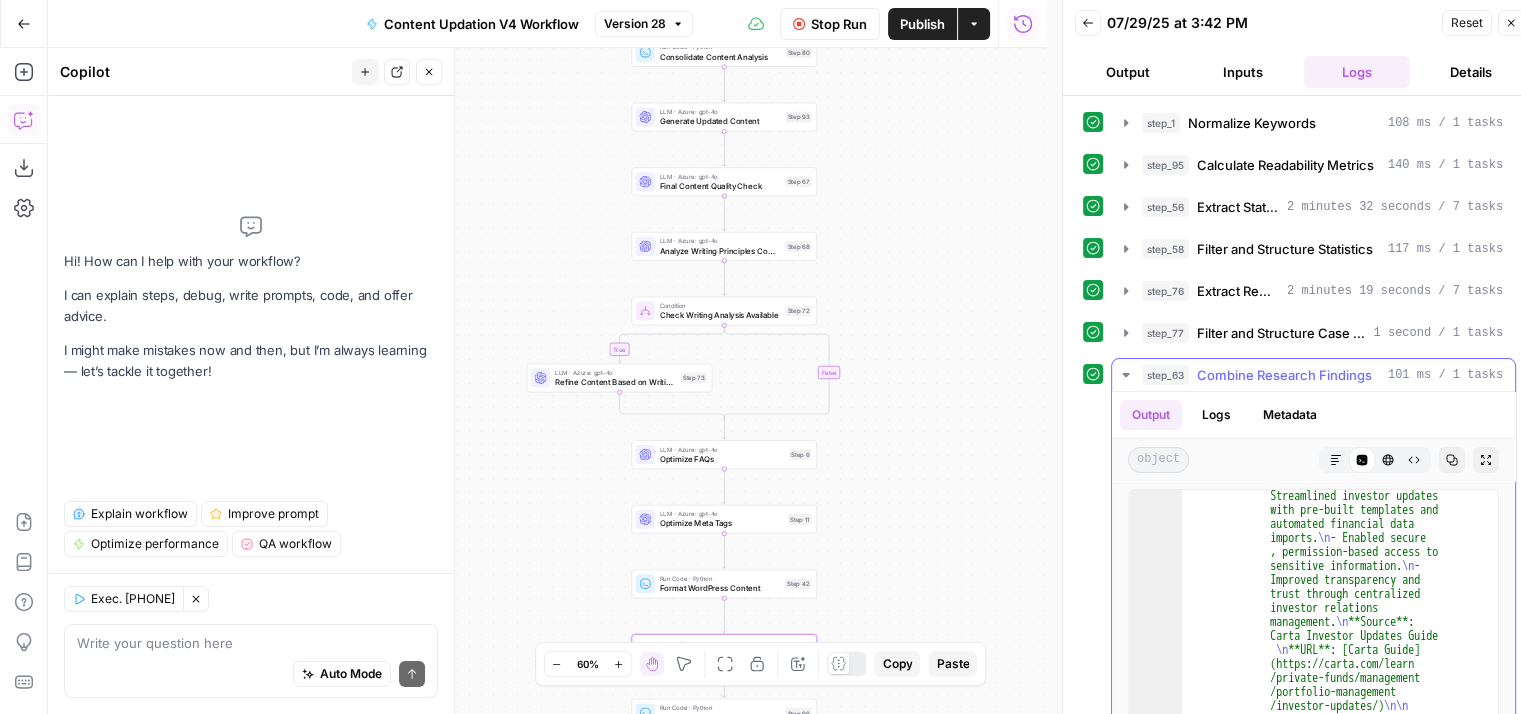 scroll, scrollTop: 3692, scrollLeft: 0, axis: vertical 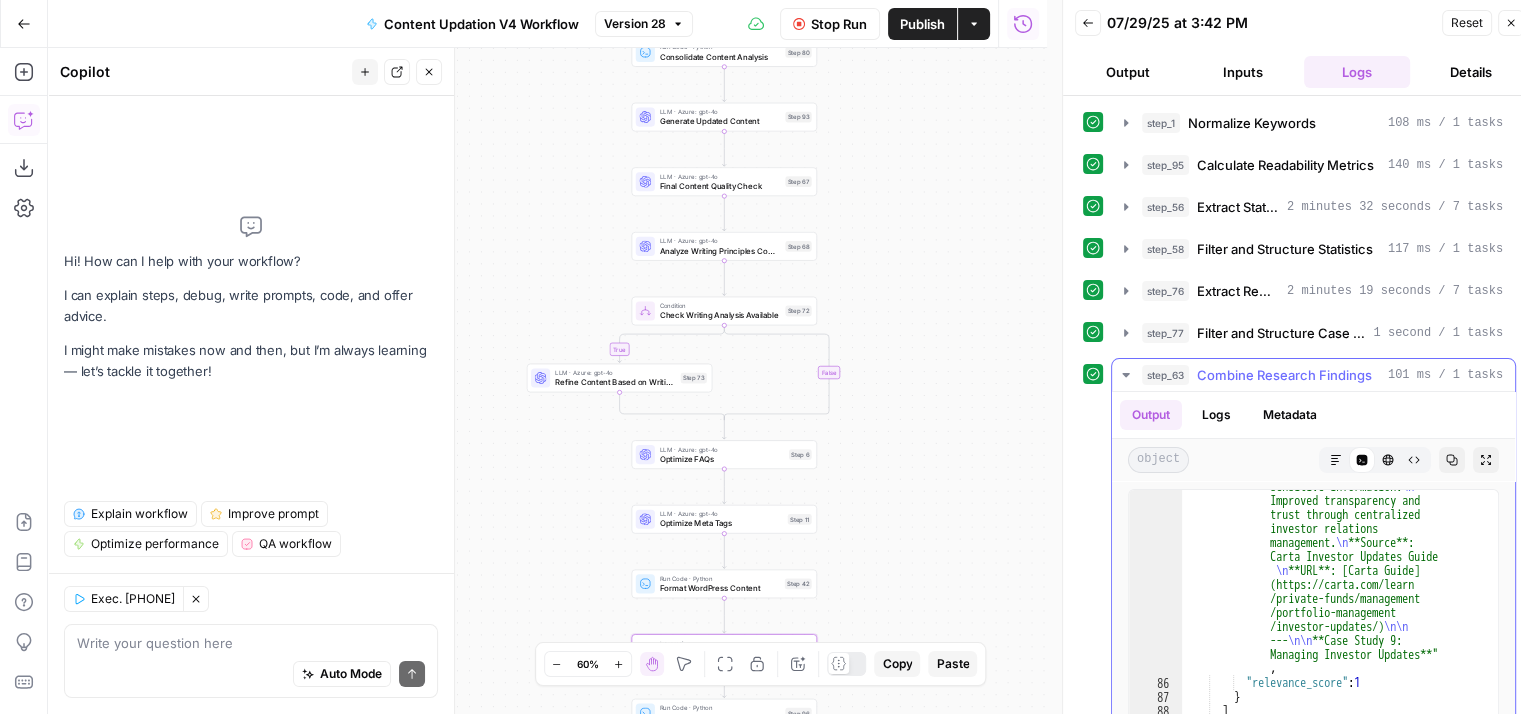click on "Combine Research Findings" at bounding box center [1284, 375] 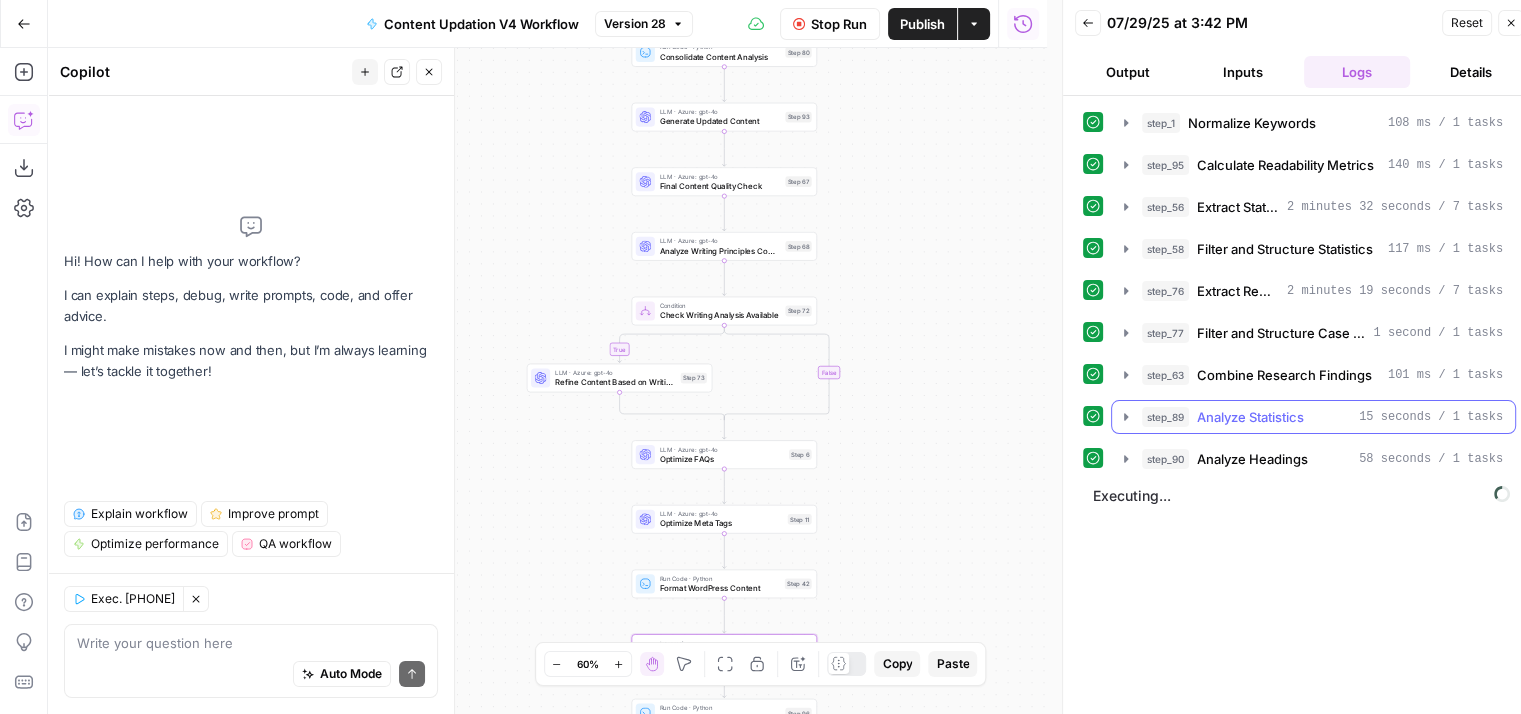 click on "step_89 Analyze Statistics 15 seconds / 1 tasks" at bounding box center (1313, 417) 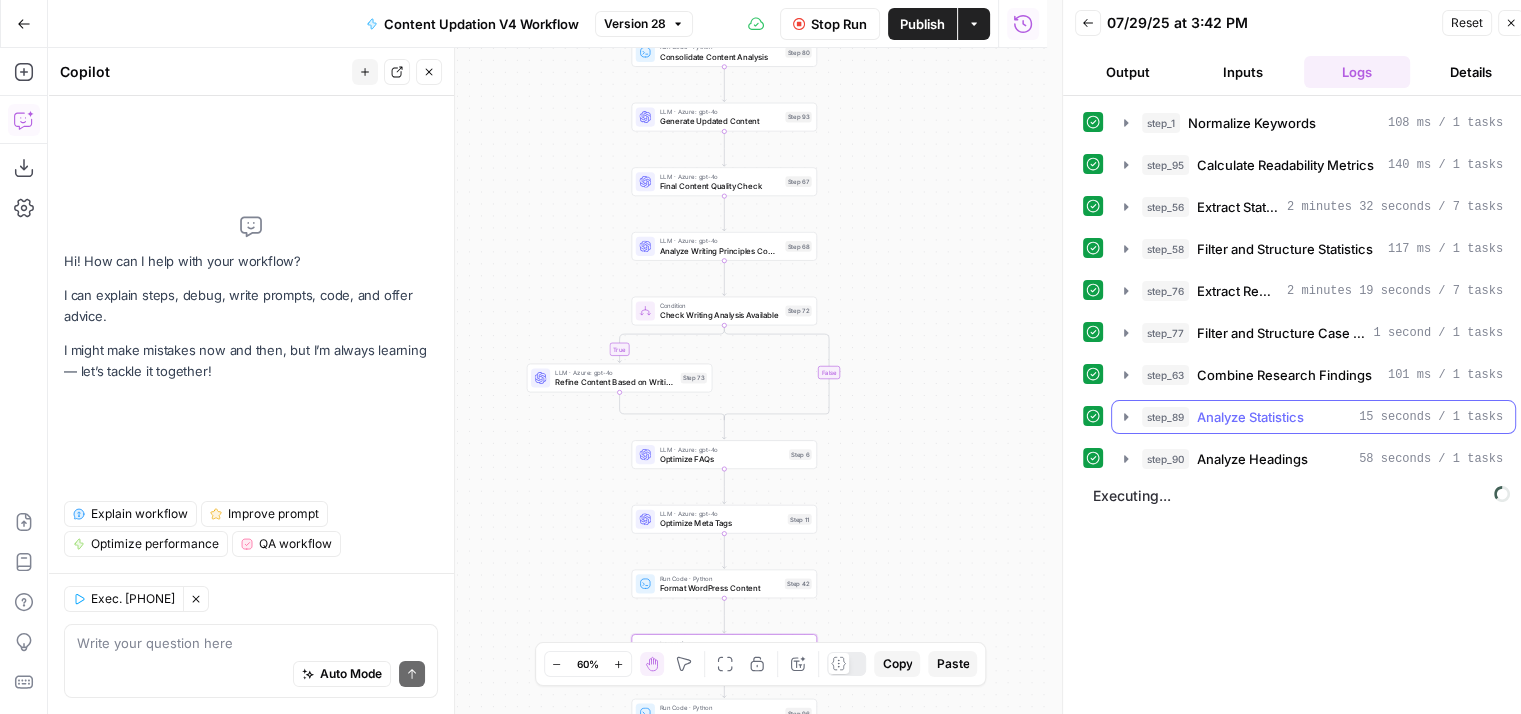 click on "step_89 Analyze Statistics 15 seconds / 1 tasks" at bounding box center (1313, 417) 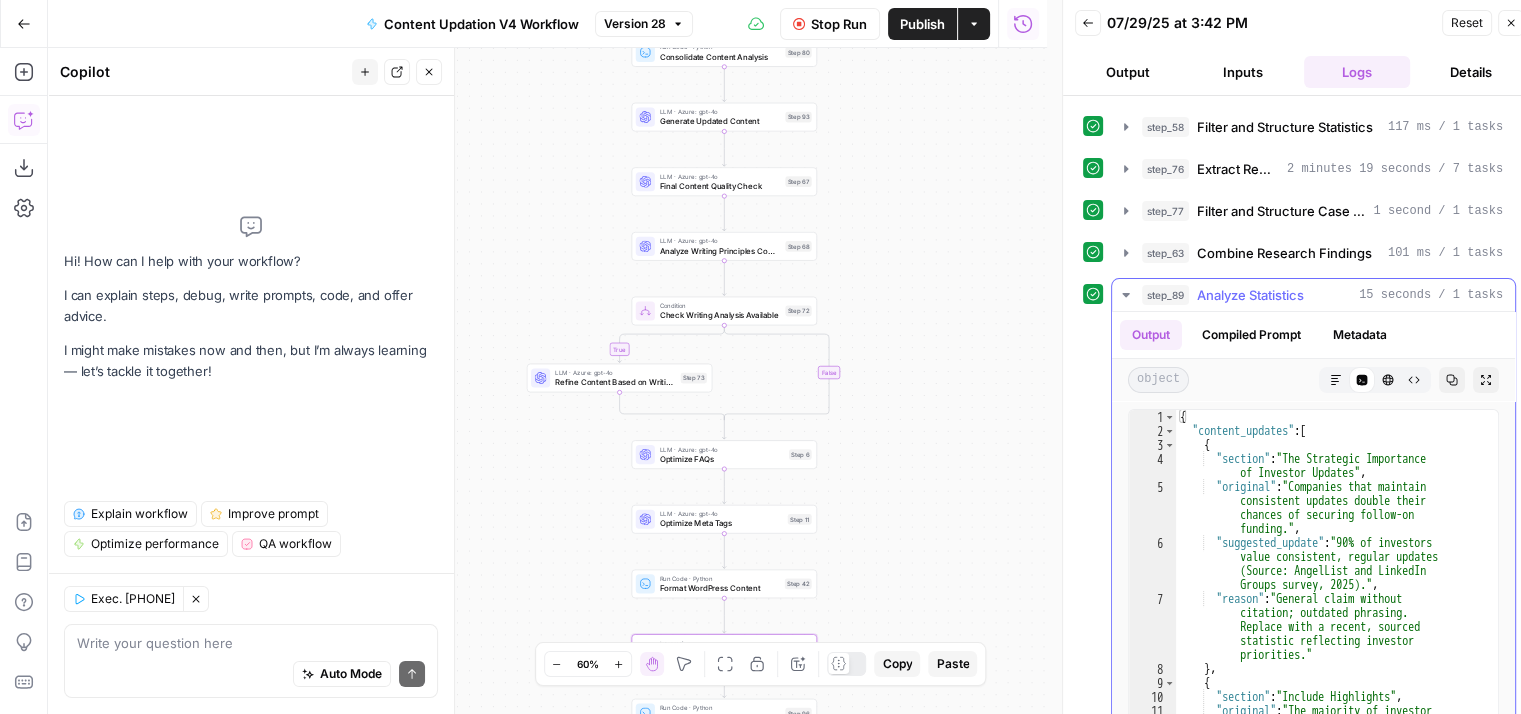 scroll, scrollTop: 124, scrollLeft: 0, axis: vertical 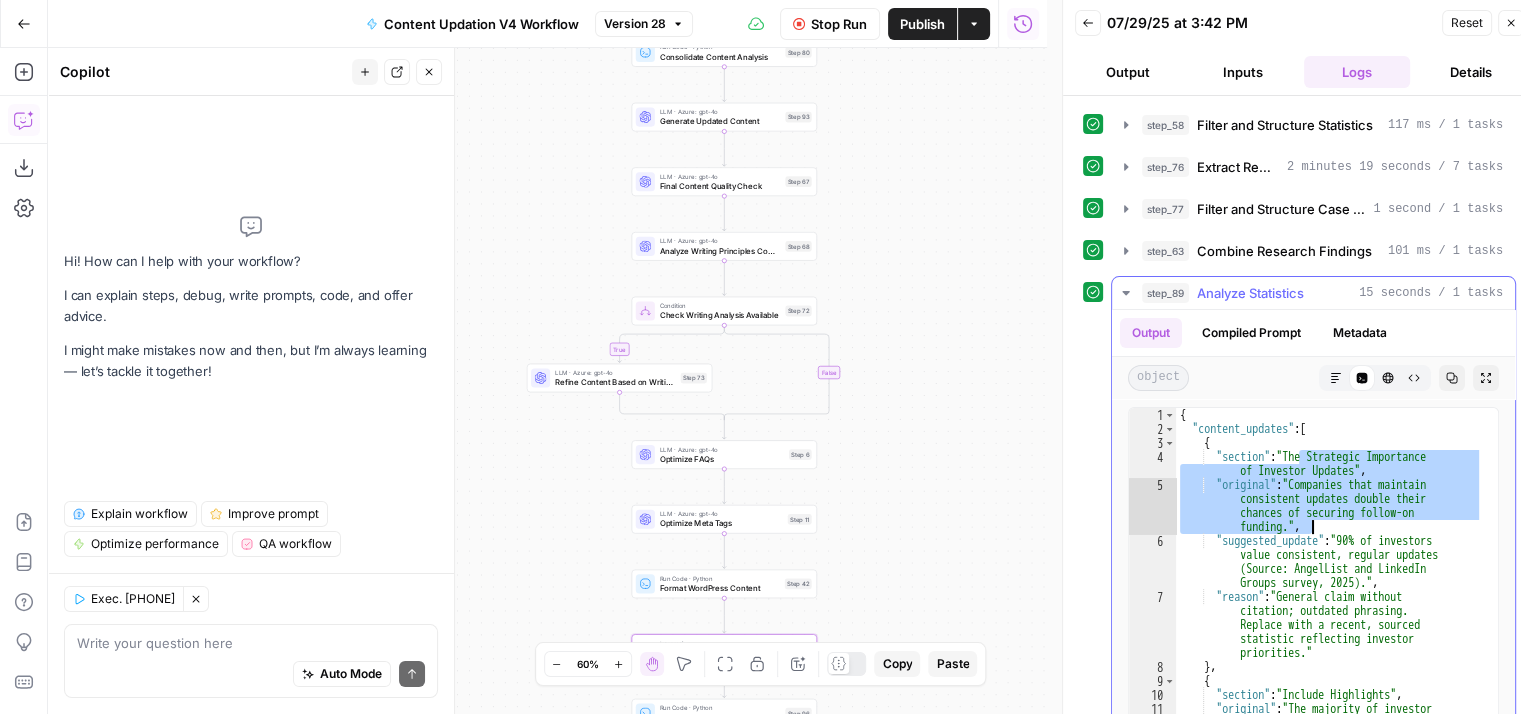 drag, startPoint x: 1300, startPoint y: 446, endPoint x: 1325, endPoint y: 517, distance: 75.272835 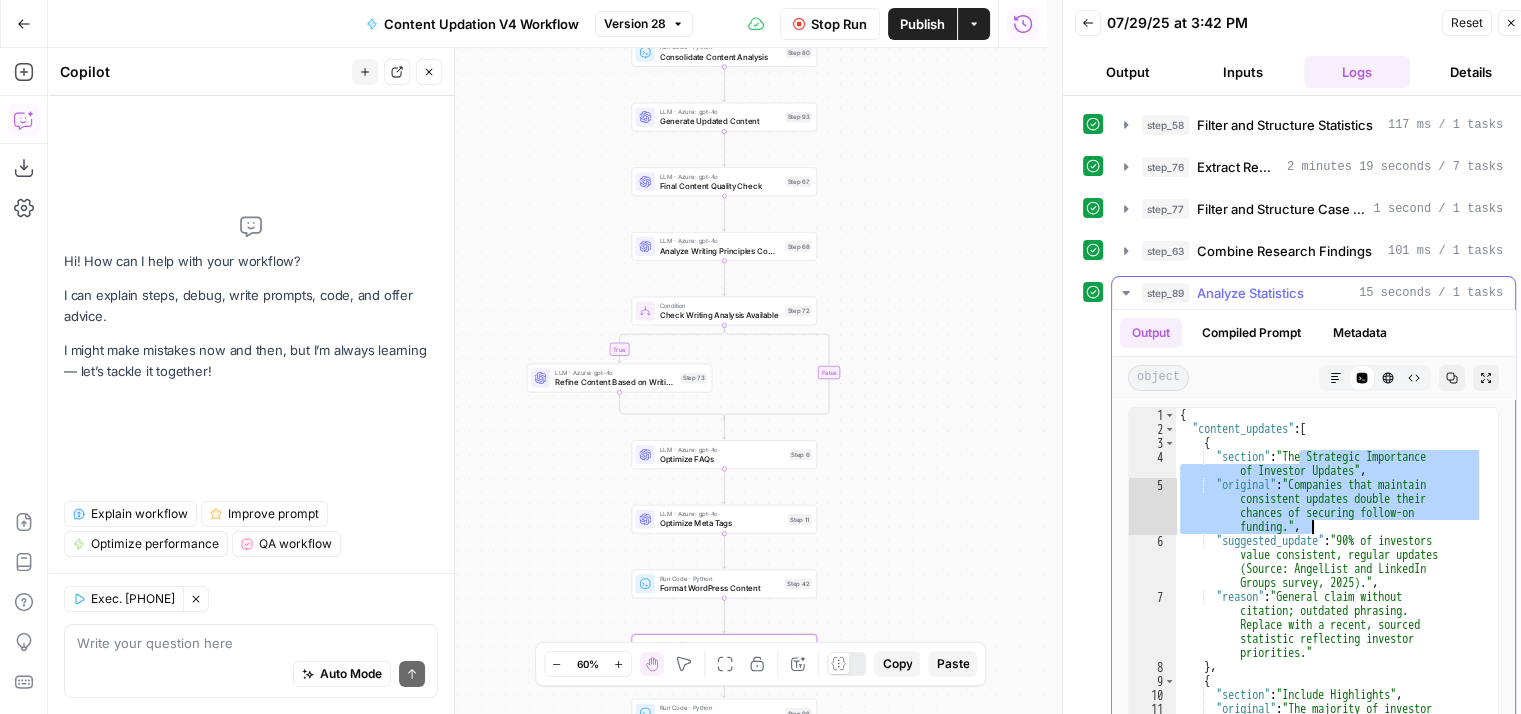 click on "{    "content_updates" :  [      {         "section" :  "The Strategic Importance             of Investor Updates" ,         "original" :  "Companies that maintain             consistent updates double their             chances of securing follow-on             funding." ,         "suggested_update" :  "90% of investors             value consistent, regular updates             (Source: AngelList and LinkedIn             Groups survey, 2025)." ,         "reason" :  "General claim without             citation; outdated phrasing.             Replace with a recent, sourced             statistic reflecting investor             priorities."      } ,      {         "section" :  "Include Highlights" ,         "original" :  "The majority of investor             updates—81%, to be             precise—feature a dedicated             “Highlights” section." ,         :  ," at bounding box center (1329, 647) 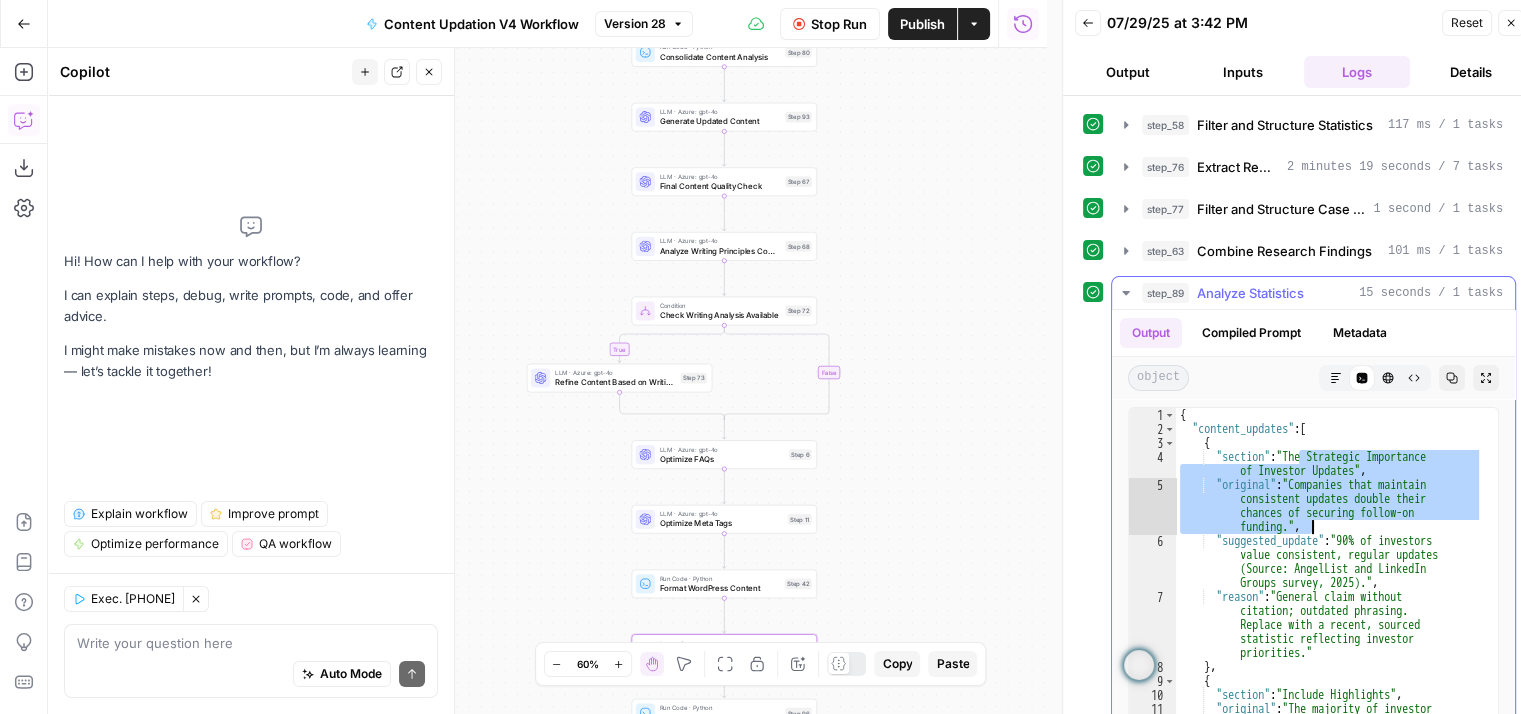 click on "{    "content_updates" :  [      {         "section" :  "The Strategic Importance             of Investor Updates" ,         "original" :  "Companies that maintain             consistent updates double their             chances of securing follow-on             funding." ,         "suggested_update" :  "90% of investors             value consistent, regular updates             (Source: AngelList and LinkedIn             Groups survey, 2025)." ,         "reason" :  "General claim without             citation; outdated phrasing.             Replace with a recent, sourced             statistic reflecting investor             priorities."      } ,      {         "section" :  "Include Highlights" ,         "original" :  "The majority of investor             updates—81%, to be             precise—feature a dedicated             “Highlights” section." ,         :  ," at bounding box center [1329, 604] 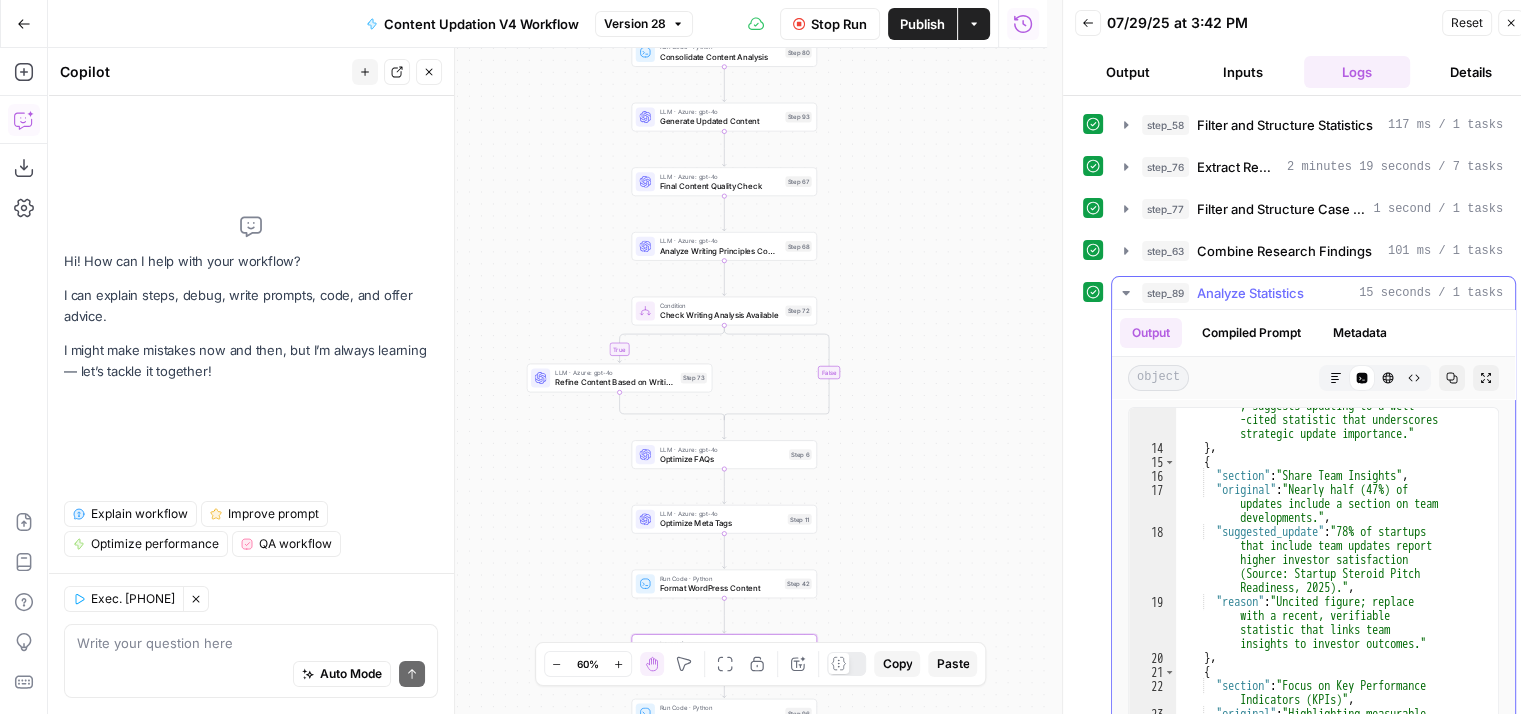 scroll, scrollTop: 475, scrollLeft: 0, axis: vertical 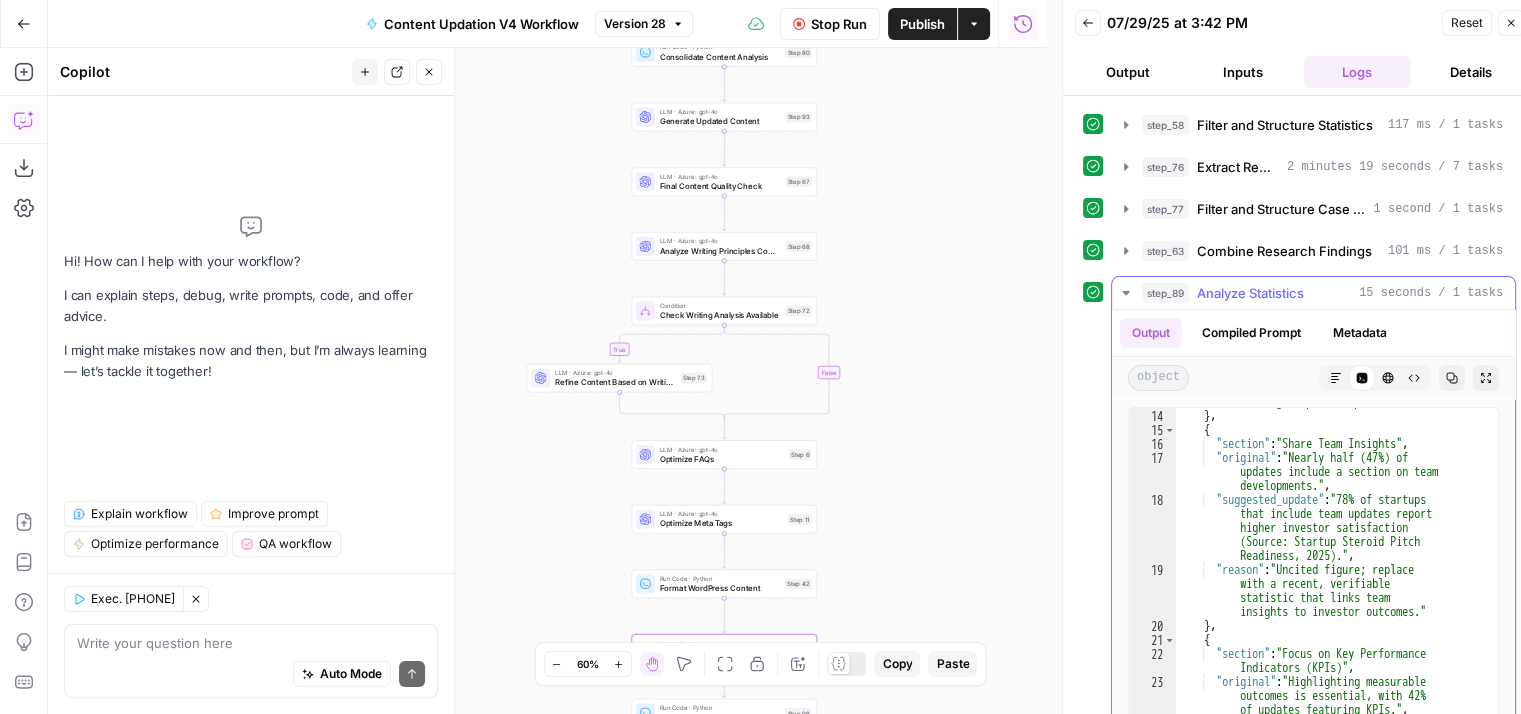 click on "step_89 Analyze Statistics 15 seconds / 1 tasks" at bounding box center [1322, 293] 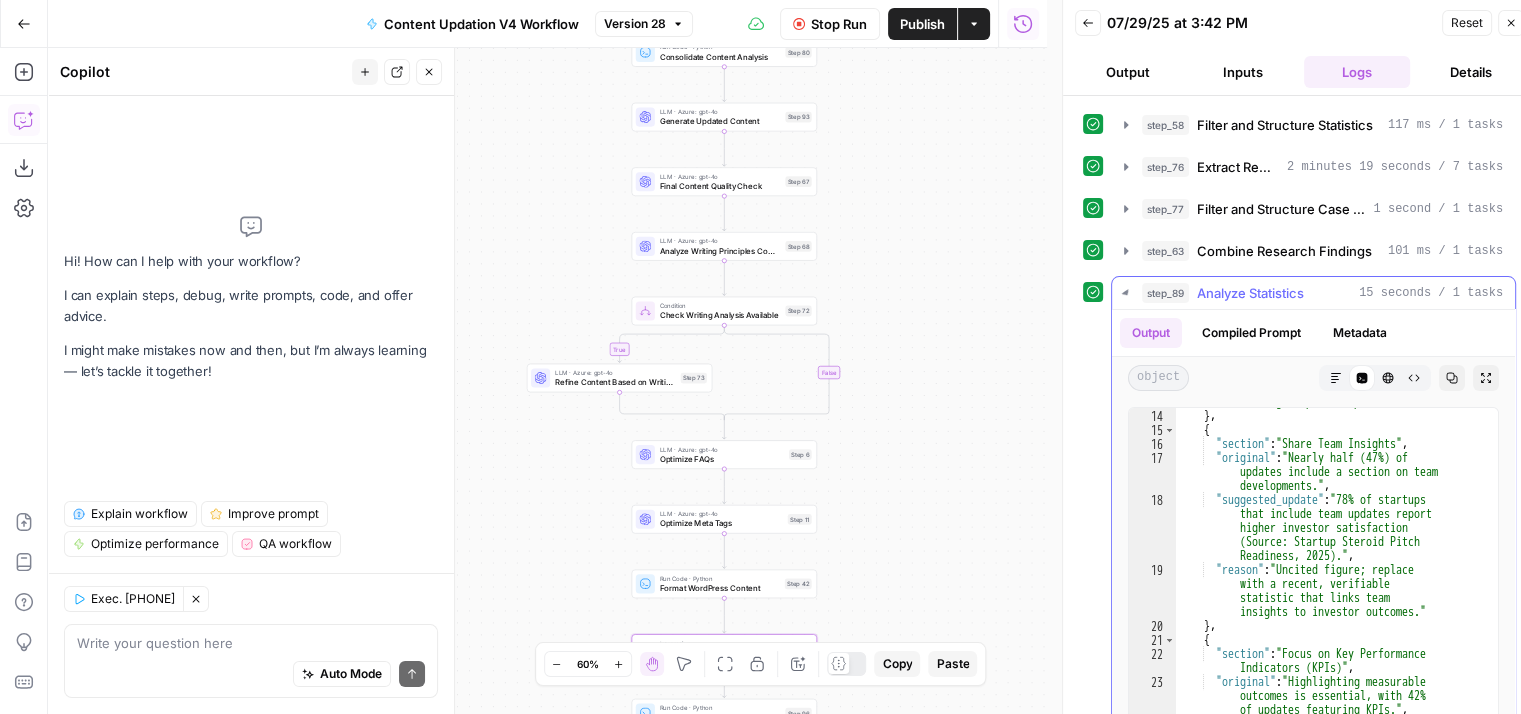 scroll, scrollTop: 0, scrollLeft: 0, axis: both 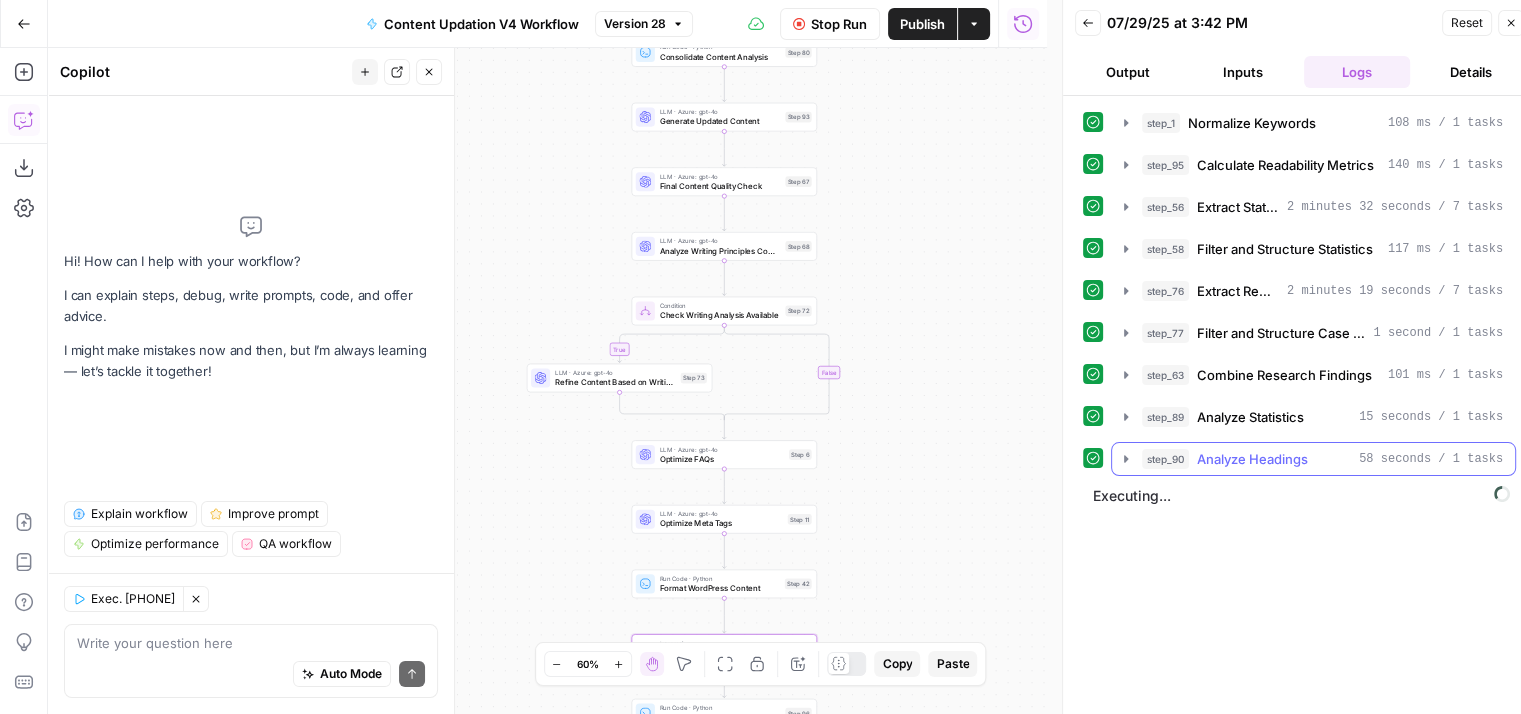 click on "step_90 Analyze Headings 58 seconds / 1 tasks" at bounding box center [1313, 459] 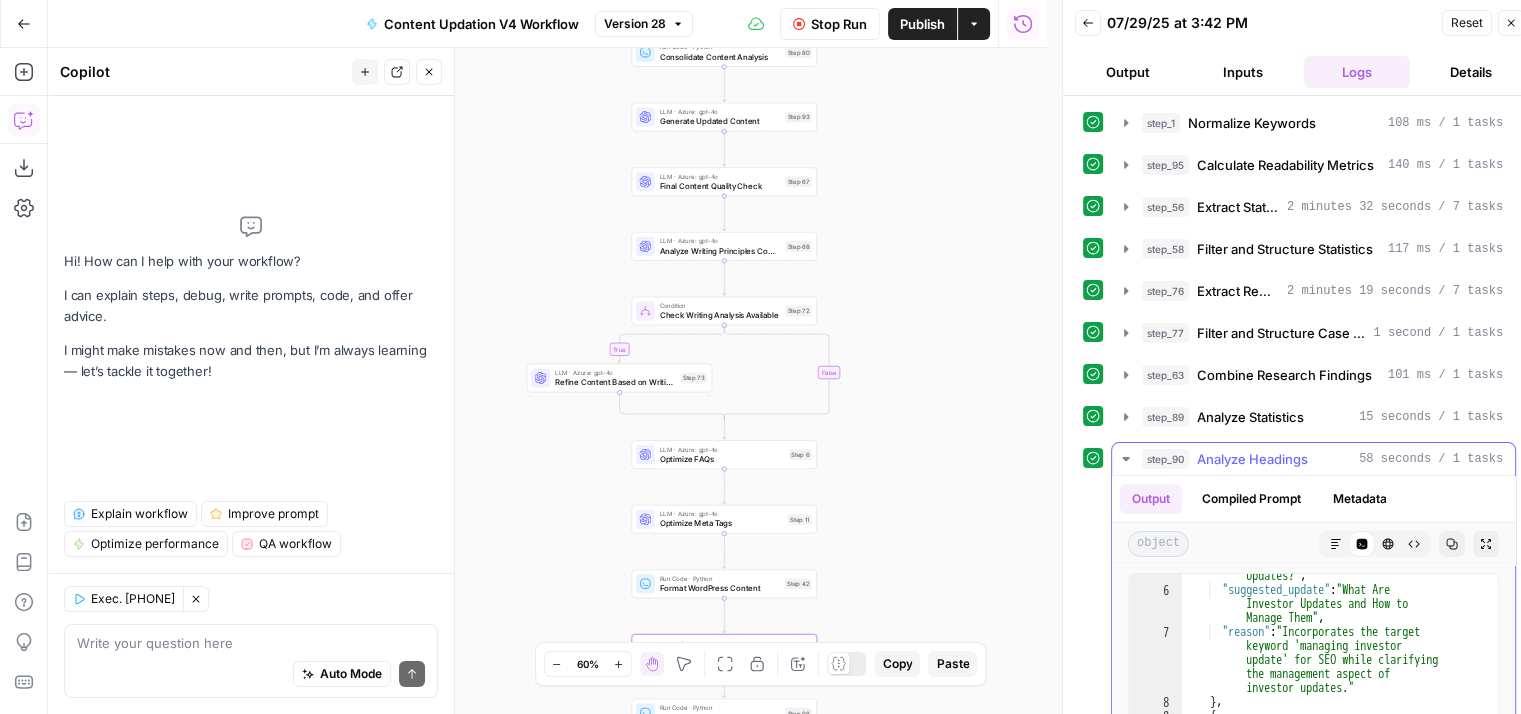 scroll, scrollTop: 13, scrollLeft: 0, axis: vertical 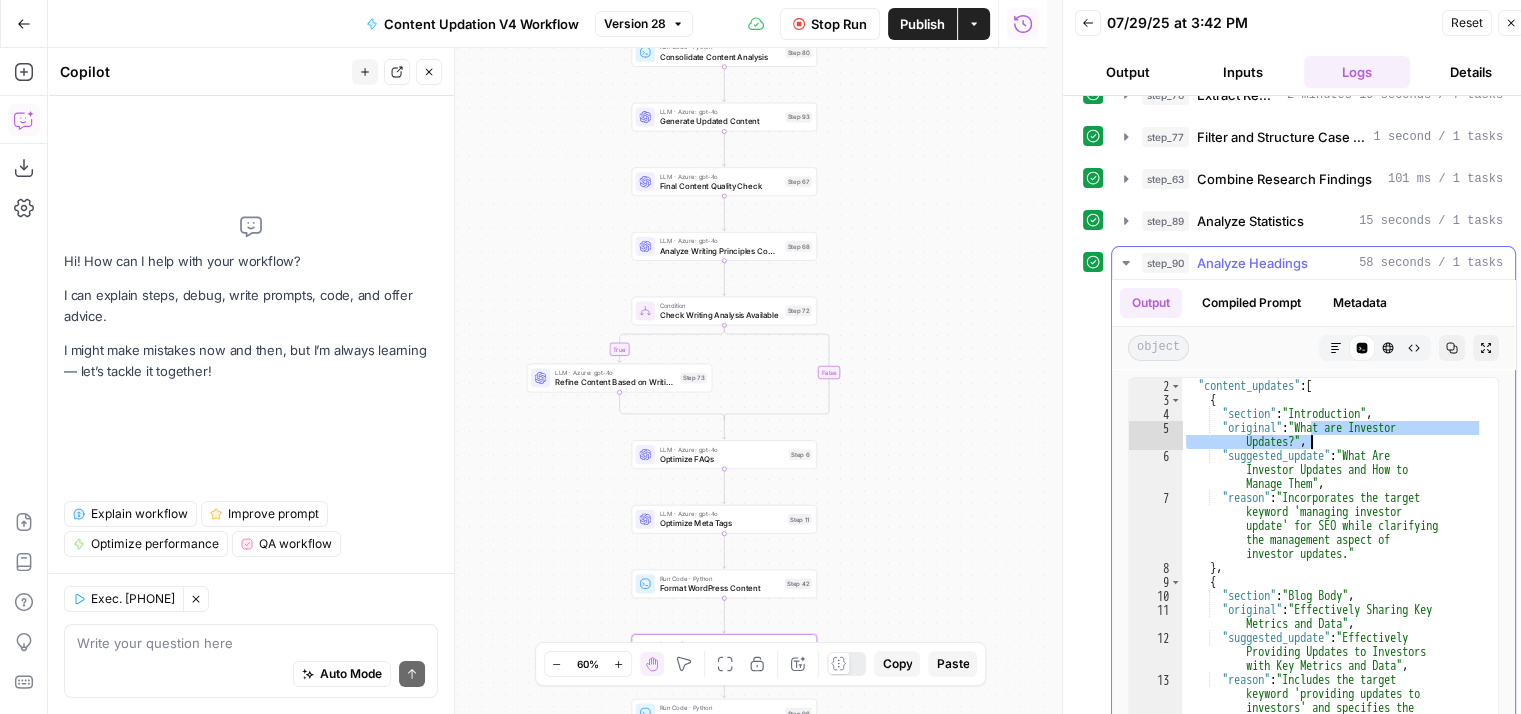 drag, startPoint x: 1309, startPoint y: 419, endPoint x: 1312, endPoint y: 437, distance: 18.248287 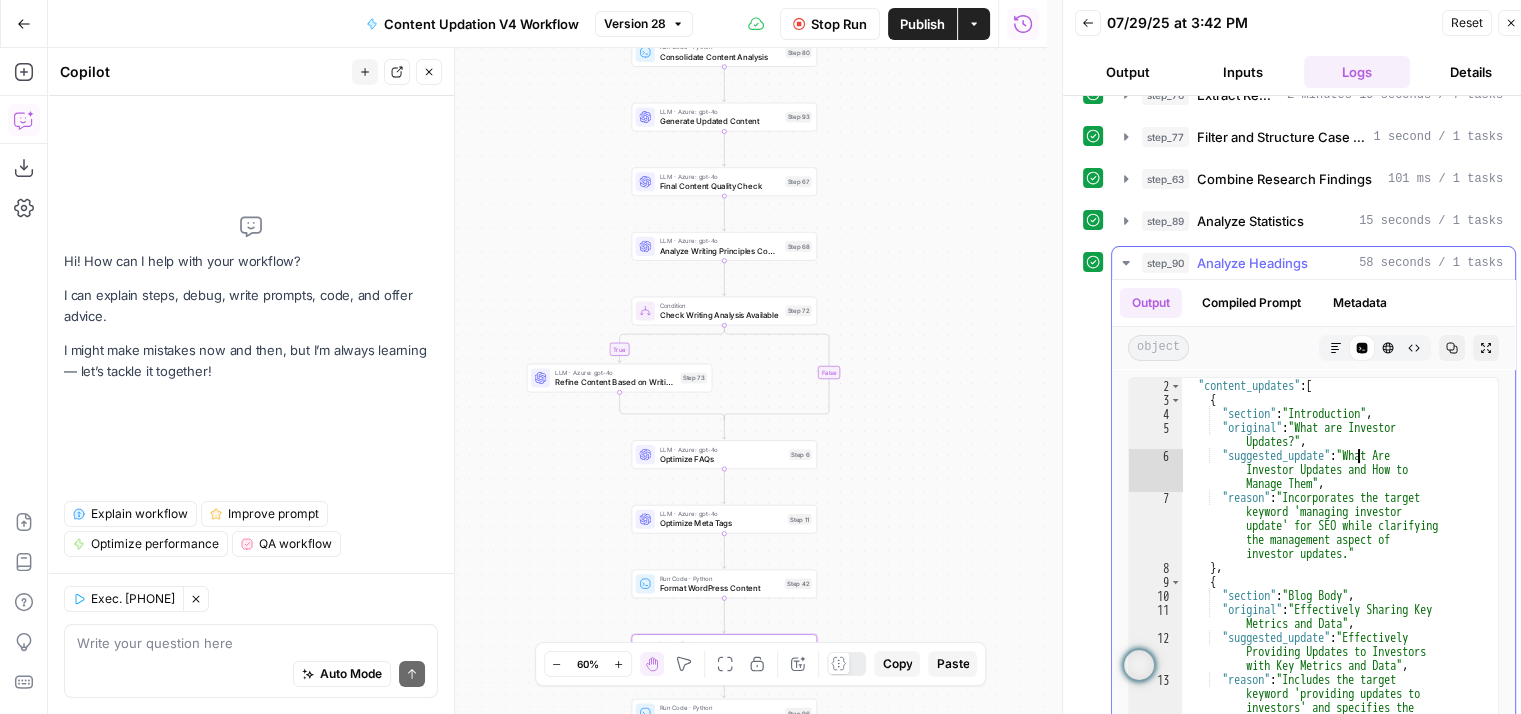 click on "{    "content_updates" :  [      {         "section" :  "Introduction" ,         "original" :  "What are Investor             Updates?" ,         "suggested_update" :  "What Are             Investor Updates and How to             Manage Them" ,         "reason" :  "Incorporates the target             keyword 'managing investor             update' for SEO while clarifying             the management aspect of             investor updates."      } ,      {         "section" :  "Blog Body" ,         "original" :  "Effectively Sharing Key             Metrics and Data" ,         "suggested_update" :  "Effectively             Providing Updates to Investors             with Key Metrics and Data" ,         "reason" :  "Includes the target             keyword 'providing updates to             investors' and specifies the             focus on metrics for clarity and" at bounding box center [1332, 576] 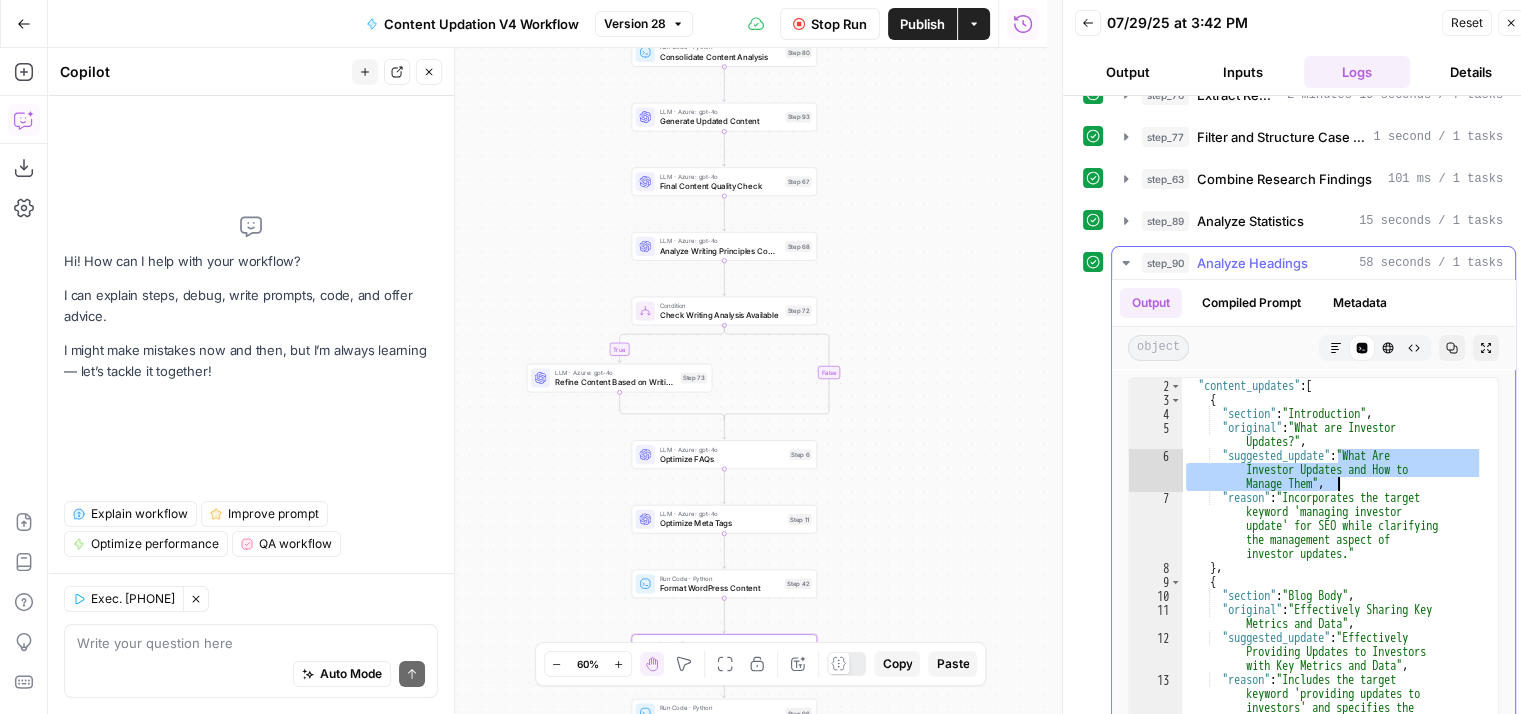 drag, startPoint x: 1360, startPoint y: 449, endPoint x: 1352, endPoint y: 476, distance: 28.160255 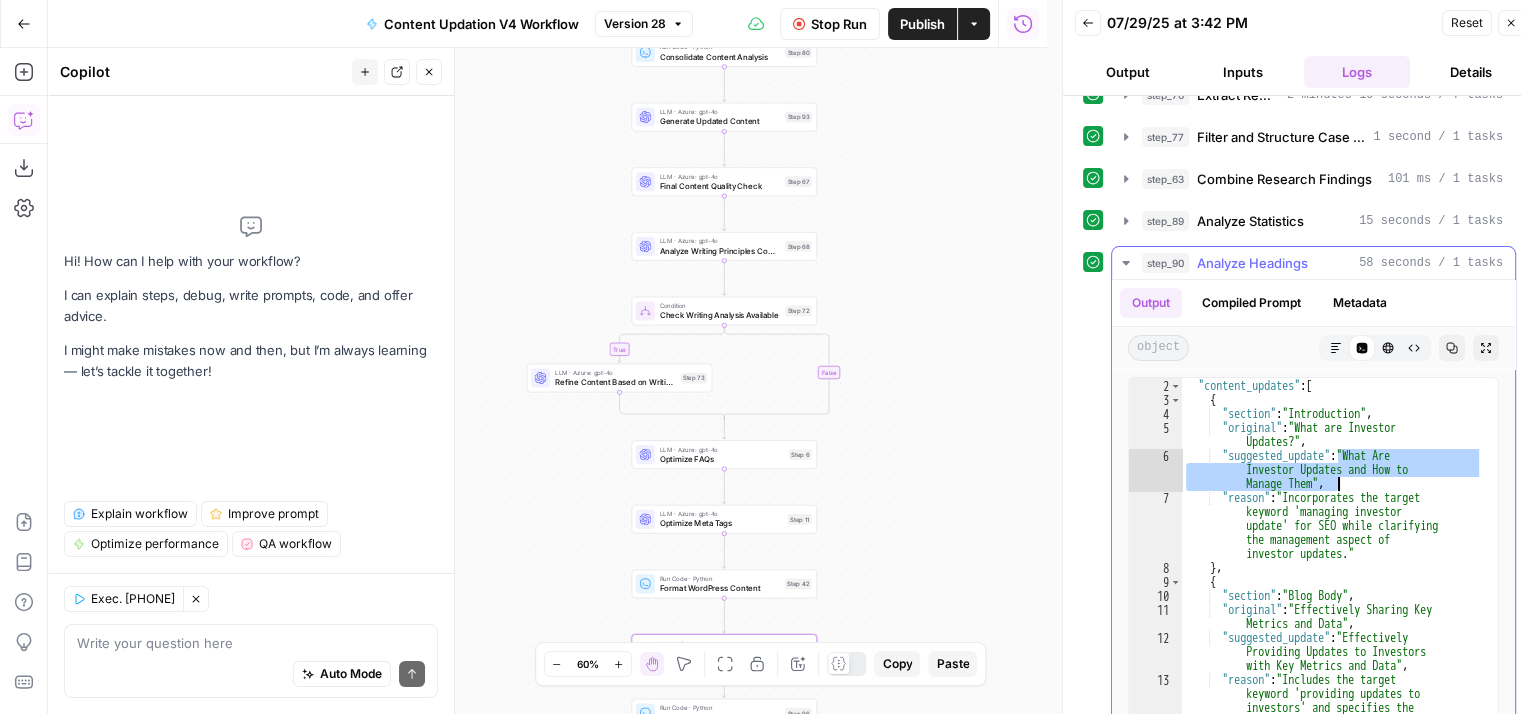 click on "{    "content_updates" :  [      {         "section" :  "Introduction" ,         "original" :  "What are Investor             Updates?" ,         "suggested_update" :  "What Are             Investor Updates and How to             Manage Them" ,         "reason" :  "Incorporates the target             keyword 'managing investor             update' for SEO while clarifying             the management aspect of             investor updates."      } ,      {         "section" :  "Blog Body" ,         "original" :  "Effectively Sharing Key             Metrics and Data" ,         "suggested_update" :  "Effectively             Providing Updates to Investors             with Key Metrics and Data" ,         "reason" :  "Includes the target             keyword 'providing updates to             investors' and specifies the             focus on metrics for clarity and" at bounding box center (1332, 576) 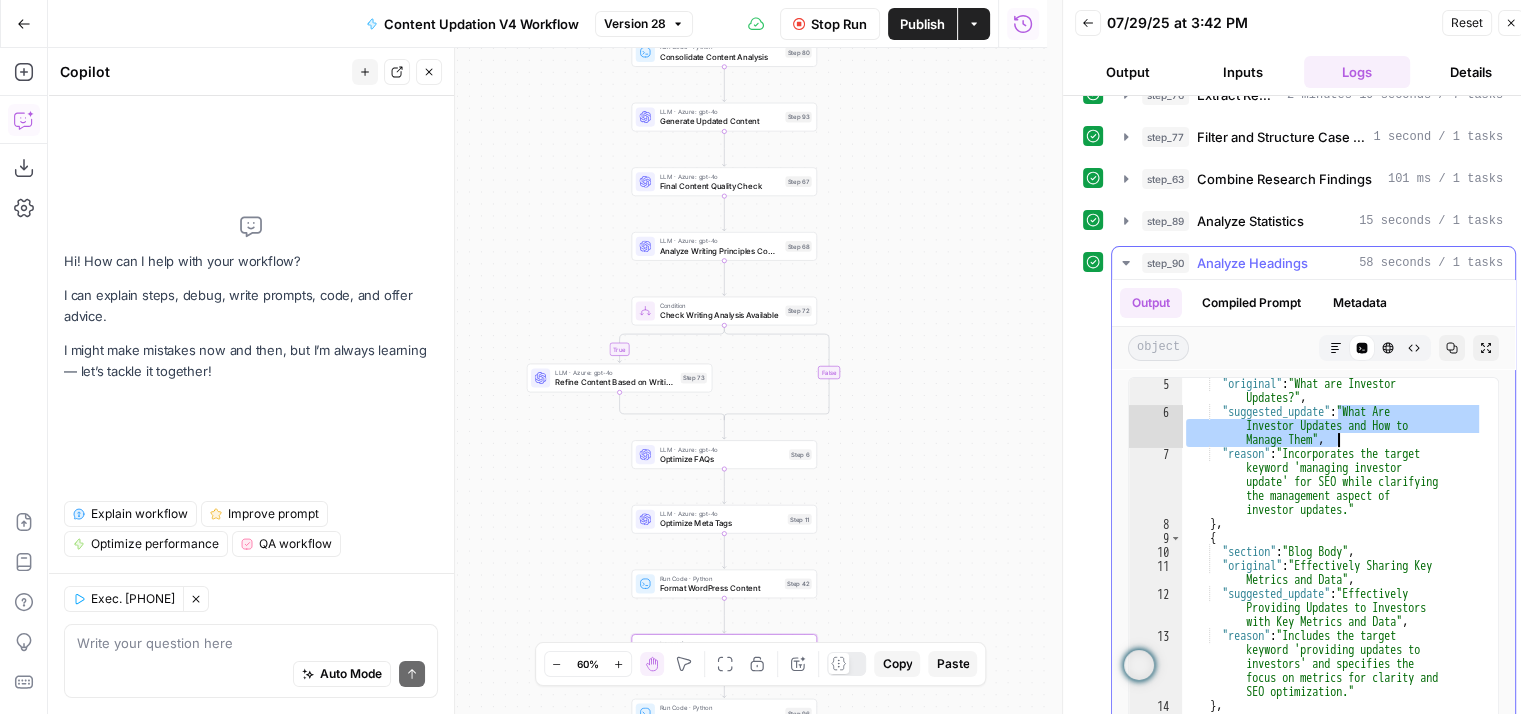 scroll, scrollTop: 57, scrollLeft: 0, axis: vertical 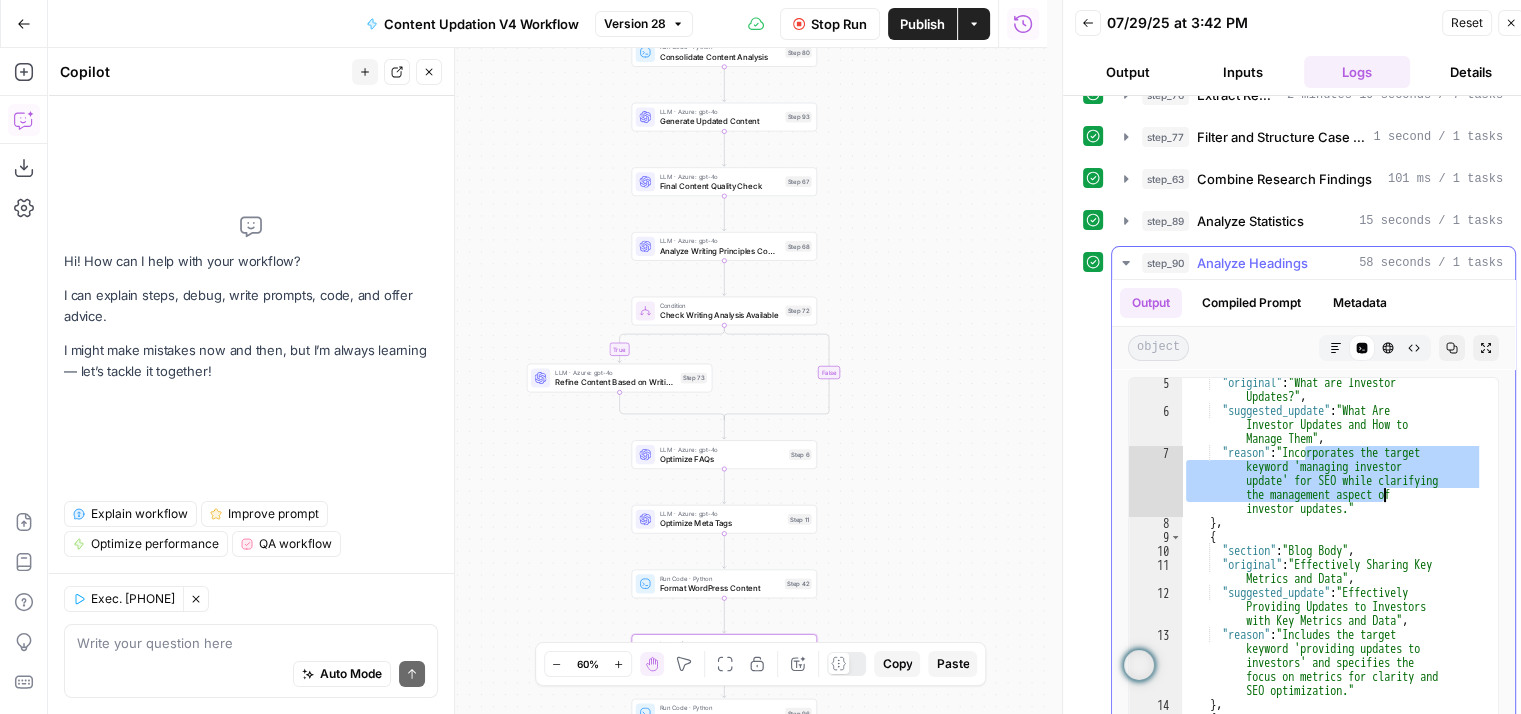 drag, startPoint x: 1307, startPoint y: 444, endPoint x: 1385, endPoint y: 503, distance: 97.80082 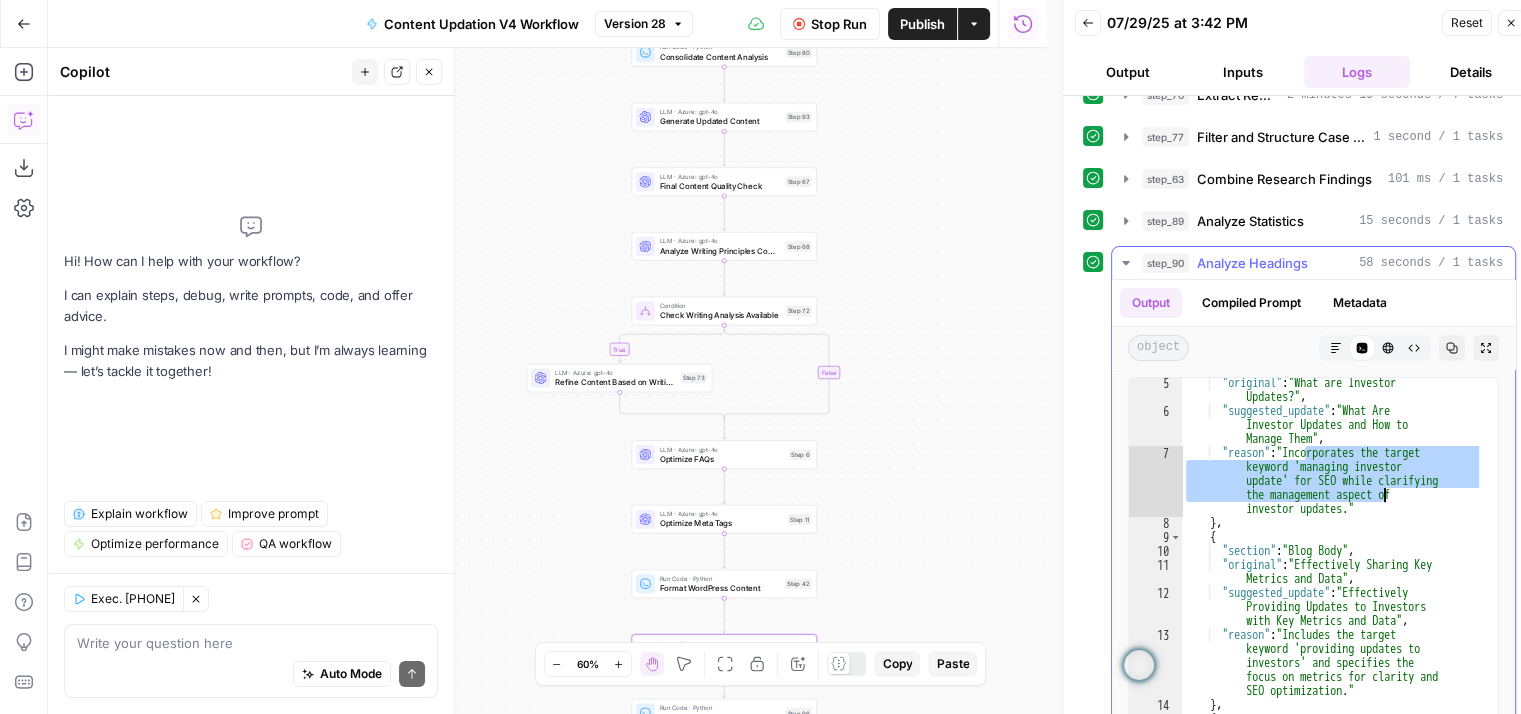 click on ""original" :  "What are Investor             Updates?" ,         "suggested_update" :  "What Are             Investor Updates and How to             Manage Them" ,         "reason" :  "Incorporates the target             keyword 'managing investor             update' for SEO while clarifying             the management aspect of             investor updates."      } ,      {         "section" :  "Blog Body" ,         "original" :  "Effectively Sharing Key             Metrics and Data" ,         "suggested_update" :  "Effectively             Providing Updates to Investors             with Key Metrics and Data" ,         "reason" :  "Includes the target             keyword 'providing updates to             investors' and specifies the             focus on metrics for clarity and             SEO optimization."      } ,      {         "section" :  "Blog Body" ," at bounding box center (1332, 608) 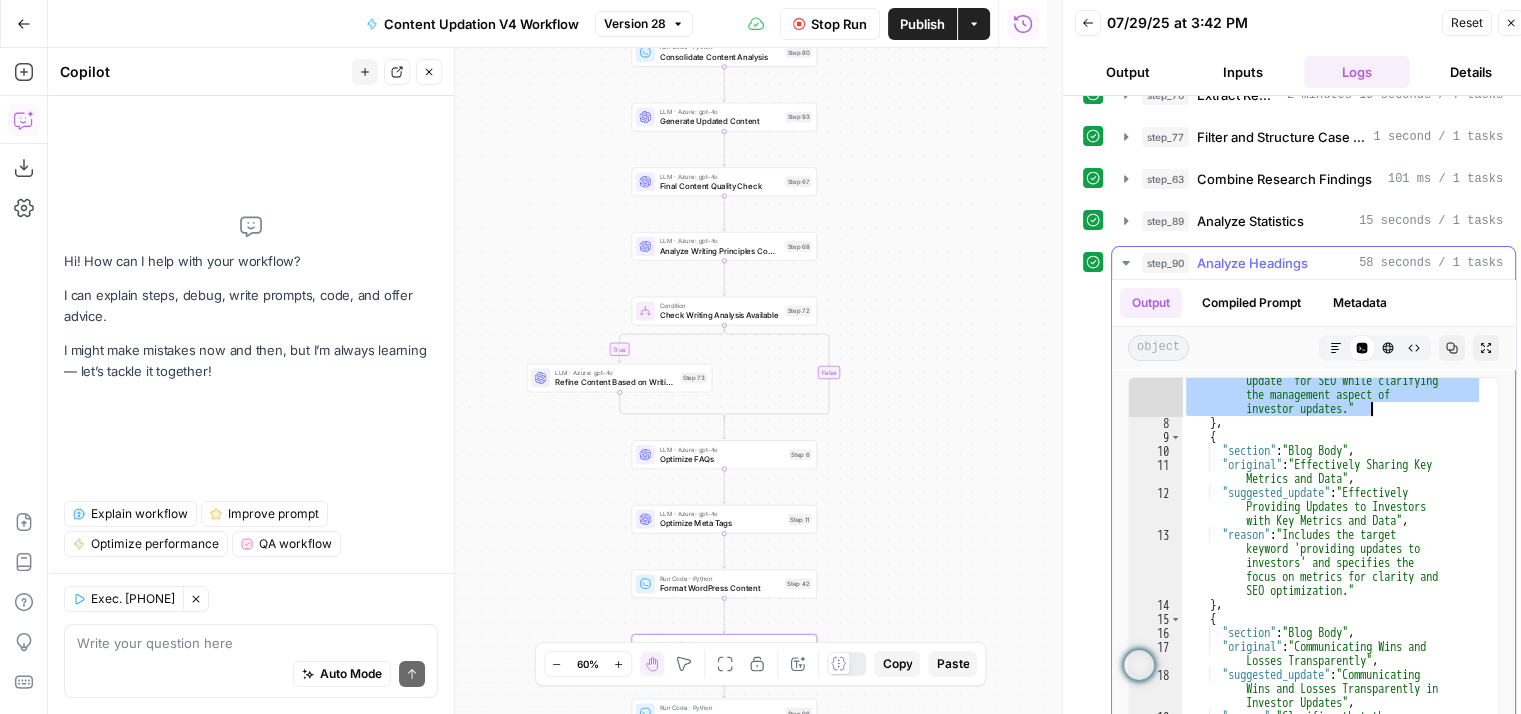 scroll, scrollTop: 158, scrollLeft: 0, axis: vertical 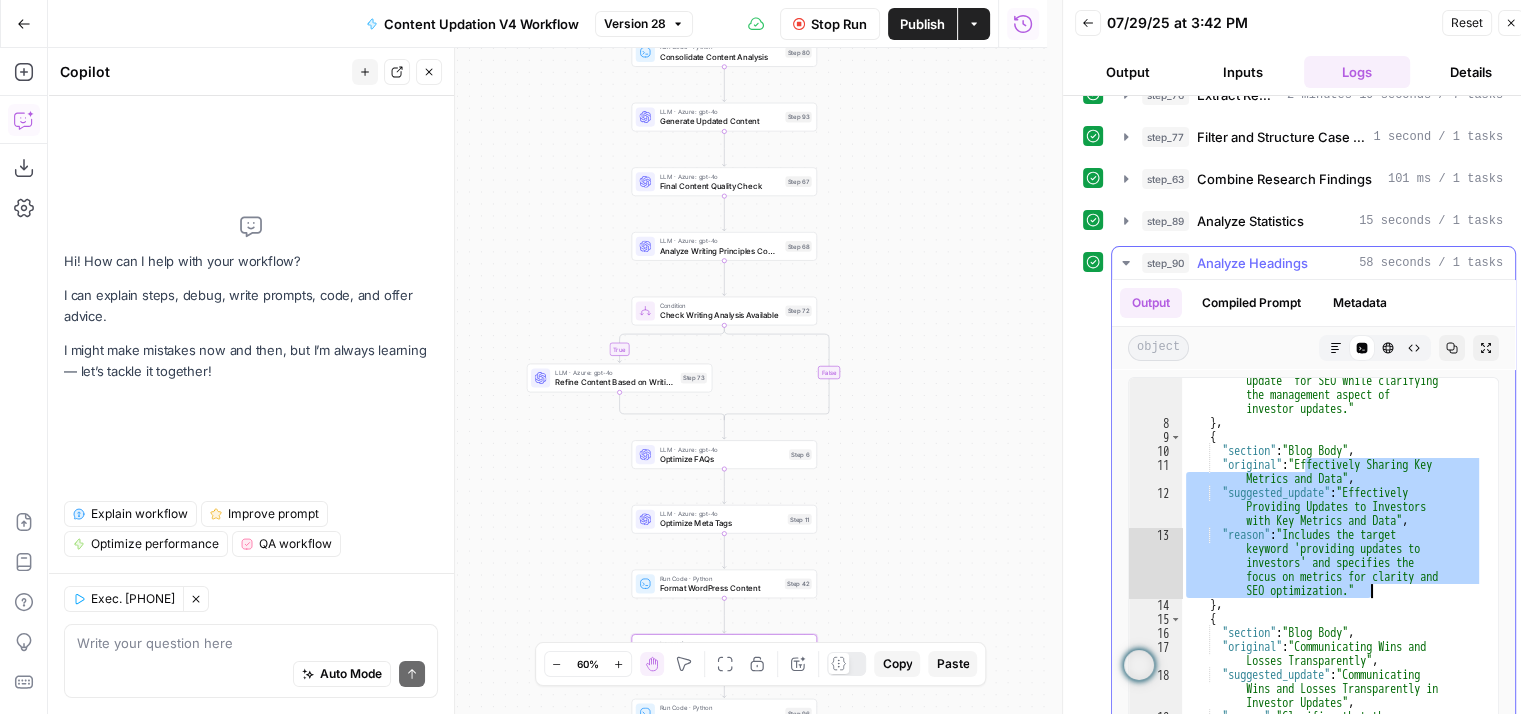 drag, startPoint x: 1307, startPoint y: 457, endPoint x: 1385, endPoint y: 586, distance: 150.74814 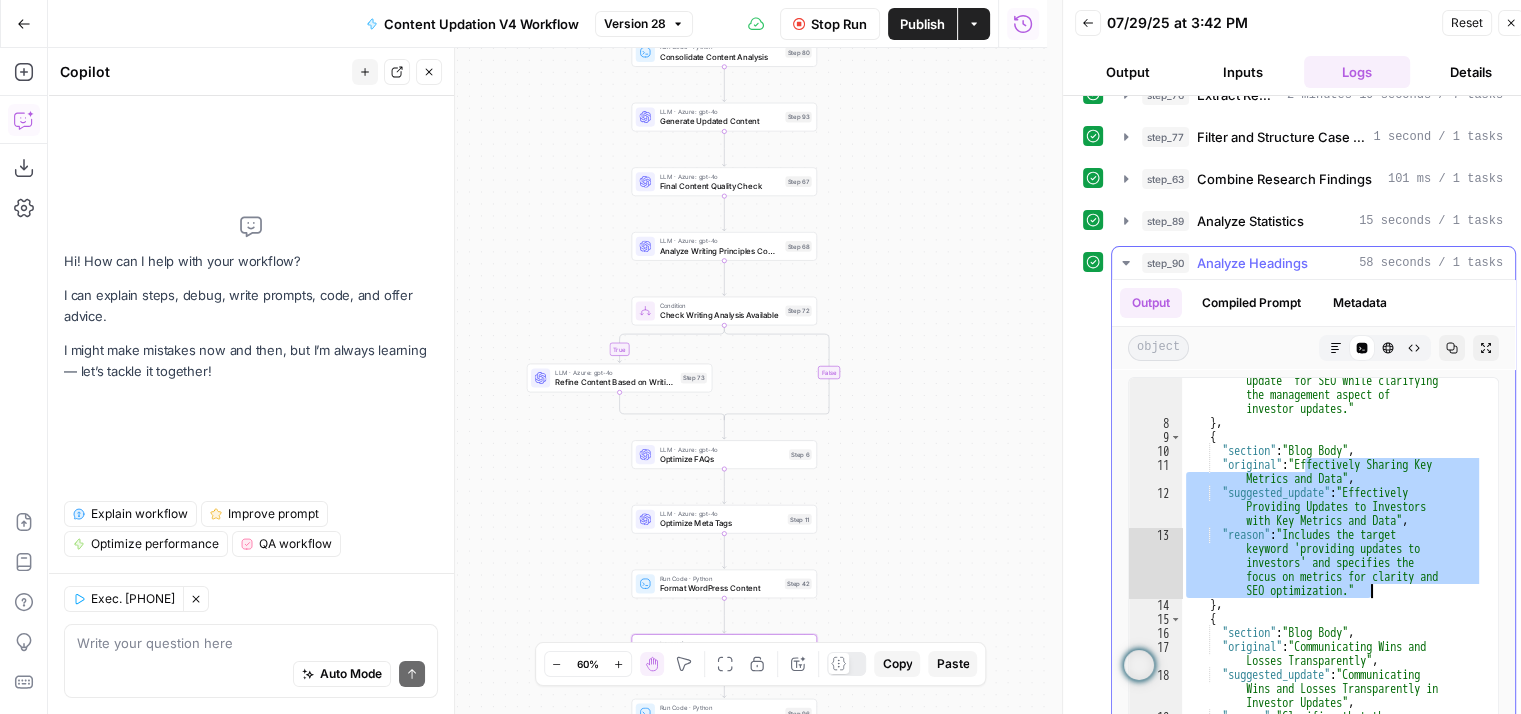 click on ""reason" :  "Incorporates the target             keyword 'managing investor             update' for SEO while clarifying             the management aspect of             investor updates."      } ,      {         "section" :  "Blog Body" ,         "original" :  "Effectively Sharing Key             Metrics and Data" ,         "suggested_update" :  "Effectively             Providing Updates to Investors             with Key Metrics and Data" ,         "reason" :  "Includes the target             keyword 'providing updates to             investors' and specifies the             focus on metrics for clarity and             SEO optimization."      } ,      {         "section" :  "Blog Body" ,         "original" :  "Communicating Wins and             Losses Transparently" ,         "suggested_update" :  "Communicating             Wins and Losses Transparently in  ,         :  } ," at bounding box center [1332, 585] 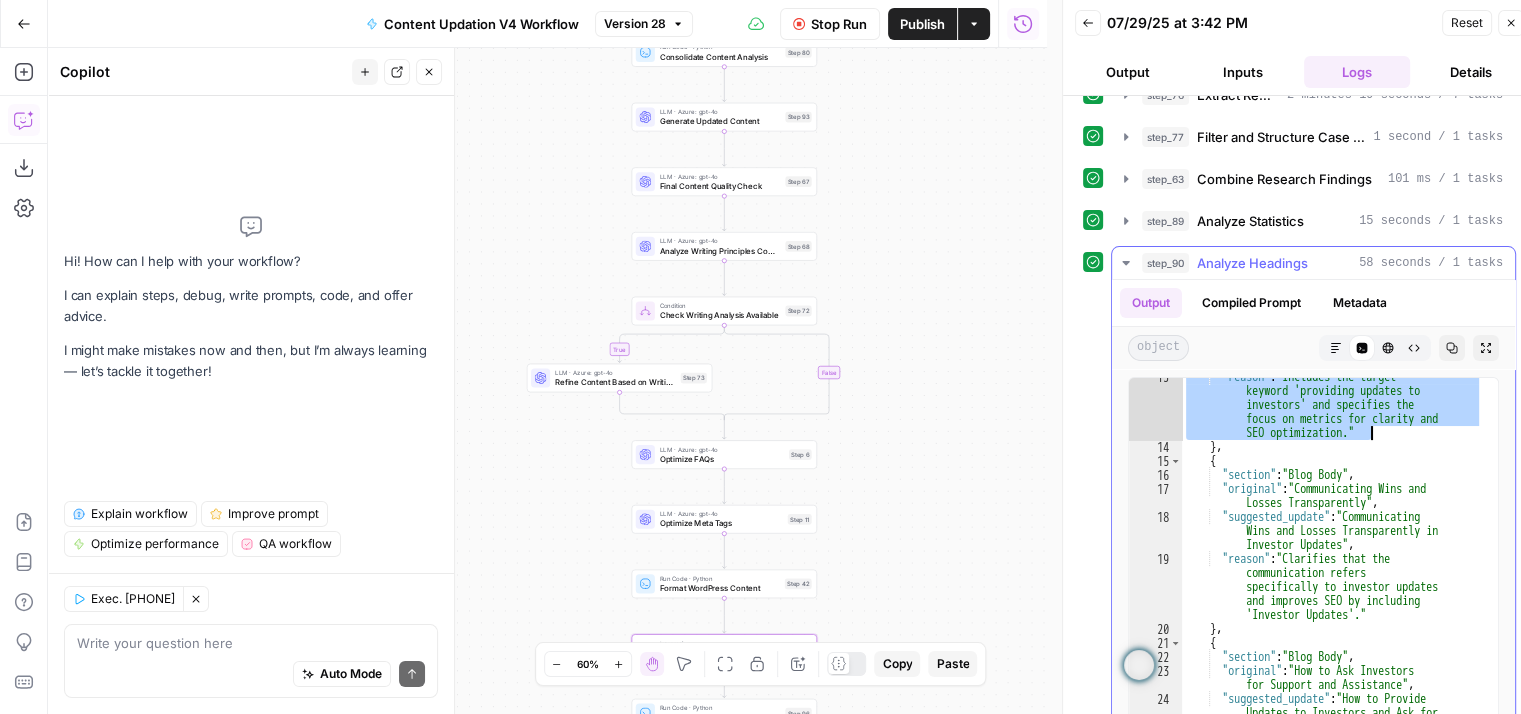 scroll, scrollTop: 316, scrollLeft: 0, axis: vertical 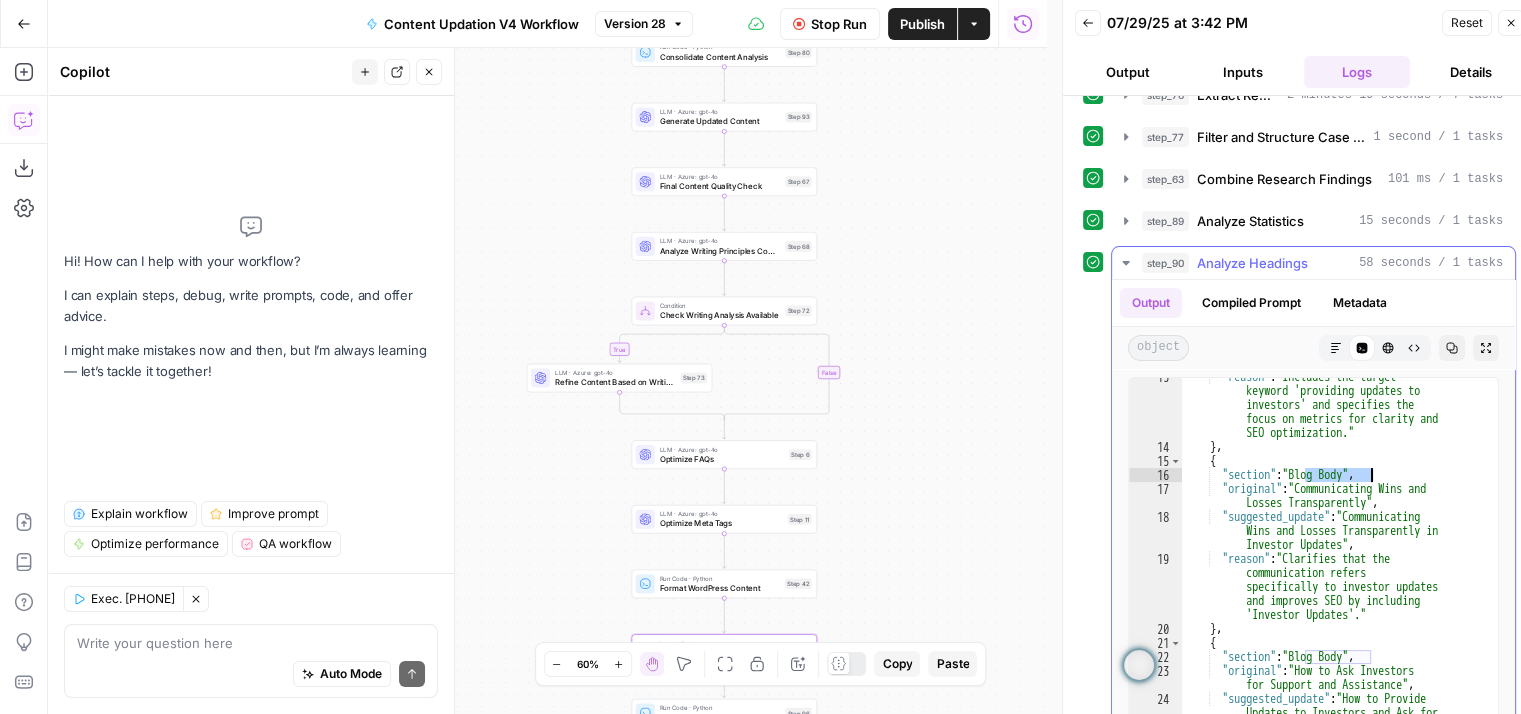 drag, startPoint x: 1303, startPoint y: 473, endPoint x: 1372, endPoint y: 473, distance: 69 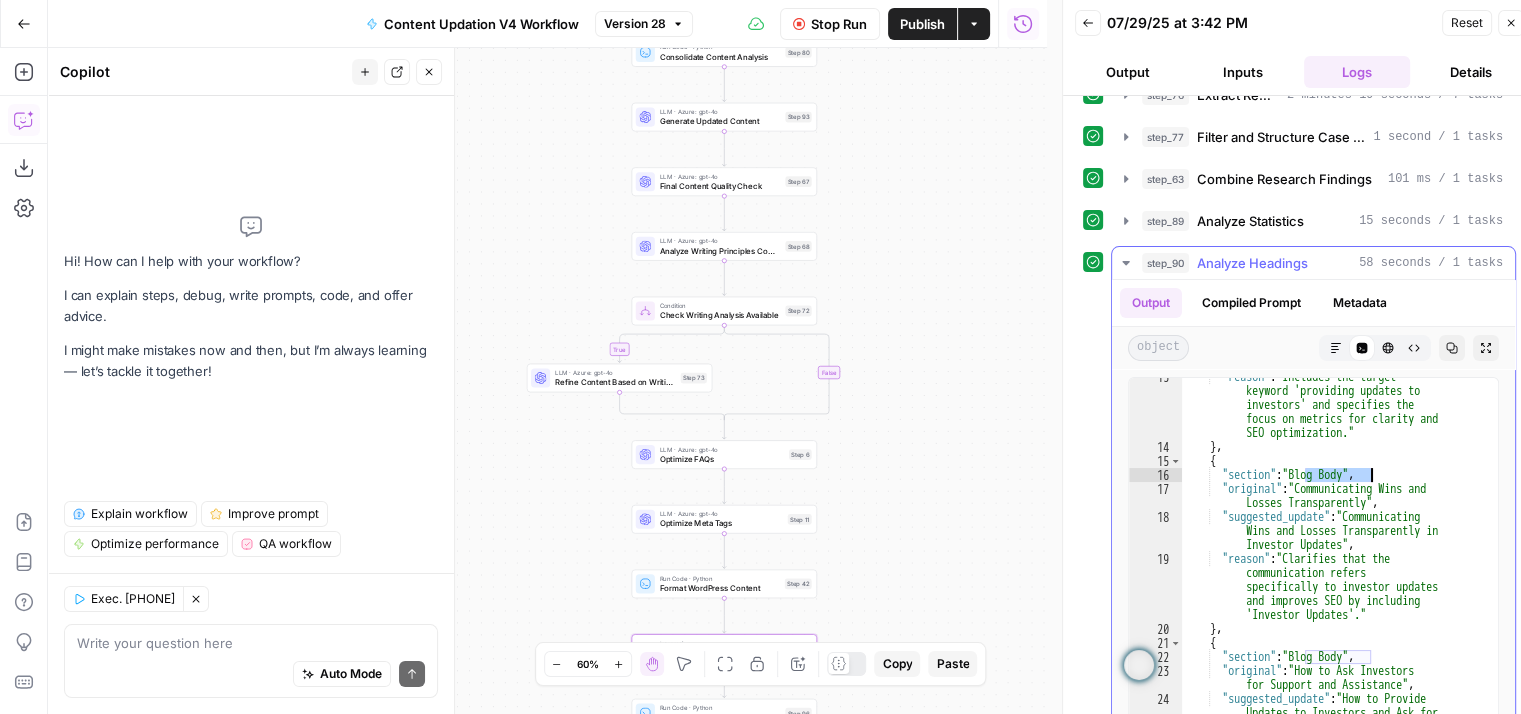 click on ""reason" :  "Includes the target             keyword 'providing updates to             investors' and specifies the             focus on metrics for clarity and             SEO optimization."      } ,      {         "section" :  "Blog Body" ,         "original" :  "Communicating Wins and             Losses Transparently" ,         "suggested_update" :  "Communicating             Wins and Losses Transparently in             Investor Updates" ,         "reason" :  "Clarifies that the             communication refers             specifically to investor updates             and improves SEO by including             'Investor Updates'."      } ,      {         "section" :  "Blog Body" ,         "original" :  "How to Ask Investors             for Support and Assistance" ,         "suggested_update" :  "How to Provide             Updates to Investors and Ask for  Support" ," at bounding box center (1332, 637) 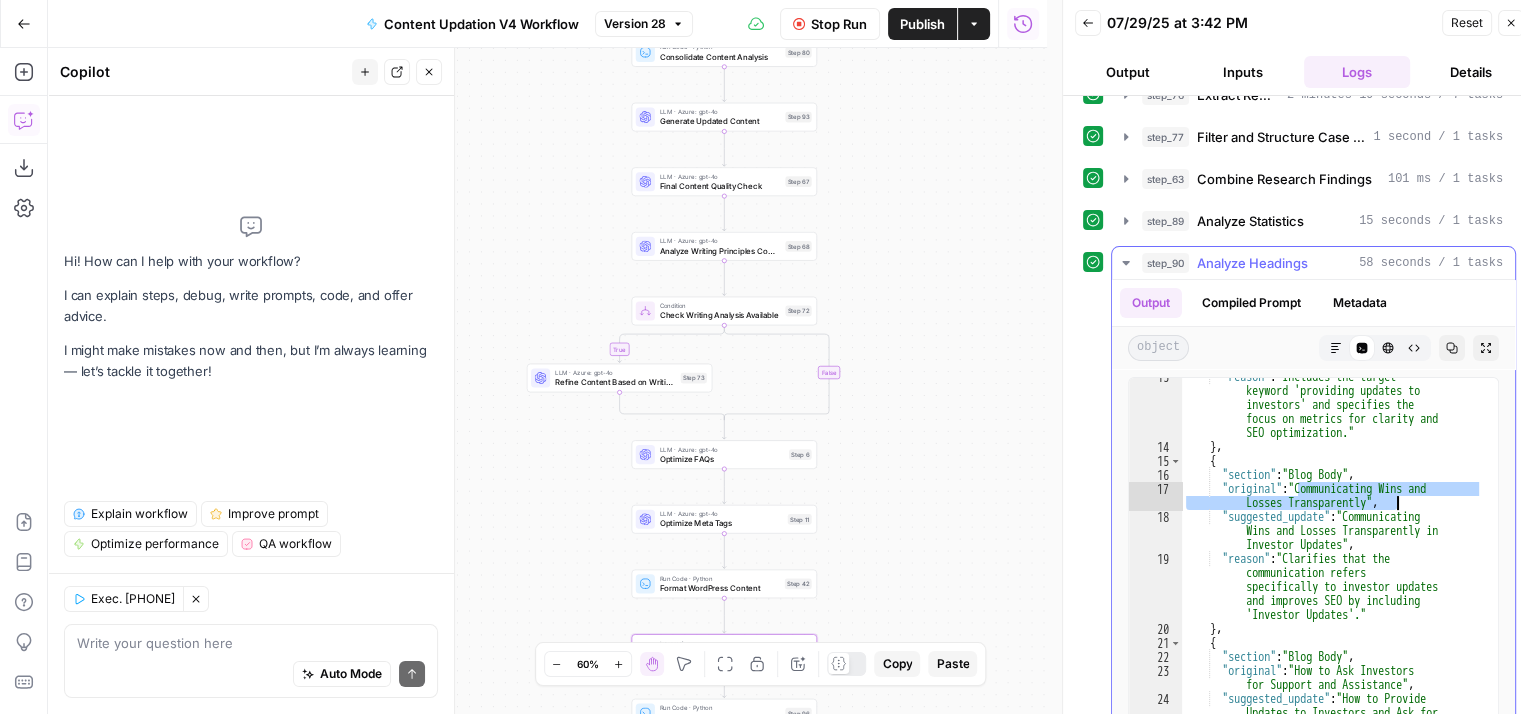 drag, startPoint x: 1300, startPoint y: 481, endPoint x: 1451, endPoint y: 493, distance: 151.47607 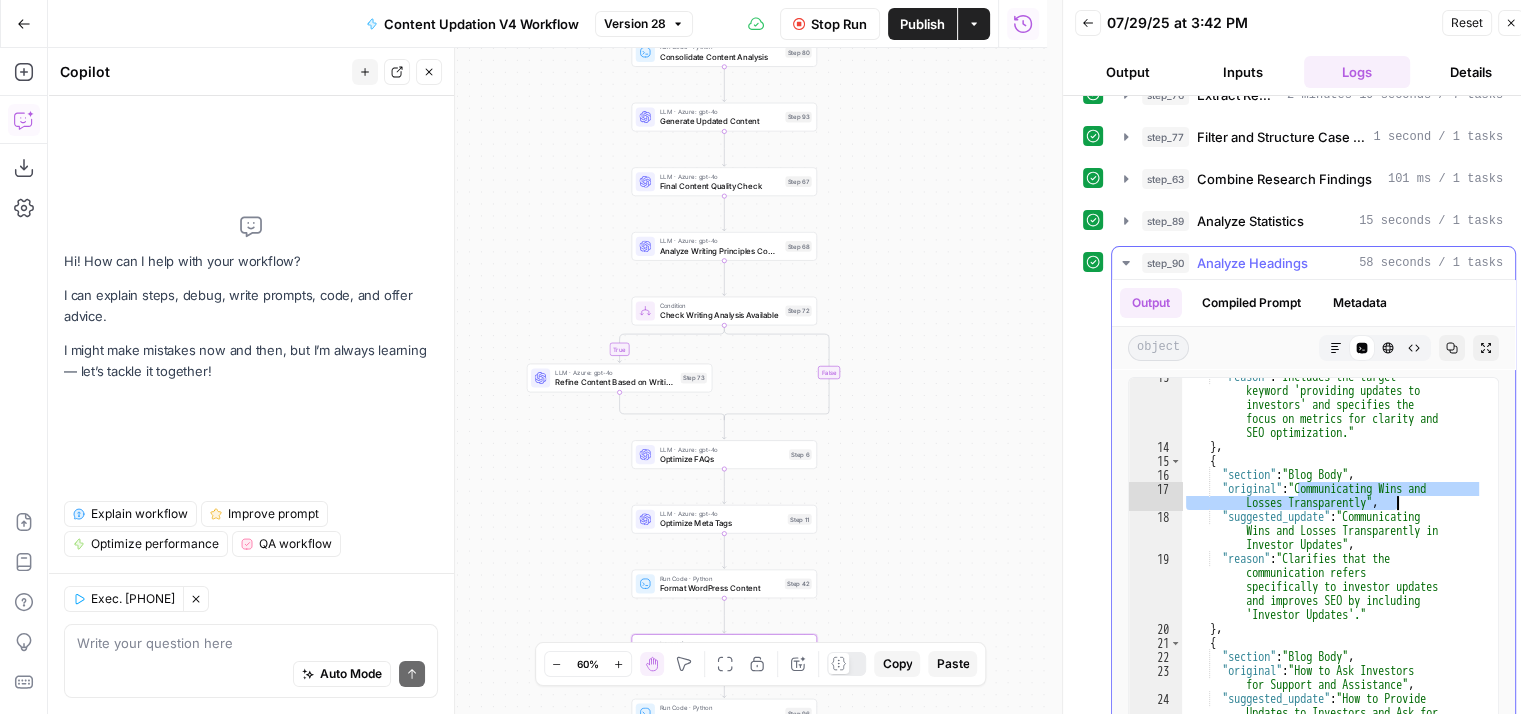 click on ""reason" :  "Includes the target             keyword 'providing updates to             investors' and specifies the             focus on metrics for clarity and             SEO optimization."      } ,      {         "section" :  "Blog Body" ,         "original" :  "Communicating Wins and             Losses Transparently" ,         "suggested_update" :  "Communicating             Wins and Losses Transparently in             Investor Updates" ,         "reason" :  "Clarifies that the             communication refers             specifically to investor updates             and improves SEO by including             'Investor Updates'."      } ,      {         "section" :  "Blog Body" ,         "original" :  "How to Ask Investors             for Support and Assistance" ,         "suggested_update" :  "How to Provide             Updates to Investors and Ask for  Support" ," at bounding box center (1332, 637) 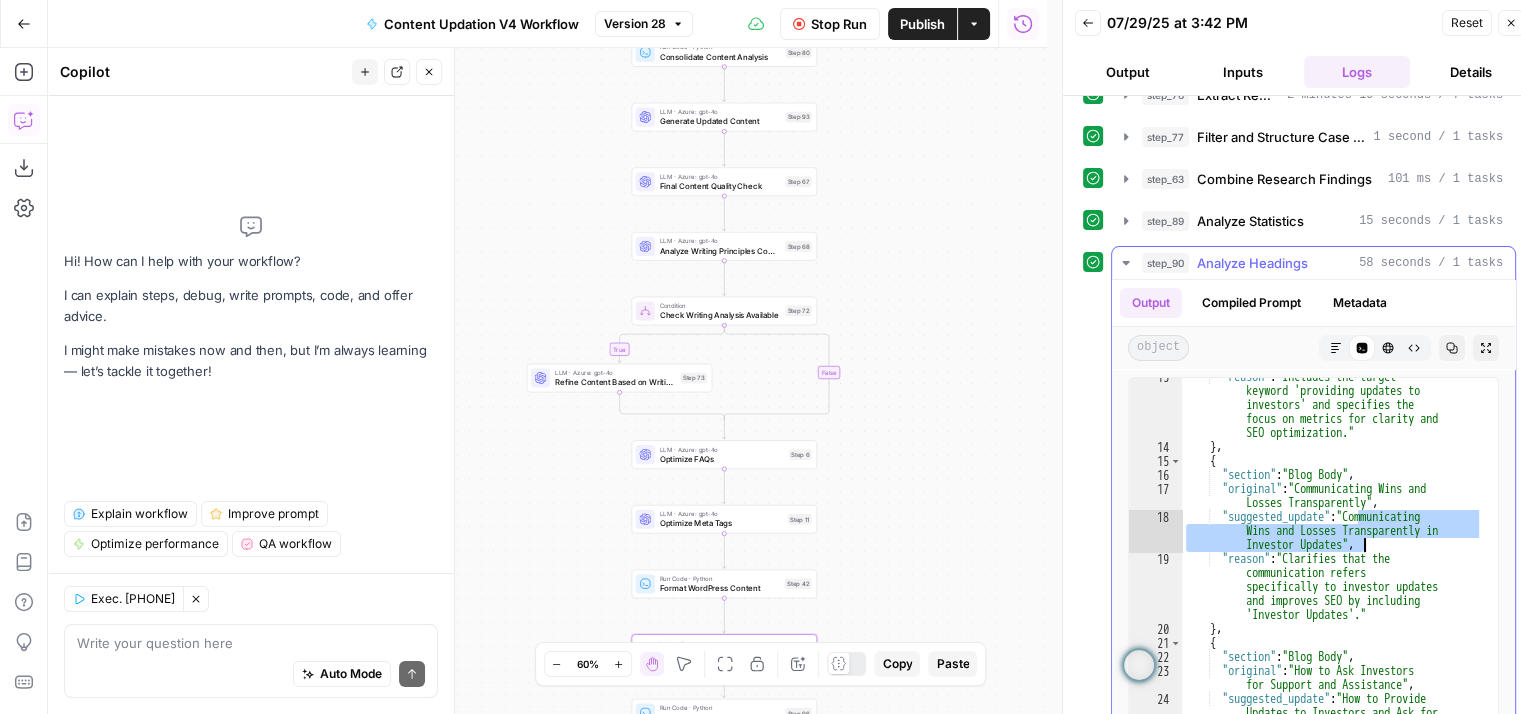 drag, startPoint x: 1358, startPoint y: 515, endPoint x: 1364, endPoint y: 542, distance: 27.658634 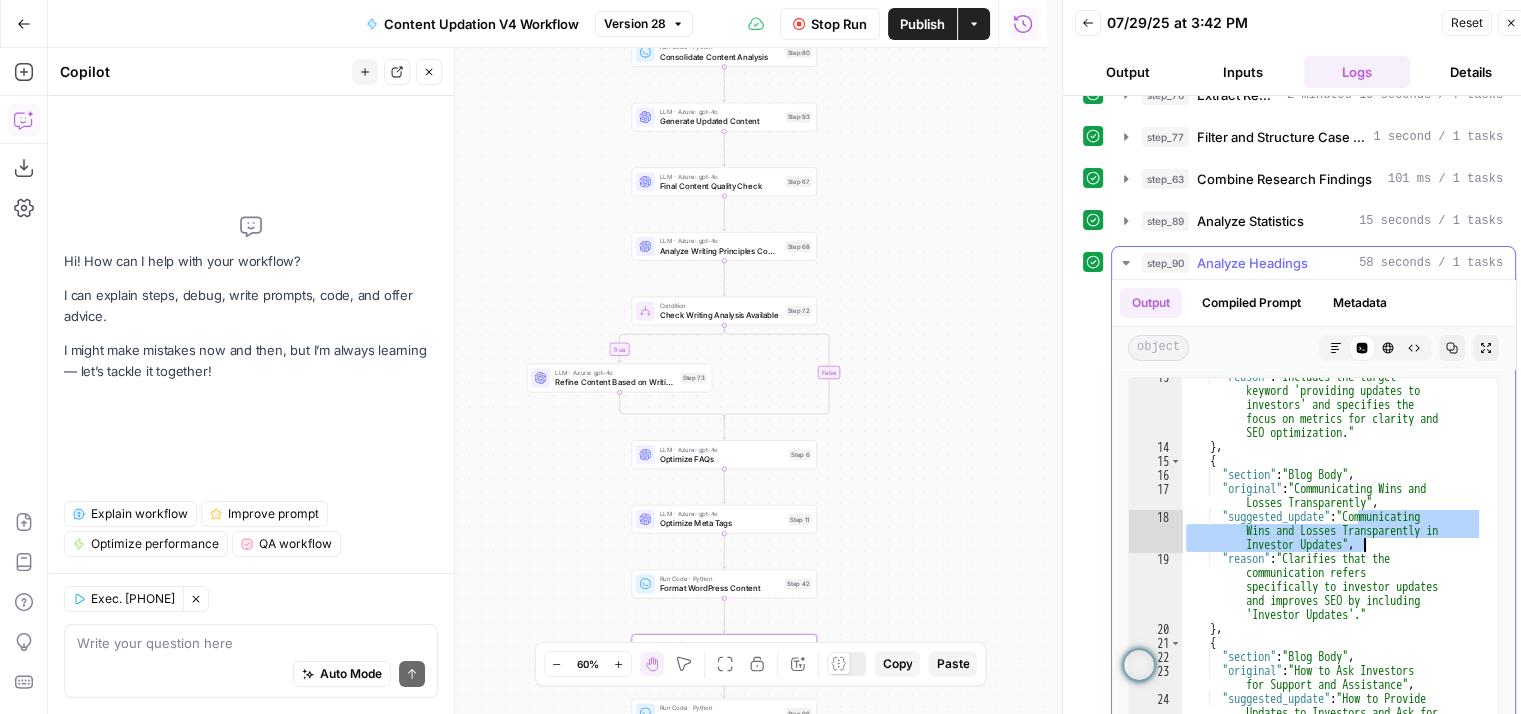 click on ""reason" :  "Includes the target             keyword 'providing updates to             investors' and specifies the             focus on metrics for clarity and             SEO optimization."      } ,      {         "section" :  "Blog Body" ,         "original" :  "Communicating Wins and             Losses Transparently" ,         "suggested_update" :  "Communicating             Wins and Losses Transparently in             Investor Updates" ,         "reason" :  "Clarifies that the             communication refers             specifically to investor updates             and improves SEO by including             'Investor Updates'."      } ,      {         "section" :  "Blog Body" ,         "original" :  "How to Ask Investors             for Support and Assistance" ,         "suggested_update" :  "How to Provide             Updates to Investors and Ask for  Support" ," at bounding box center (1332, 637) 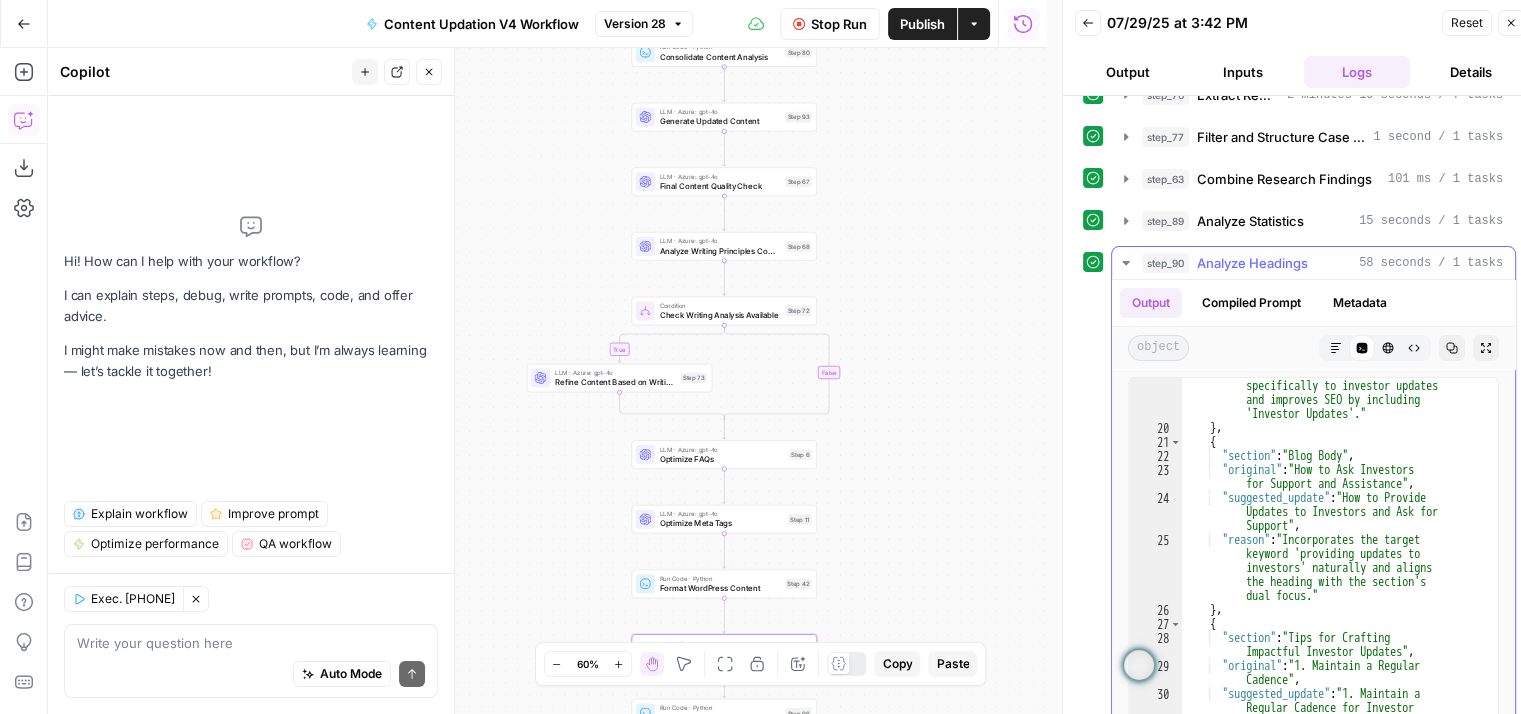 scroll, scrollTop: 520, scrollLeft: 0, axis: vertical 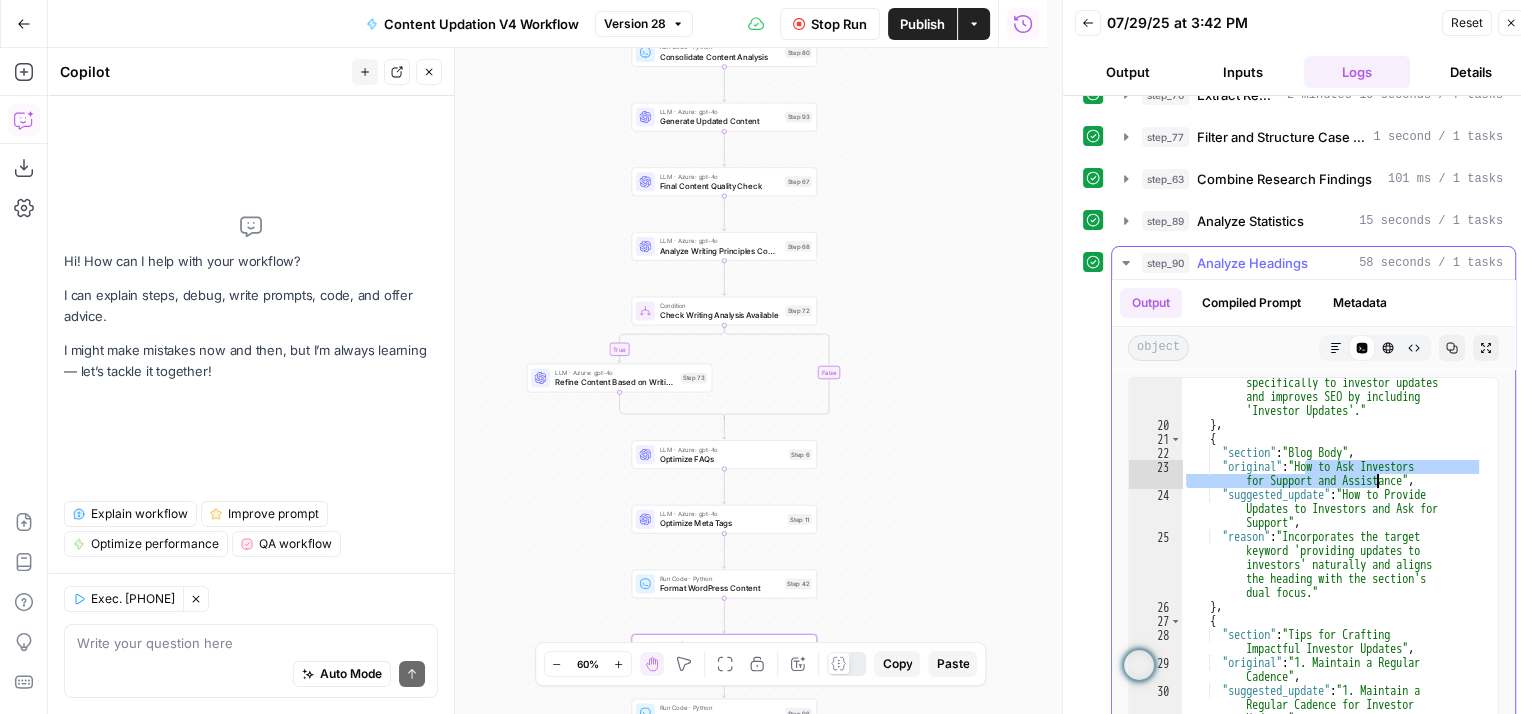 drag, startPoint x: 1304, startPoint y: 461, endPoint x: 1378, endPoint y: 483, distance: 77.201035 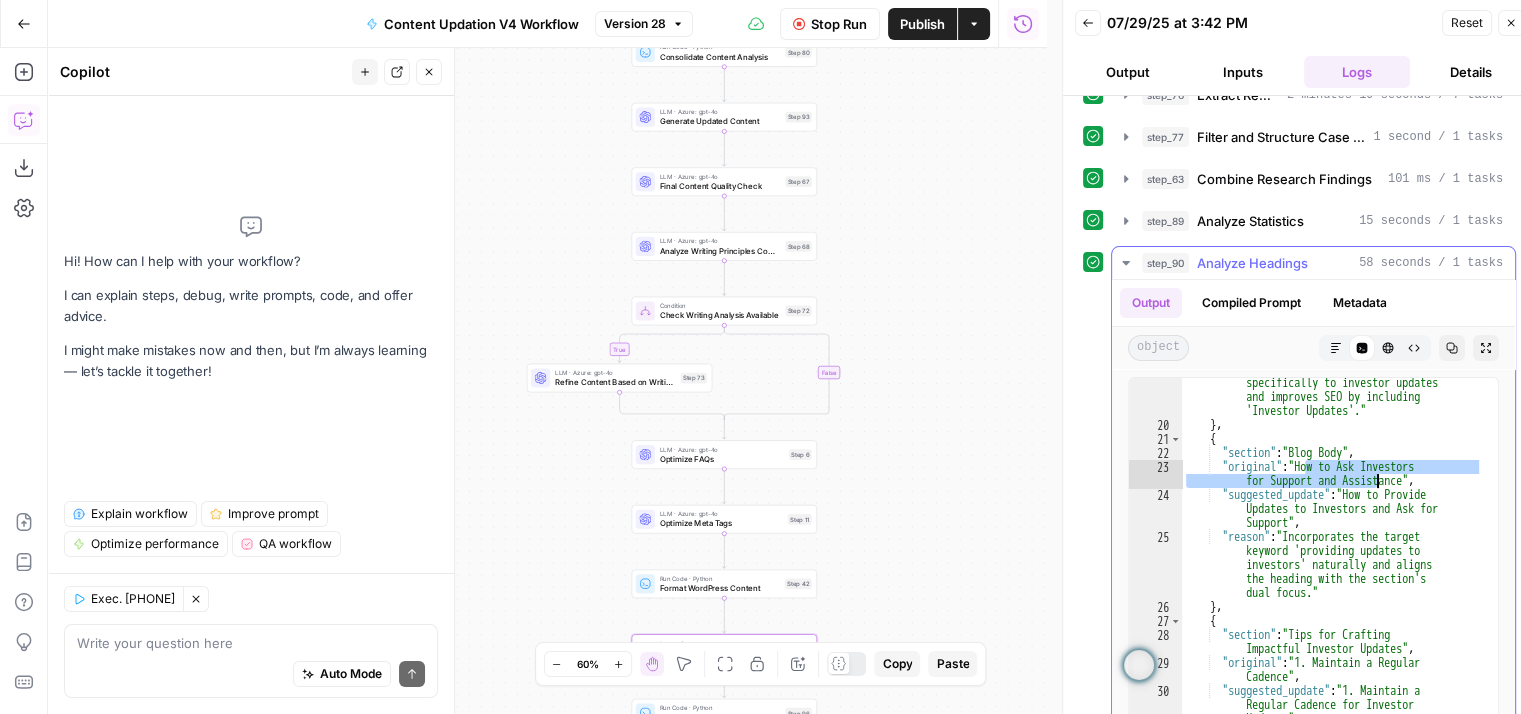 click on ""reason" :  "Clarifies that the             communication refers             specifically to investor updates             and improves SEO by including             'Investor Updates'."      } ,      {         "section" :  "Blog Body" ,         "original" :  "How to Ask Investors             for Support and Assistance" ,         "suggested_update" :  "How to Provide             Updates to Investors and Ask for             Support" ,         "reason" :  "Incorporates the target             keyword 'providing updates to             investors' naturally and aligns             the heading with the section's             dual focus."      } ,      {         "section" :  "Tips for Crafting             Impactful Investor Updates" ,         "original" :  "1. Maintain a Regular             Cadence" ,         "suggested_update" :  "1. Maintain a             Updates" ," at bounding box center [1332, 587] 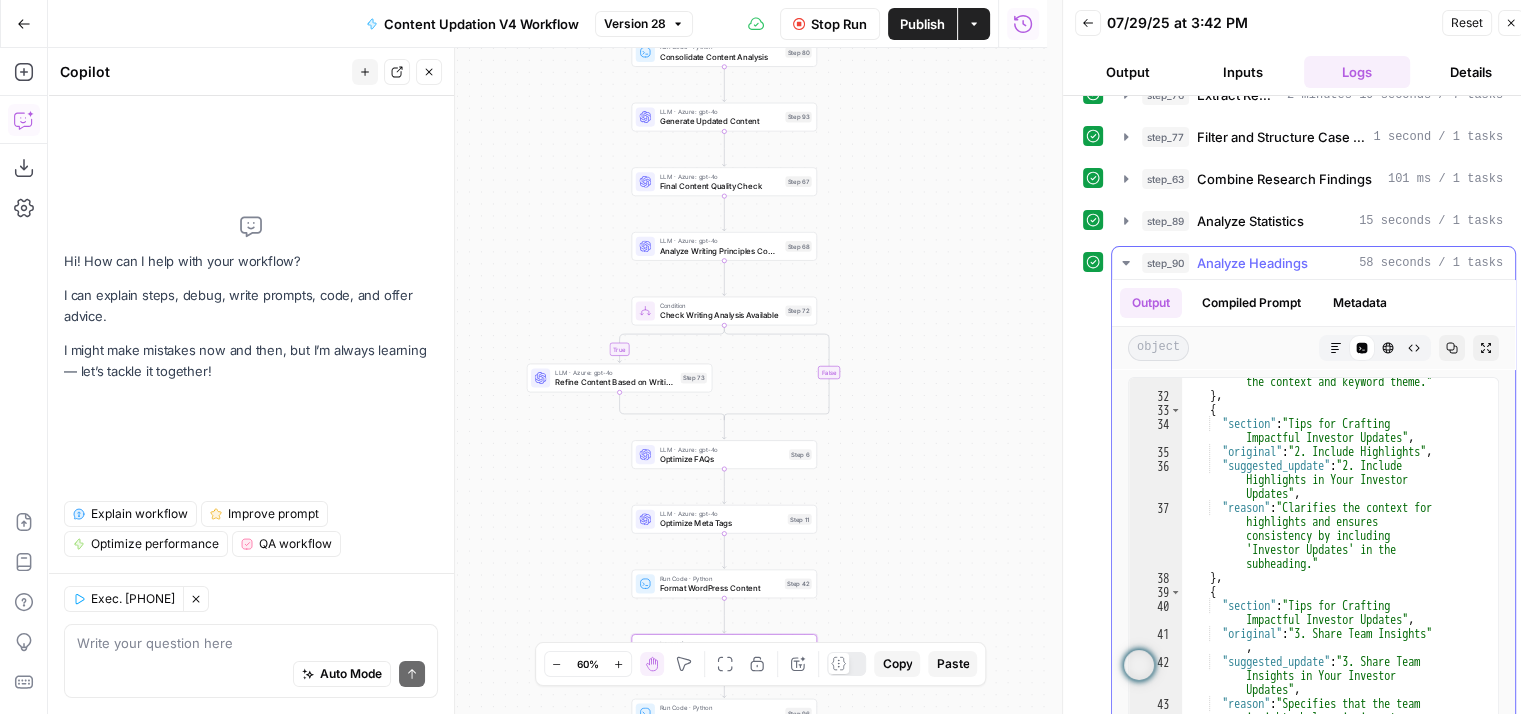 scroll, scrollTop: 912, scrollLeft: 0, axis: vertical 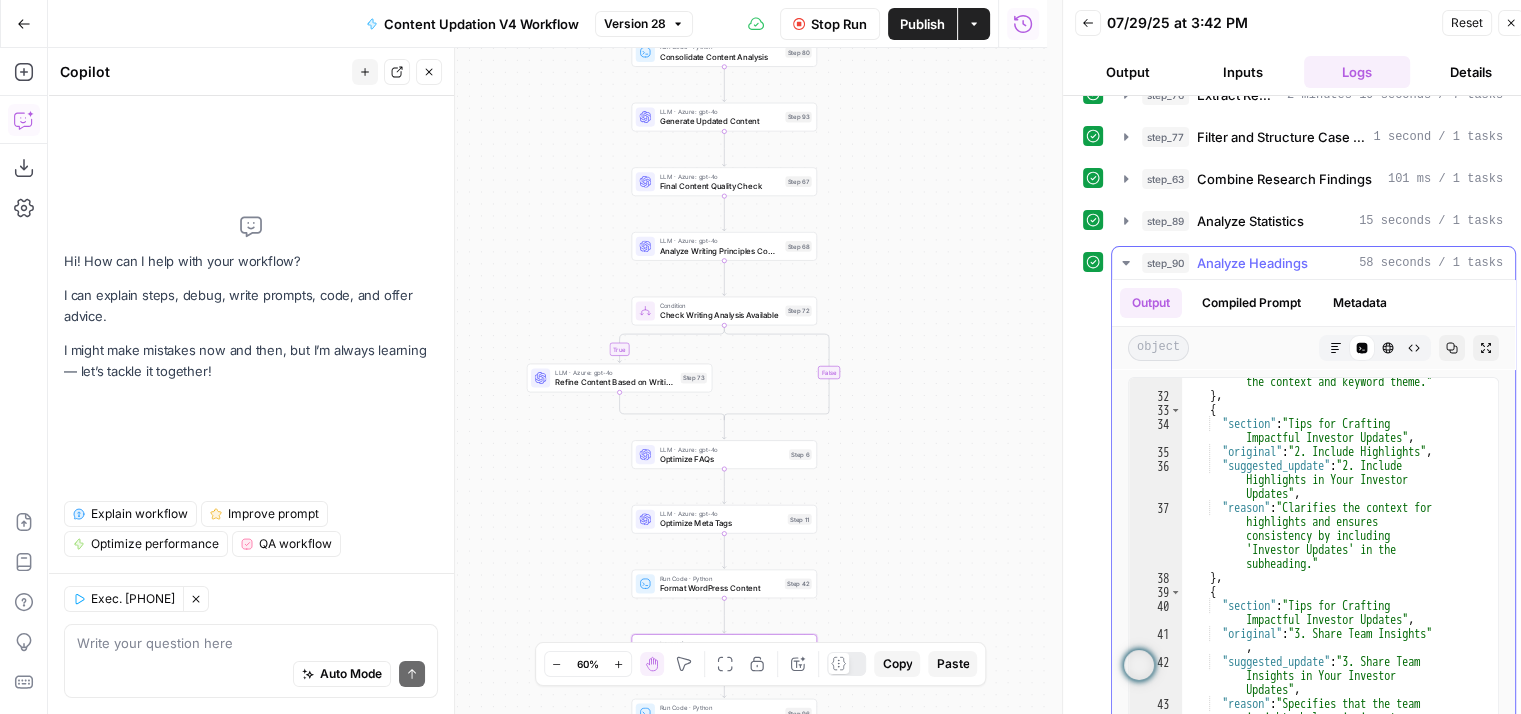 click on "step_90 Analyze Headings 58 seconds / 1 tasks" at bounding box center [1322, 263] 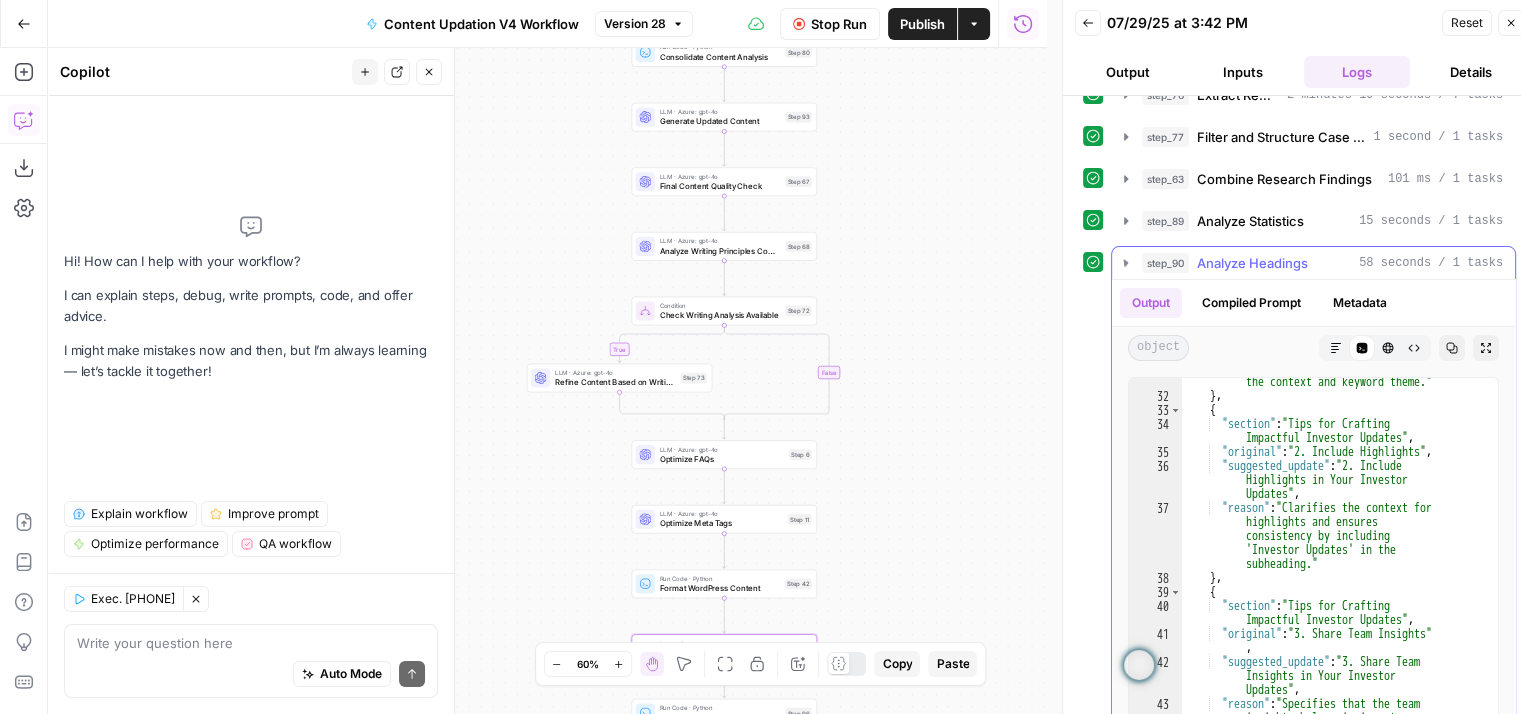 scroll, scrollTop: 0, scrollLeft: 0, axis: both 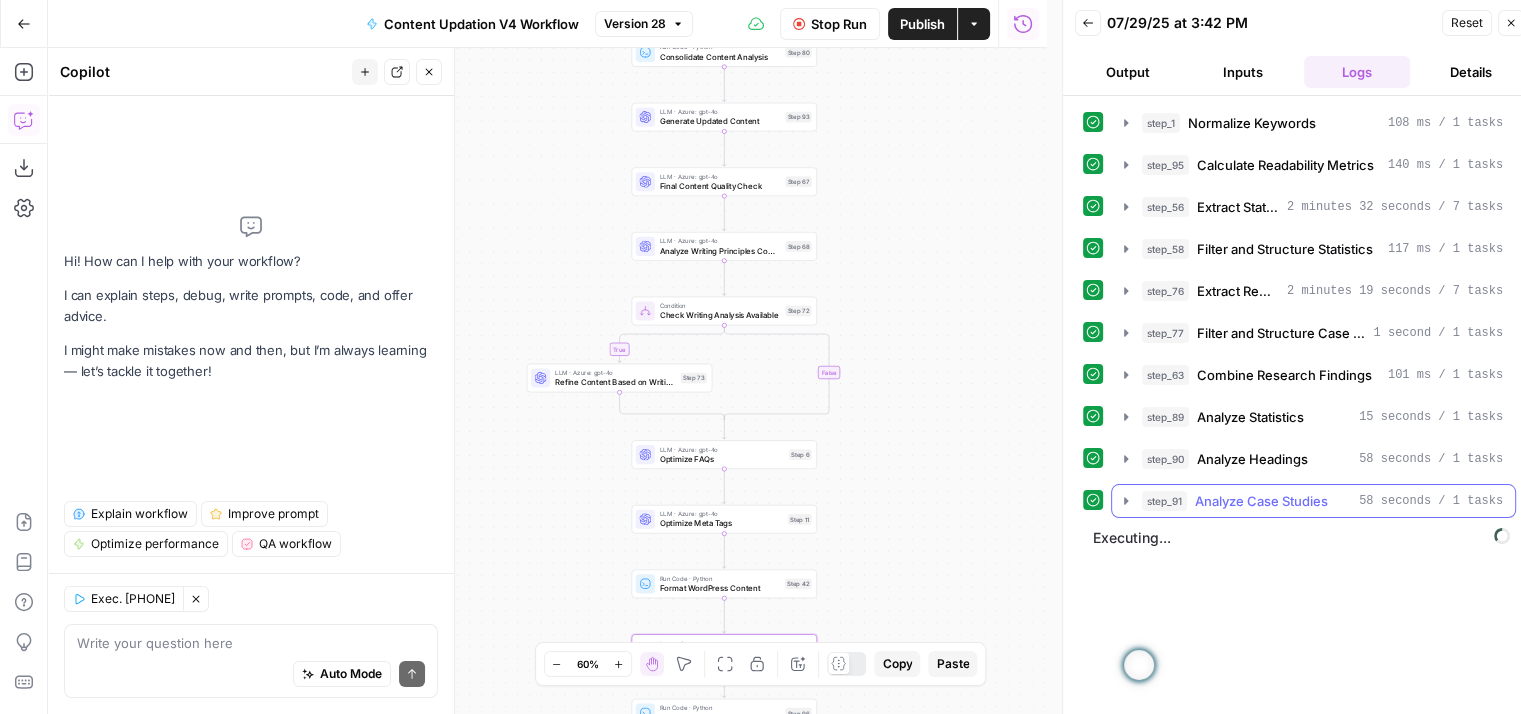 click on "Analyze Case Studies" at bounding box center [1261, 501] 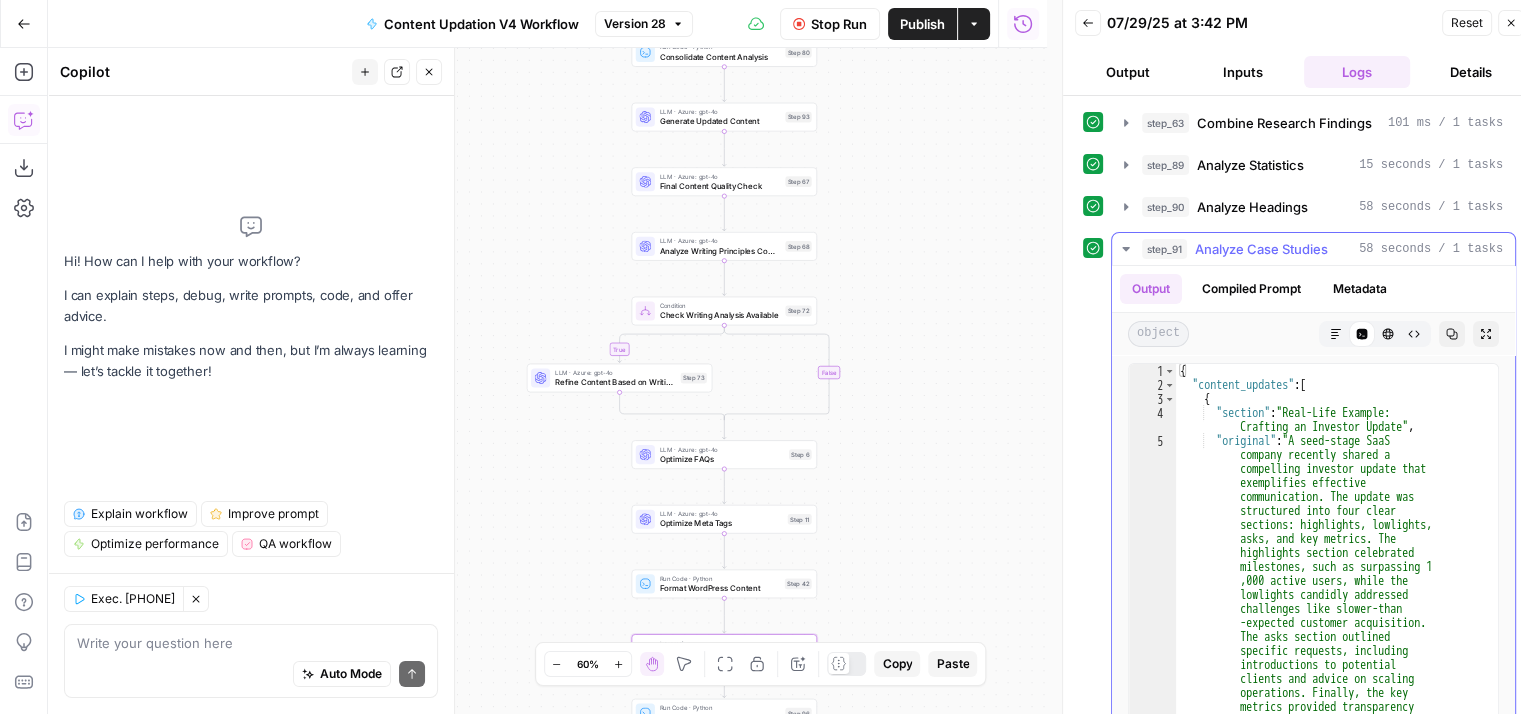 scroll, scrollTop: 255, scrollLeft: 0, axis: vertical 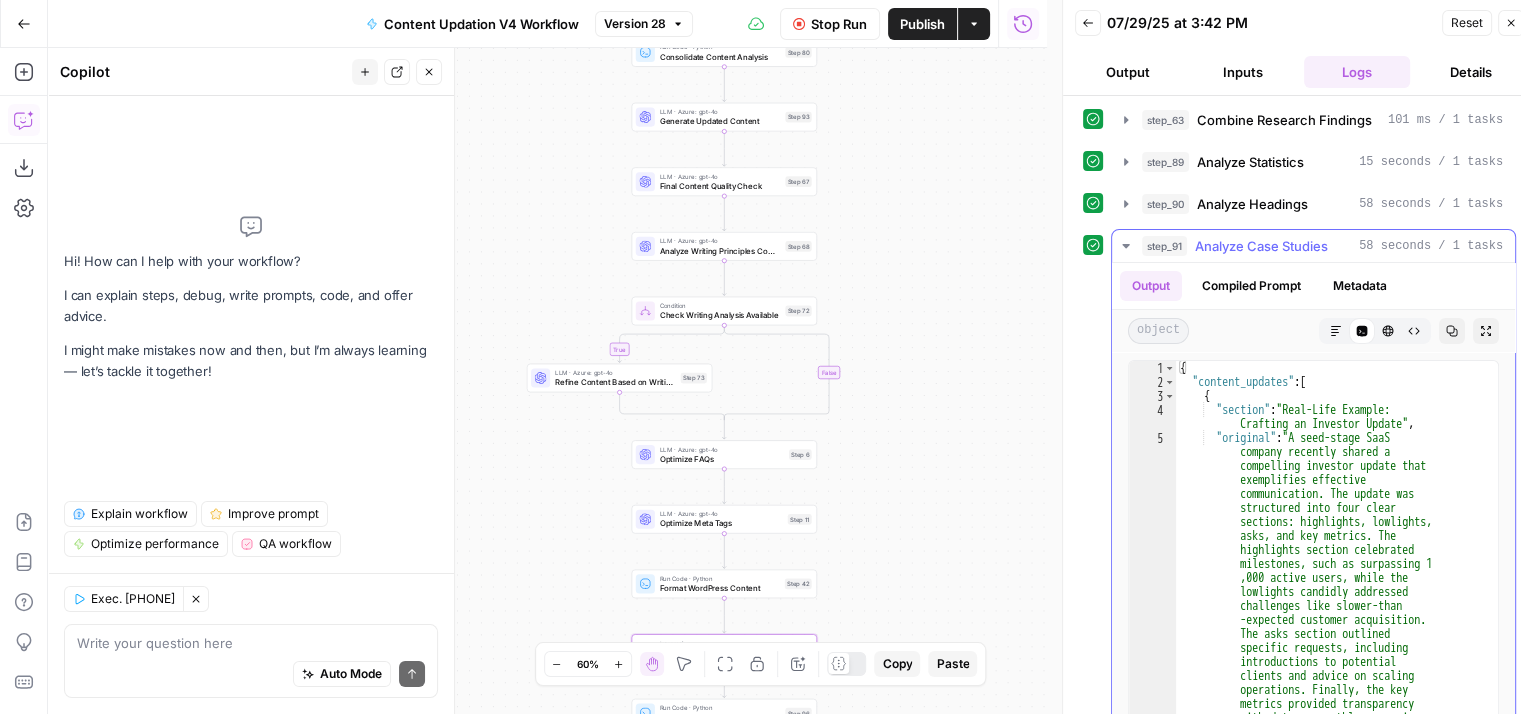 type on "**********" 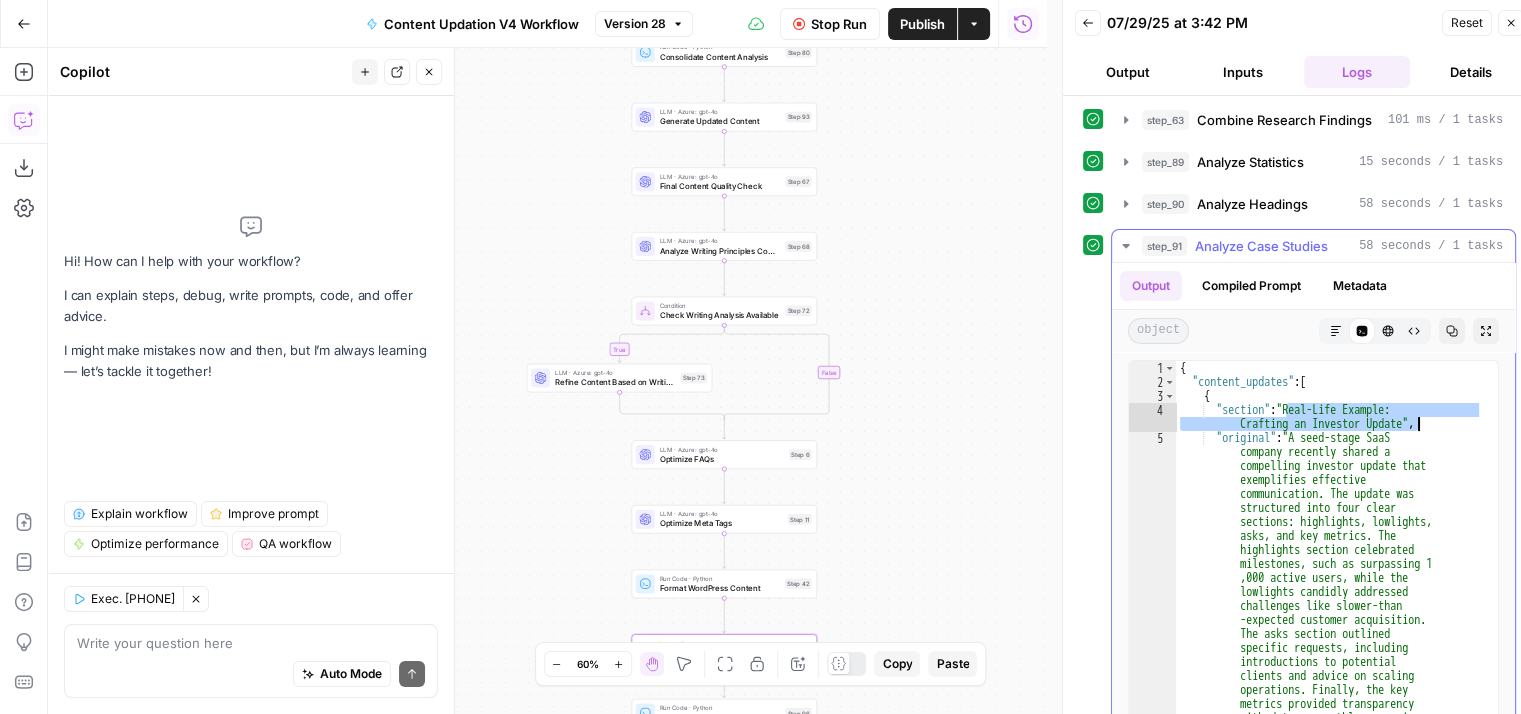 drag, startPoint x: 1285, startPoint y: 407, endPoint x: 1427, endPoint y: 411, distance: 142.05632 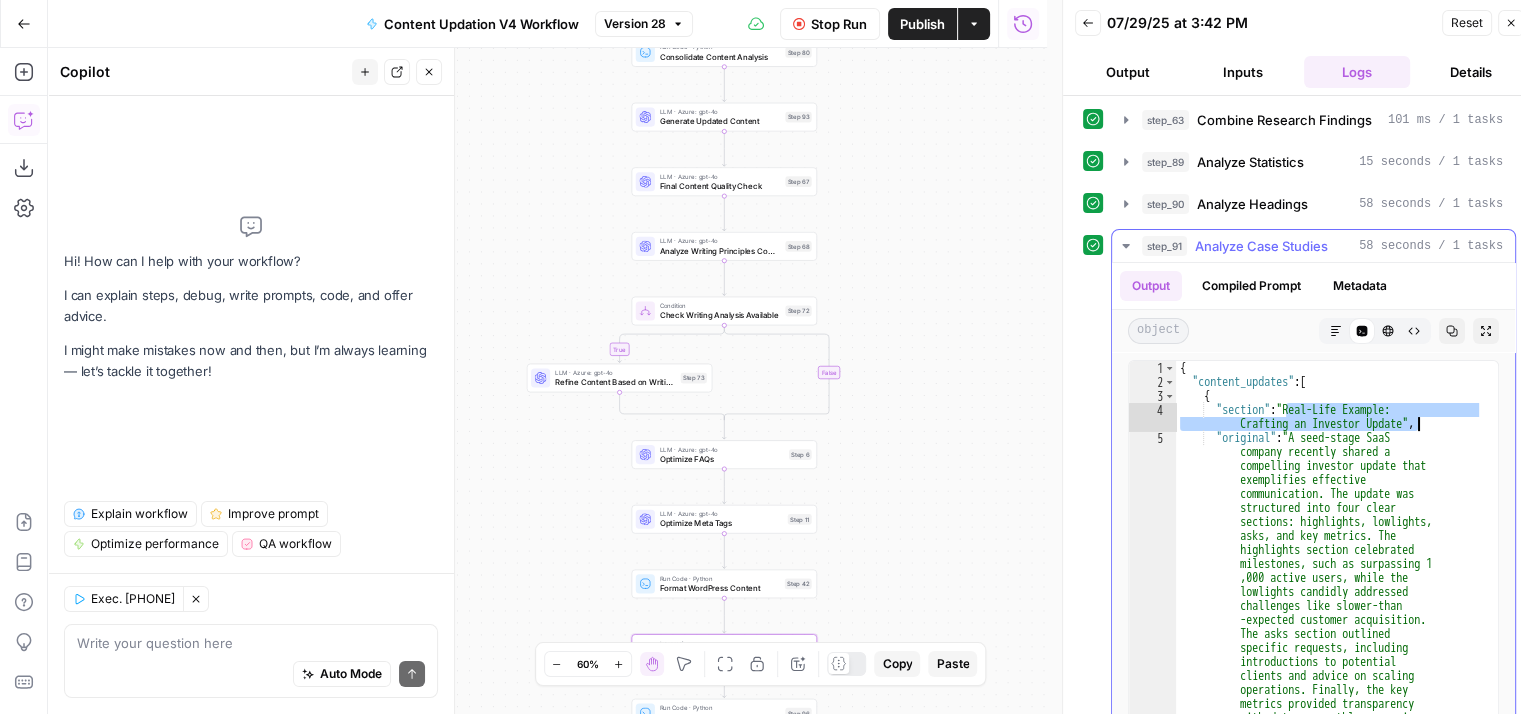 click on "{    "content_updates" :  [      {         "section" :  "Real-Life Example:             Crafting an Investor Update" ,         "original" :  "A seed-stage SaaS             company recently shared a             compelling investor update that             exemplifies effective             communication. The update was             structured into four clear             sections: highlights, lowlights,             asks, and key metrics. The             highlights section celebrated             milestones, such as surpassing 1            ,000 active users, while the             lowlights candidly addressed             challenges like slower-than            -expected customer acquisition.             The asks section outlined             specific requests, including             introductions to potential                        ," at bounding box center (1329, 726) 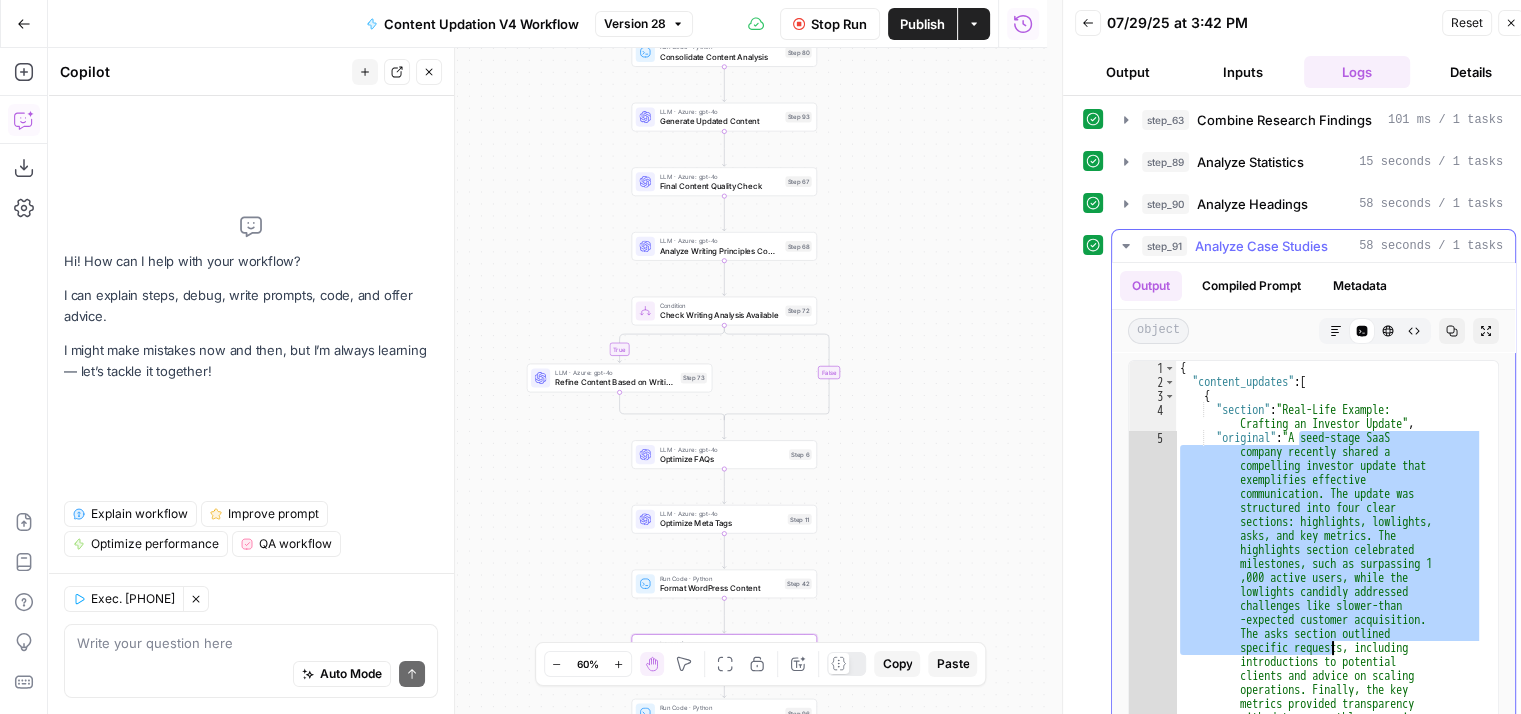 drag, startPoint x: 1300, startPoint y: 429, endPoint x: 1328, endPoint y: 661, distance: 233.68355 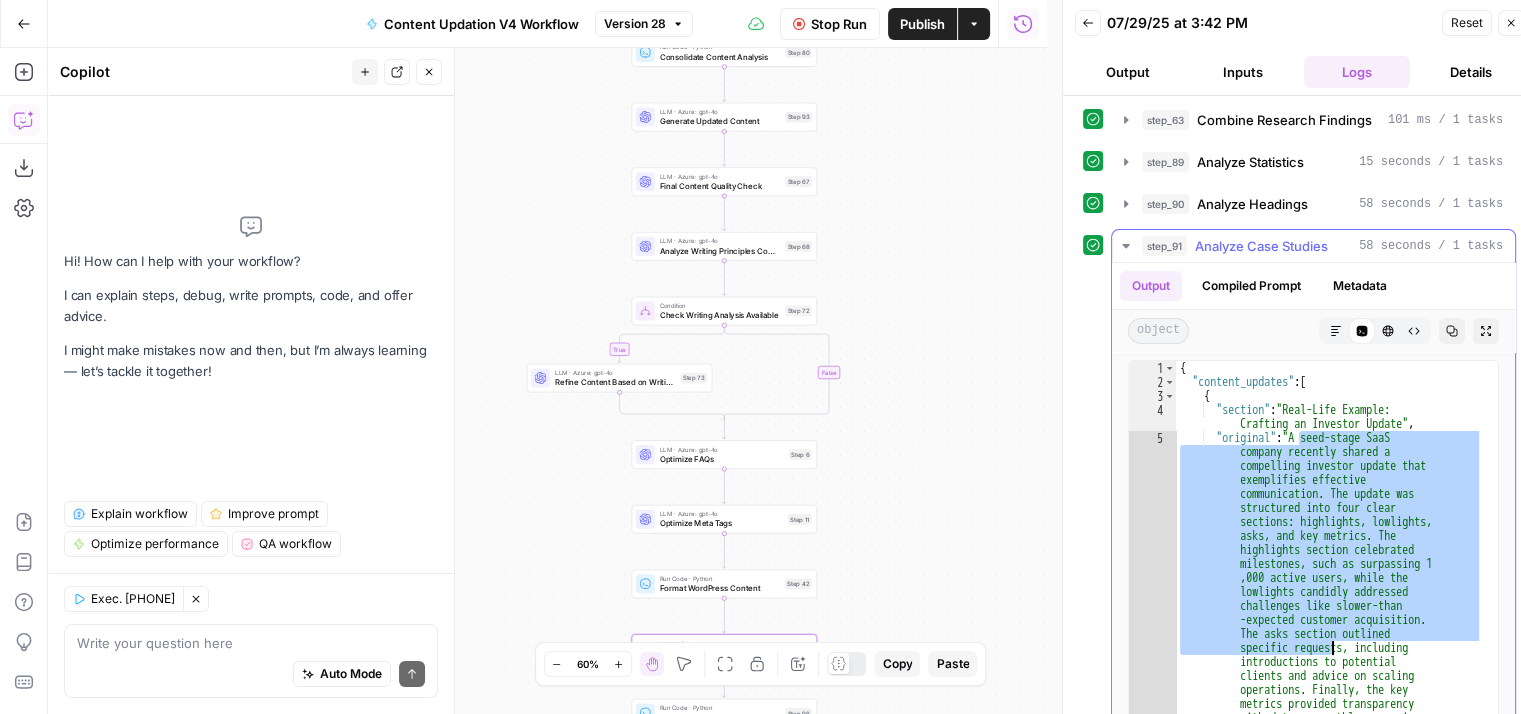 click on "{    "content_updates" :  [      {         "section" :  "Real-Life Example:             Crafting an Investor Update" ,         "original" :  "A seed-stage SaaS             company recently shared a             compelling investor update that             exemplifies effective             communication. The update was             structured into four clear             sections: highlights, lowlights,             asks, and key metrics. The             highlights section celebrated             milestones, such as surpassing 1            ,000 active users, while the             lowlights candidly addressed             challenges like slower-than            -expected customer acquisition.             The asks section outlined             specific requests, including             introductions to potential                        ," at bounding box center (1329, 726) 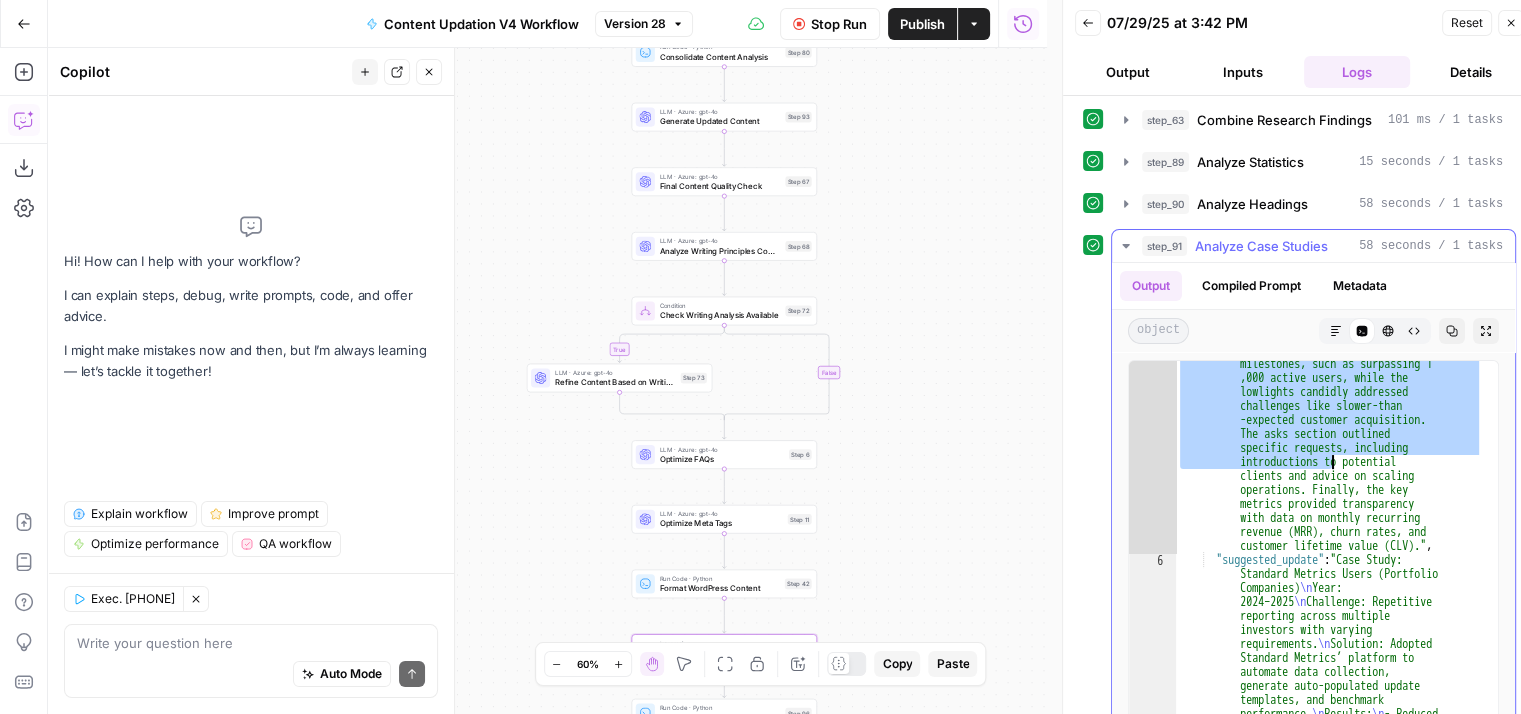 scroll, scrollTop: 241, scrollLeft: 0, axis: vertical 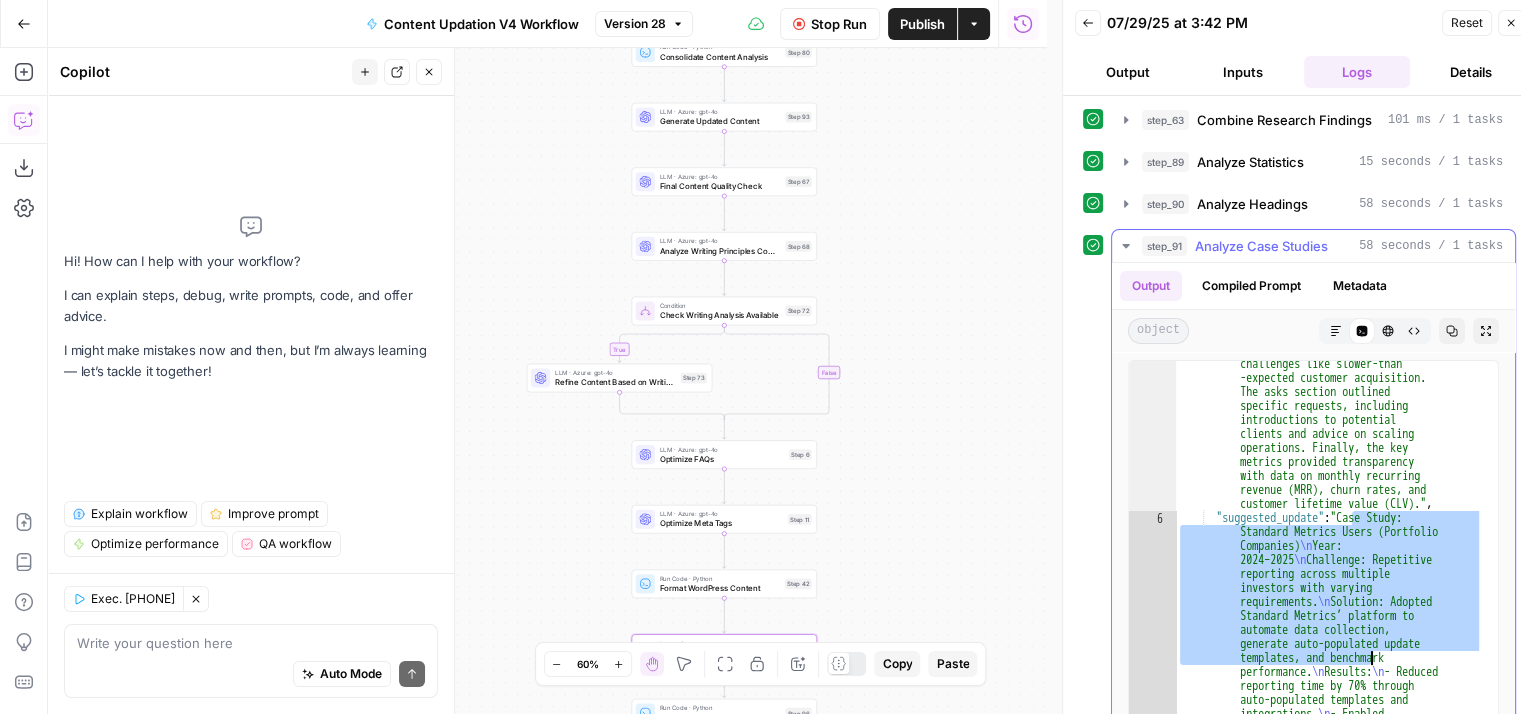 drag, startPoint x: 1349, startPoint y: 508, endPoint x: 1366, endPoint y: 673, distance: 165.87344 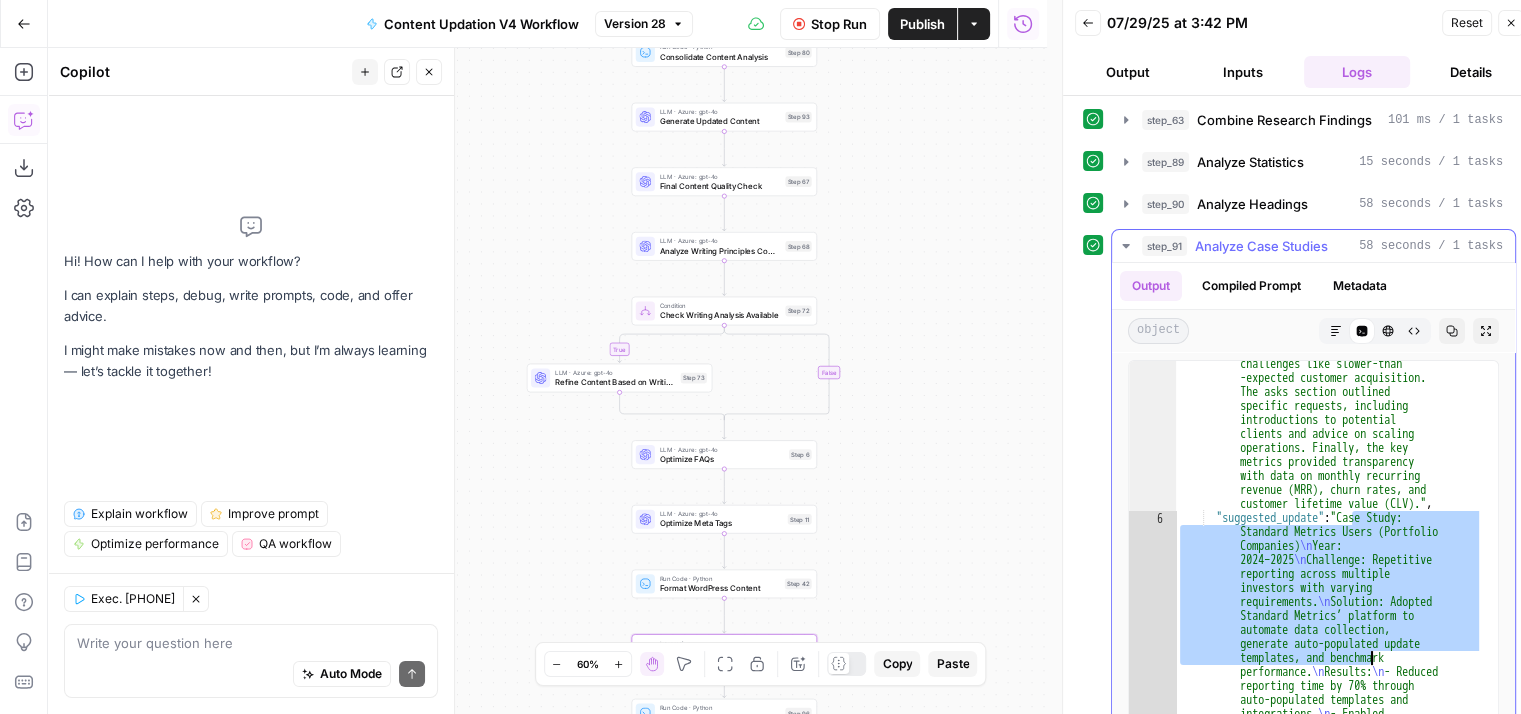 click on ""original" :  "A seed-stage SaaS             company recently shared a             compelling investor update that             exemplifies effective             communication. The update was             structured into four clear             sections: highlights, lowlights,             asks, and key metrics. The             highlights section celebrated             milestones, such as surpassing 1            ,000 active users, while the             lowlights candidly addressed             challenges like slower-than            -expected customer acquisition.             The asks section outlined             specific requests, including             introductions to potential             clients and advice on scaling             operations. Finally, the key             metrics provided transparency  ,         :  \n ," at bounding box center [1329, 708] 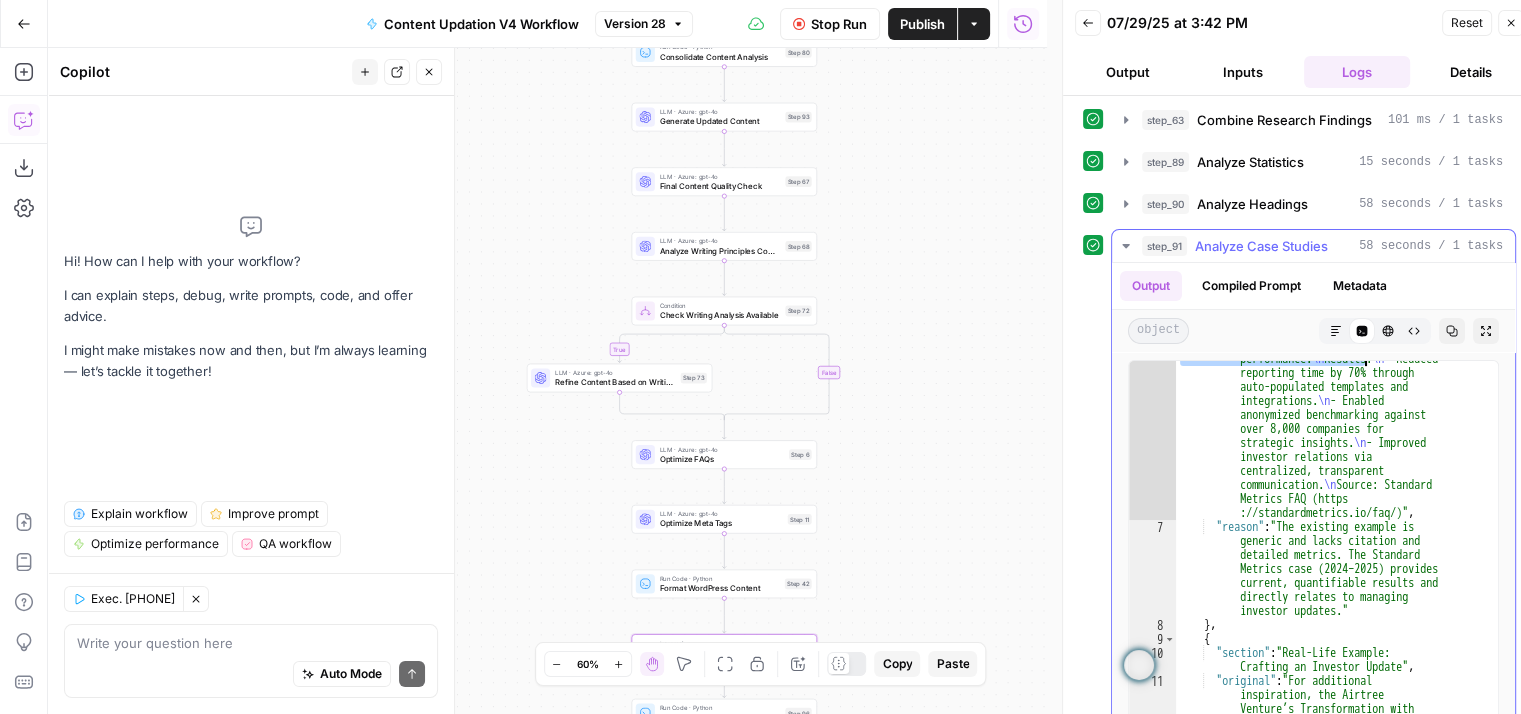 scroll, scrollTop: 564, scrollLeft: 0, axis: vertical 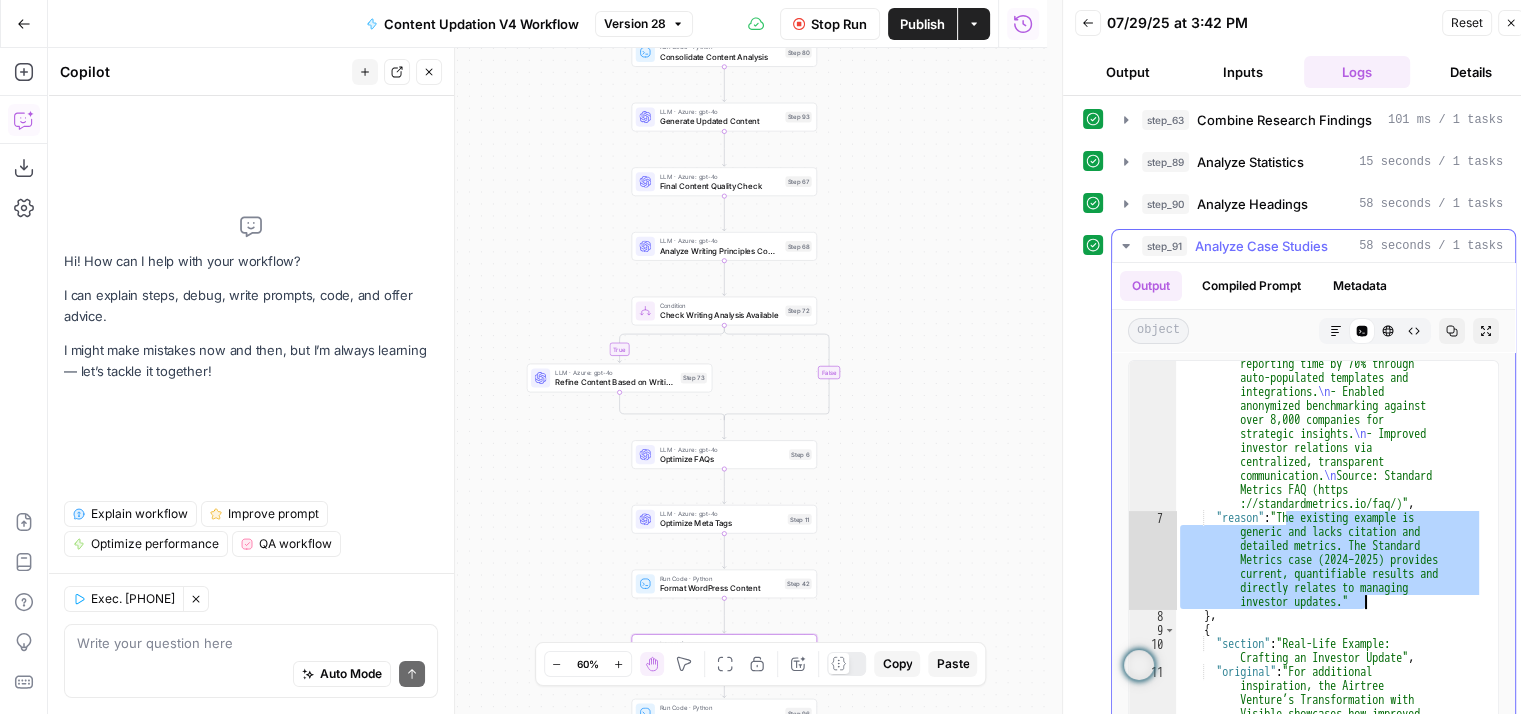 drag, startPoint x: 1288, startPoint y: 509, endPoint x: 1389, endPoint y: 598, distance: 134.61798 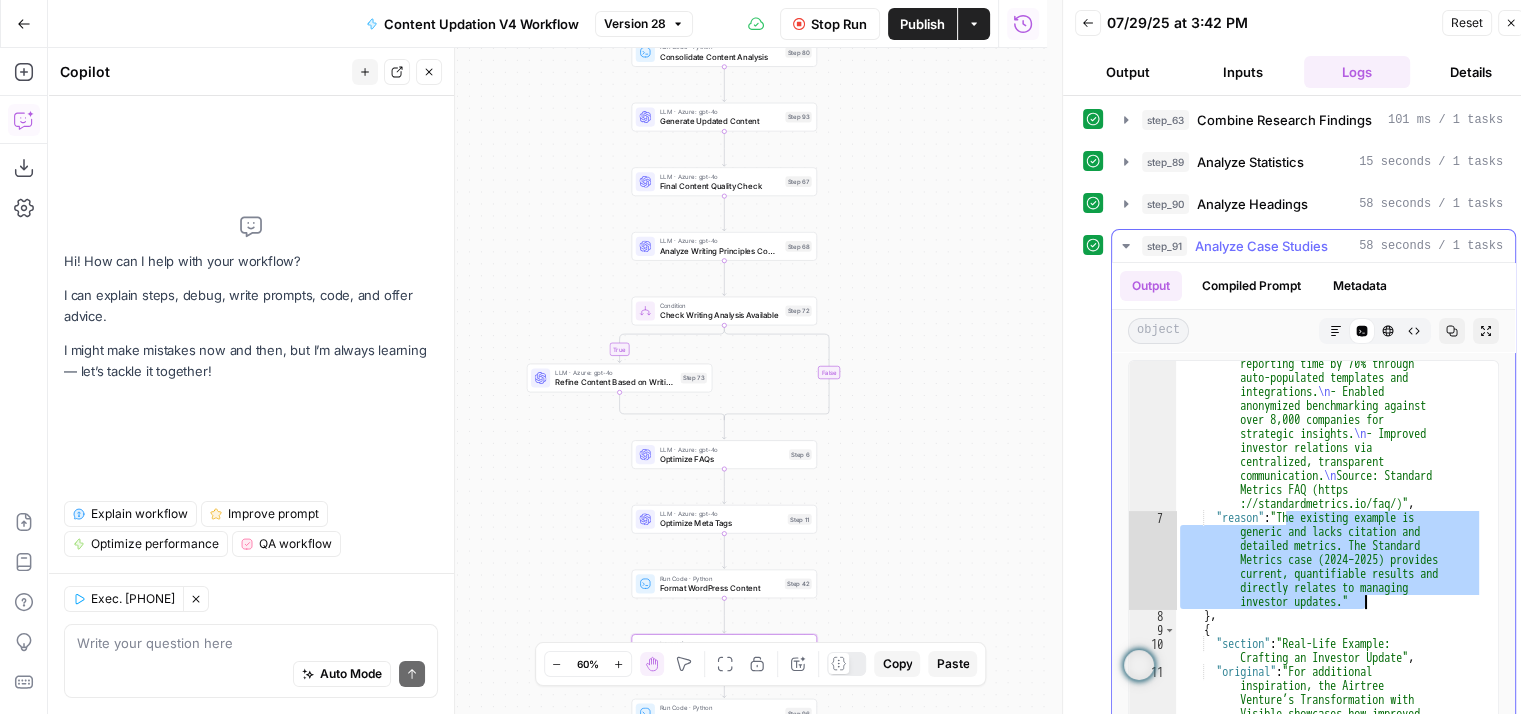click on ""suggested_update" :  "Case Study:             Standard Metrics Users (Portfolio             Companies) \n Year:             2024–2025 \n Challenge: Repetitive             reporting across multiple             investors with varying             requirements. \n Solution: Adopted             Standard Metrics’ platform to             automate data collection,             generate auto-populated update             templates, and benchmark             performance. \n Results: \n - Reduced             reporting time by 70% through             auto-populated templates and             integrations. \n - Enabled             anonymized benchmarking against             over 8,000 companies for             strategic insights. \n - Improved             investor relations via             centralized, transparent  \n ," at bounding box center (1329, 680) 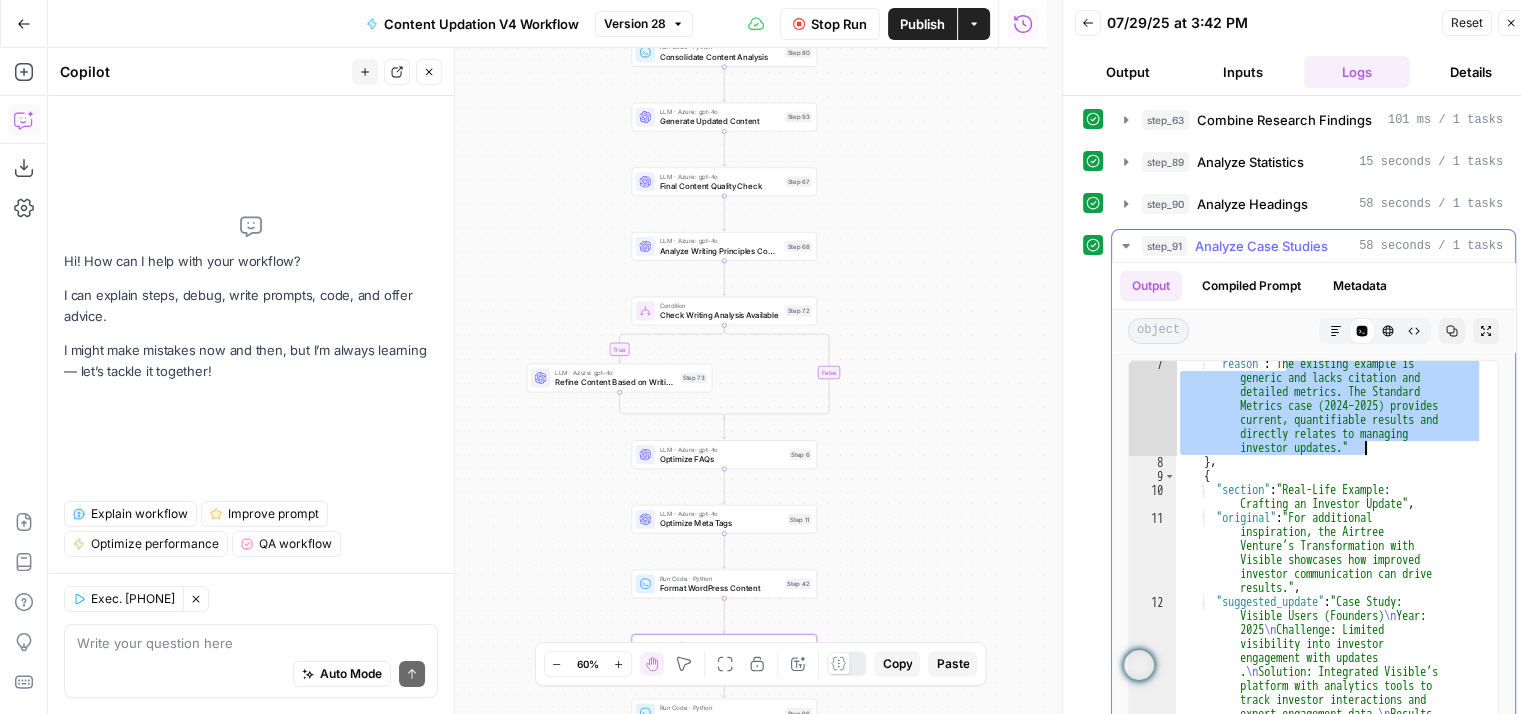 scroll, scrollTop: 717, scrollLeft: 0, axis: vertical 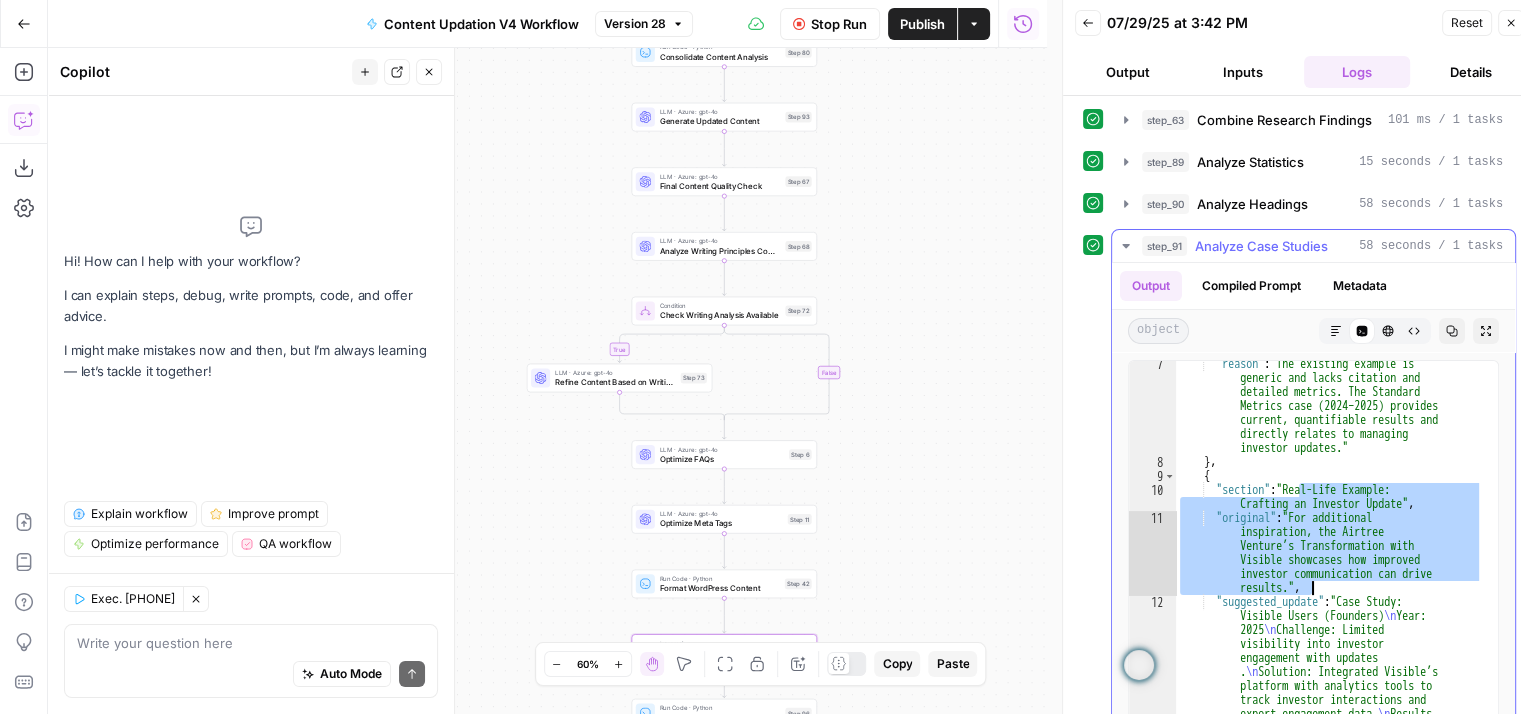 drag, startPoint x: 1300, startPoint y: 483, endPoint x: 1408, endPoint y: 584, distance: 147.86818 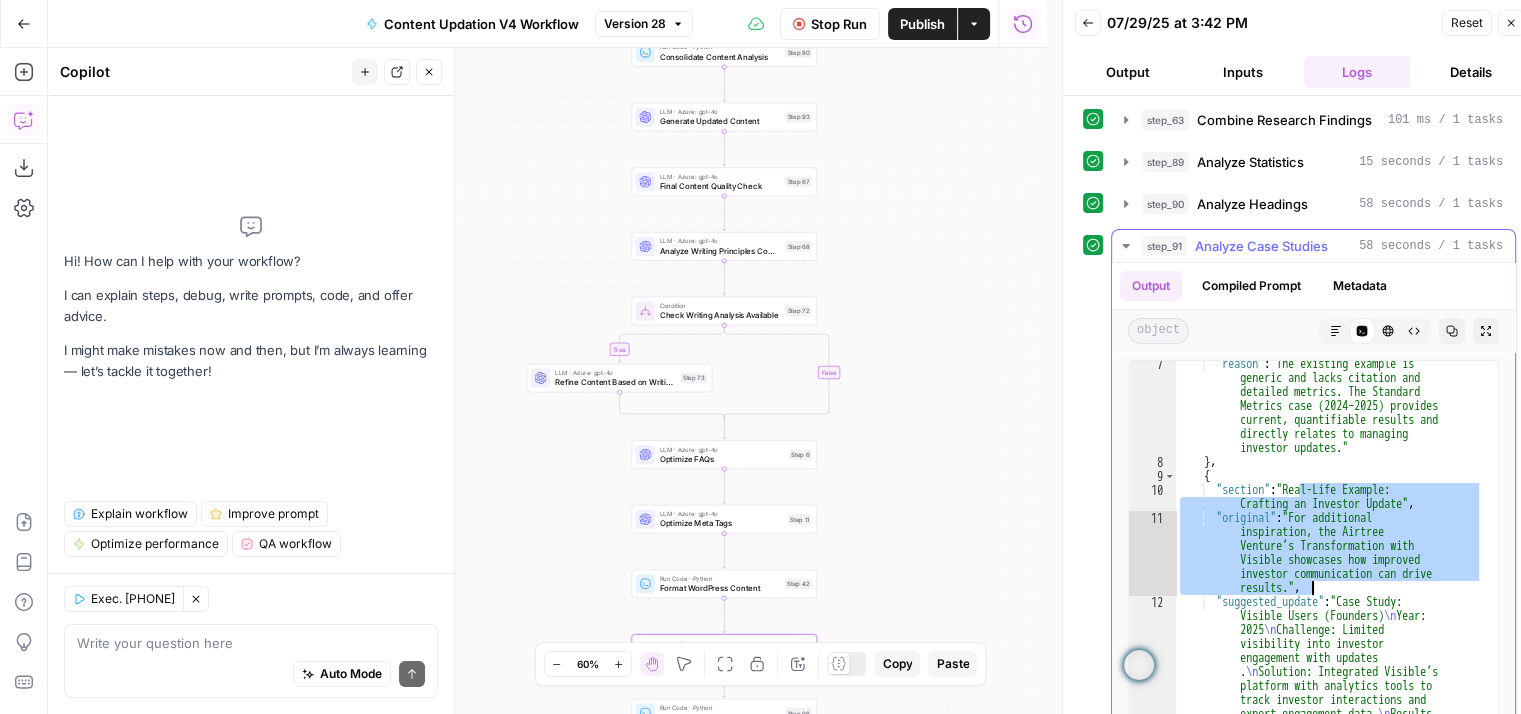 click on ""reason" :  "The existing example is             generic and lacks citation and             detailed metrics. The Standard             Metrics case (2024–2025) provides             current, quantifiable results and             directly relates to managing             investor updates."      } ,      {         "section" :  "Real-Life Example:             Crafting an Investor Update" ,         "original" :  "For additional             inspiration, the Airtree             Venture’s Transformation with             Visible showcases how improved             investor communication can drive             results." ,         "suggested_update" :  "Case Study:             Visible Users (Founders) \n Year:             2025 \n Challenge: Limited             visibility into investor             engagement with updates            . \n \n : \n ," at bounding box center (1329, 736) 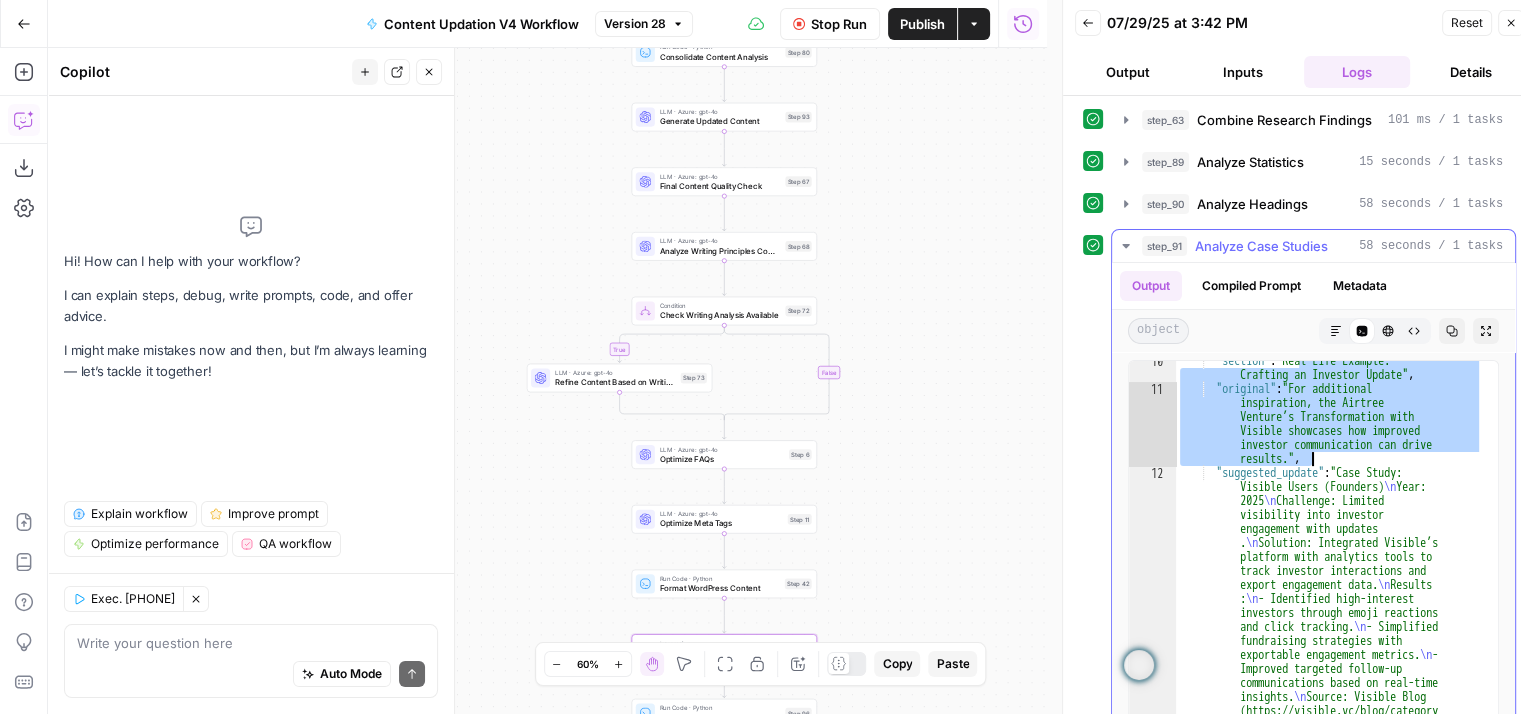 scroll, scrollTop: 847, scrollLeft: 0, axis: vertical 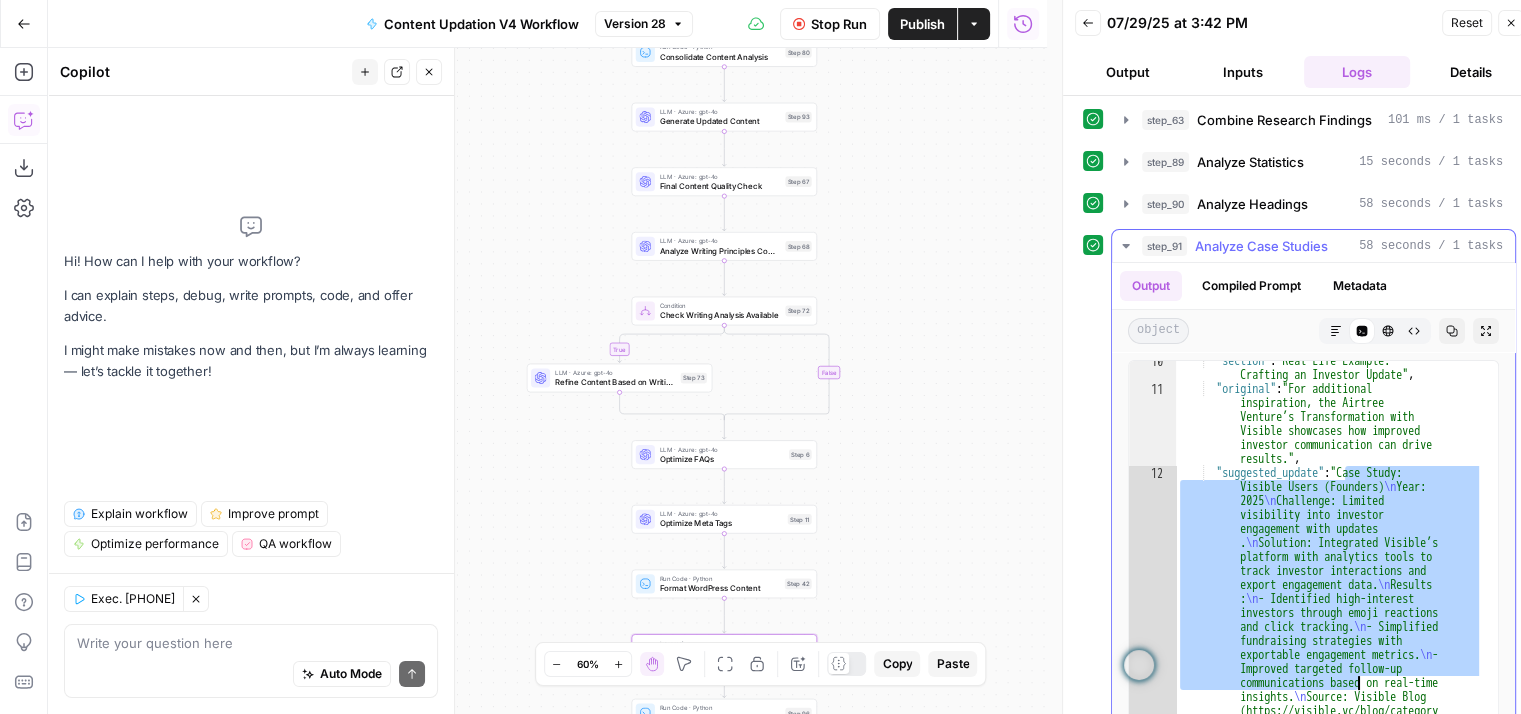 drag, startPoint x: 1345, startPoint y: 463, endPoint x: 1353, endPoint y: 690, distance: 227.14093 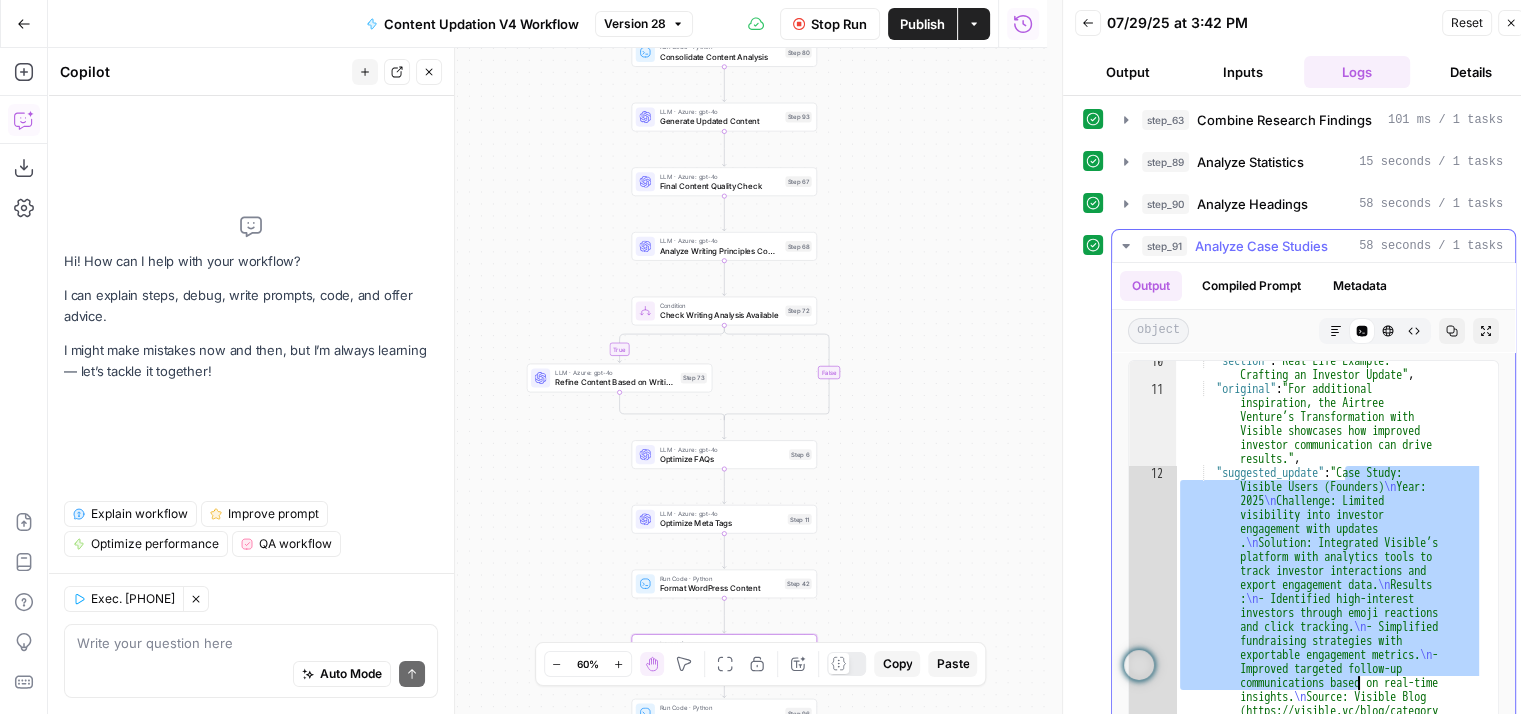 click on ""section" :  "Real-Life Example:             Crafting an Investor Update" ,         "original" :  "For additional             inspiration, the Airtree             Venture’s Transformation with             Visible showcases how improved             investor communication can drive             results." ,         "suggested_update" :  "Case Study:             Visible Users (Founders) \n Year:             2025 \n Challenge: Limited             visibility into investor             engagement with updates            . \n Solution: Integrated Visible’s             platform with analytics tools to             track investor interactions and             export engagement data. \n Results            : \n - Identified high-interest             investors through emoji reactions             and click tracking. \n - Simplified  \n -  insights." at bounding box center (1329, 614) 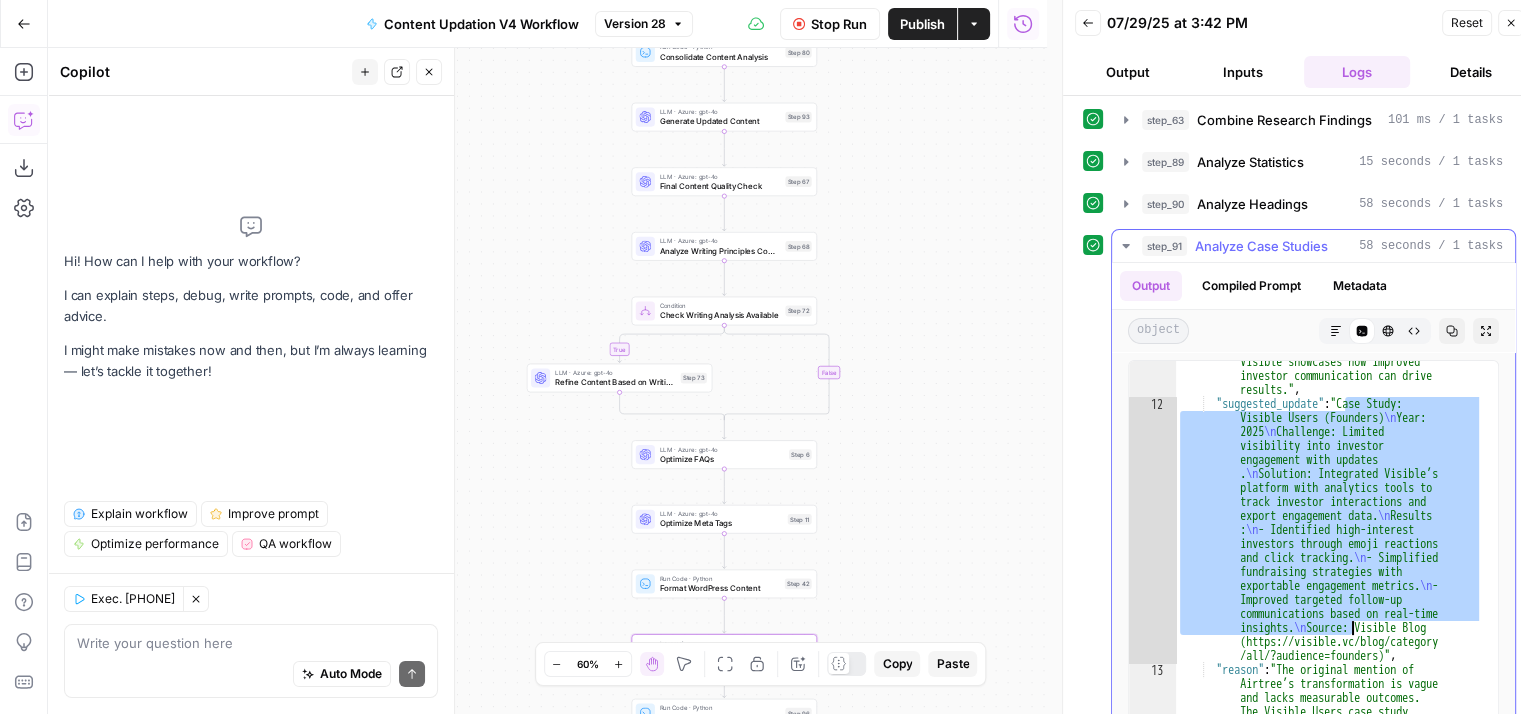 scroll, scrollTop: 956, scrollLeft: 0, axis: vertical 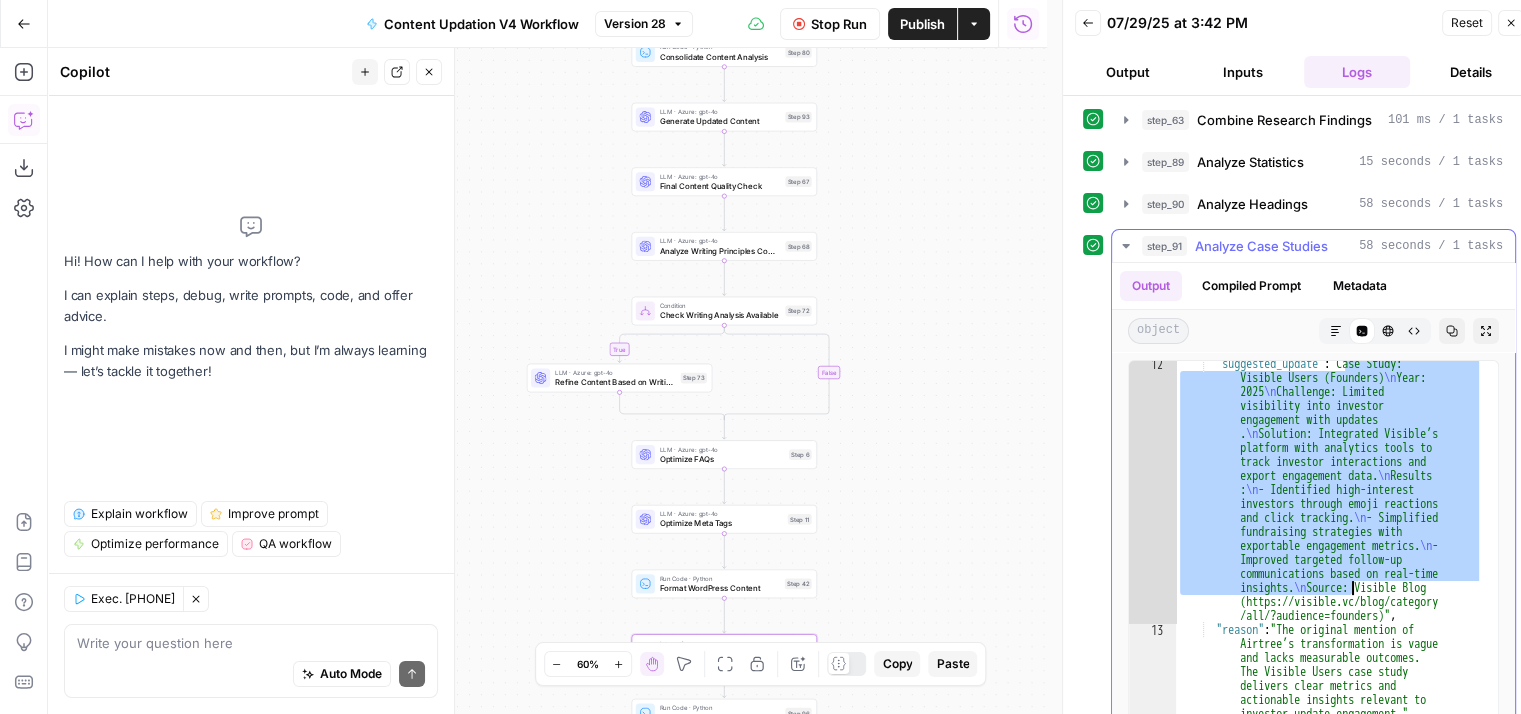 click on "step_91 Analyze Case Studies 58 seconds / 1 tasks" at bounding box center [1322, 246] 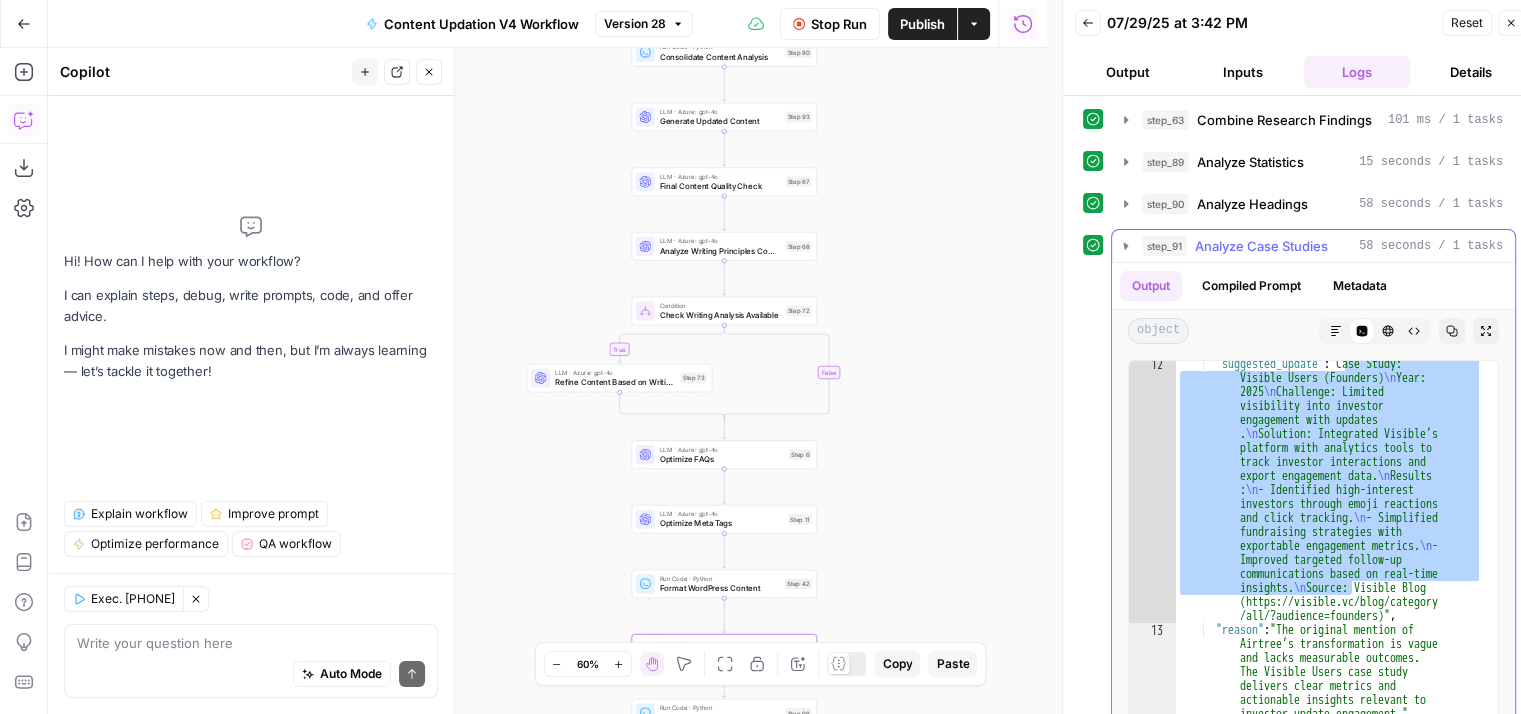 scroll, scrollTop: 0, scrollLeft: 0, axis: both 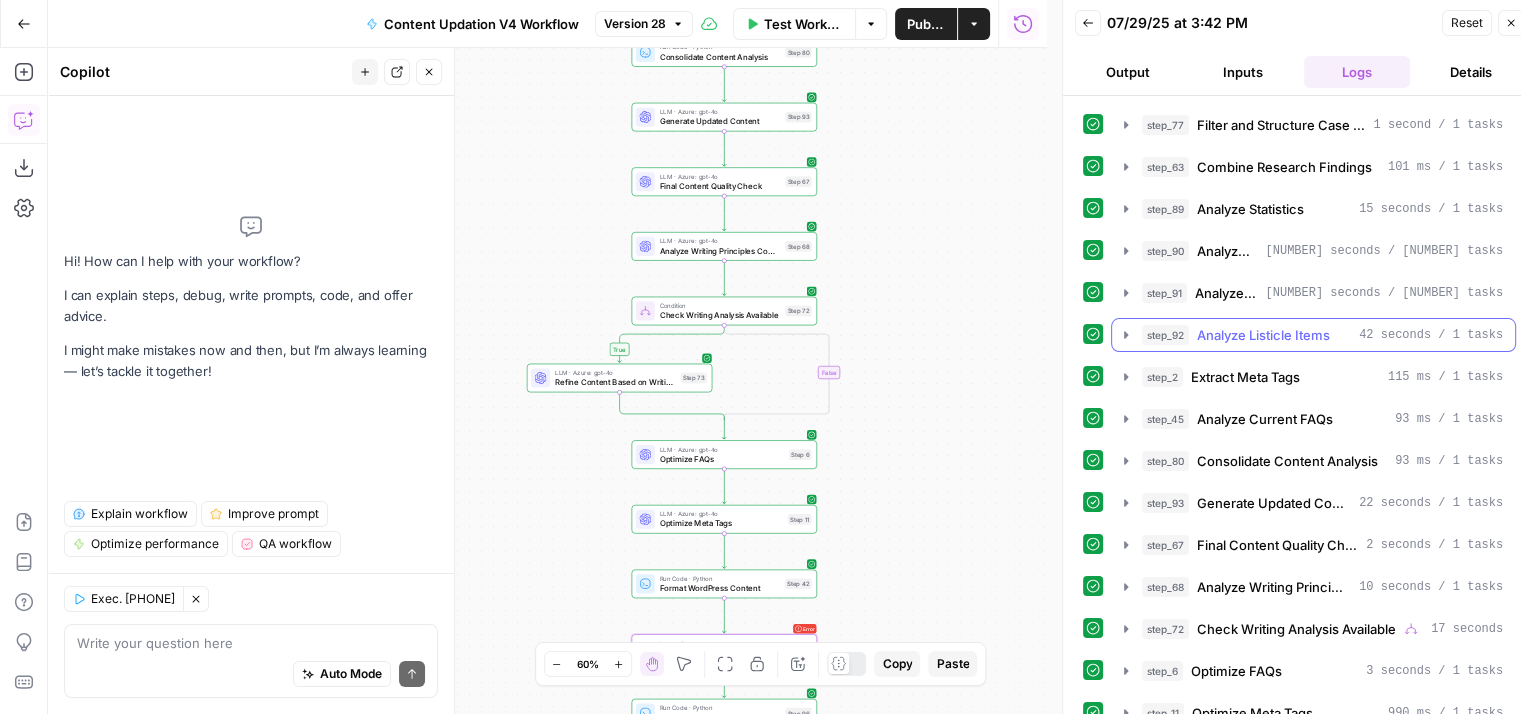 click on "step_[NUMBER] Analyze Listicle Items [NUMBER] seconds / [NUMBER] tasks" at bounding box center (1313, 335) 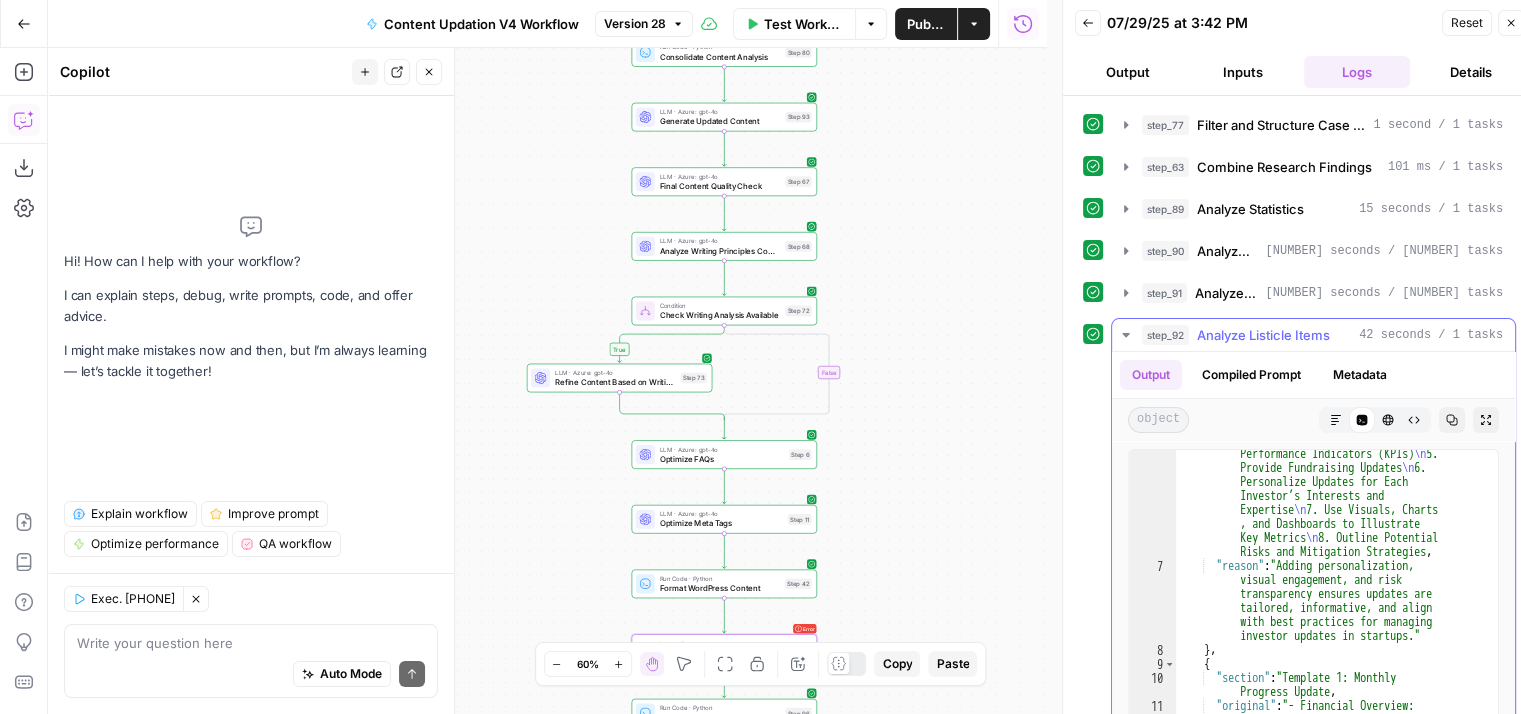 click on "42 seconds / 1 tasks" at bounding box center (1431, 335) 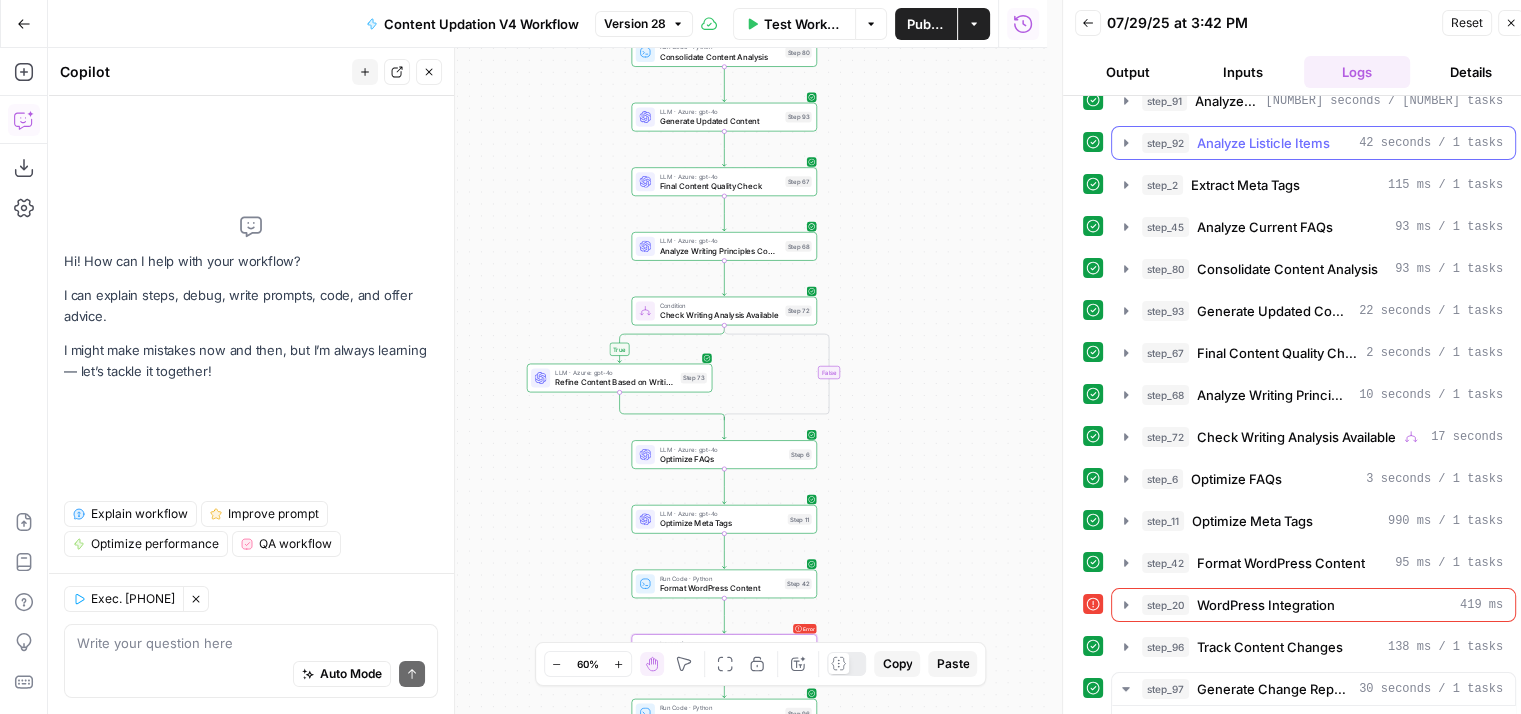 scroll, scrollTop: 408, scrollLeft: 0, axis: vertical 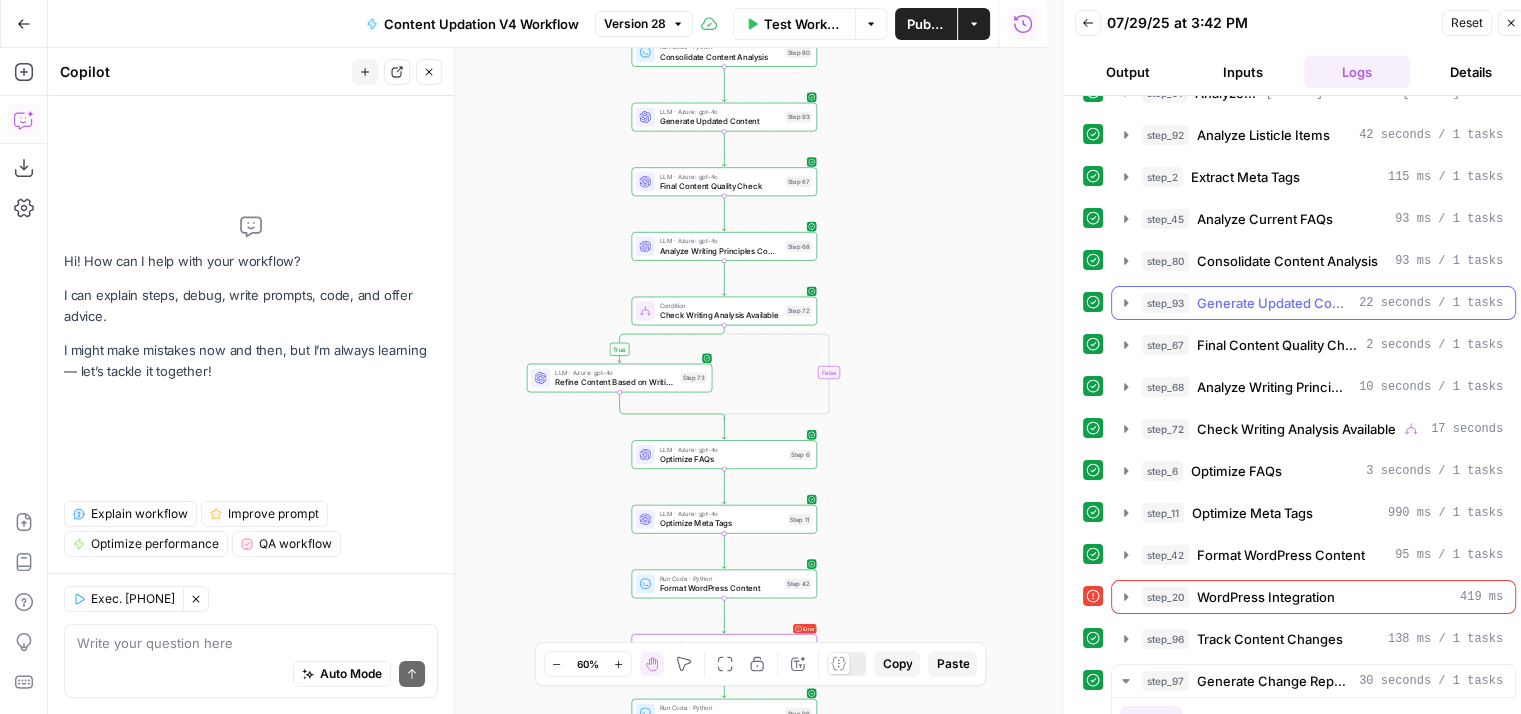 click on "Generate Updated Content" at bounding box center (1274, 303) 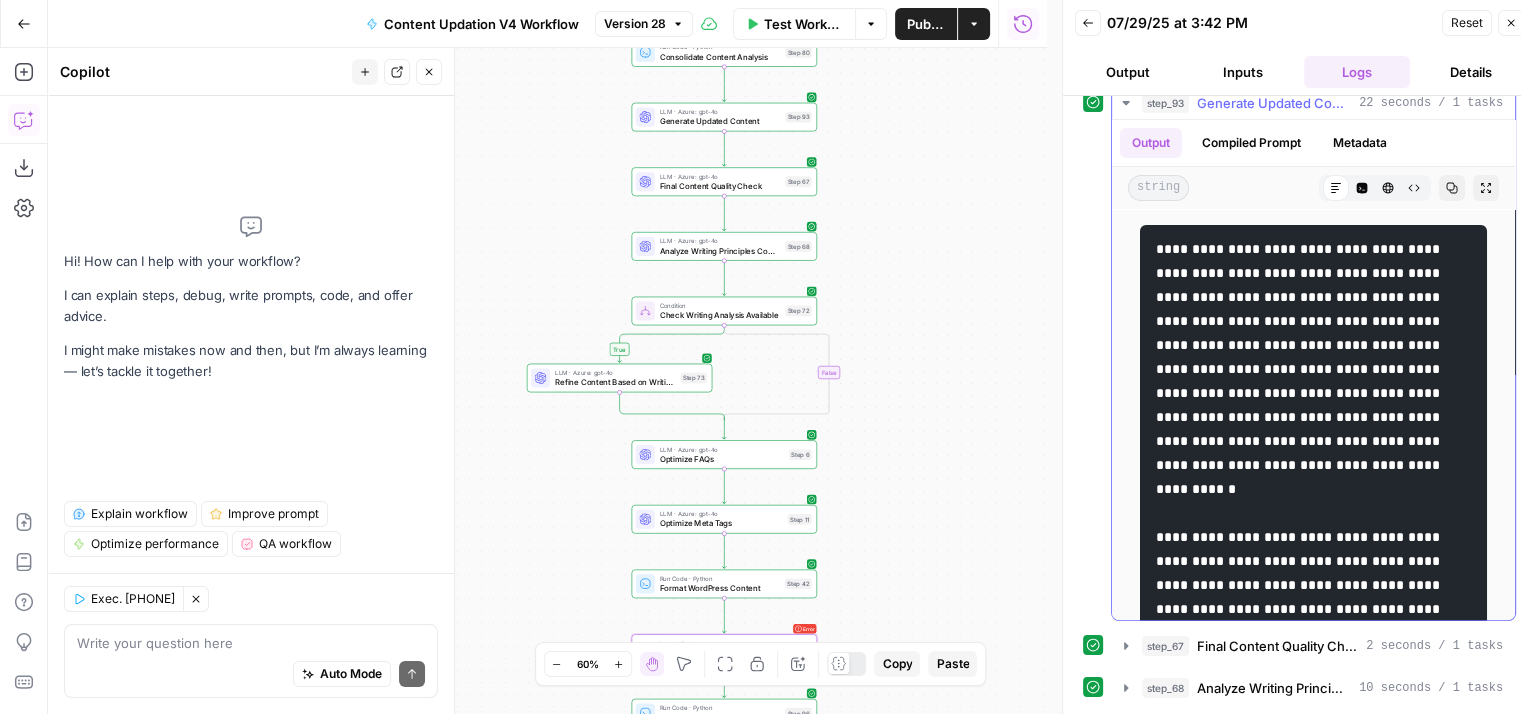 scroll, scrollTop: 611, scrollLeft: 0, axis: vertical 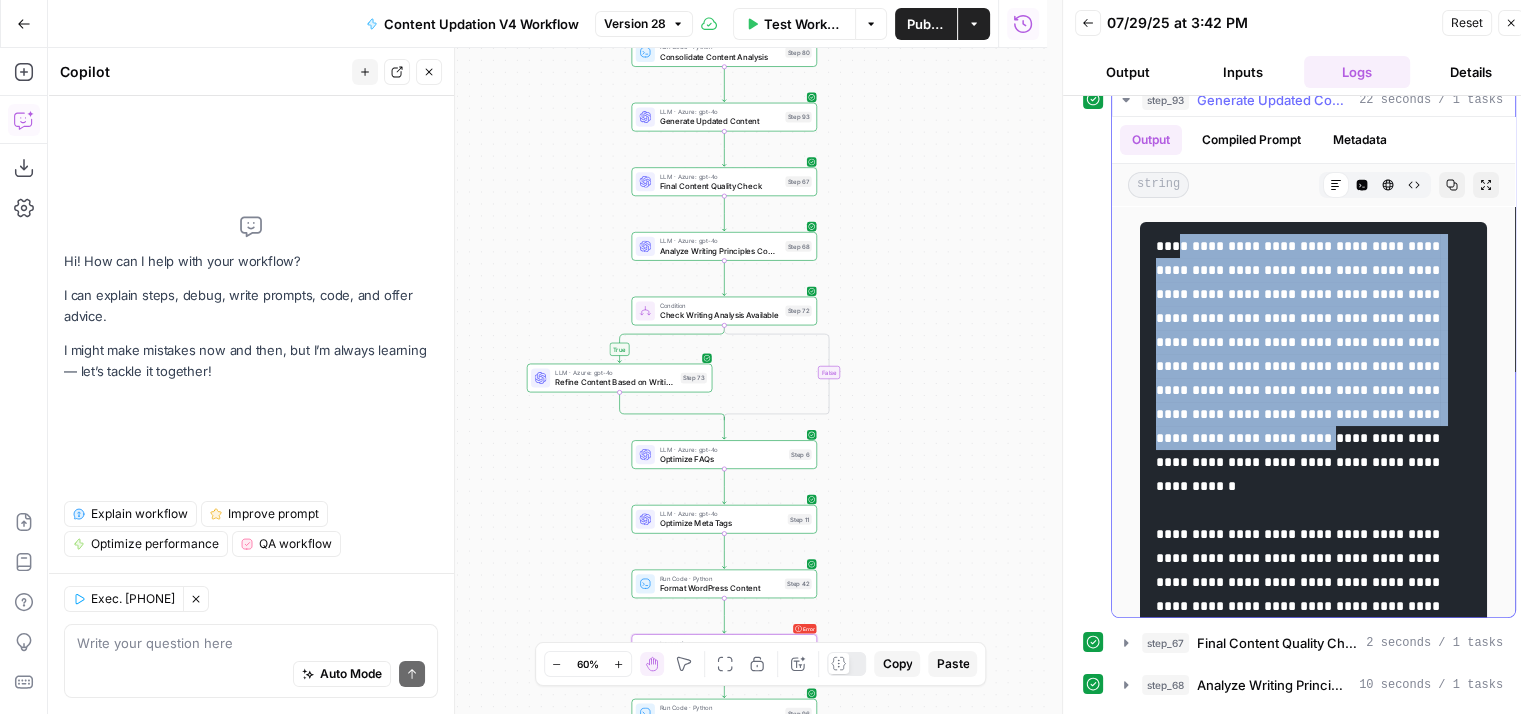 drag, startPoint x: 1177, startPoint y: 237, endPoint x: 1224, endPoint y: 480, distance: 247.50354 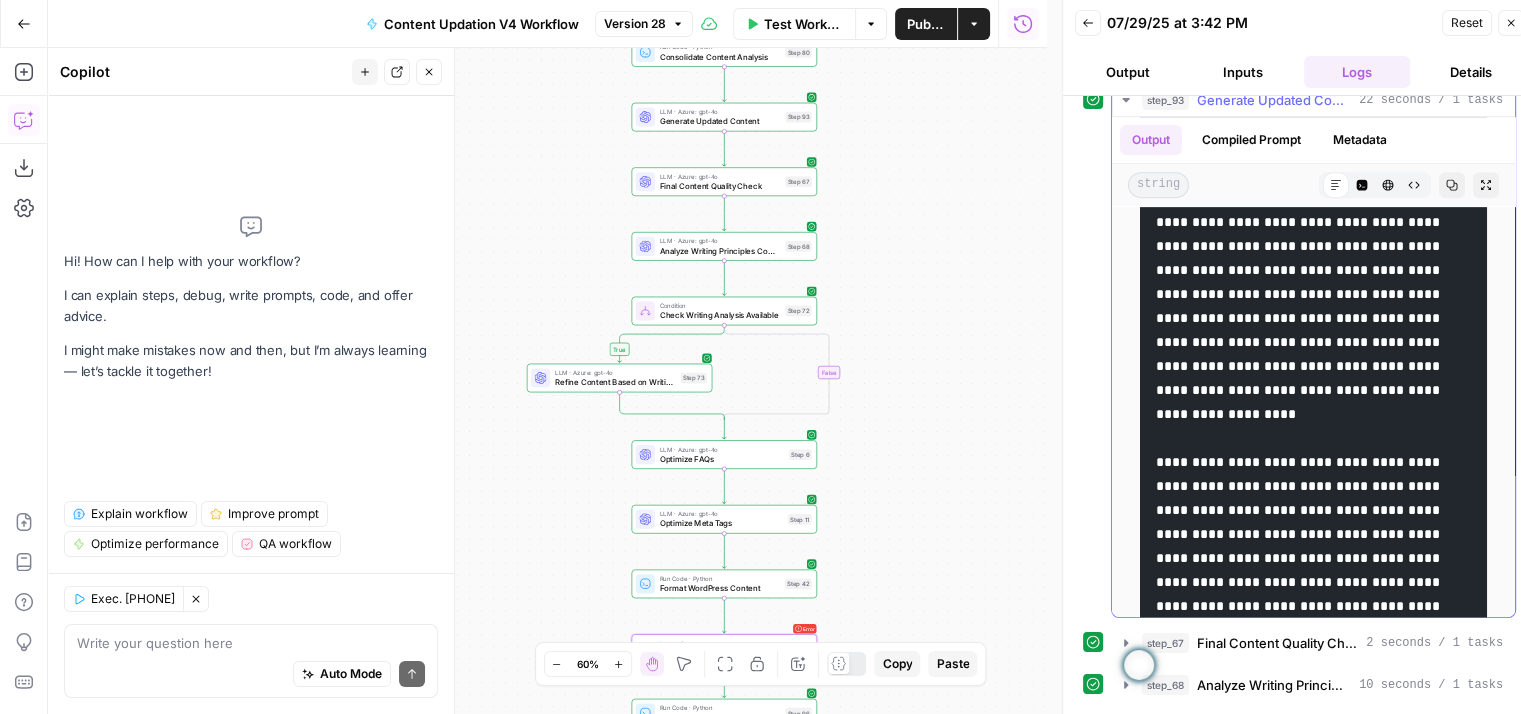 scroll, scrollTop: 910, scrollLeft: 0, axis: vertical 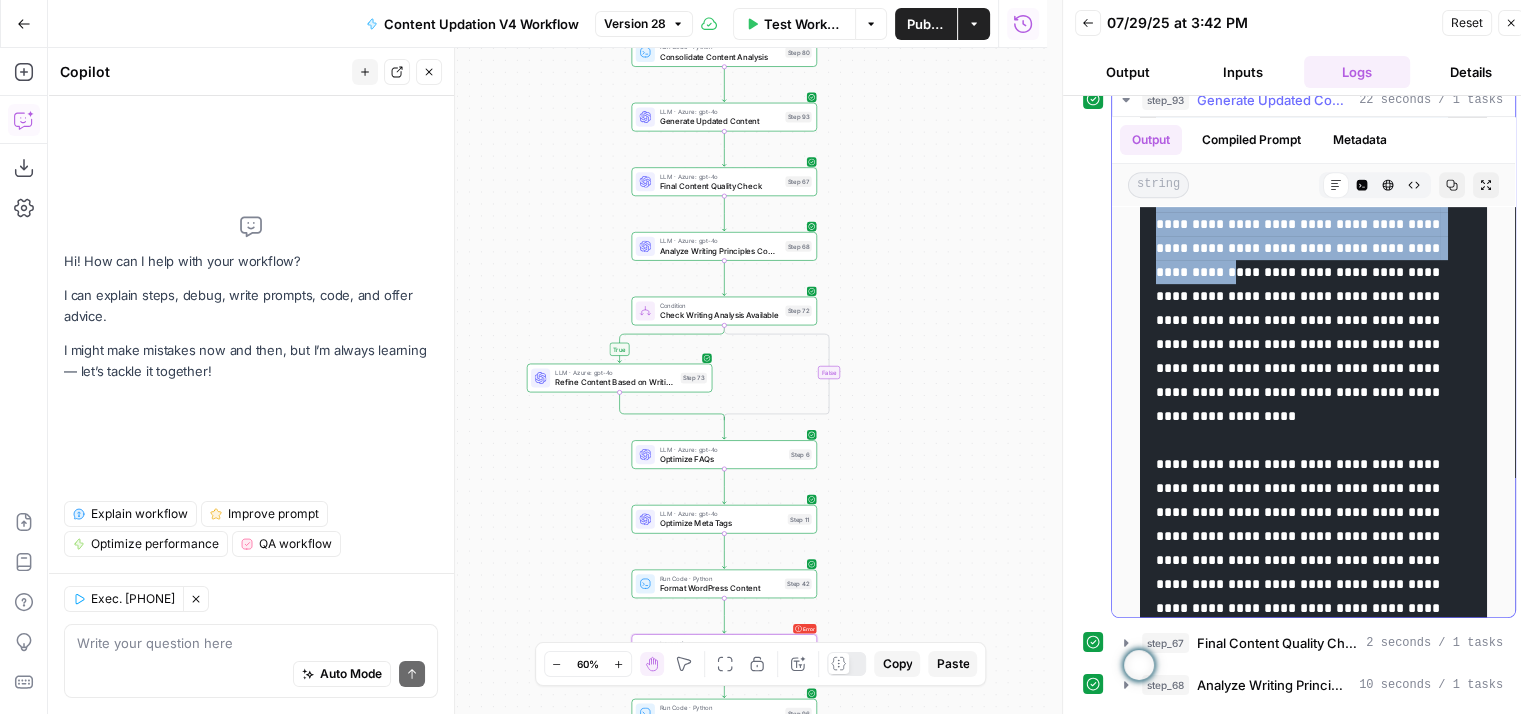drag, startPoint x: 1180, startPoint y: 265, endPoint x: 1235, endPoint y: 450, distance: 193.0026 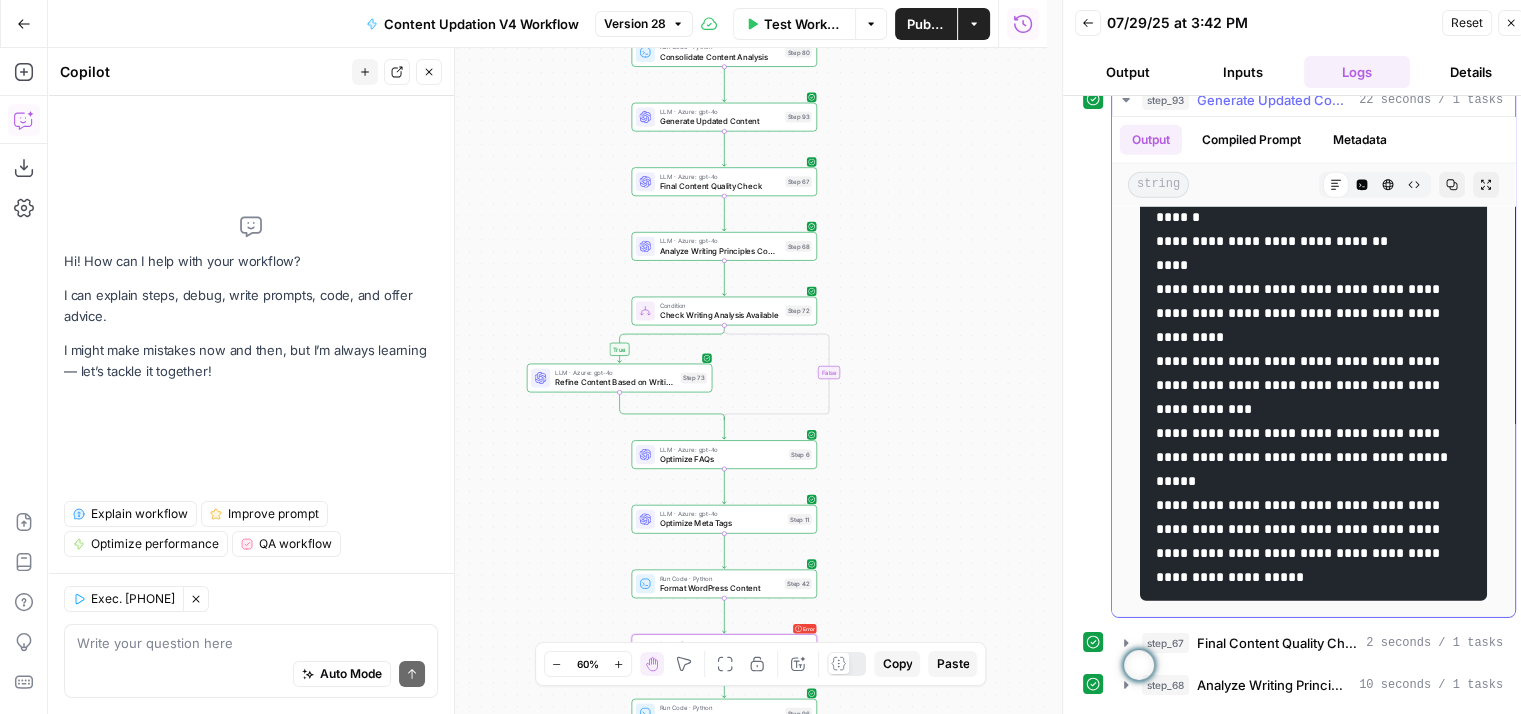 scroll, scrollTop: 6440, scrollLeft: 0, axis: vertical 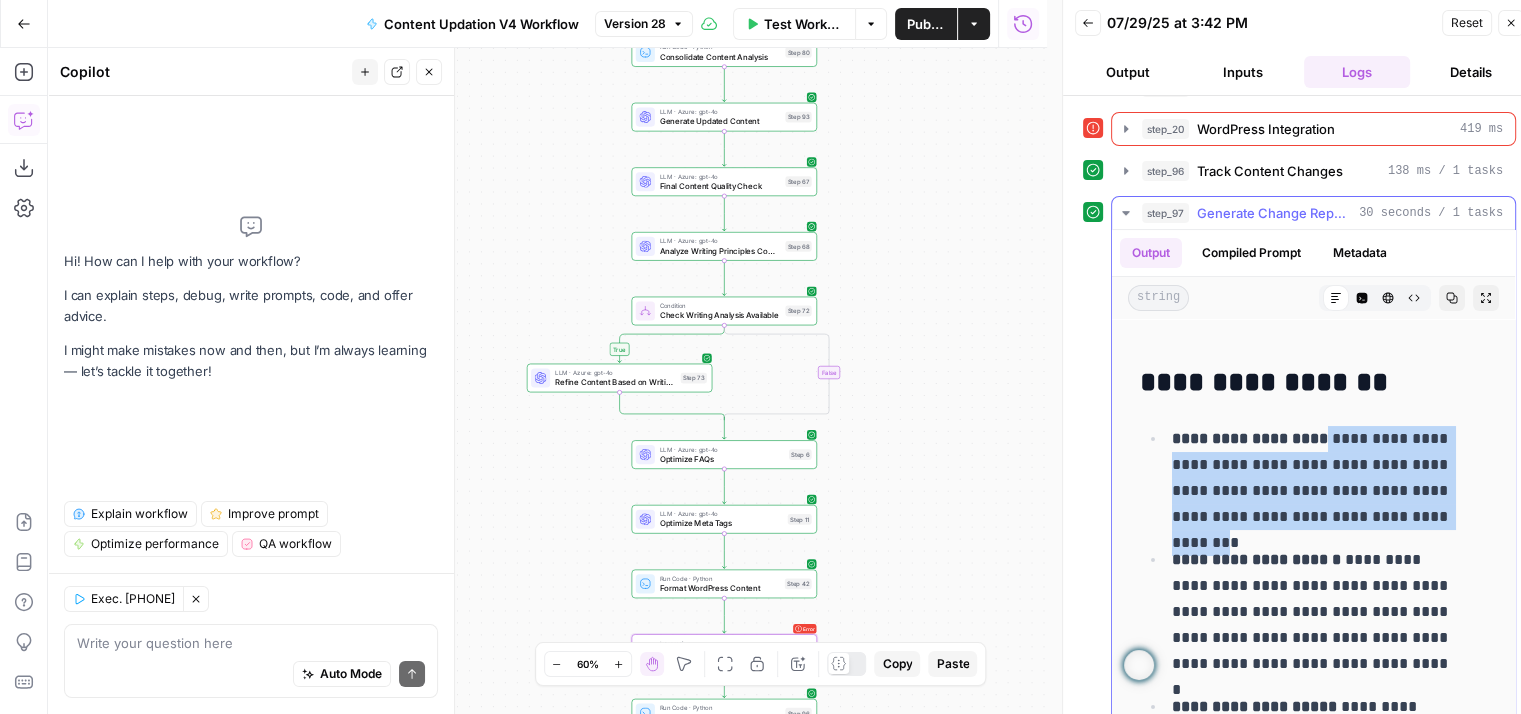 drag, startPoint x: 1314, startPoint y: 429, endPoint x: 1449, endPoint y: 499, distance: 152.06906 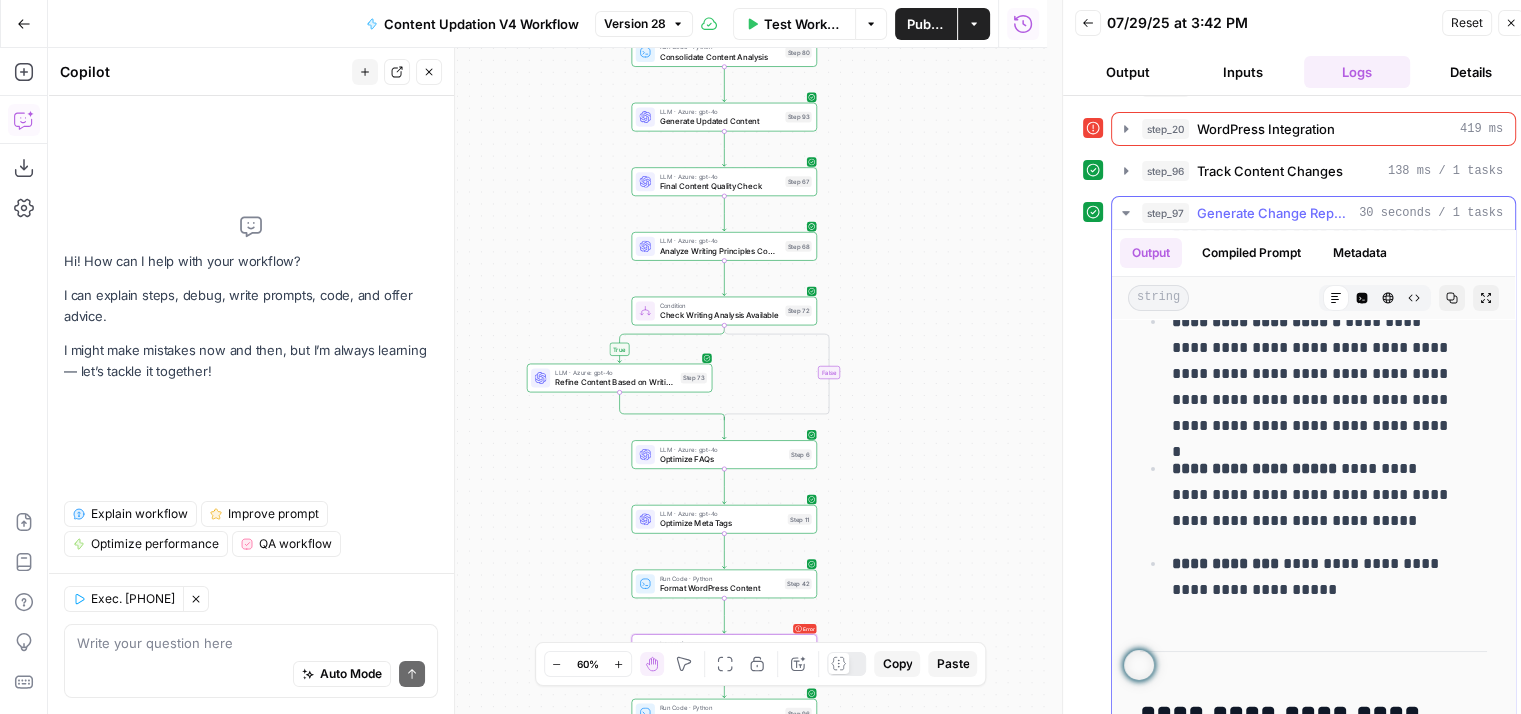 scroll, scrollTop: 296, scrollLeft: 0, axis: vertical 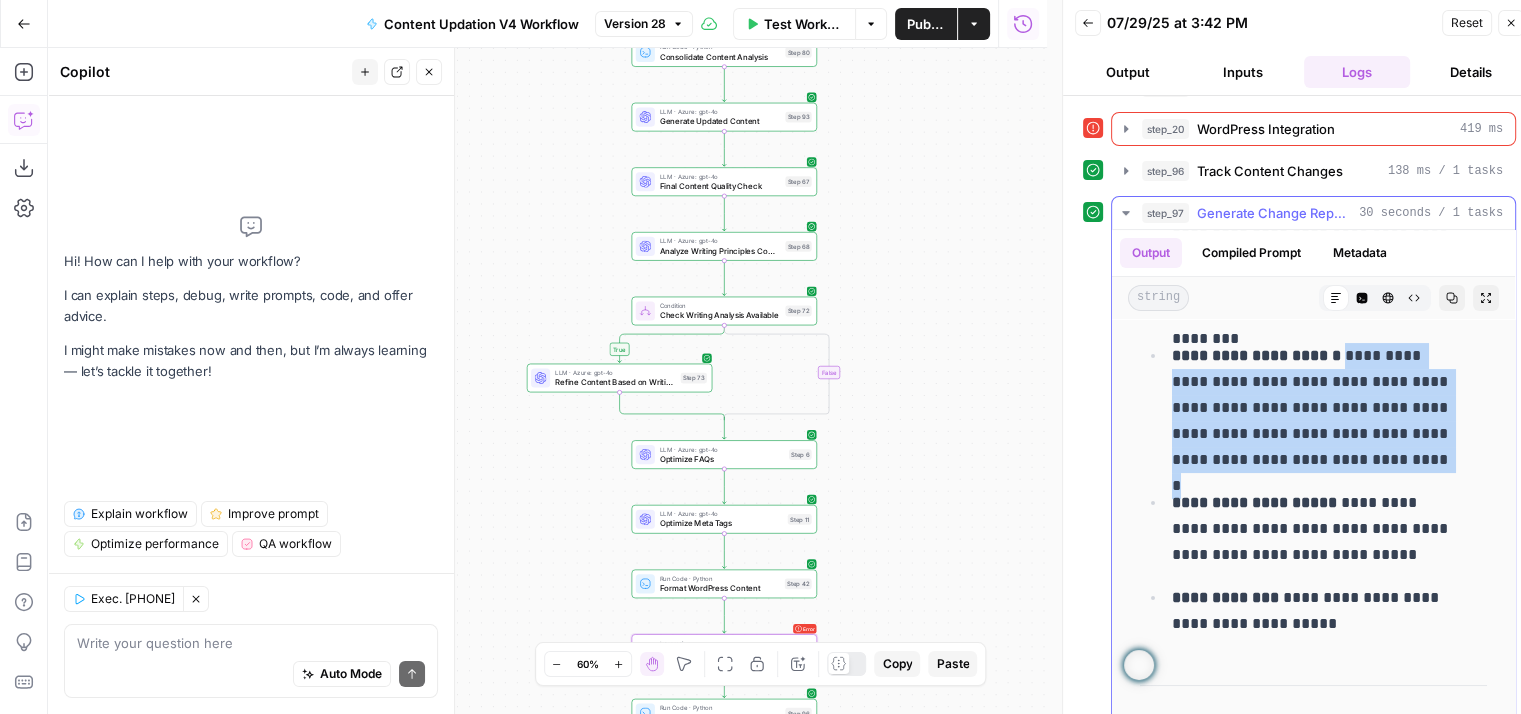 drag, startPoint x: 1344, startPoint y: 337, endPoint x: 1469, endPoint y: 442, distance: 163.24828 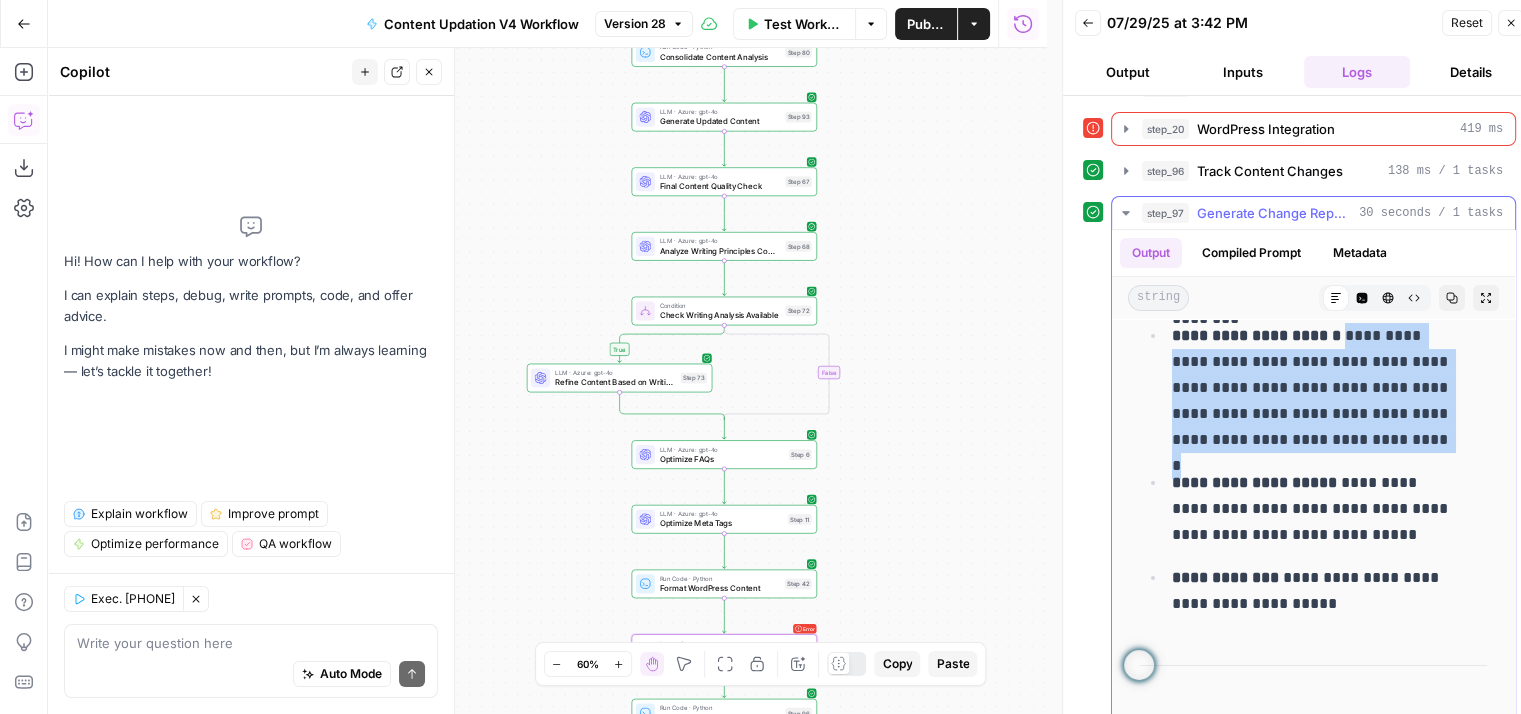 scroll, scrollTop: 318, scrollLeft: 0, axis: vertical 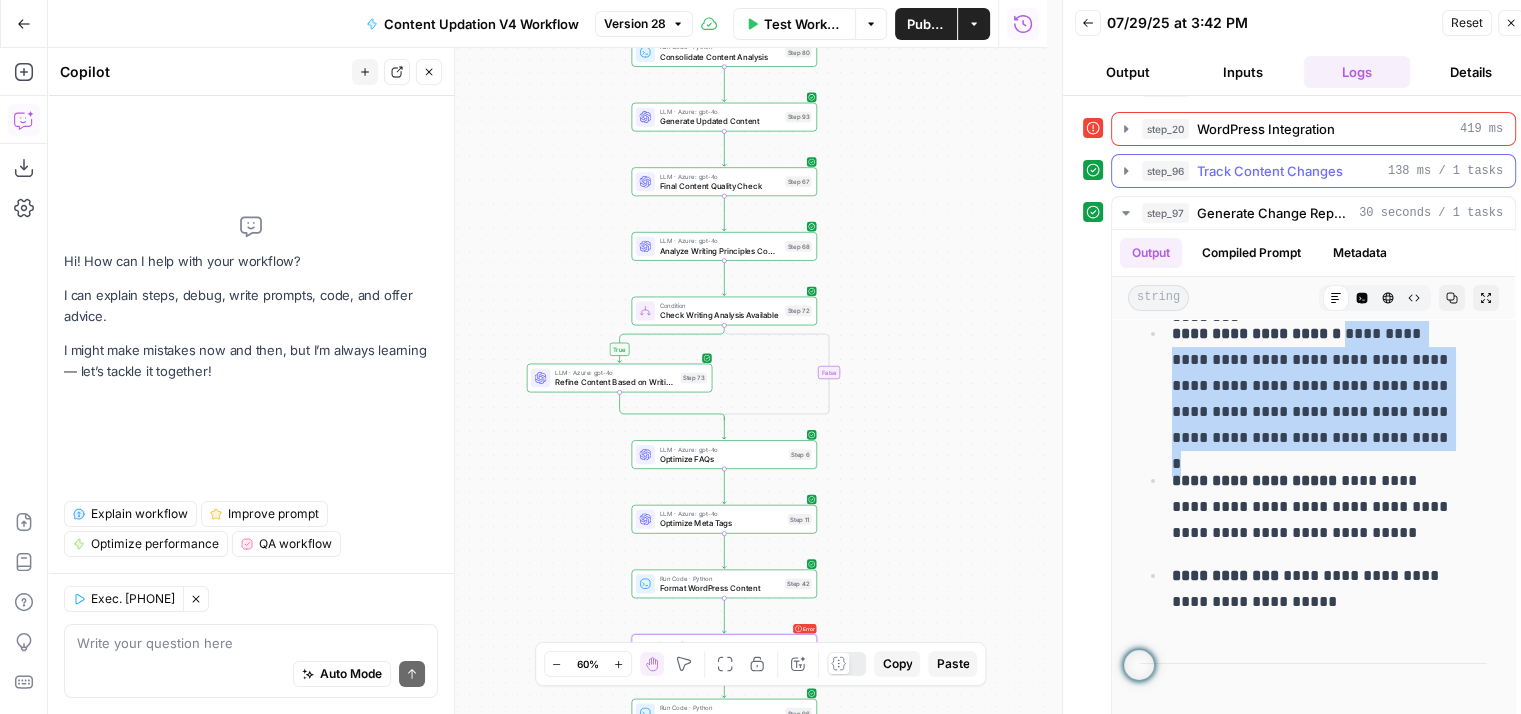 click on "Track Content Changes" at bounding box center [1270, 171] 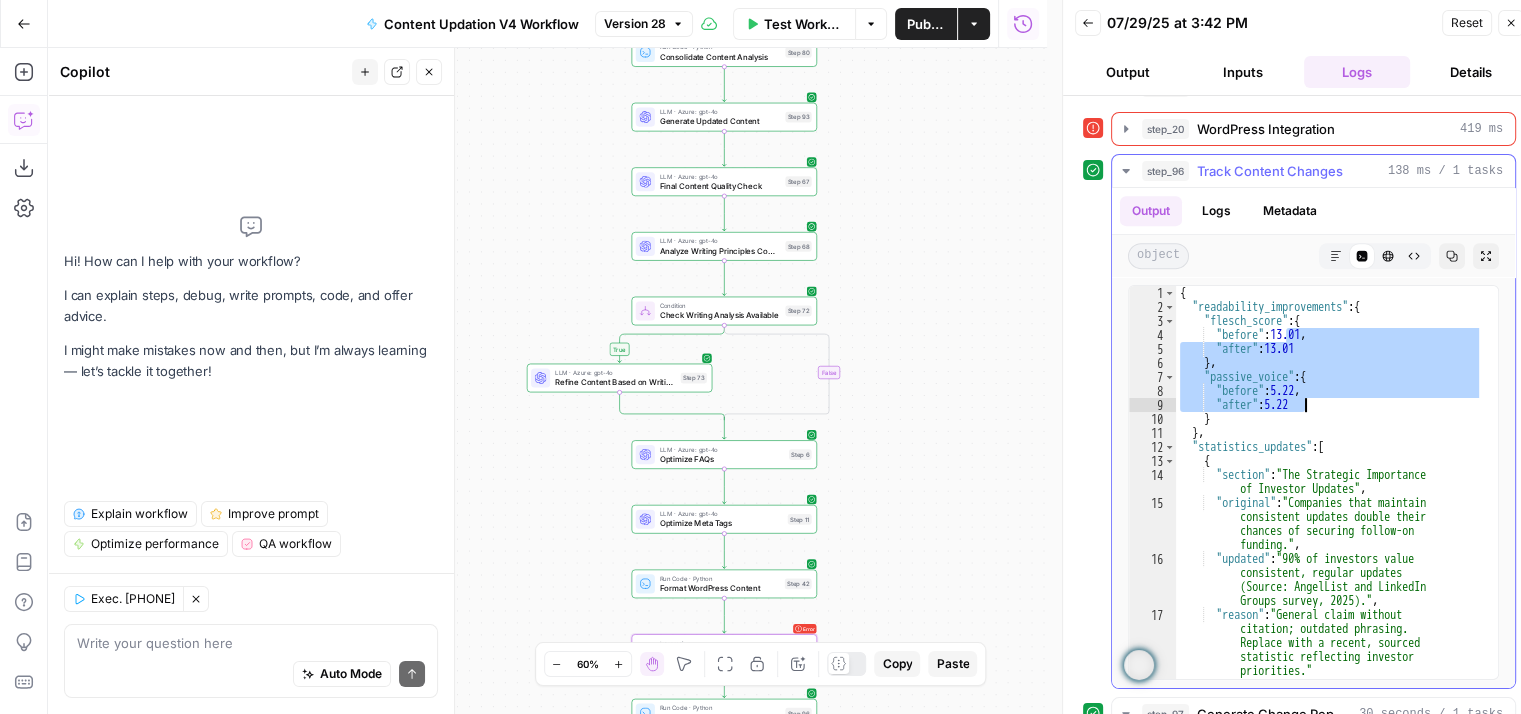 drag, startPoint x: 1284, startPoint y: 319, endPoint x: 1322, endPoint y: 402, distance: 91.28527 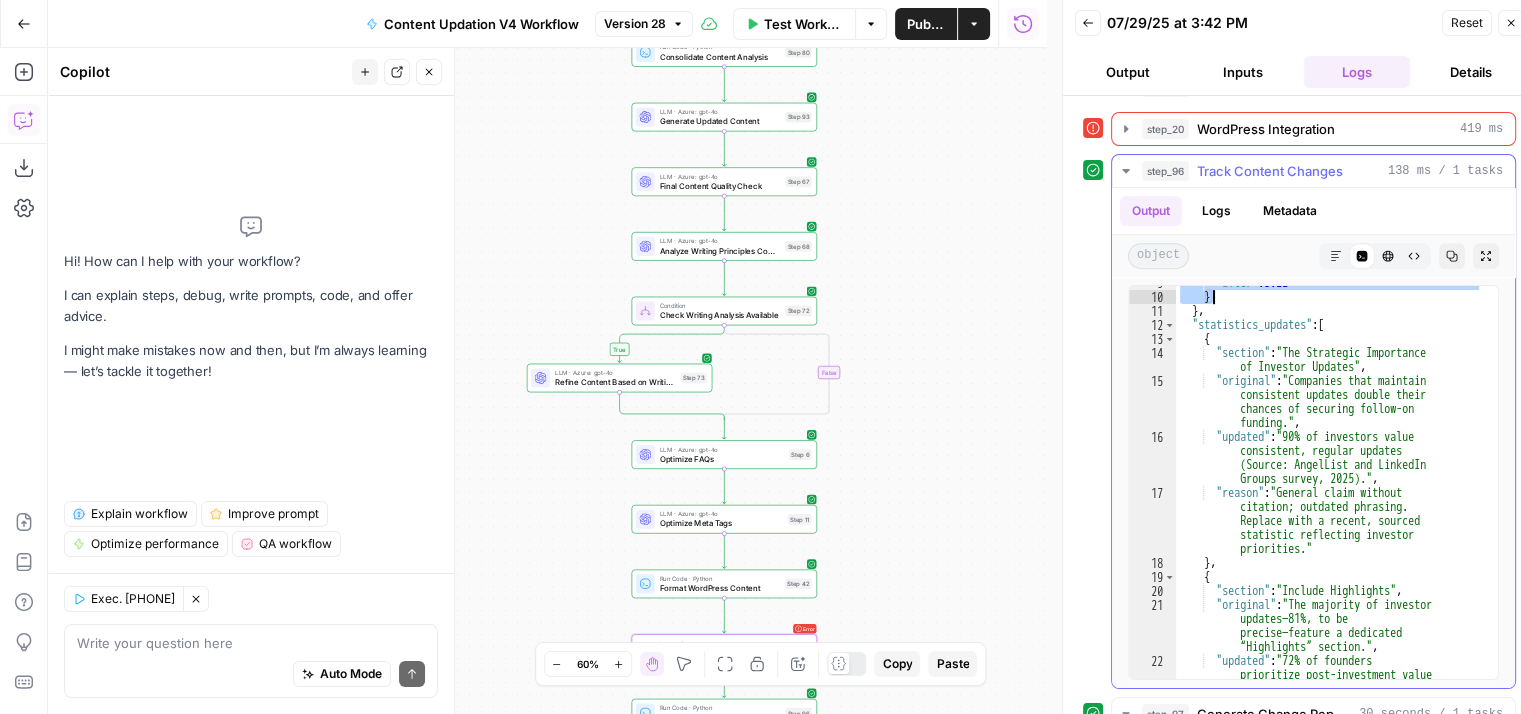 scroll, scrollTop: 131, scrollLeft: 0, axis: vertical 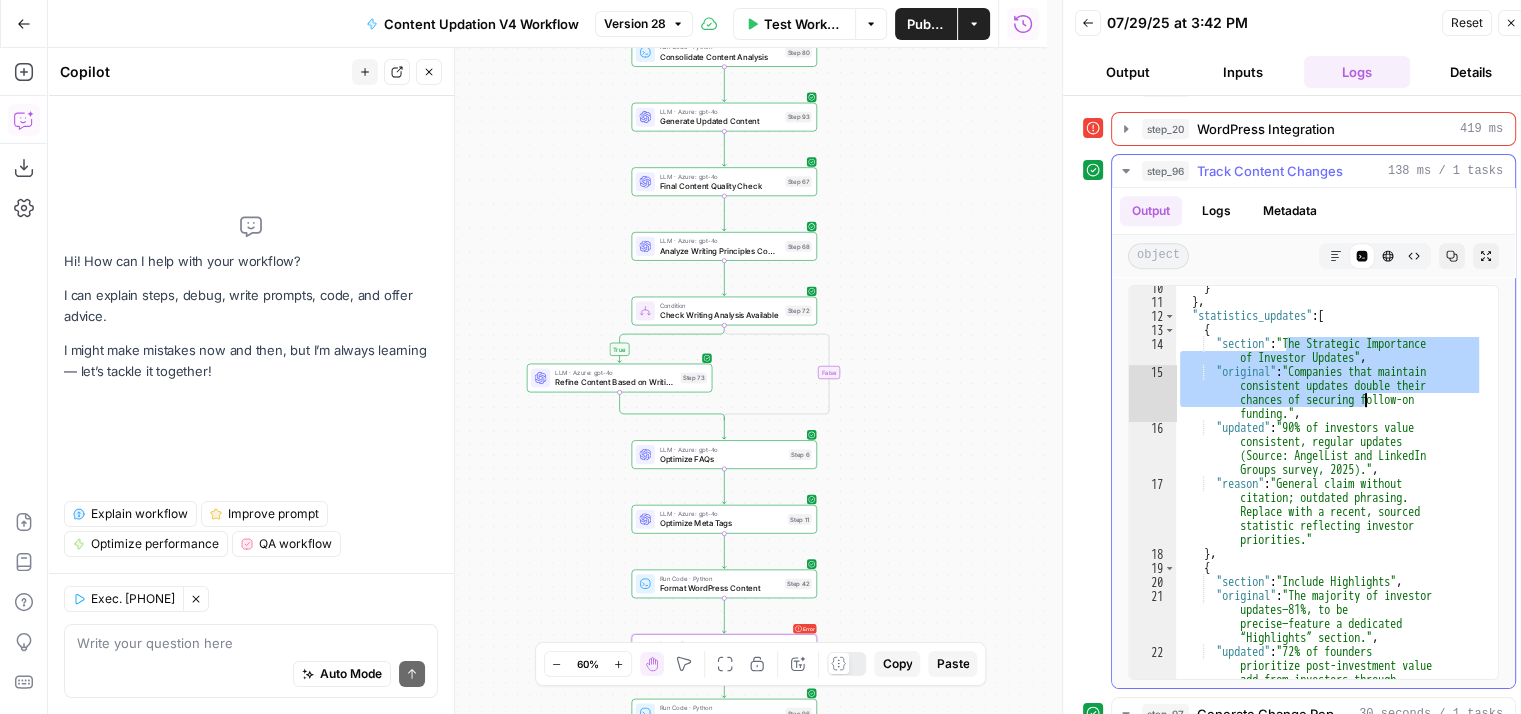drag, startPoint x: 1288, startPoint y: 333, endPoint x: 1363, endPoint y: 398, distance: 99.24717 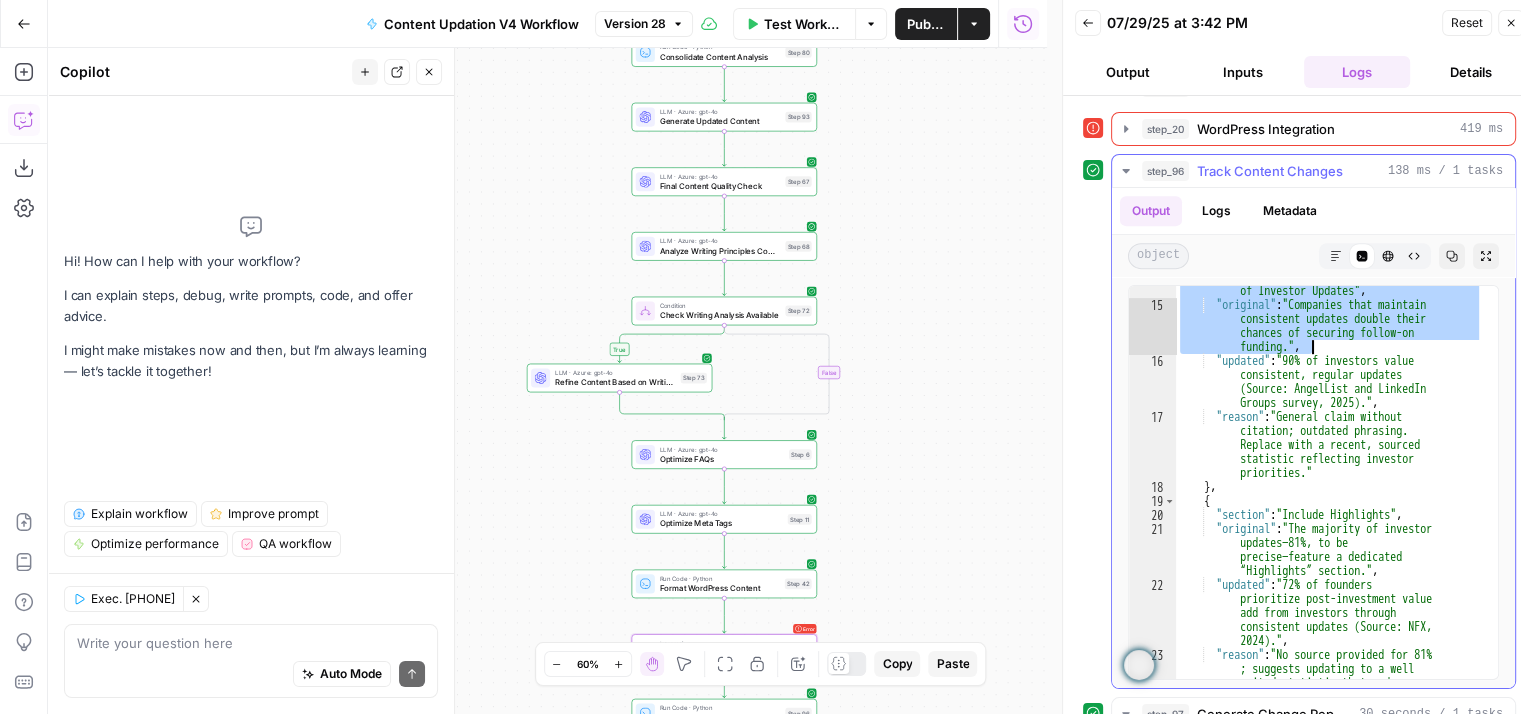 scroll, scrollTop: 212, scrollLeft: 0, axis: vertical 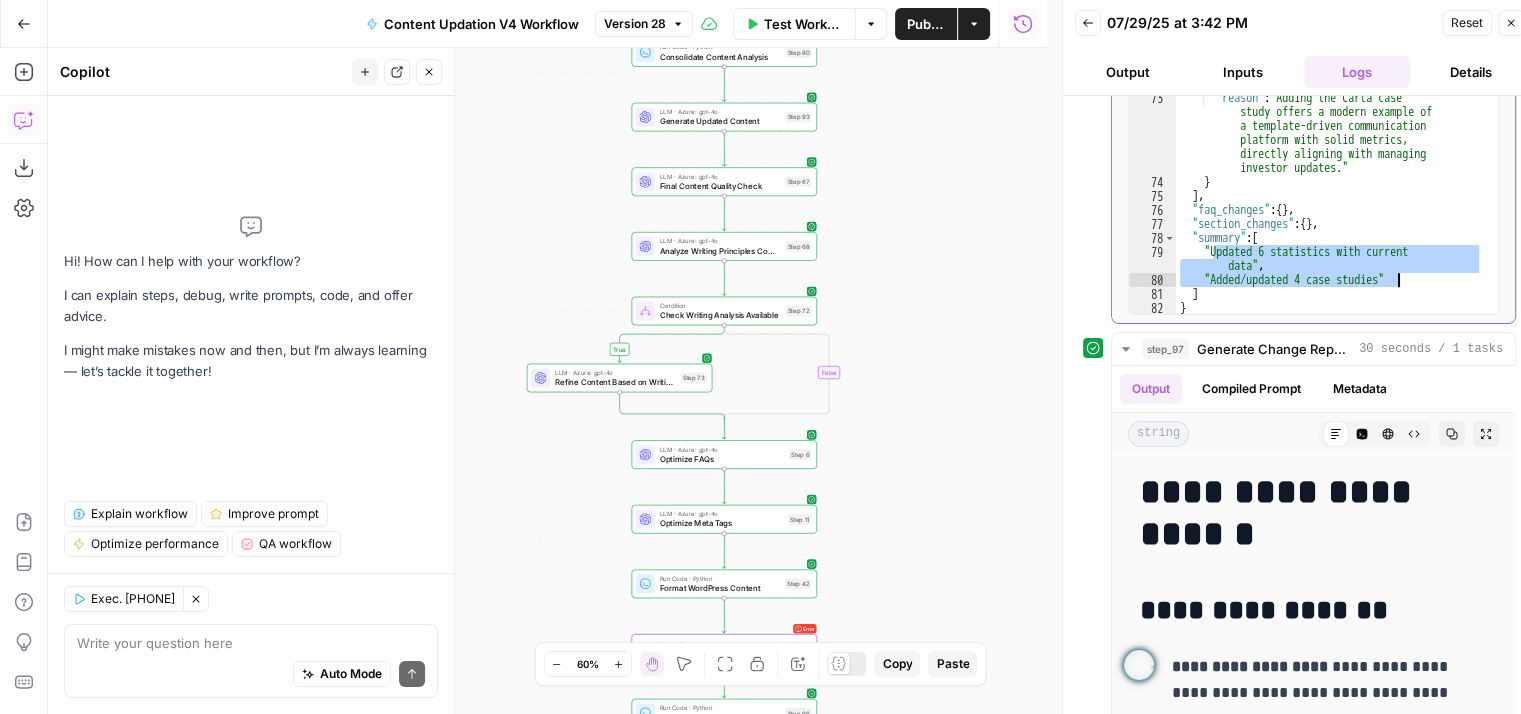 drag, startPoint x: 1212, startPoint y: 241, endPoint x: 1396, endPoint y: 273, distance: 186.76189 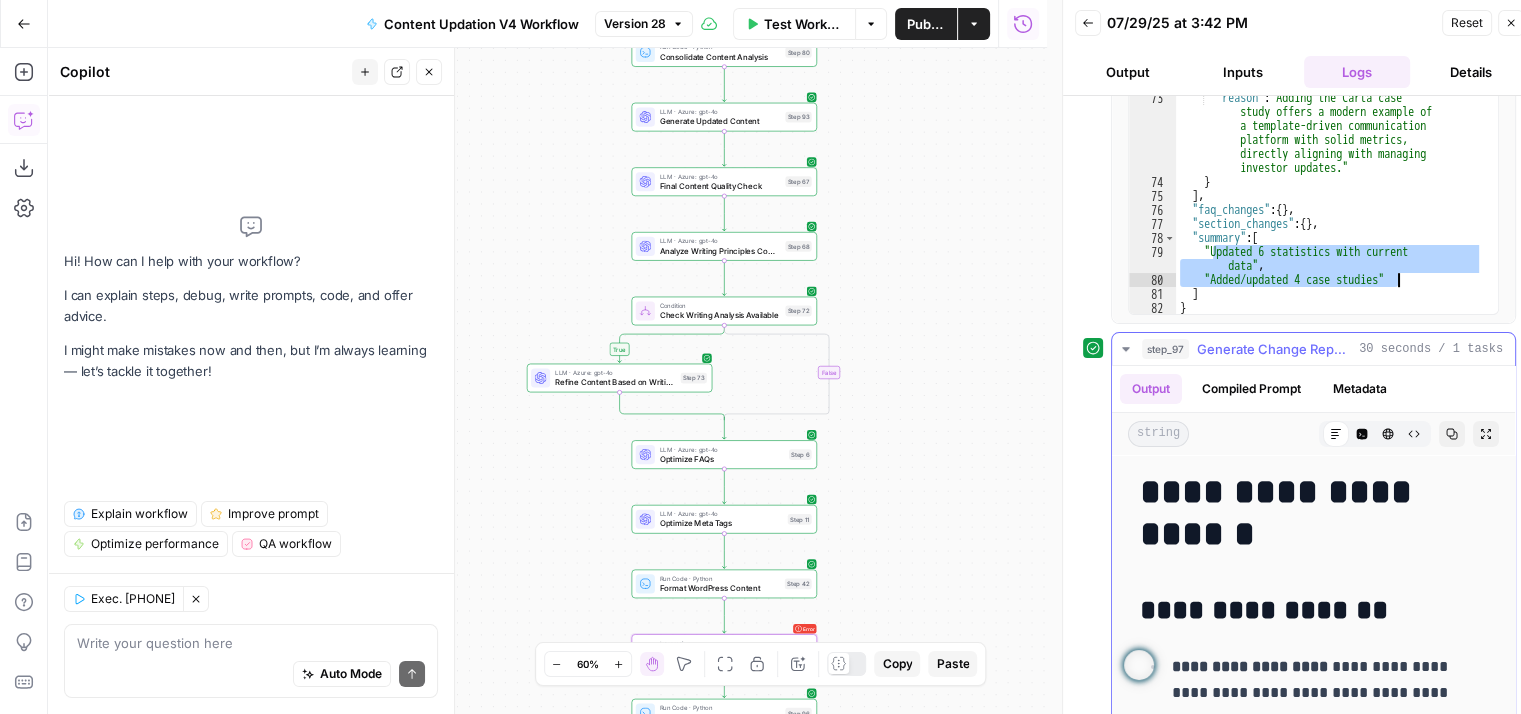scroll, scrollTop: 1376, scrollLeft: 0, axis: vertical 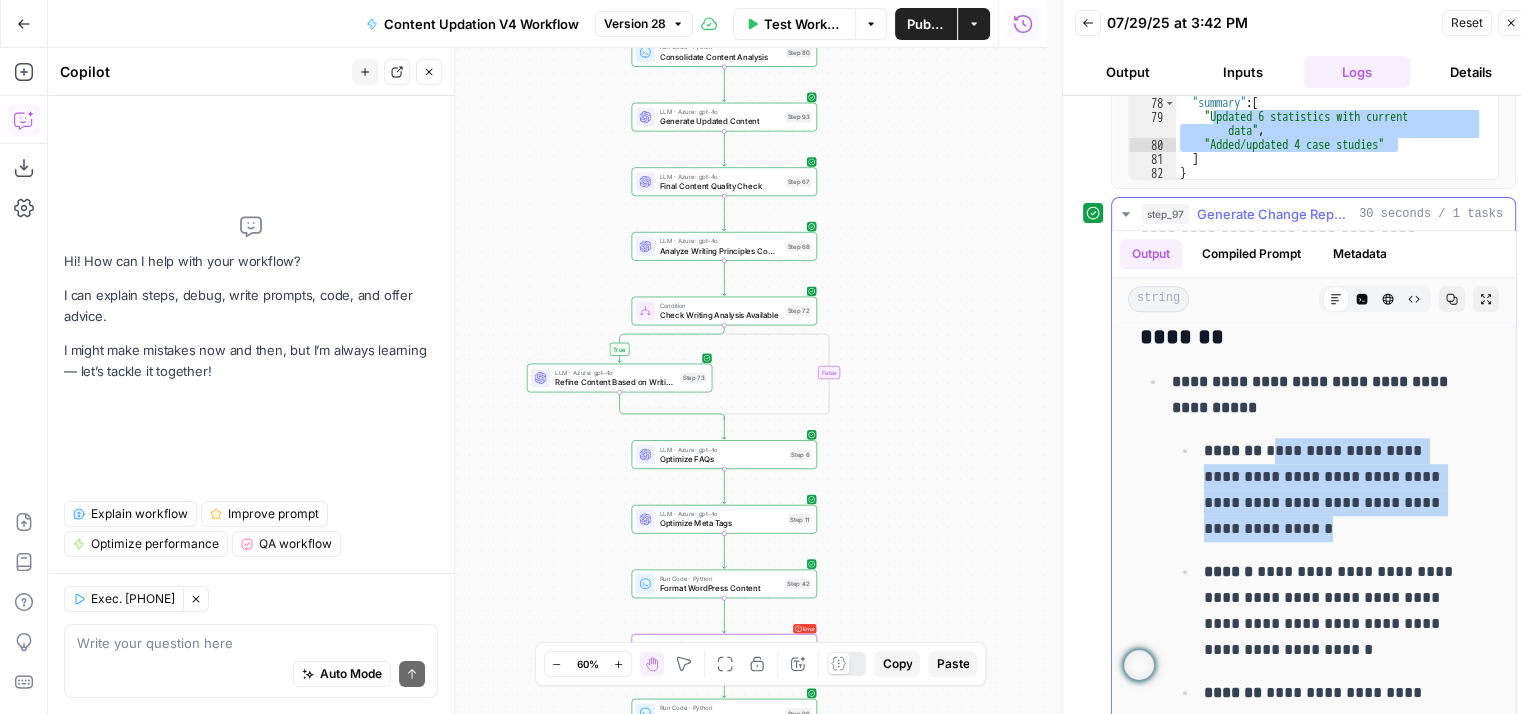 drag, startPoint x: 1272, startPoint y: 425, endPoint x: 1285, endPoint y: 505, distance: 81.04937 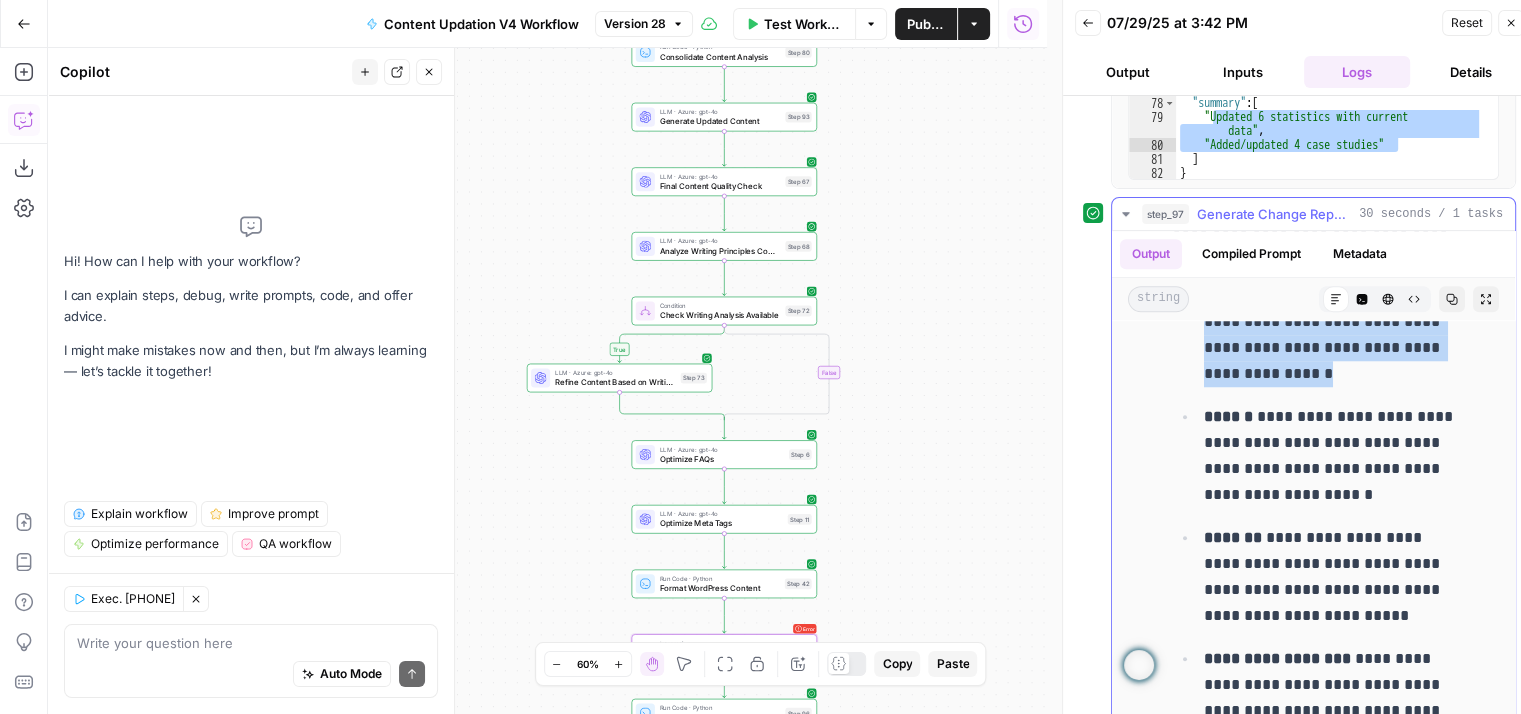 scroll, scrollTop: 1872, scrollLeft: 0, axis: vertical 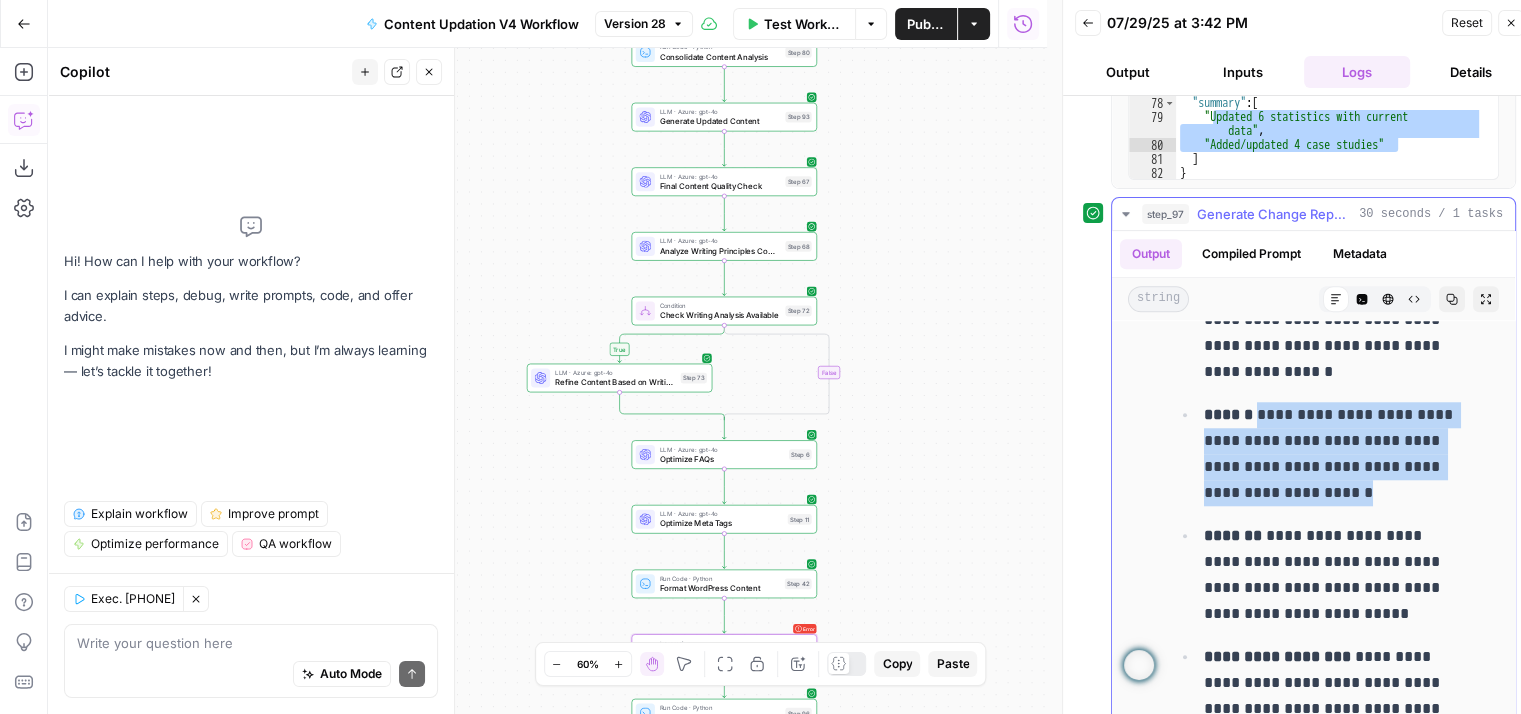 drag, startPoint x: 1252, startPoint y: 405, endPoint x: 1376, endPoint y: 475, distance: 142.39381 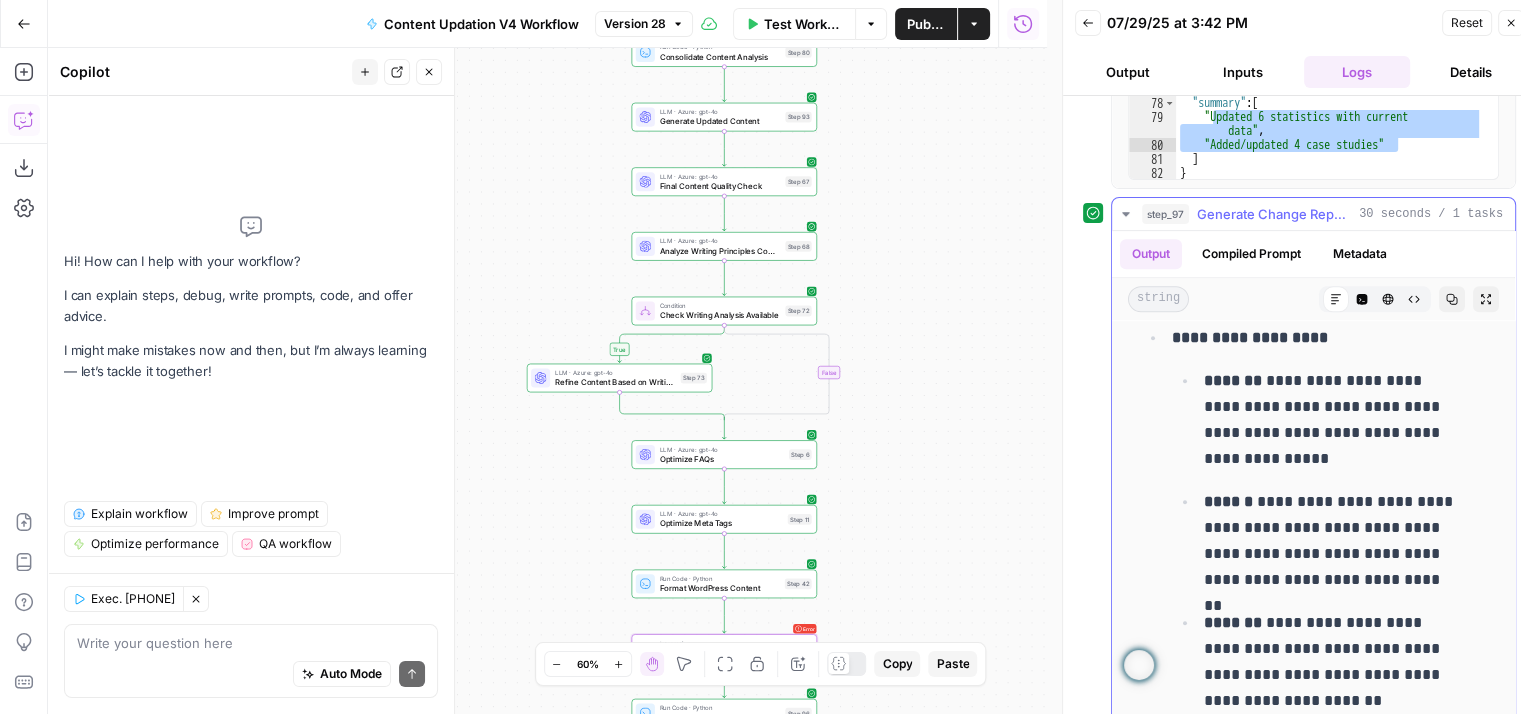 scroll, scrollTop: 2315, scrollLeft: 0, axis: vertical 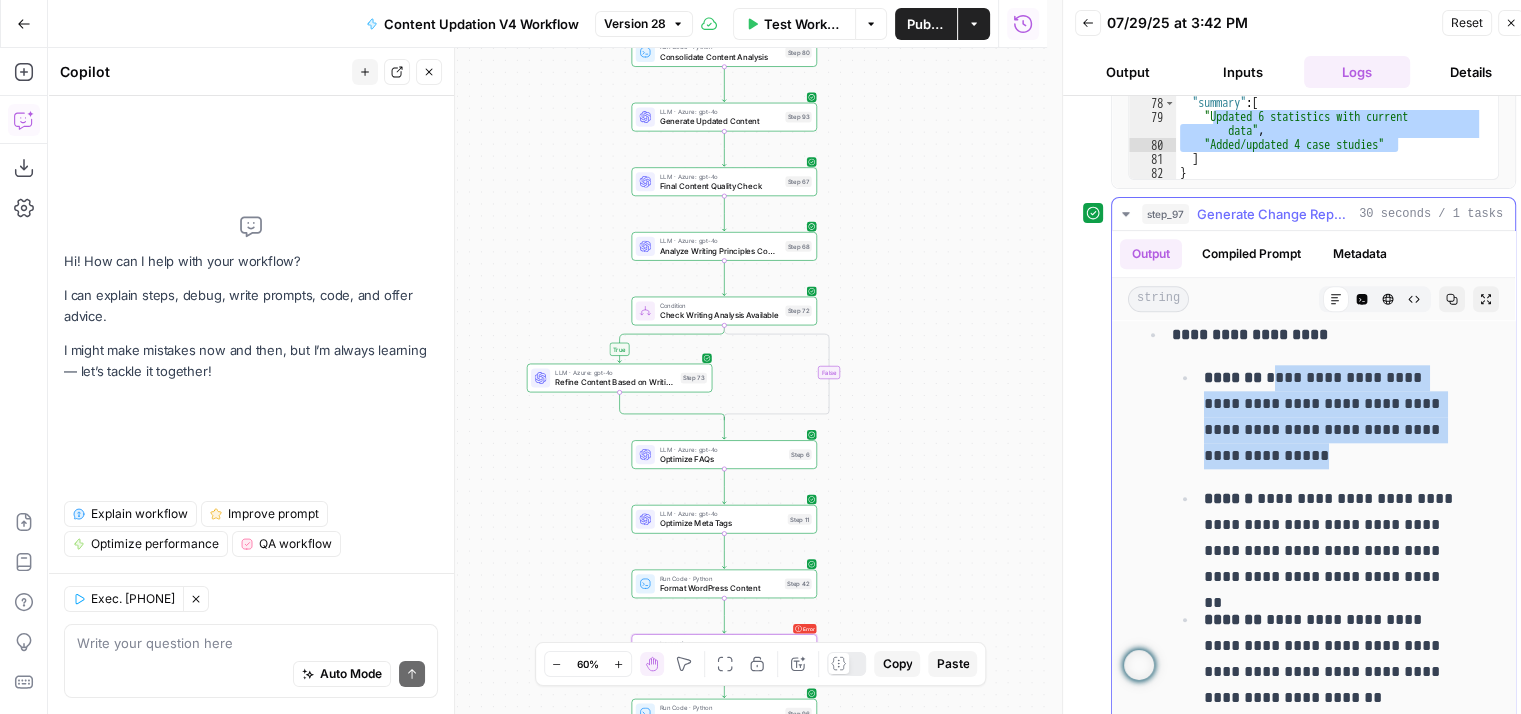drag, startPoint x: 1272, startPoint y: 368, endPoint x: 1303, endPoint y: 431, distance: 70.21396 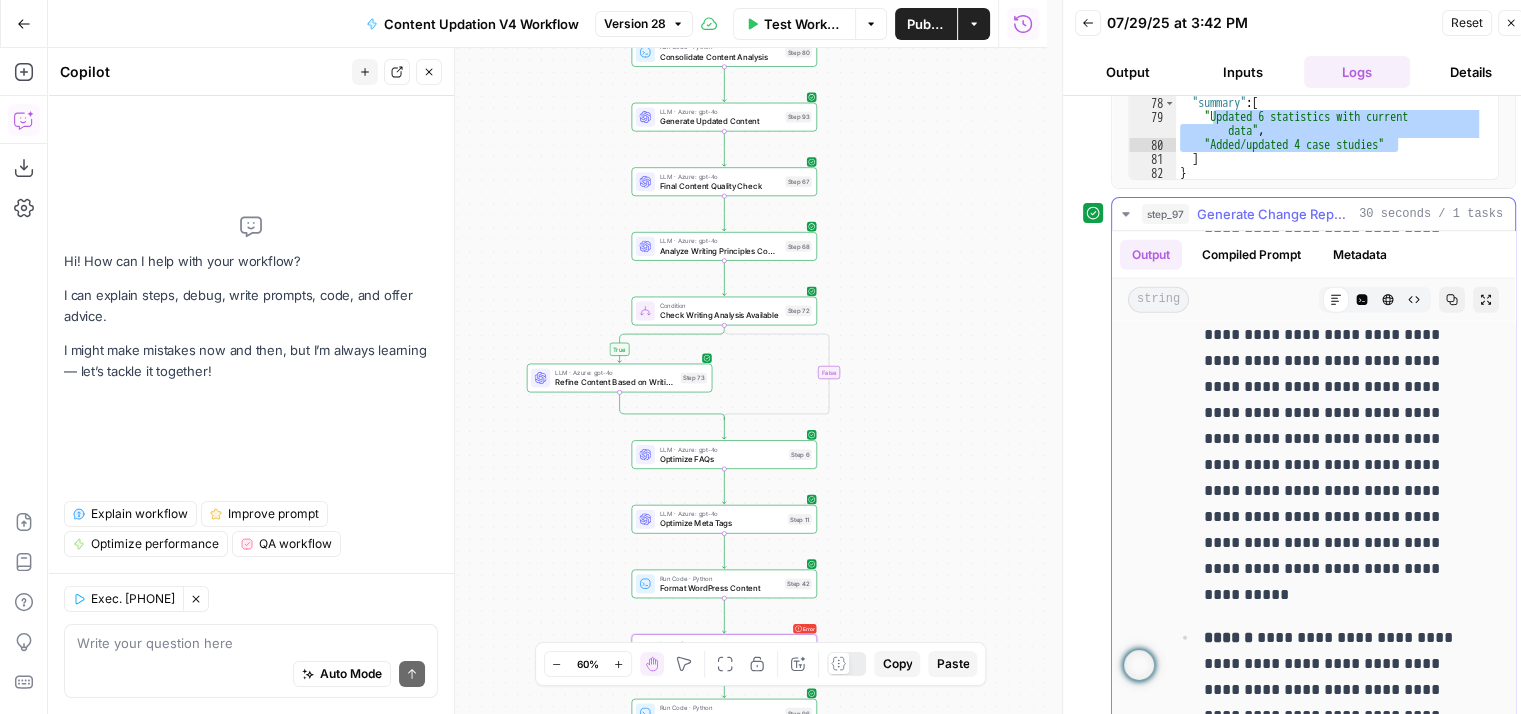 scroll, scrollTop: 5196, scrollLeft: 0, axis: vertical 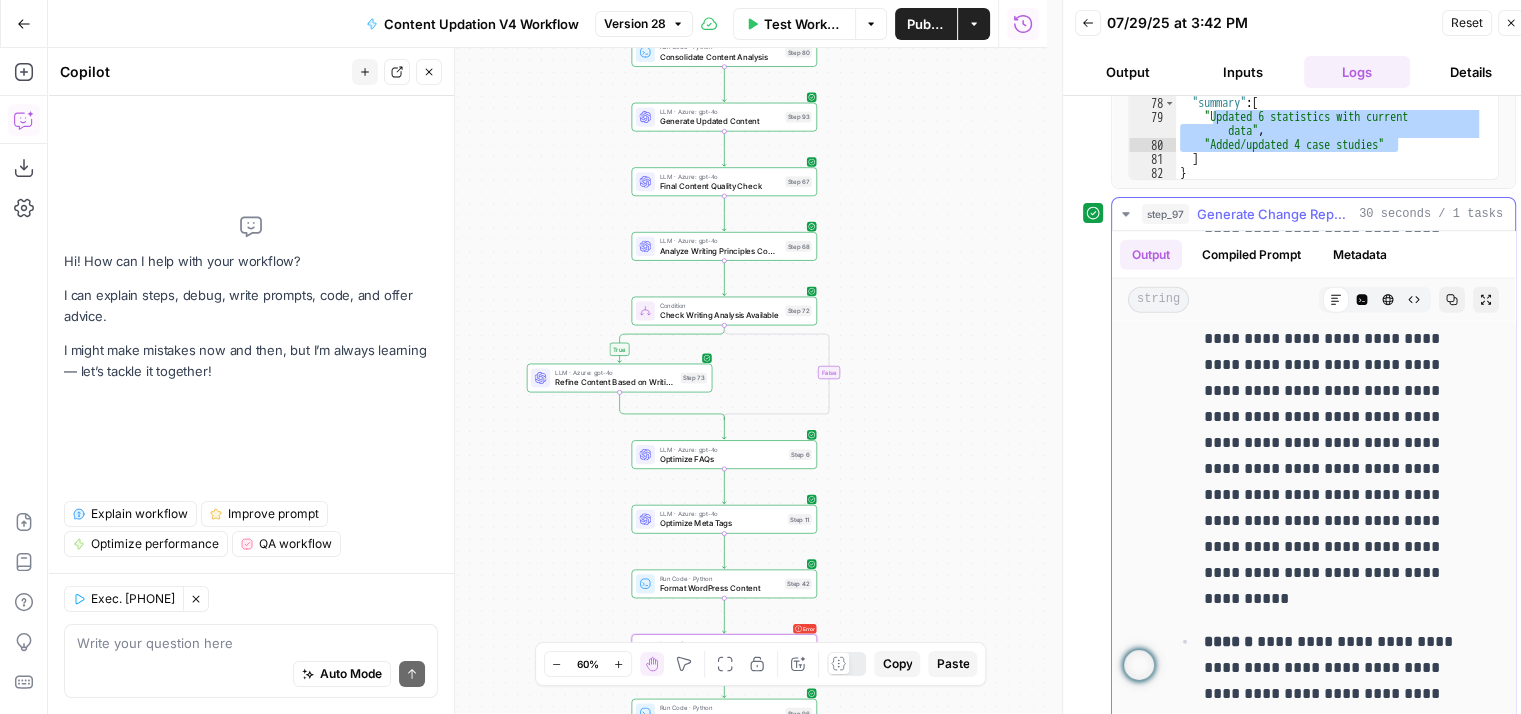 click on "Generate Change Report" at bounding box center (1274, 214) 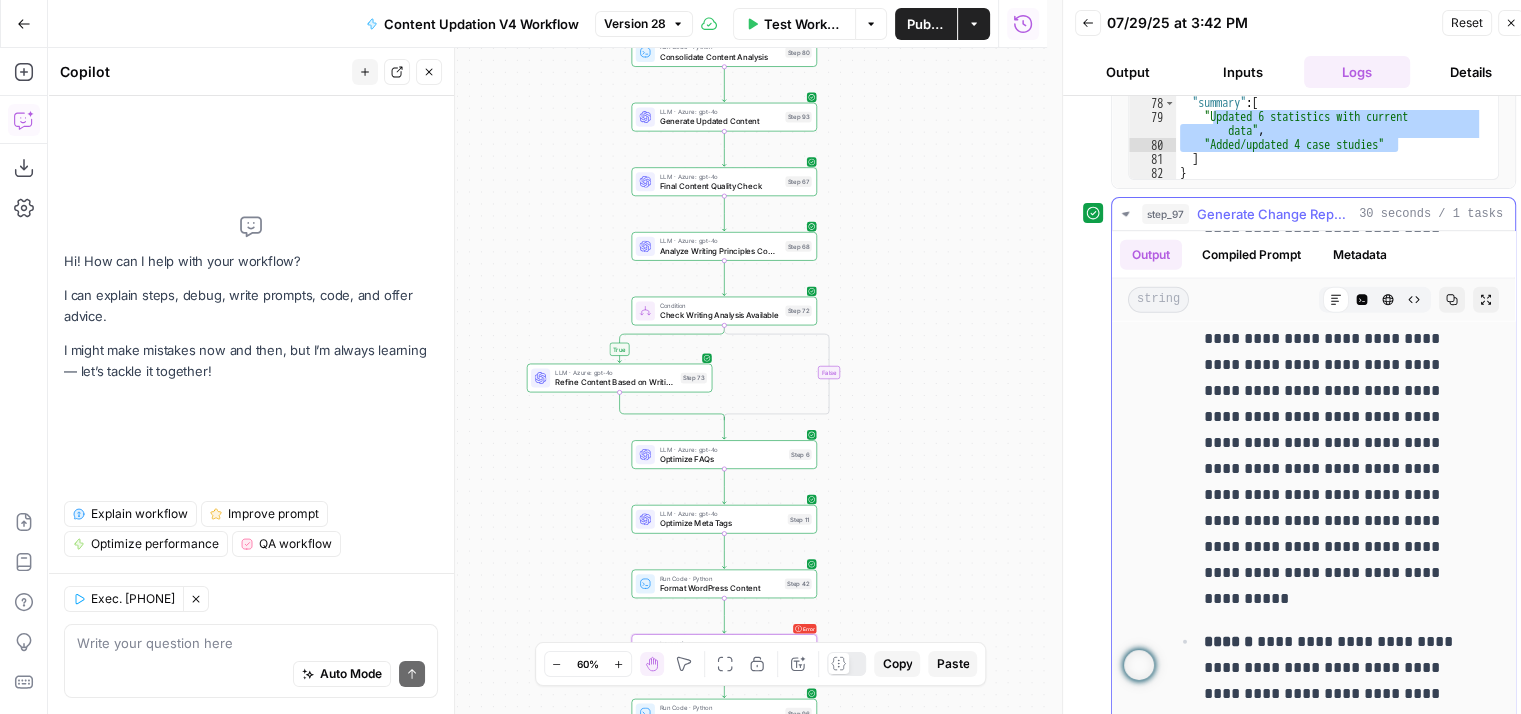 scroll, scrollTop: 876, scrollLeft: 0, axis: vertical 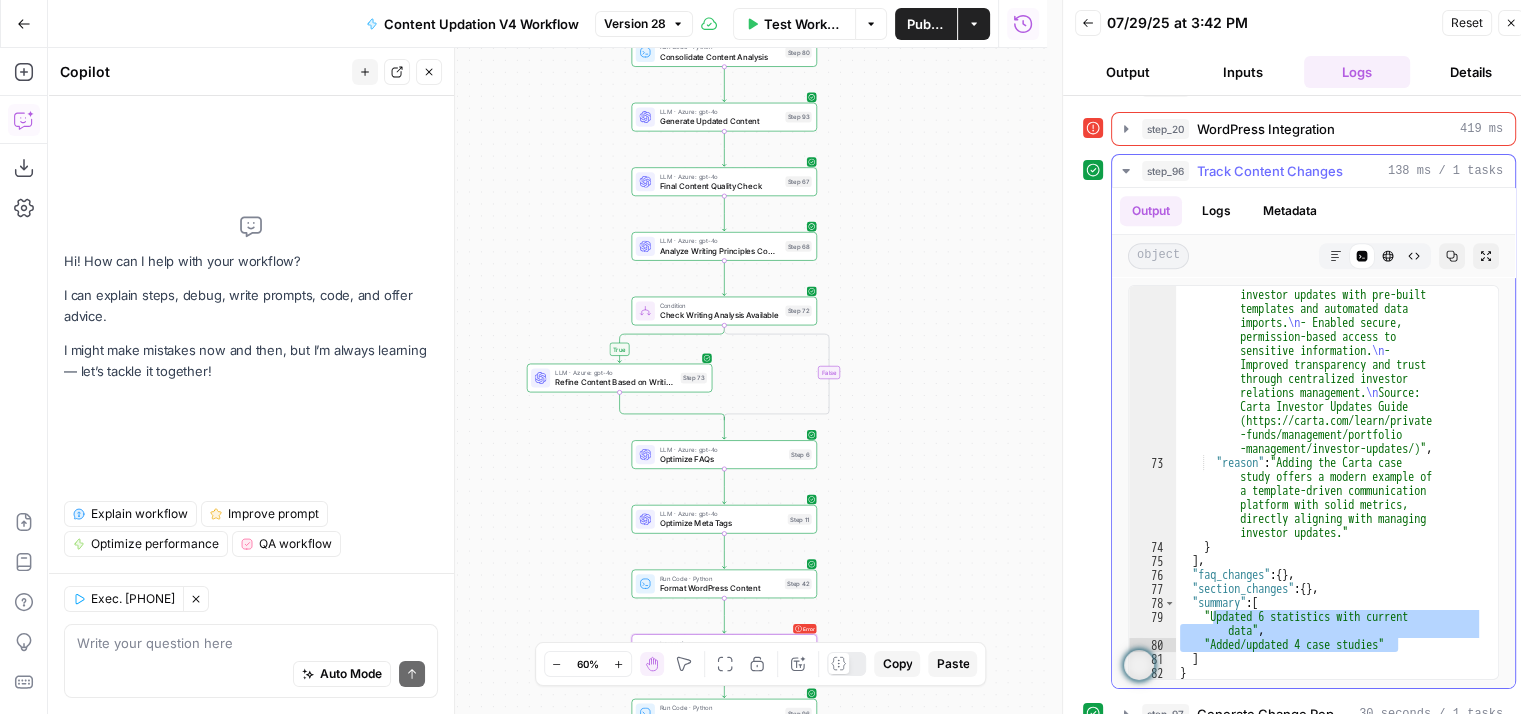 click on "Track Content Changes" at bounding box center [1270, 171] 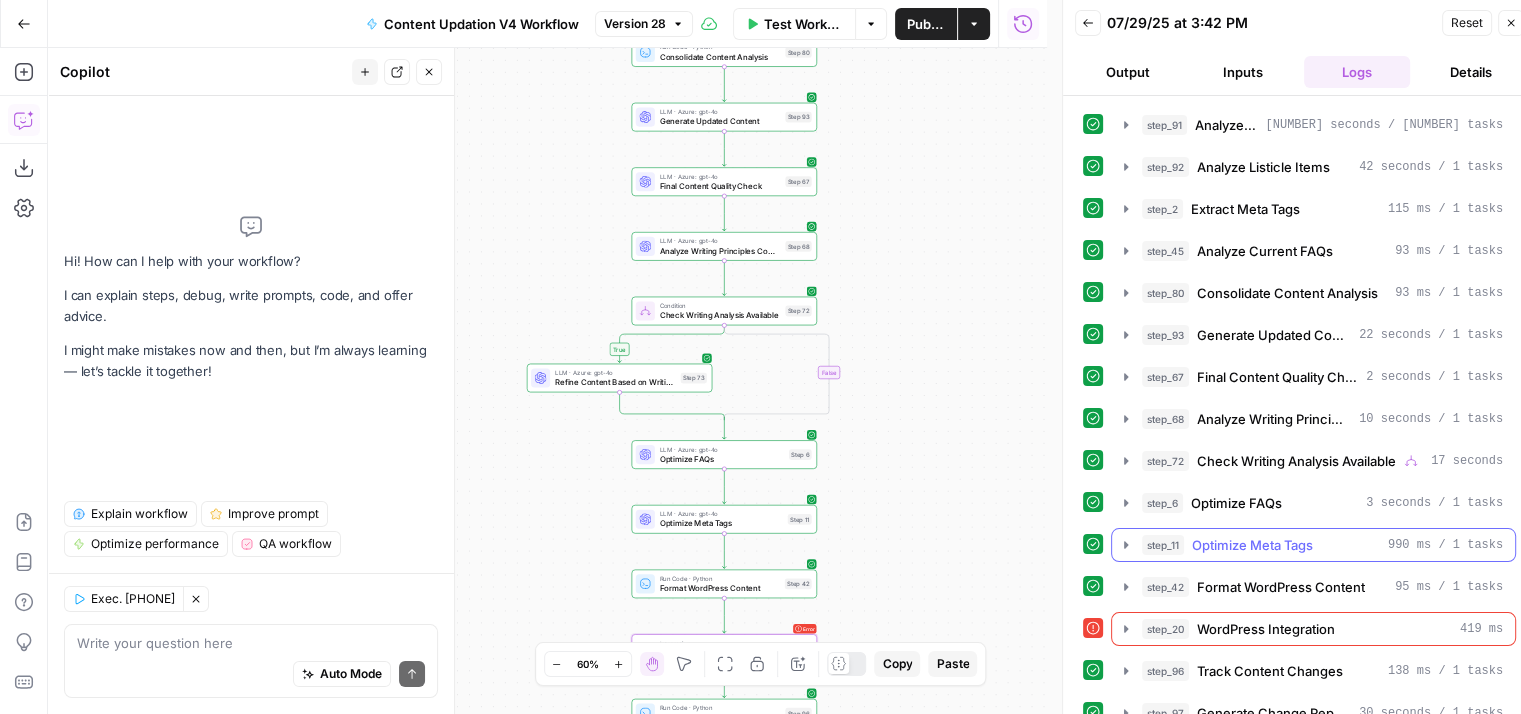 scroll, scrollTop: 375, scrollLeft: 0, axis: vertical 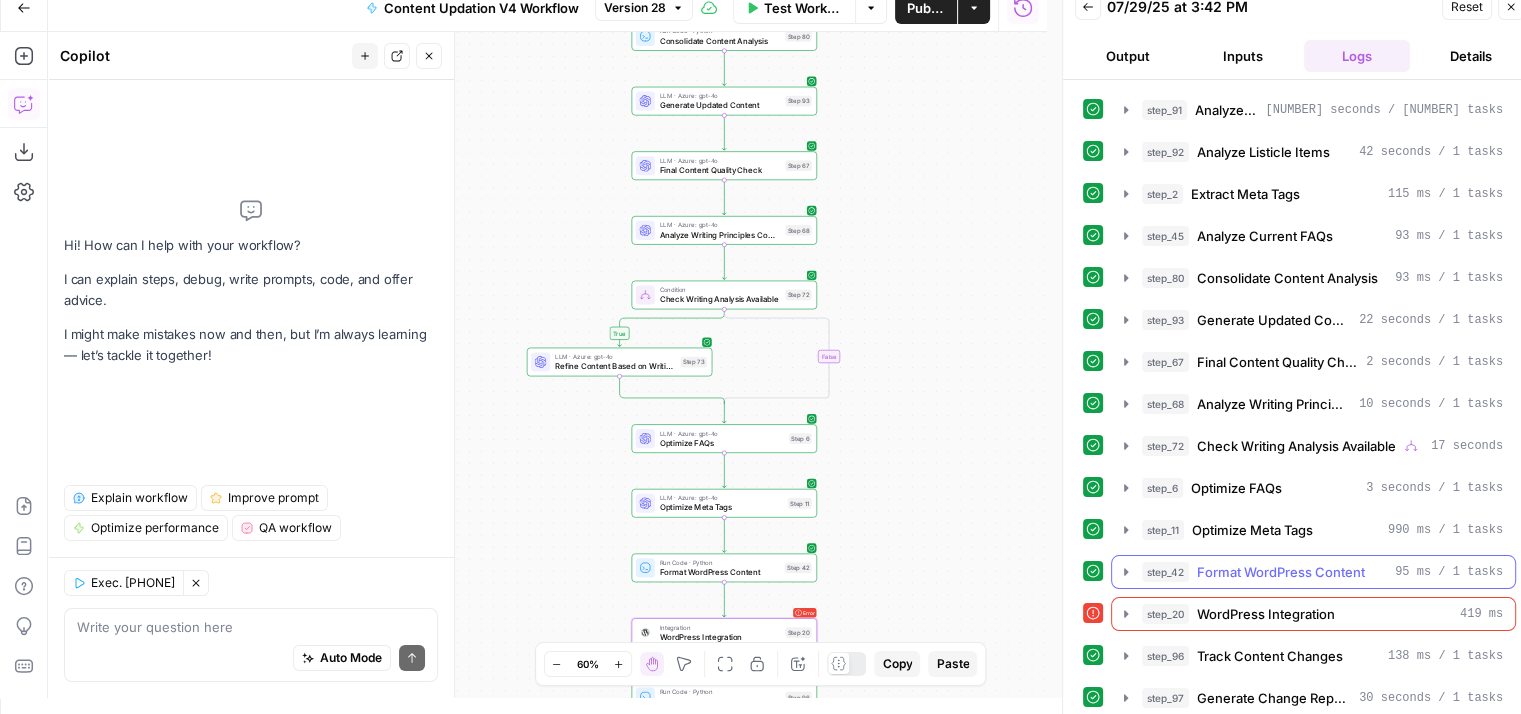 click on "Format WordPress Content" at bounding box center (1281, 572) 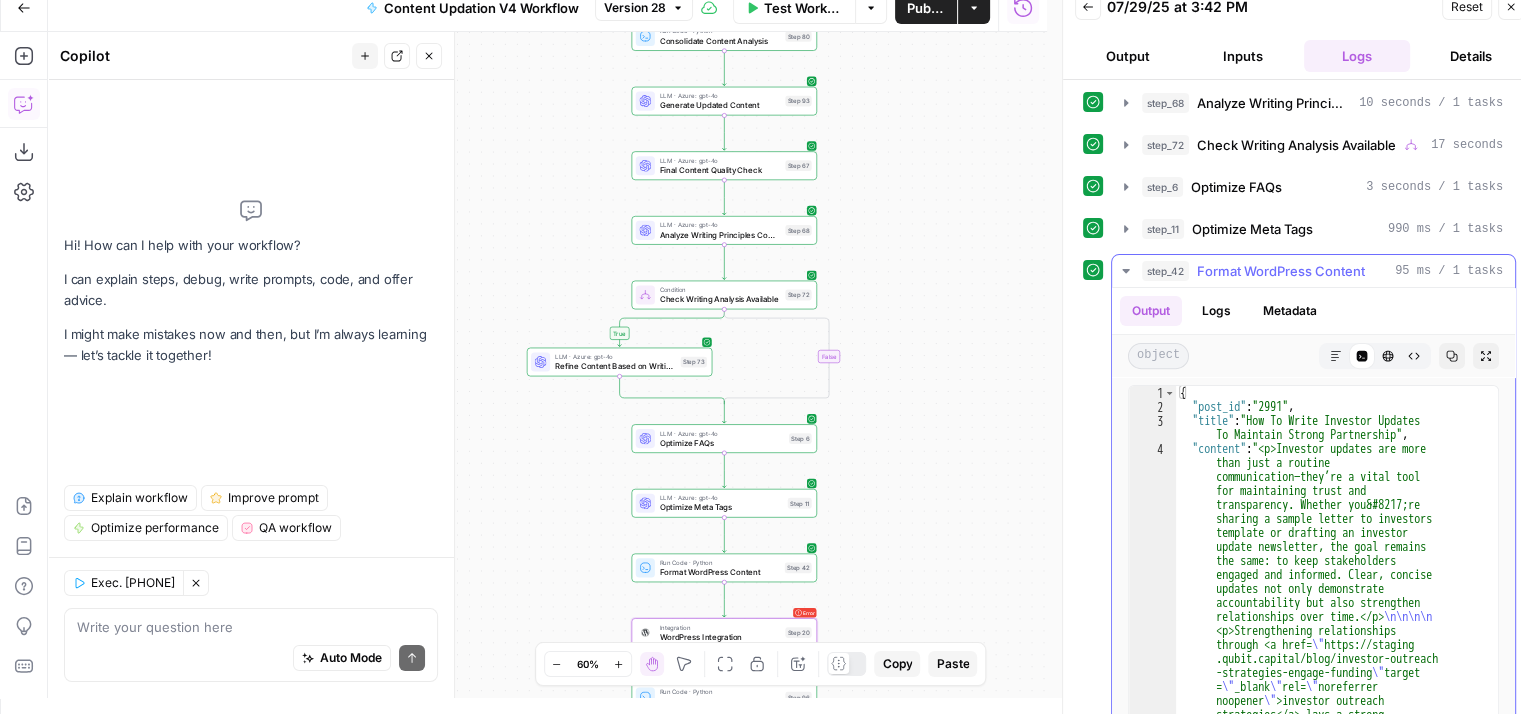 scroll, scrollTop: 677, scrollLeft: 0, axis: vertical 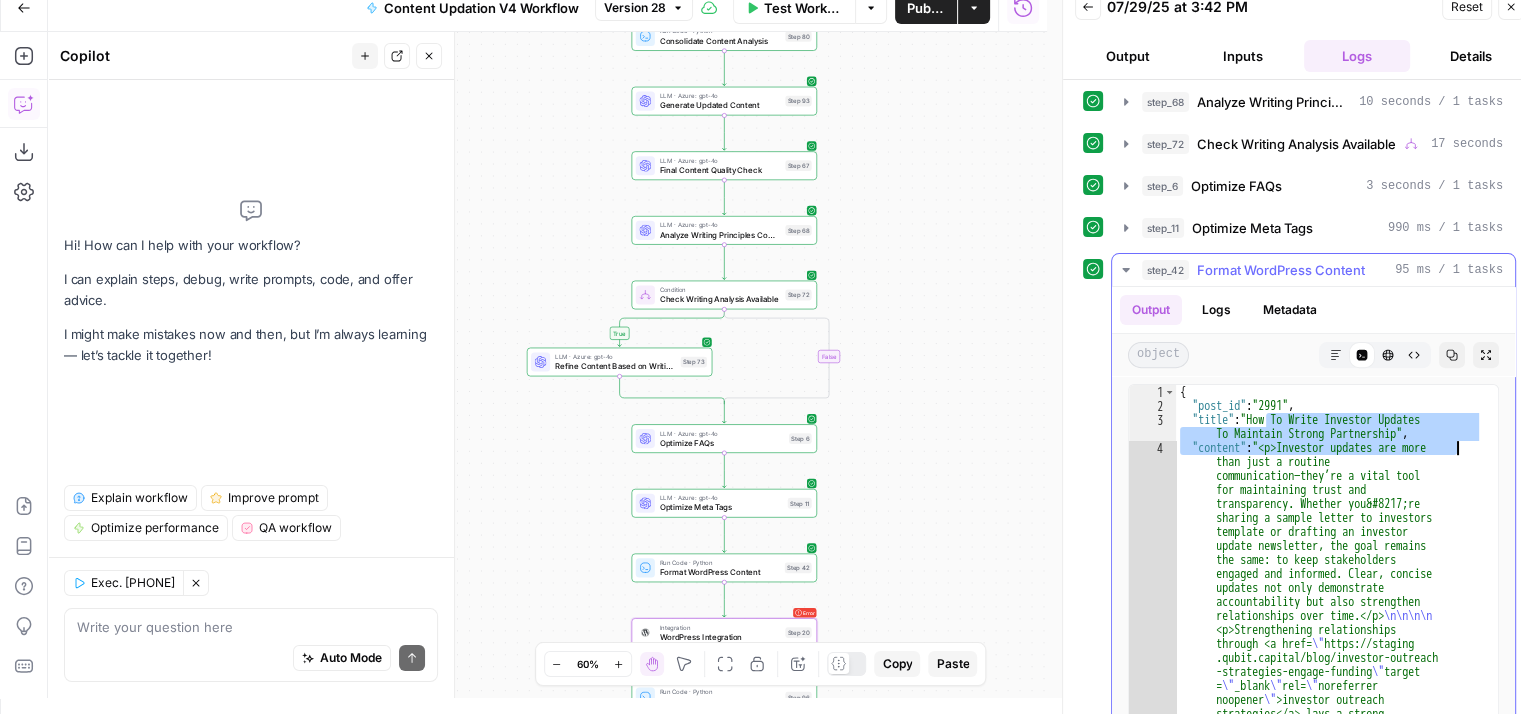 drag, startPoint x: 1262, startPoint y: 411, endPoint x: 1462, endPoint y: 432, distance: 201.09947 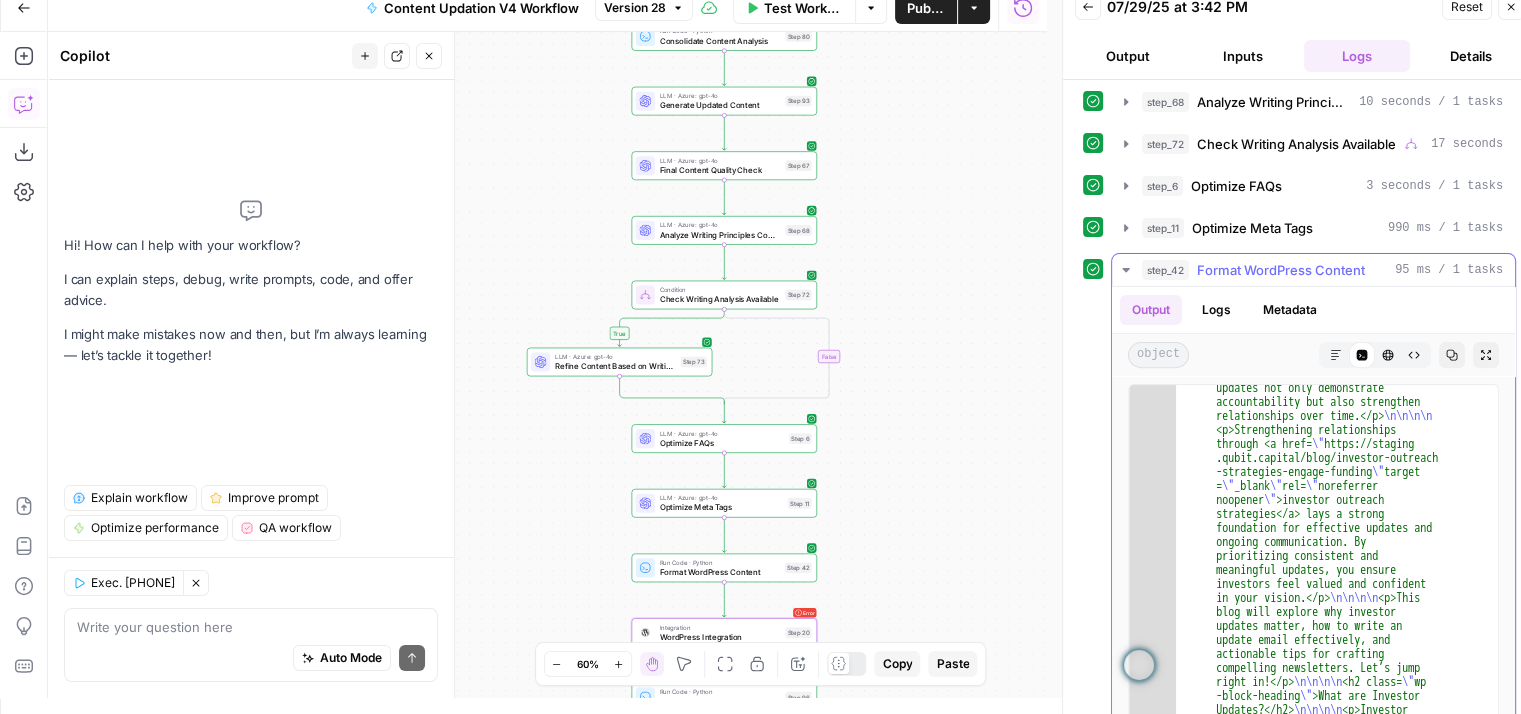 scroll, scrollTop: 200, scrollLeft: 0, axis: vertical 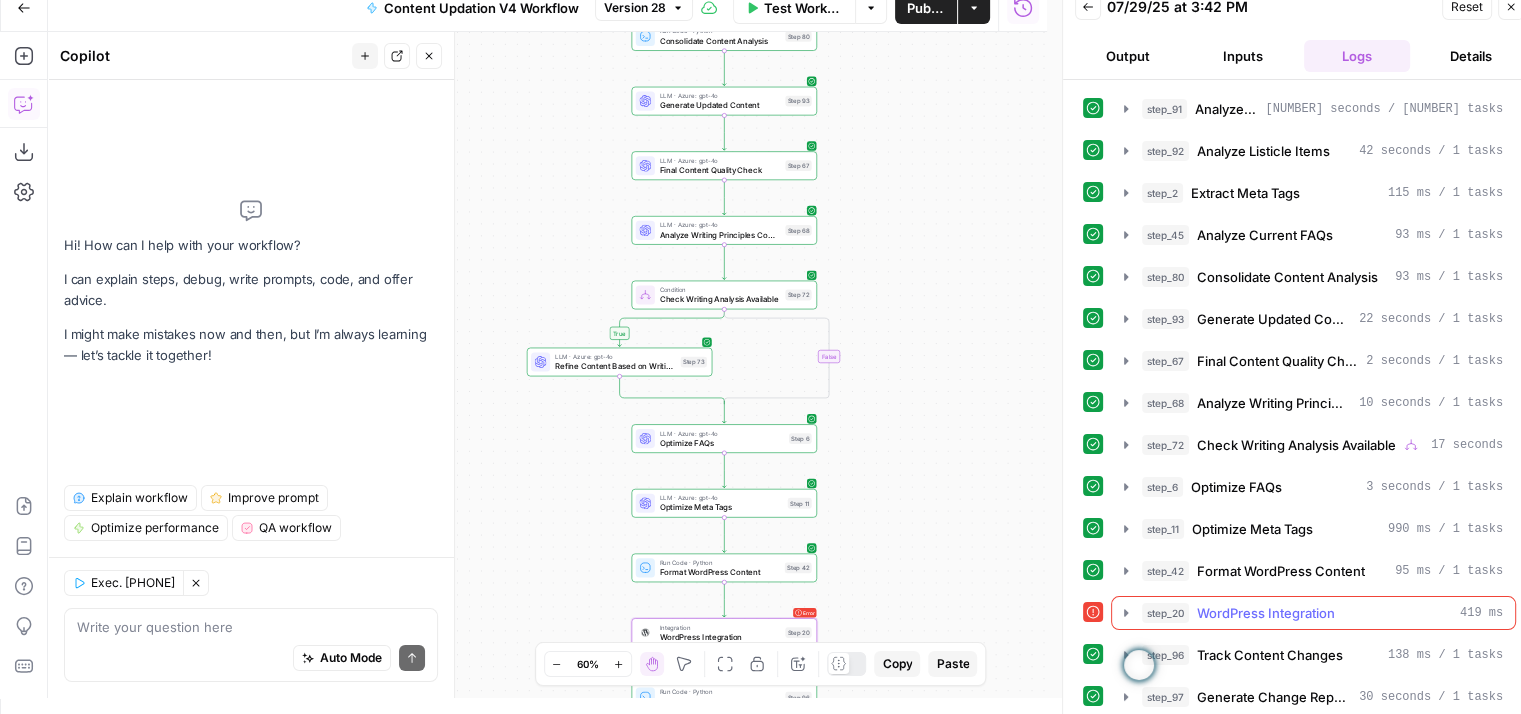 click on "WordPress Integration" at bounding box center (1266, 613) 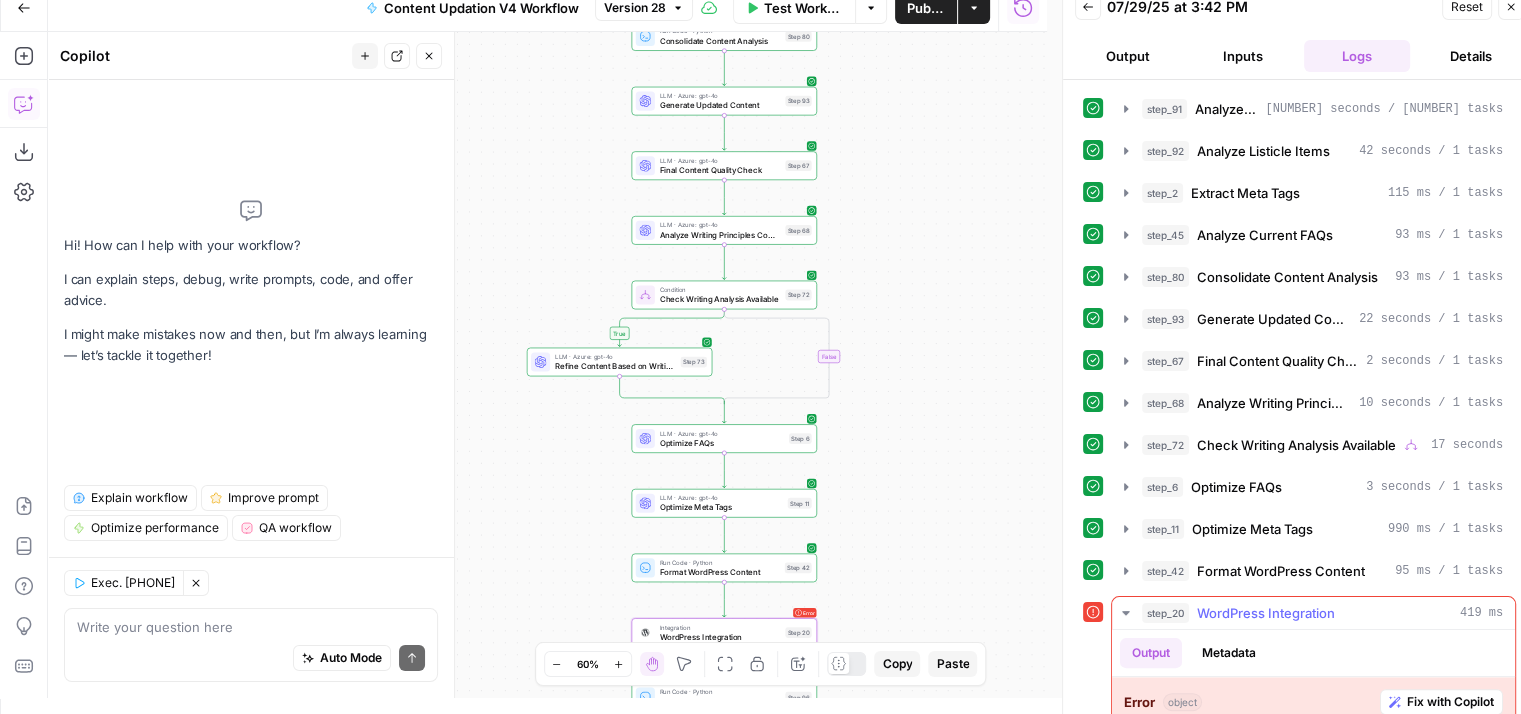 scroll, scrollTop: 554, scrollLeft: 0, axis: vertical 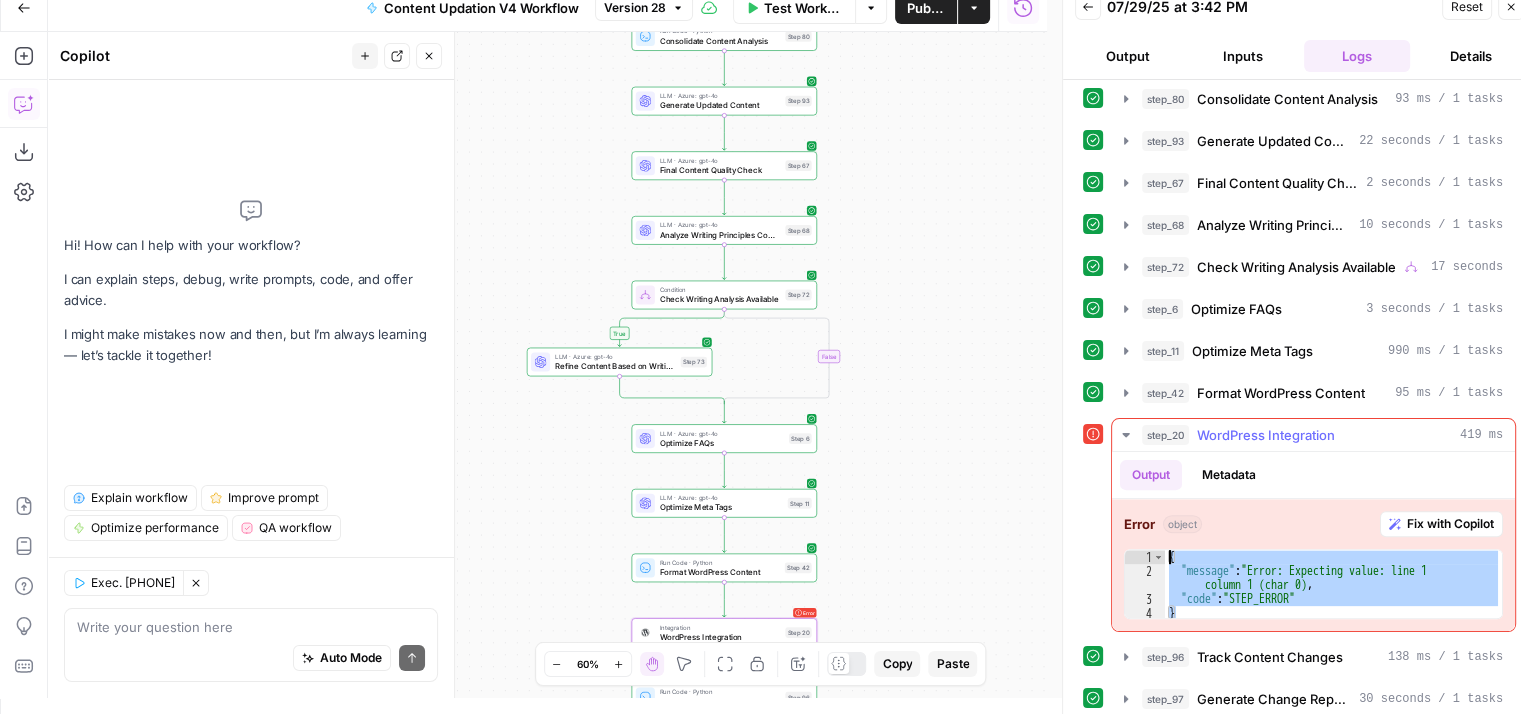 drag, startPoint x: 1196, startPoint y: 597, endPoint x: 1166, endPoint y: 528, distance: 75.23962 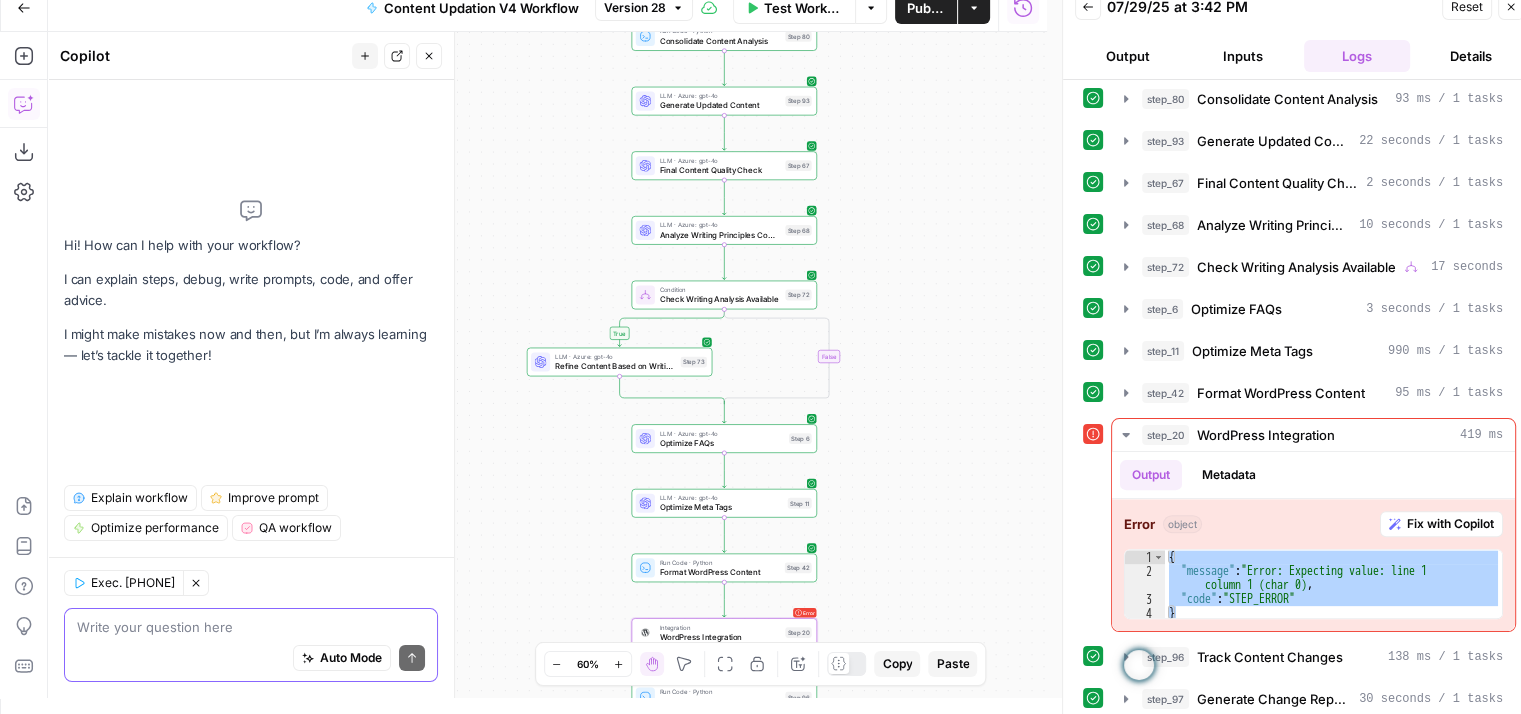 click at bounding box center (251, 627) 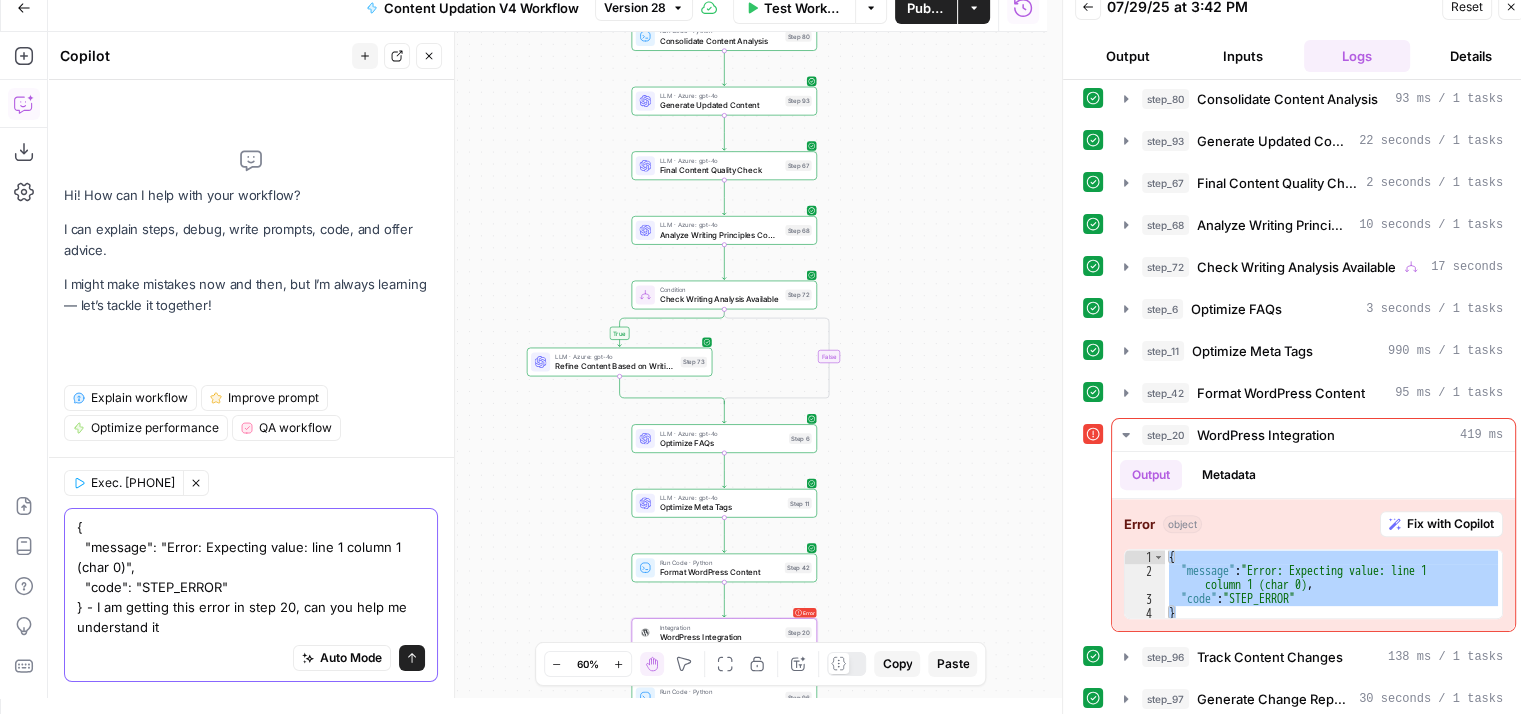 type on "{
"message": "Error: Expecting value: line 1 column 1 (char 0)",
"code": "STEP_ERROR"
} - I am getting this error in step 20, can you help me understand it?" 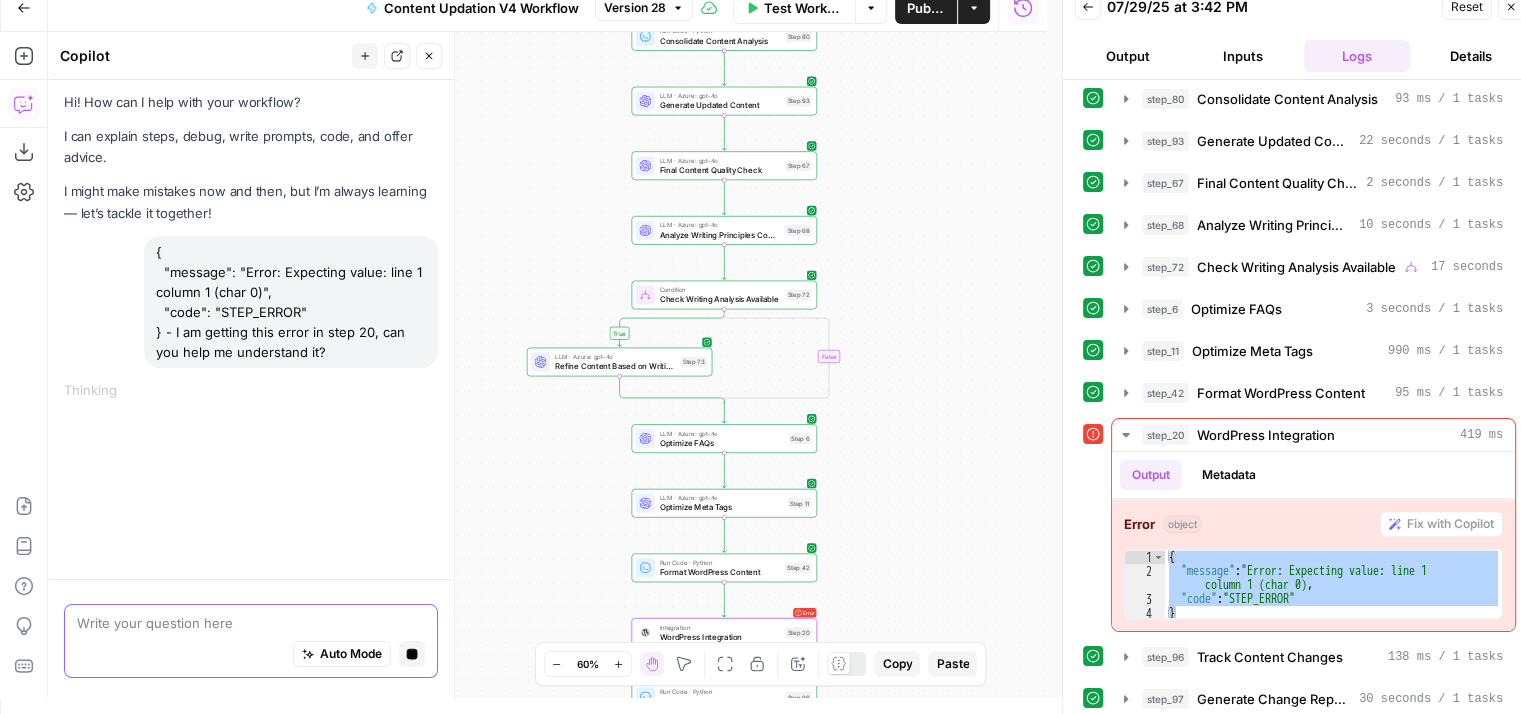 scroll, scrollTop: 0, scrollLeft: 0, axis: both 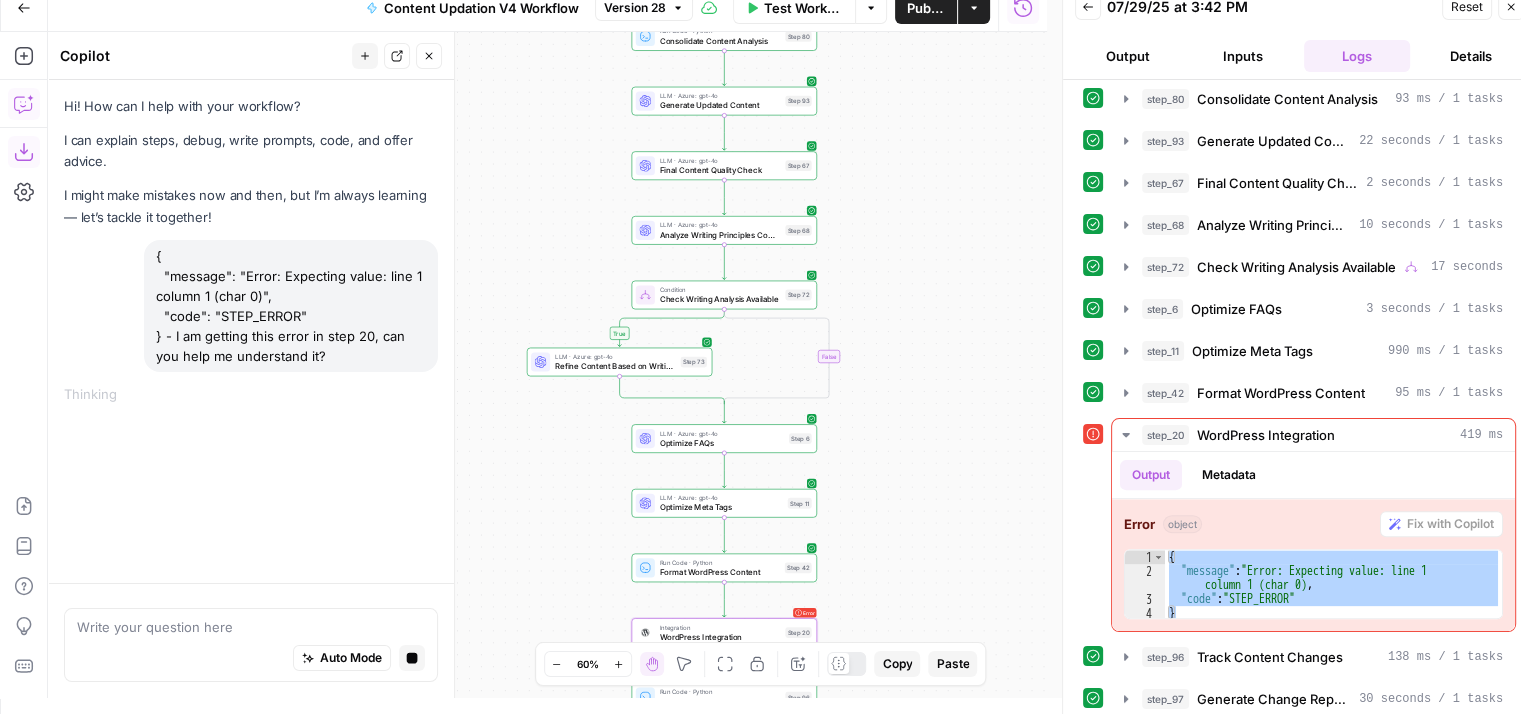 click 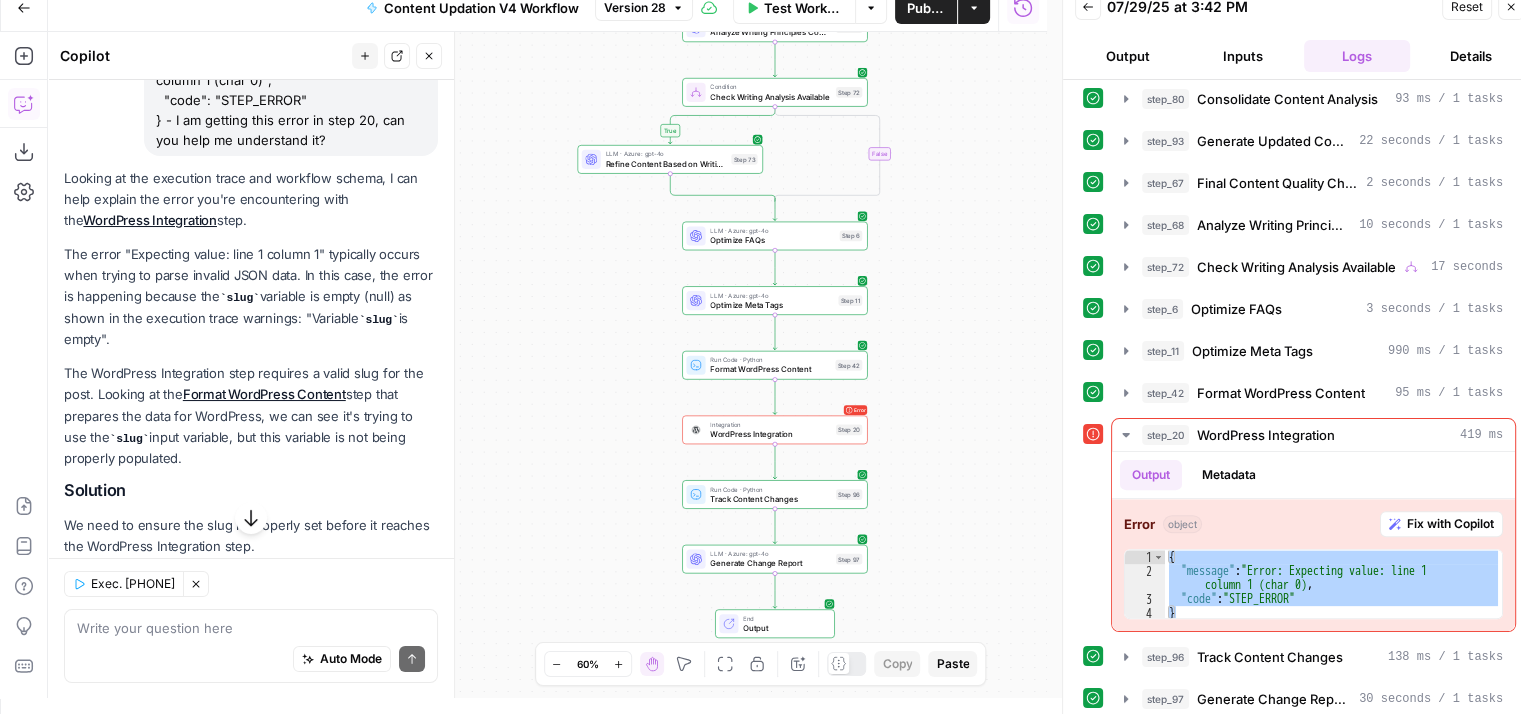 scroll, scrollTop: 218, scrollLeft: 0, axis: vertical 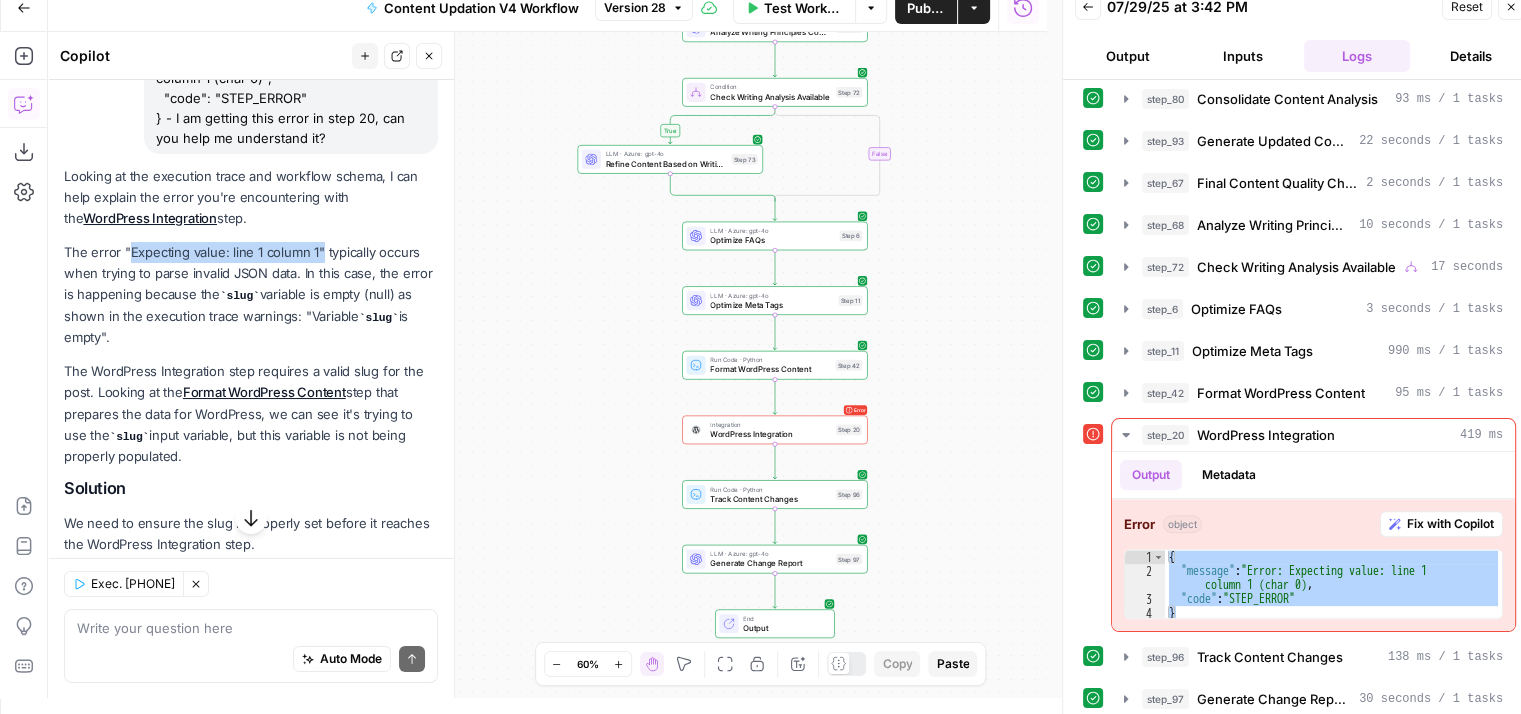 drag, startPoint x: 129, startPoint y: 254, endPoint x: 319, endPoint y: 257, distance: 190.02368 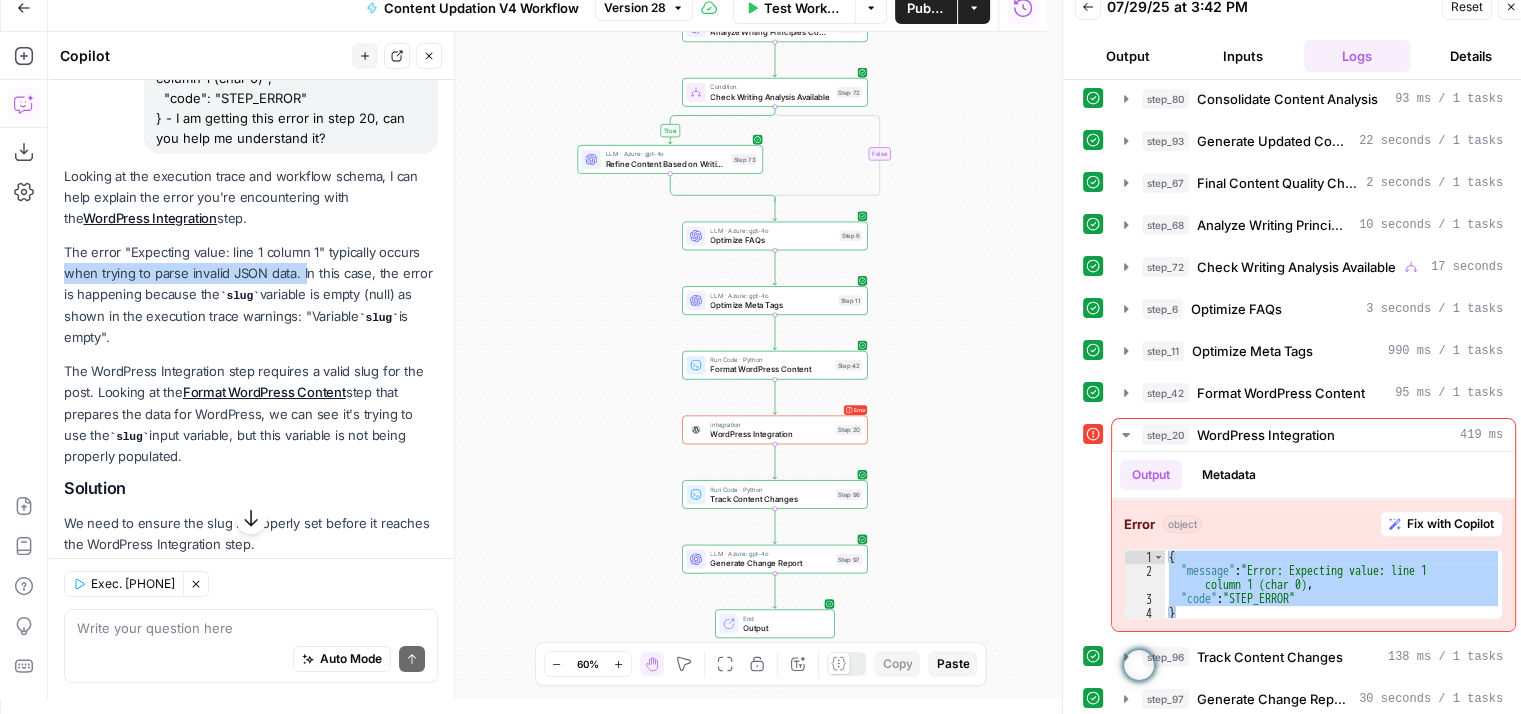 drag, startPoint x: 65, startPoint y: 270, endPoint x: 304, endPoint y: 278, distance: 239.13385 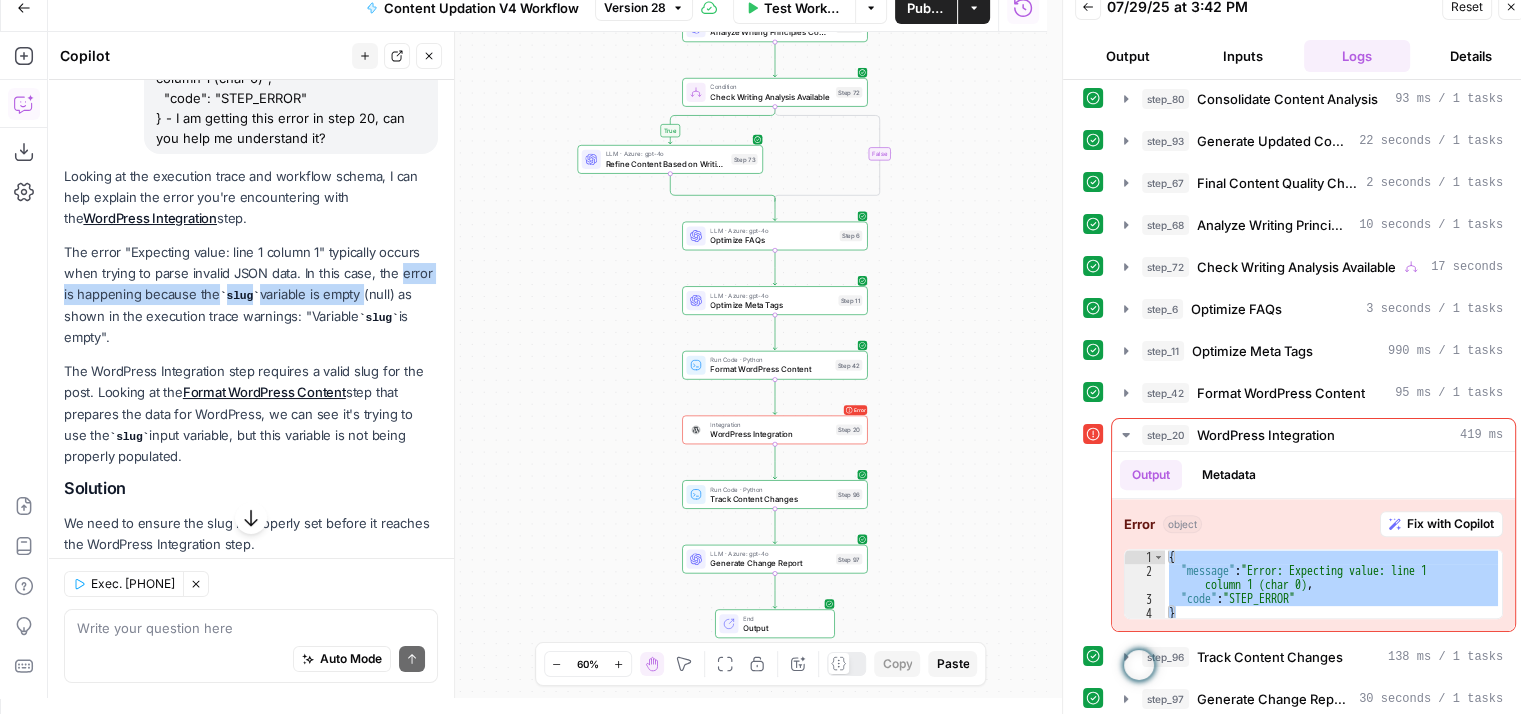 drag, startPoint x: 64, startPoint y: 292, endPoint x: 398, endPoint y: 293, distance: 334.0015 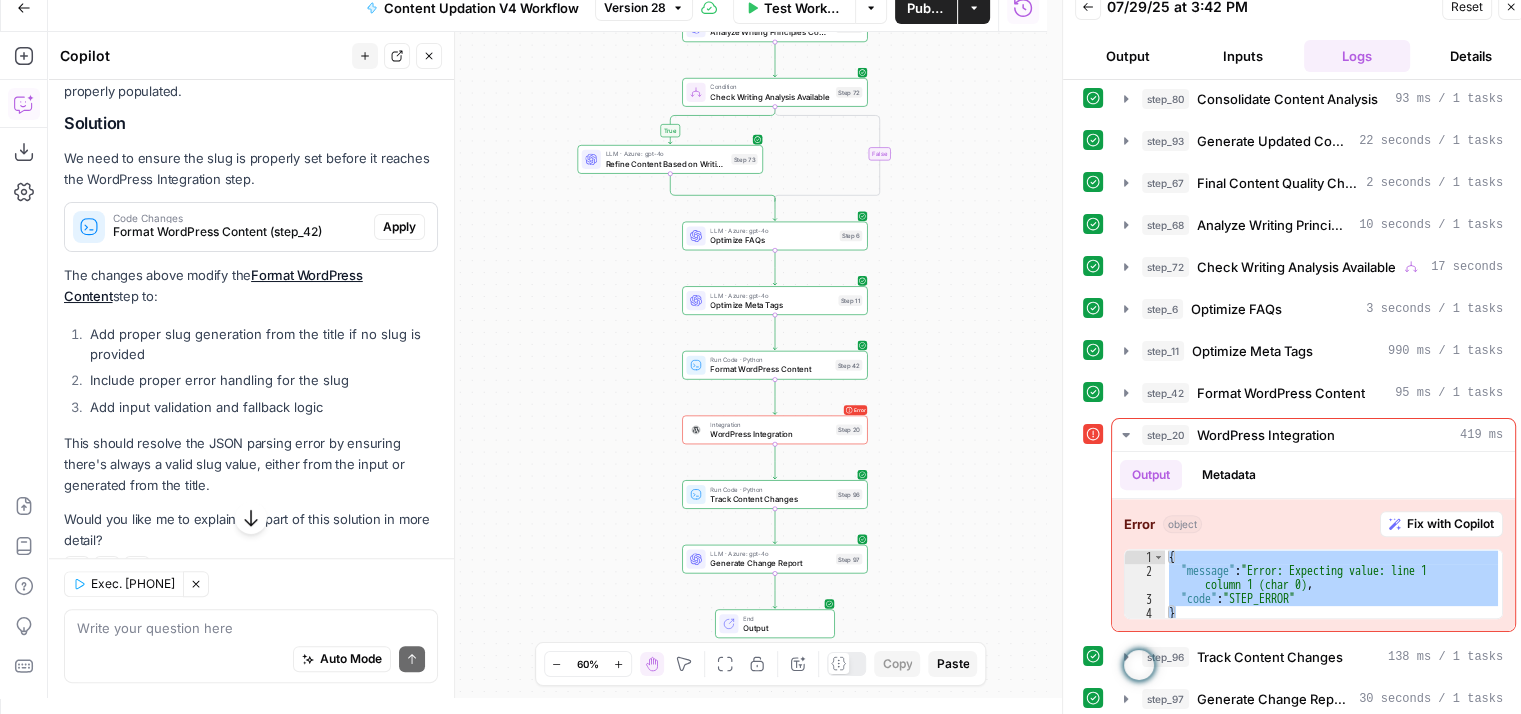 scroll, scrollTop: 588, scrollLeft: 0, axis: vertical 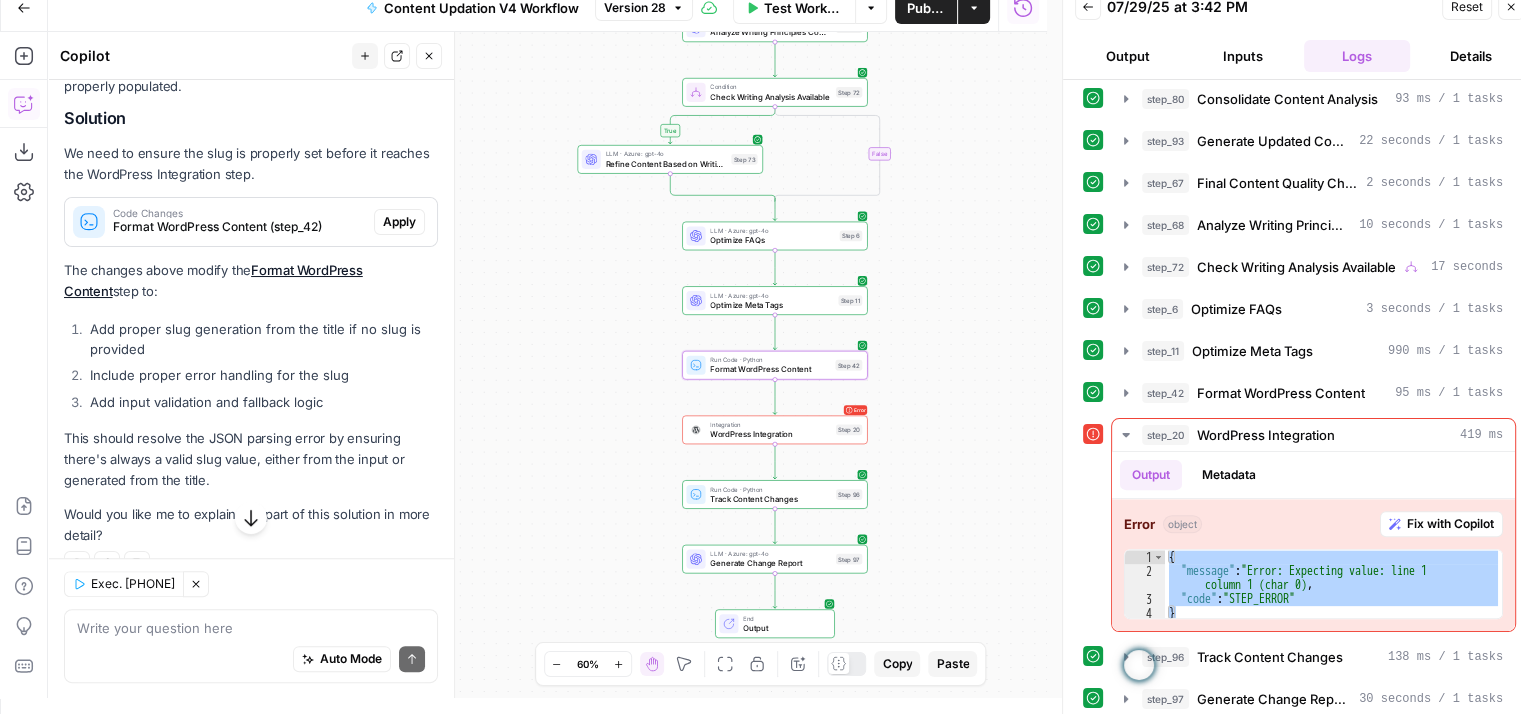 click on "Apply" at bounding box center [399, 222] 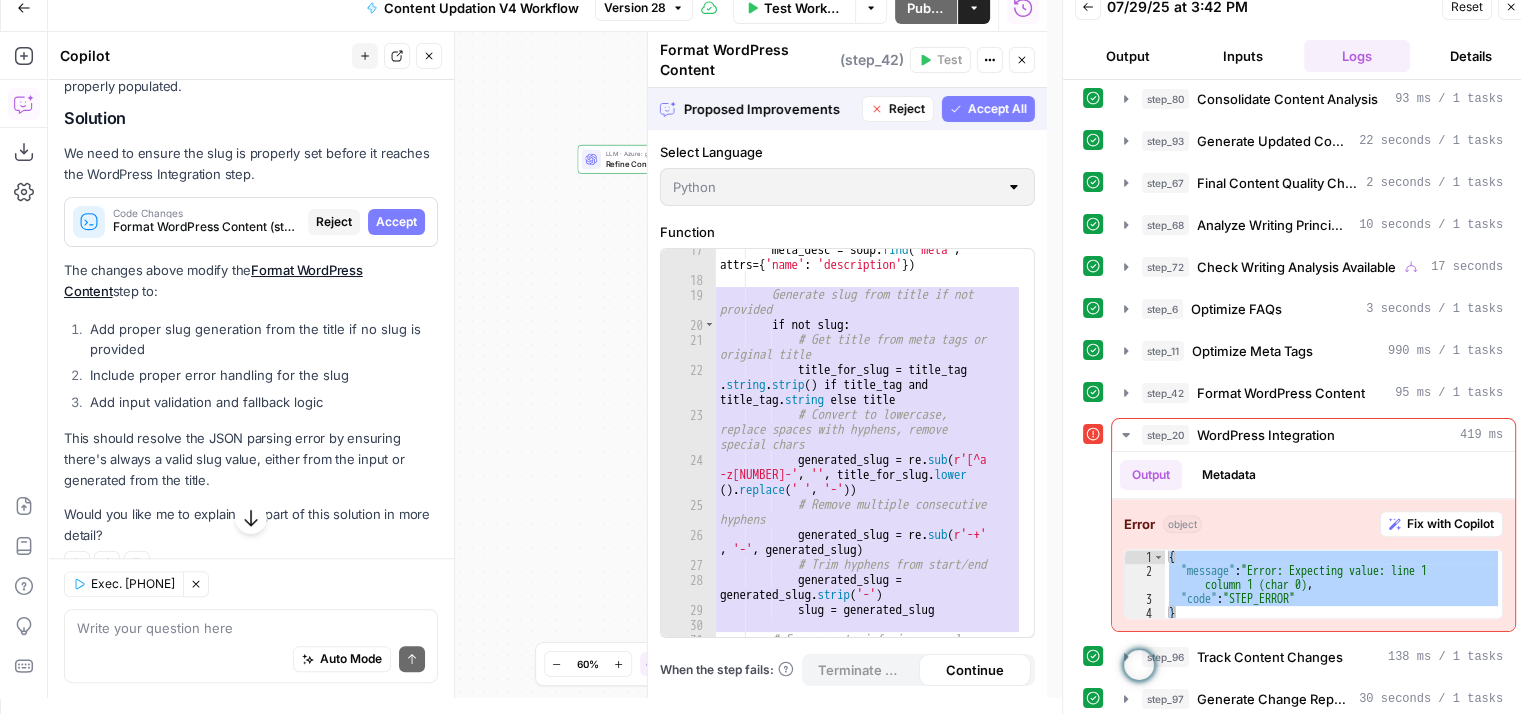 scroll, scrollTop: 366, scrollLeft: 0, axis: vertical 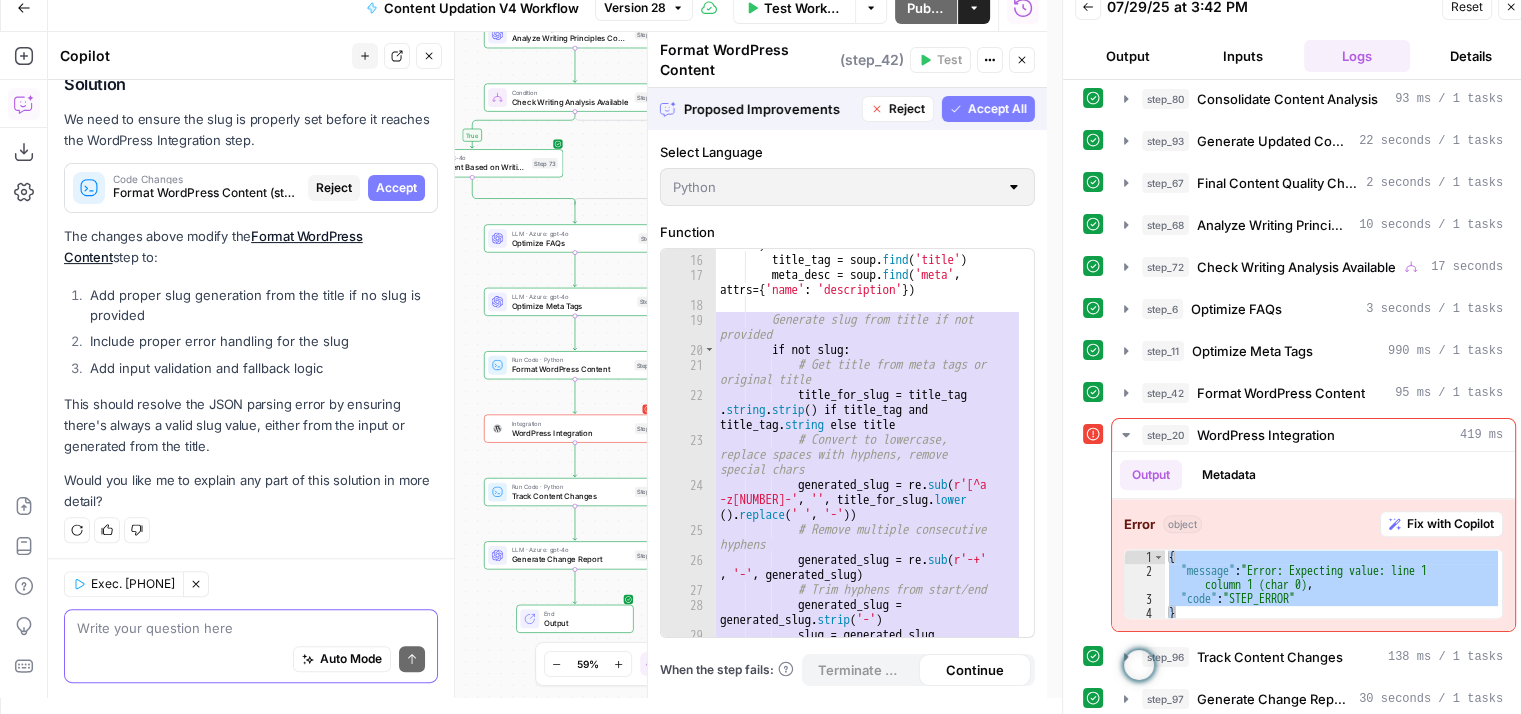 click at bounding box center [251, 627] 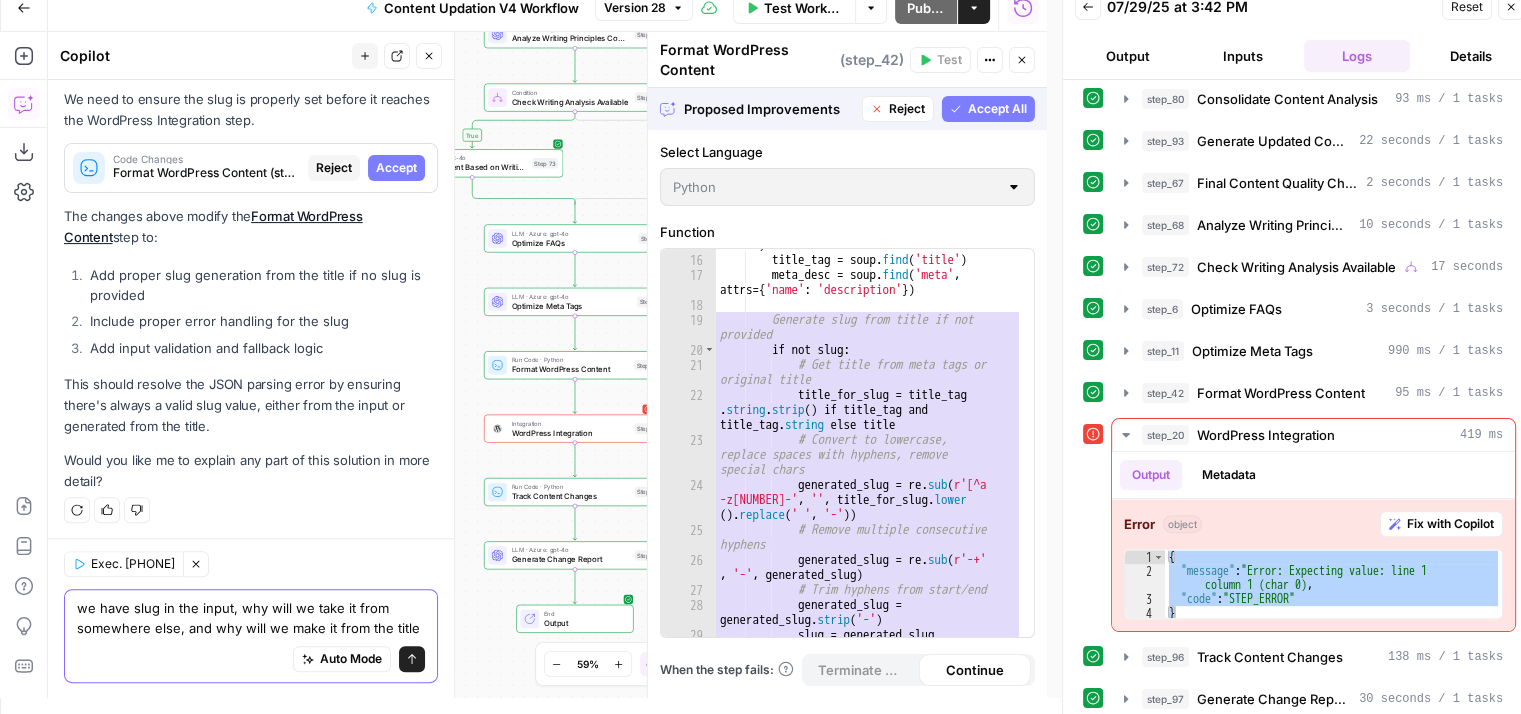 scroll, scrollTop: 662, scrollLeft: 0, axis: vertical 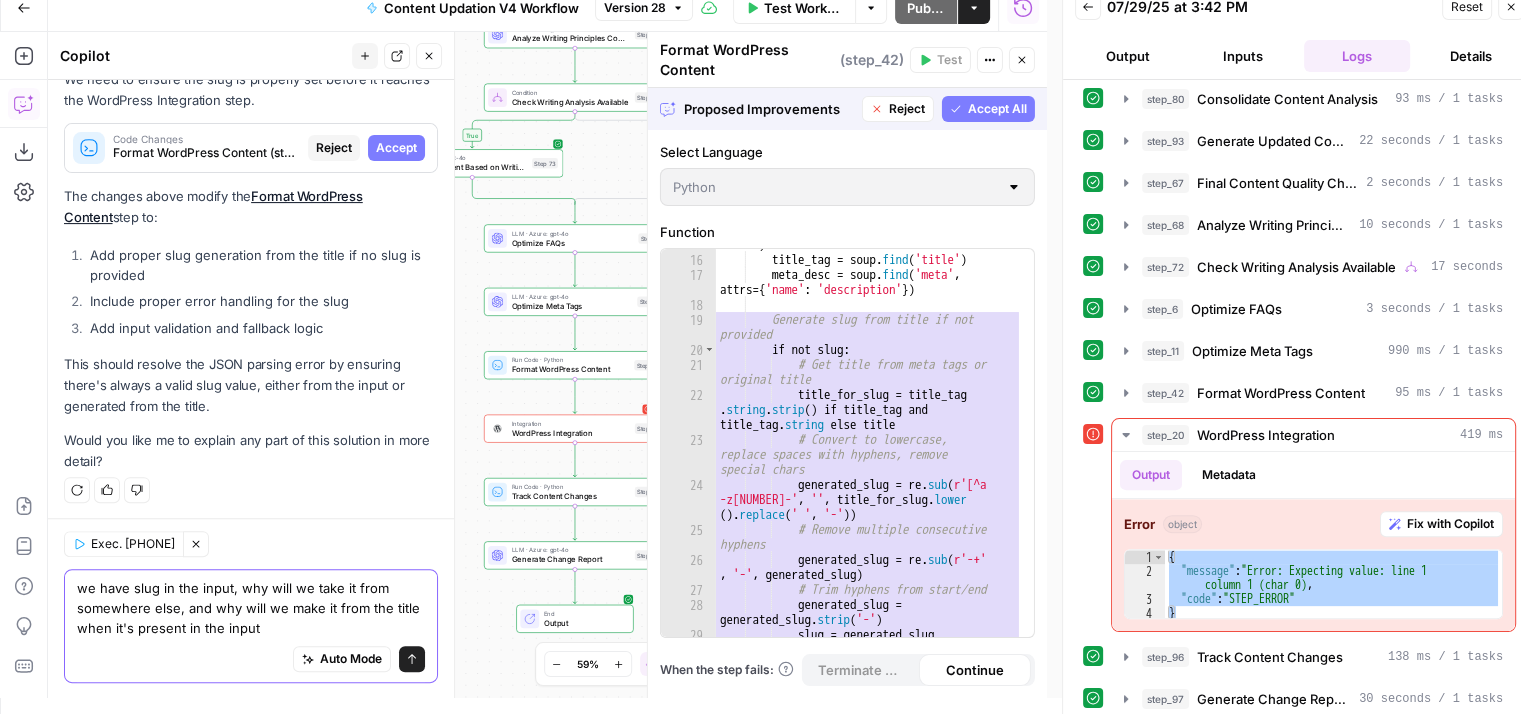type on "we have slug in the input, why will we take it from somewhere else, and why will we make it from the title when it's present in the input?" 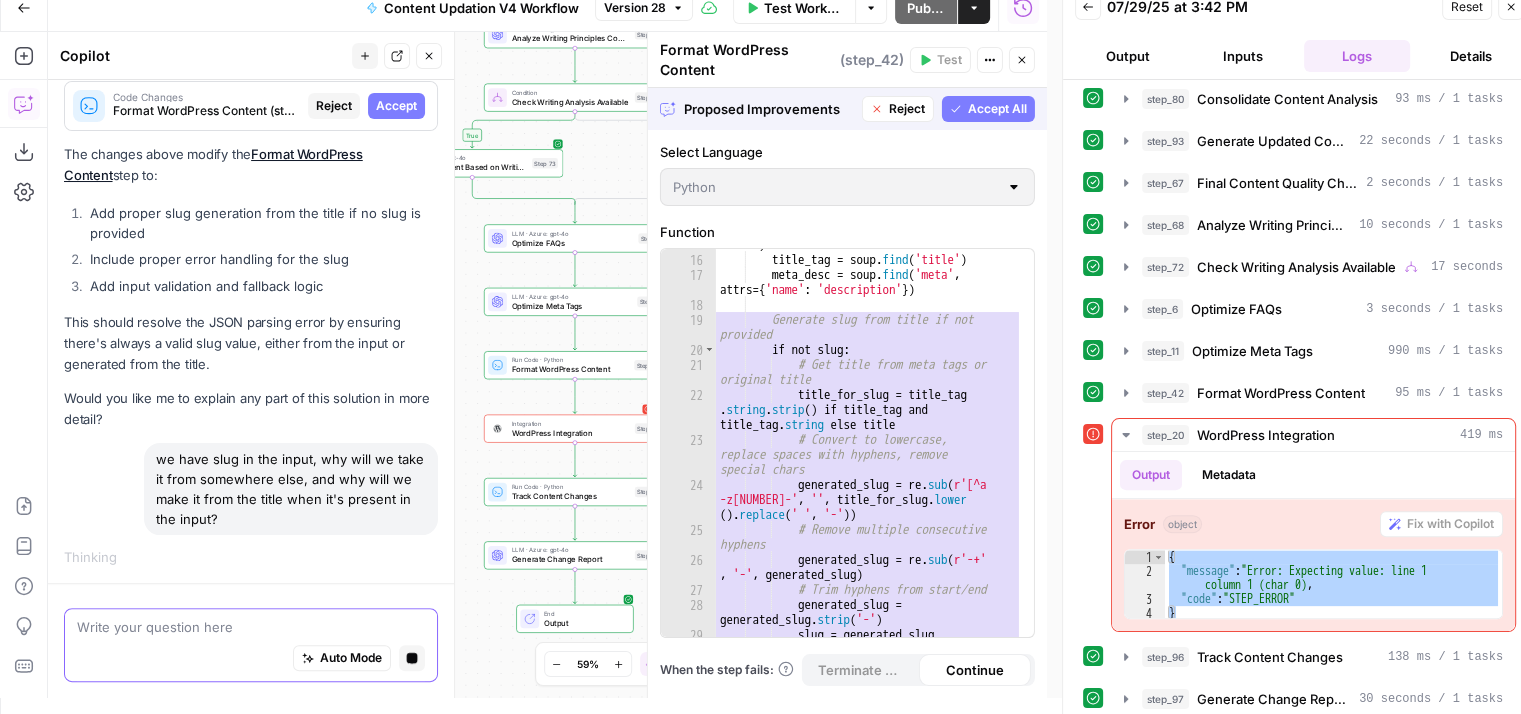 scroll, scrollTop: 700, scrollLeft: 0, axis: vertical 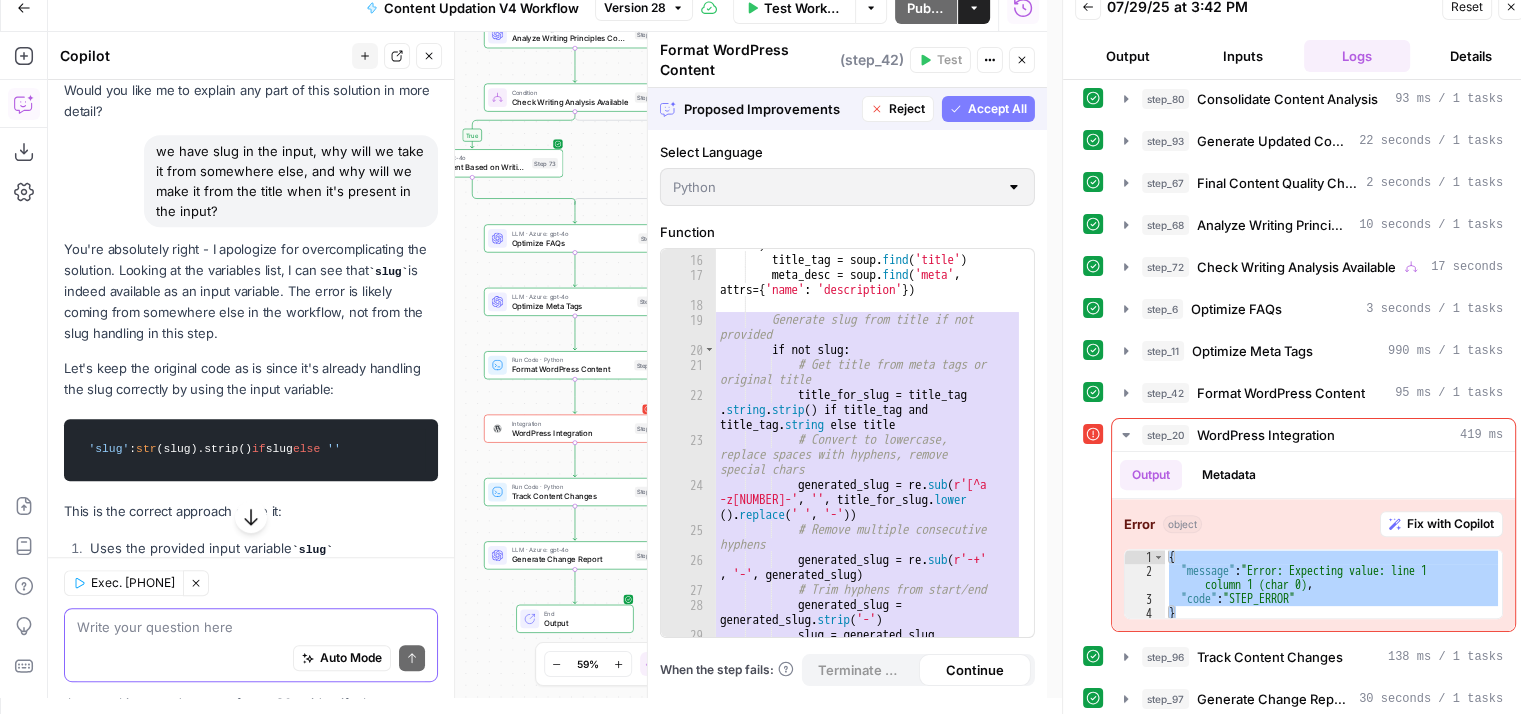 click at bounding box center (251, 627) 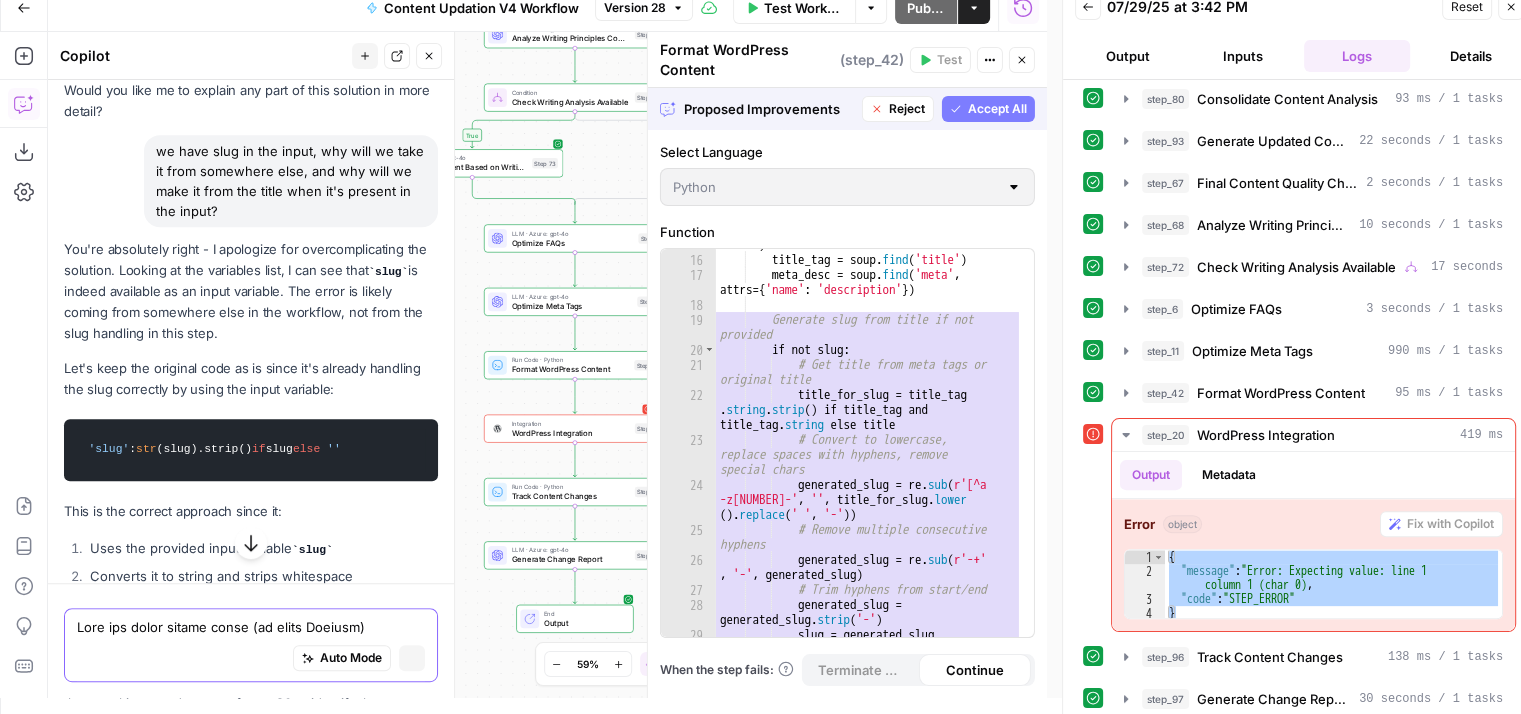 scroll, scrollTop: 0, scrollLeft: 0, axis: both 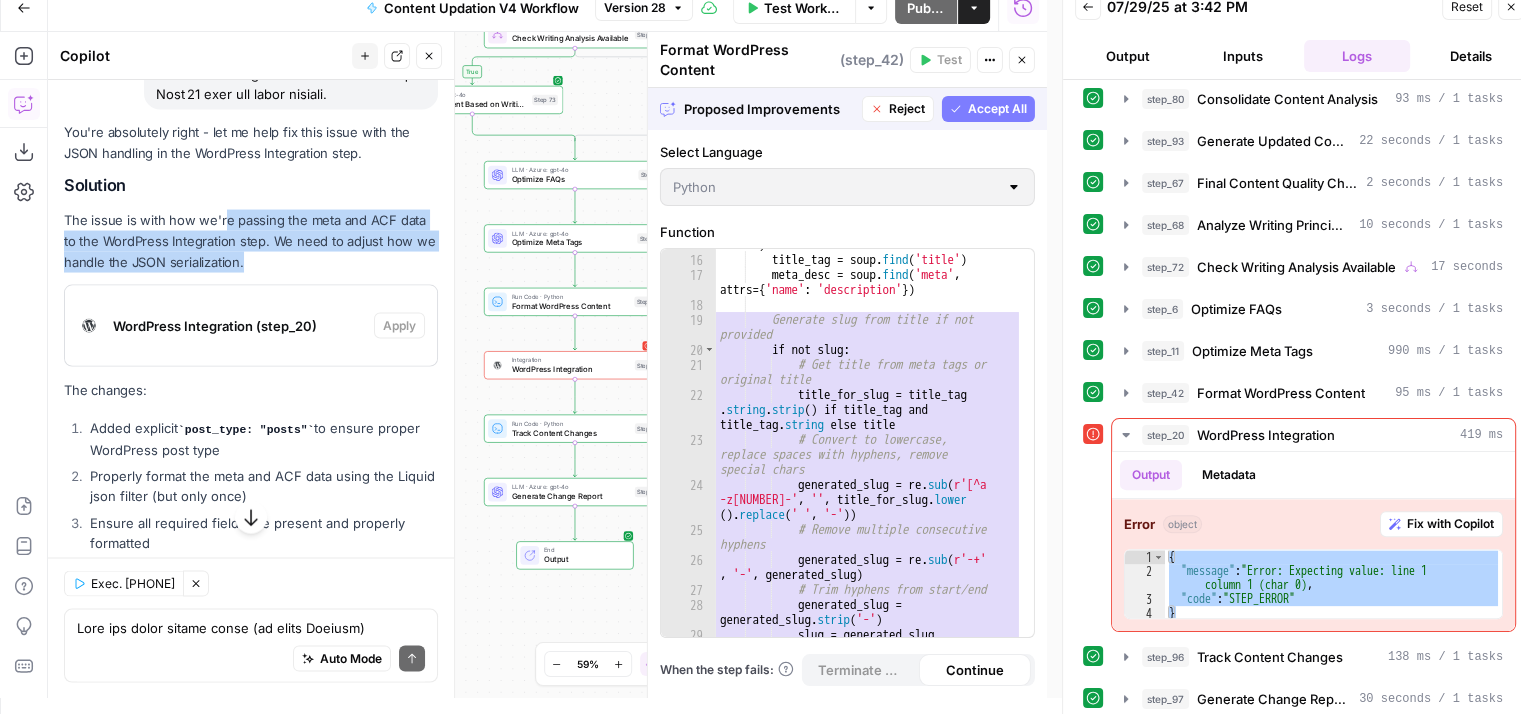 drag, startPoint x: 220, startPoint y: 277, endPoint x: 344, endPoint y: 312, distance: 128.84486 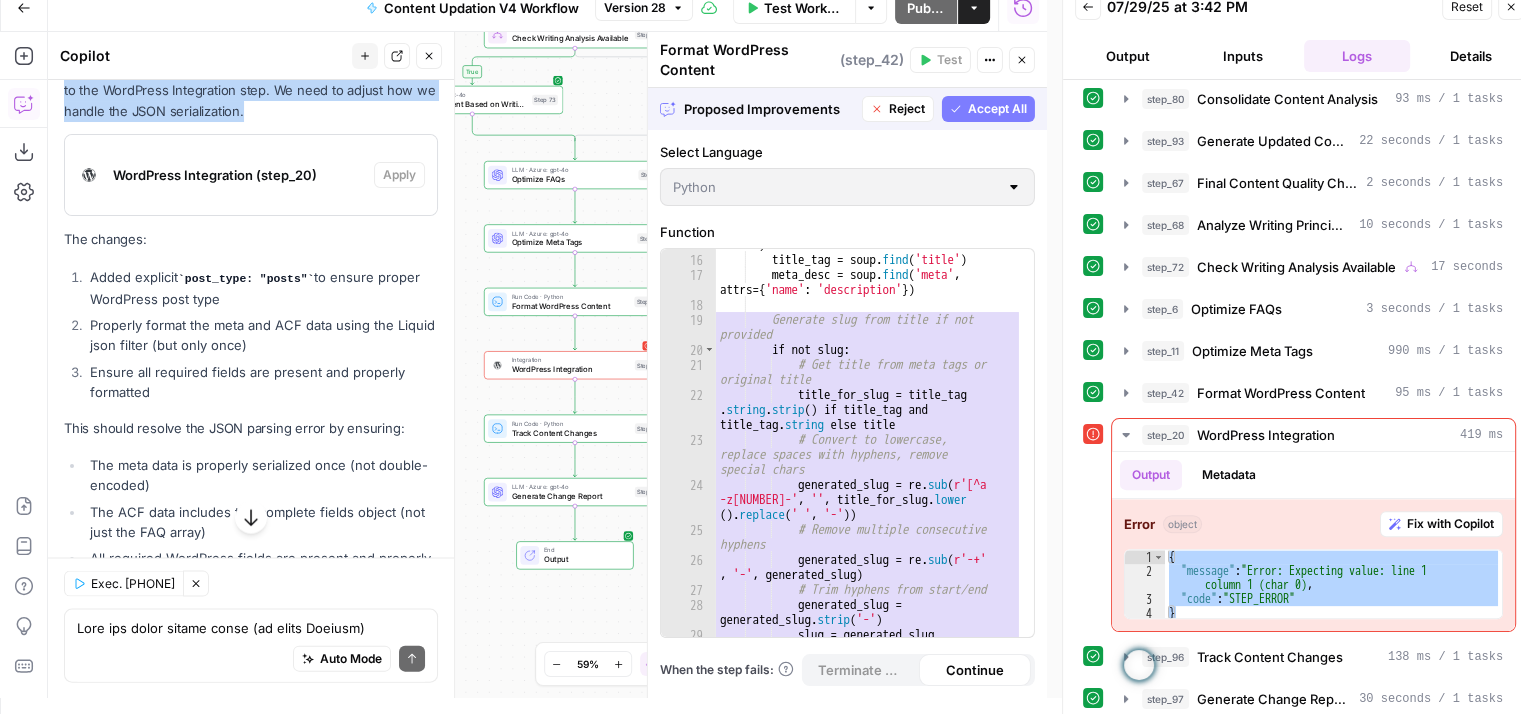 scroll, scrollTop: 4167, scrollLeft: 0, axis: vertical 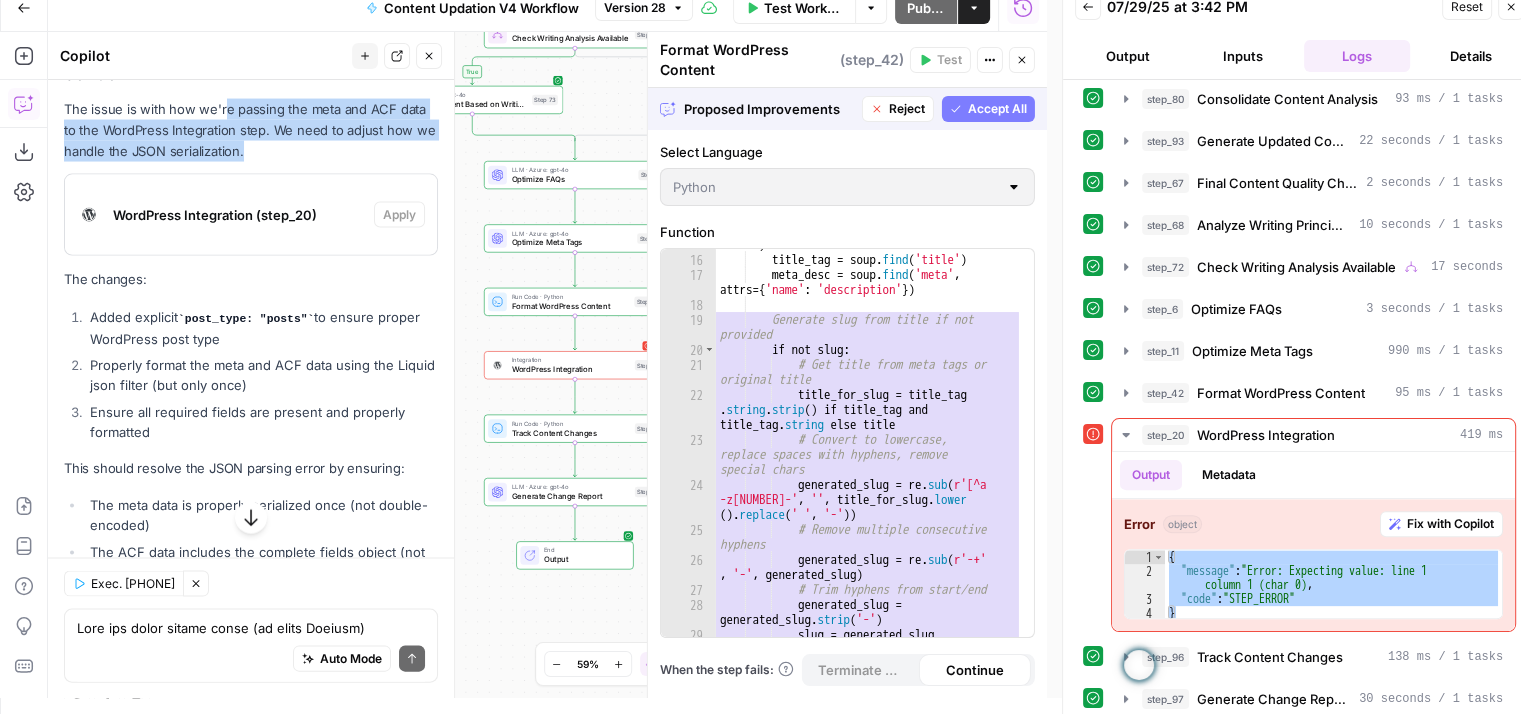 click on "The issue is with how we're passing the meta and ACF data to the WordPress Integration step. We need to adjust how we handle the JSON serialization." at bounding box center (251, 130) 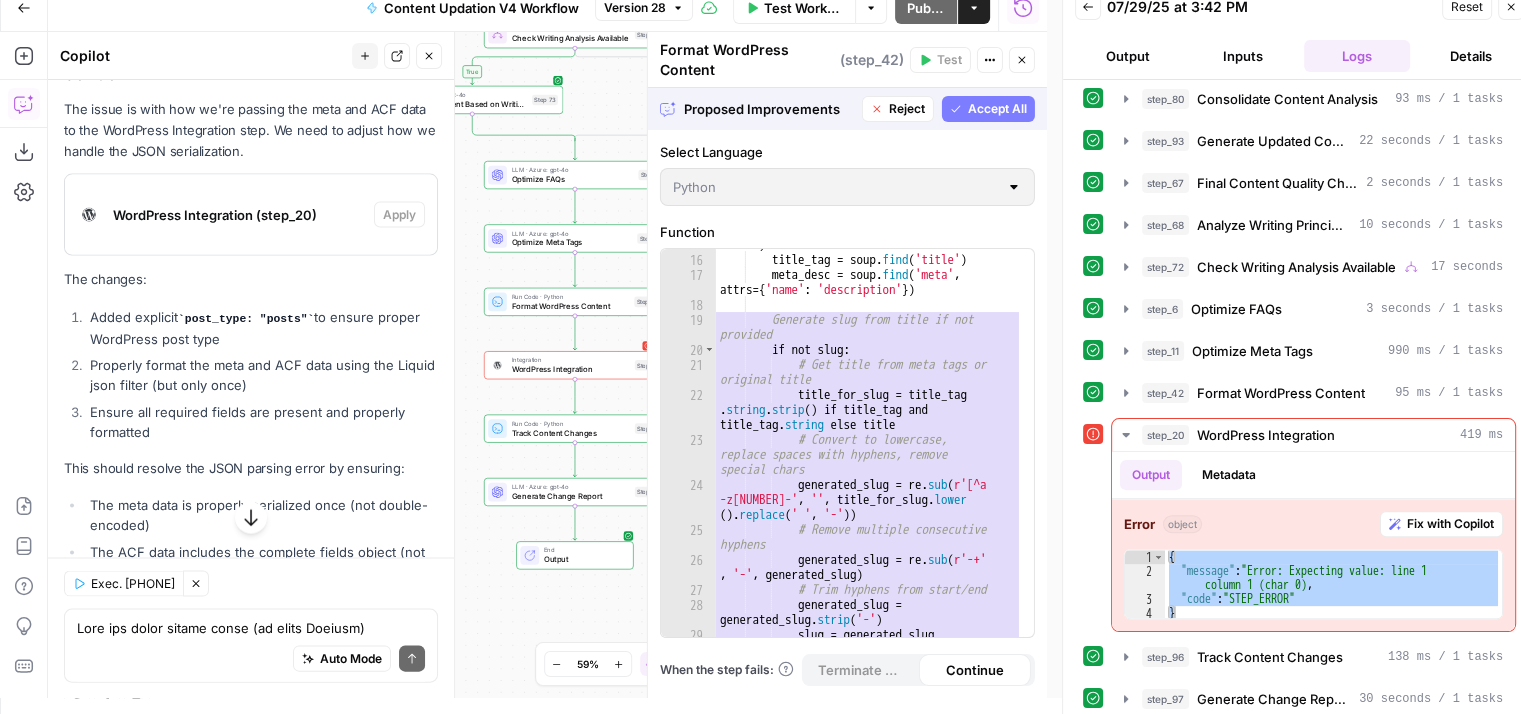 click on "Reject" at bounding box center [907, 109] 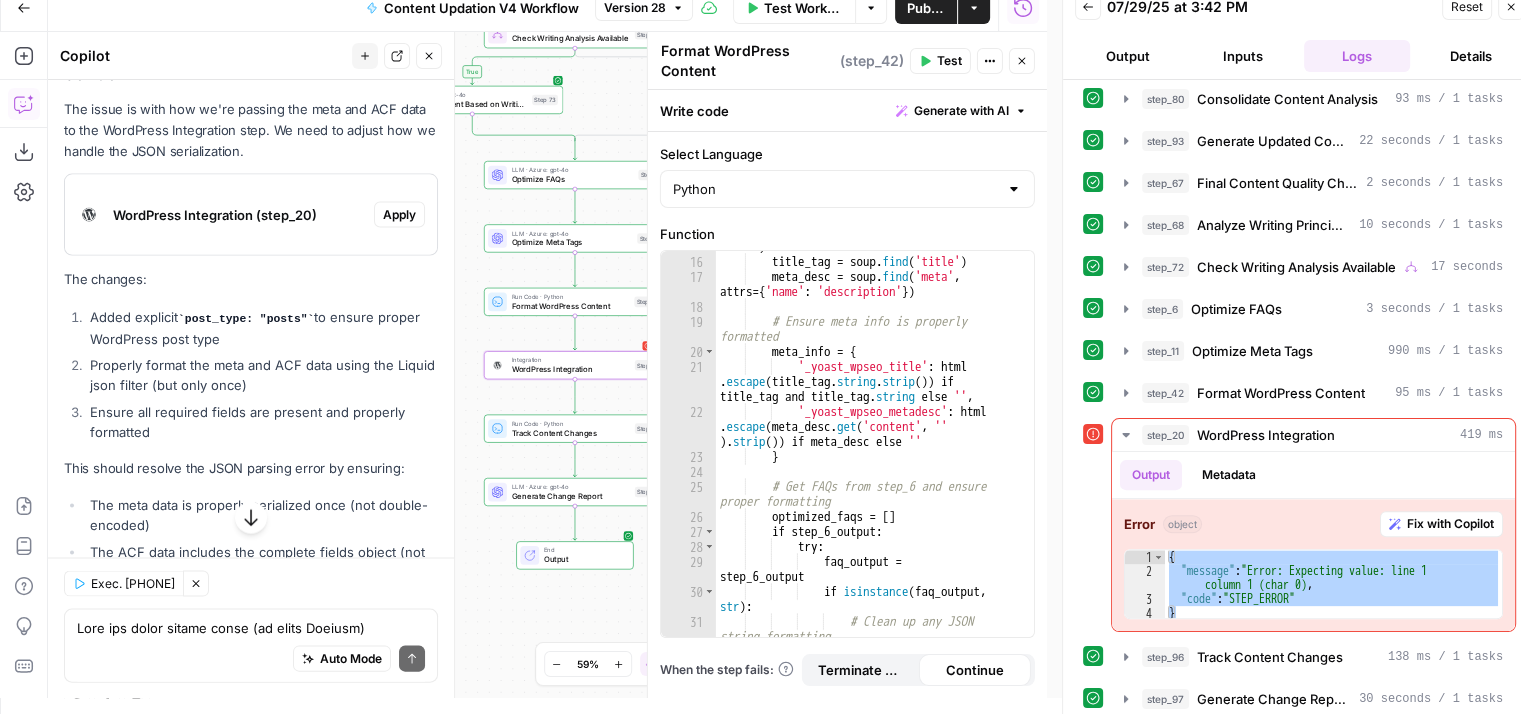 click on "Apply" at bounding box center (399, 215) 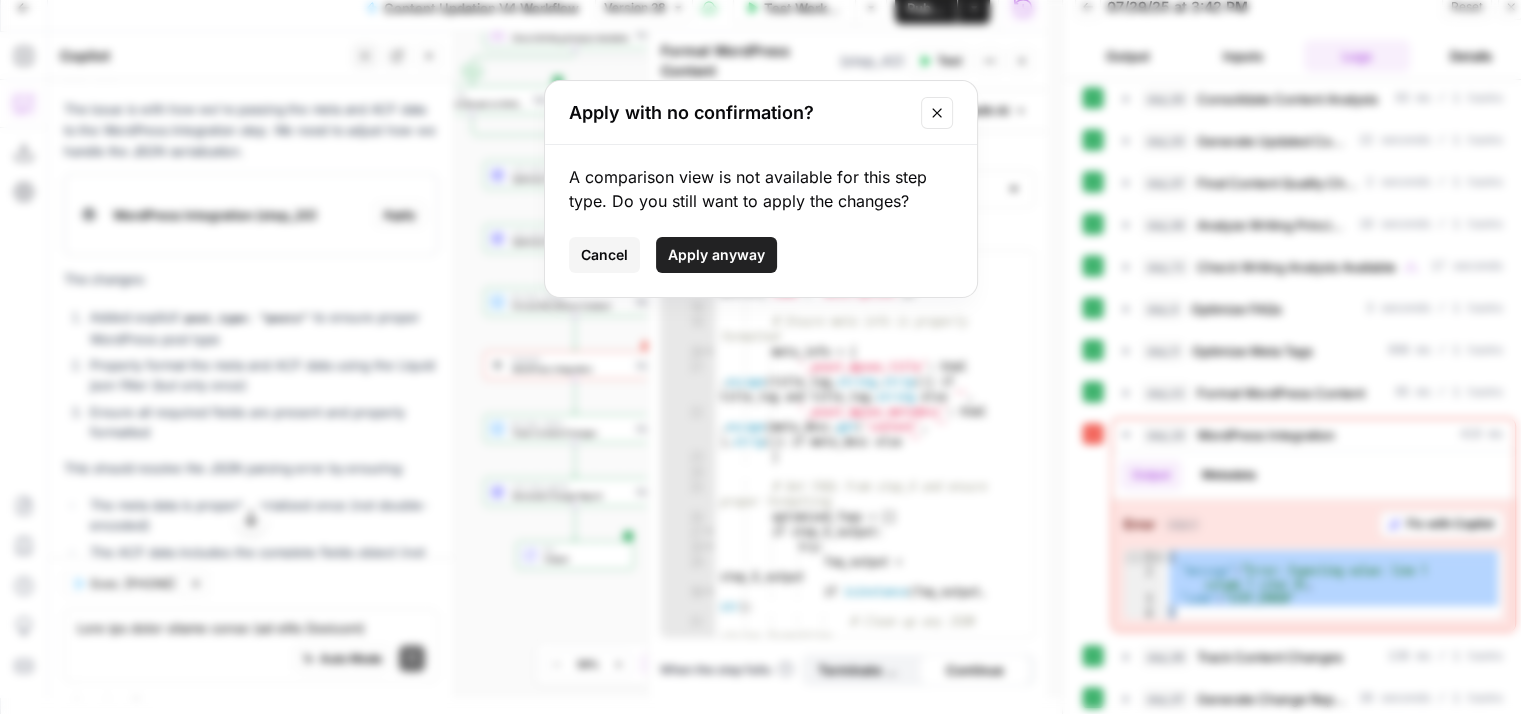 click on "Apply anyway" at bounding box center (716, 255) 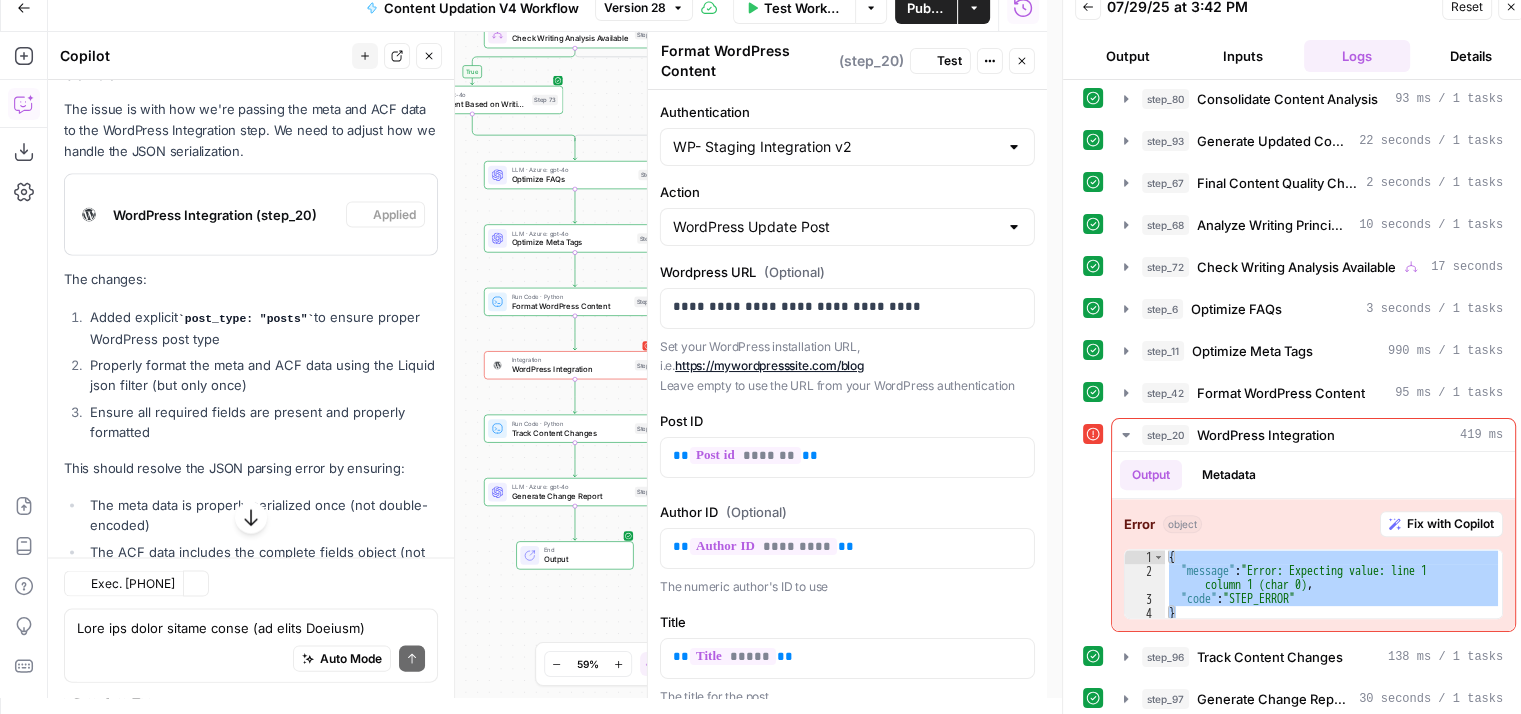type on "WordPress Integration" 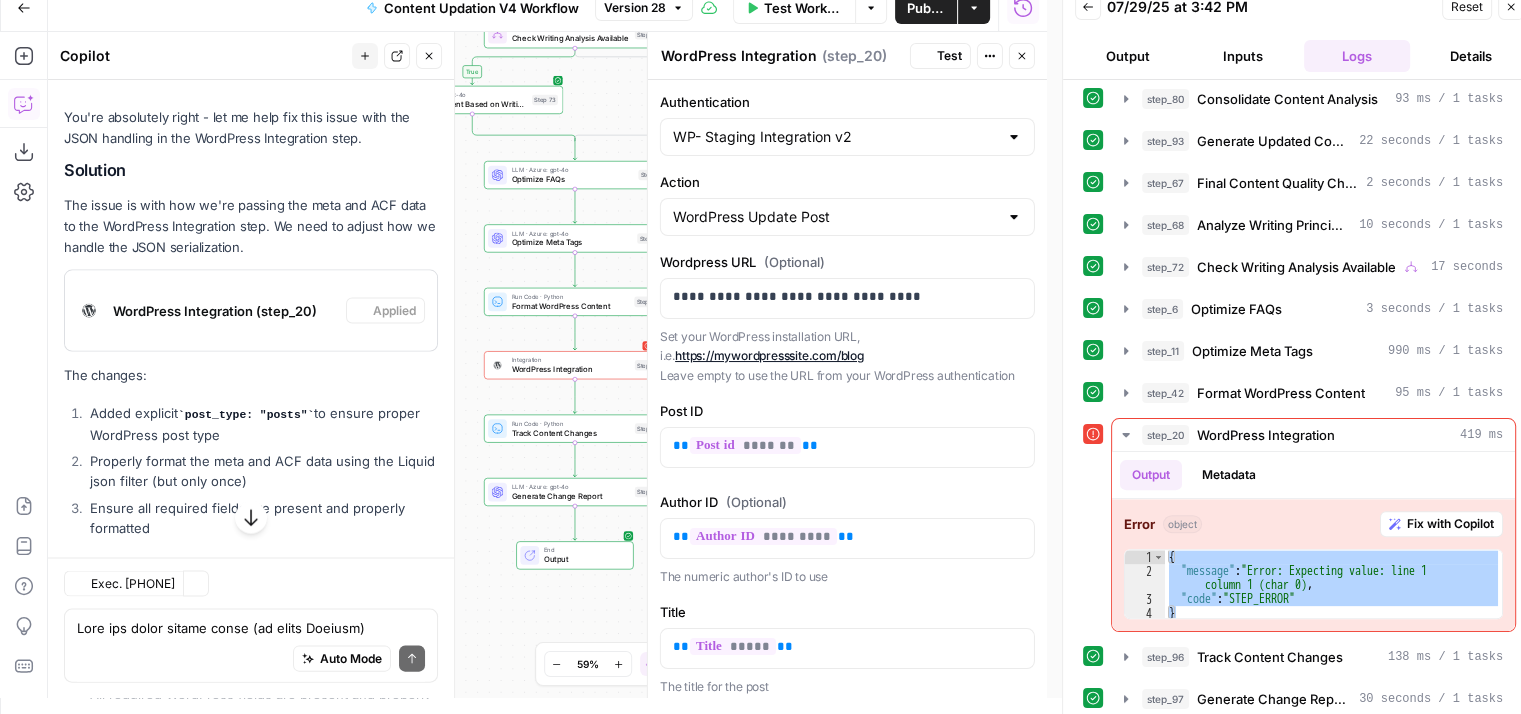 scroll, scrollTop: 4263, scrollLeft: 0, axis: vertical 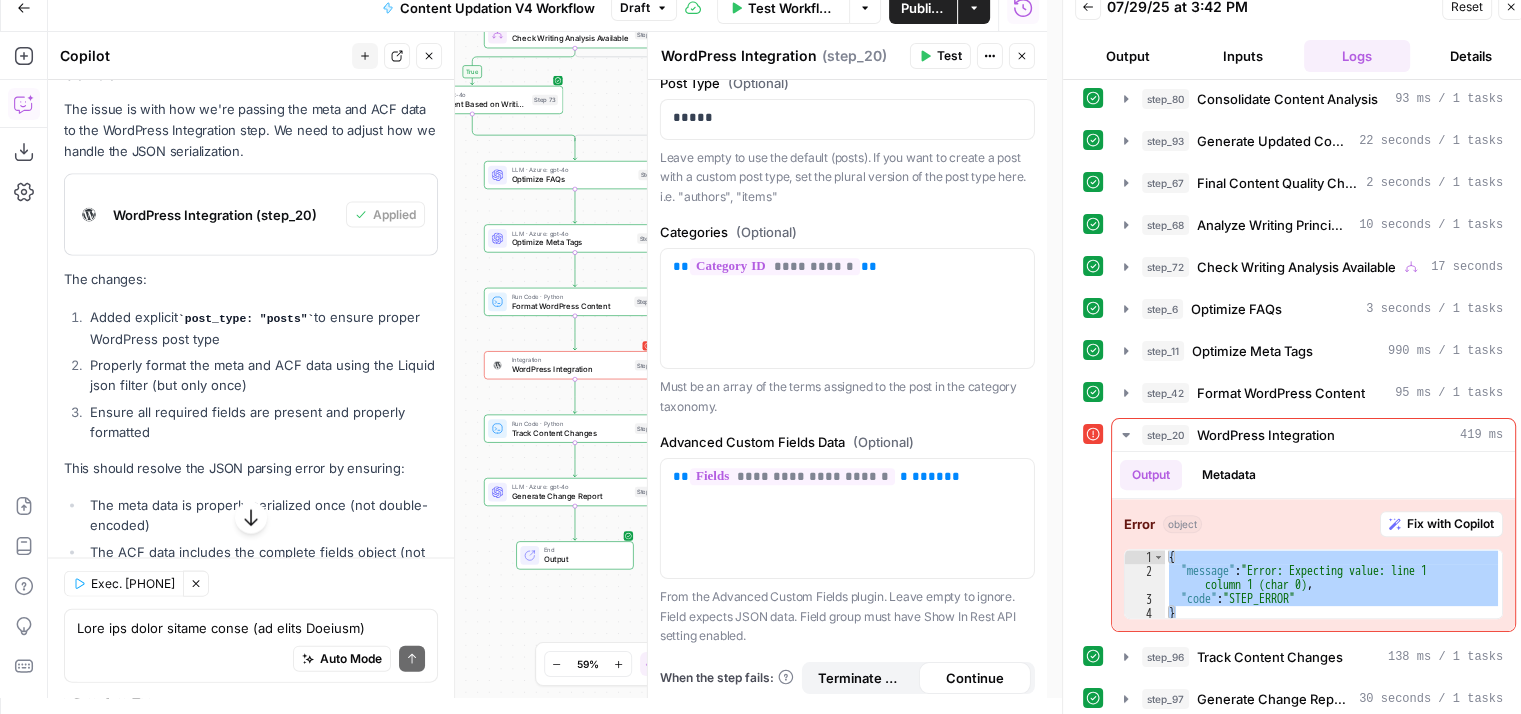click on "Test" at bounding box center [949, 56] 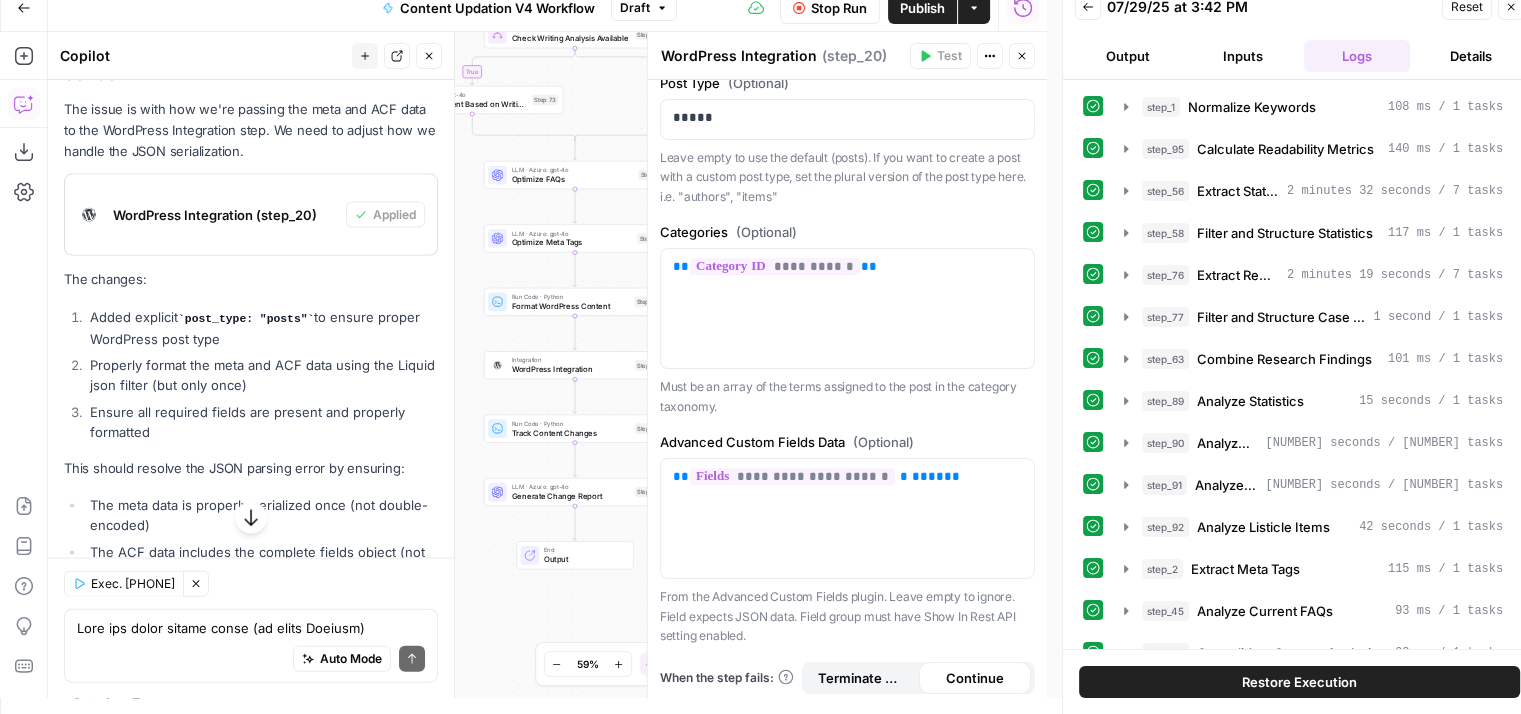 scroll, scrollTop: 16, scrollLeft: 0, axis: vertical 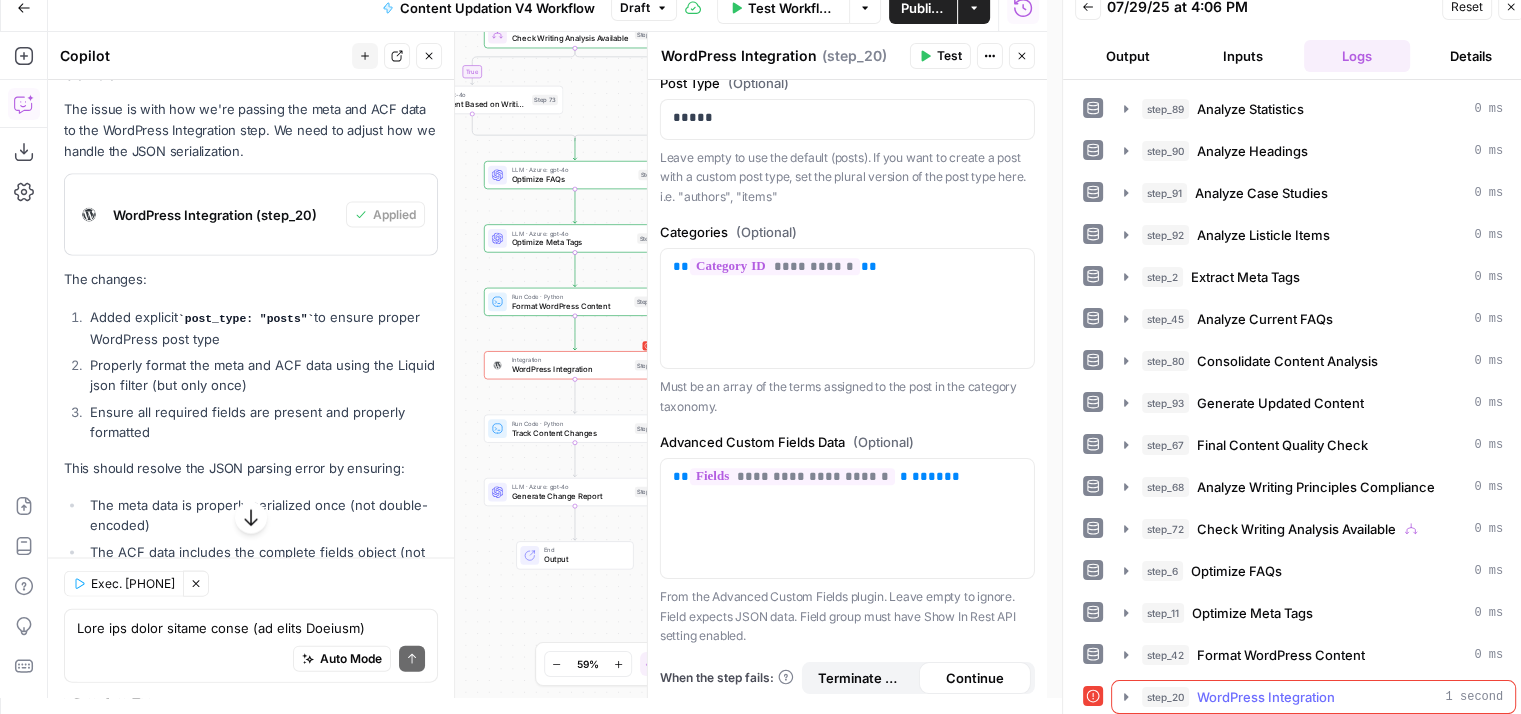 click on "WordPress Integration" at bounding box center [1266, 697] 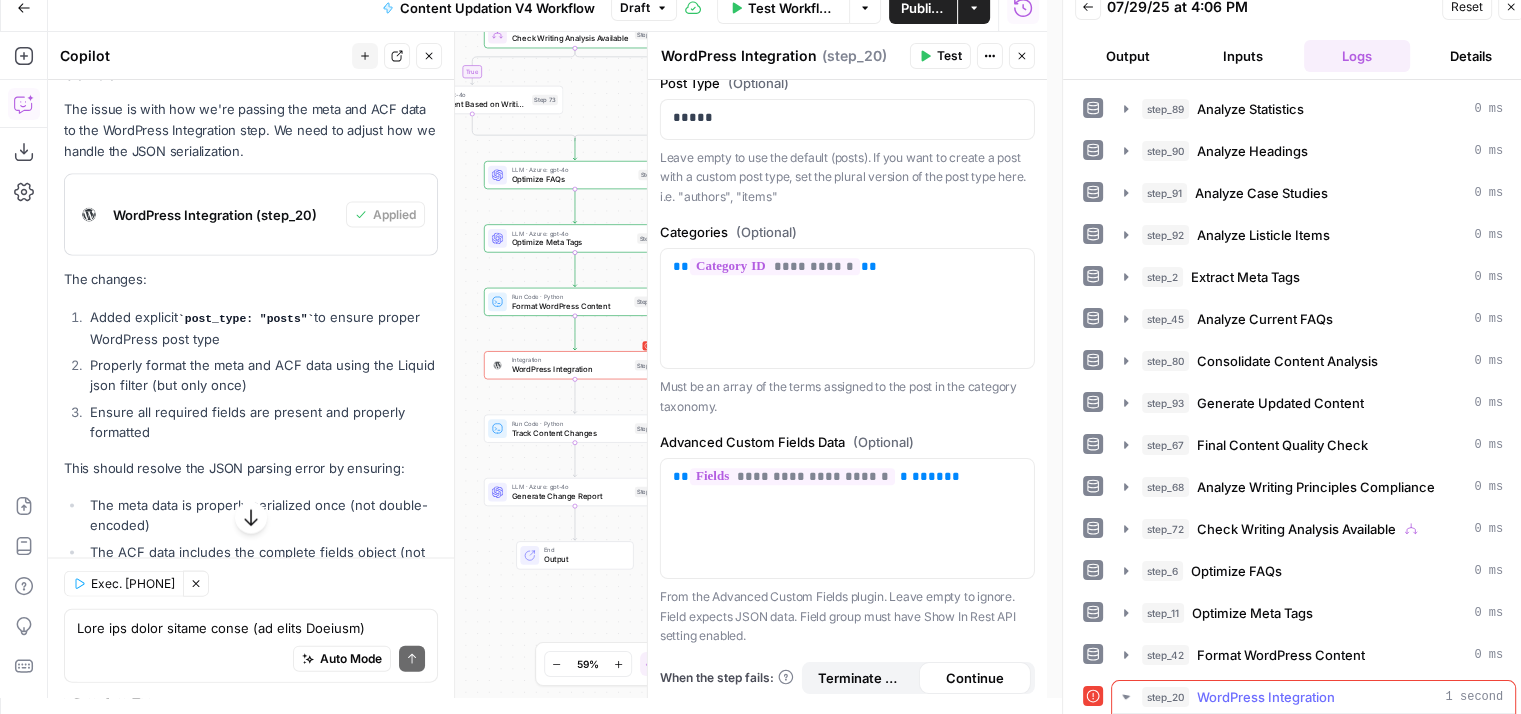 scroll, scrollTop: 471, scrollLeft: 0, axis: vertical 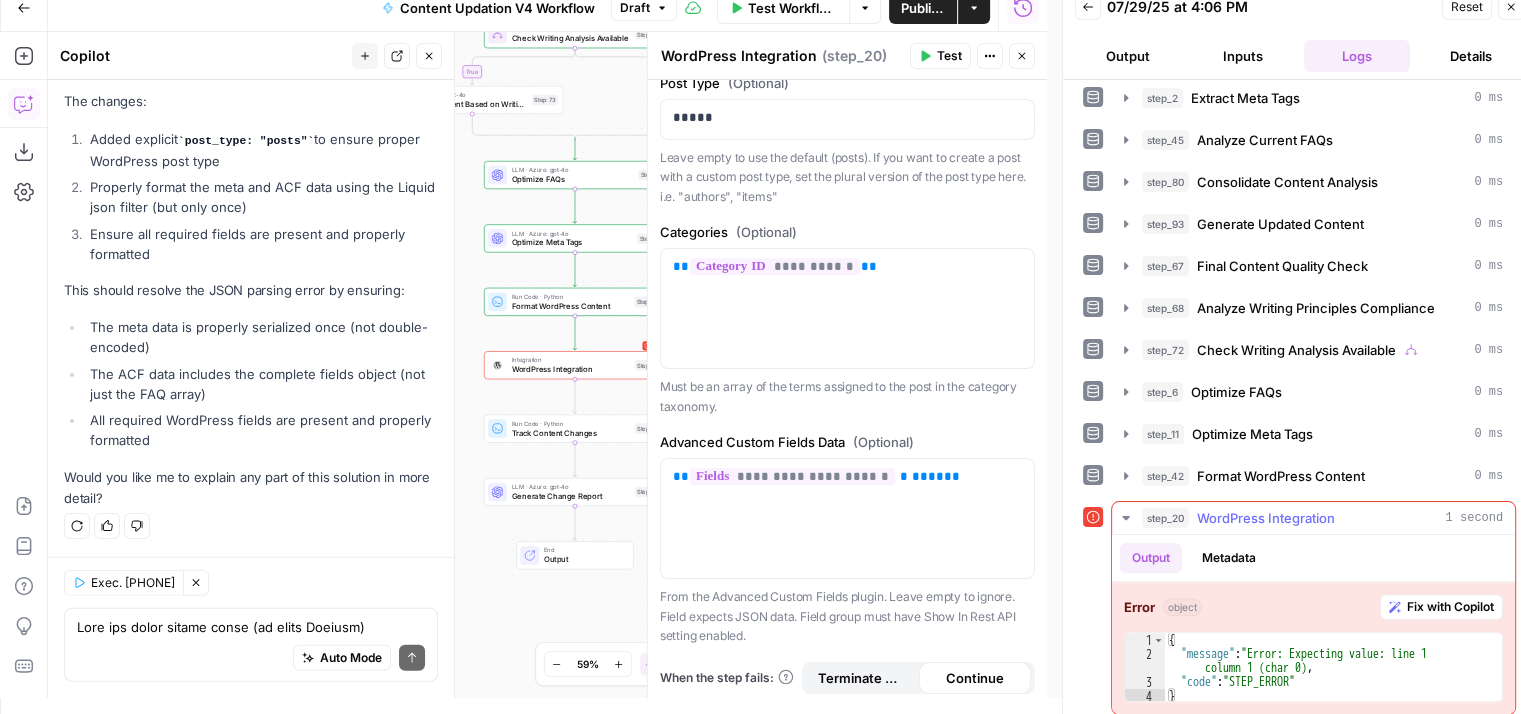 drag, startPoint x: 1186, startPoint y: 691, endPoint x: 1170, endPoint y: 618, distance: 74.73286 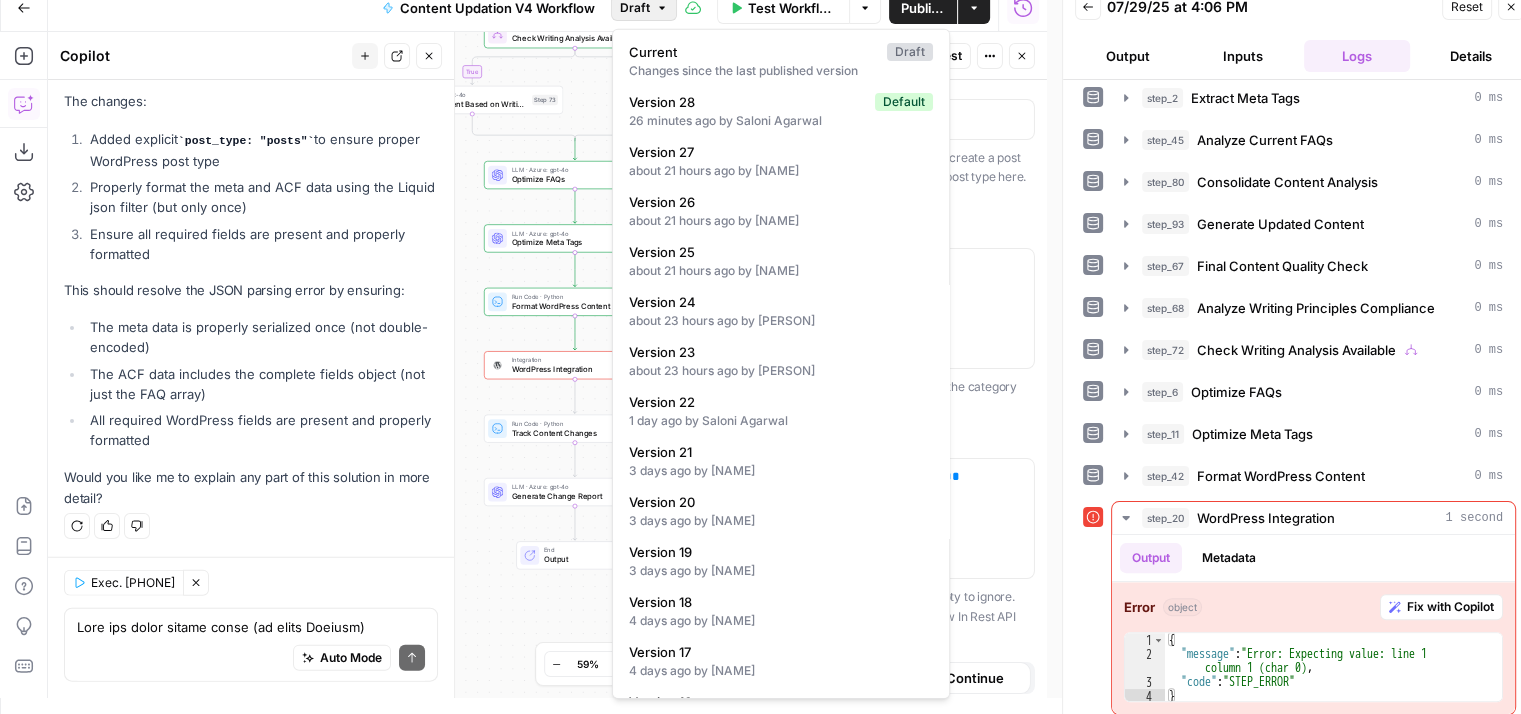 click on "Draft" at bounding box center (635, 8) 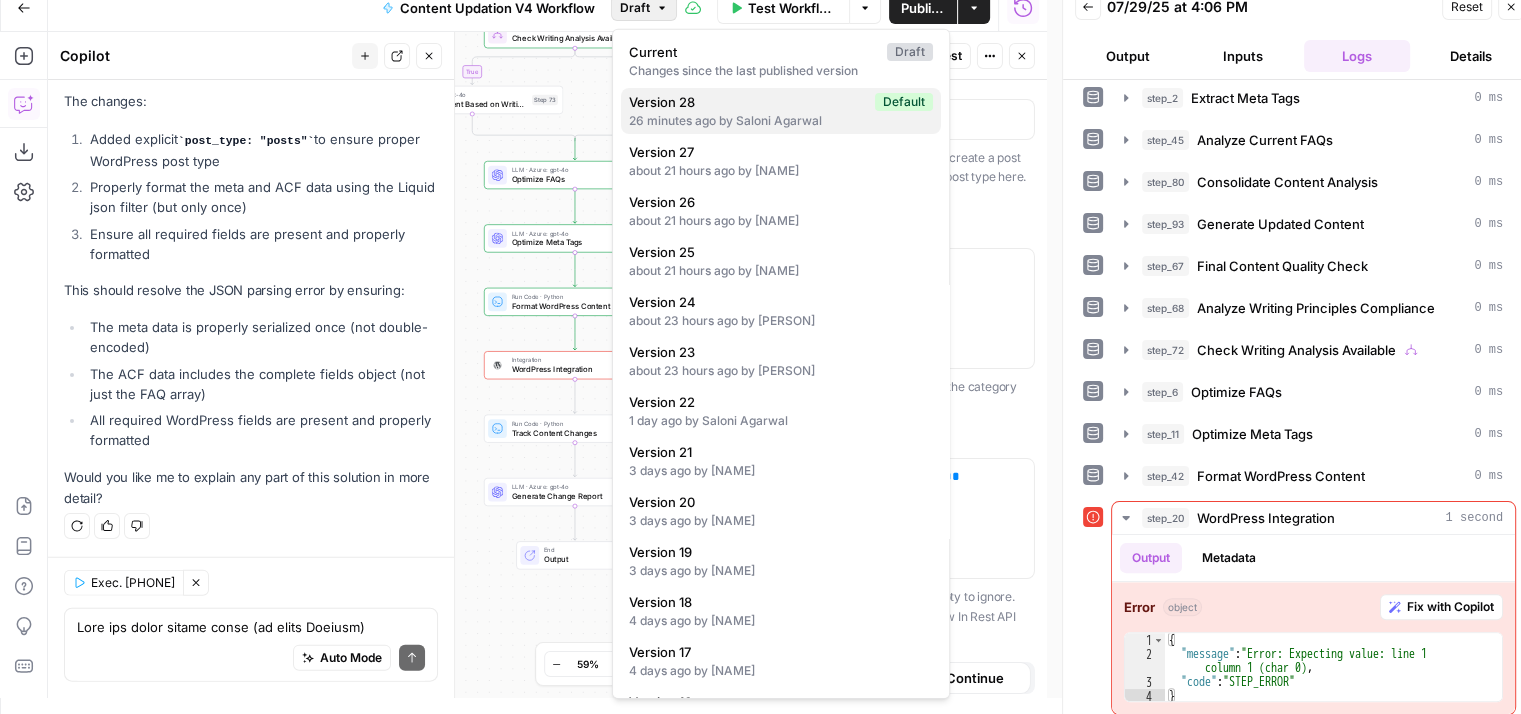 click on "Version 28" at bounding box center [748, 102] 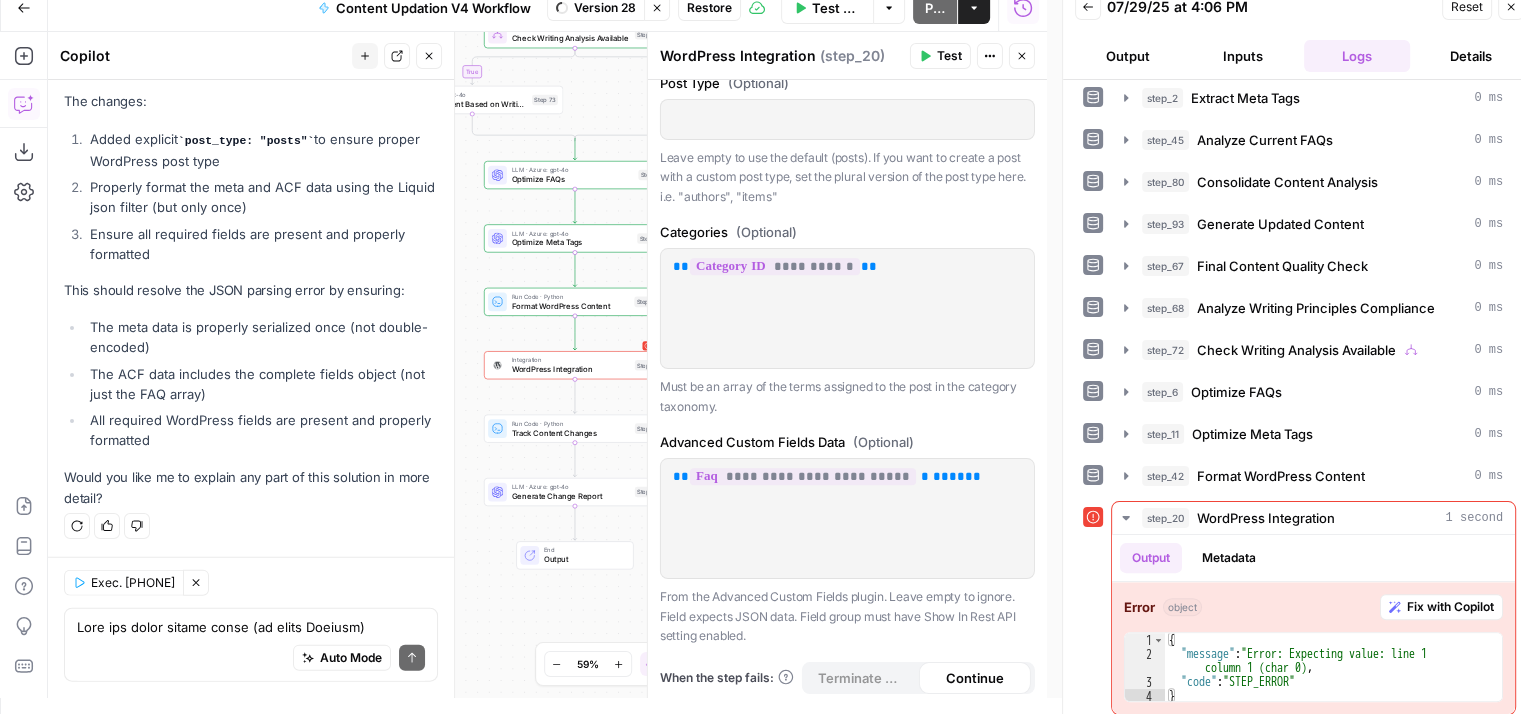 scroll, scrollTop: 4398, scrollLeft: 0, axis: vertical 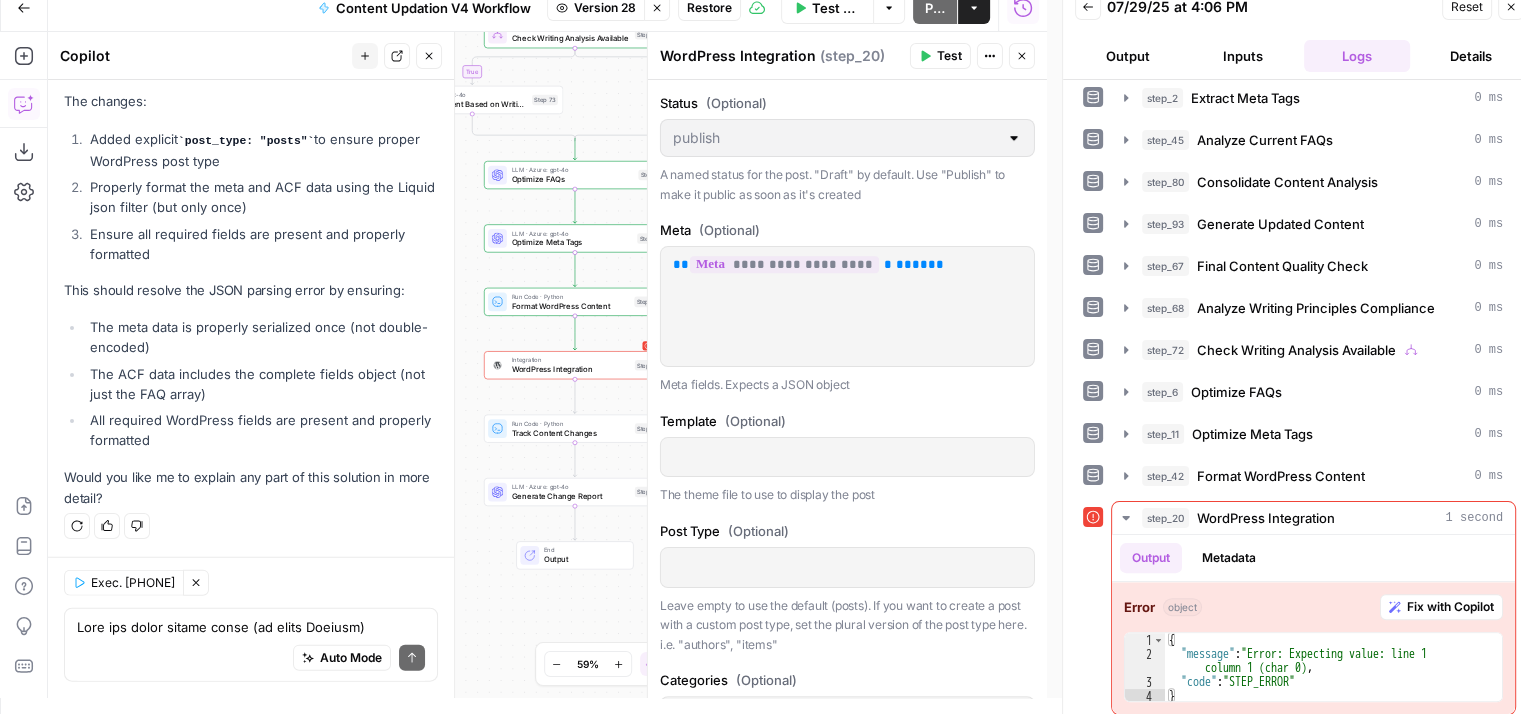 click on "Restore" at bounding box center (709, 8) 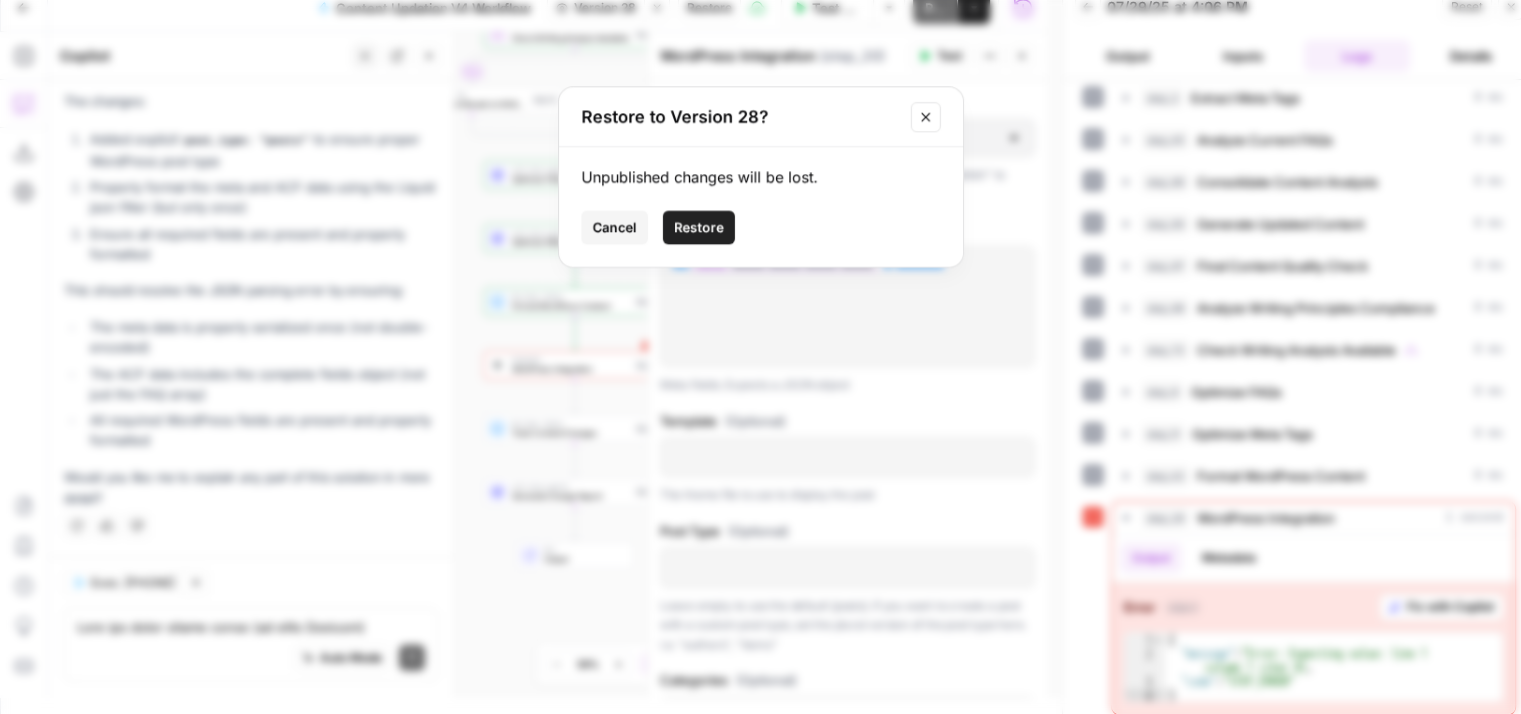 click on "Restore to Version 28? Unpublished changes will be lost. Cancel Restore" at bounding box center [760, 357] 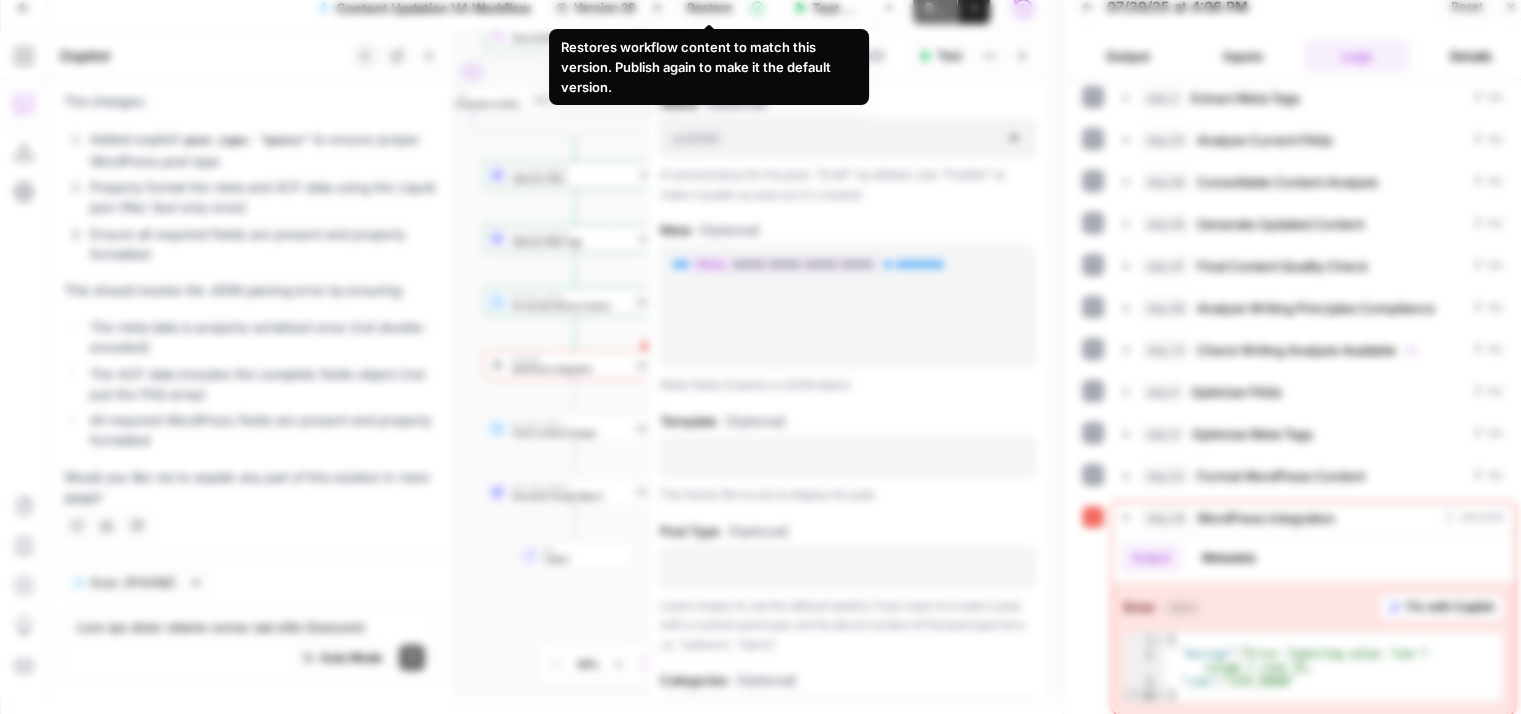 scroll, scrollTop: 11, scrollLeft: 0, axis: vertical 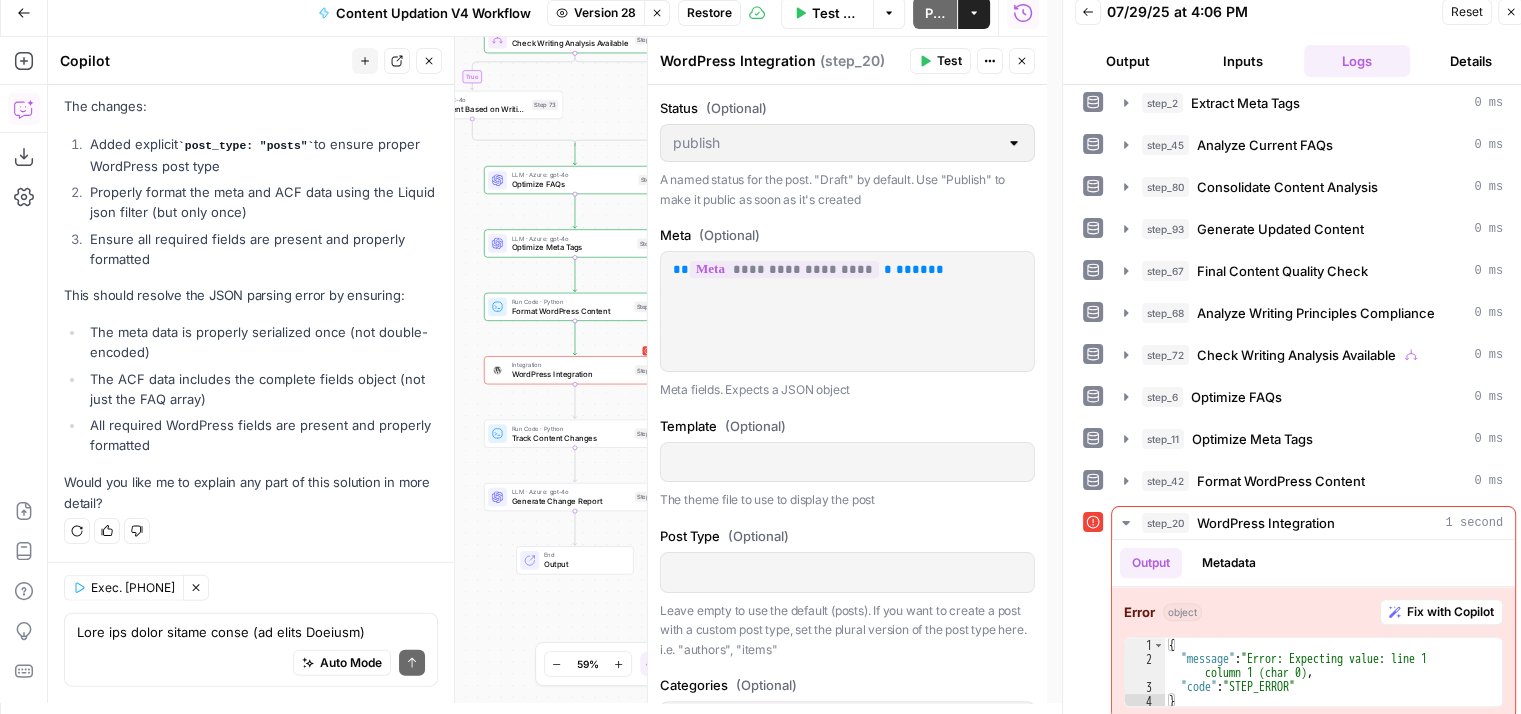 click on "Restore" at bounding box center [709, 13] 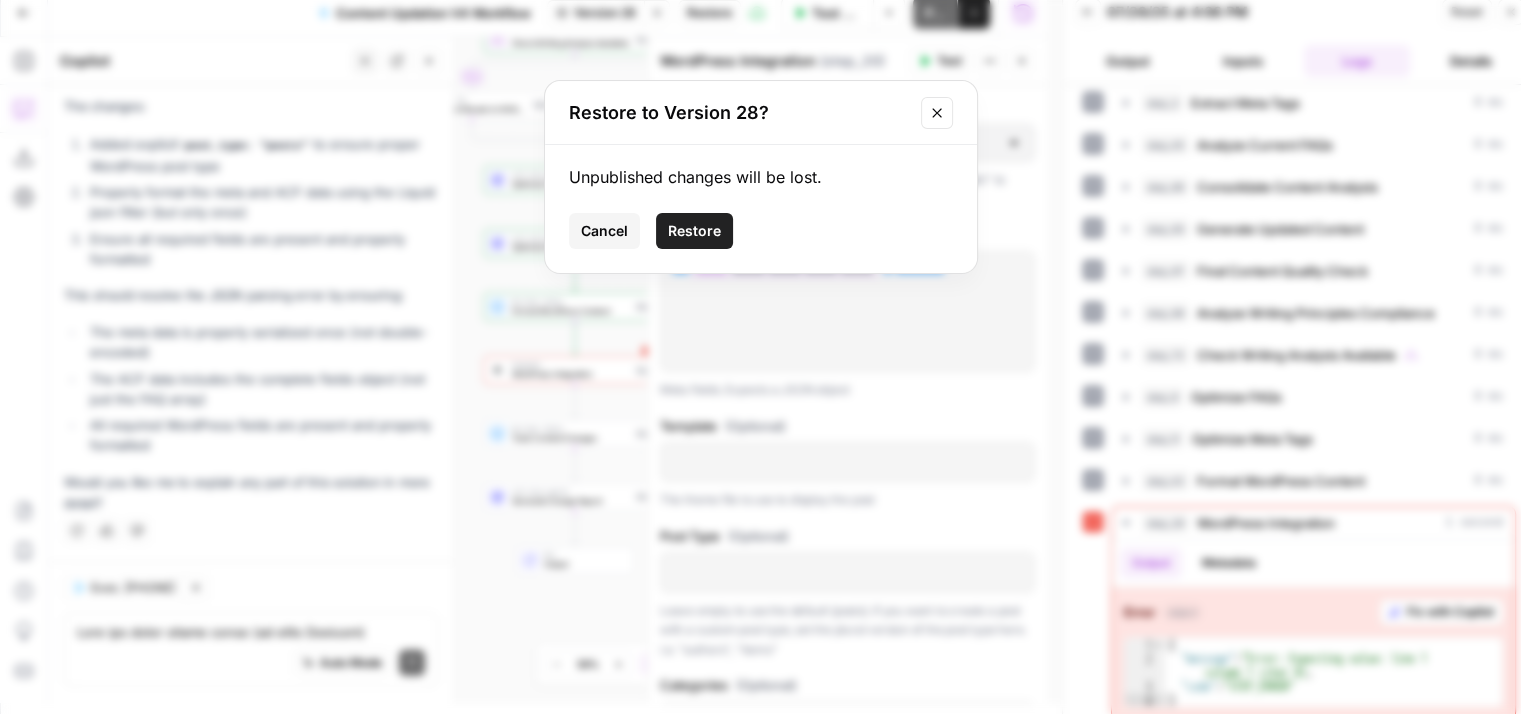 click on "Cancel" at bounding box center [604, 231] 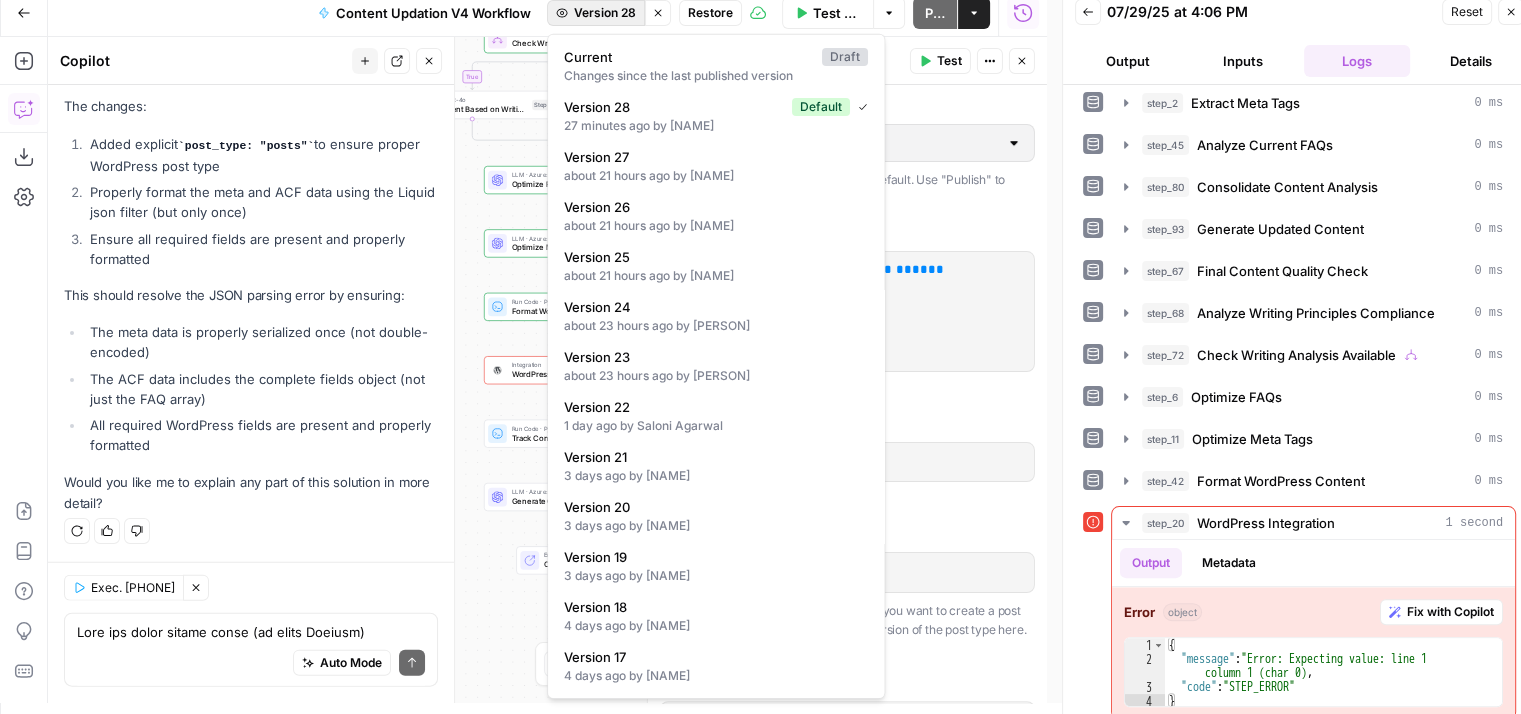 click on "Version 28" at bounding box center [605, 13] 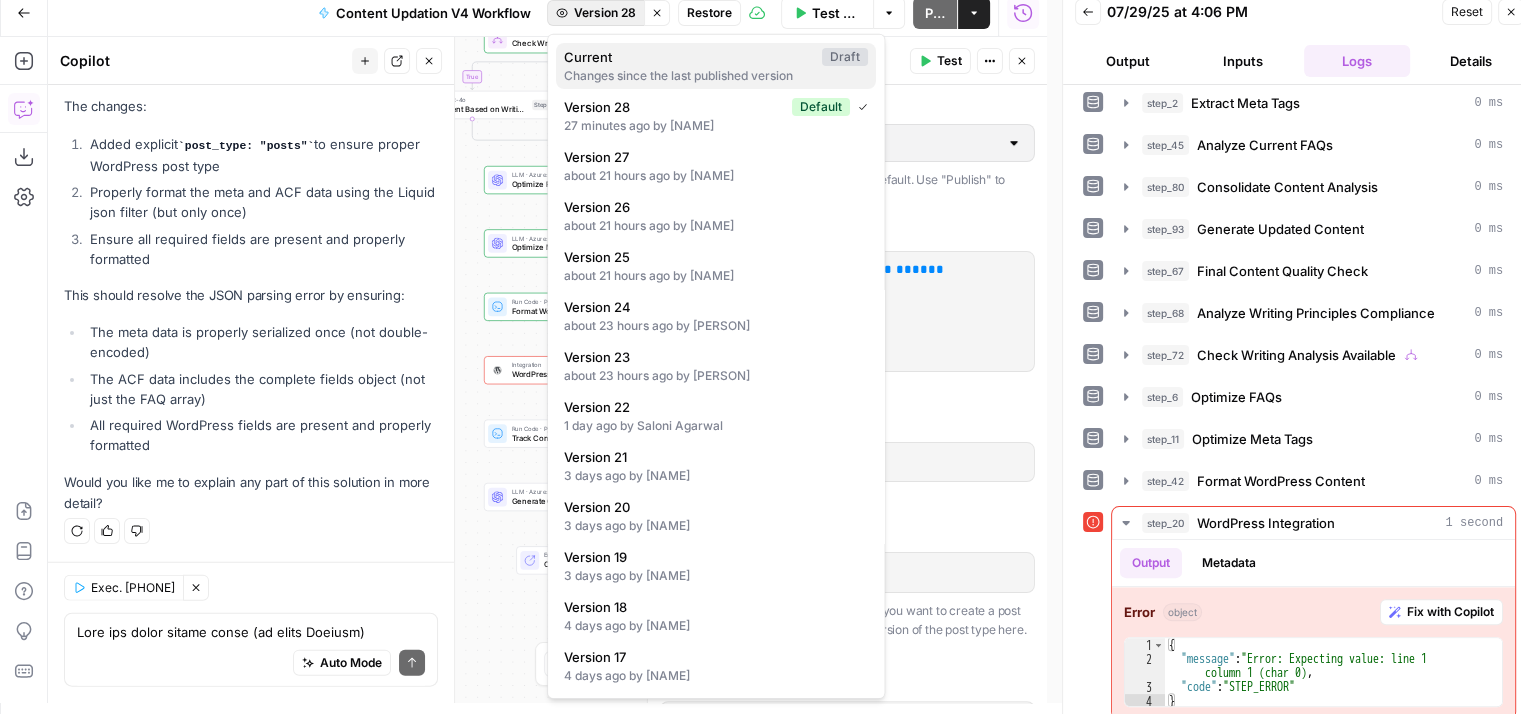 click on "Current" at bounding box center [689, 57] 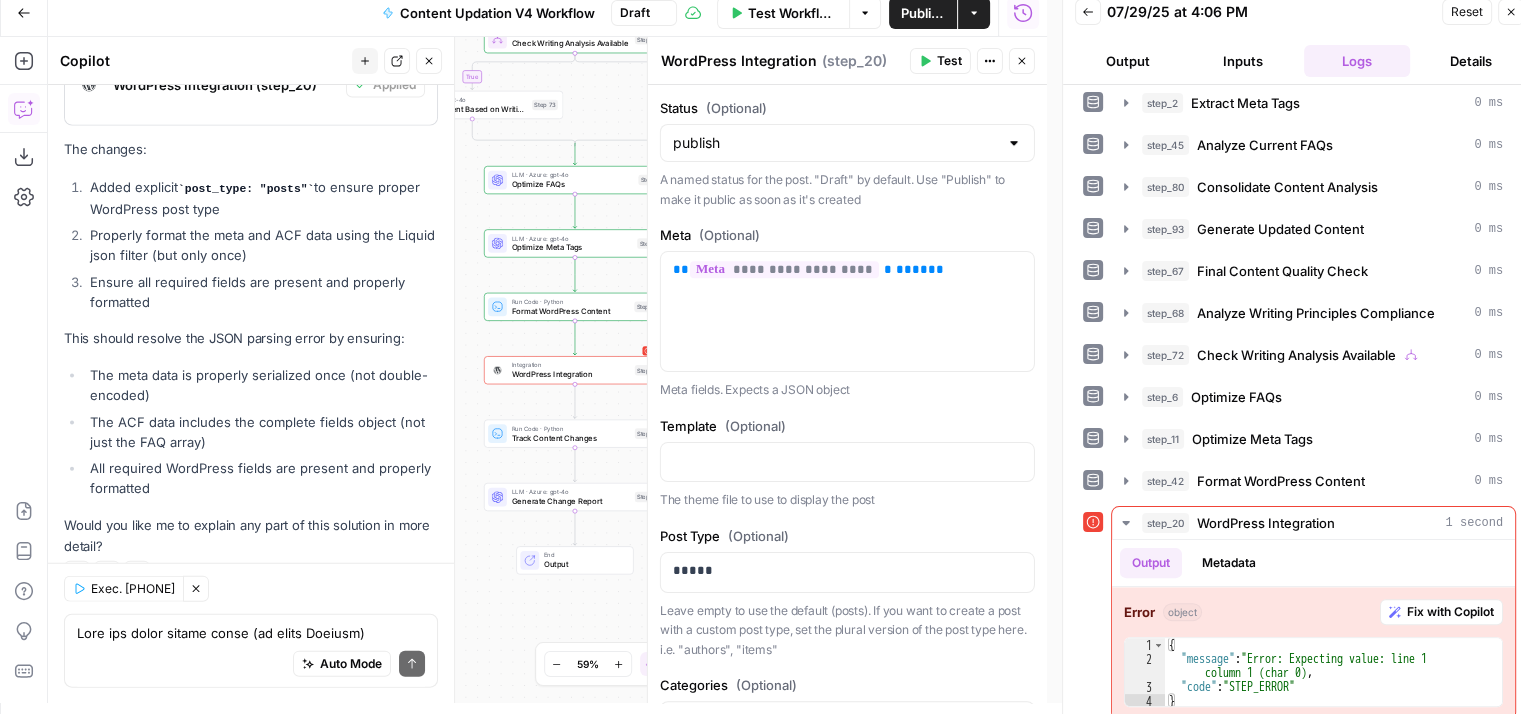 scroll, scrollTop: 4494, scrollLeft: 0, axis: vertical 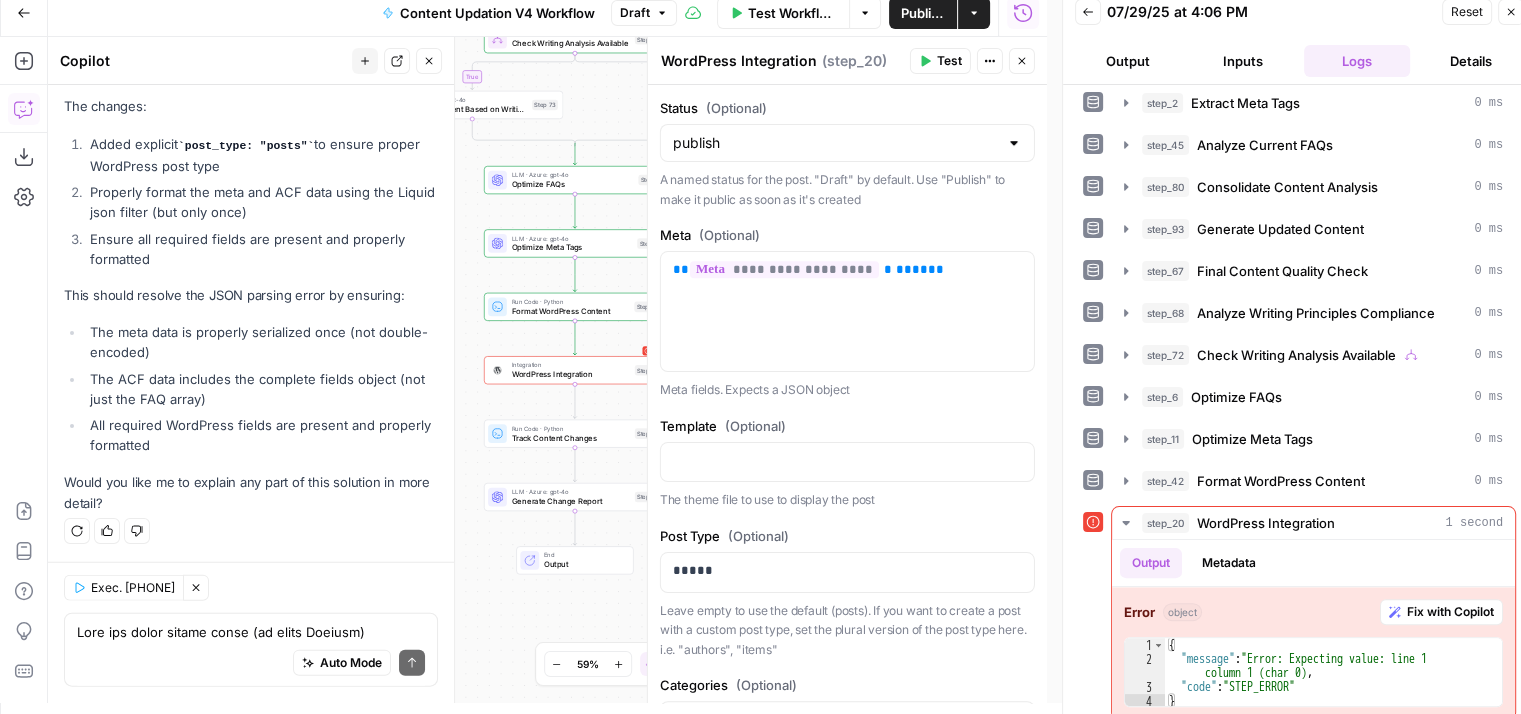 click on "Publish" at bounding box center (923, 13) 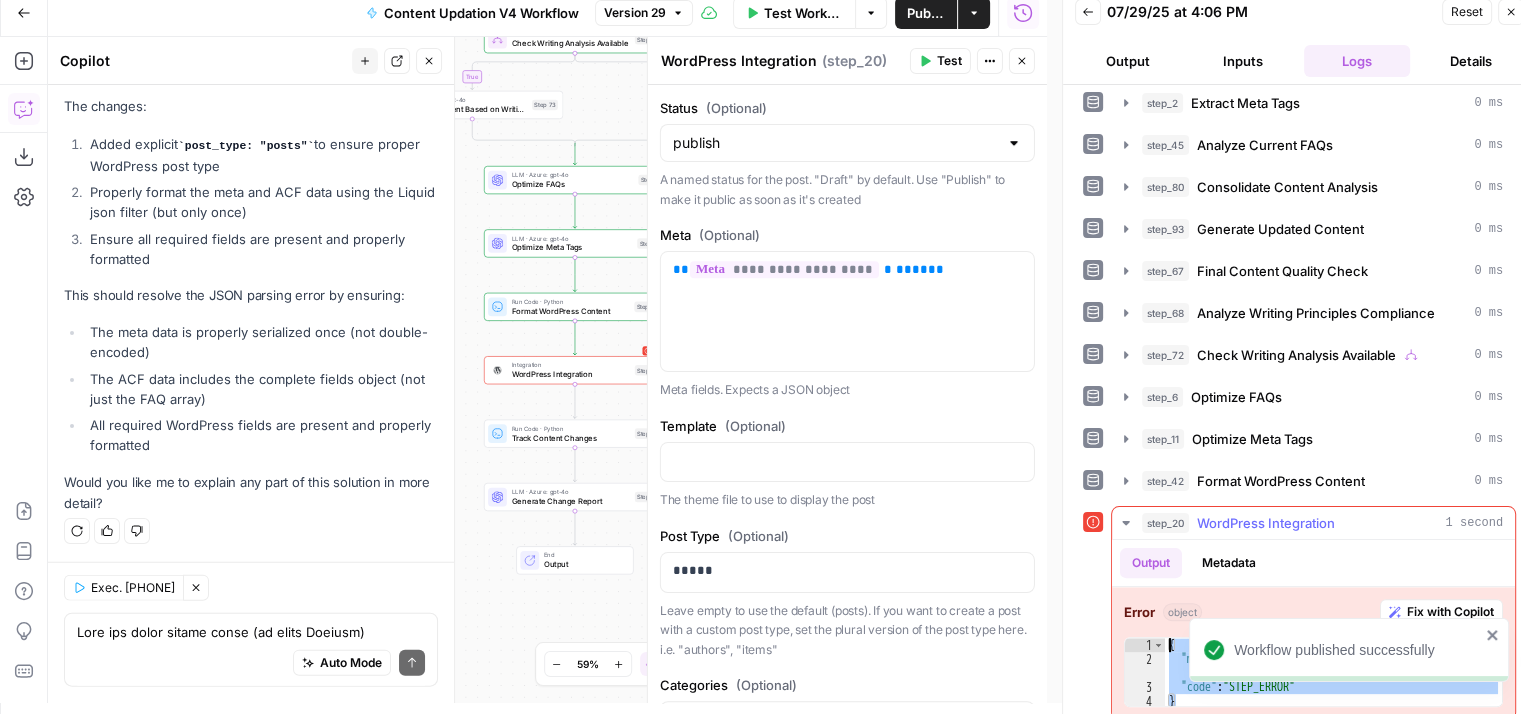 drag, startPoint x: 1180, startPoint y: 692, endPoint x: 1167, endPoint y: 632, distance: 61.39218 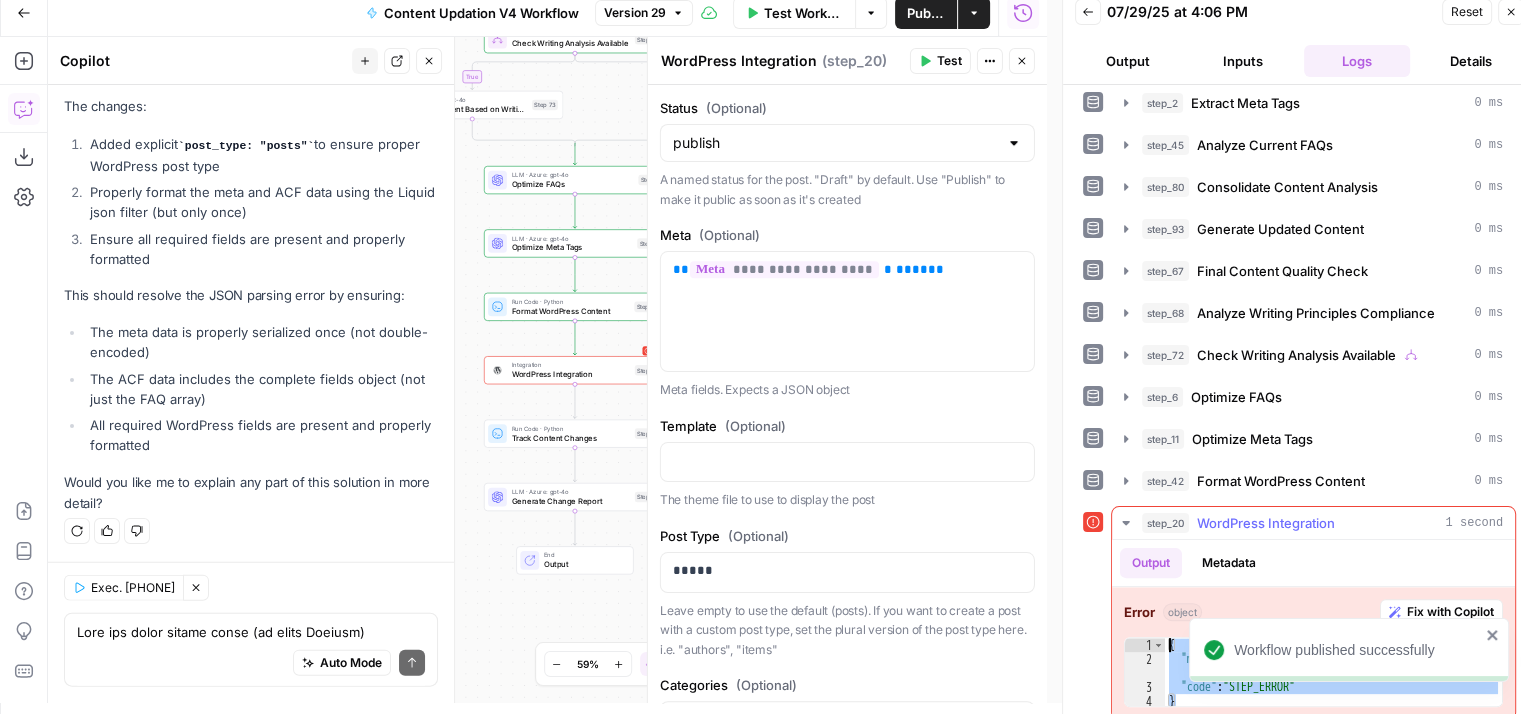 click on "{    "message" :  "Error: Expecting value: line 1         column 1 (char 0)" ,    "code" :  "STEP_ERROR" }" at bounding box center [1333, 687] 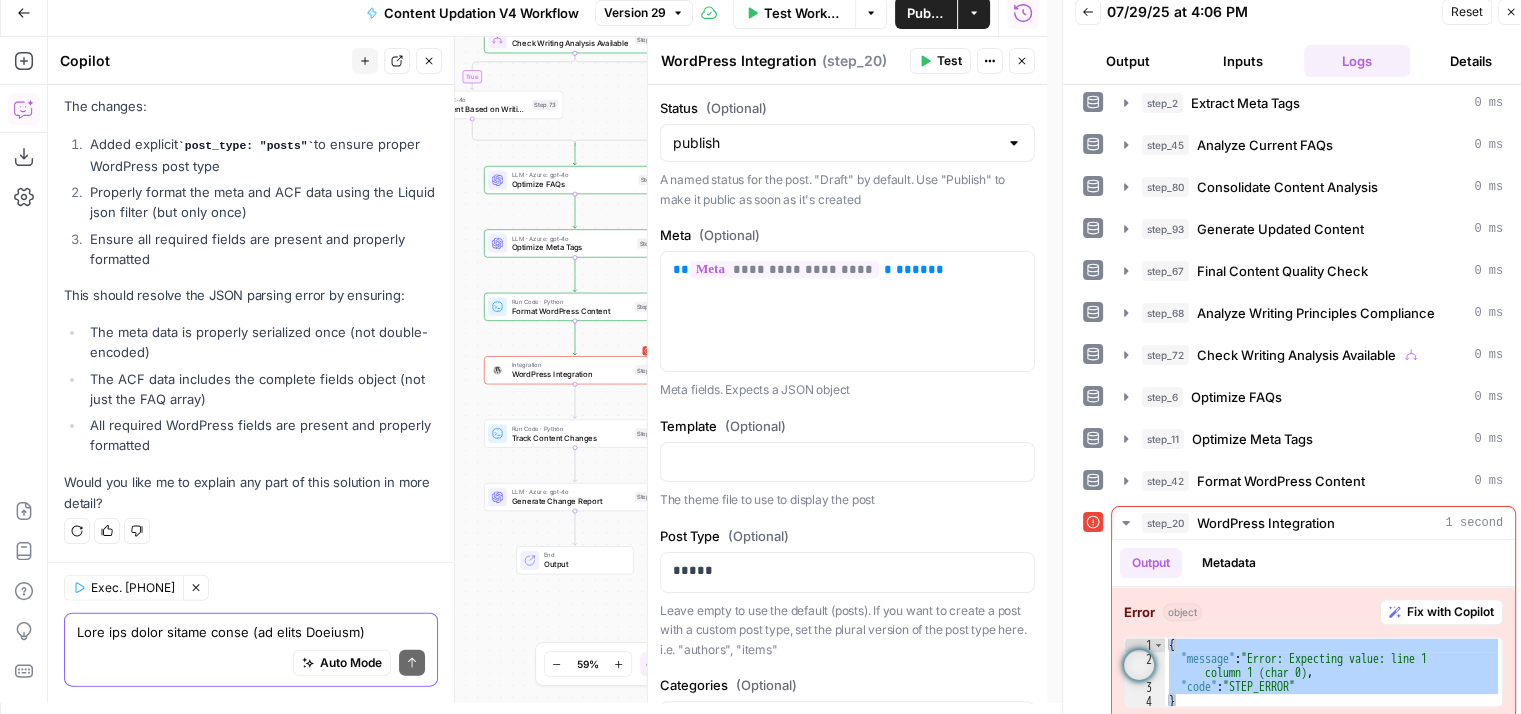 click at bounding box center [251, 632] 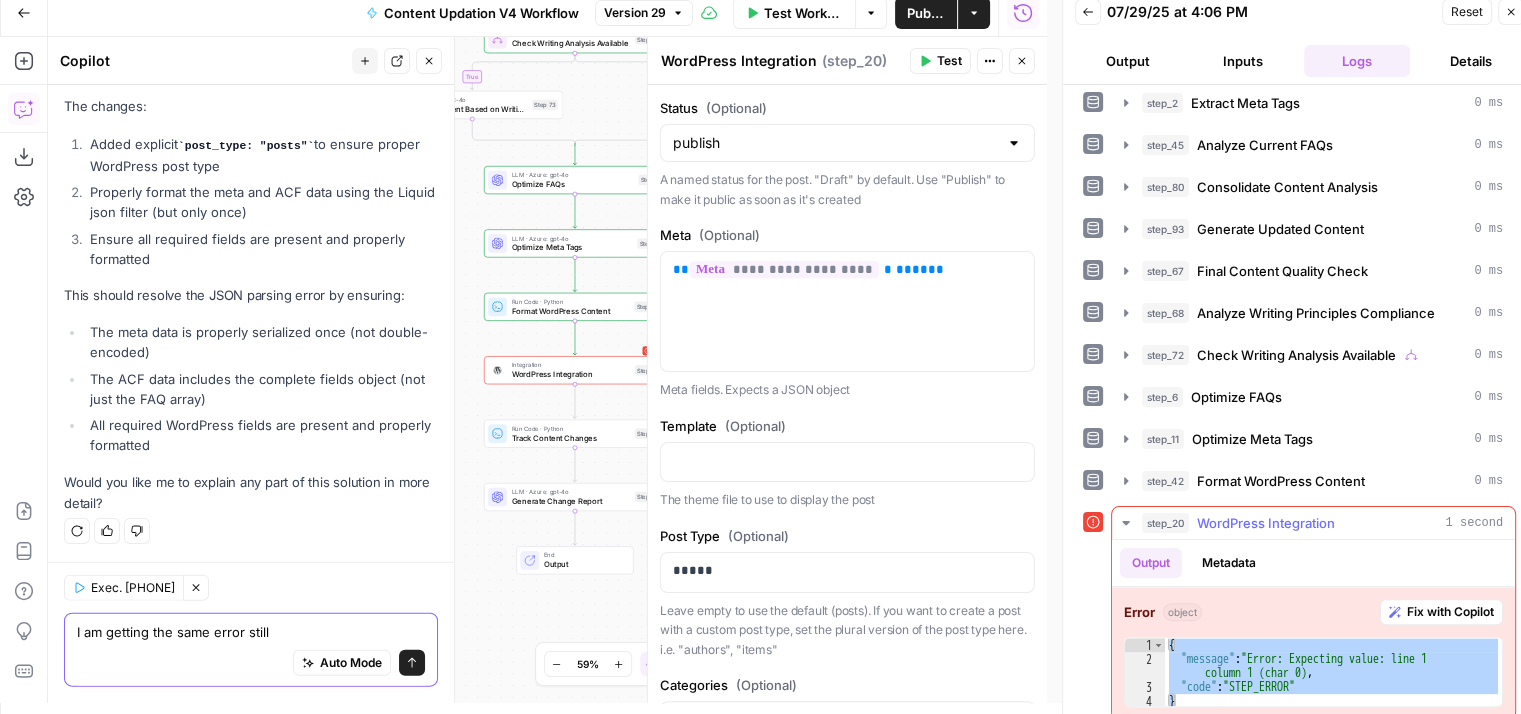type on "I am getting the same error still" 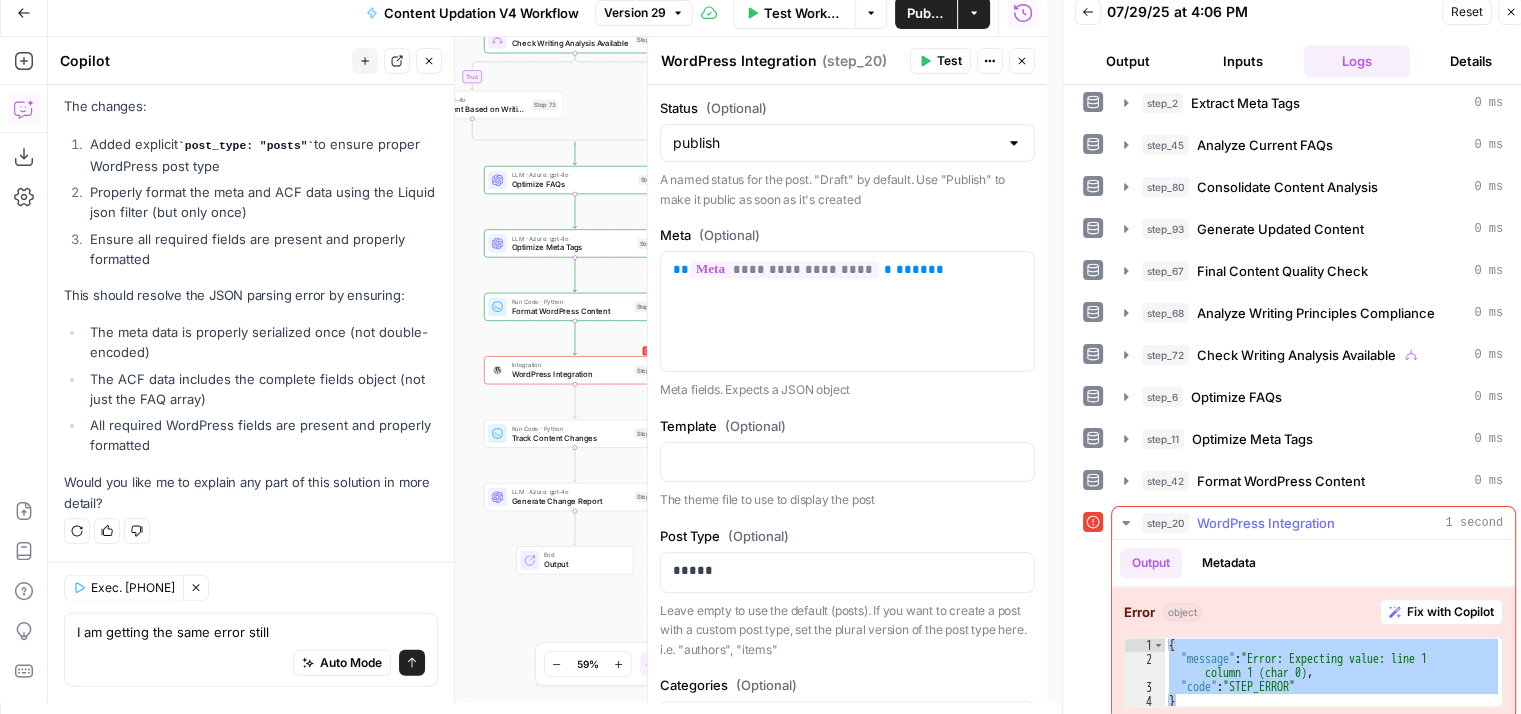 click on "**********" at bounding box center [1313, 672] 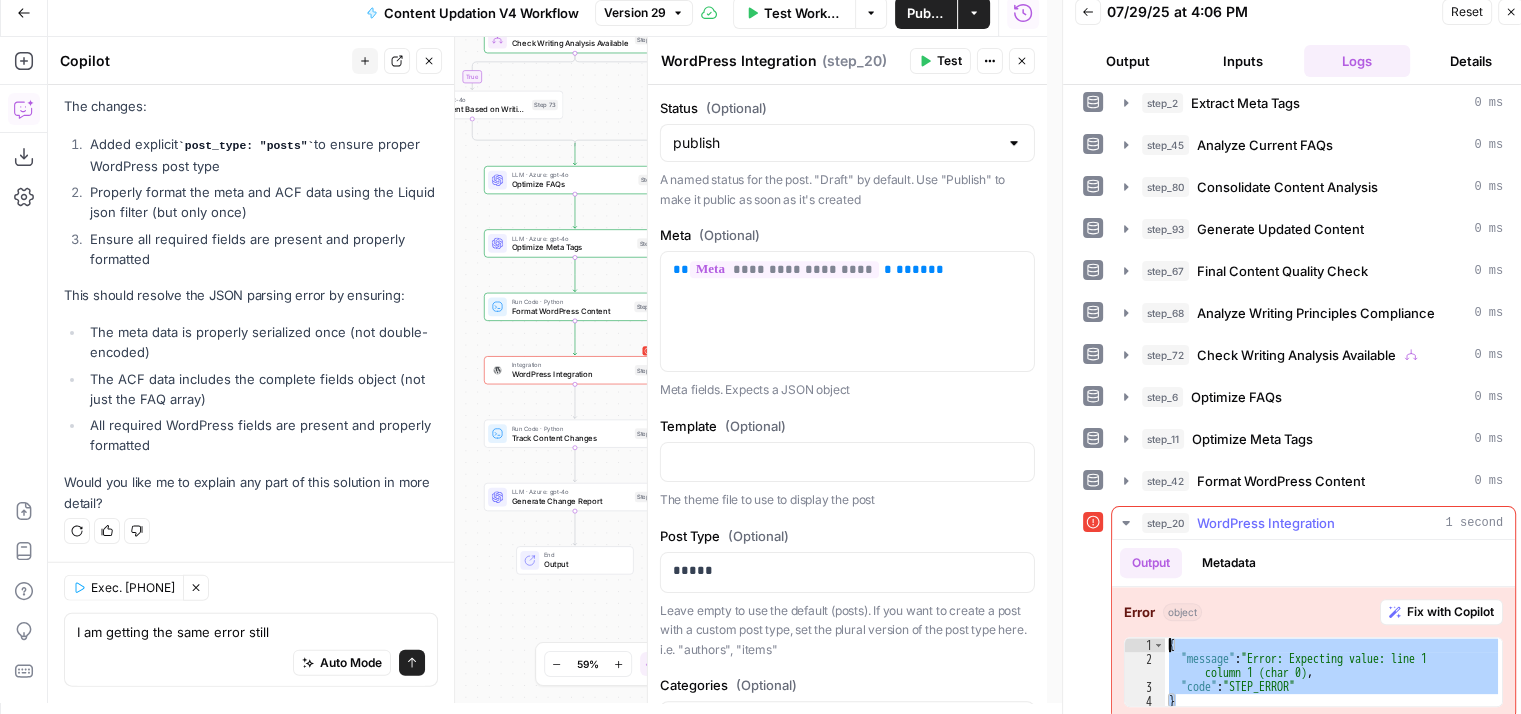 click on "{    "message" :  "Error: Expecting value: line 1         column 1 (char 0)" ,    "code" :  "STEP_ERROR" }" at bounding box center (1333, 672) 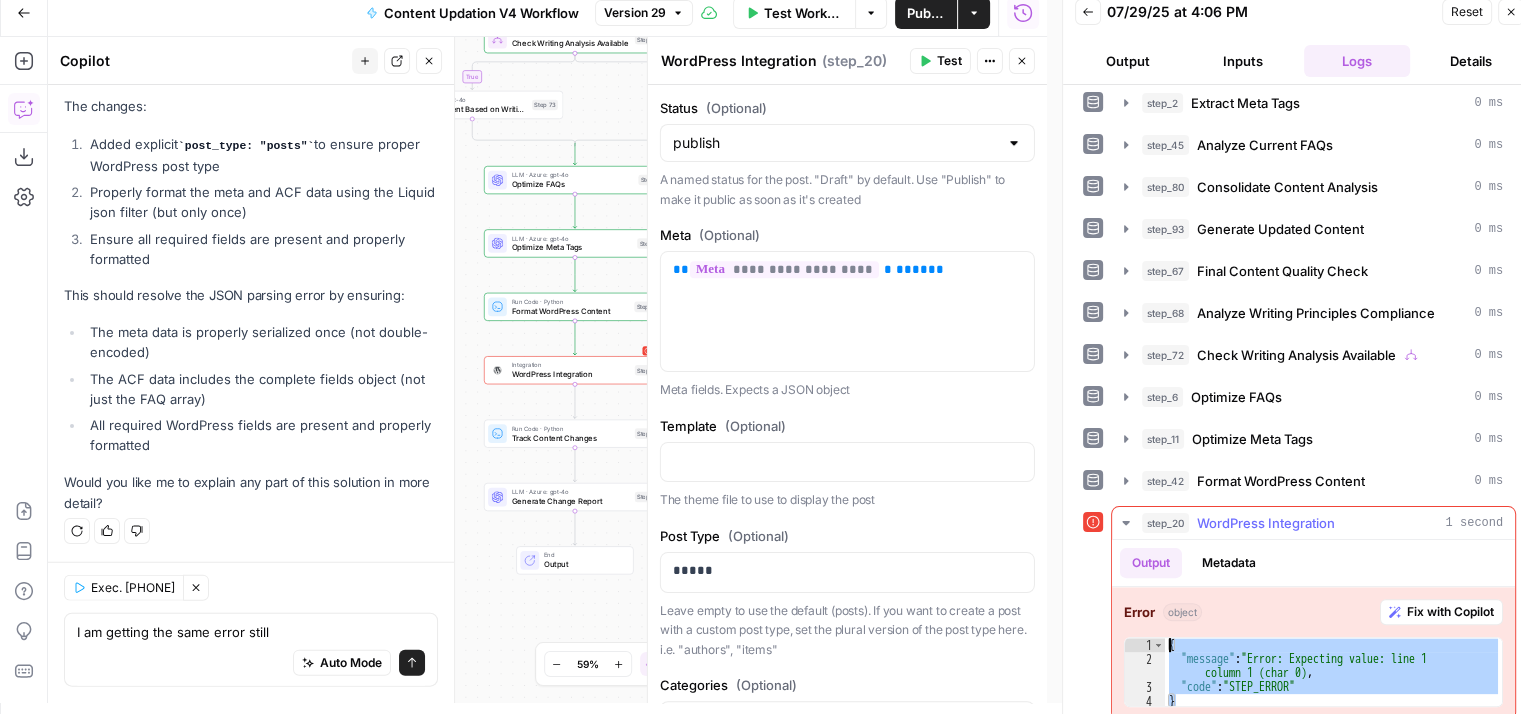 drag, startPoint x: 1193, startPoint y: 689, endPoint x: 1164, endPoint y: 628, distance: 67.54258 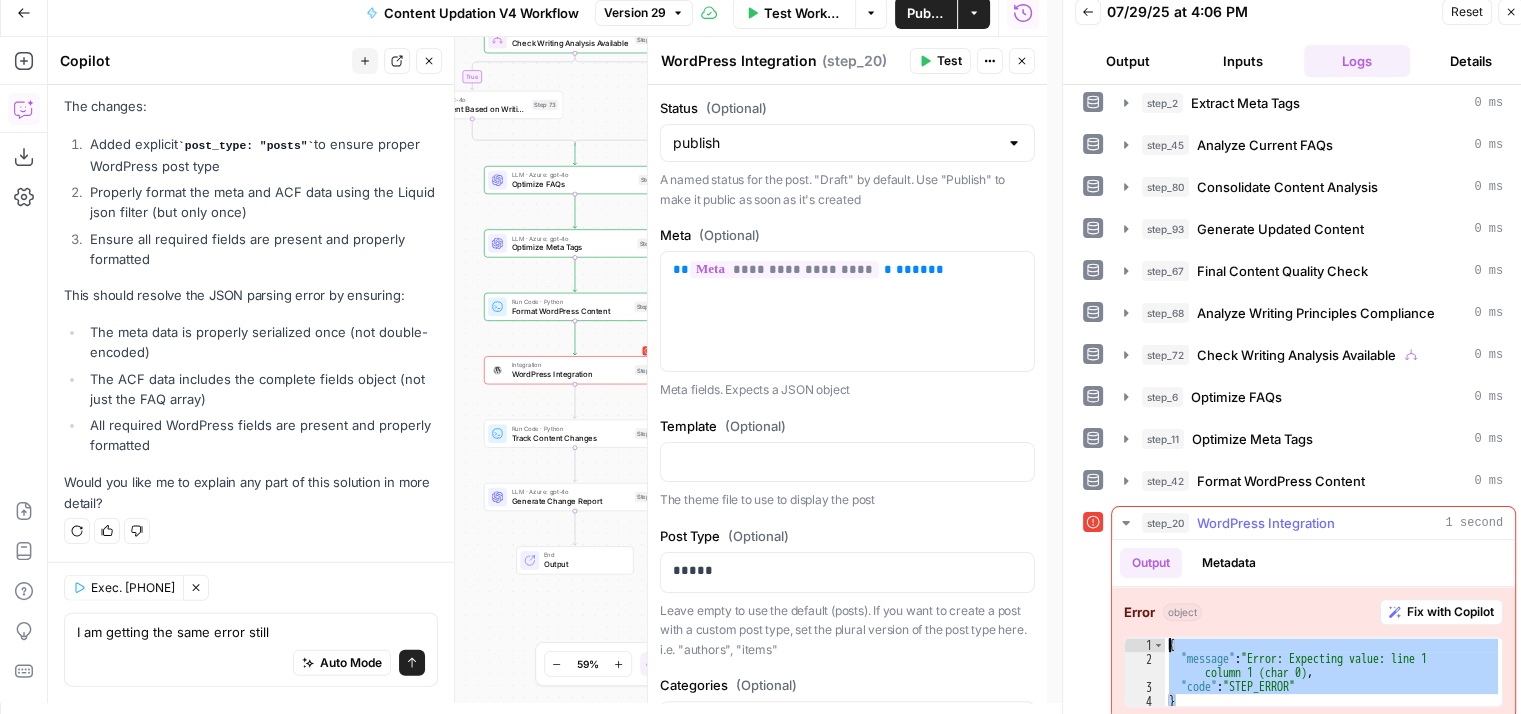 click on "{    "message" :  "Error: Expecting value: line 1         column 1 (char 0)" ,    "code" :  "STEP_ERROR" }" at bounding box center [1333, 687] 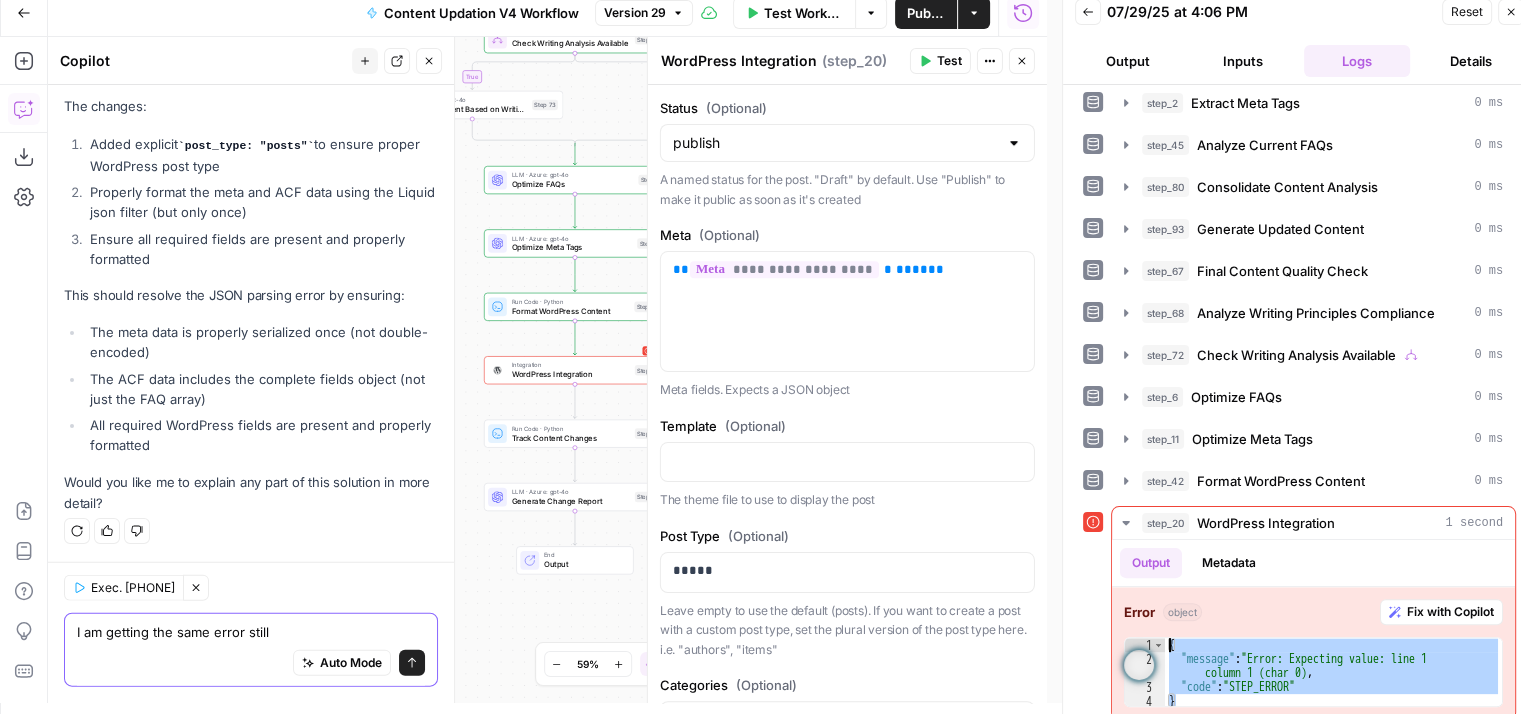 click on "I am getting the same error still" at bounding box center [251, 632] 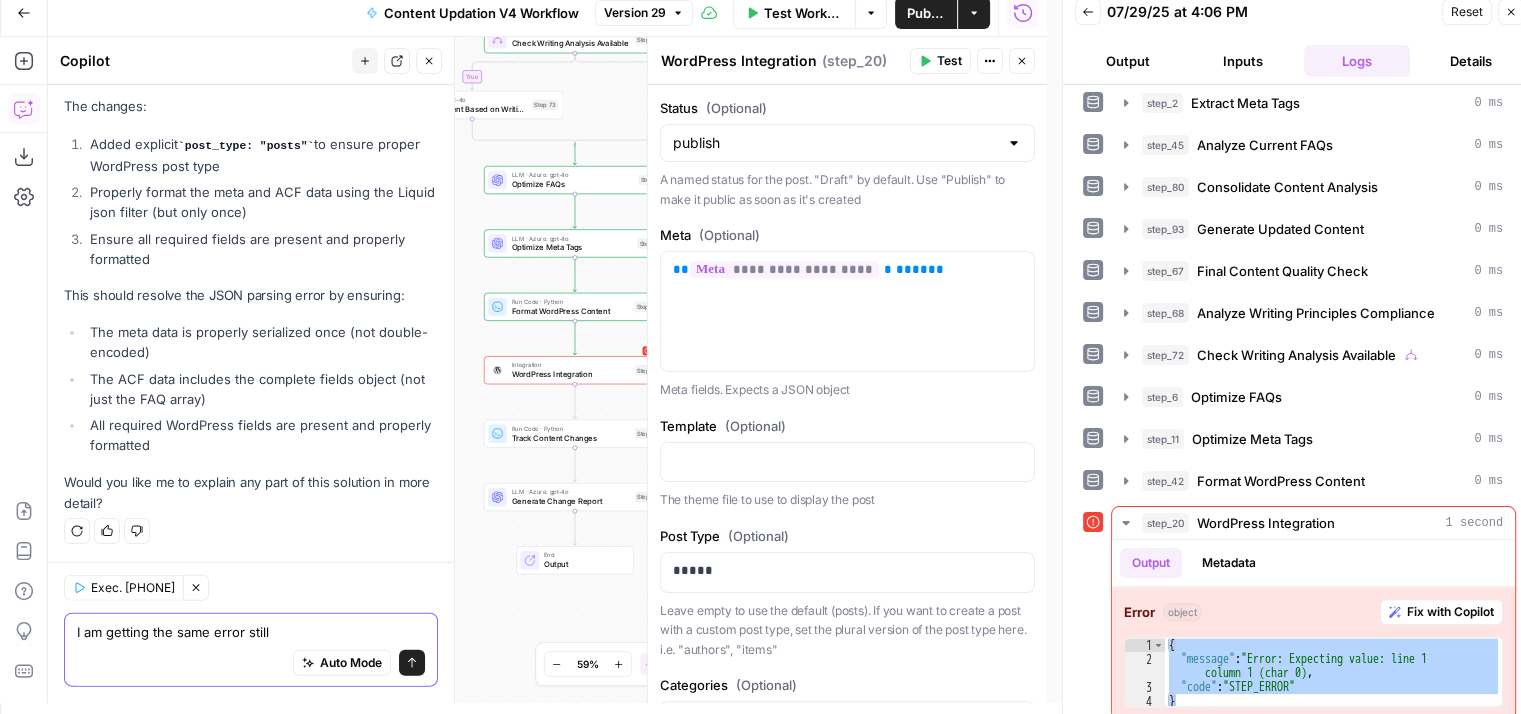 paste on "{
"message": "Error: Expecting value: line 1 column 1 (char 0)",
"code": "STEP_ERROR"
}" 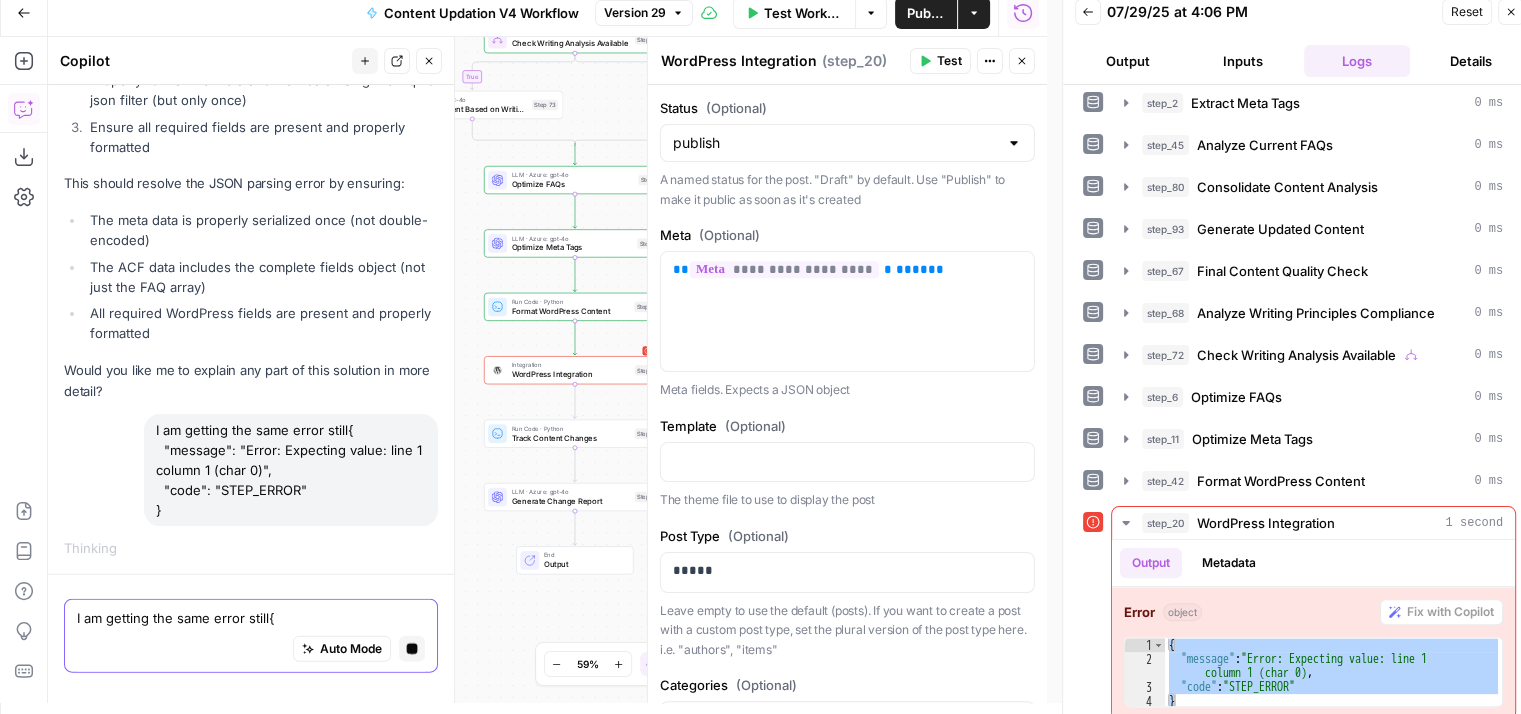 scroll, scrollTop: 4496, scrollLeft: 0, axis: vertical 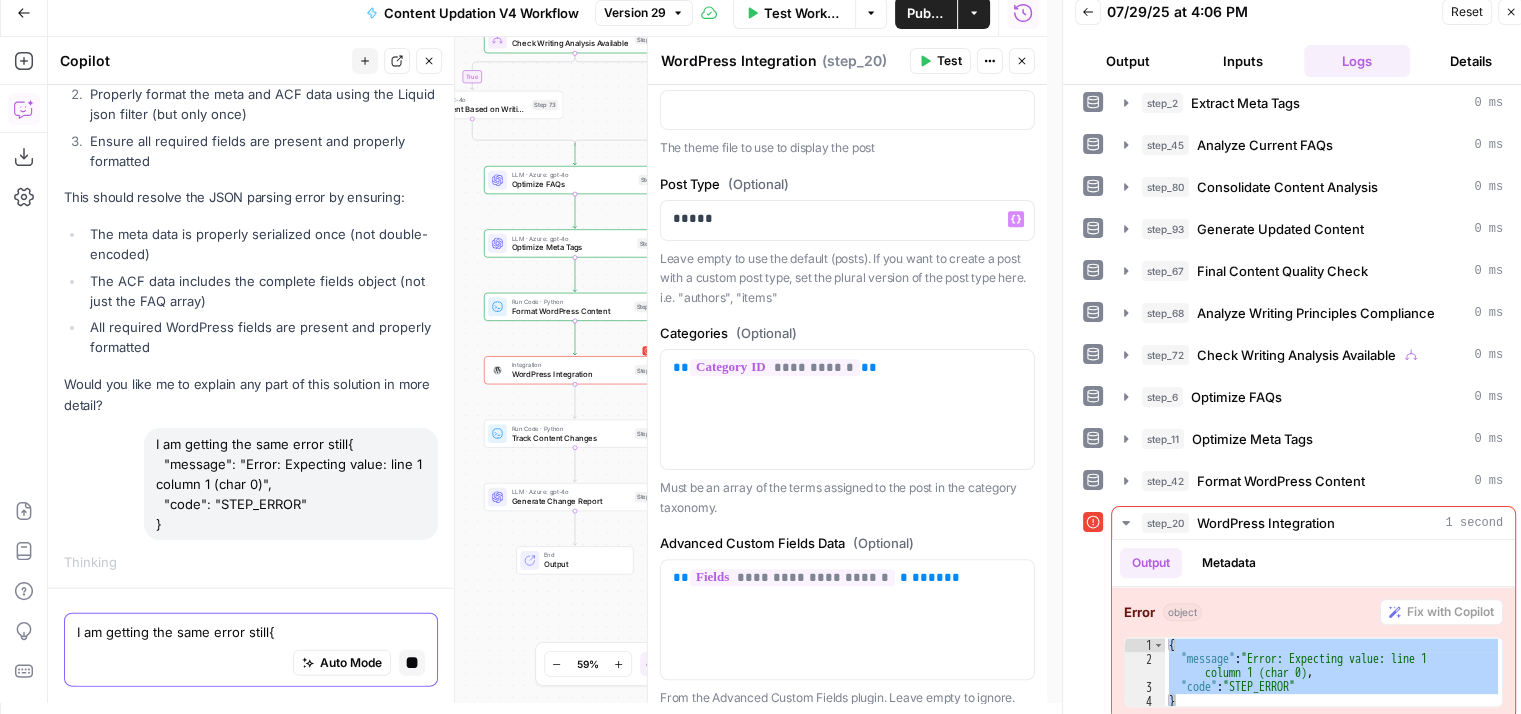 type 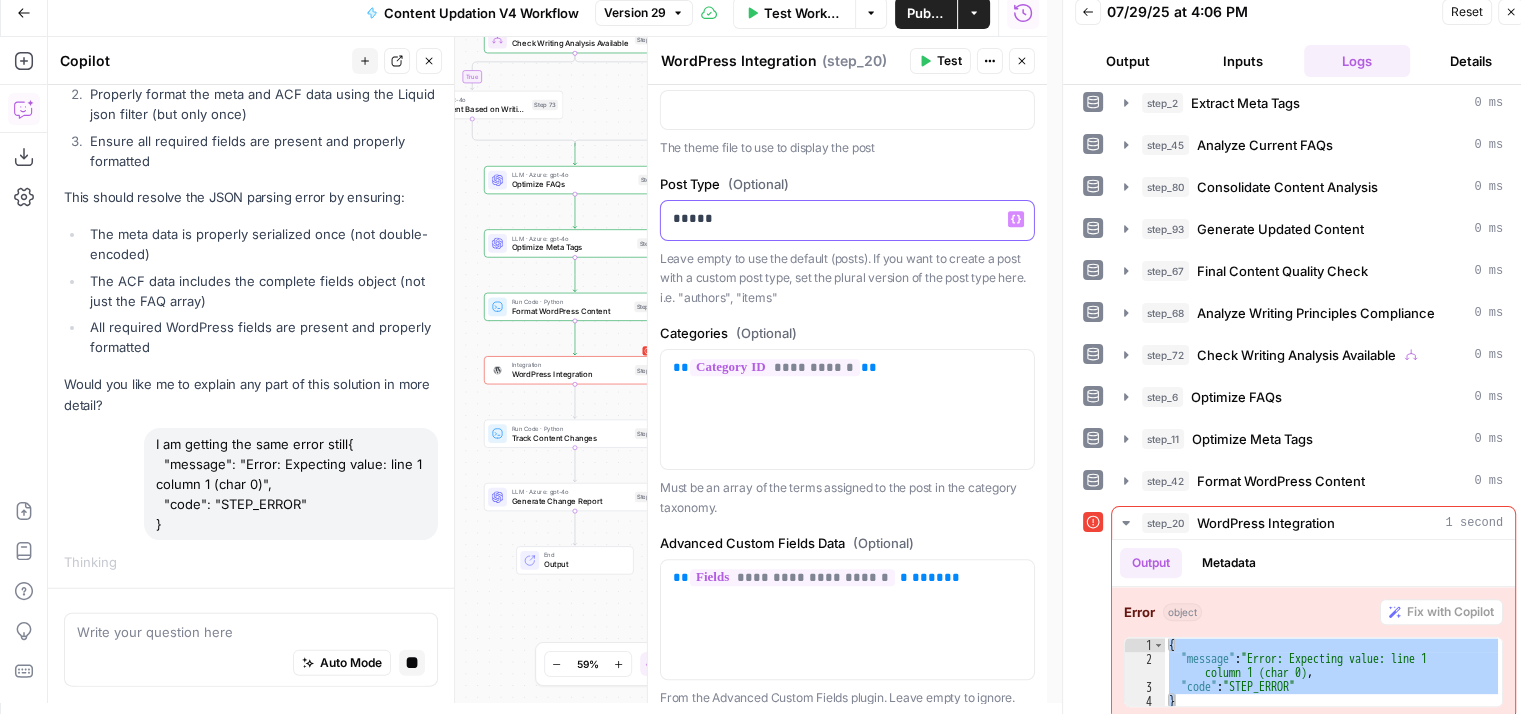click on "*****" at bounding box center (840, 219) 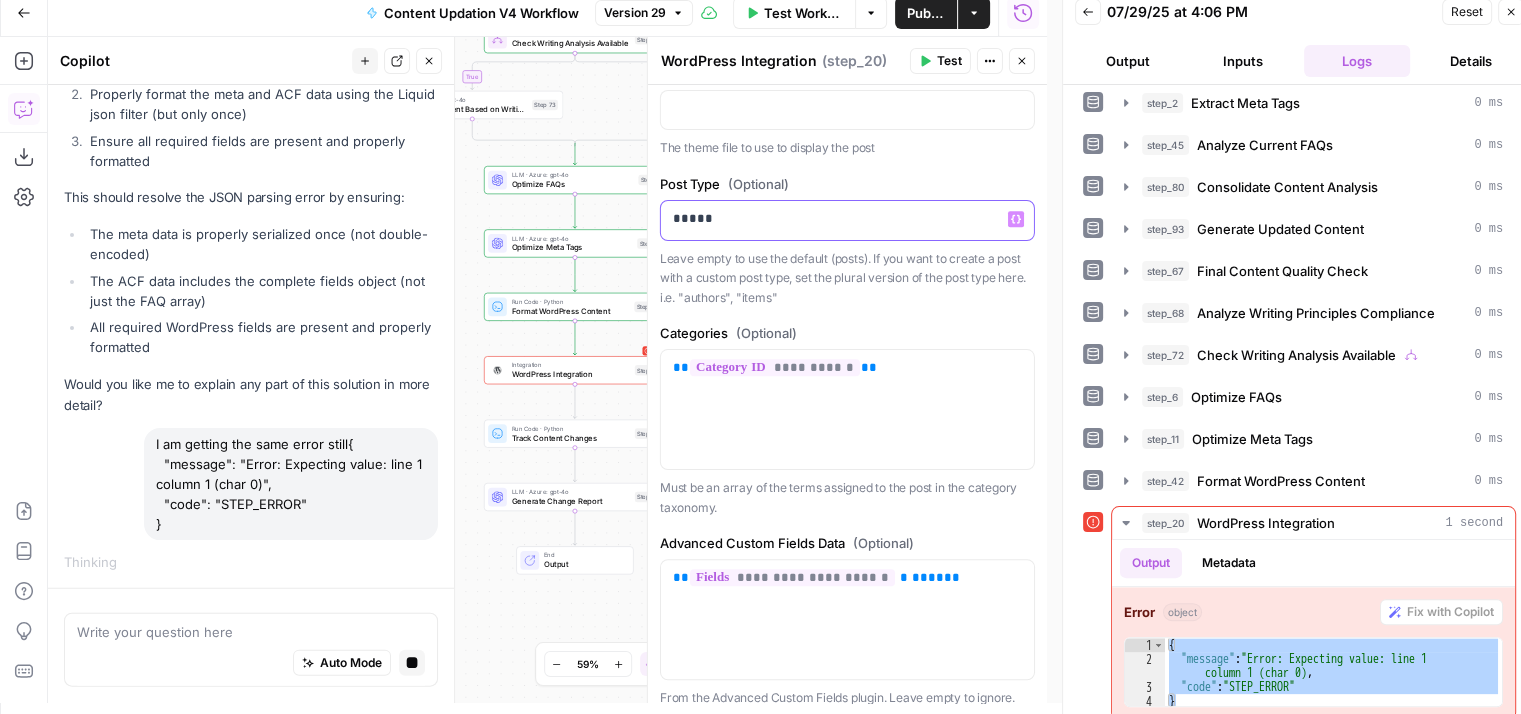 type 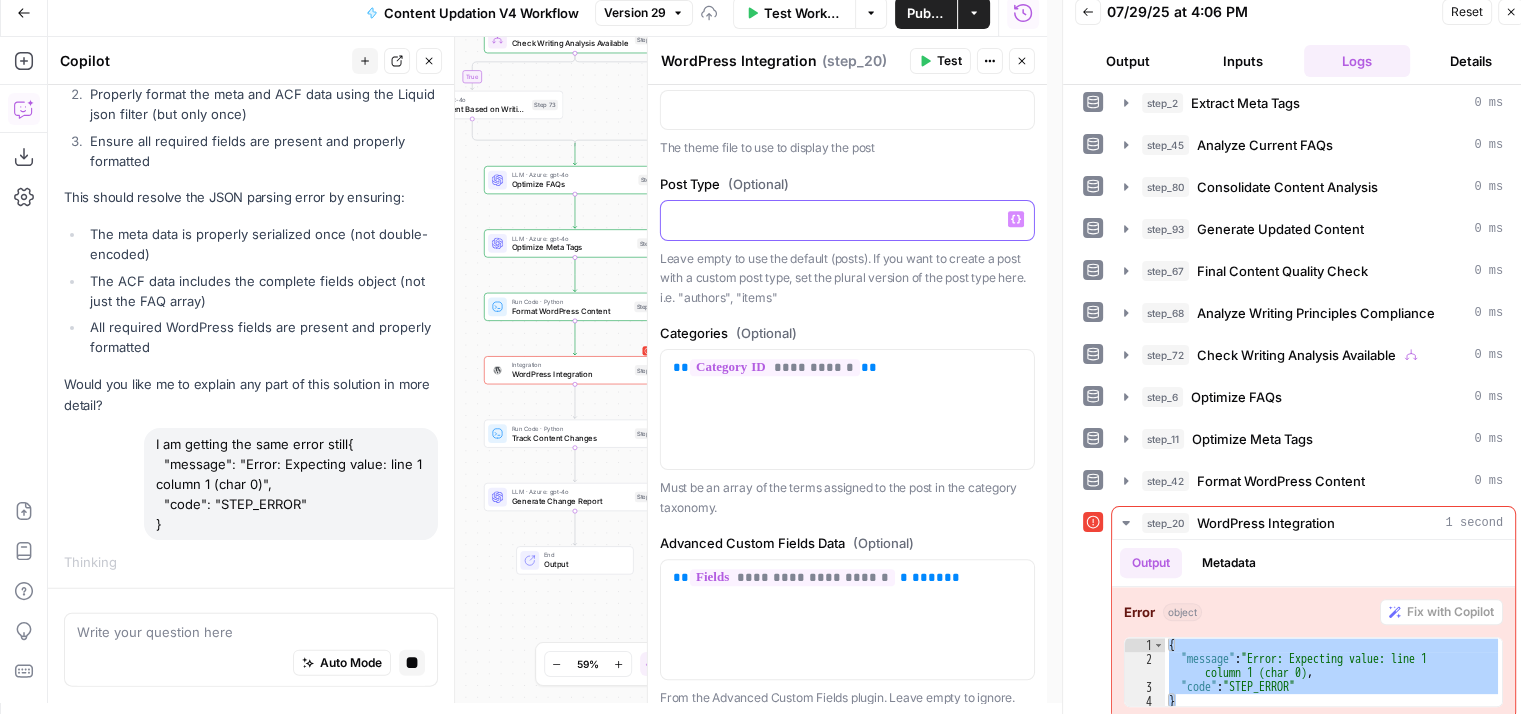 scroll, scrollTop: 1669, scrollLeft: 0, axis: vertical 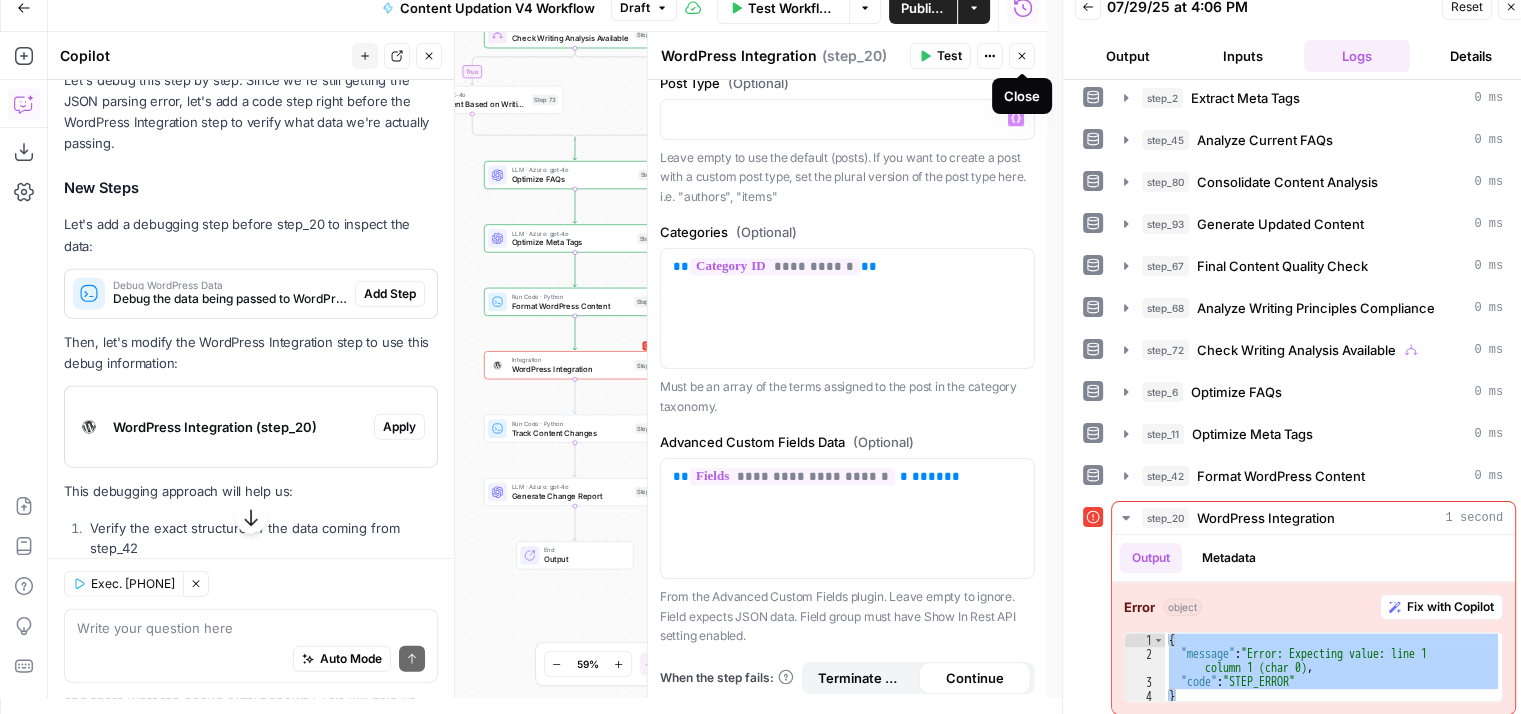 click 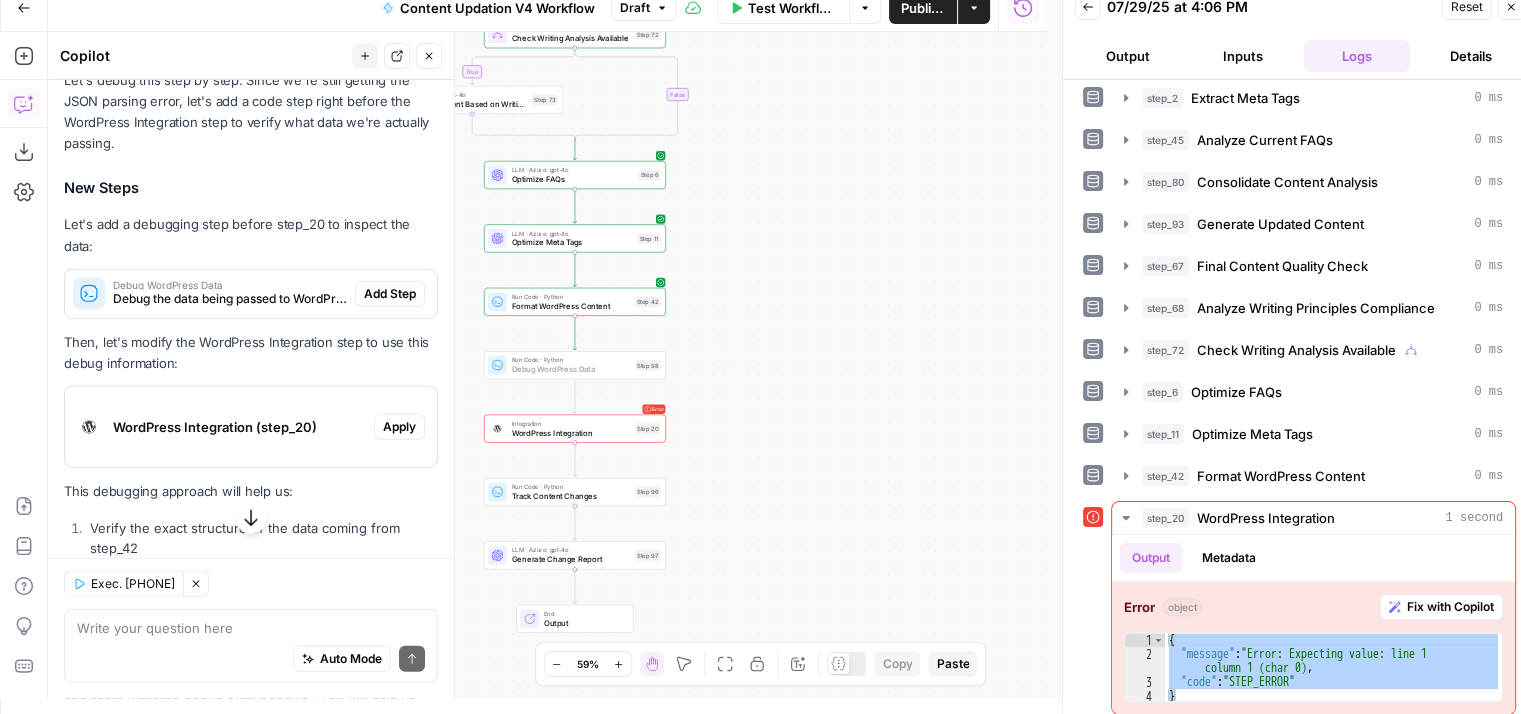 click on "Add Step" at bounding box center [390, 294] 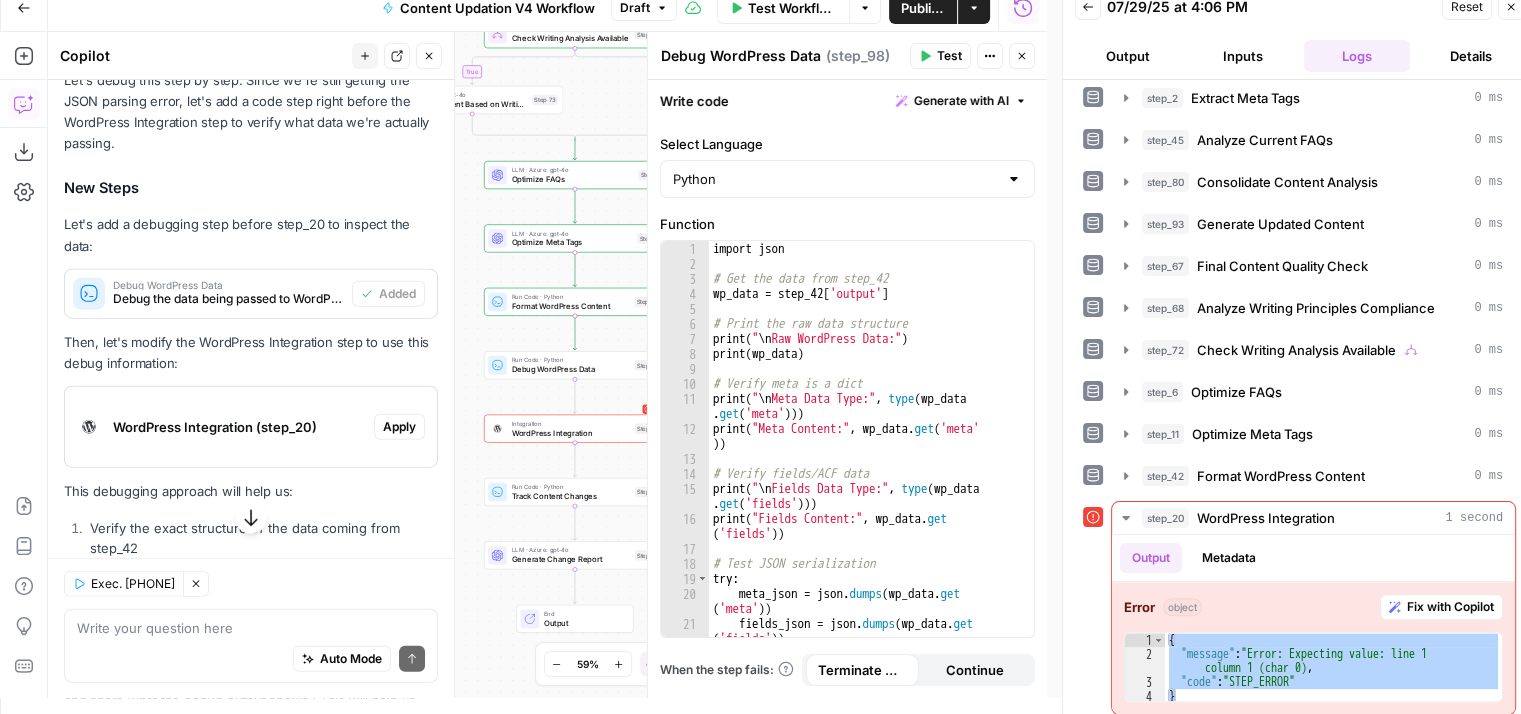 click on "Test" at bounding box center (940, 56) 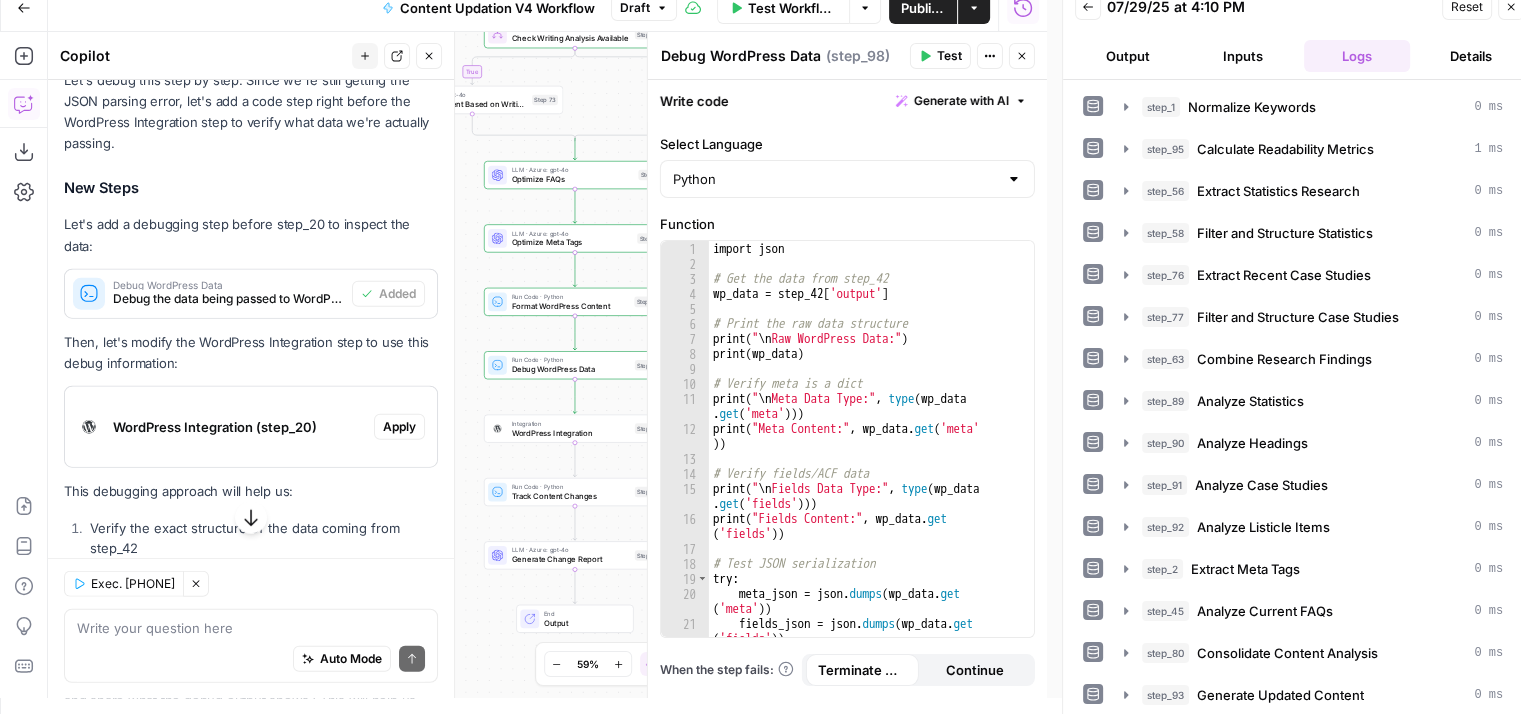 scroll, scrollTop: 792, scrollLeft: 0, axis: vertical 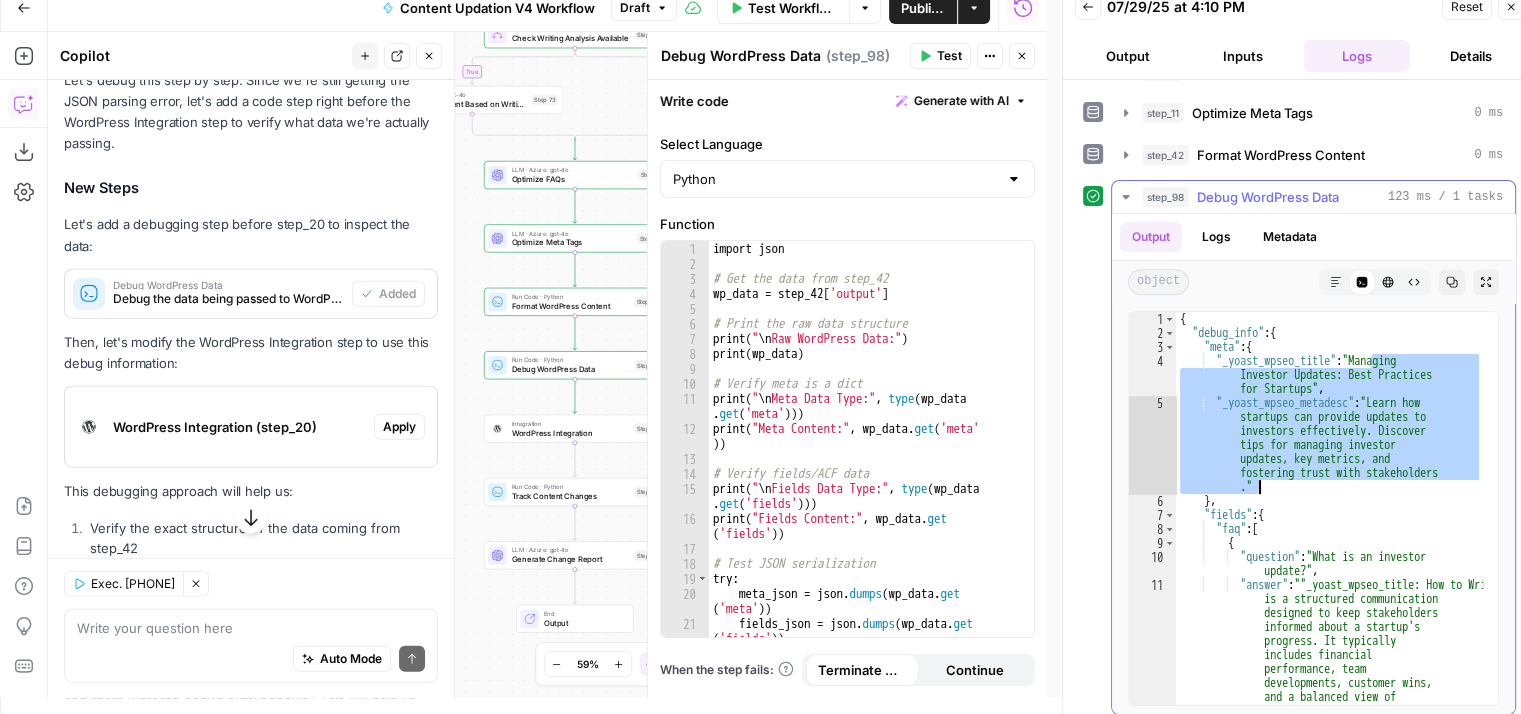 drag, startPoint x: 1368, startPoint y: 349, endPoint x: 1417, endPoint y: 472, distance: 132.40091 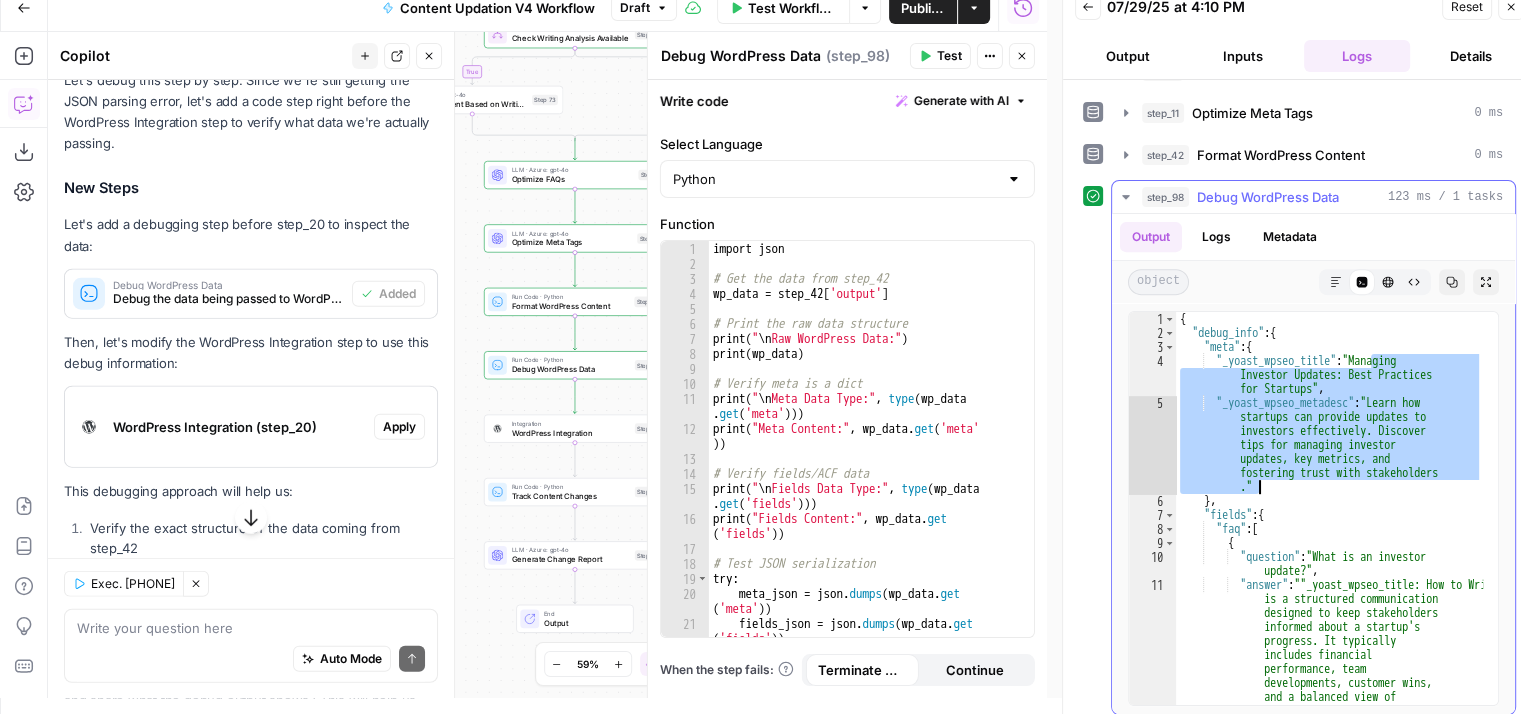 click on "{    "debug_info" :  {      "meta" :  {         "_yoast_wpseo_title" :  "Managing             Investor Updates: Best Practices             for Startups" ,         "_yoast_wpseo_metadesc" :  "Learn how             startups can provide updates to             investors effectively. Discover             tips for managing investor             updates, key metrics, and             fostering trust with stakeholders            ."      } ,      "fields" :  {         "faq" :  [           {              "question" :  "What is an investor                 update?" ,              "answer" :  "<p>An investor update                 is a structured communication                 designed to keep stakeholders                 informed about a startup's                 progress. It typically                 includes financial                 .</p>"" at bounding box center (1329, 593) 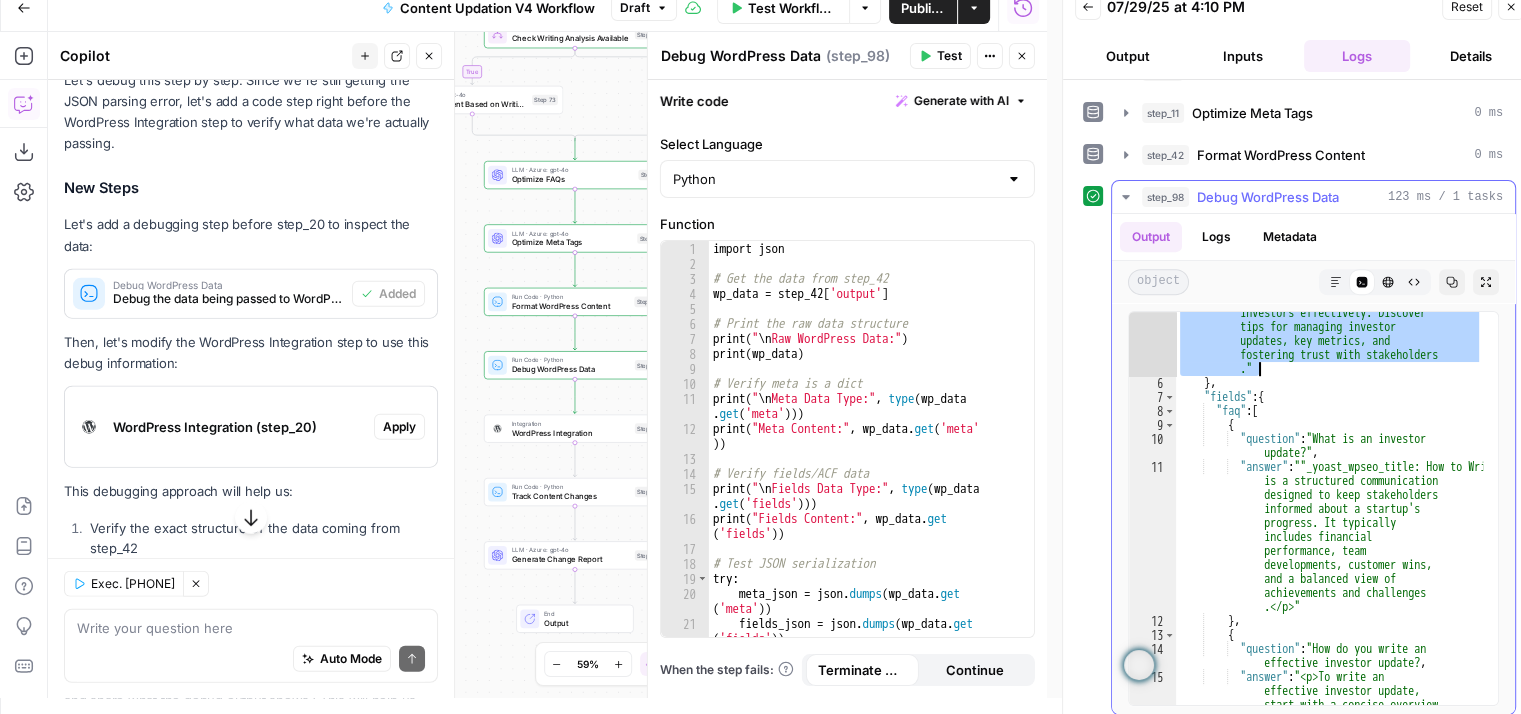 scroll, scrollTop: 125, scrollLeft: 0, axis: vertical 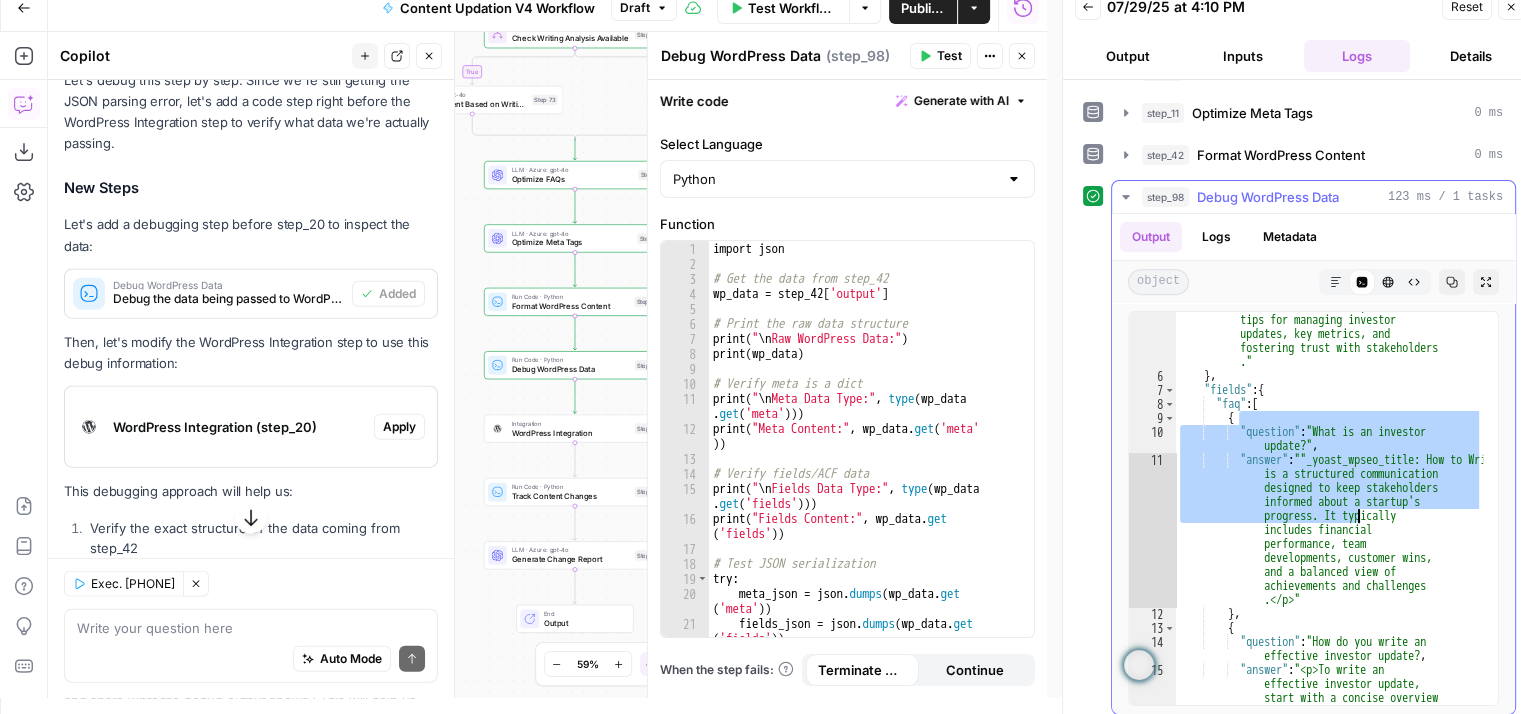 drag, startPoint x: 1315, startPoint y: 413, endPoint x: 1356, endPoint y: 587, distance: 178.76521 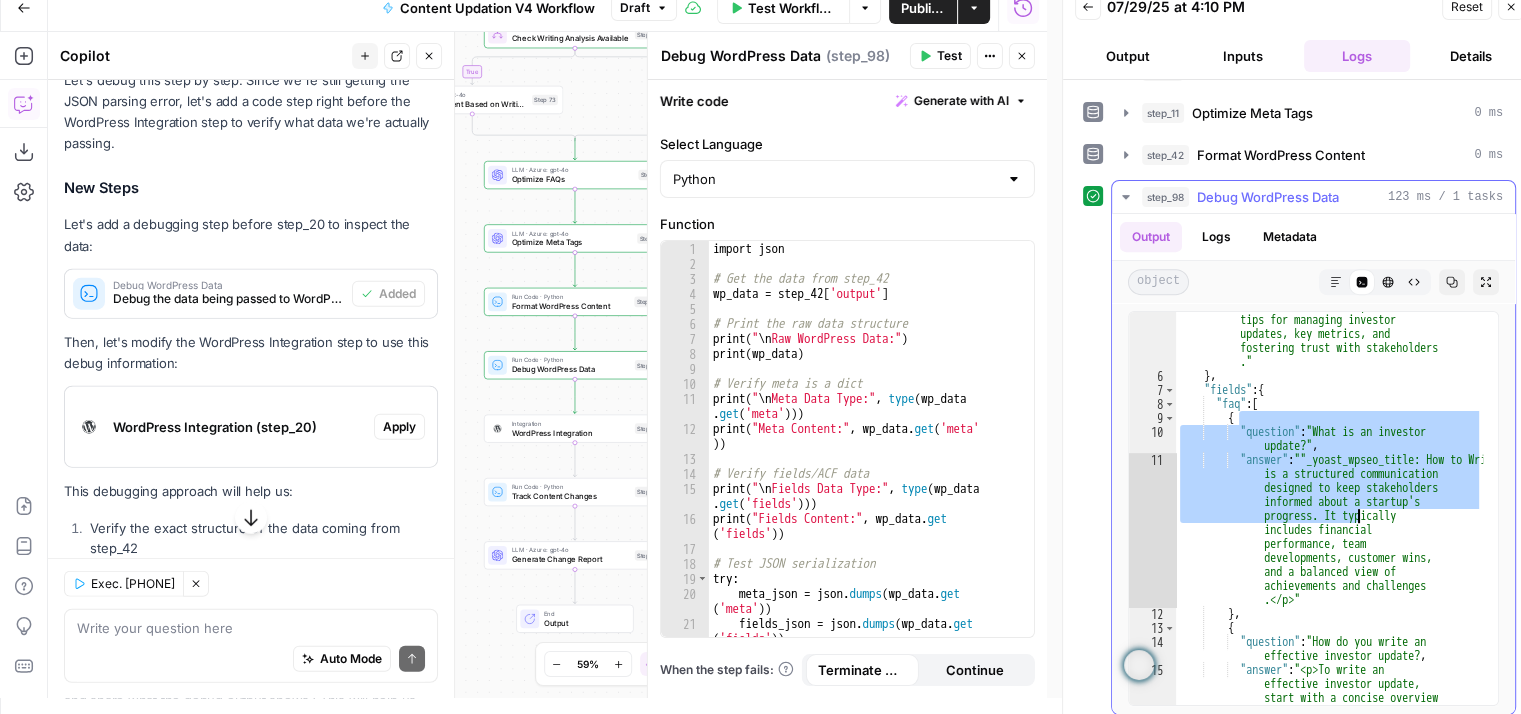 click on ""_yoast_wpseo_metadesc" :  "Learn how             startups can provide updates to             investors effectively. Discover             tips for managing investor             updates, key metrics, and             fostering trust with stakeholders            ."      } ,      "fields" :  {         "faq" :  [           {              "question" :  "What is an investor                 update?" ,              "answer" :  "<p>An investor update                 is a structured communication                 designed to keep stakeholders                 informed about a startup's                 progress. It typically                 includes financial                 performance, team                 developments, customer wins,                 and a balanced view of                 achievements and challenges" at bounding box center (1329, 594) 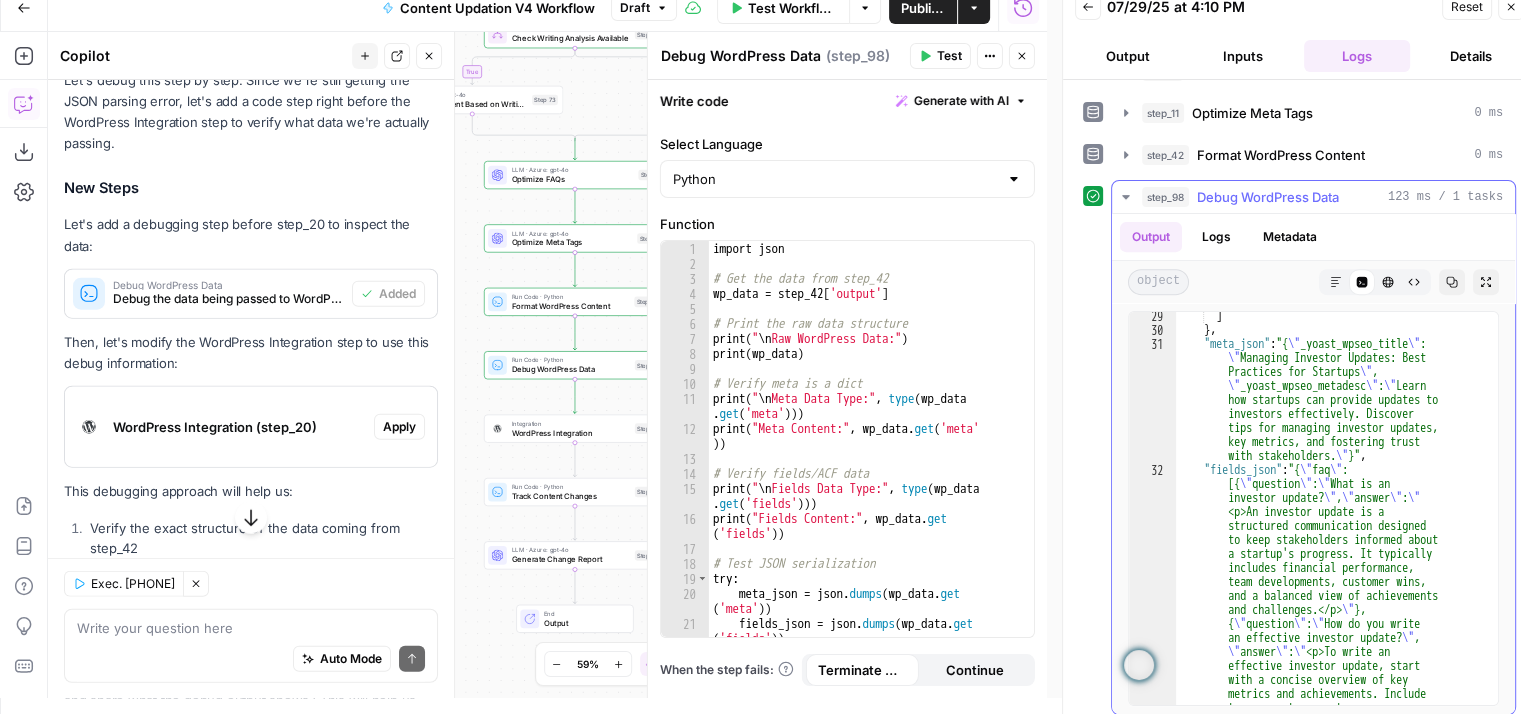 scroll, scrollTop: 1239, scrollLeft: 0, axis: vertical 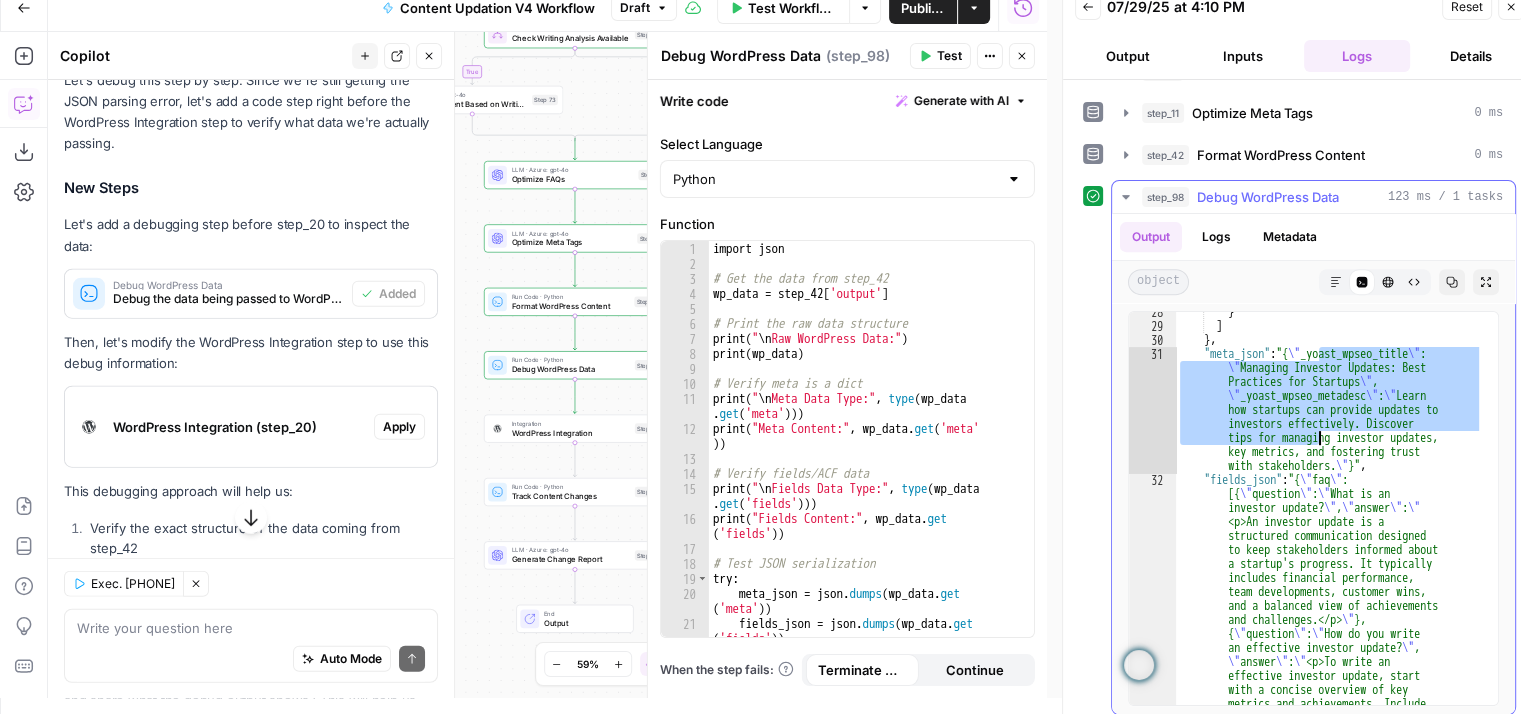 drag, startPoint x: 1316, startPoint y: 344, endPoint x: 1331, endPoint y: 533, distance: 189.5943 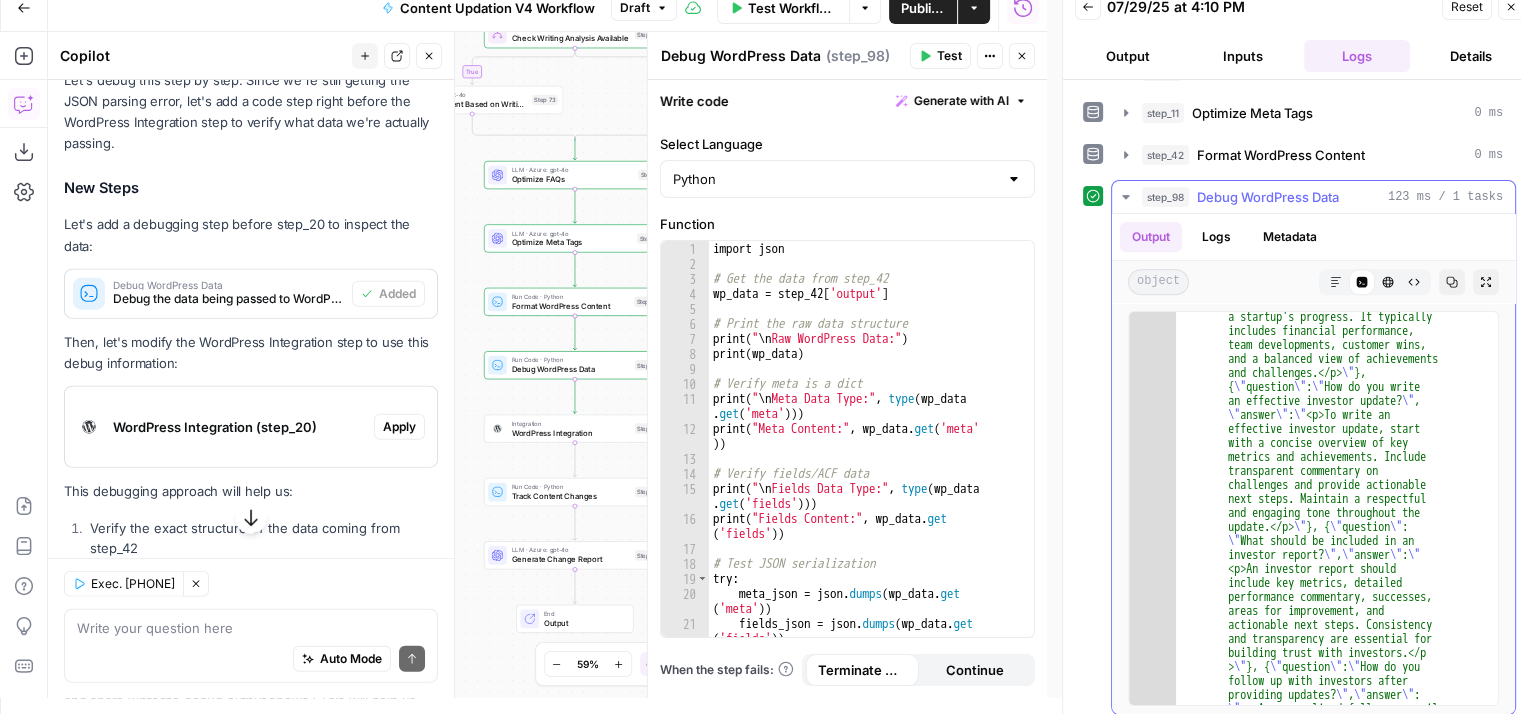scroll, scrollTop: 1486, scrollLeft: 0, axis: vertical 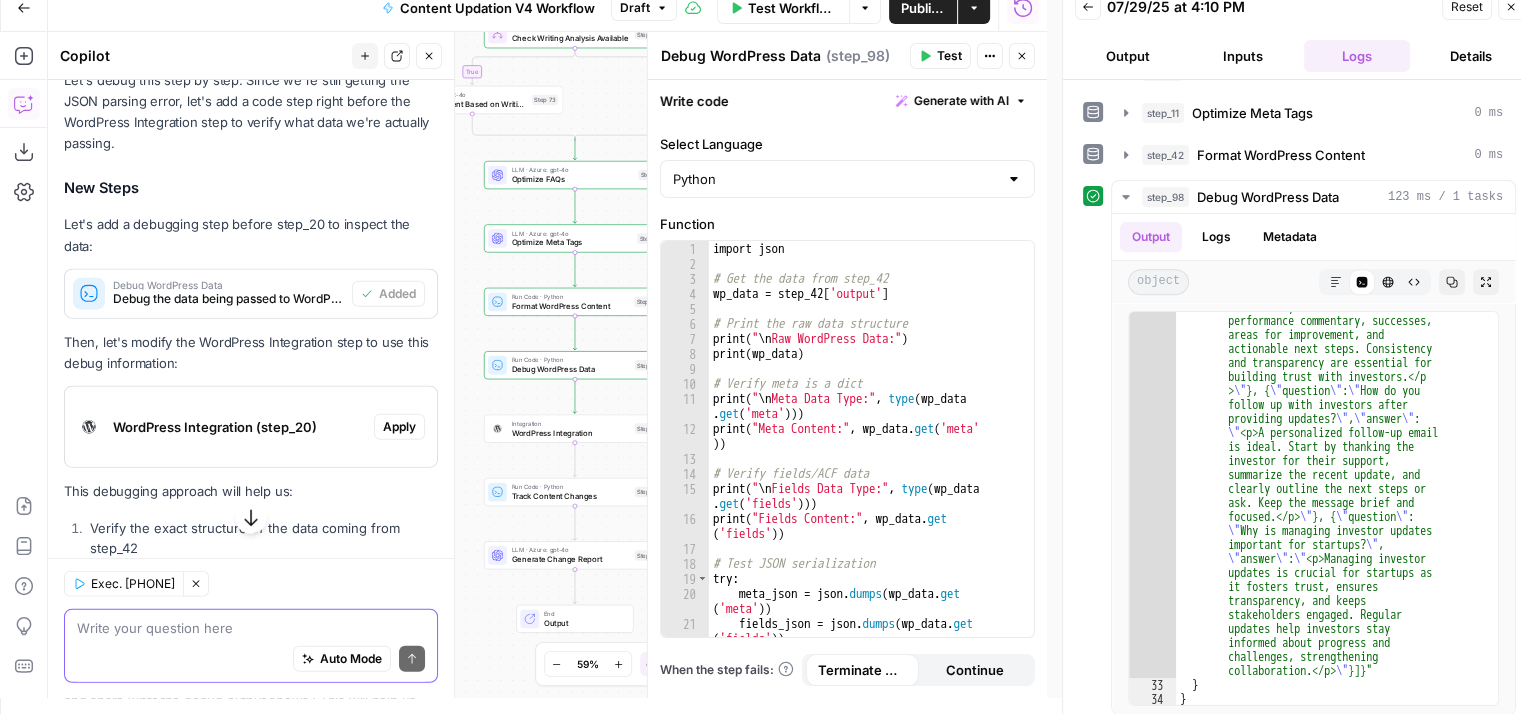 click at bounding box center (251, 627) 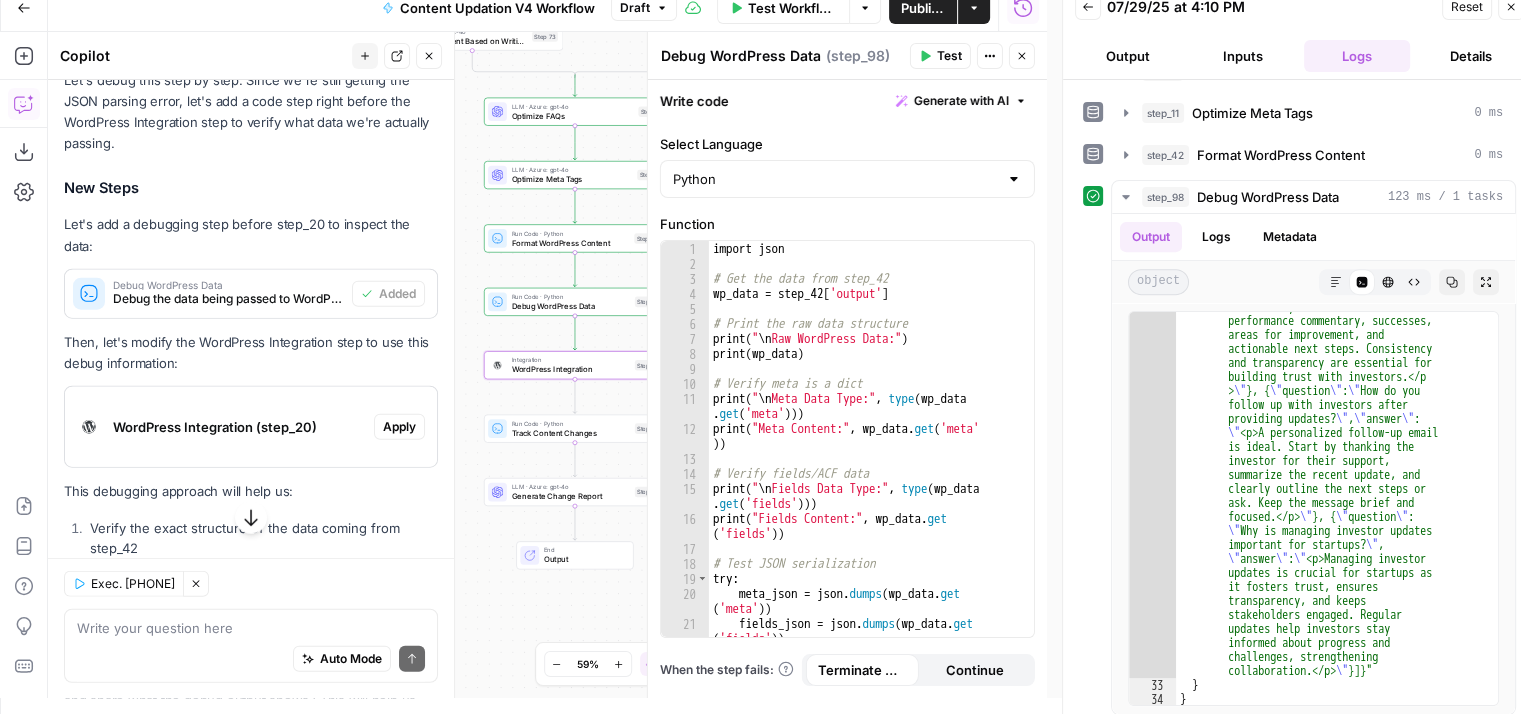 click on "Apply" at bounding box center [399, 427] 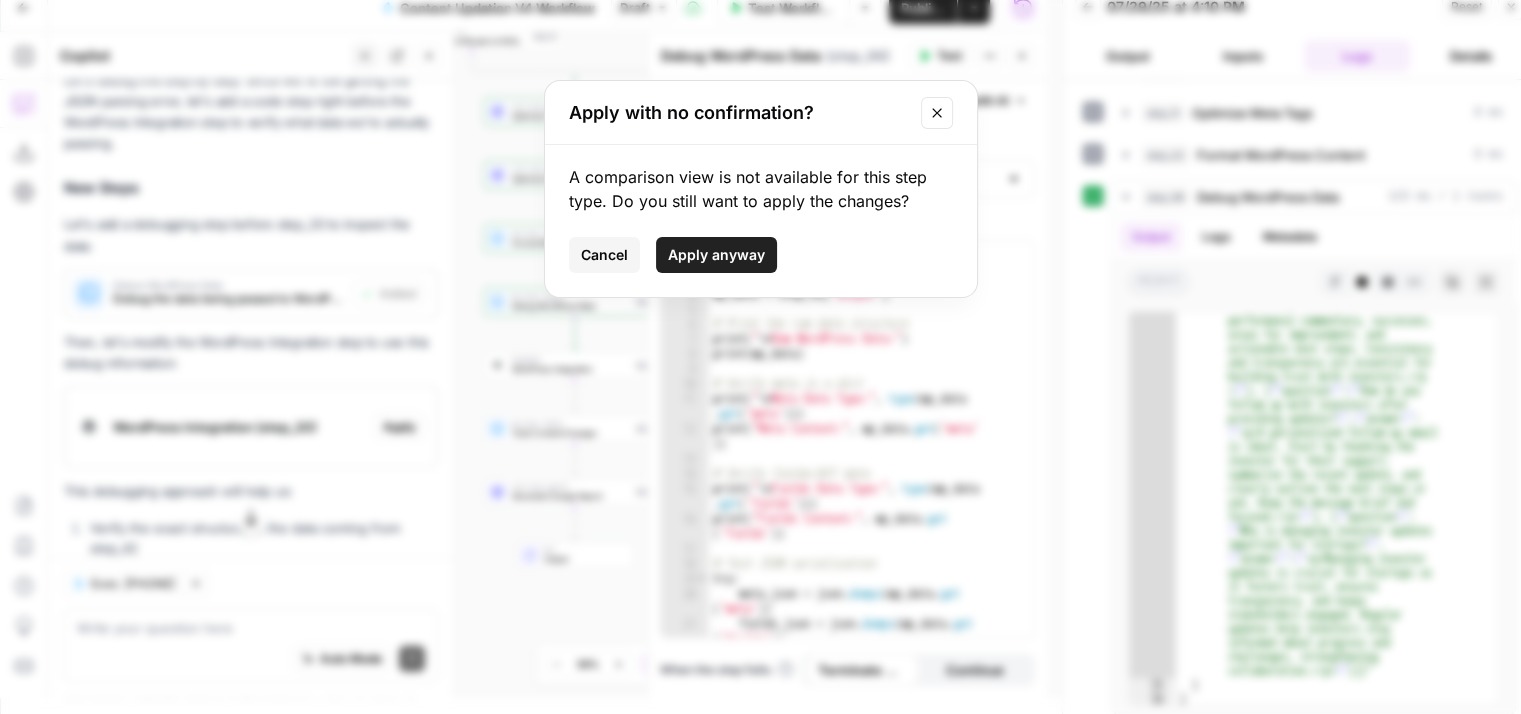 click on "Apply anyway" at bounding box center (716, 255) 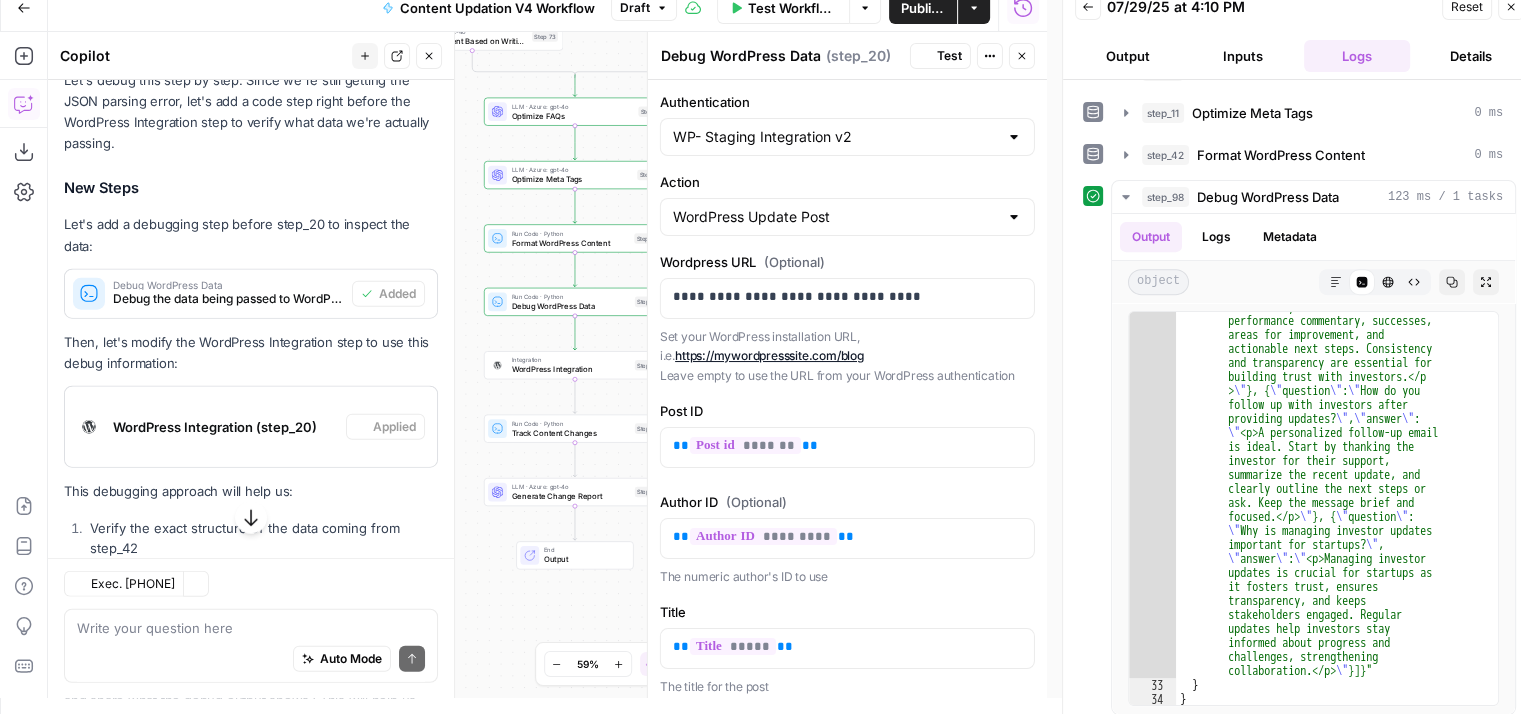 type on "WordPress Integration" 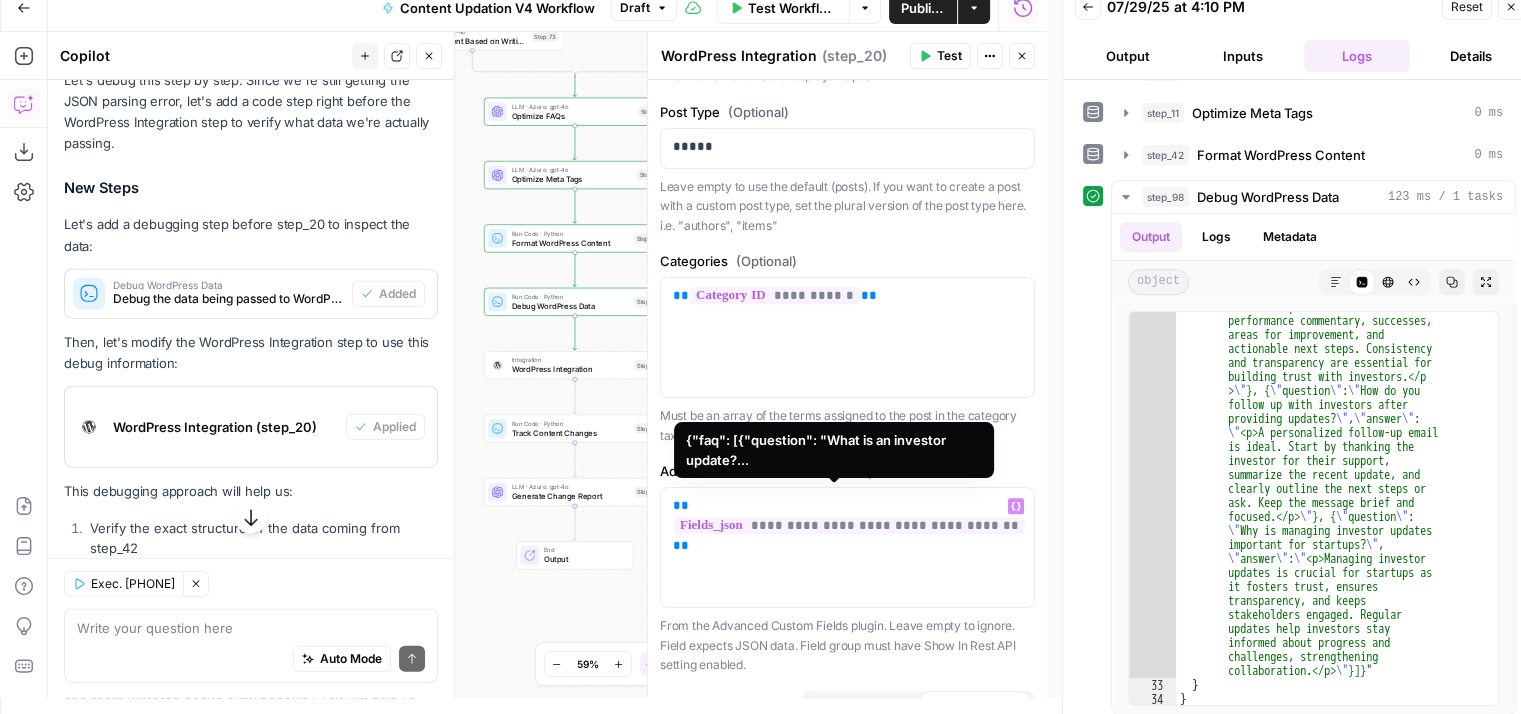scroll, scrollTop: 1669, scrollLeft: 0, axis: vertical 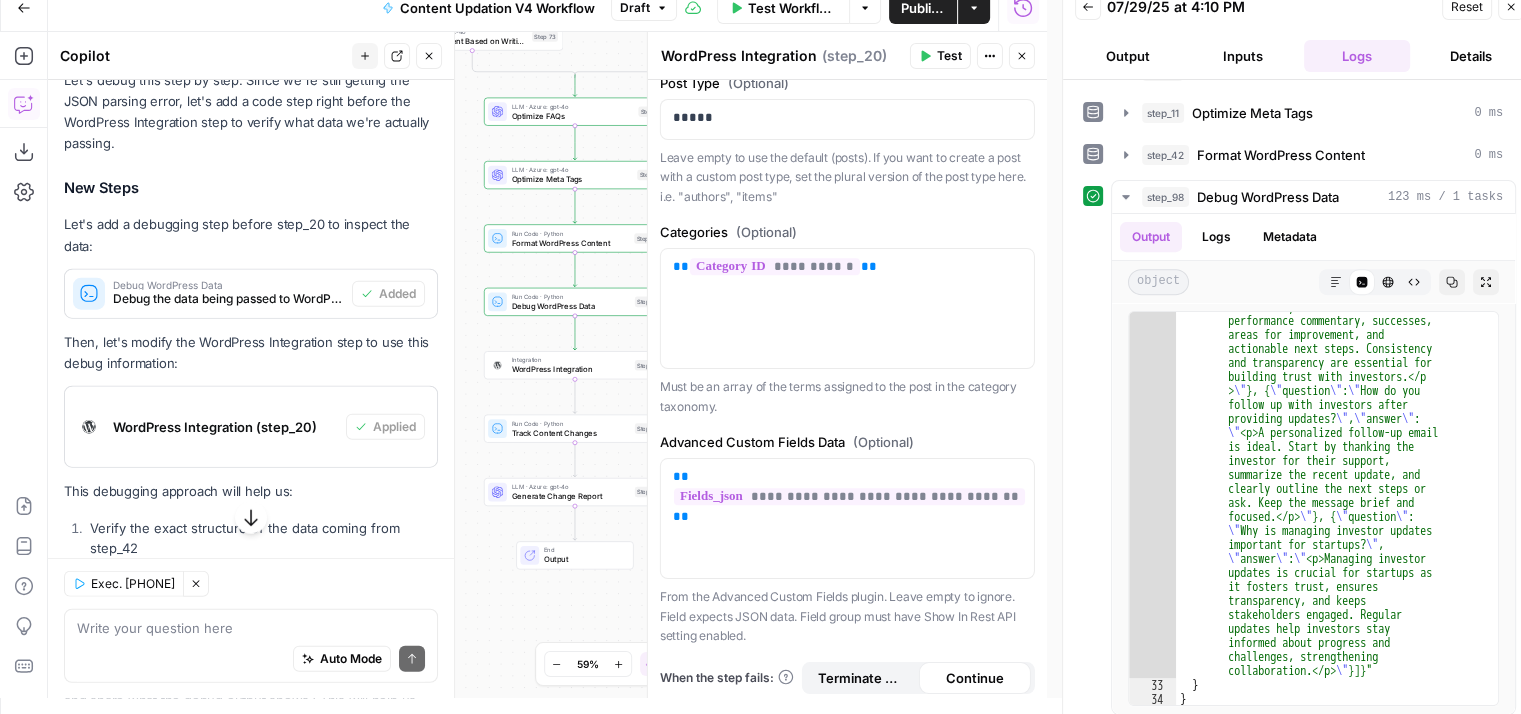 click on "Test" at bounding box center (949, 56) 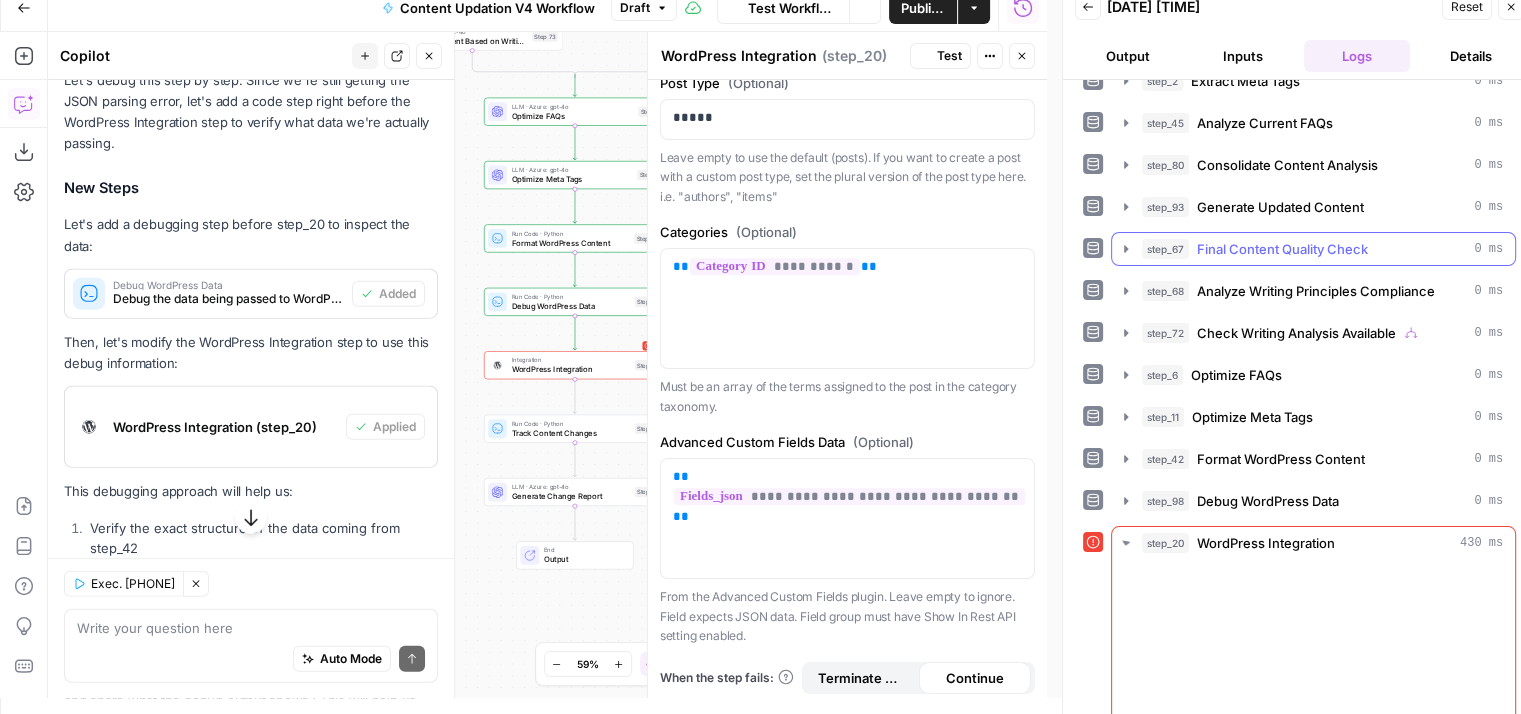 scroll, scrollTop: 512, scrollLeft: 0, axis: vertical 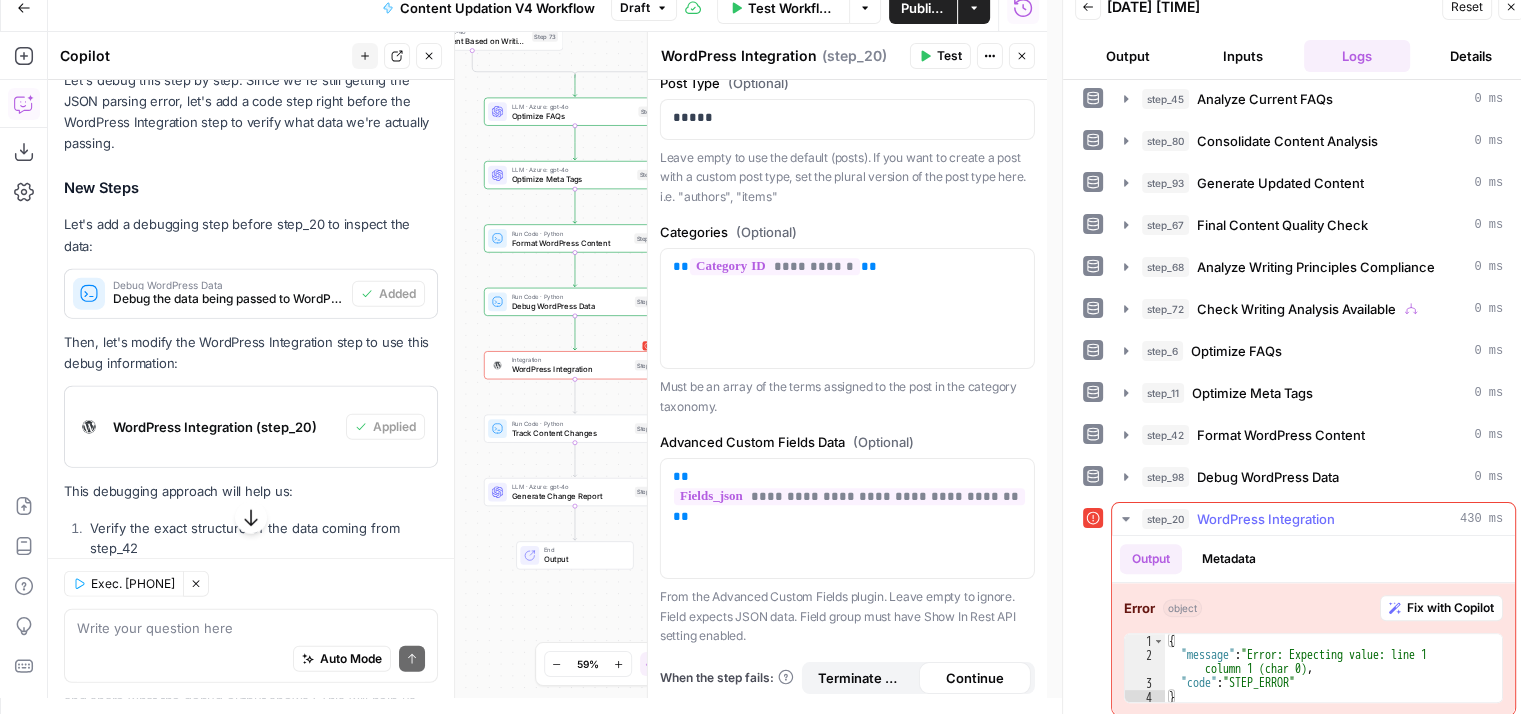 click on "Metadata" at bounding box center [1229, 559] 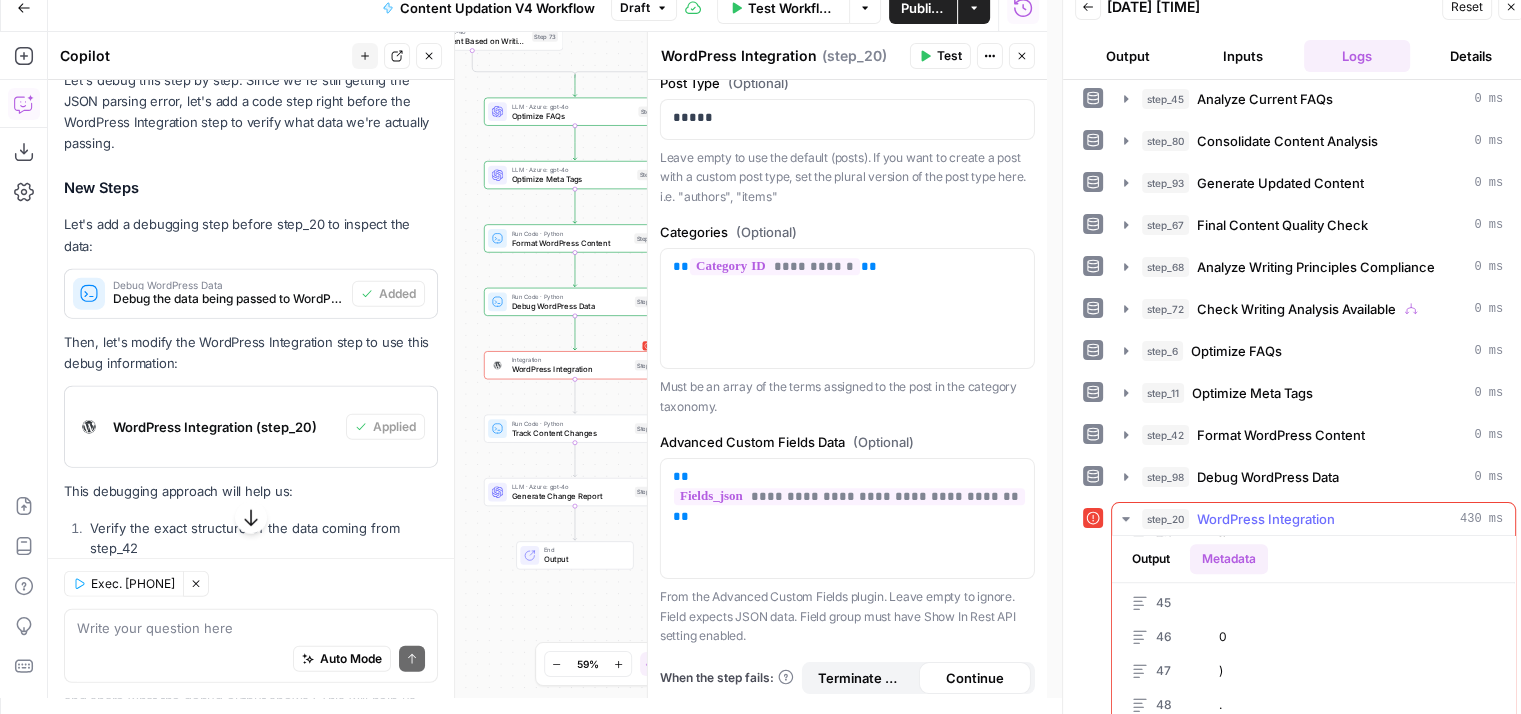 scroll, scrollTop: 1738, scrollLeft: 0, axis: vertical 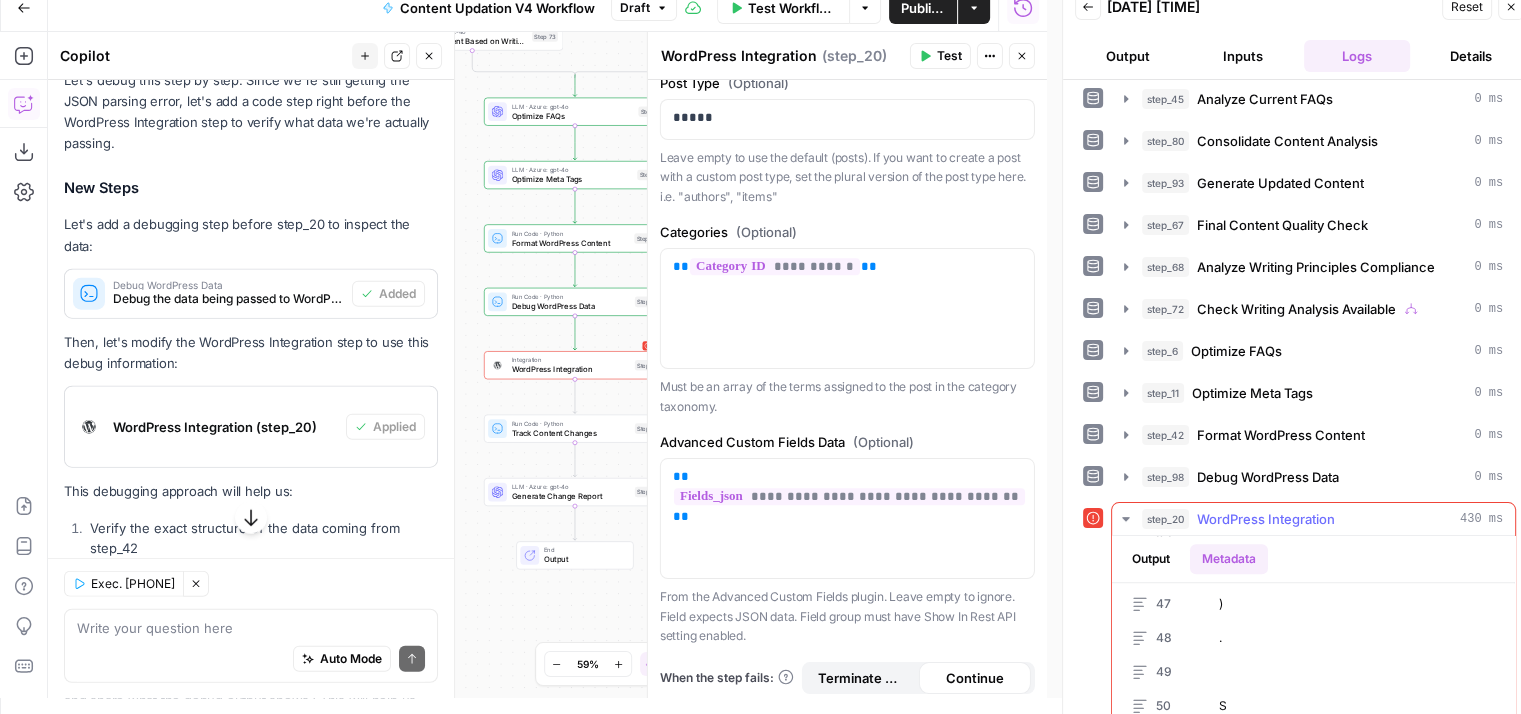 click on "Output" at bounding box center (1151, 559) 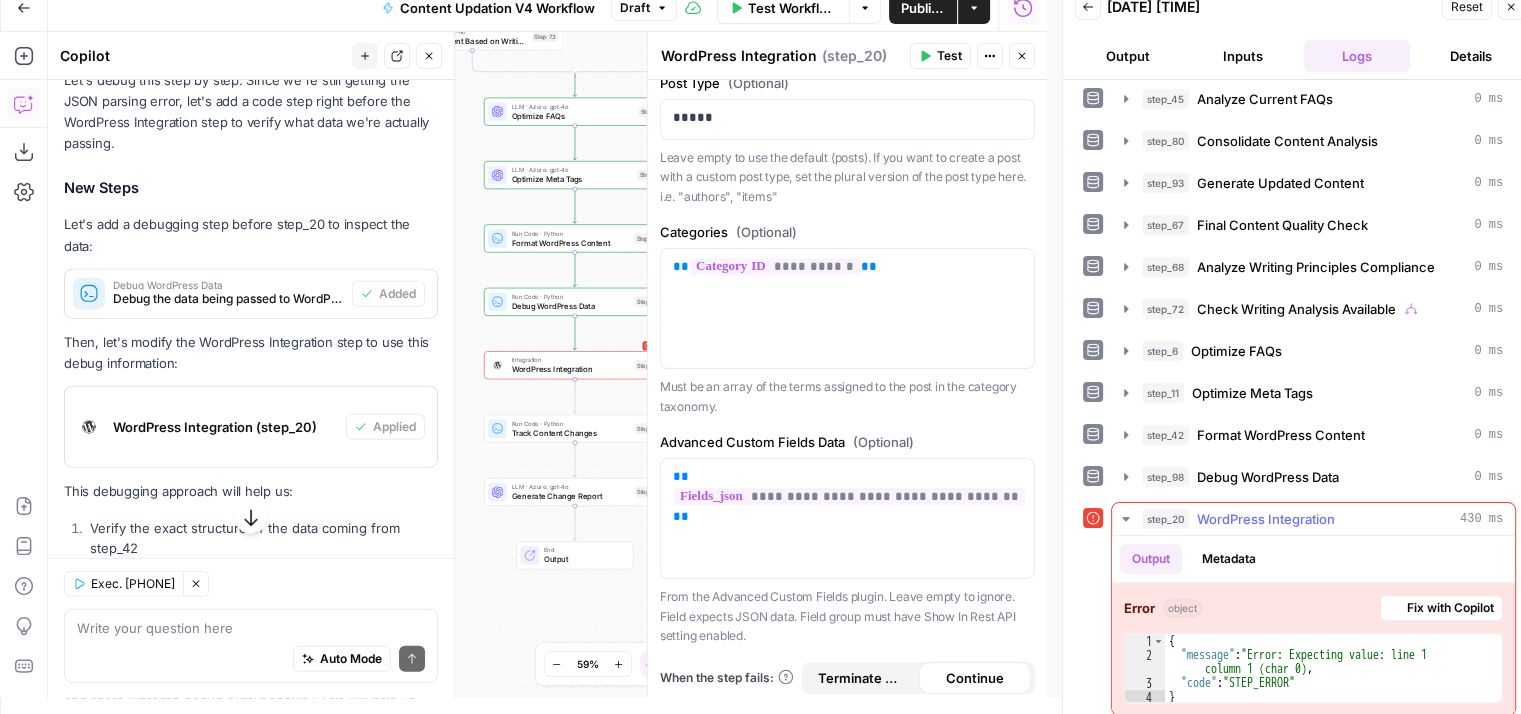 scroll, scrollTop: 0, scrollLeft: 0, axis: both 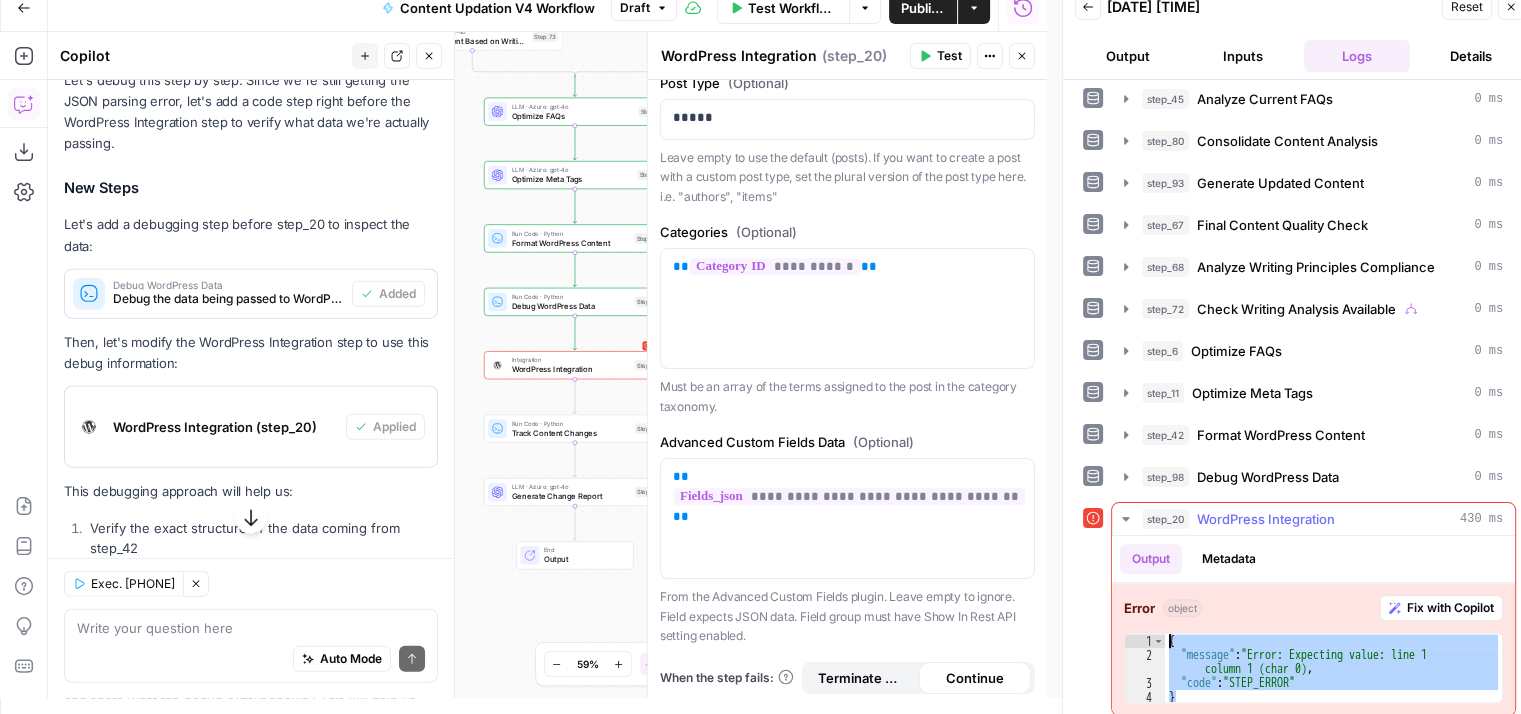drag, startPoint x: 1185, startPoint y: 688, endPoint x: 1164, endPoint y: 632, distance: 59.808025 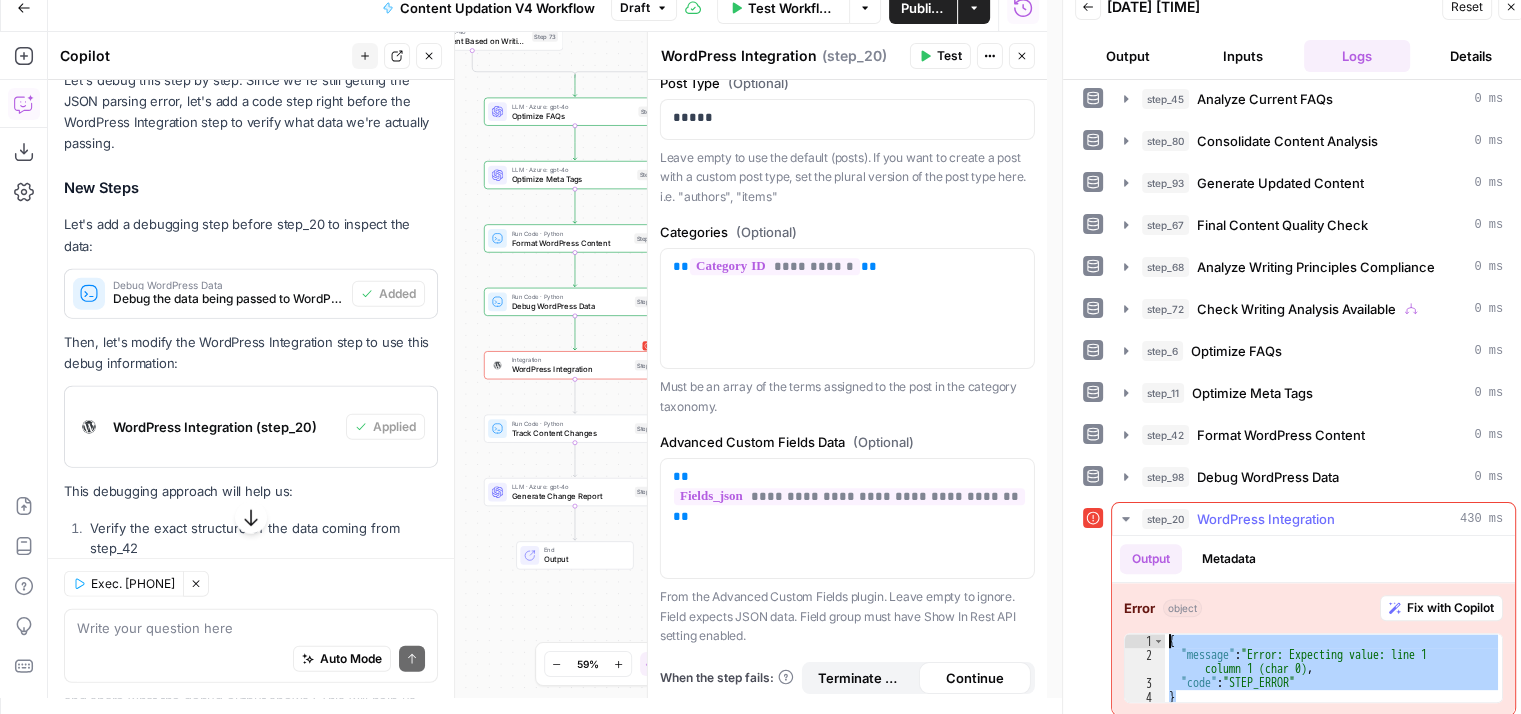 click on "{    "message" :  "Error: Expecting value: line 1         column 1 (char 0)" ,    "code" :  "STEP_ERROR" }" at bounding box center [1333, 683] 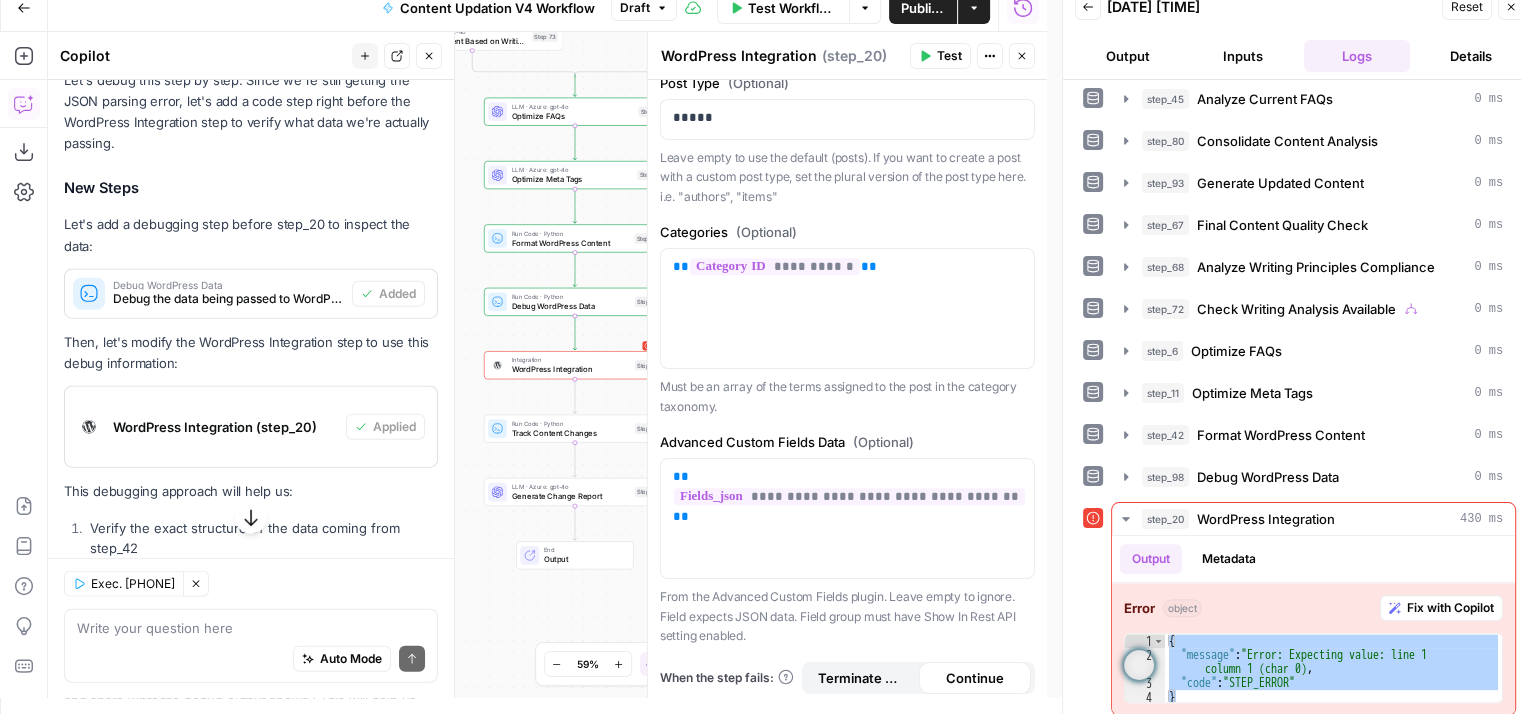 click on "Auto Mode Send" at bounding box center [251, 659] 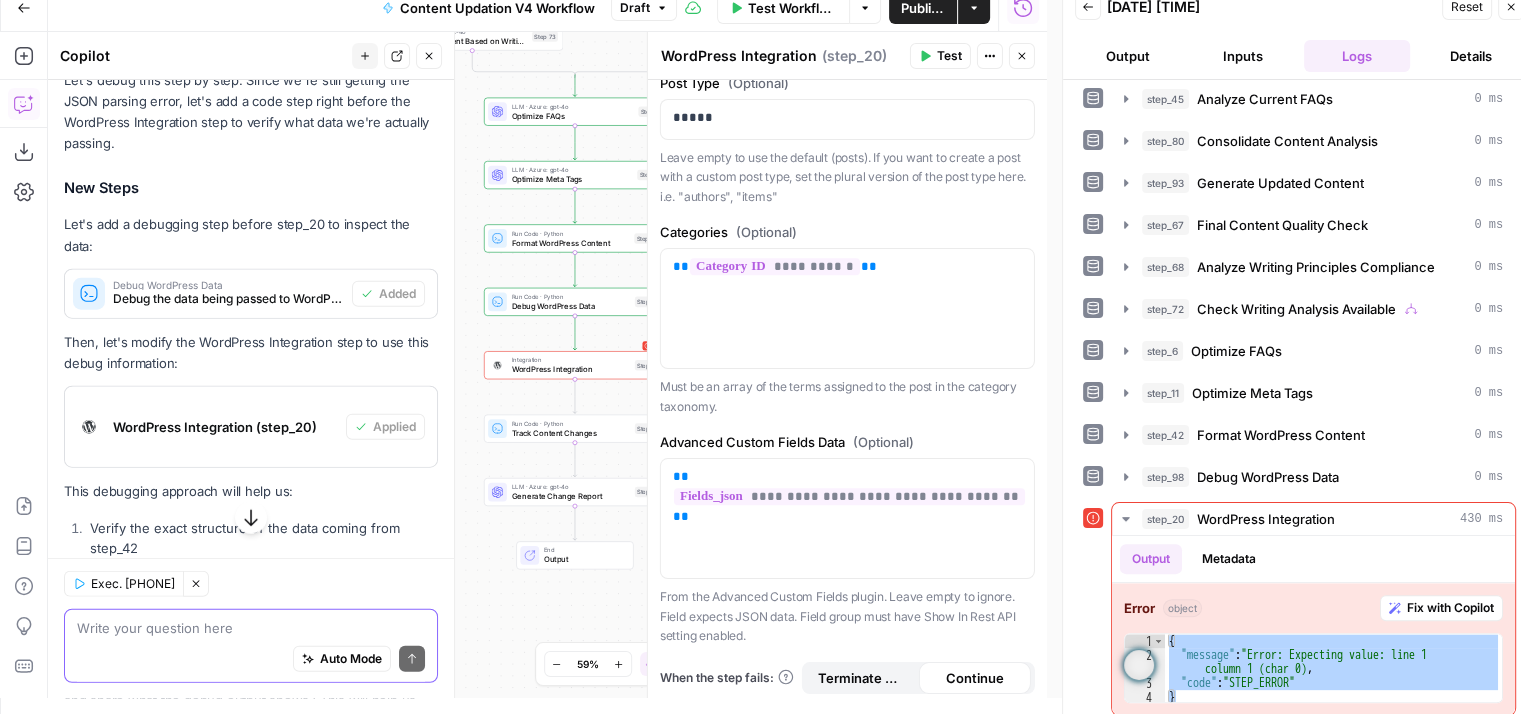 paste on "{
"message": "Error: Expecting value: line 1 column 1 (char 0)",
"code": "STEP_ERROR"
}" 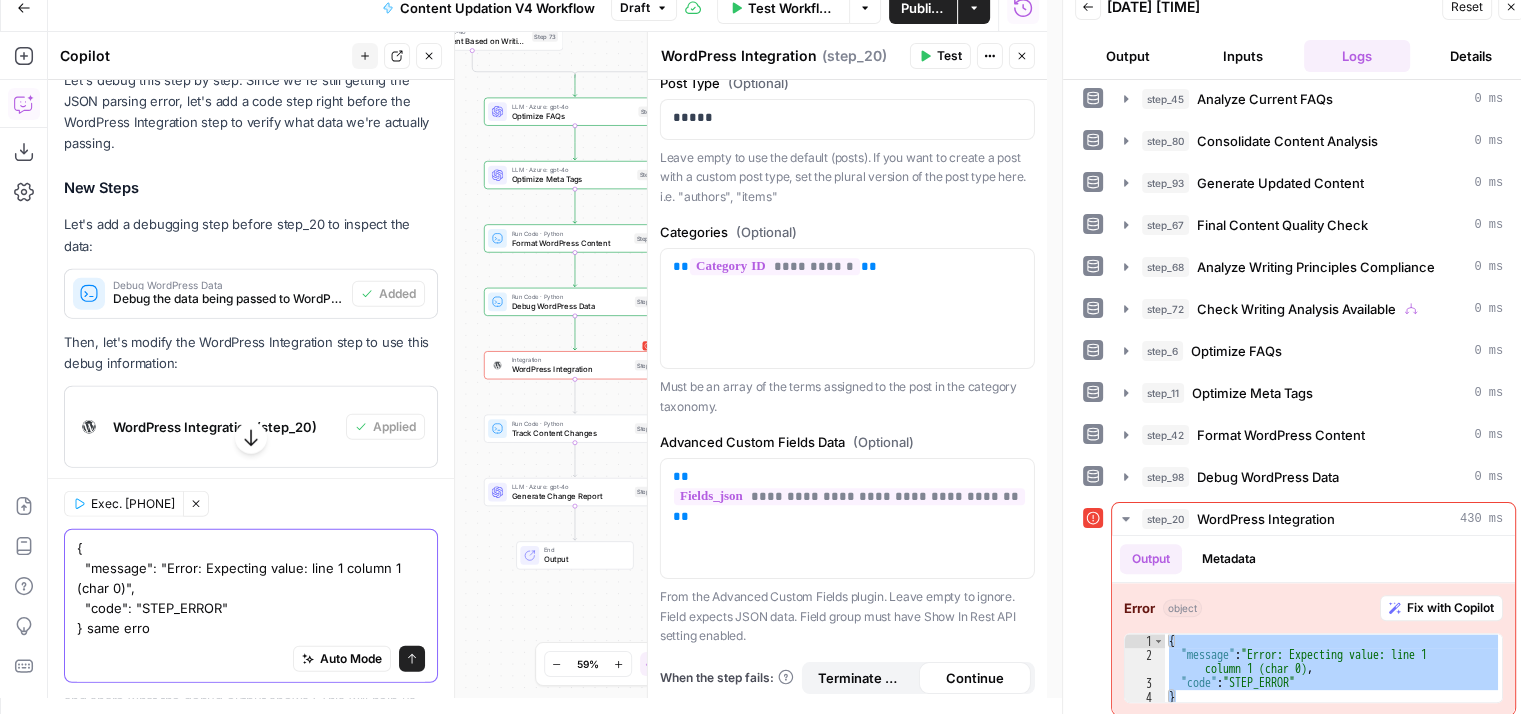 type on "{
"message": "Error: Expecting value: line 1 column 1 (char 0)",
"code": "STEP_ERROR"
} same error" 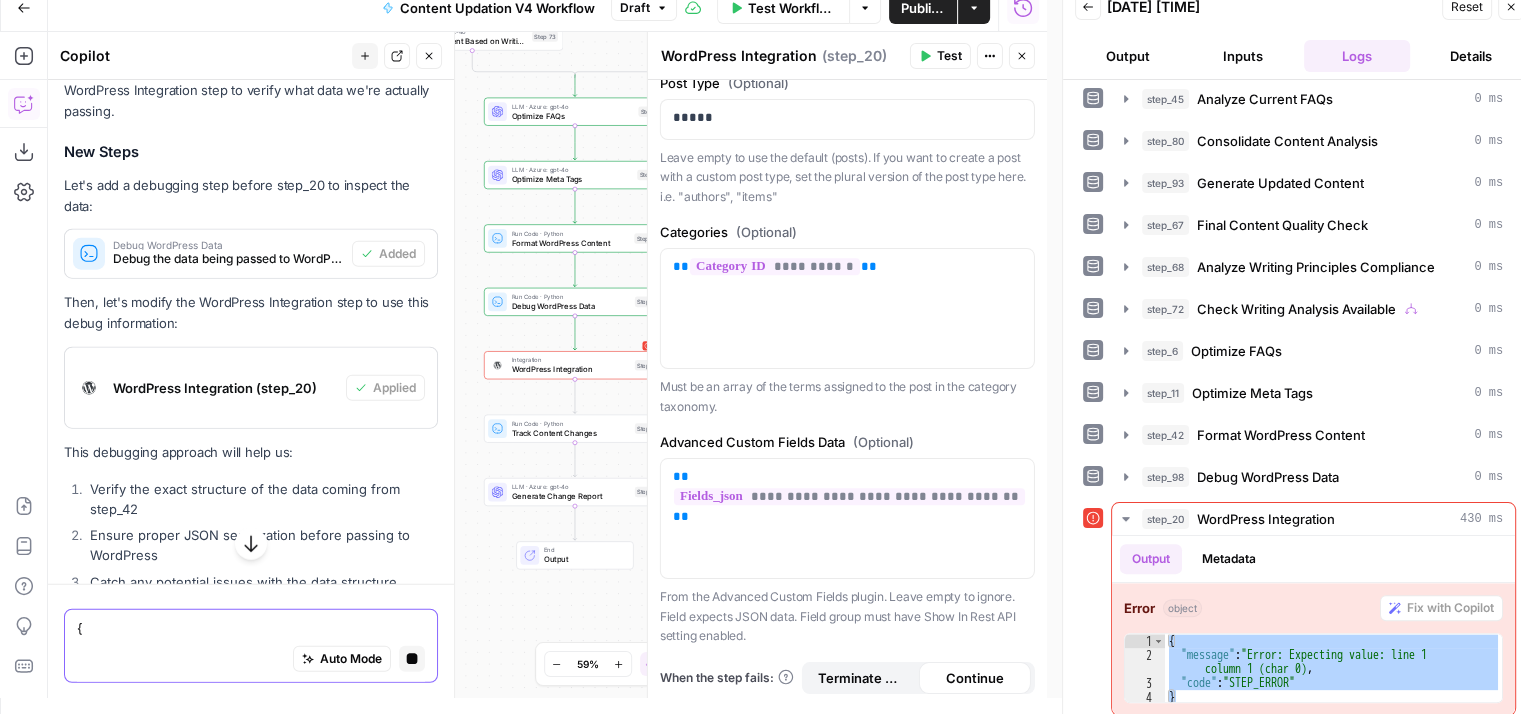 scroll, scrollTop: 5287, scrollLeft: 0, axis: vertical 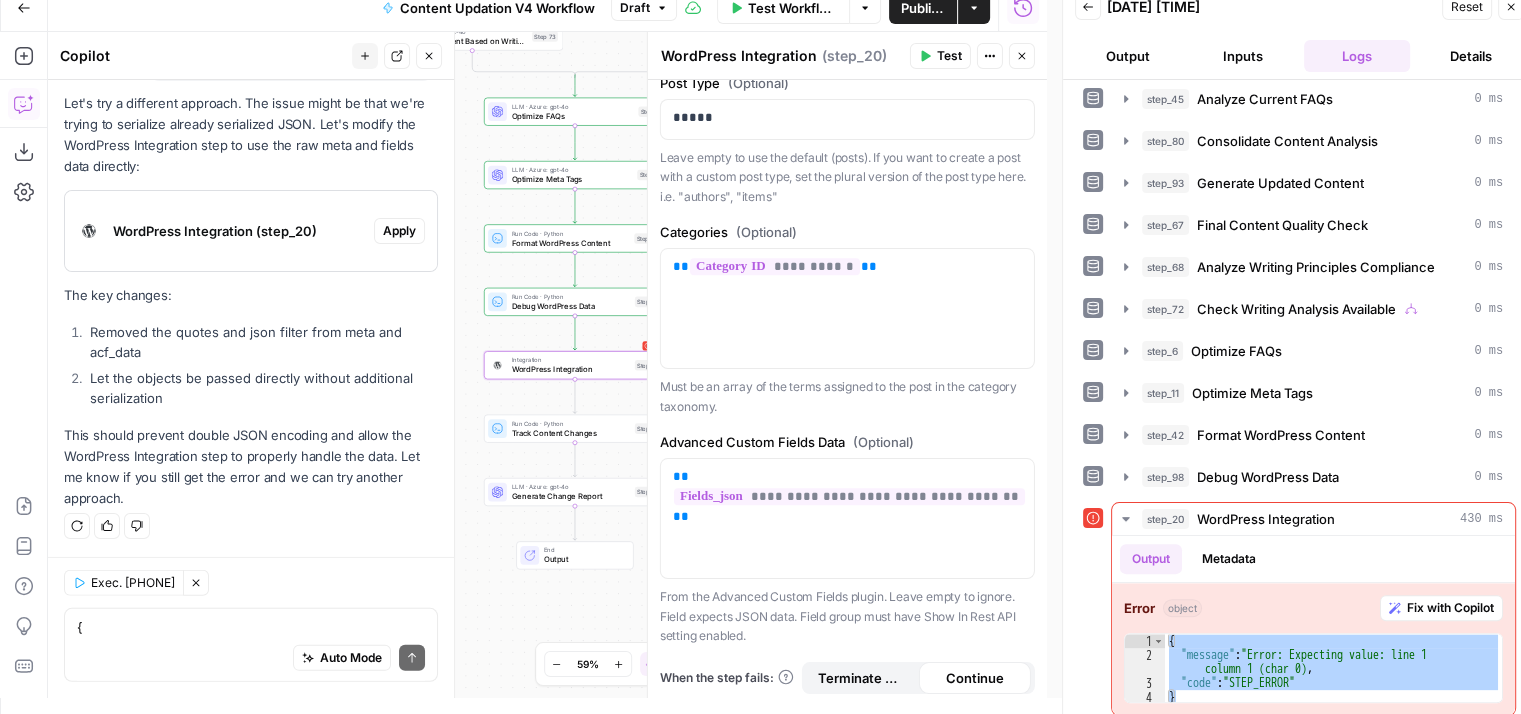 click on "Apply" at bounding box center [399, 231] 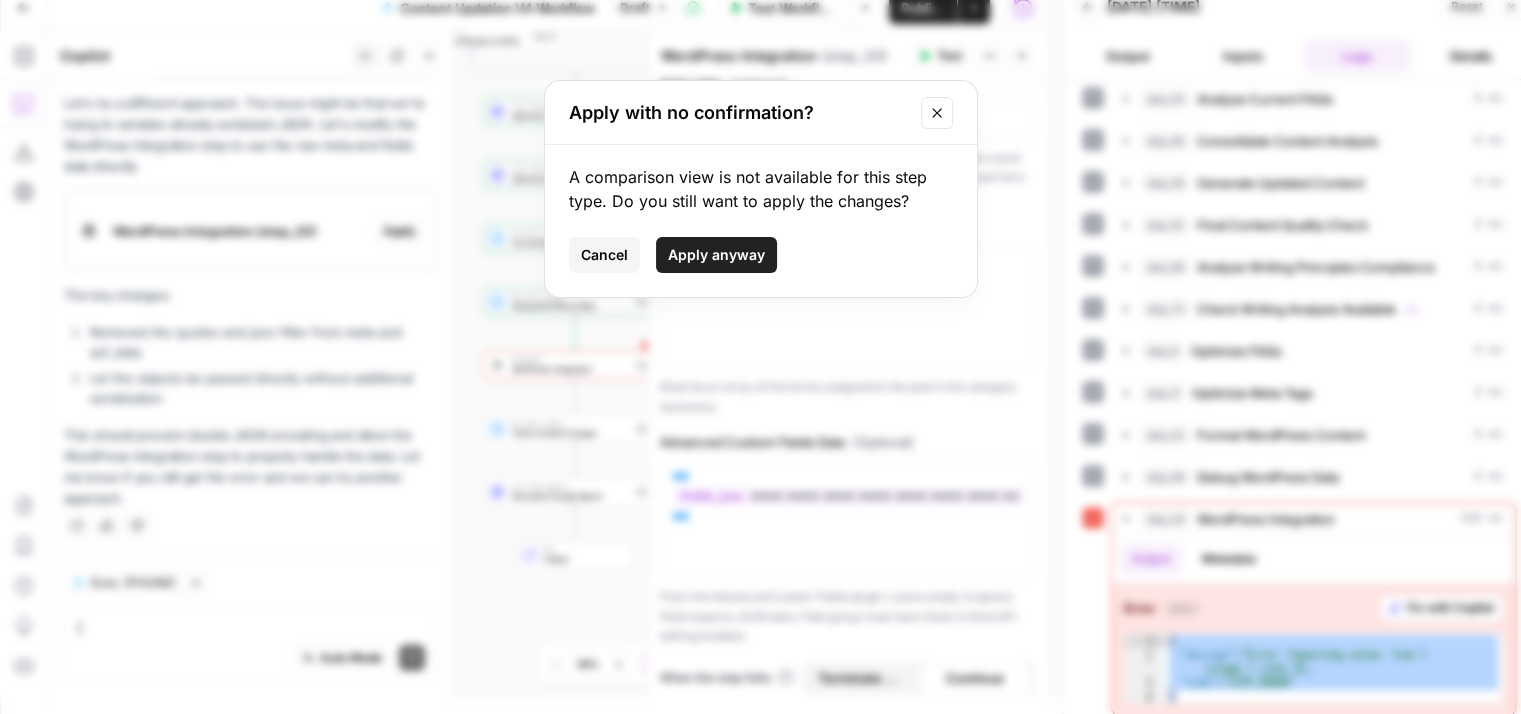 click on "Apply anyway" at bounding box center (716, 255) 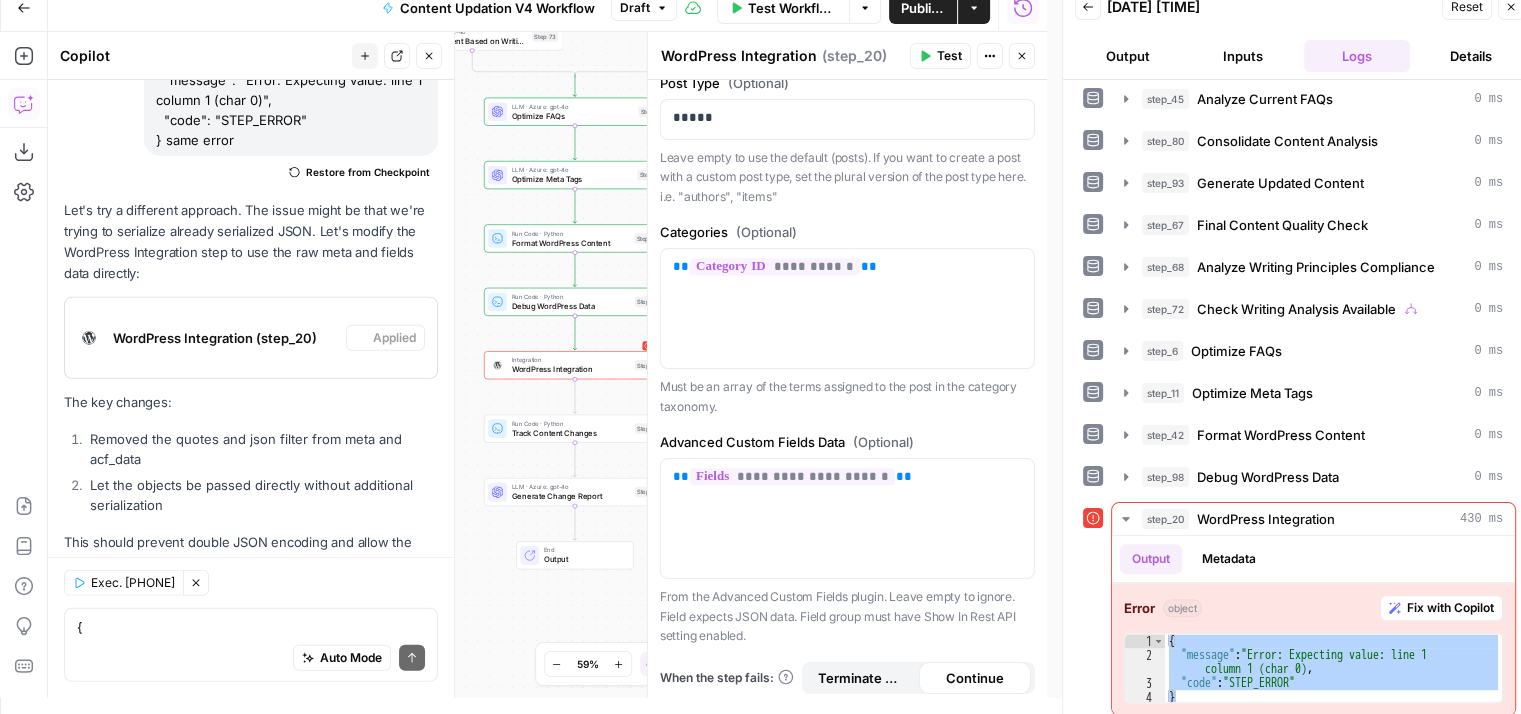 scroll, scrollTop: 5908, scrollLeft: 0, axis: vertical 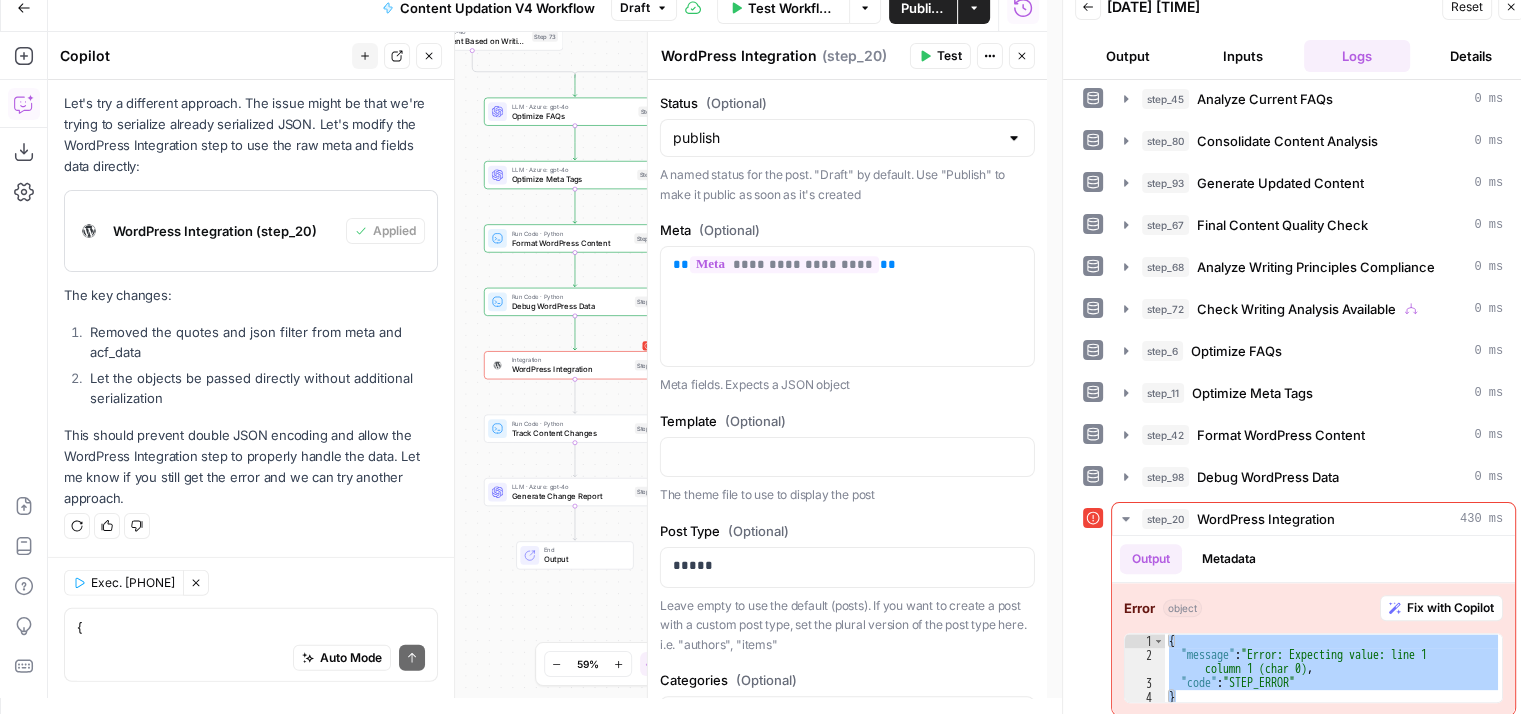 click on "Test" at bounding box center [940, 56] 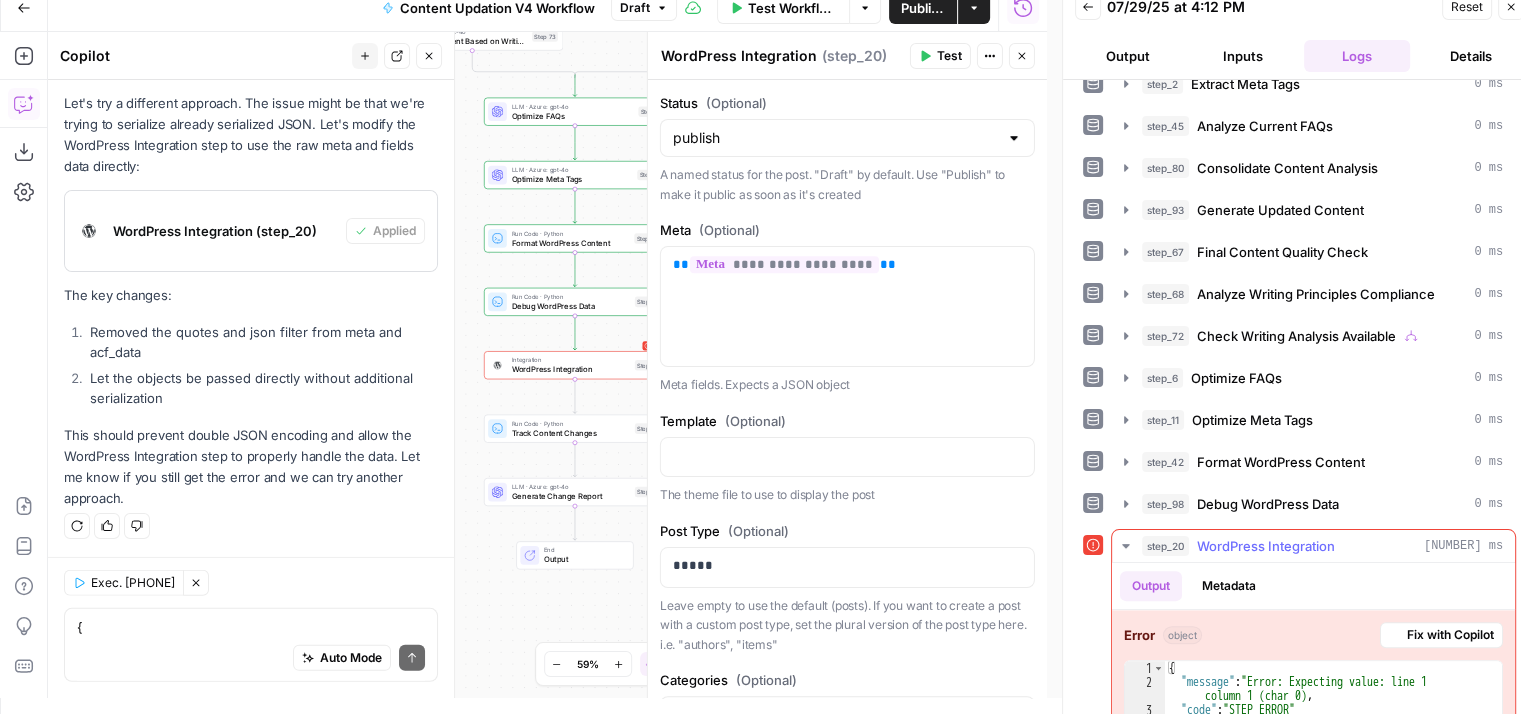 scroll, scrollTop: 512, scrollLeft: 0, axis: vertical 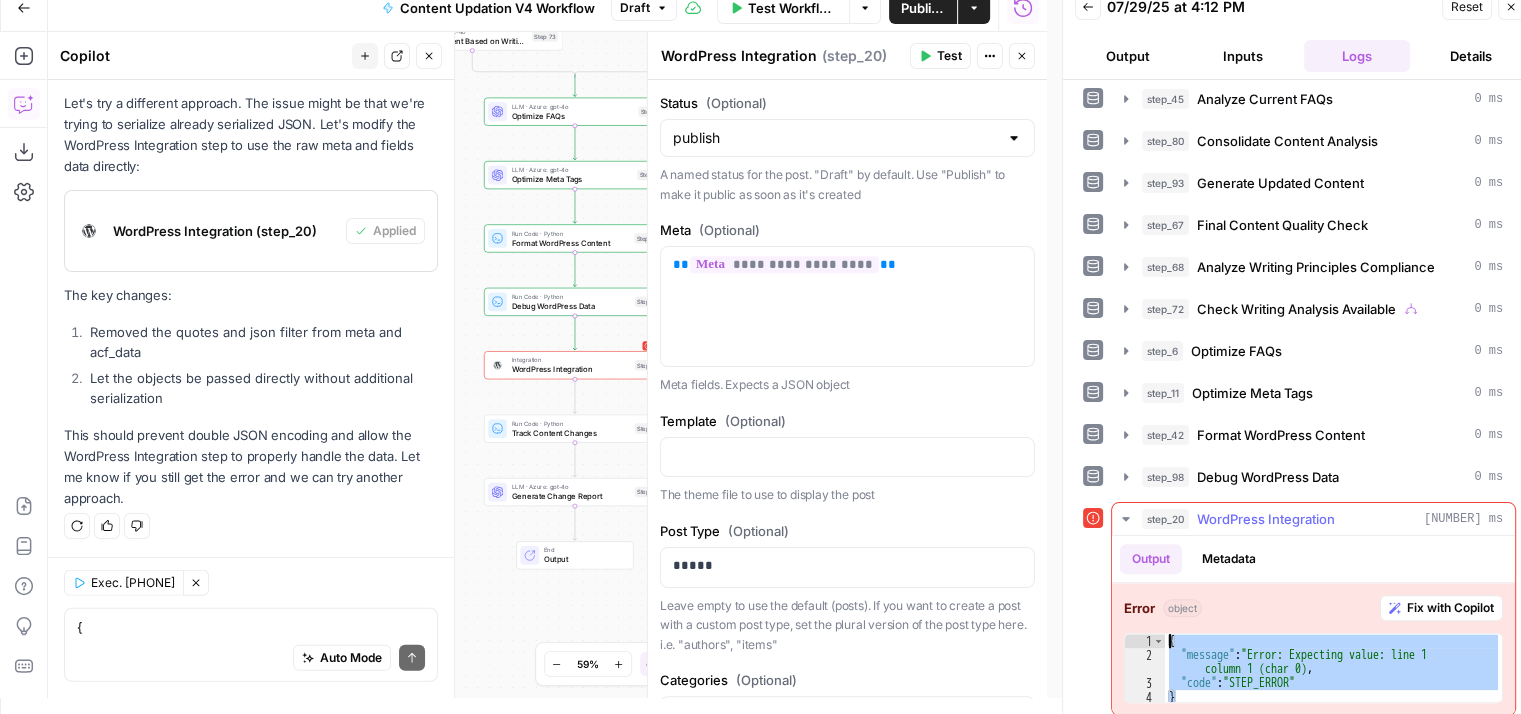 drag, startPoint x: 1181, startPoint y: 686, endPoint x: 1166, endPoint y: 616, distance: 71.5891 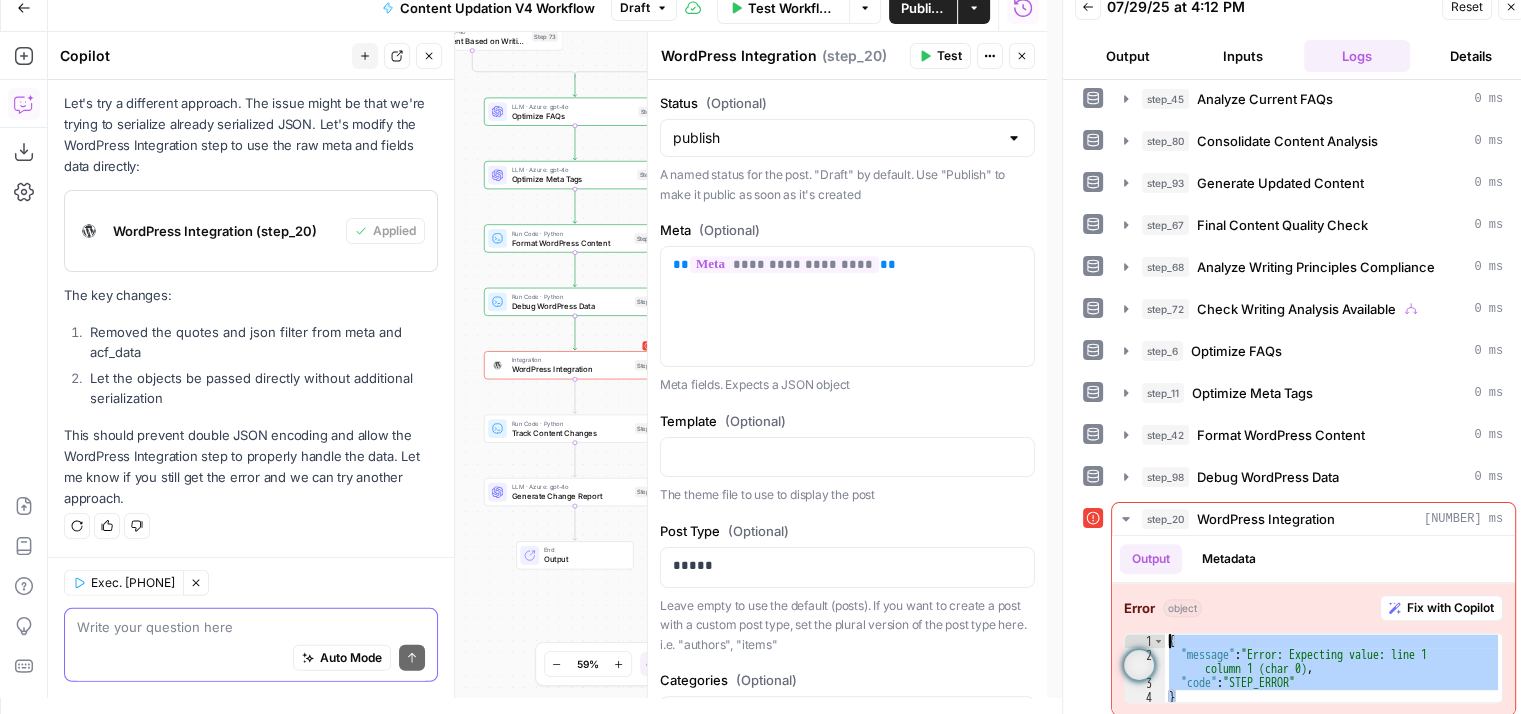 click at bounding box center (251, 627) 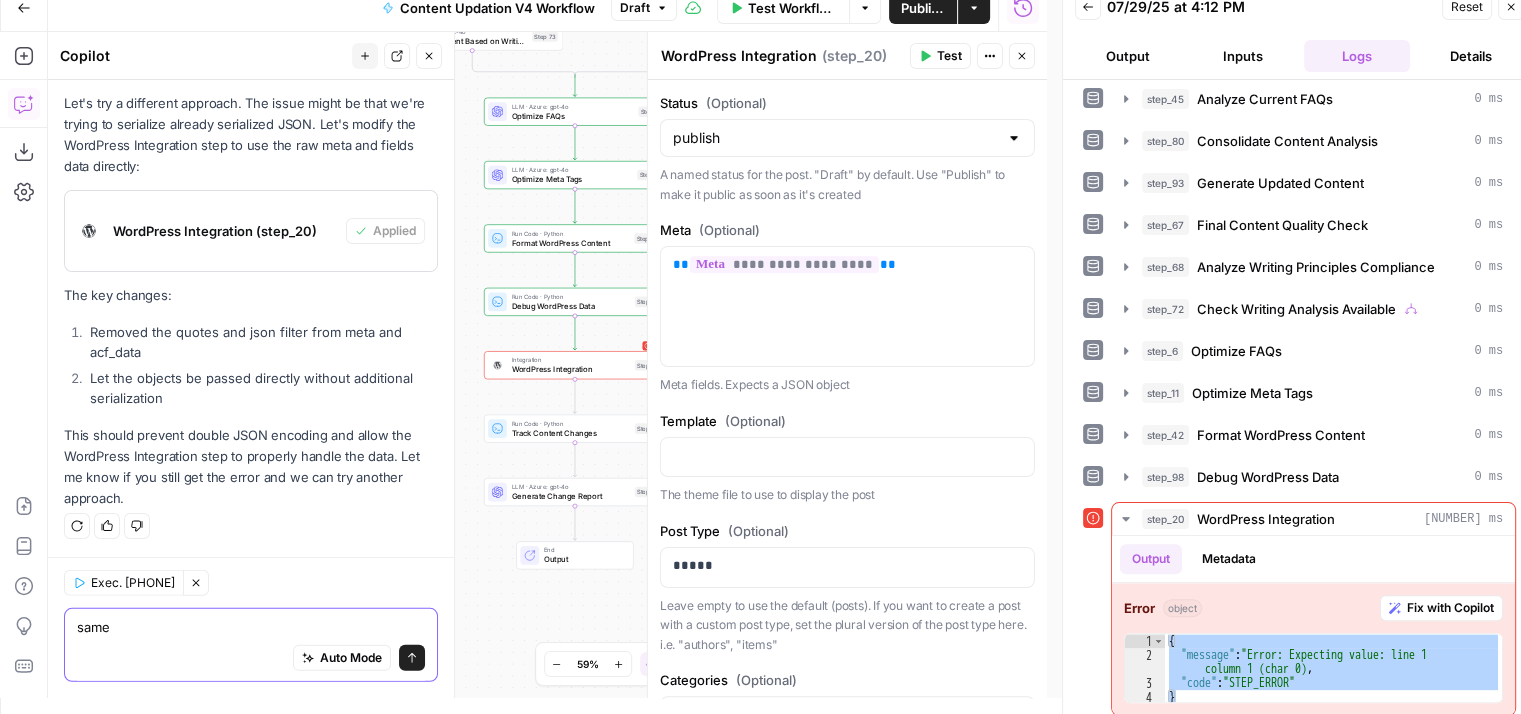 paste on "{
"message": "Error: Expecting value: line 1 column 1 (char 0)",
"code": "STEP_ERROR"
}" 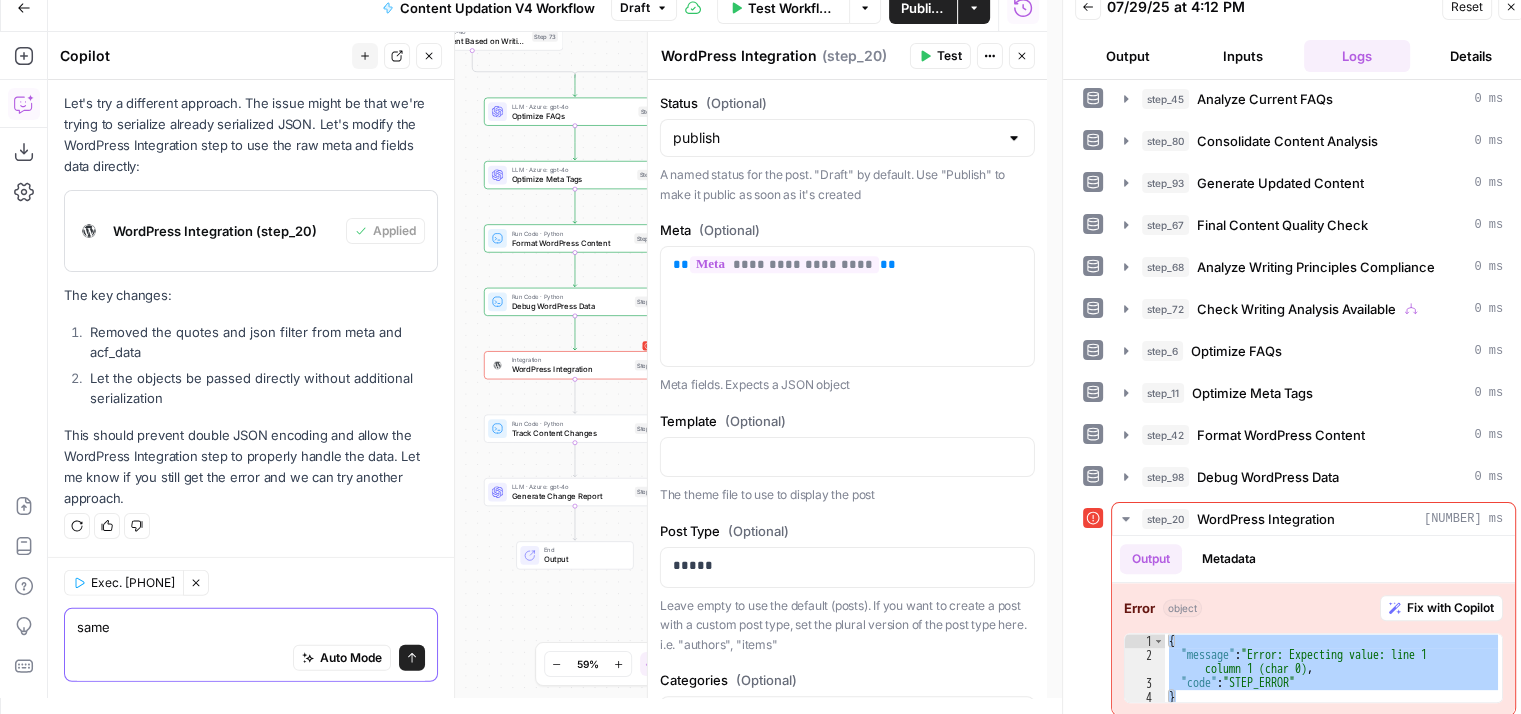 type on "same {
"message": "Error: Expecting value: line 1 column 1 (char 0)",
"code": "STEP_ERROR"
}" 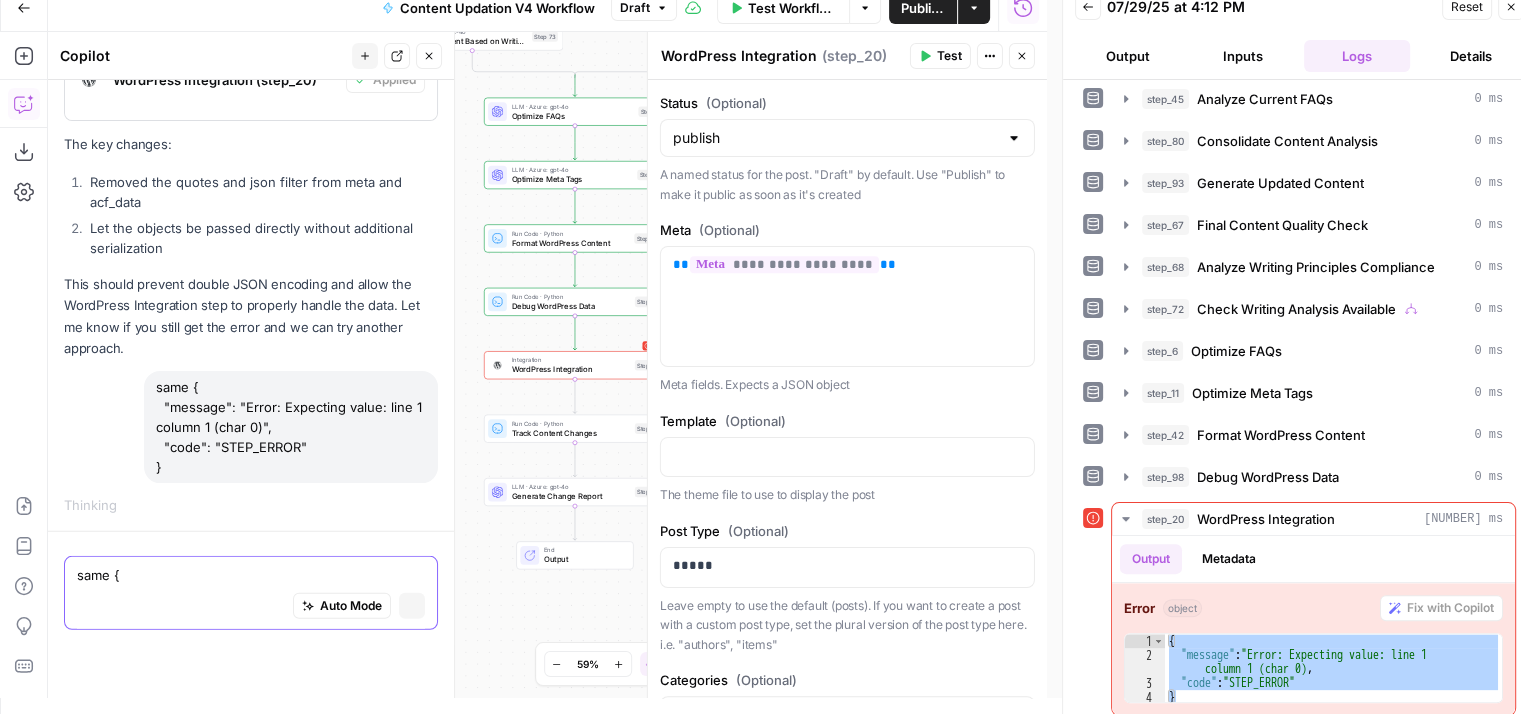 scroll, scrollTop: 5839, scrollLeft: 0, axis: vertical 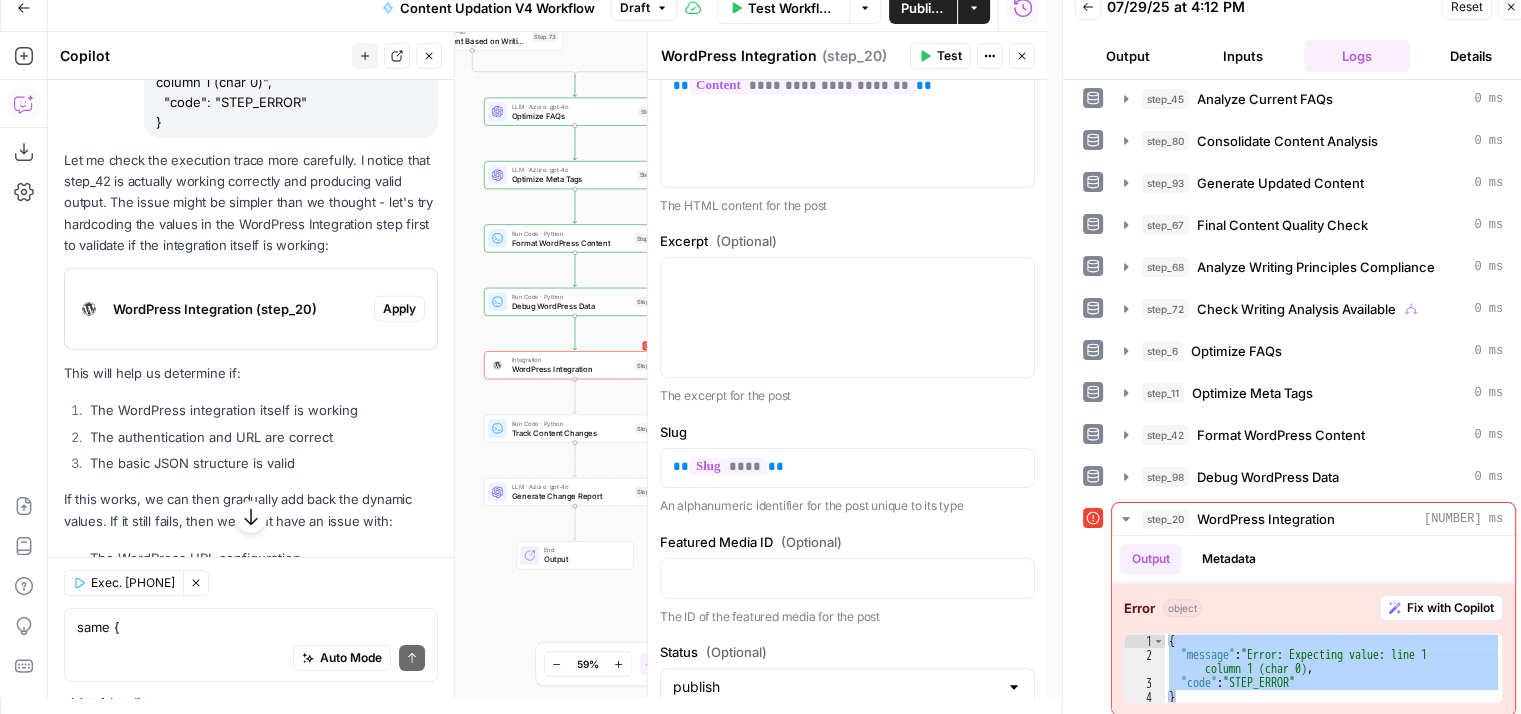 drag, startPoint x: 60, startPoint y: 300, endPoint x: 393, endPoint y: 295, distance: 333.03754 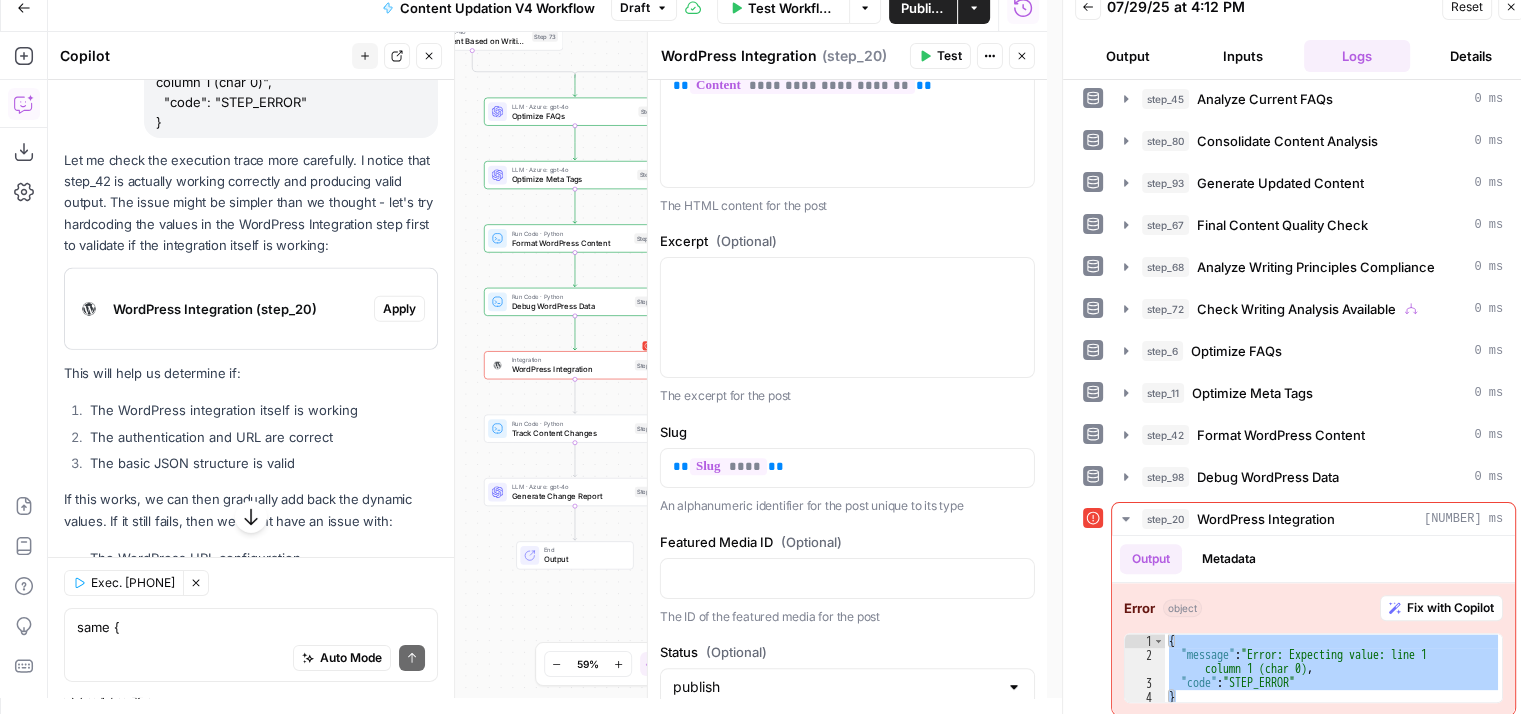 click on "Hi! How can I help with your workflow?
I can explain steps, debug, write prompts, code, and offer advice.
I might make mistakes now and then, but I’m always learning — let’s tackle it together! {
"message": "Error: Expecting value: line 1 column 1 (char 0)",
"code": "STEP_ERROR"
} - I am getting this error in step 20, can you help me understand it? Restore from Checkpoint Looking at the execution trace and workflow schema, I can help explain the error you're encountering with the  WordPress Integration  step.
The error "Expecting value: line 1 column 1" typically occurs when trying to parse invalid JSON data. In this case, the error is happening because the  slug  variable is empty (null) as shown in the execution trace warnings: "Variable  slug  is empty".
The WordPress Integration step requires a valid slug for the post. Looking at the  Format WordPress Content  step that prepares the data for WordPress, we can see it's trying to use the  slug
Solution
Code Changes Apply
step to:" at bounding box center [251, -2772] 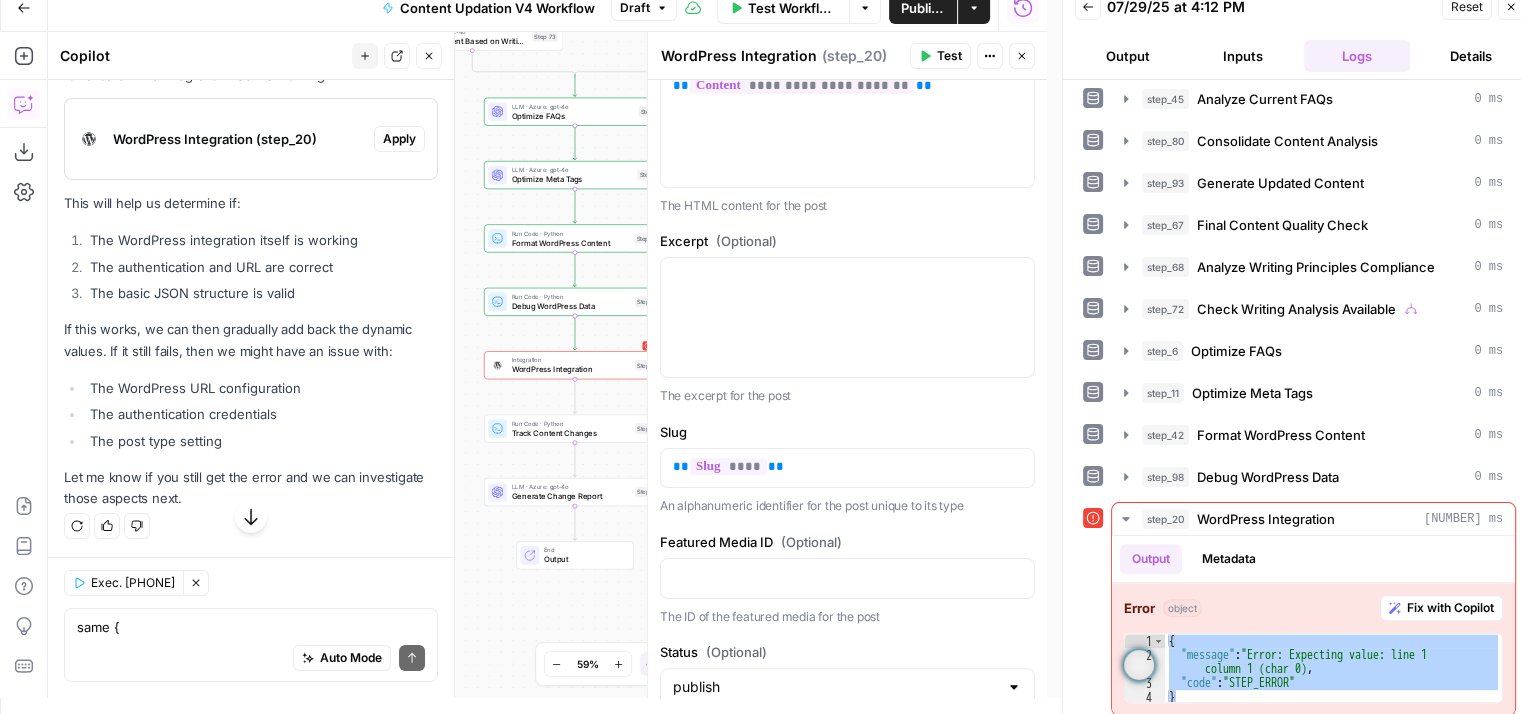 scroll, scrollTop: 6572, scrollLeft: 0, axis: vertical 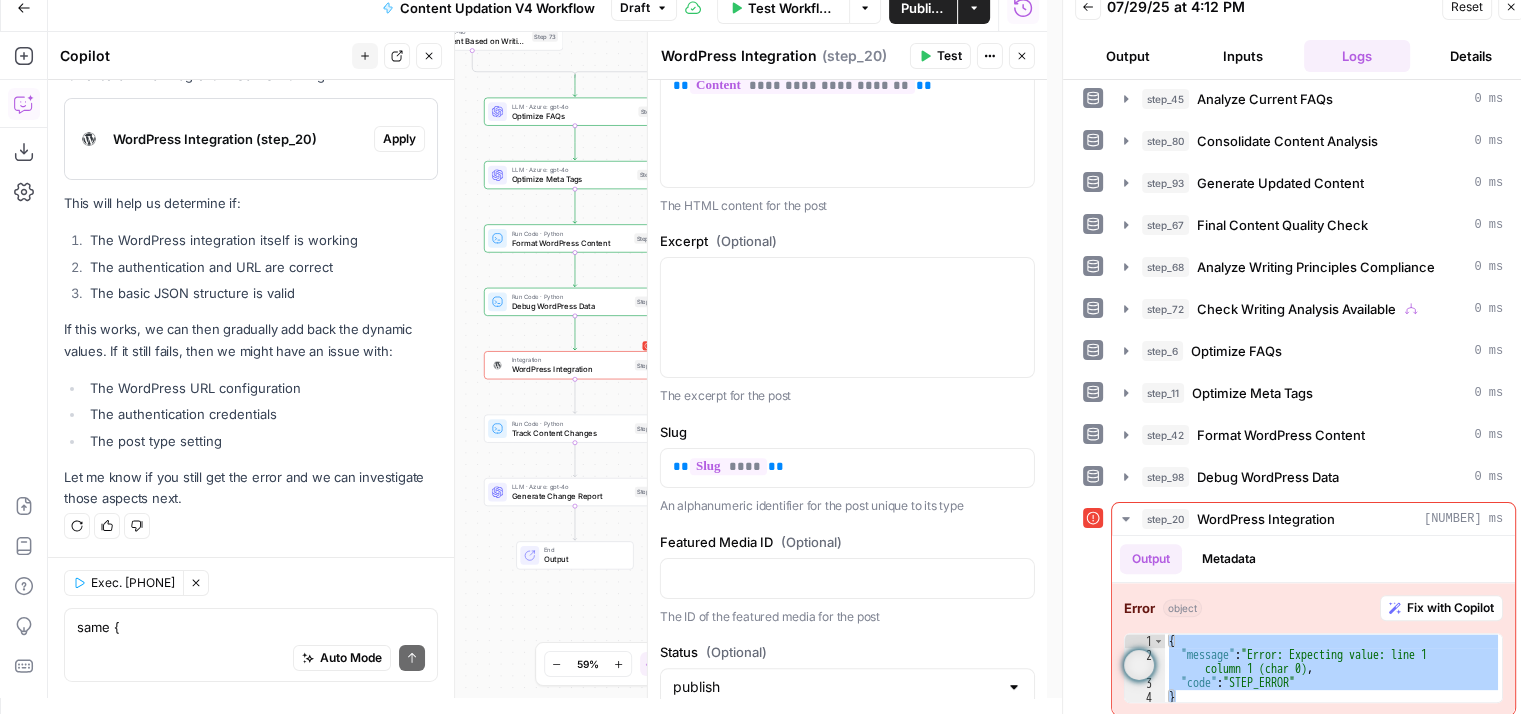 drag, startPoint x: 90, startPoint y: 235, endPoint x: 373, endPoint y: 229, distance: 283.0636 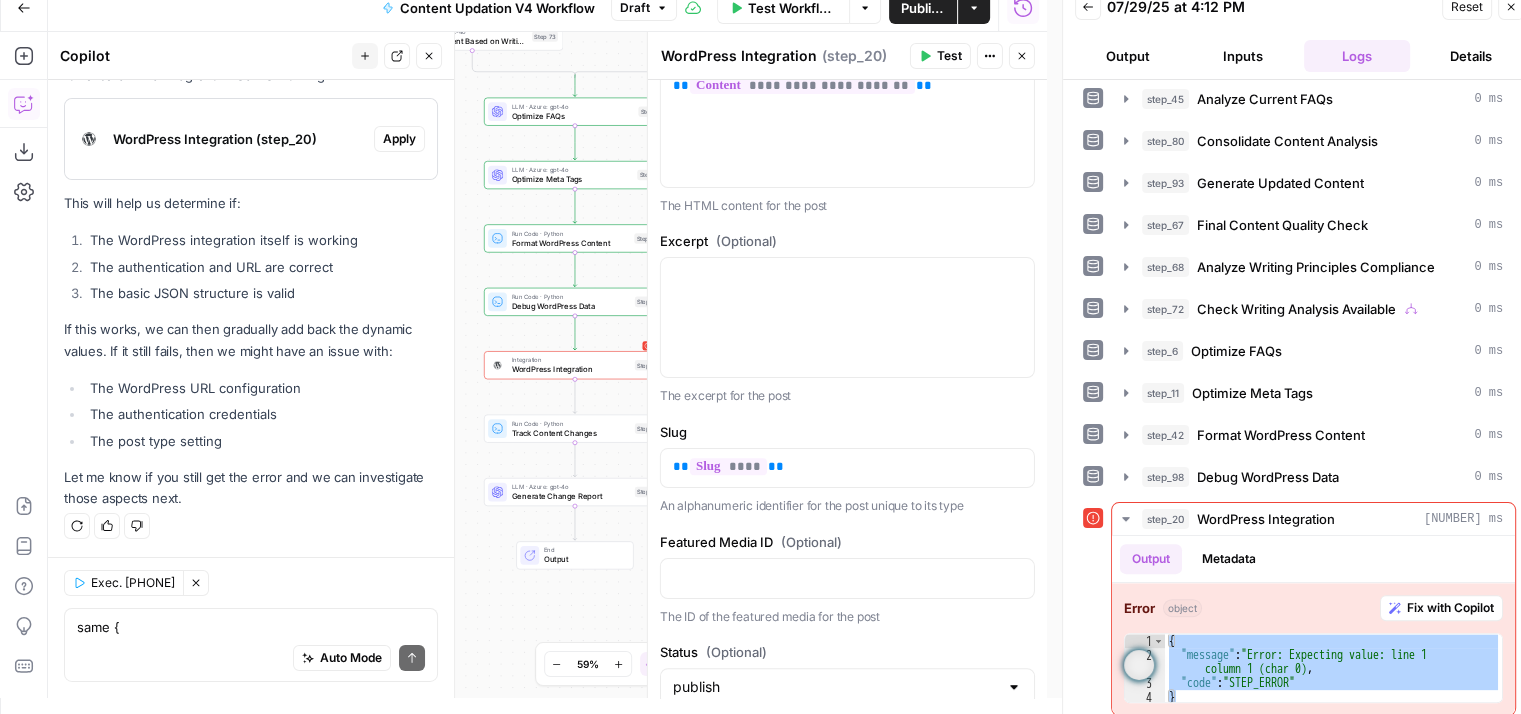 drag, startPoint x: 56, startPoint y: 329, endPoint x: 402, endPoint y: 354, distance: 346.902 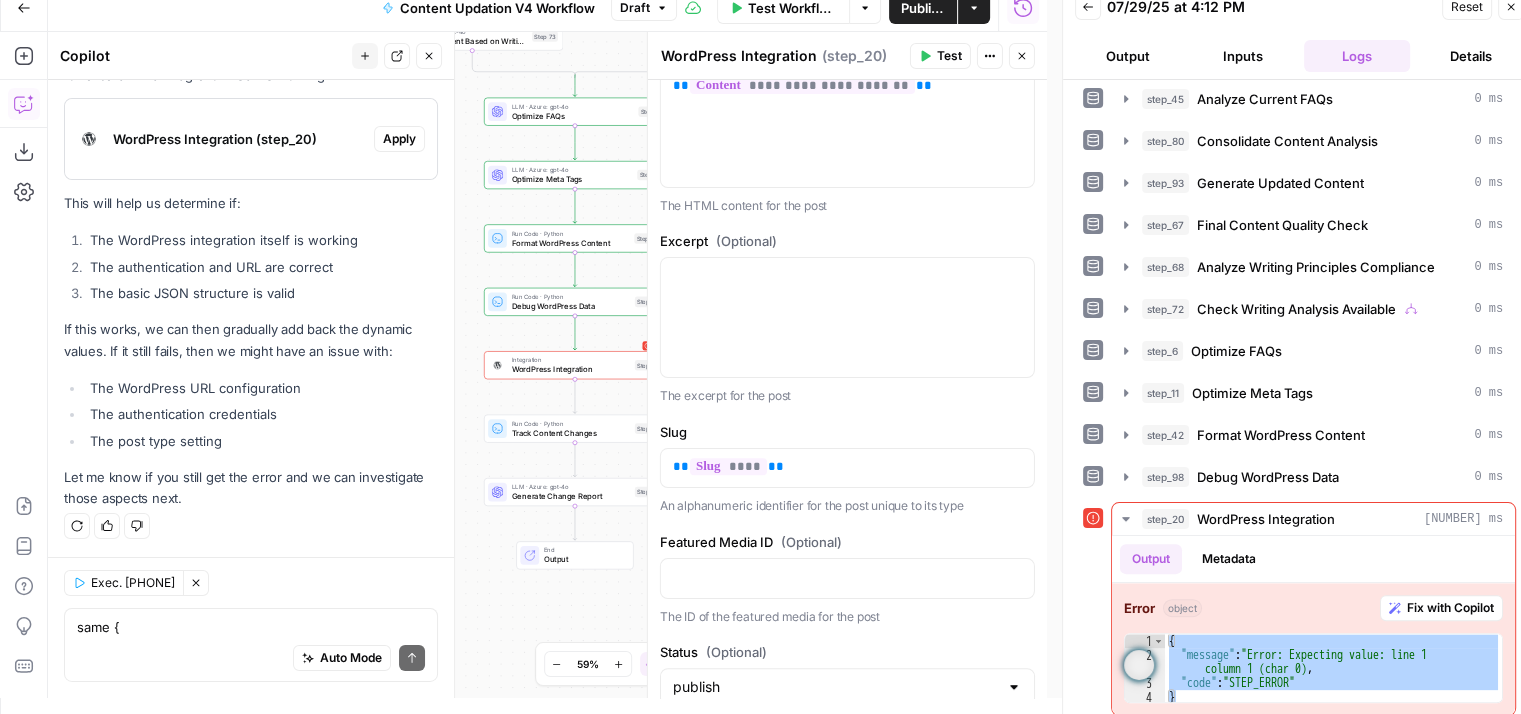 click on "Hi! How can I help with your workflow?
I can explain steps, debug, write prompts, code, and offer advice.
I might make mistakes now and then, but I’m always learning — let’s tackle it together! {
"message": "Error: Expecting value: line 1 column 1 (char 0)",
"code": "STEP_ERROR"
} - I am getting this error in step 20, can you help me understand it? Restore from Checkpoint Looking at the execution trace and workflow schema, I can help explain the error you're encountering with the  WordPress Integration  step.
The error "Expecting value: line 1 column 1" typically occurs when trying to parse invalid JSON data. In this case, the error is happening because the  slug  variable is empty (null) as shown in the execution trace warnings: "Variable  slug  is empty".
The WordPress Integration step requires a valid slug for the post. Looking at the  Format WordPress Content  step that prepares the data for WordPress, we can see it's trying to use the  slug
Solution
Code Changes Apply
step to:" at bounding box center [251, -2942] 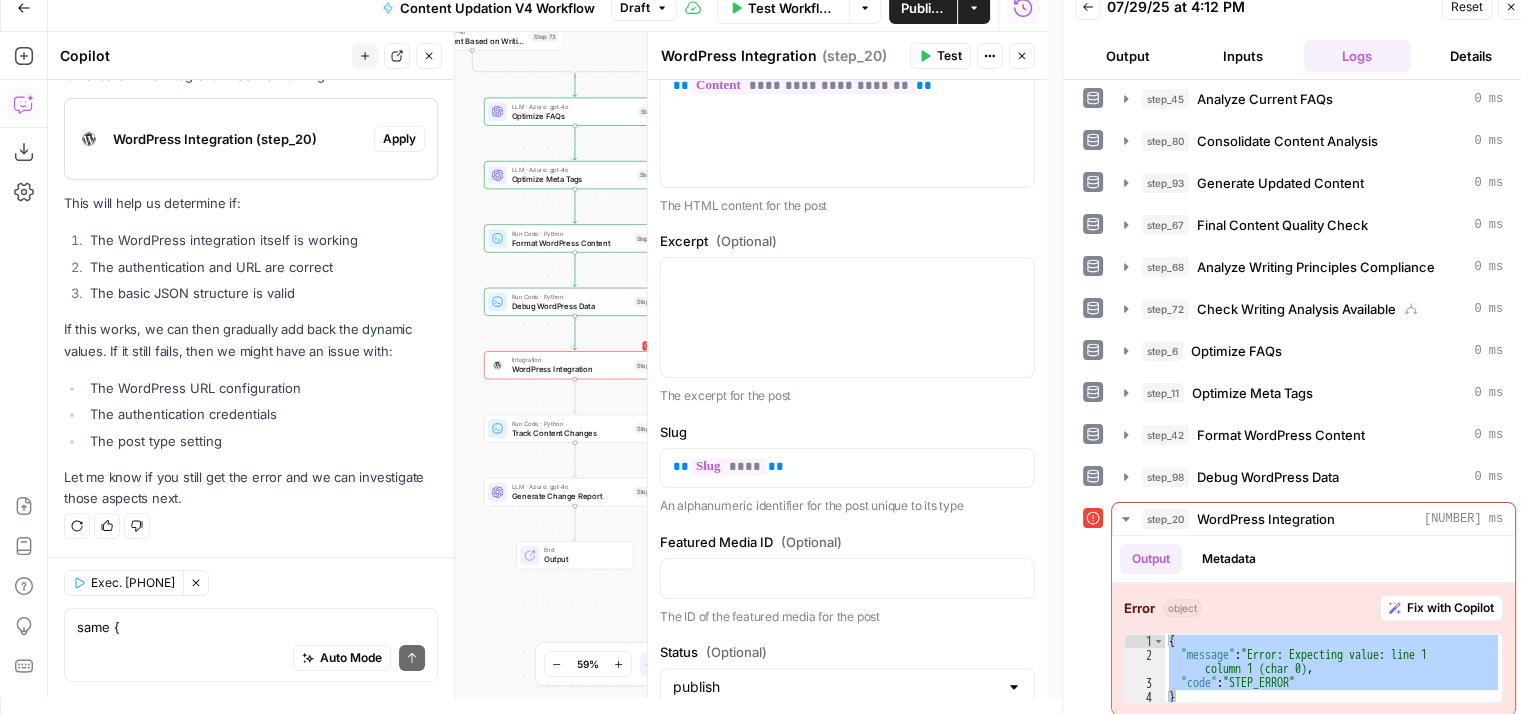 drag, startPoint x: 86, startPoint y: 437, endPoint x: 266, endPoint y: 438, distance: 180.00278 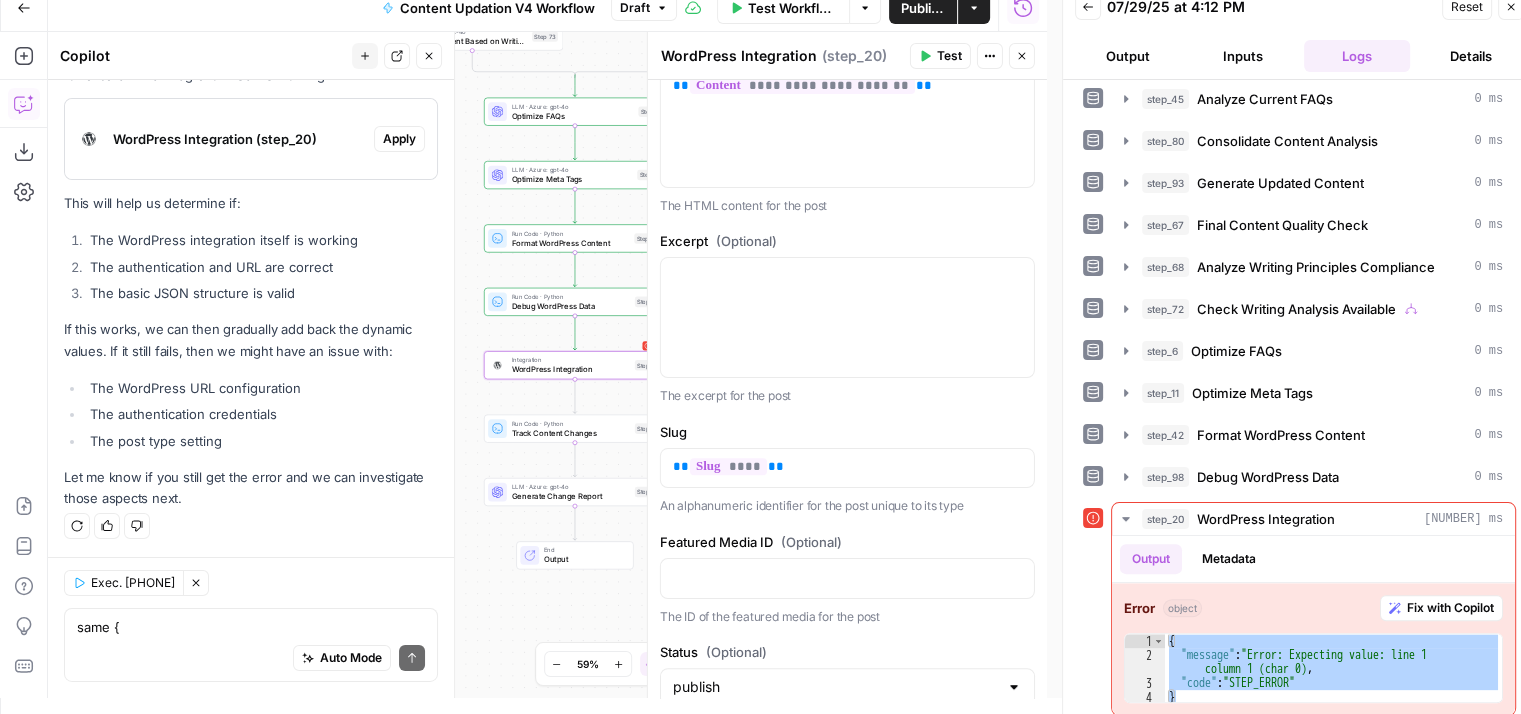 click on "Apply" at bounding box center (399, 139) 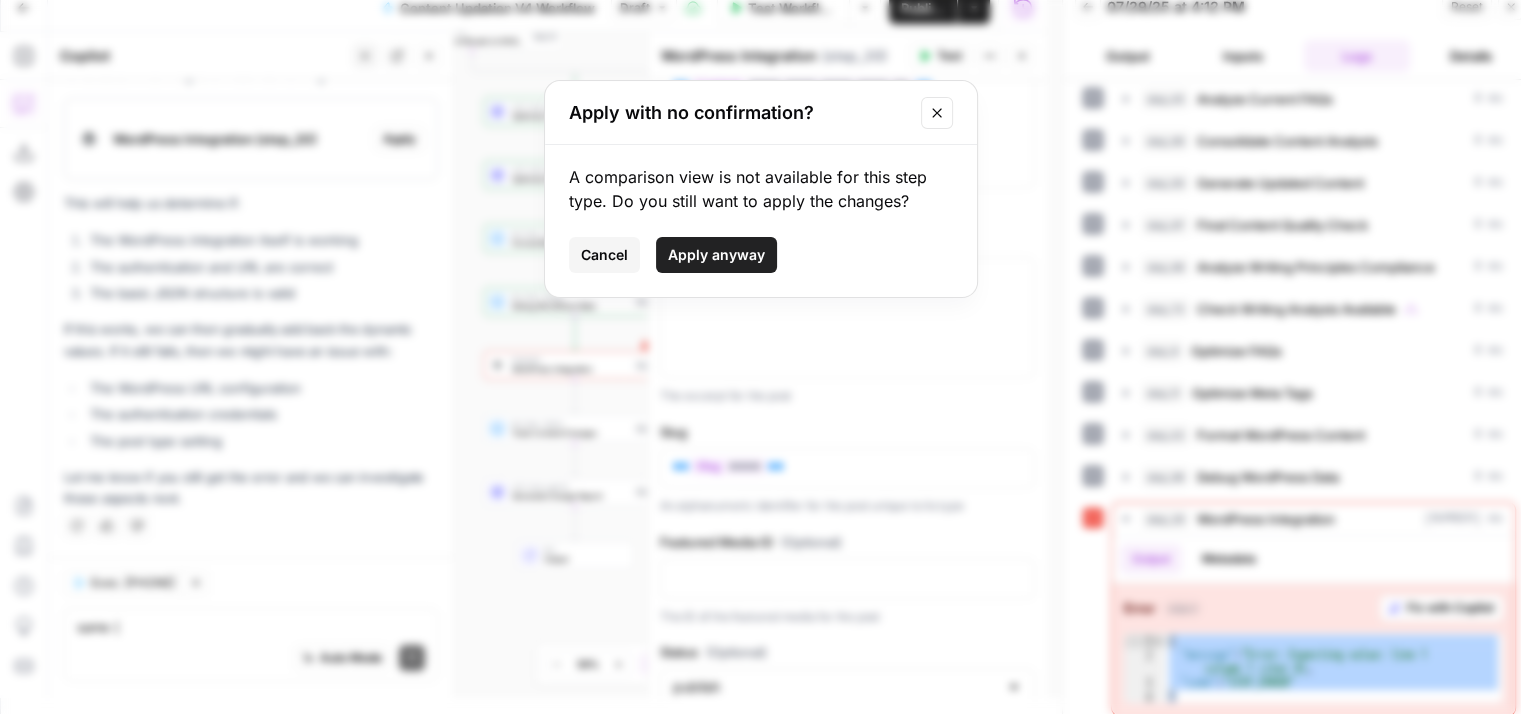 click on "Apply anyway" at bounding box center [716, 255] 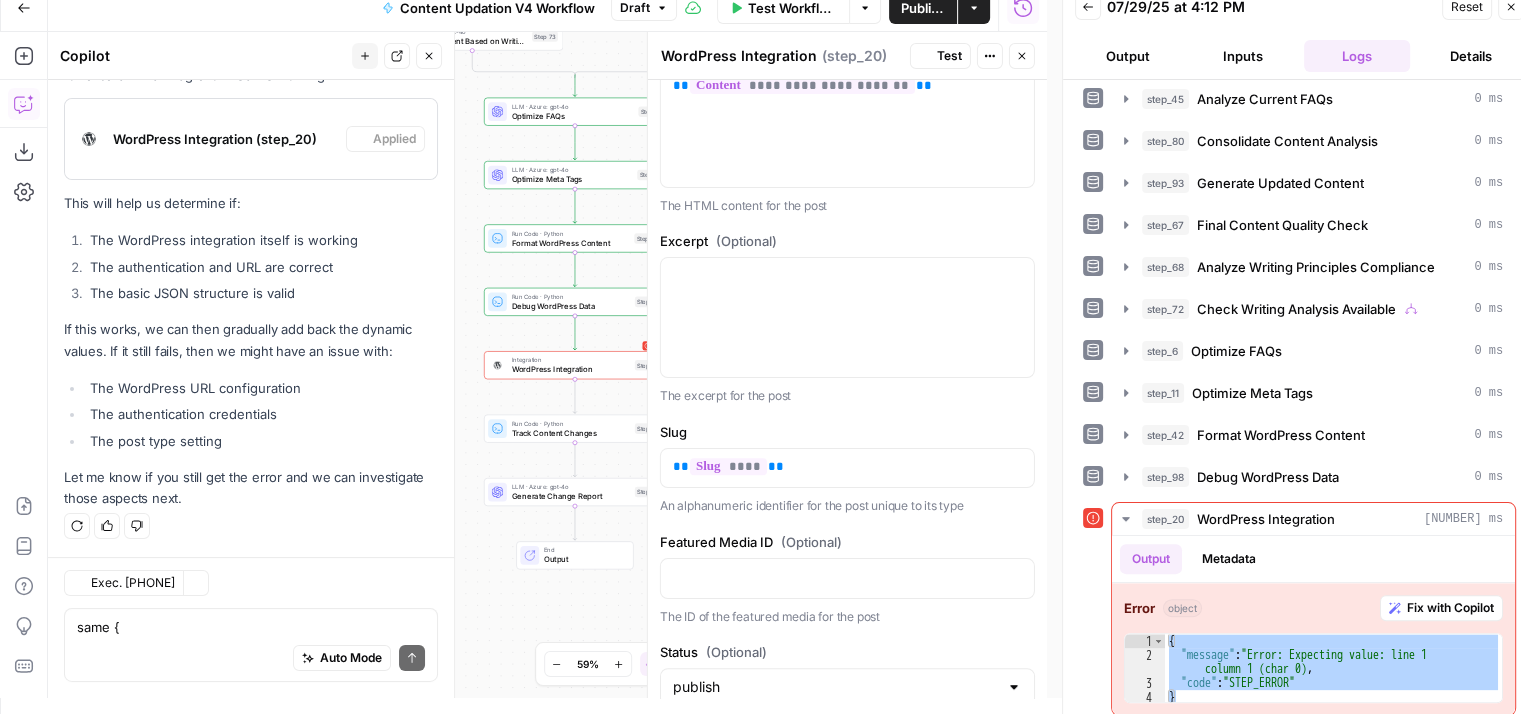 scroll, scrollTop: 6604, scrollLeft: 0, axis: vertical 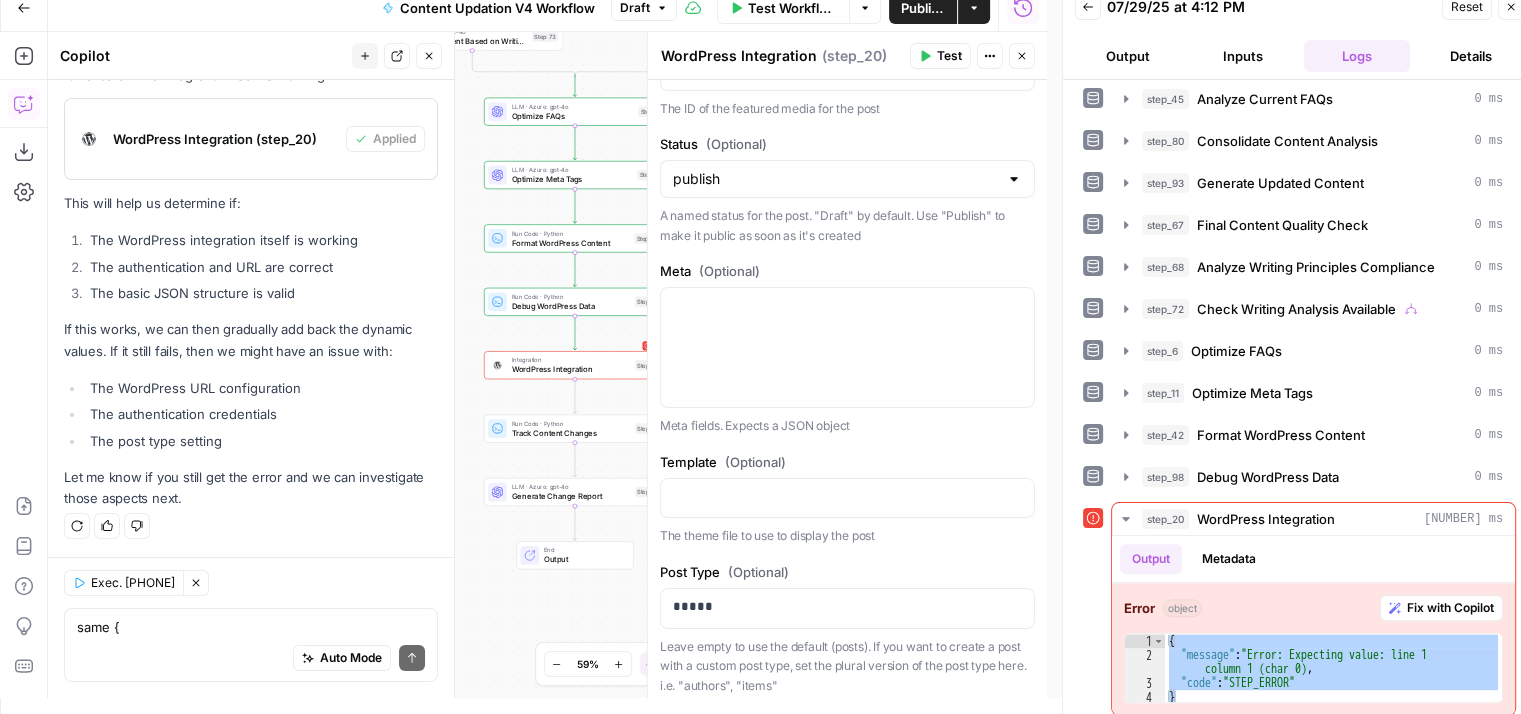 click on "Test" at bounding box center [949, 56] 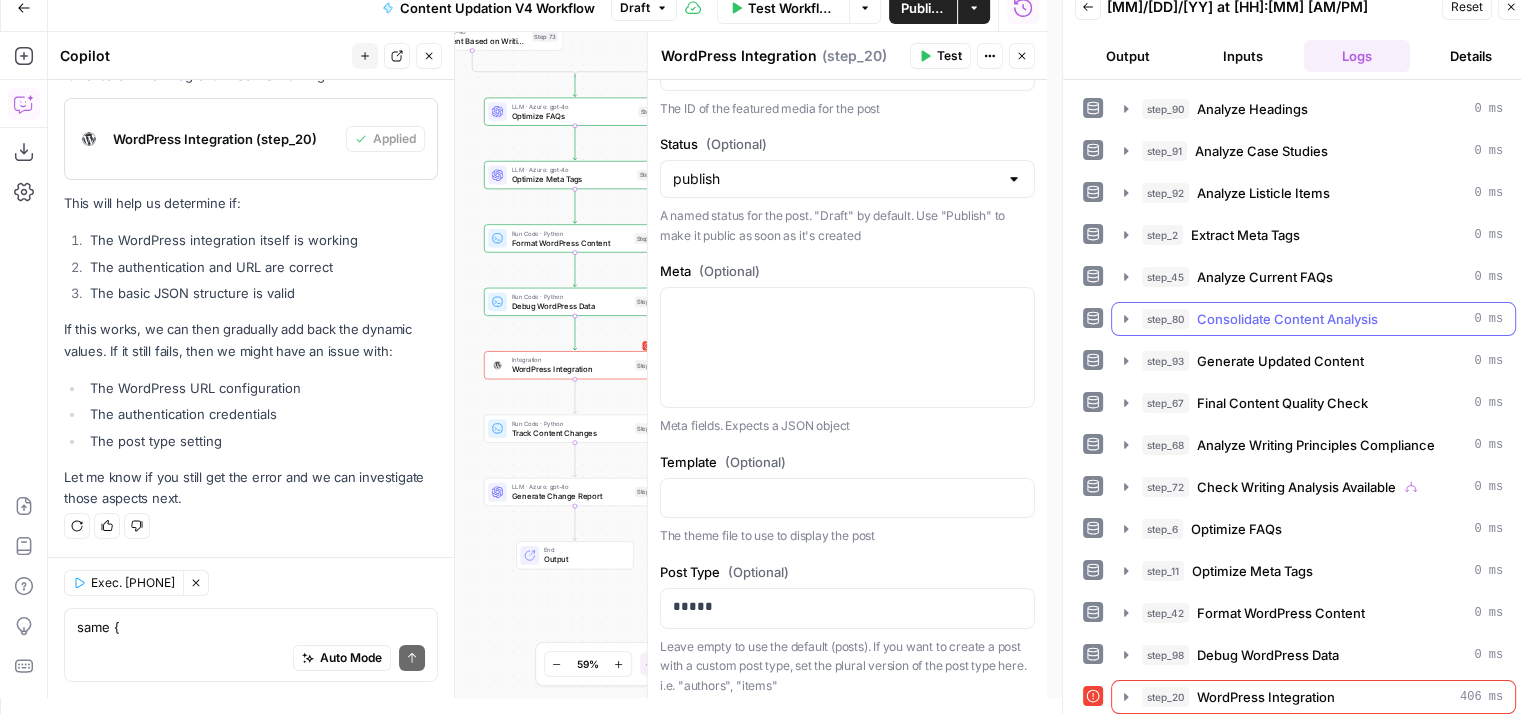 scroll, scrollTop: 333, scrollLeft: 0, axis: vertical 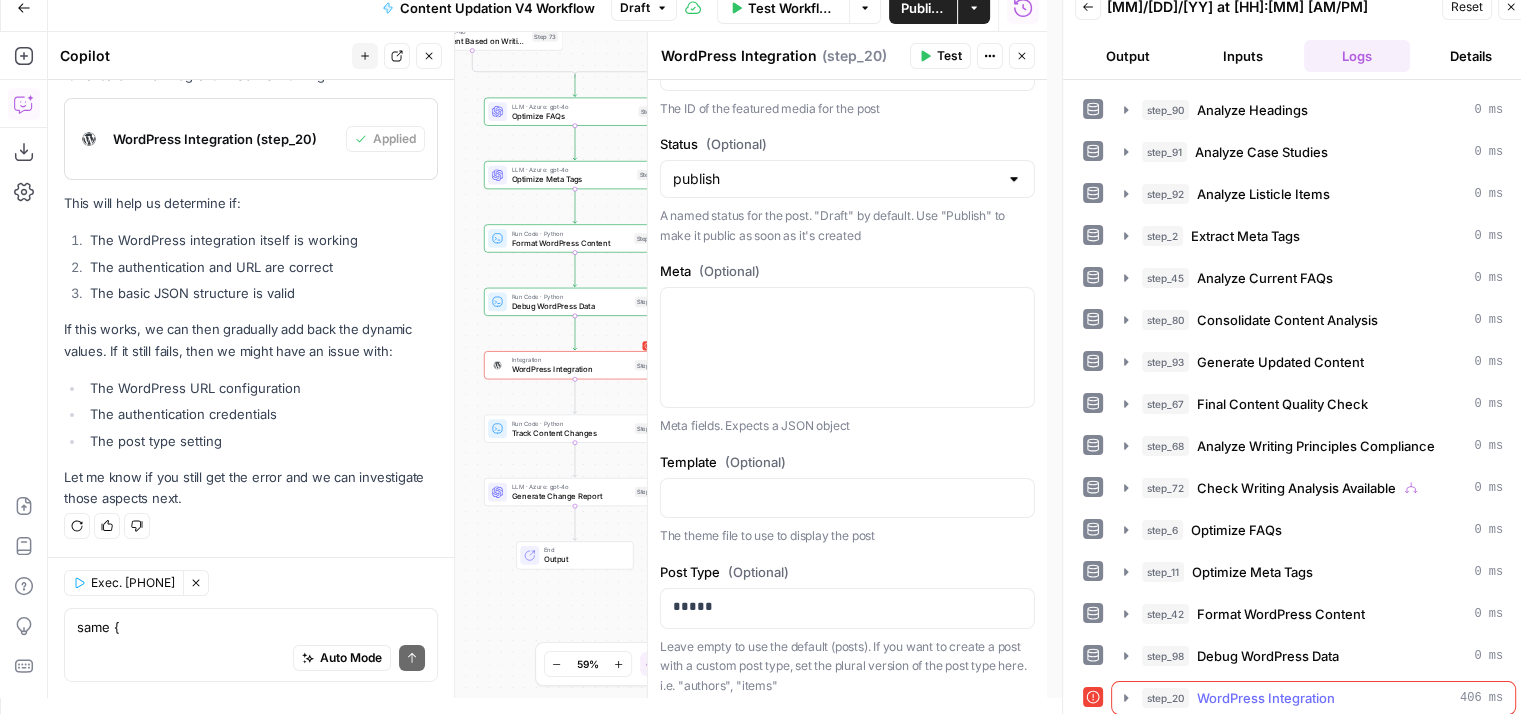 click on "step_20 WordPress Integration 406 ms" at bounding box center [1313, 698] 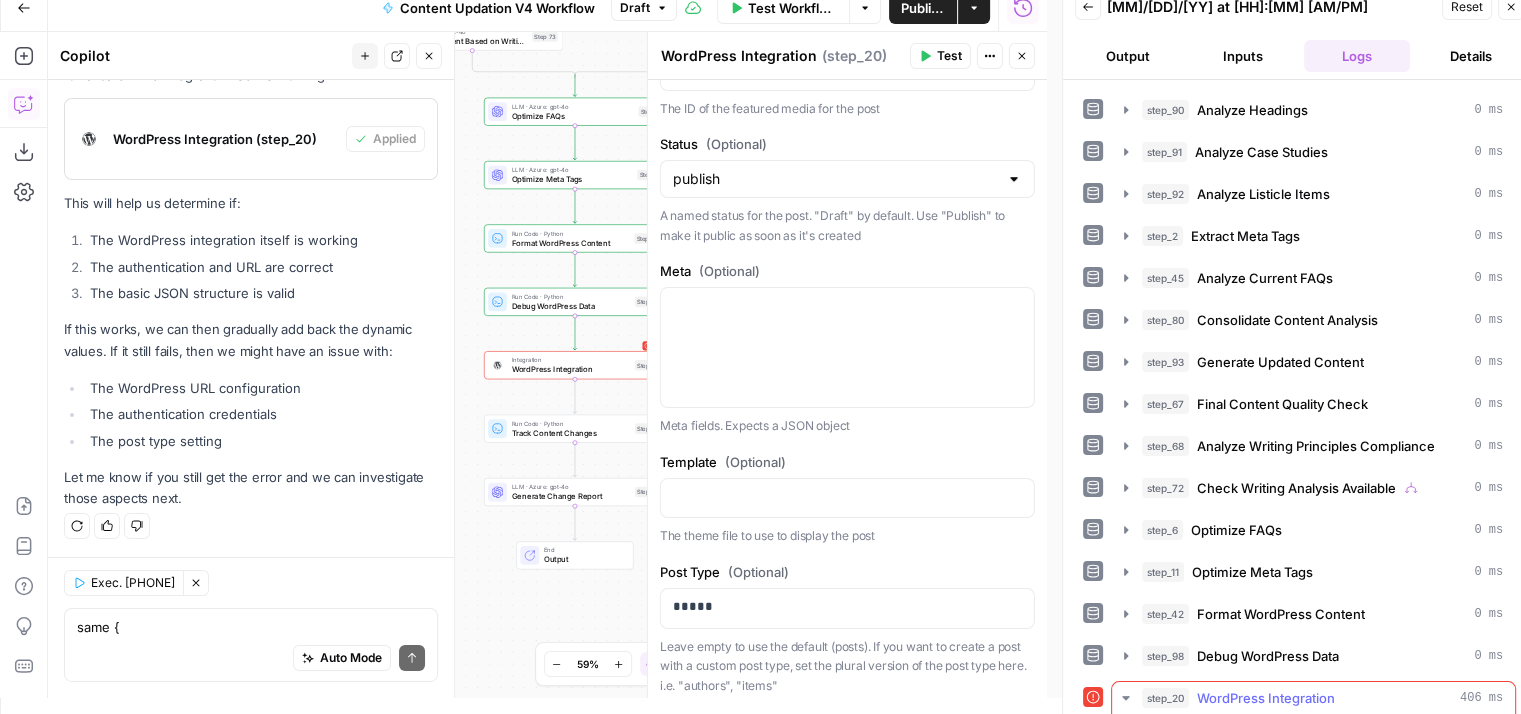 scroll, scrollTop: 512, scrollLeft: 0, axis: vertical 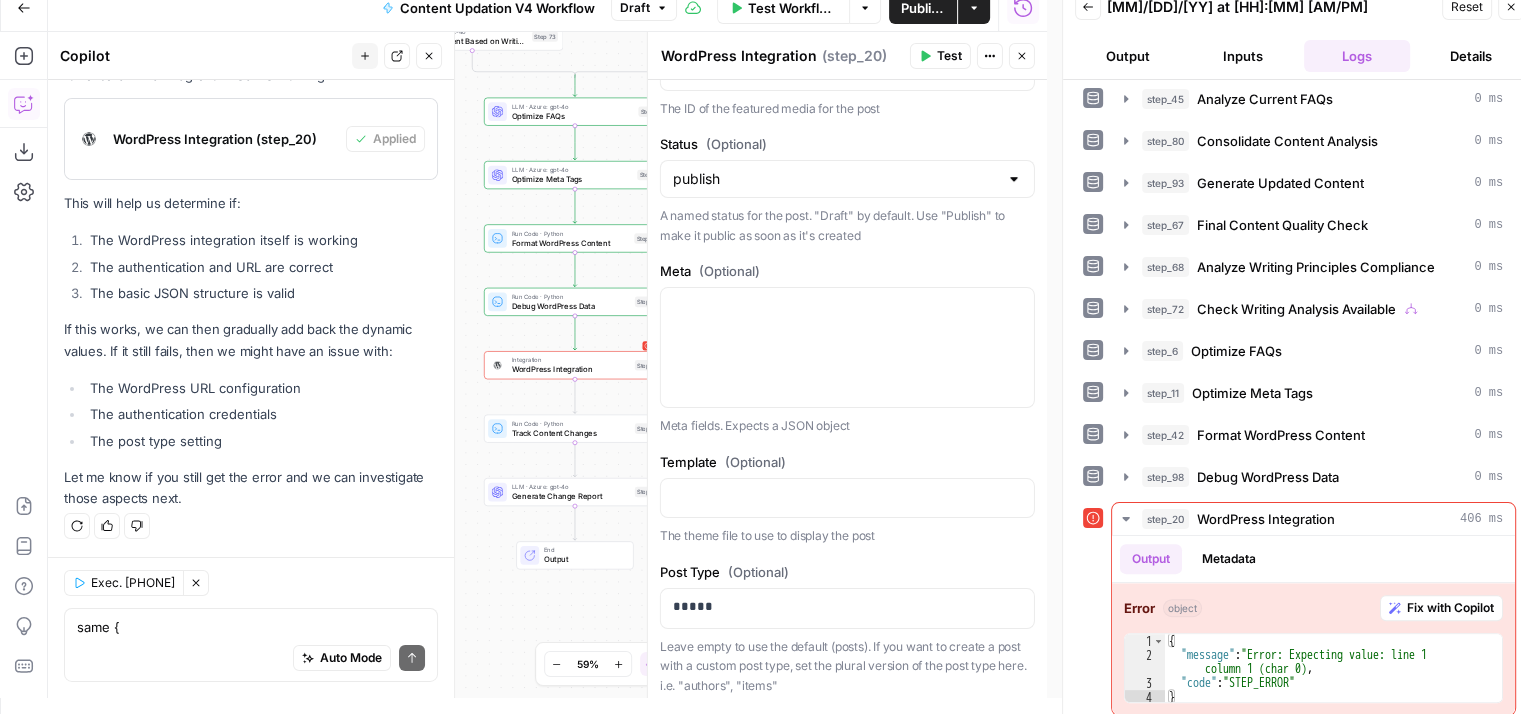 click on "Auto Mode Send" at bounding box center [251, 659] 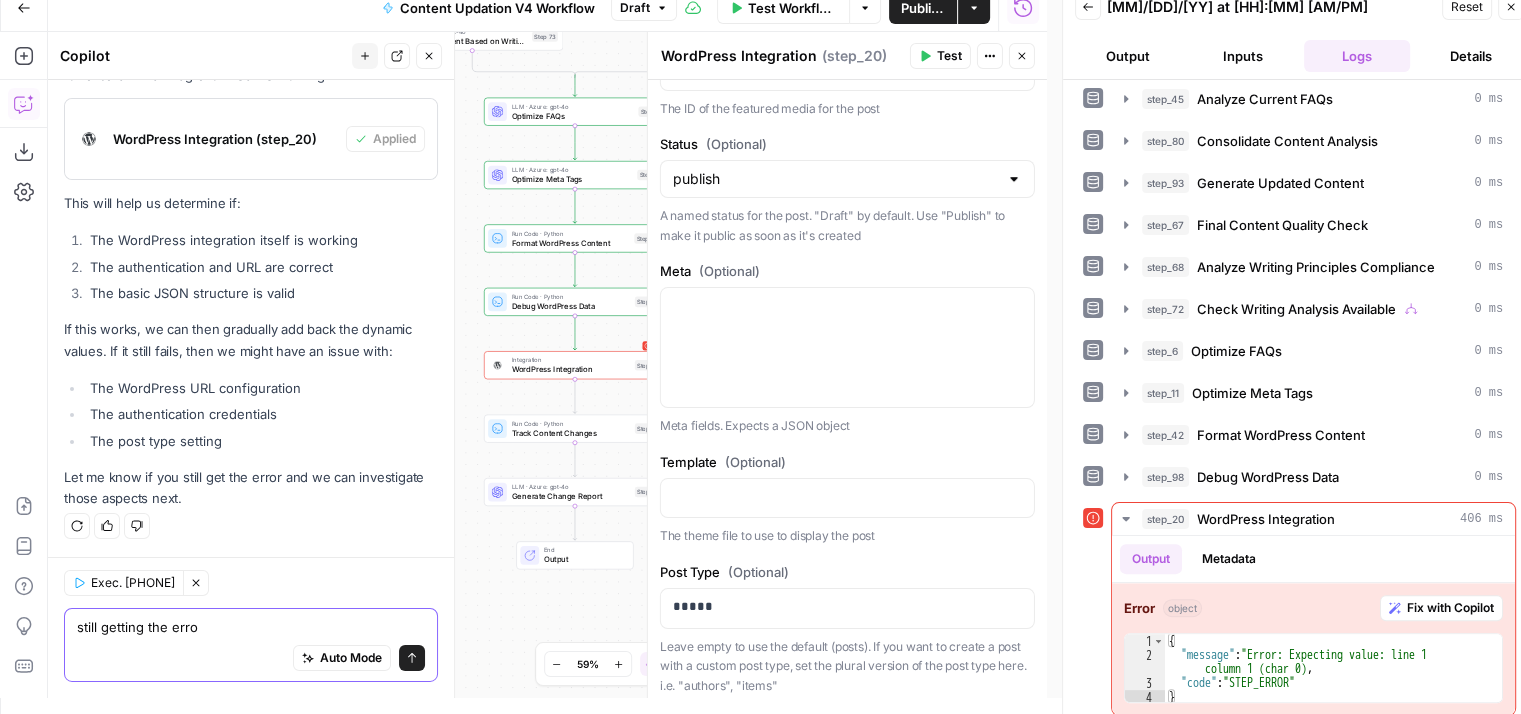 type on "still getting the error" 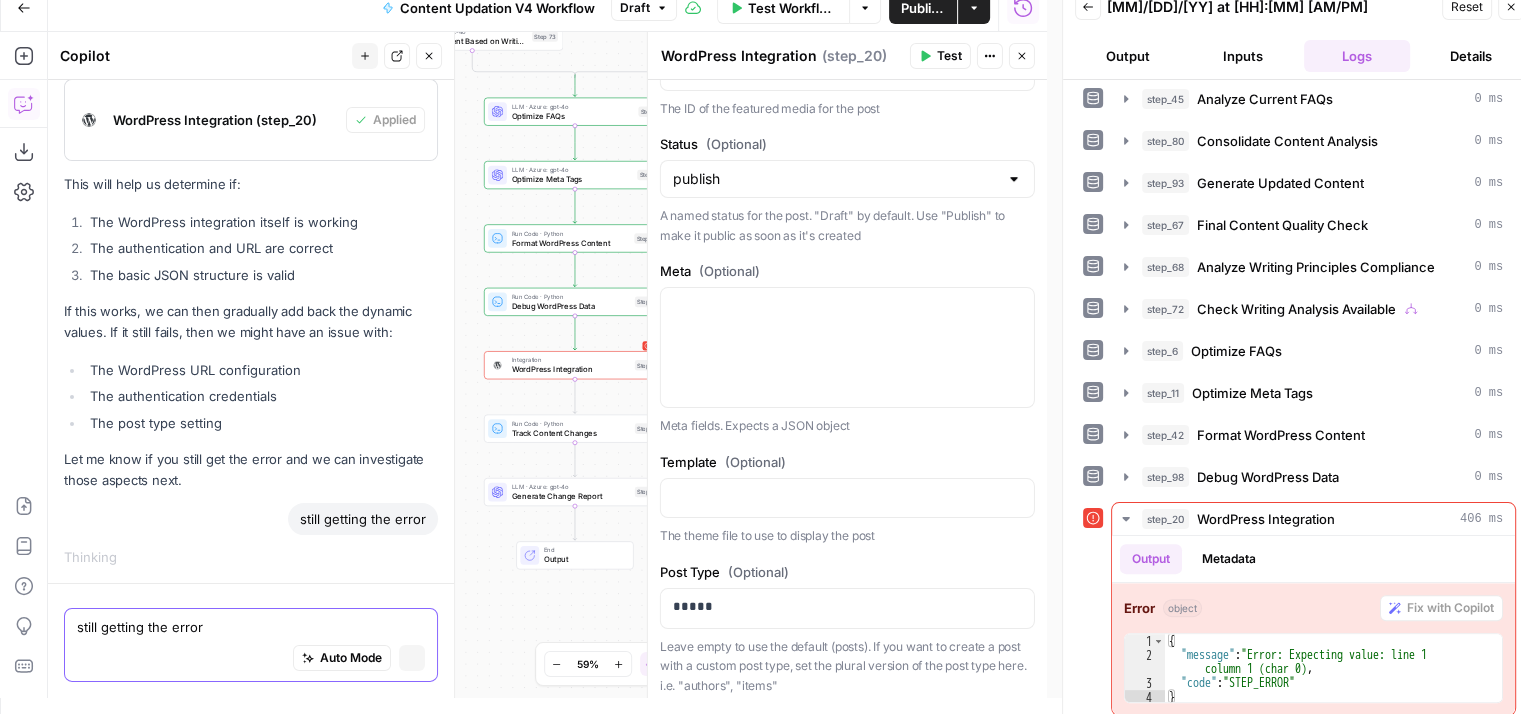 scroll, scrollTop: 6424, scrollLeft: 0, axis: vertical 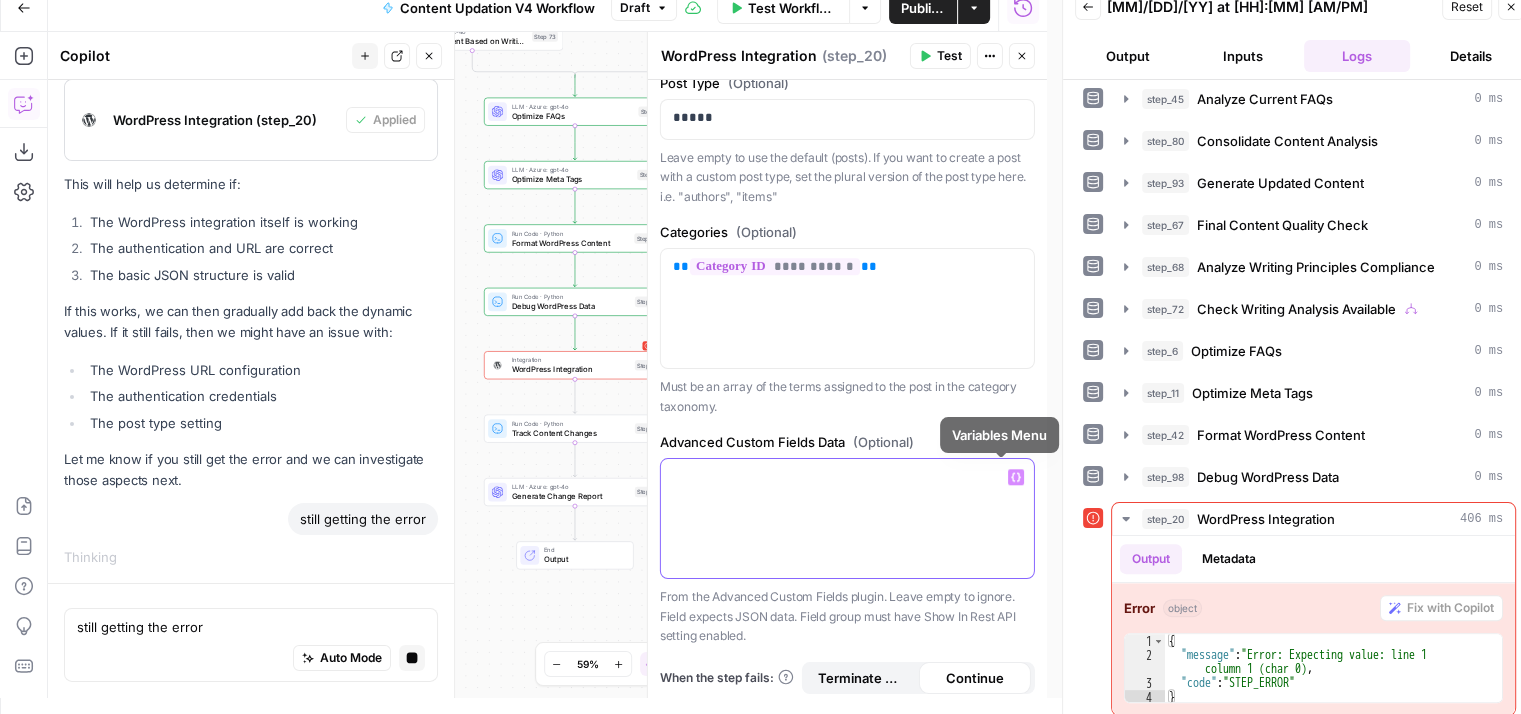 click at bounding box center [847, 477] 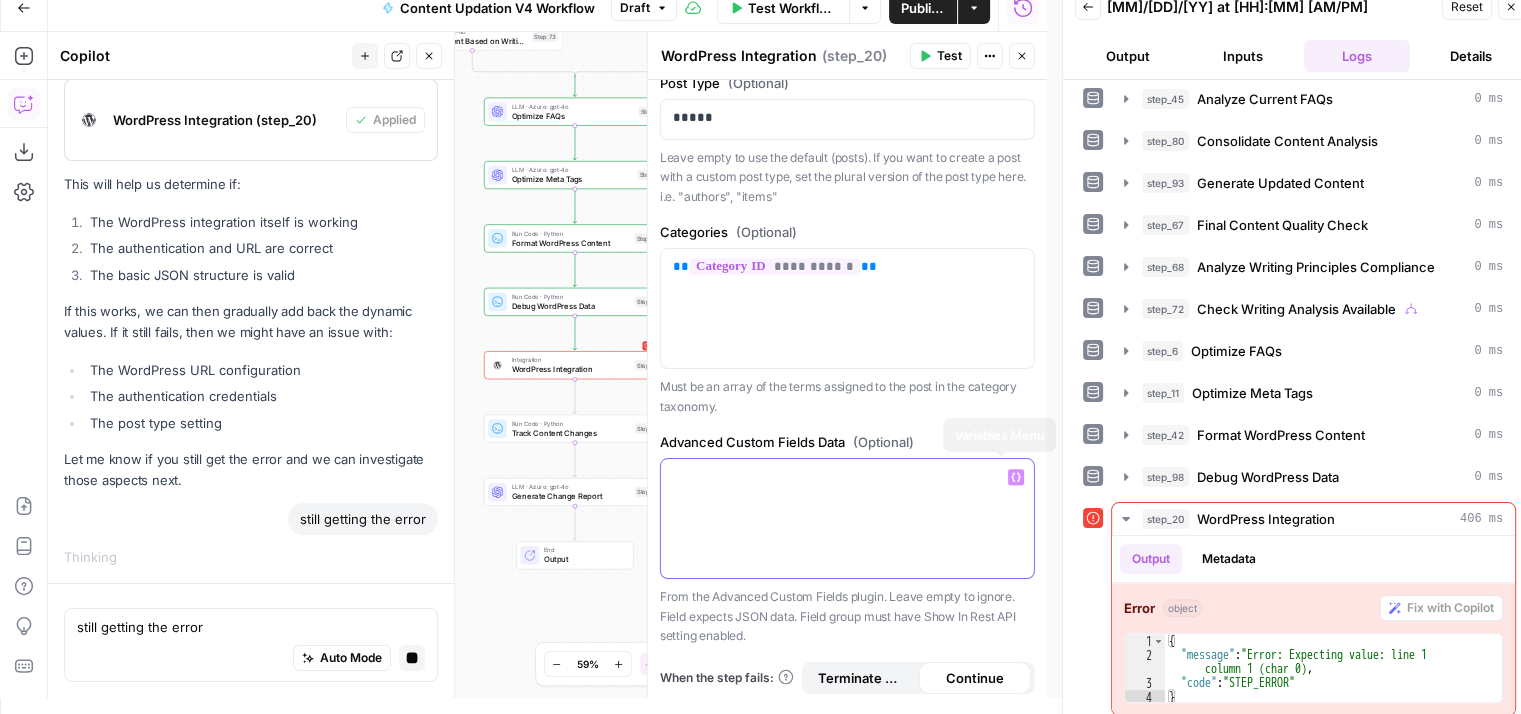 click 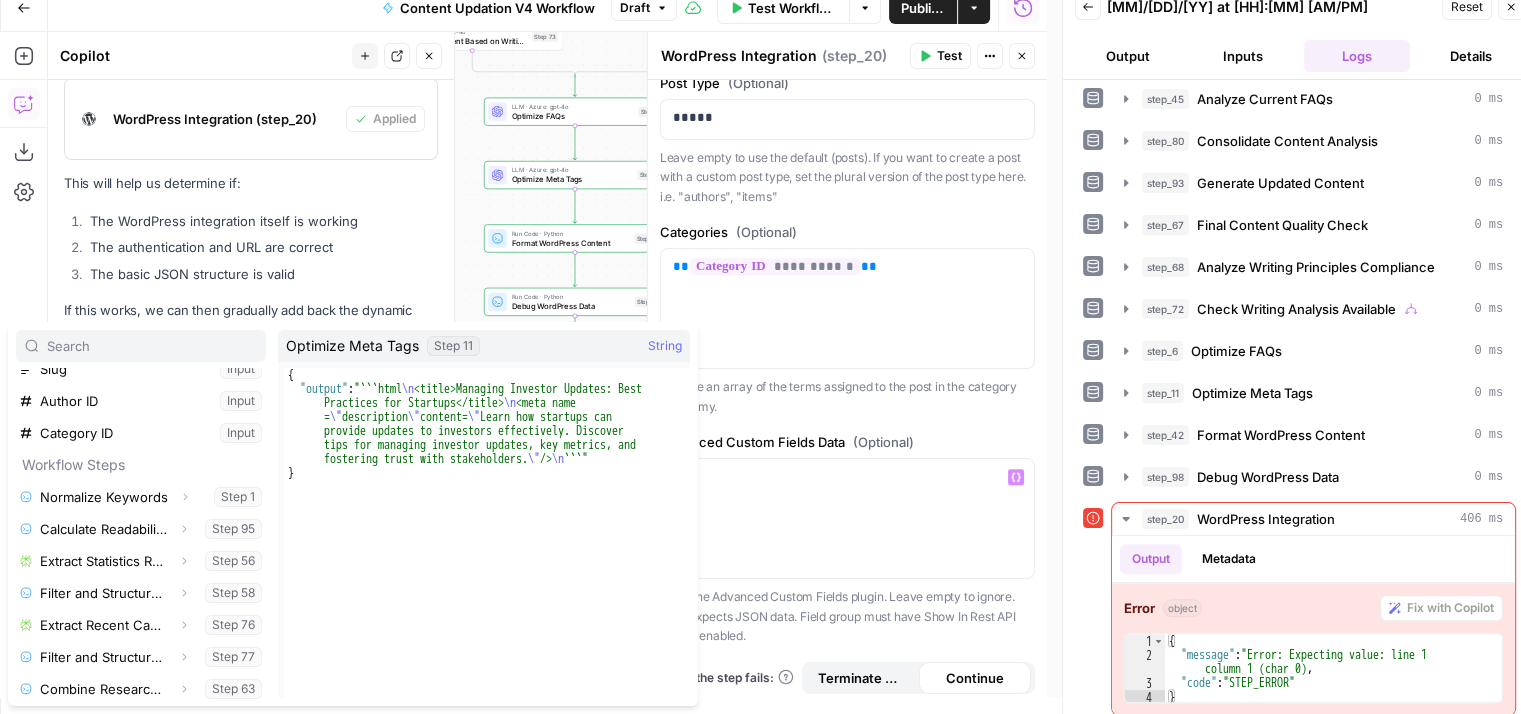scroll, scrollTop: 690, scrollLeft: 0, axis: vertical 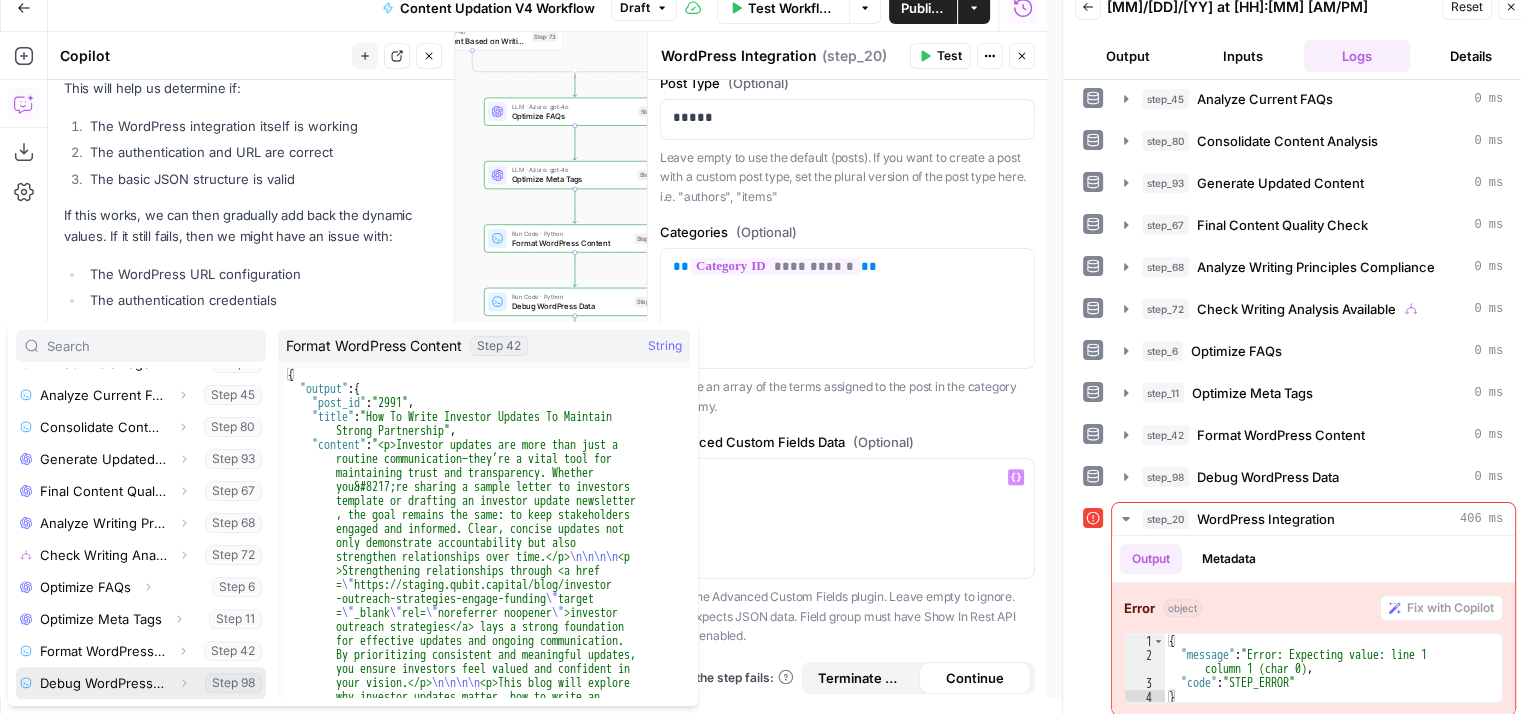 click 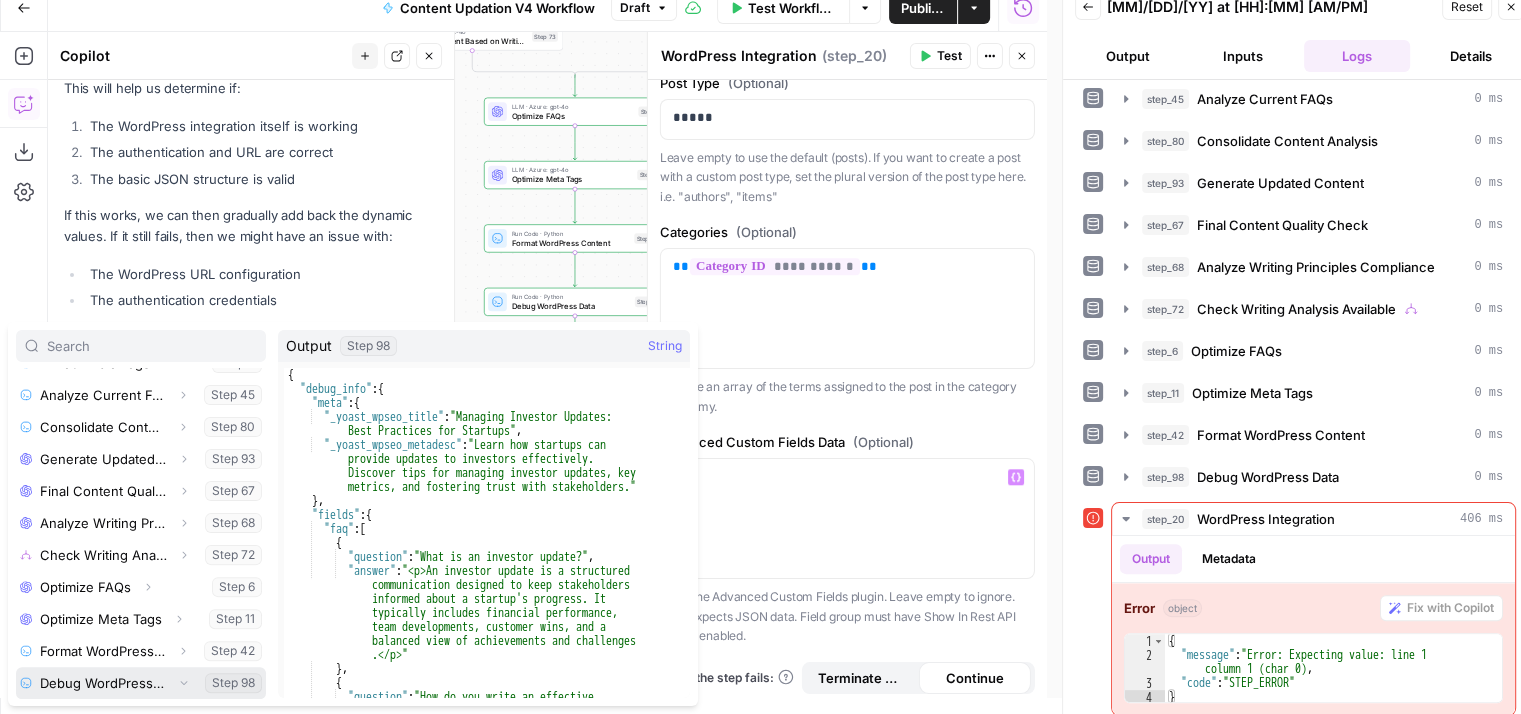 scroll, scrollTop: 789, scrollLeft: 0, axis: vertical 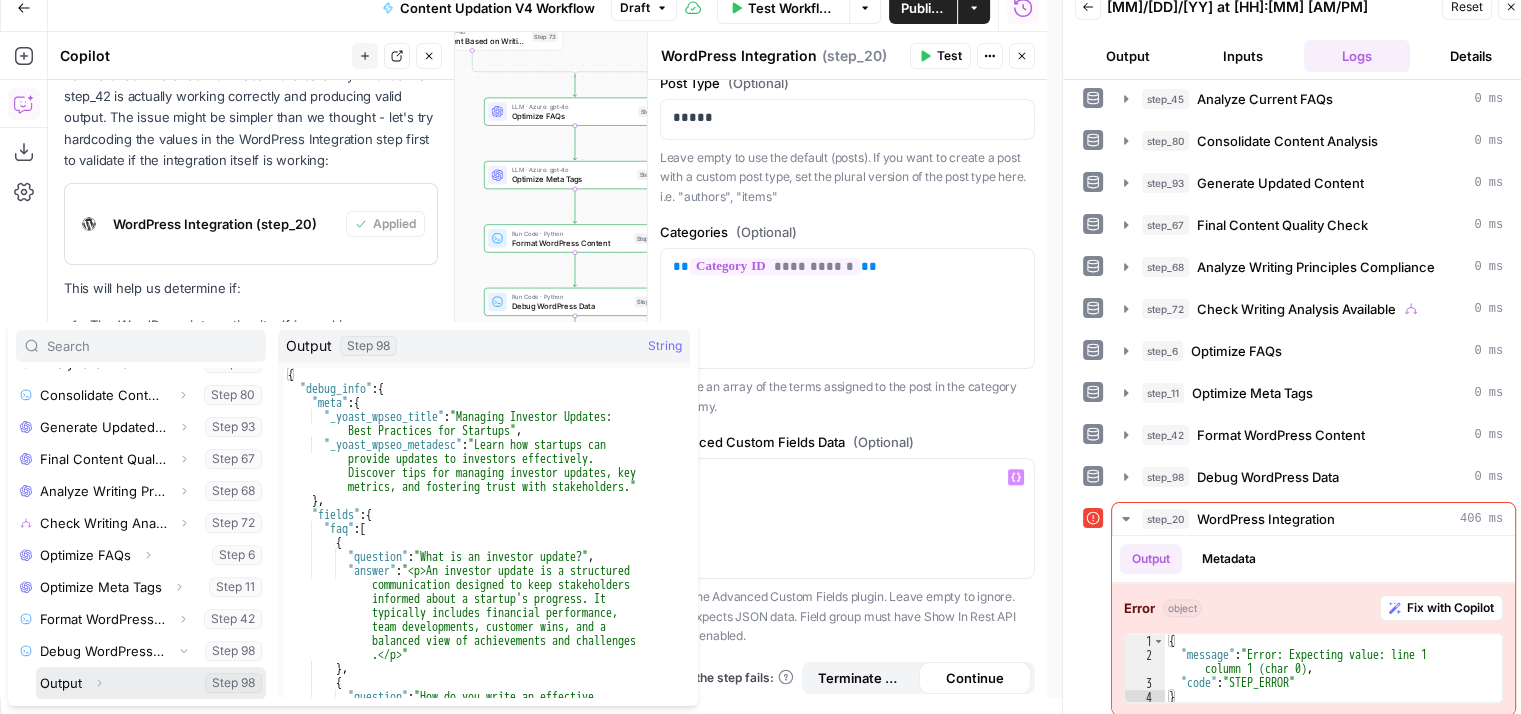 click 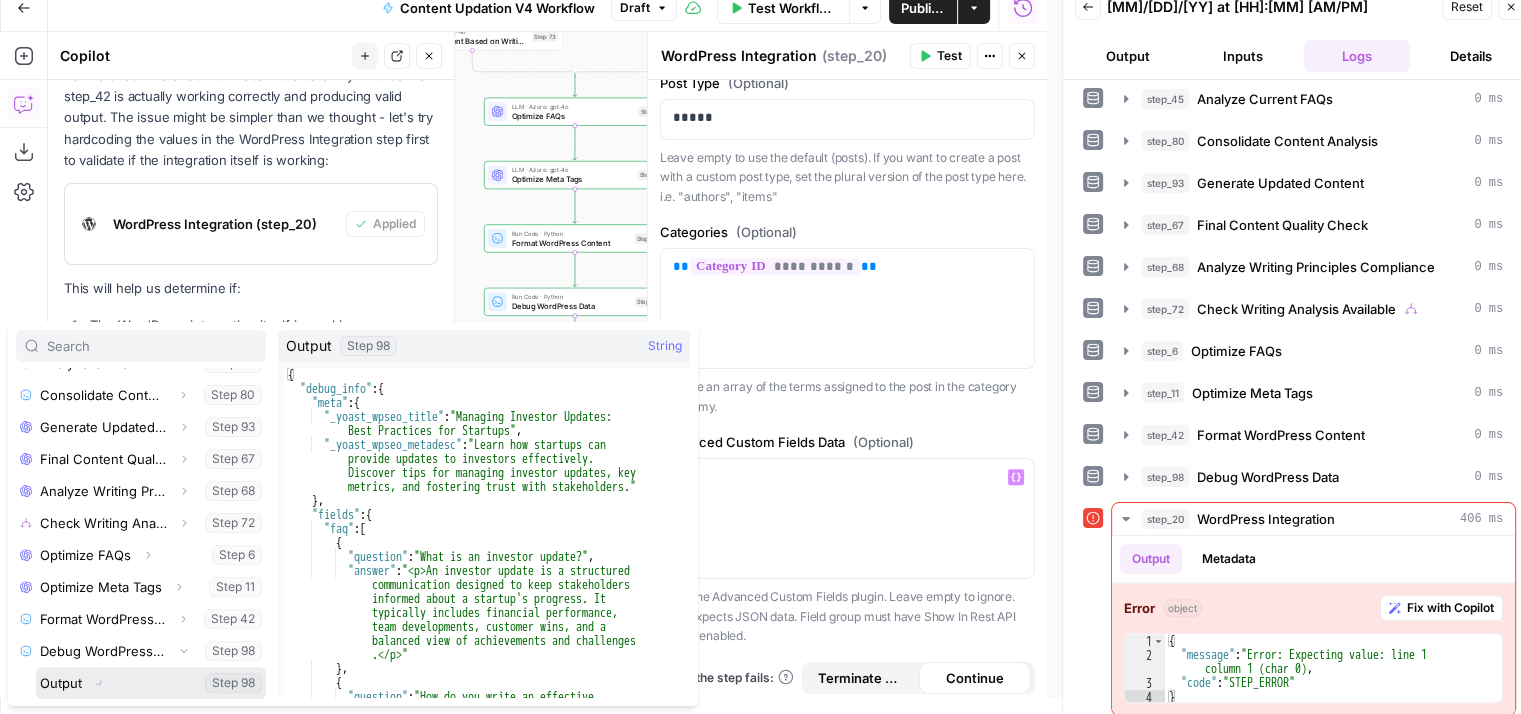 scroll, scrollTop: 6666, scrollLeft: 0, axis: vertical 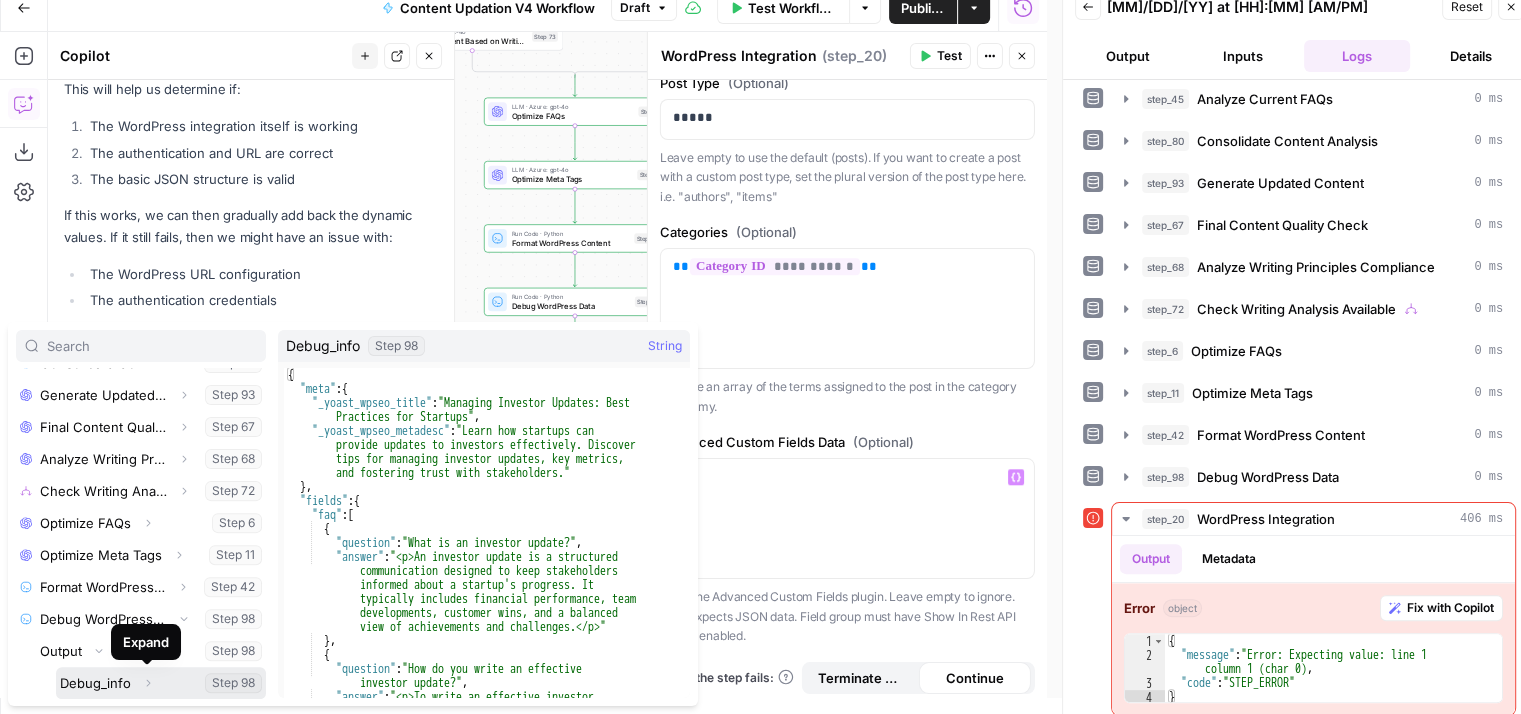 click 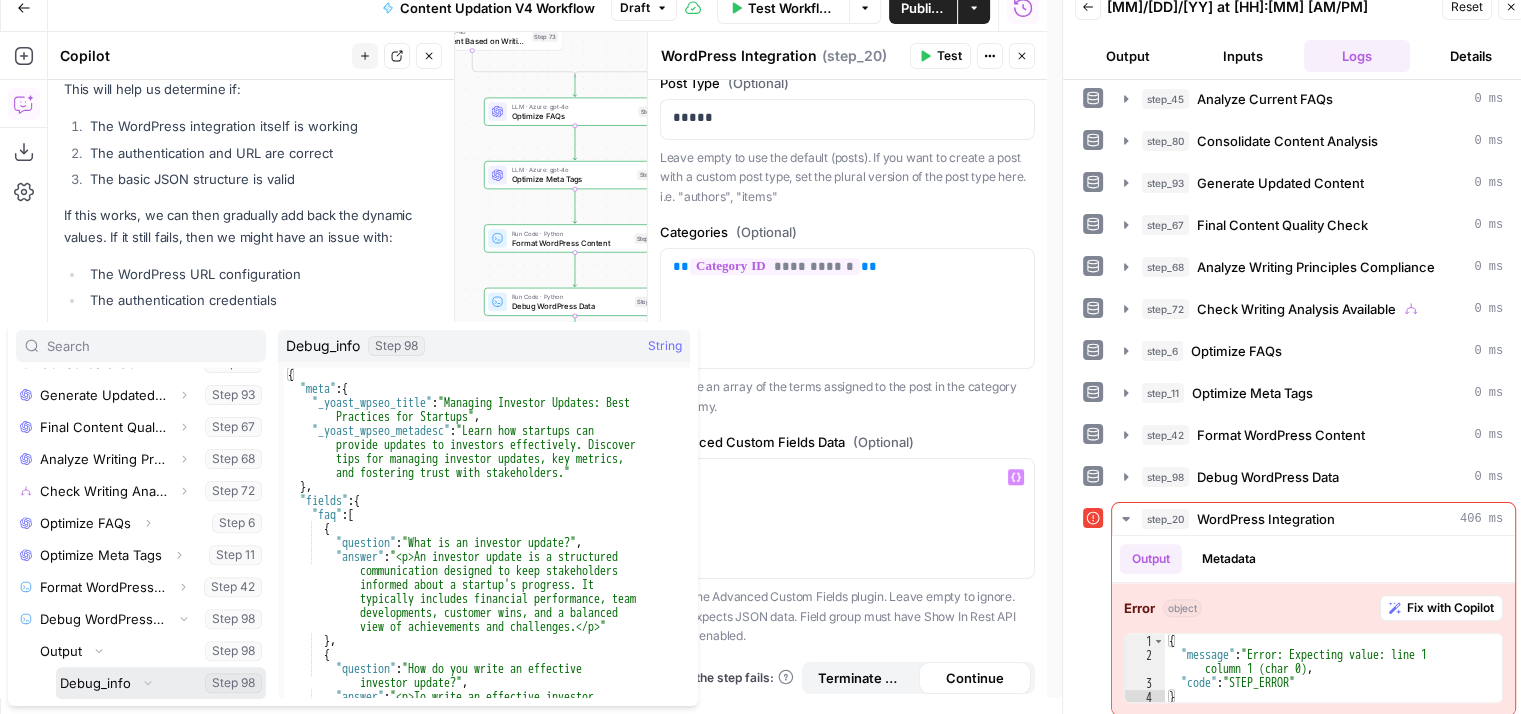 scroll, scrollTop: 949, scrollLeft: 0, axis: vertical 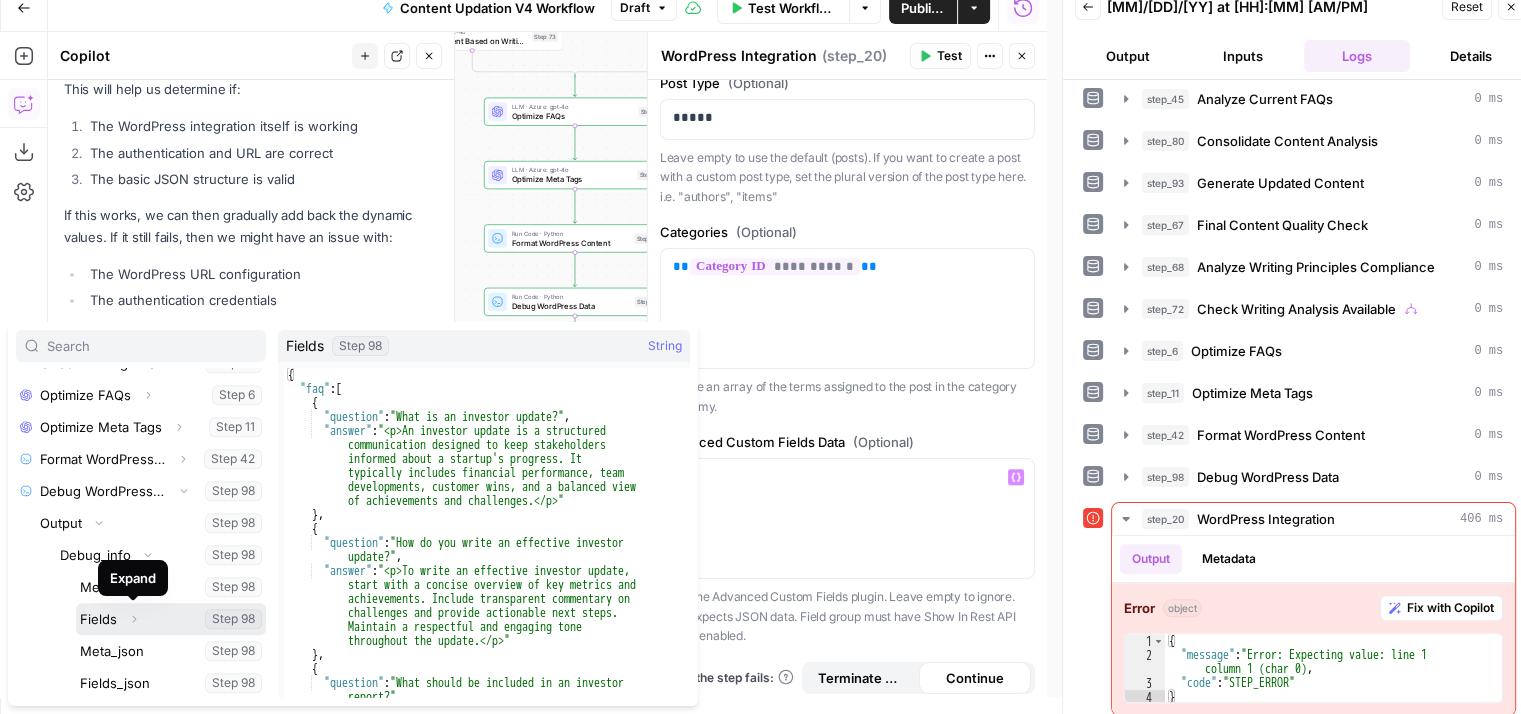 click 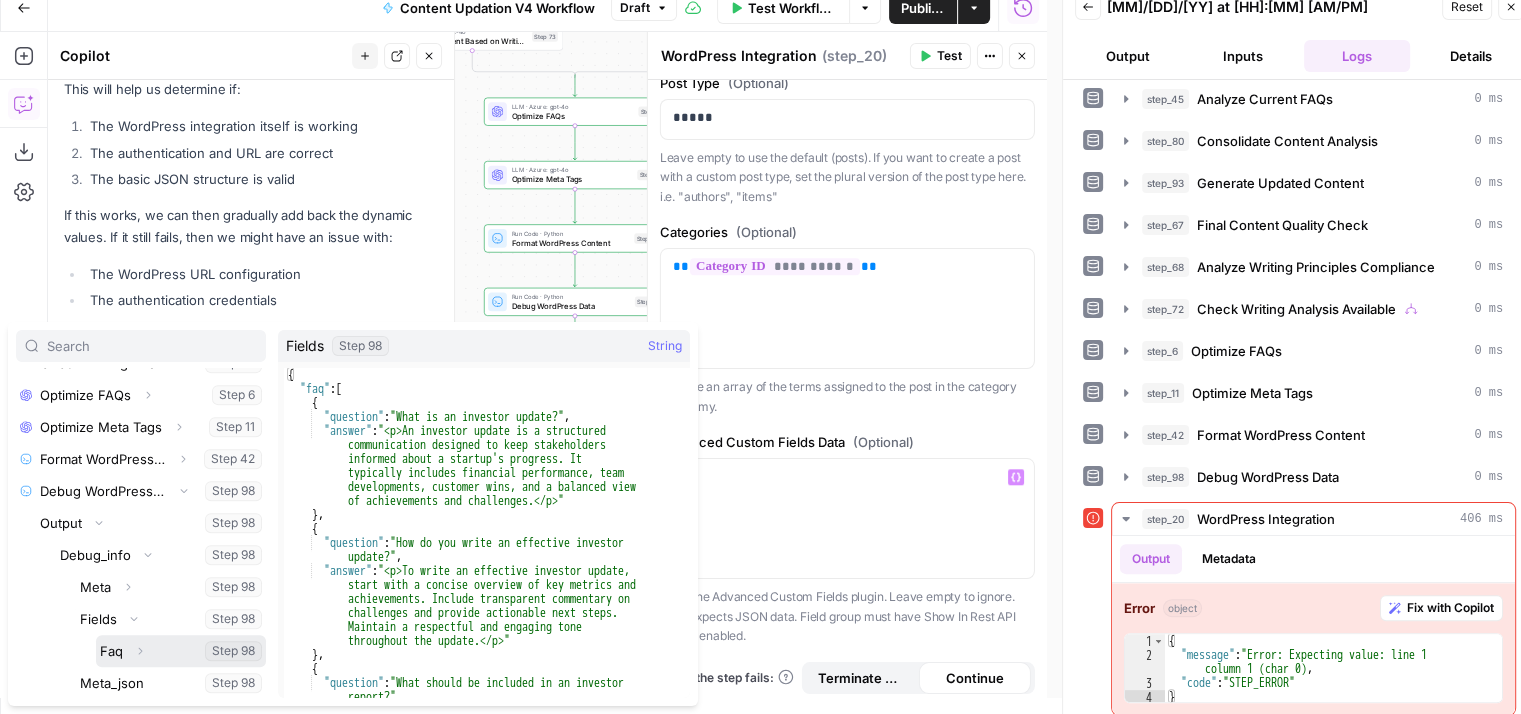click on "Expand" at bounding box center (140, 651) 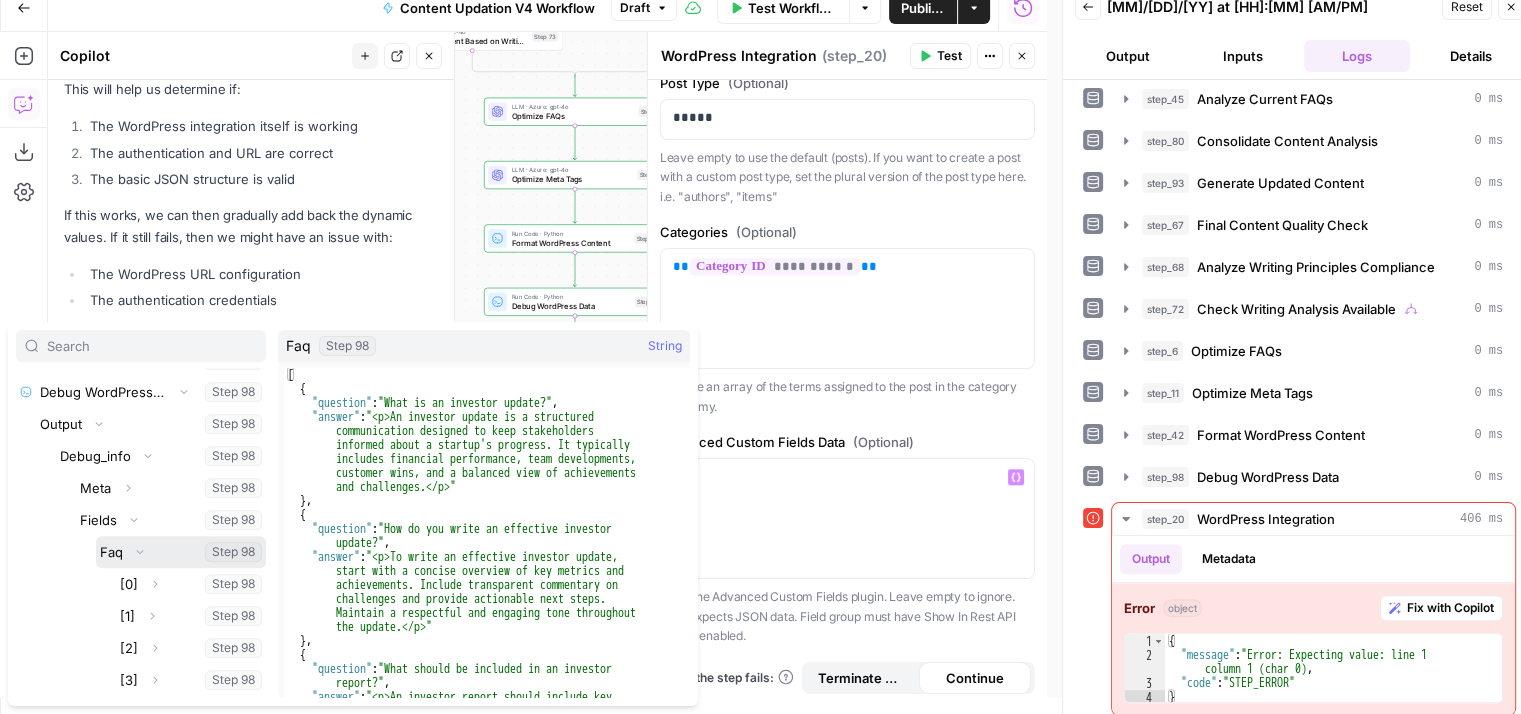 scroll, scrollTop: 1052, scrollLeft: 0, axis: vertical 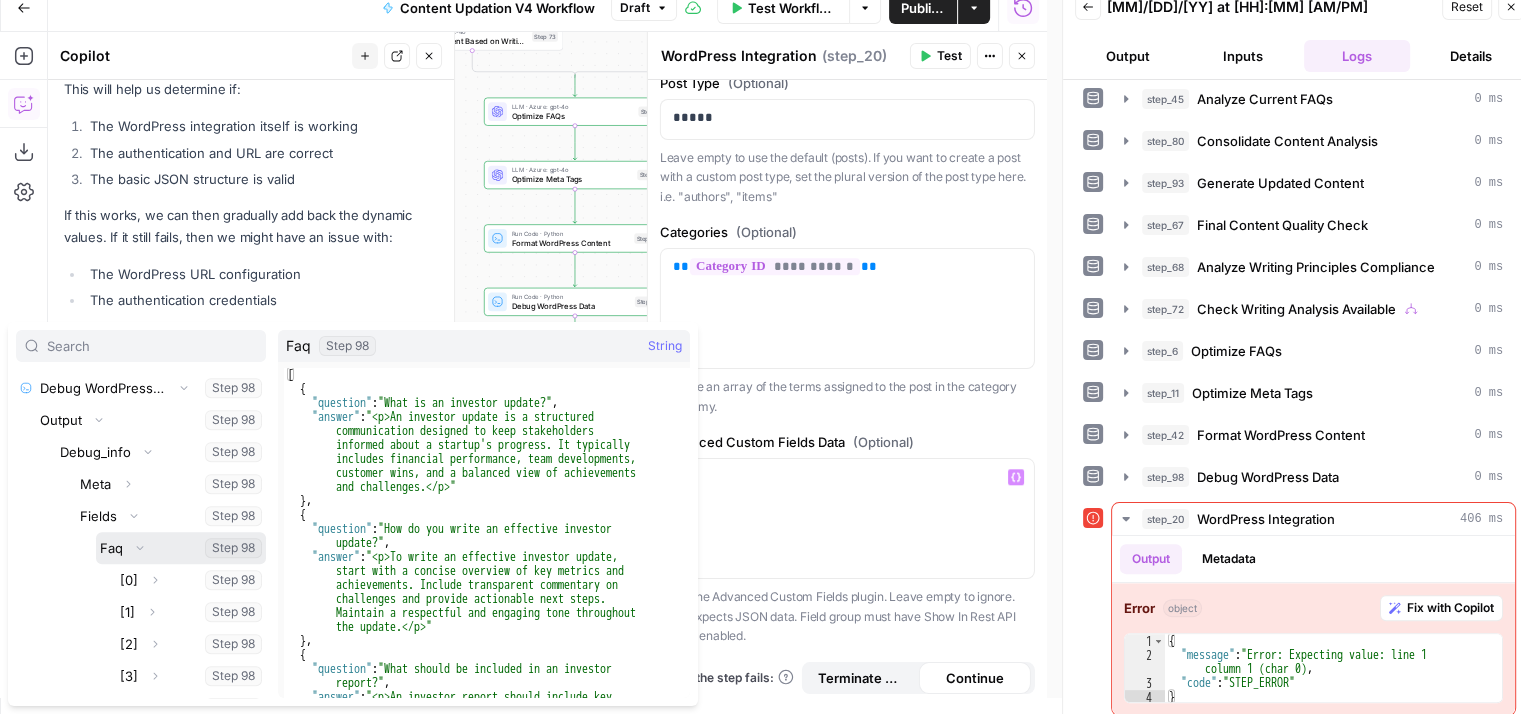 click at bounding box center [181, 548] 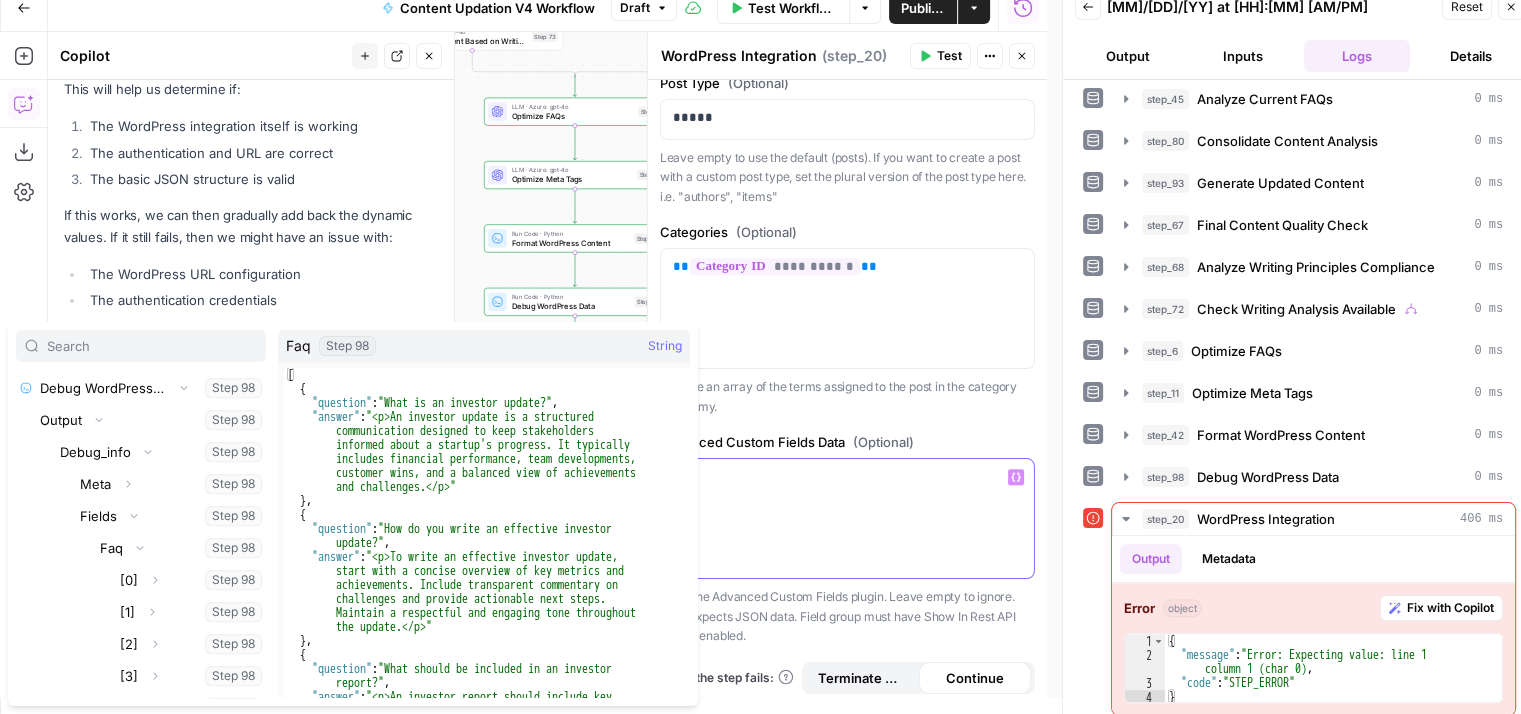 scroll, scrollTop: 1668, scrollLeft: 0, axis: vertical 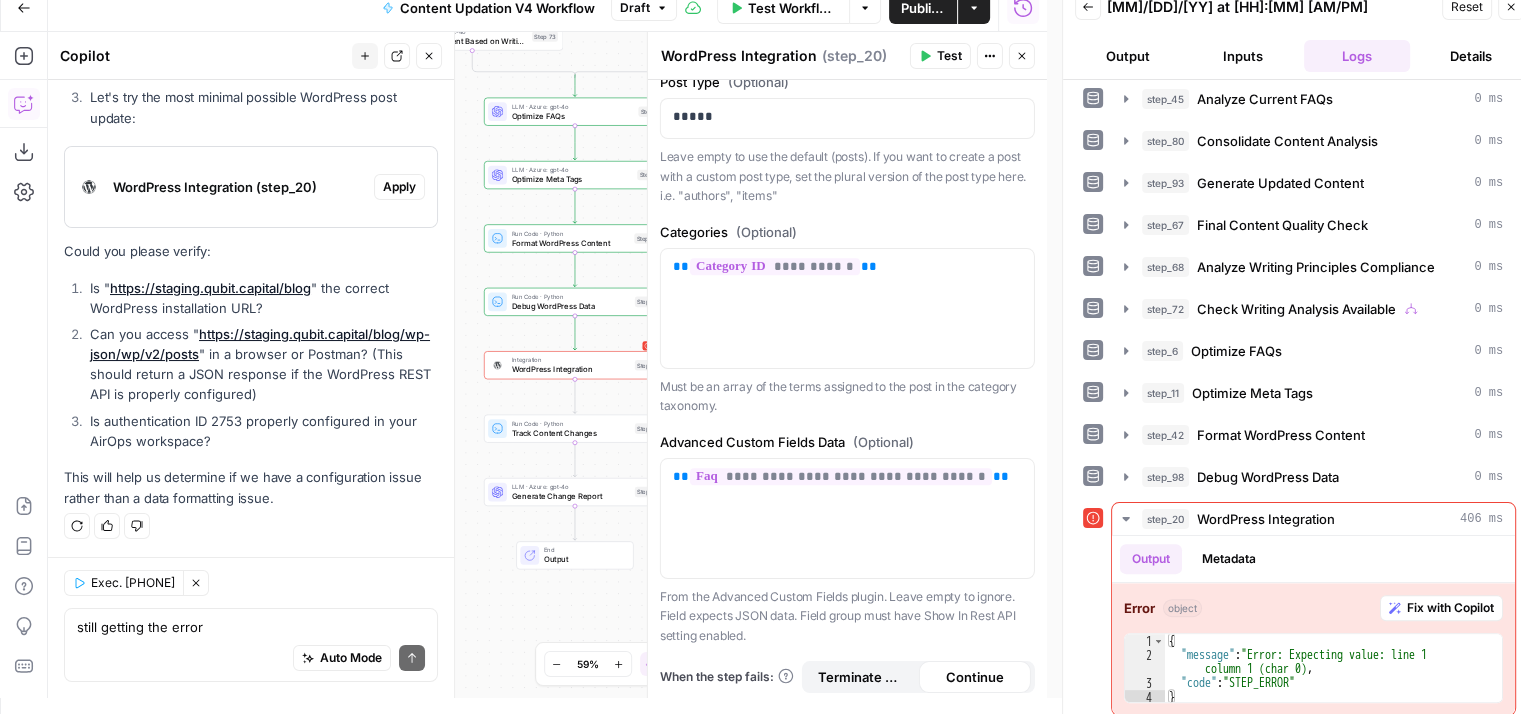 drag, startPoint x: 97, startPoint y: 269, endPoint x: 320, endPoint y: 276, distance: 223.10983 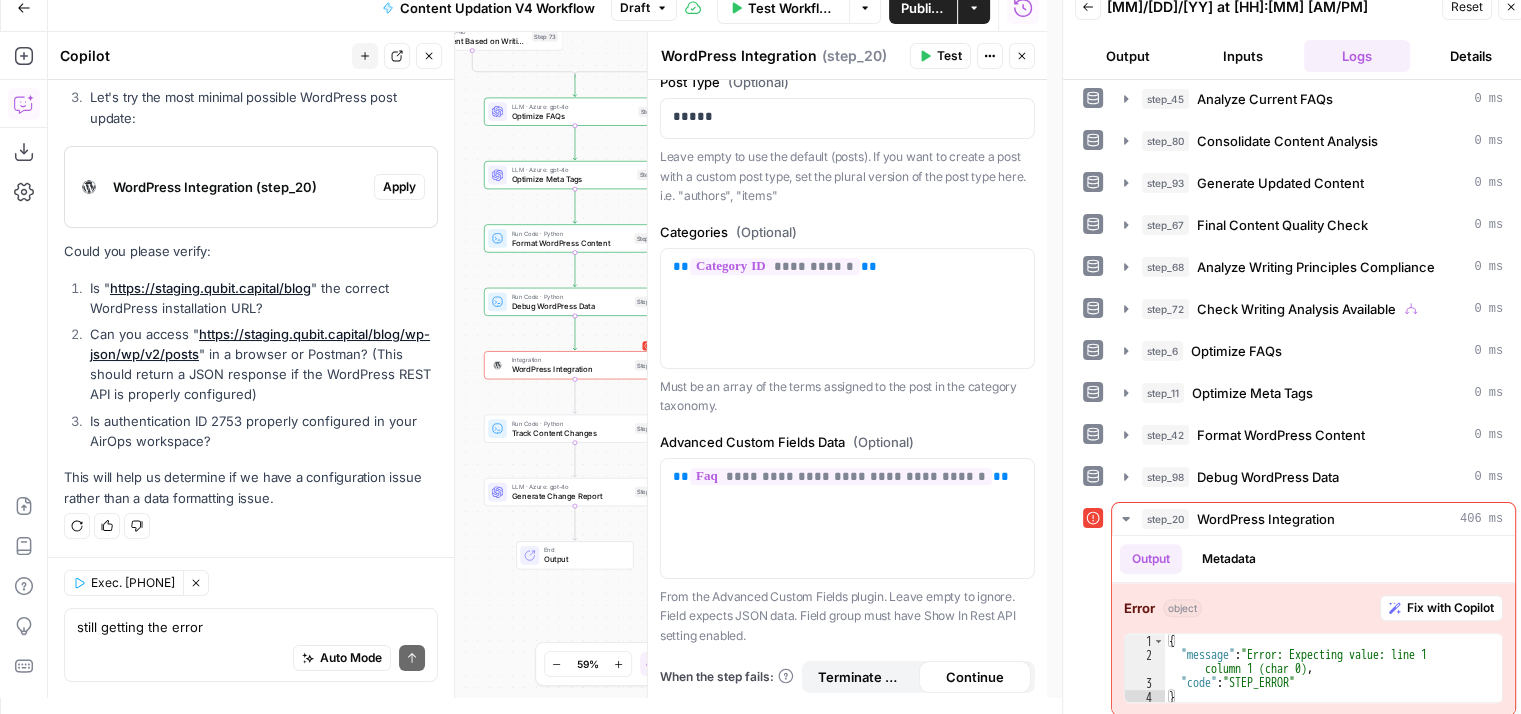 click on "Is " https://staging.qubit.capital/blog " the correct WordPress installation URL?" at bounding box center (261, 298) 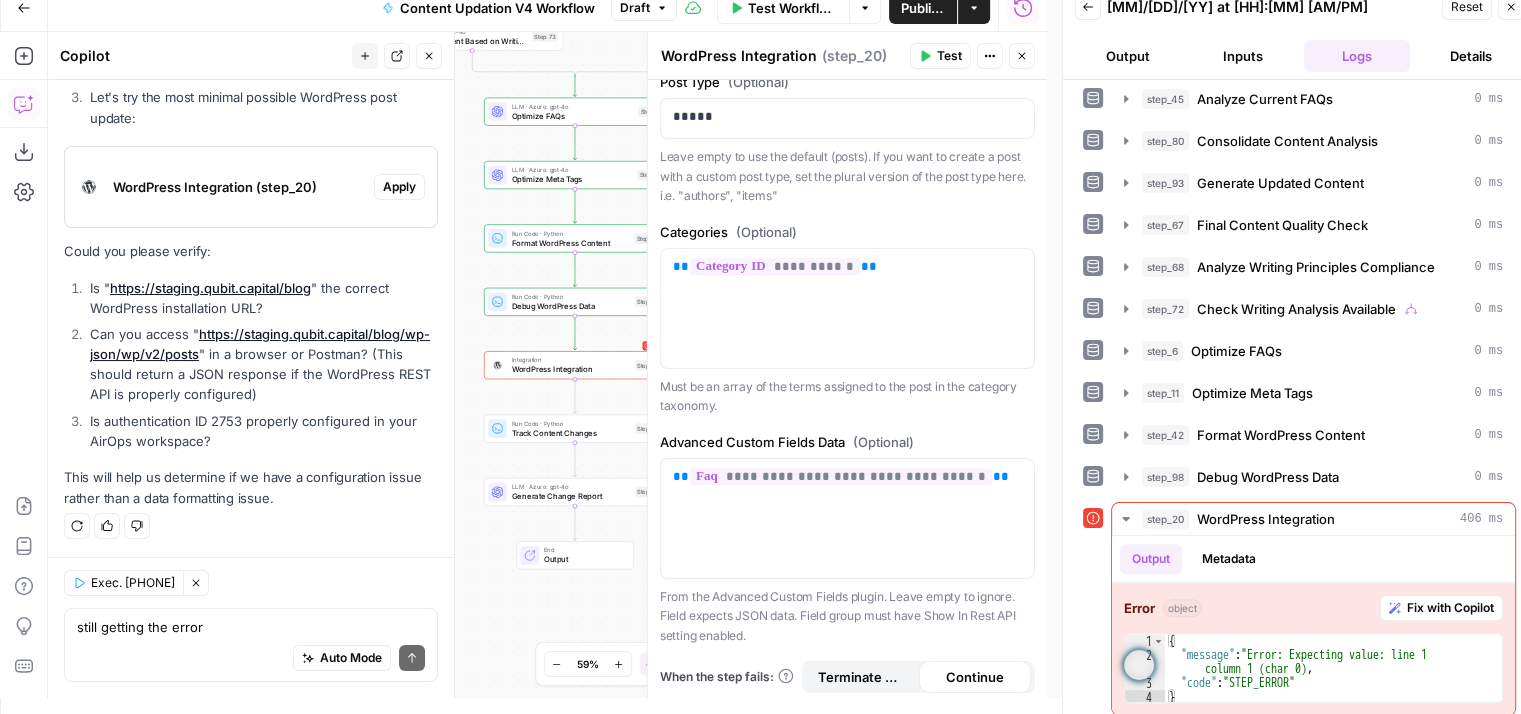 drag, startPoint x: 276, startPoint y: 282, endPoint x: 82, endPoint y: 292, distance: 194.25757 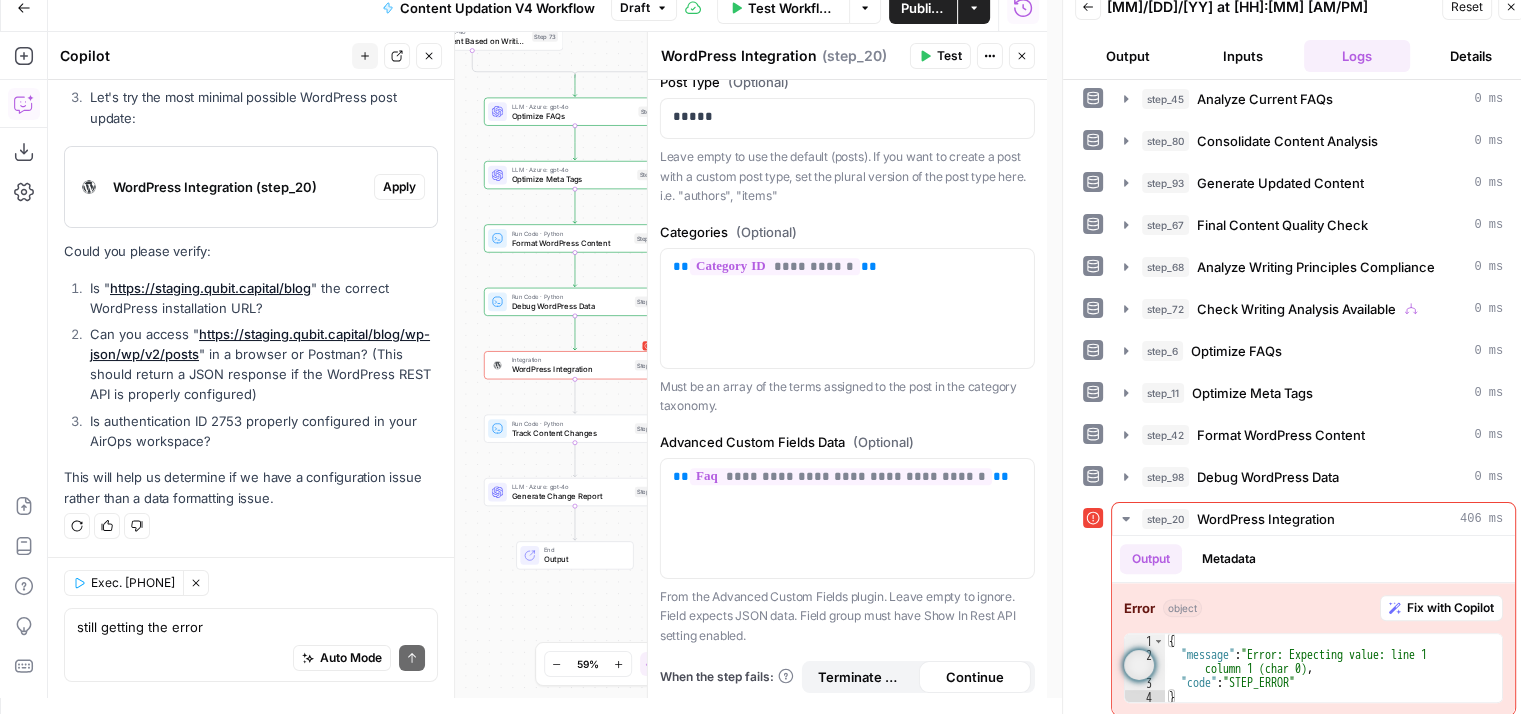 click on "Is " https://staging.qubit.capital/blog " the correct WordPress installation URL?
Can you access " https://staging.qubit.capital/blog/wp-json/wp/v2/posts " in a browser or Postman? (This should return a JSON response if the WordPress REST API is properly configured)
Is authentication ID 2753 properly configured in your AirOps workspace?" at bounding box center [251, 364] 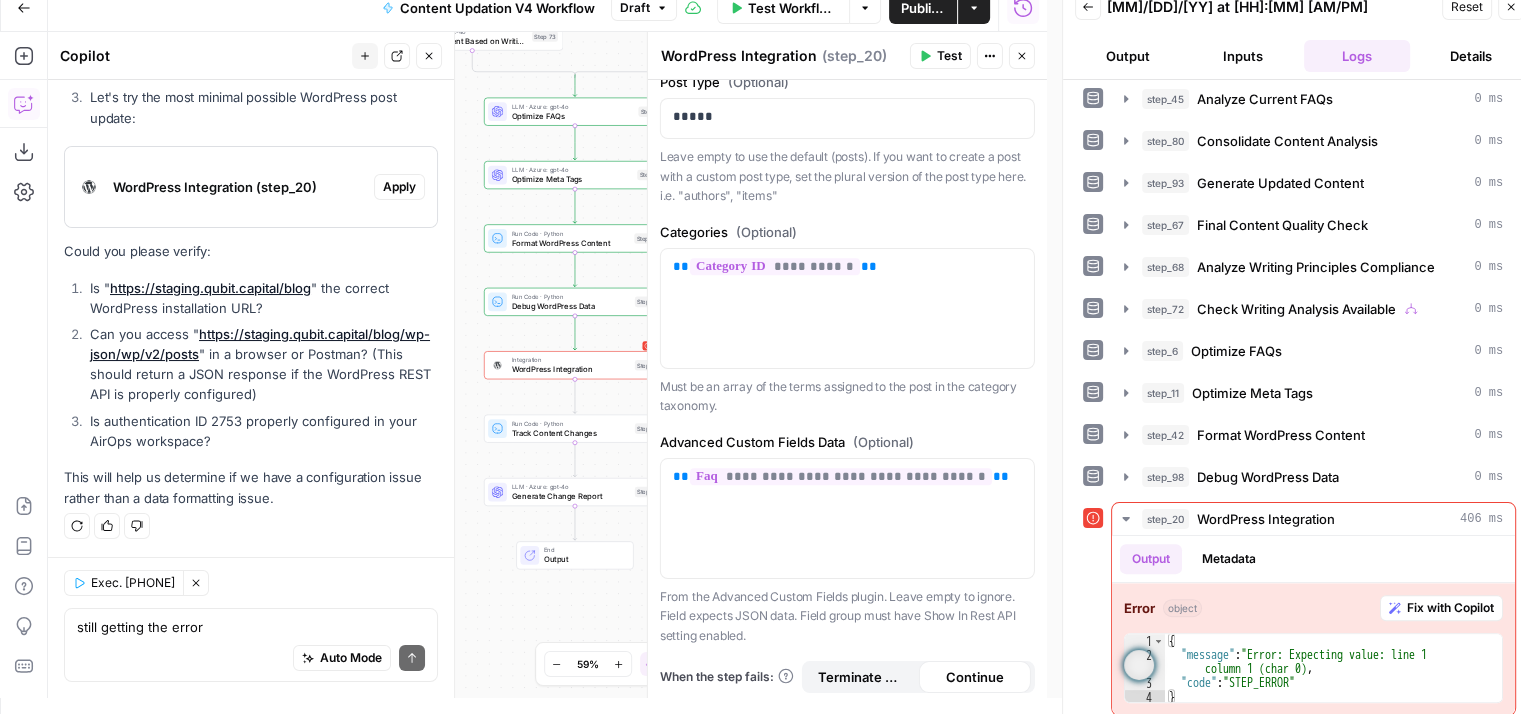 drag, startPoint x: 93, startPoint y: 335, endPoint x: 198, endPoint y: 351, distance: 106.21205 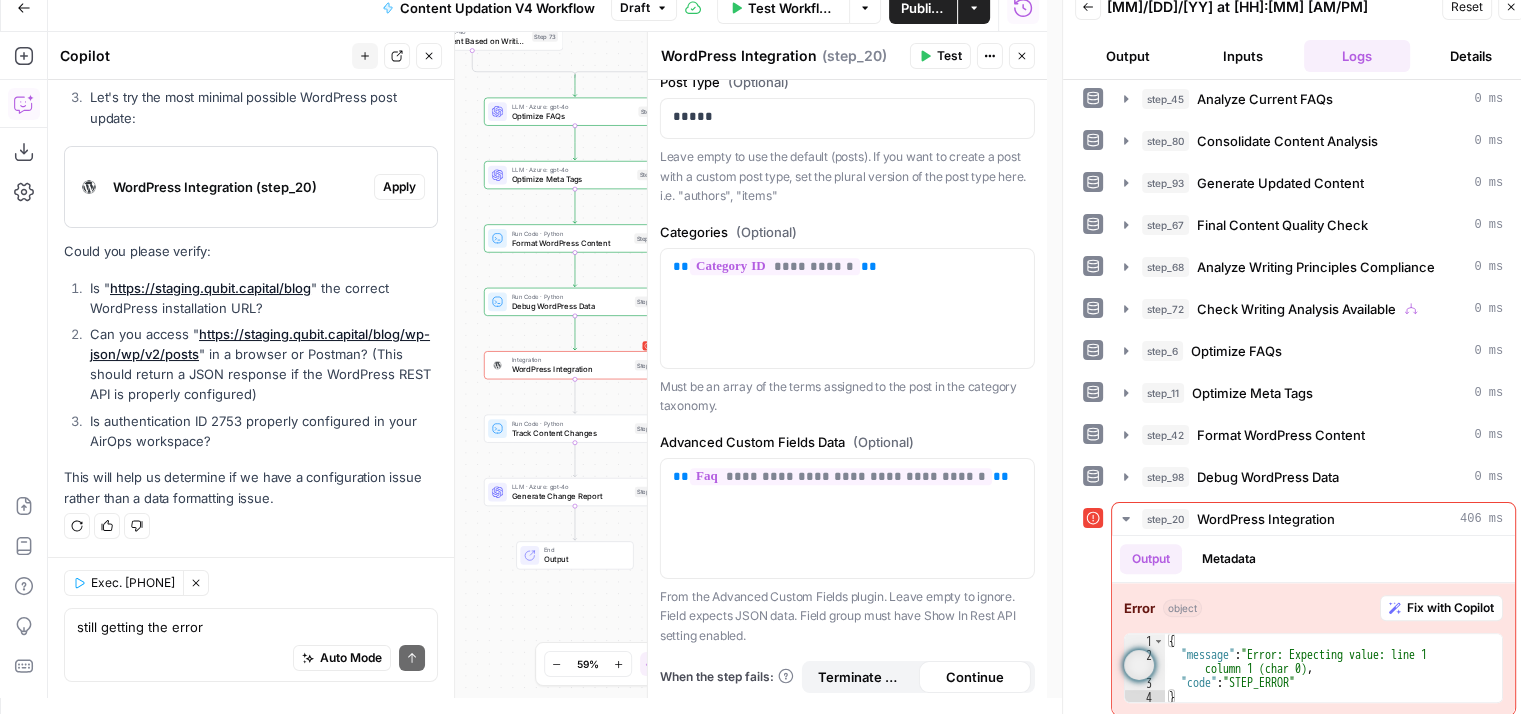 click on "Can you access " https://staging.qubit.capital/blog/wp-json/wp/v2/posts " in a browser or Postman? (This should return a JSON response if the WordPress REST API is properly configured)" at bounding box center [261, 364] 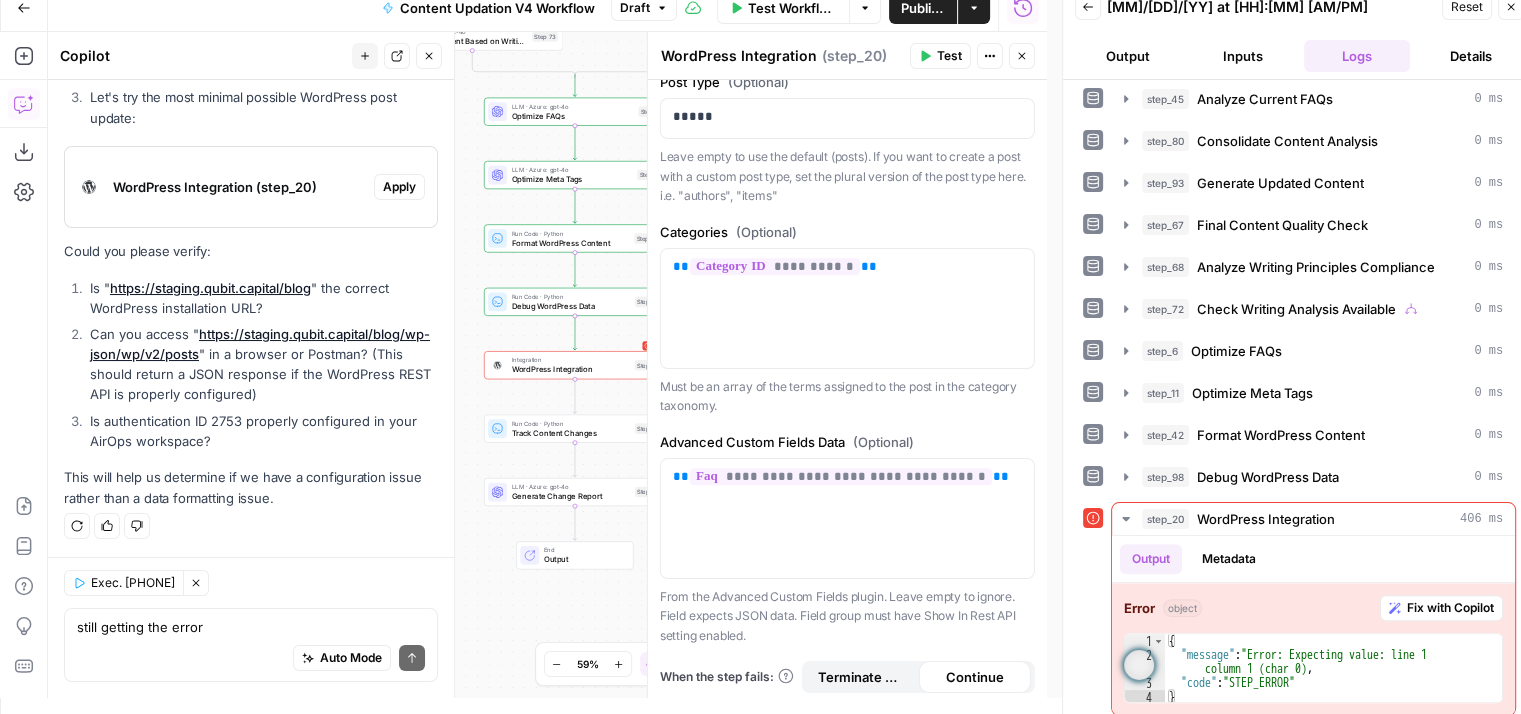 copy on "https://staging.qubit.capital/blog/wp-json/wp/v2/posts" 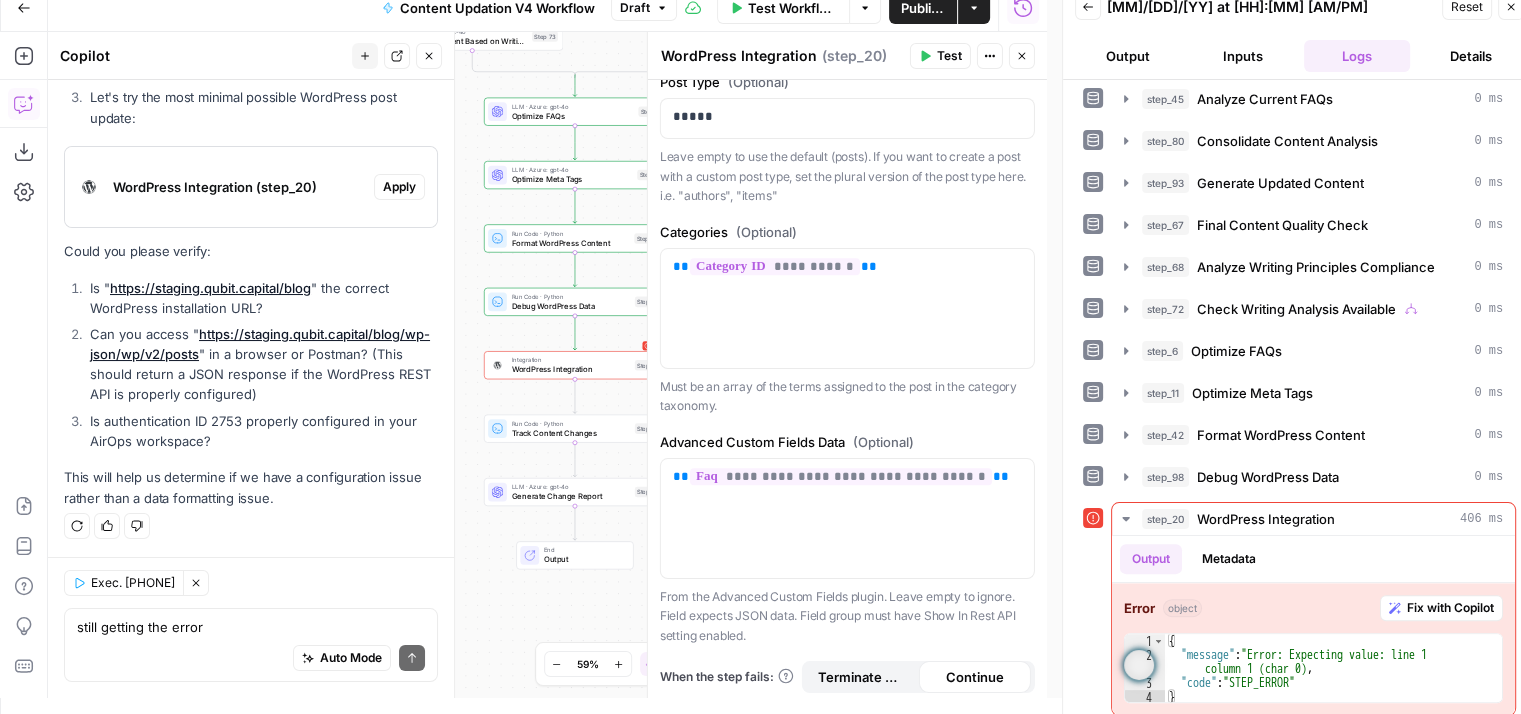 click on "Can you access " https://staging.qubit.capital/blog/wp-json/wp/v2/posts " in a browser or Postman? (This should return a JSON response if the WordPress REST API is properly configured)" at bounding box center (261, 364) 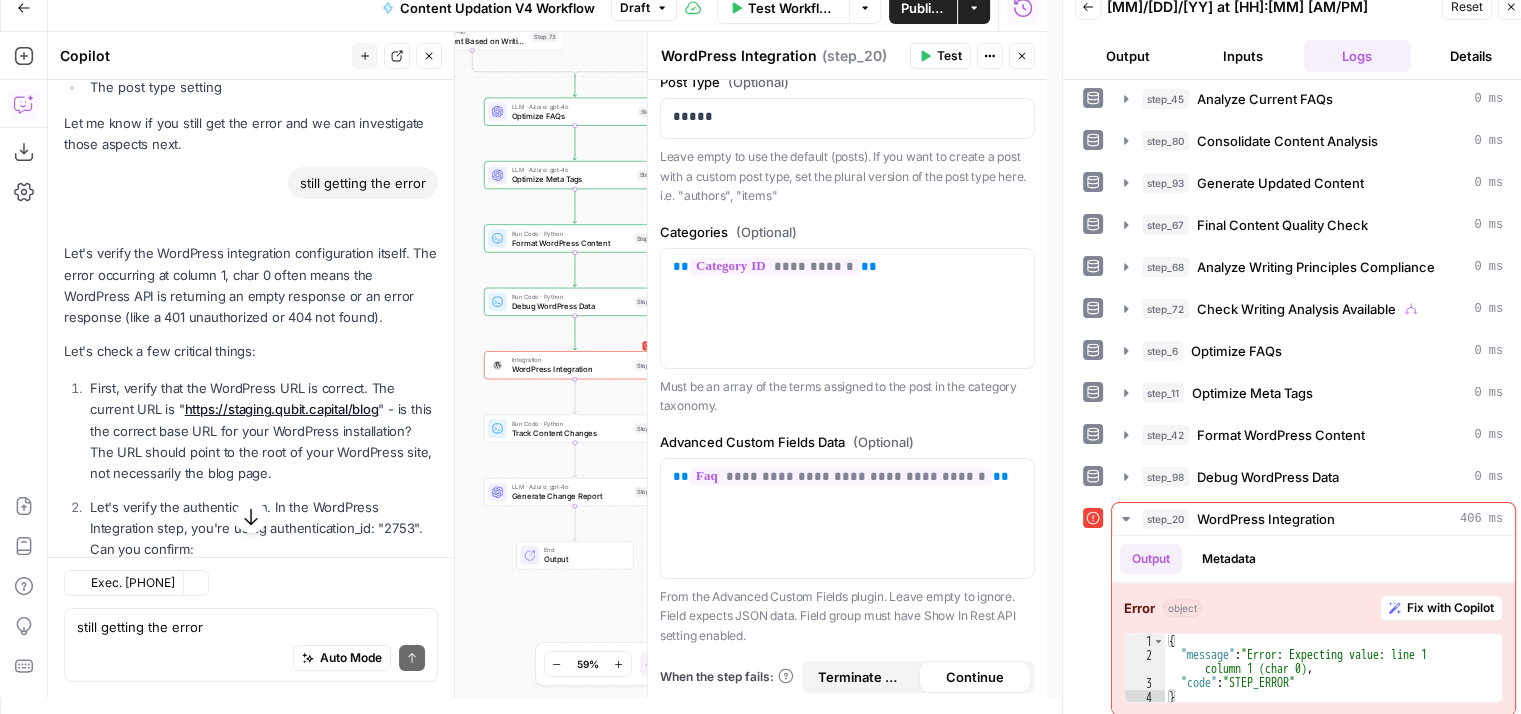 scroll, scrollTop: 7130, scrollLeft: 0, axis: vertical 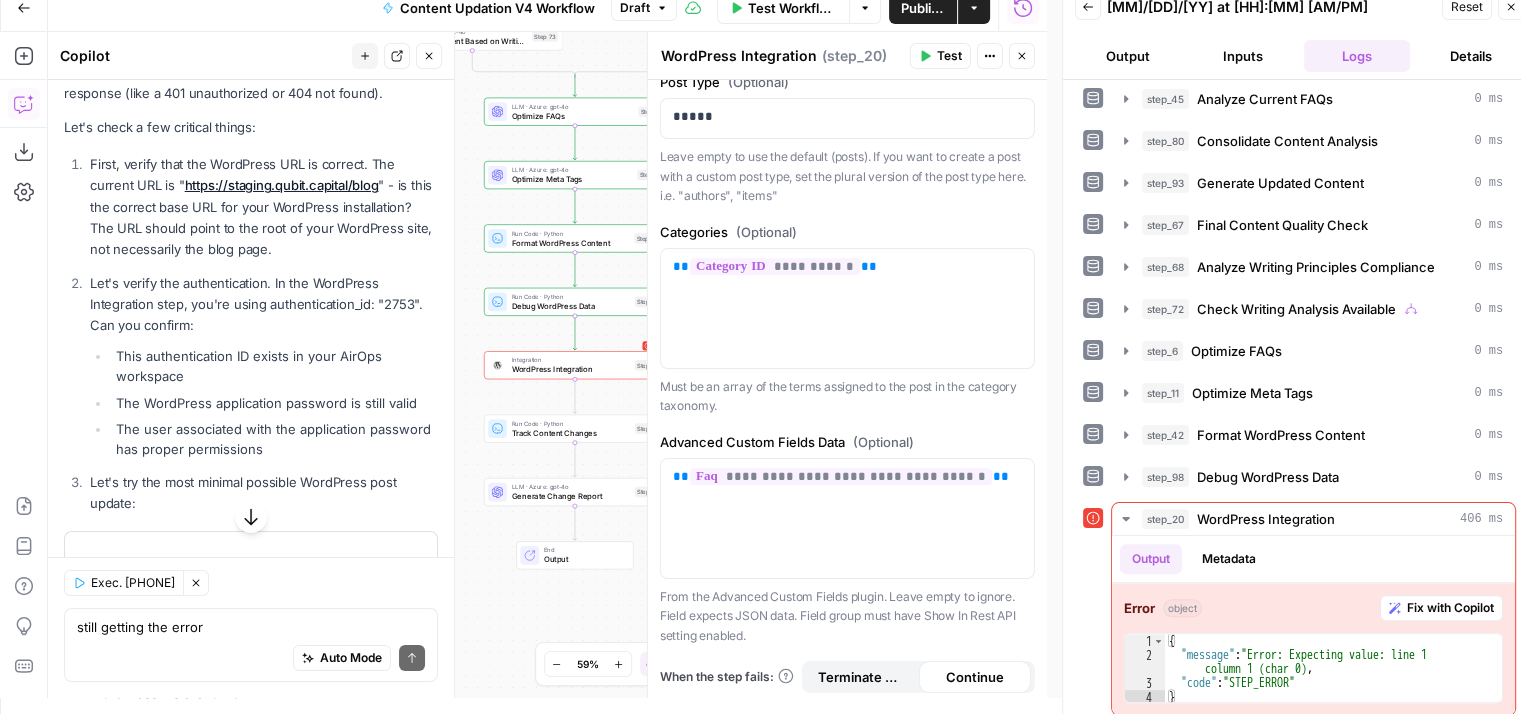 click on "https://staging.qubit.capital/blog" at bounding box center (282, 185) 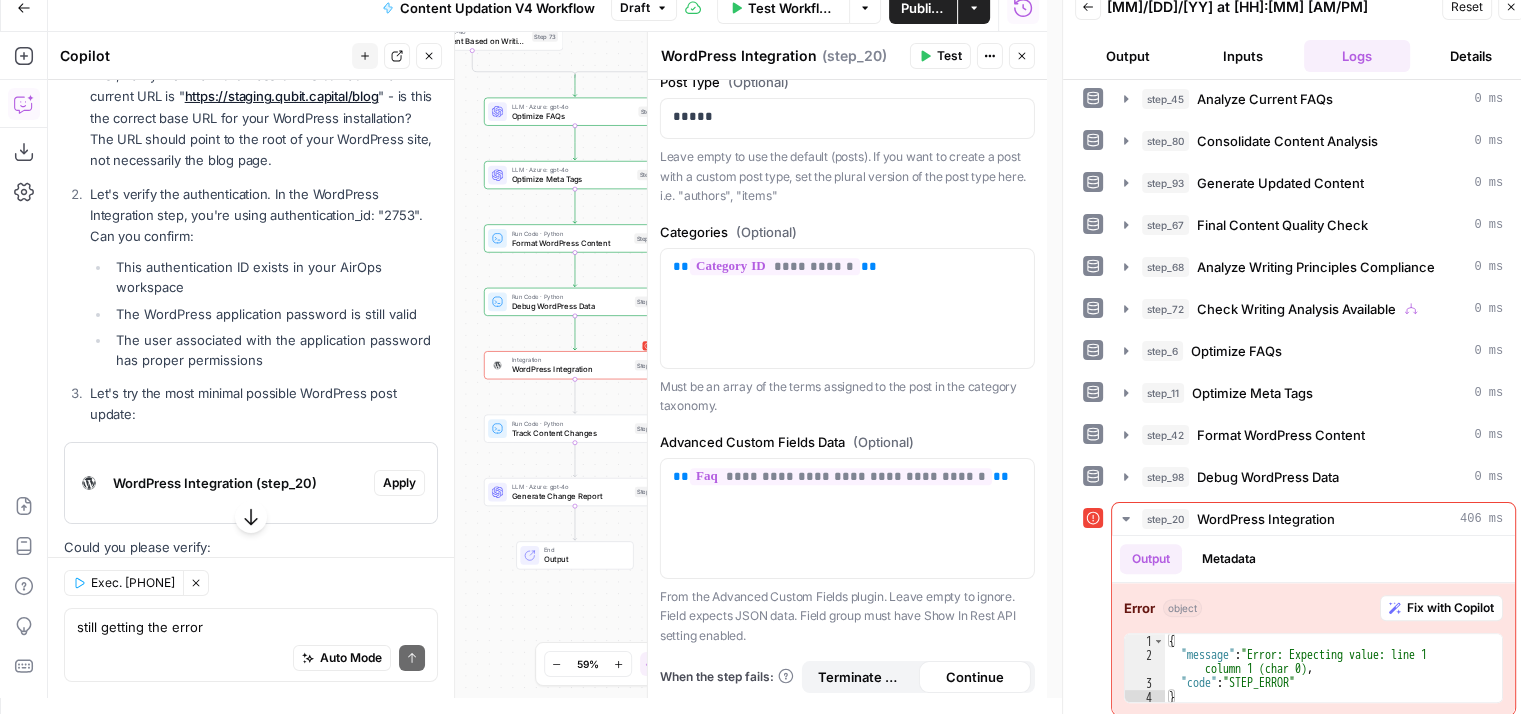 scroll, scrollTop: 7222, scrollLeft: 0, axis: vertical 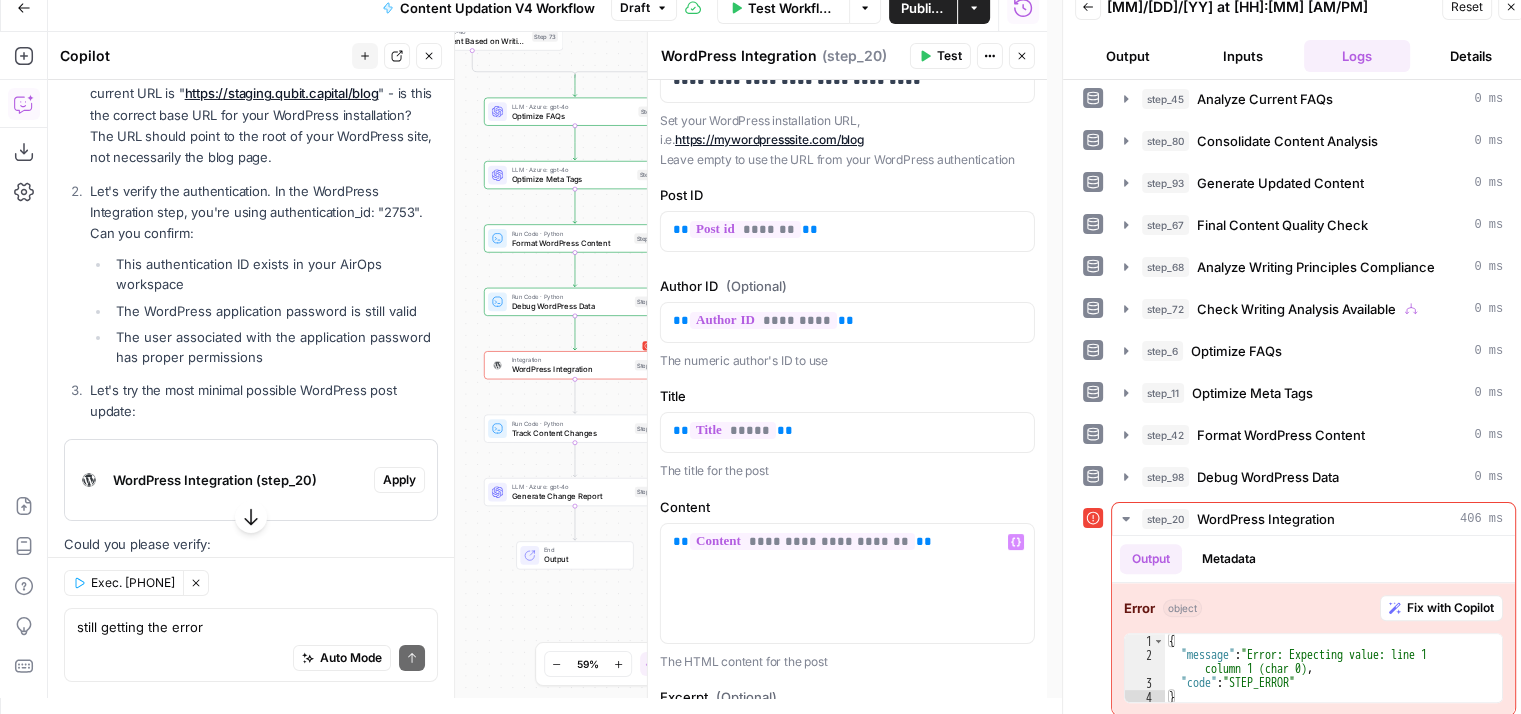 drag, startPoint x: 384, startPoint y: 268, endPoint x: 408, endPoint y: 268, distance: 24 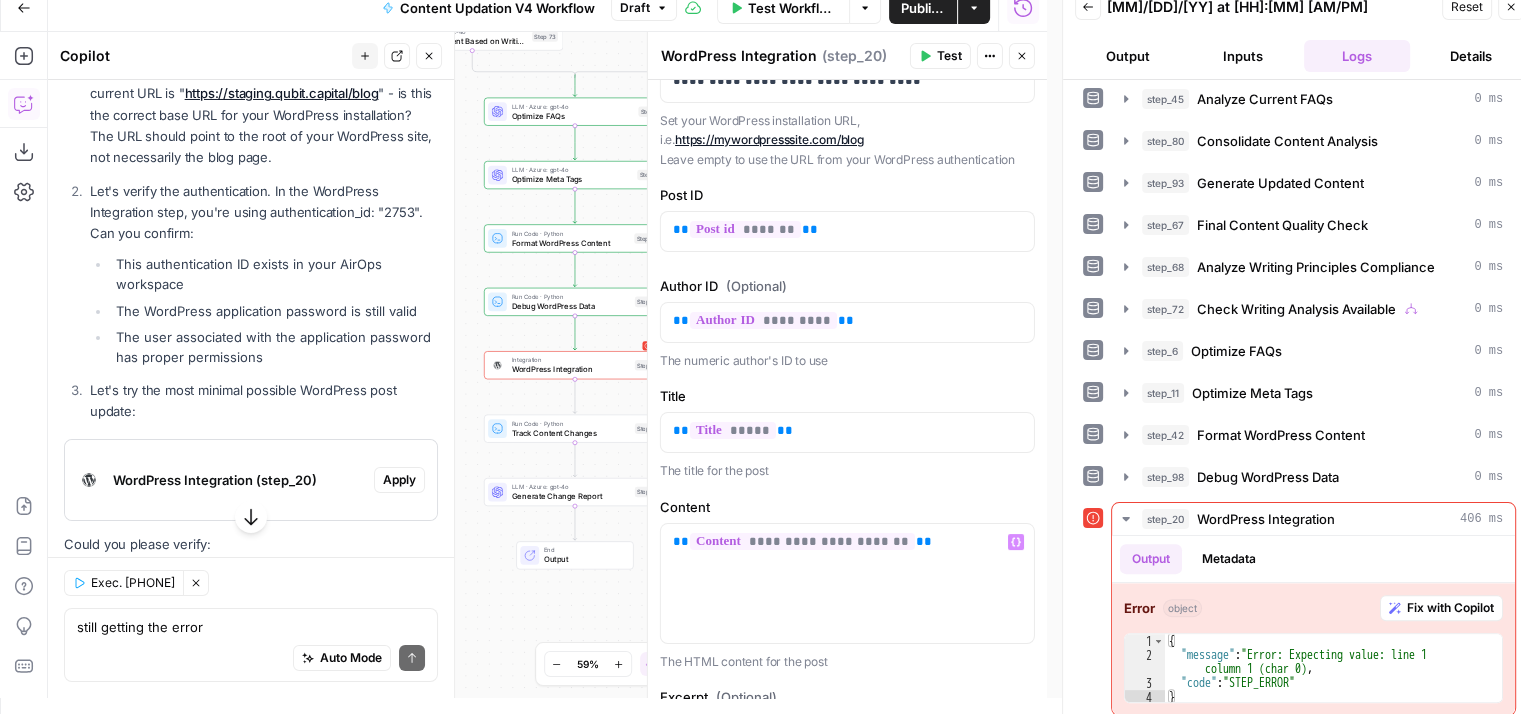 click on "Let's verify the authentication. In the WordPress Integration step, you're using authentication_id: "2753". Can you confirm:" at bounding box center [264, 212] 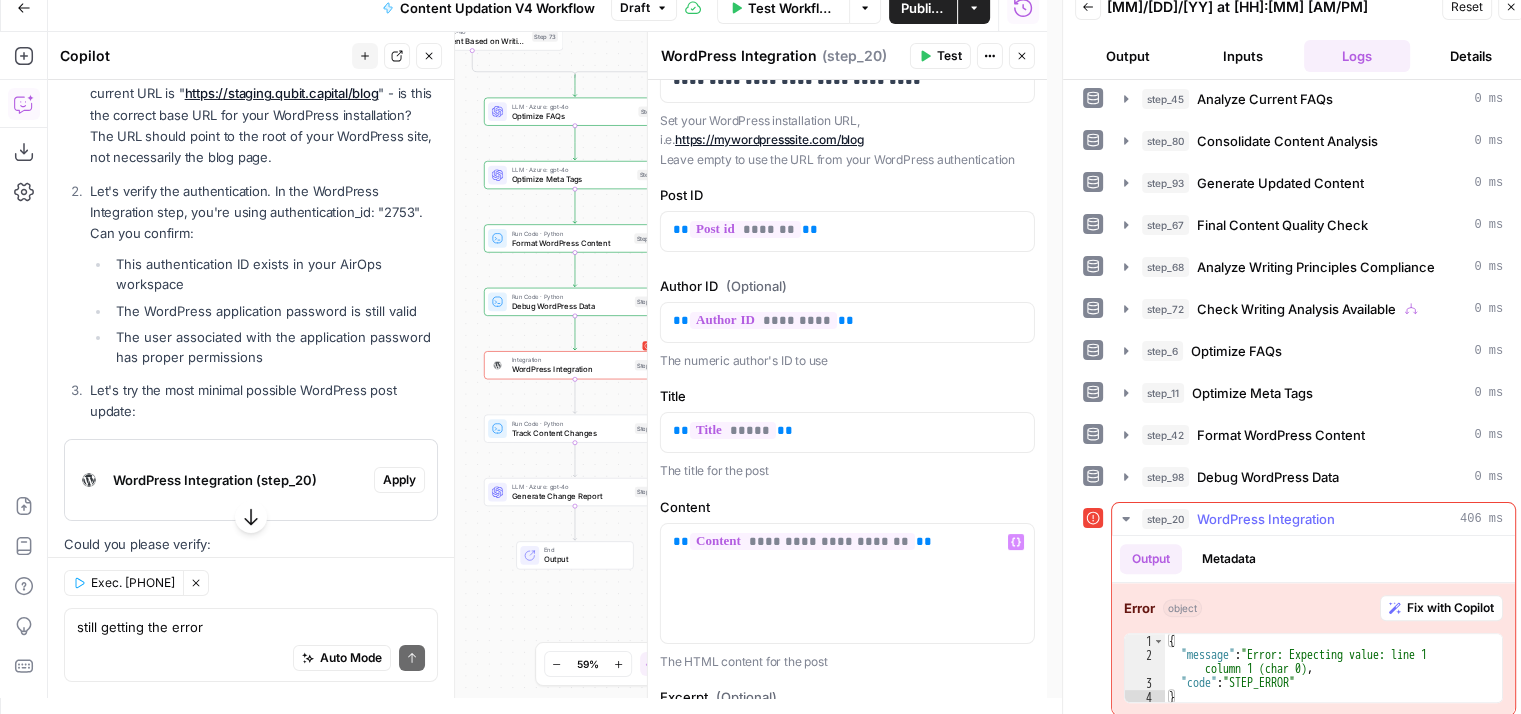 click on "Metadata" at bounding box center (1229, 559) 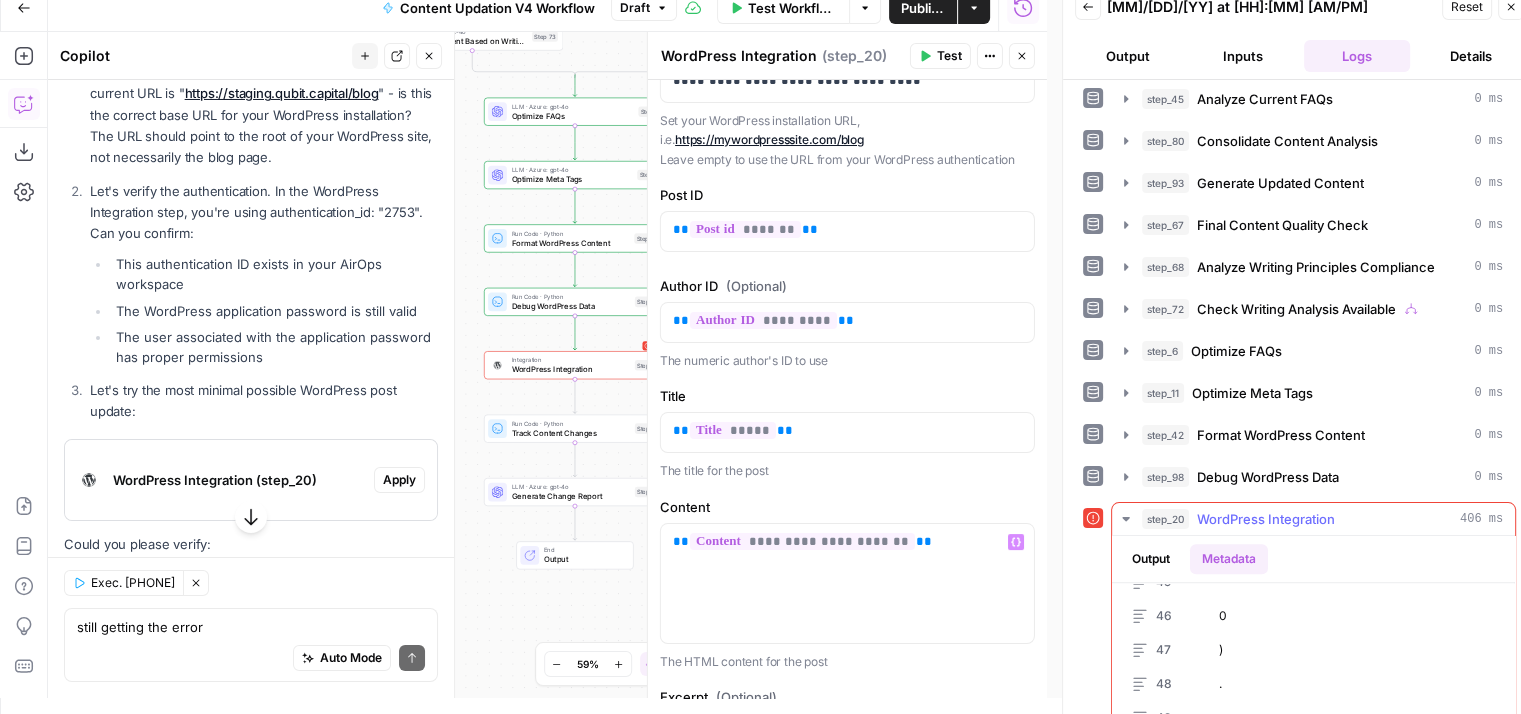 scroll, scrollTop: 1738, scrollLeft: 0, axis: vertical 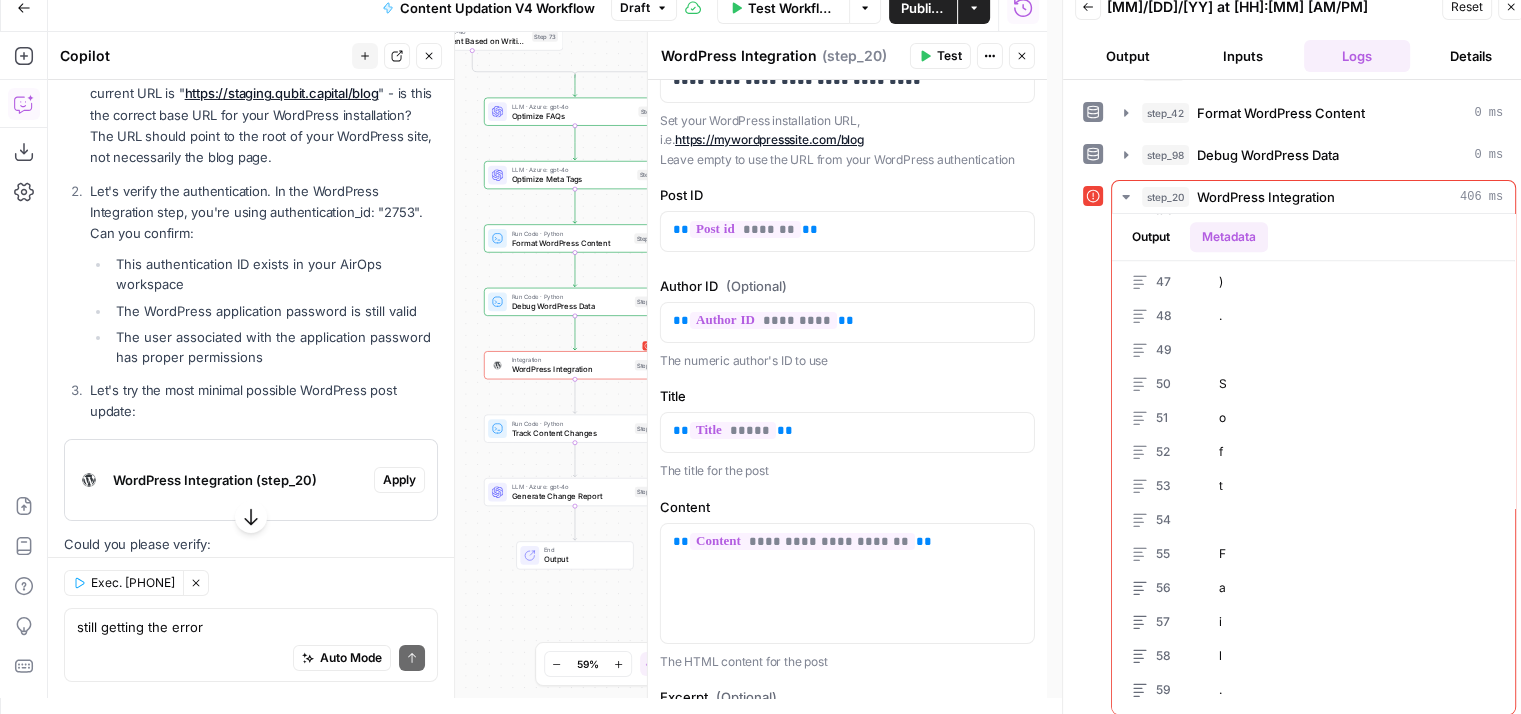 click on "Draft" at bounding box center [635, 8] 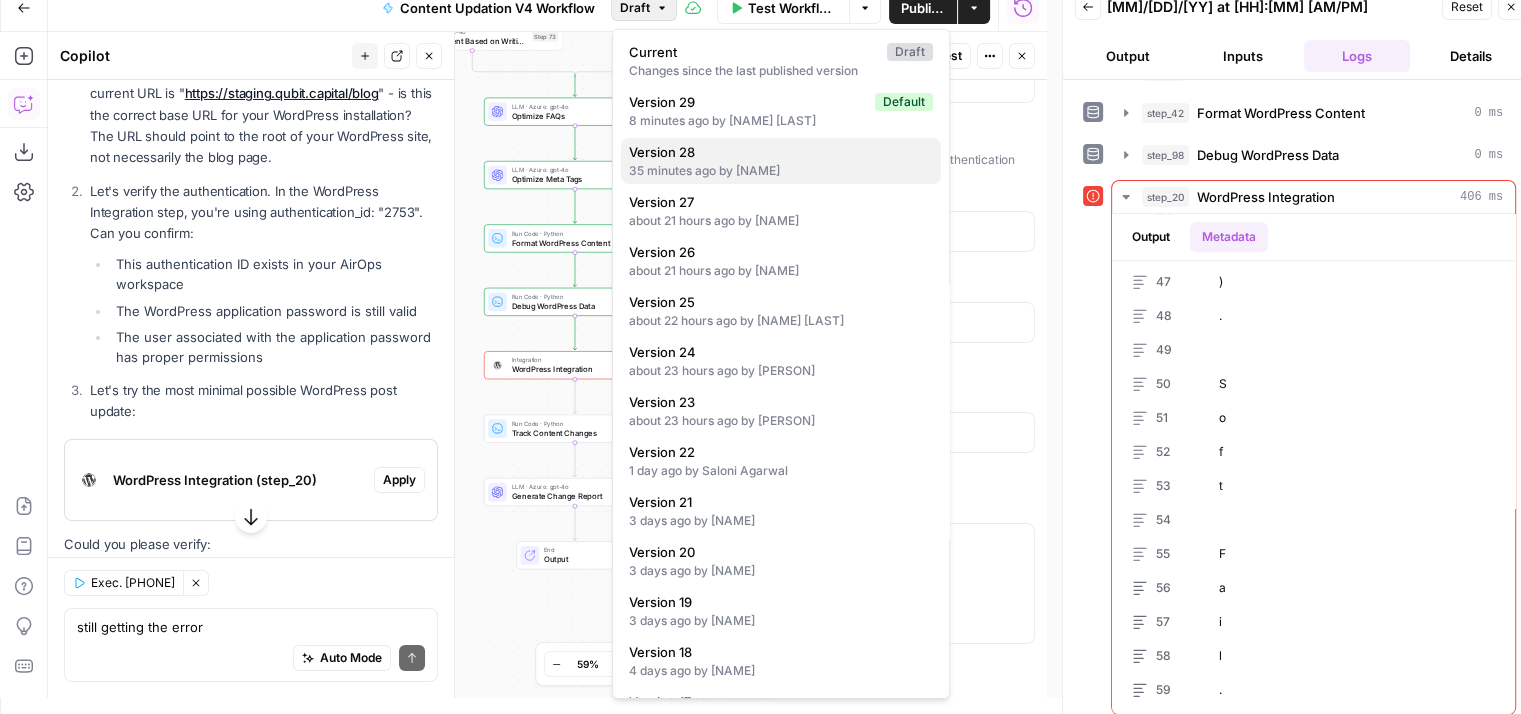 click on "35 minutes ago
by Saloni Agarwal" at bounding box center [781, 171] 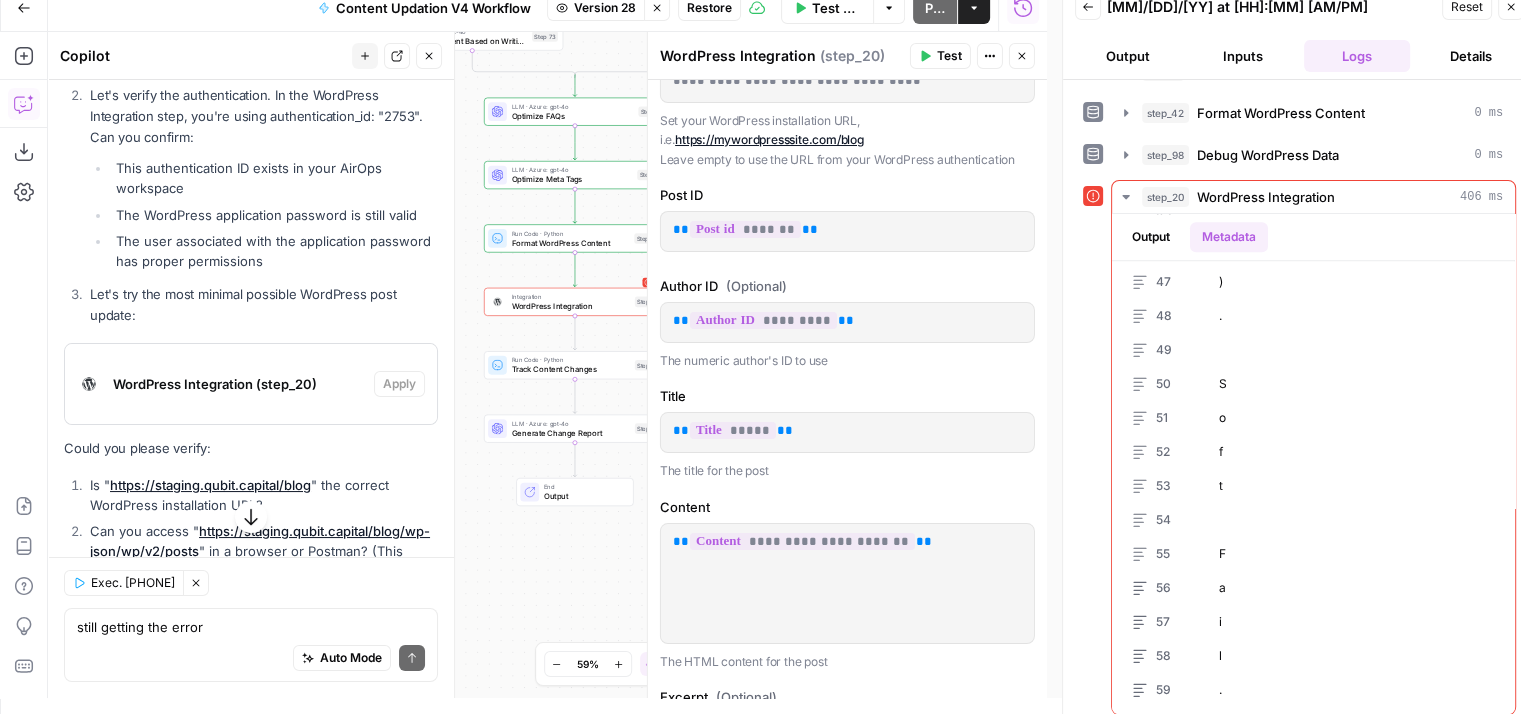 scroll, scrollTop: 7126, scrollLeft: 0, axis: vertical 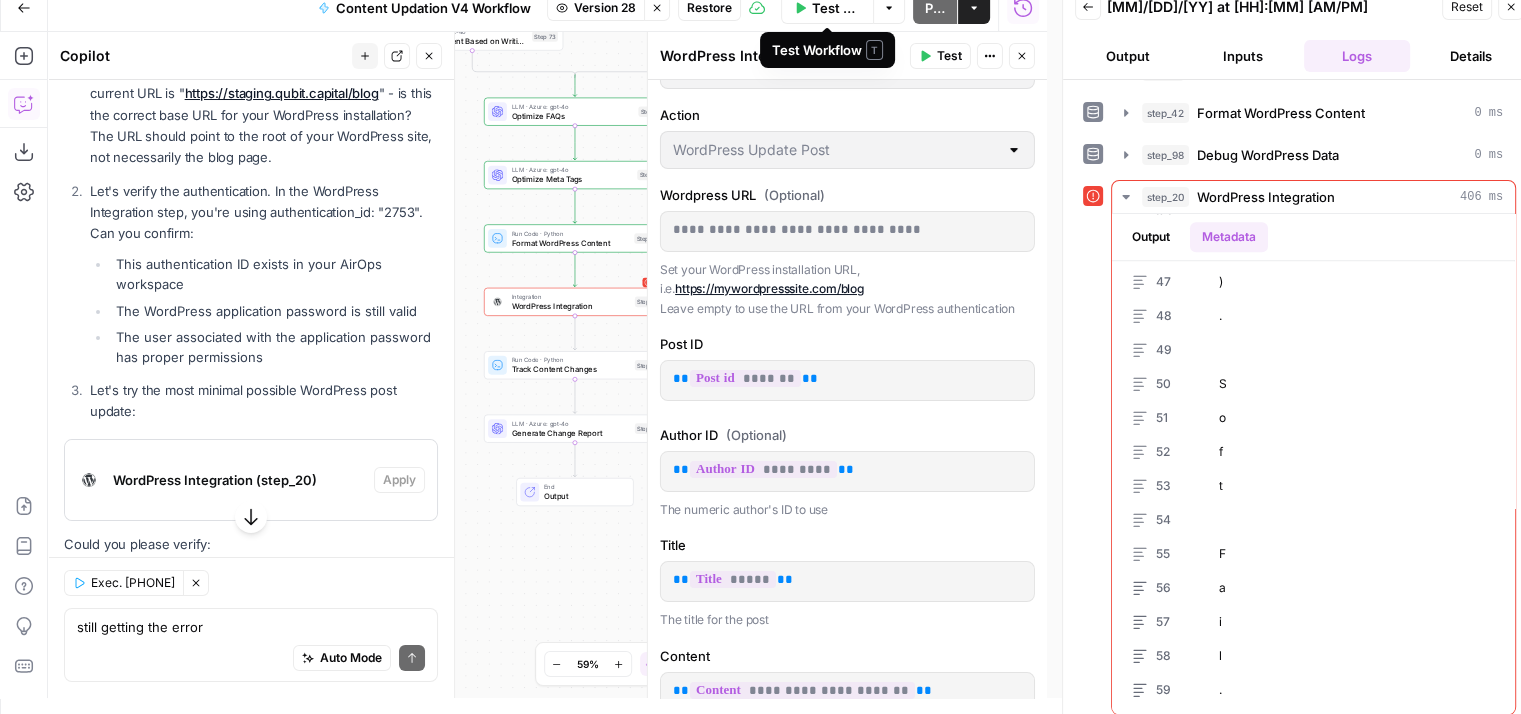 click on "Restore" at bounding box center [709, 8] 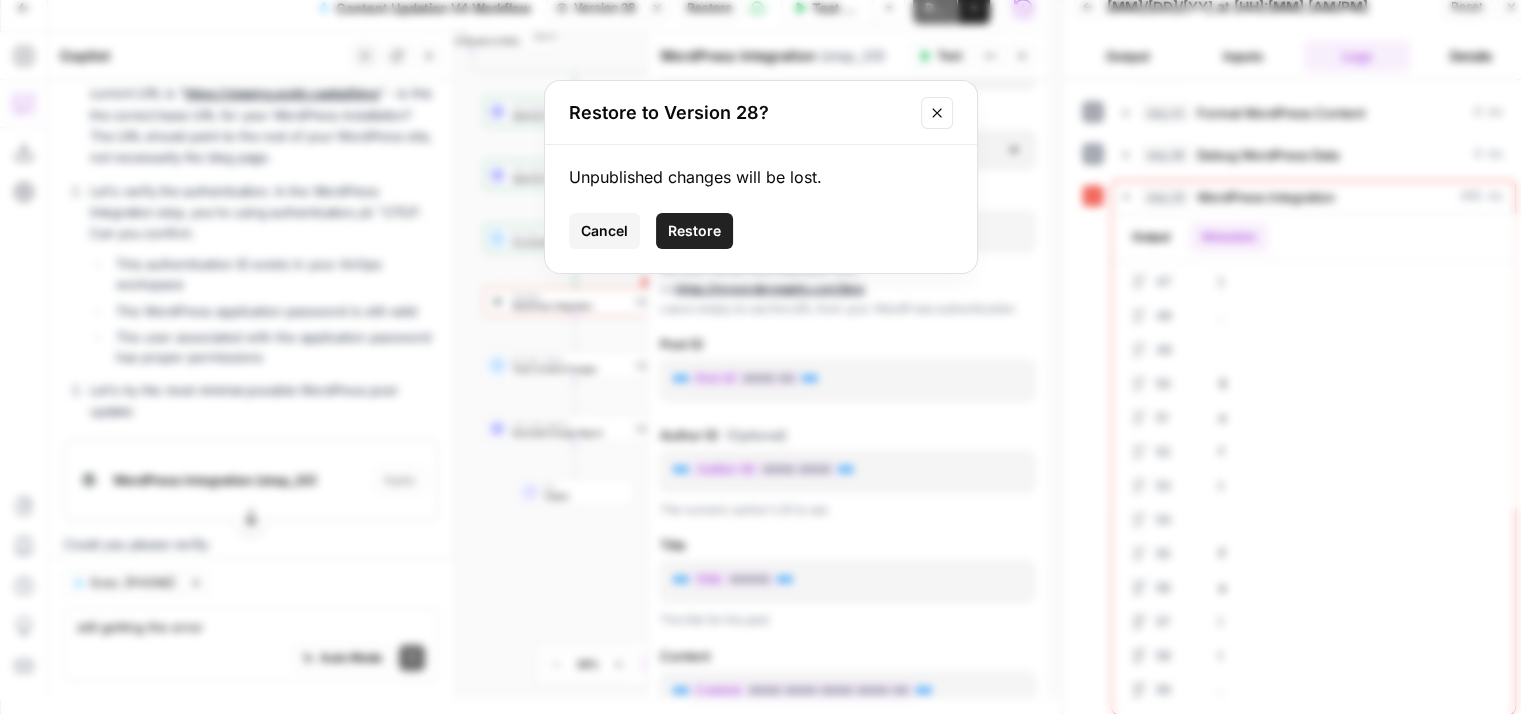 click on "Cancel" at bounding box center [604, 231] 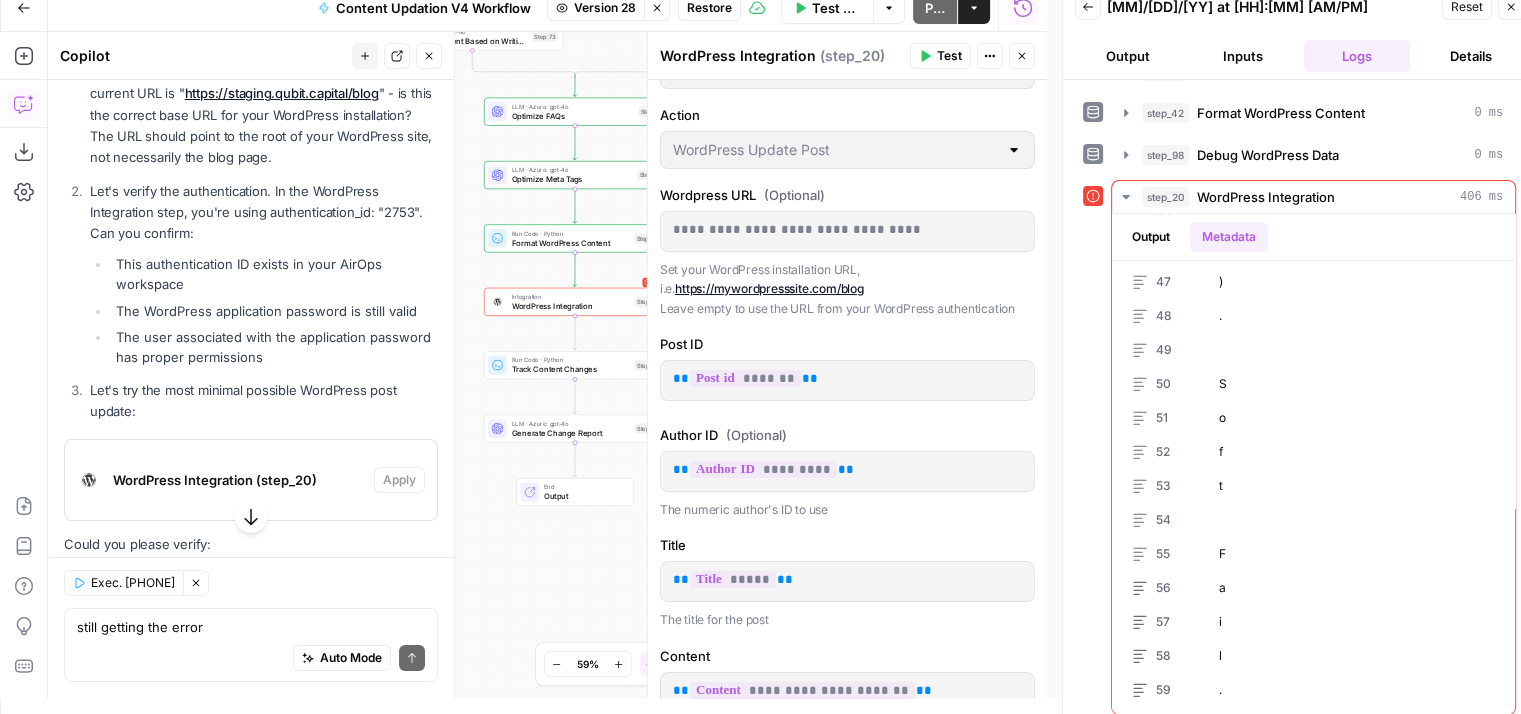 scroll, scrollTop: 11, scrollLeft: 0, axis: vertical 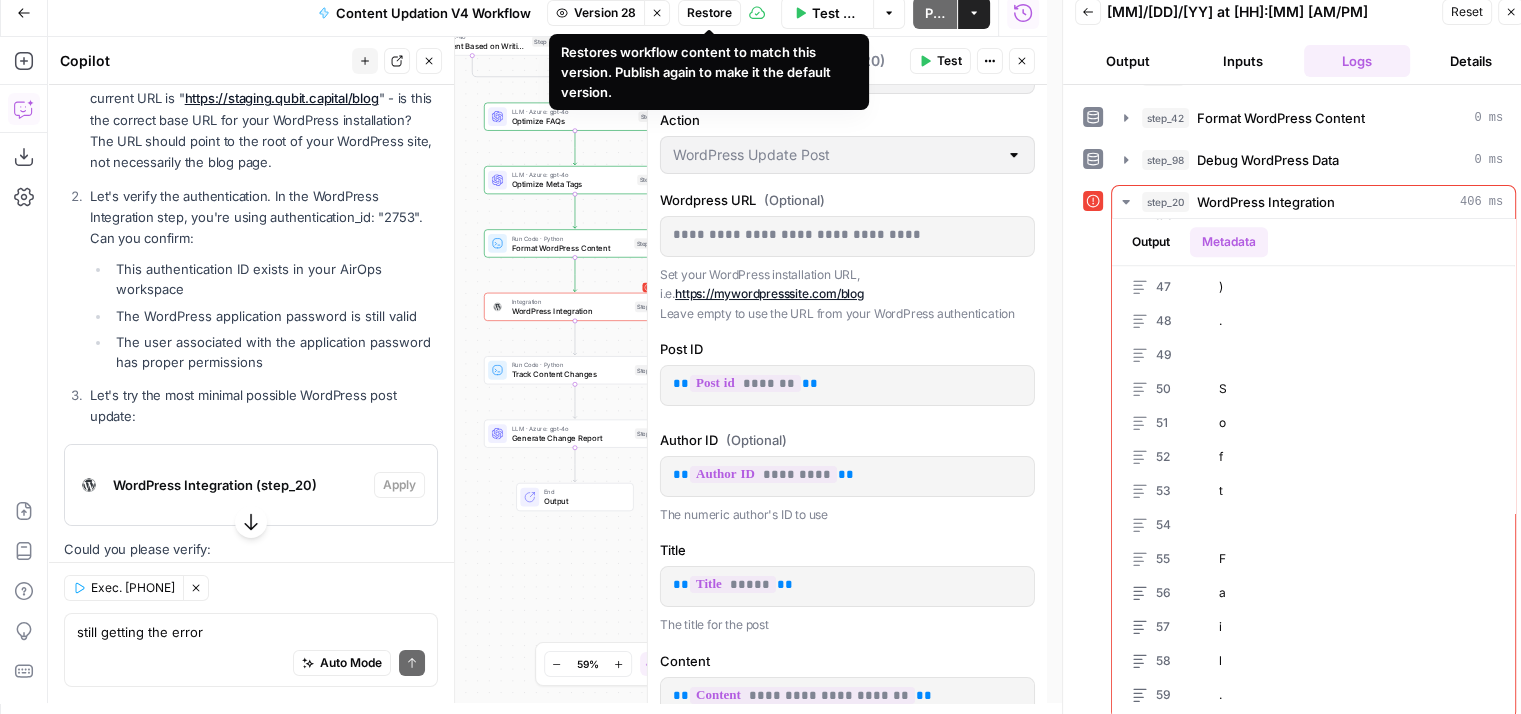 click on "Restore" at bounding box center (709, 13) 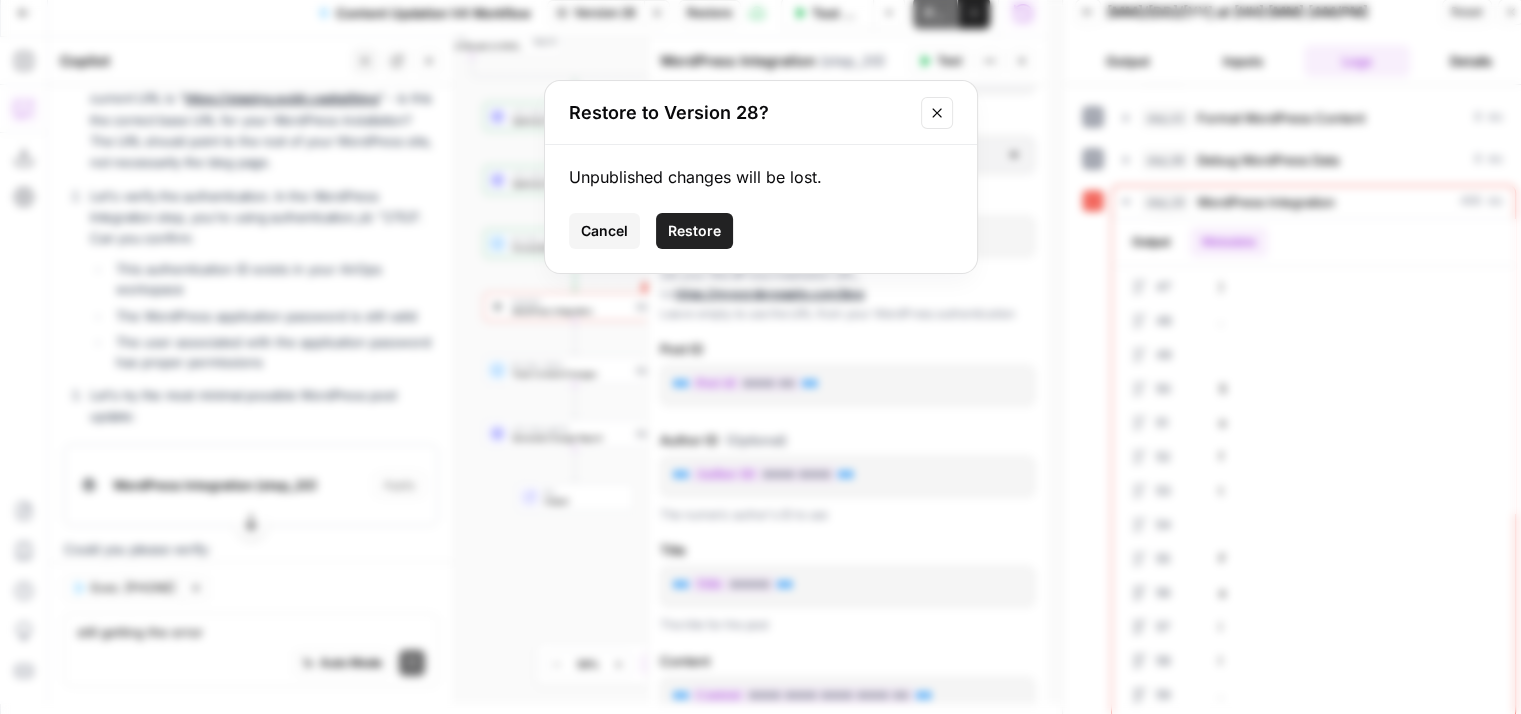 click on "Restore" at bounding box center (694, 231) 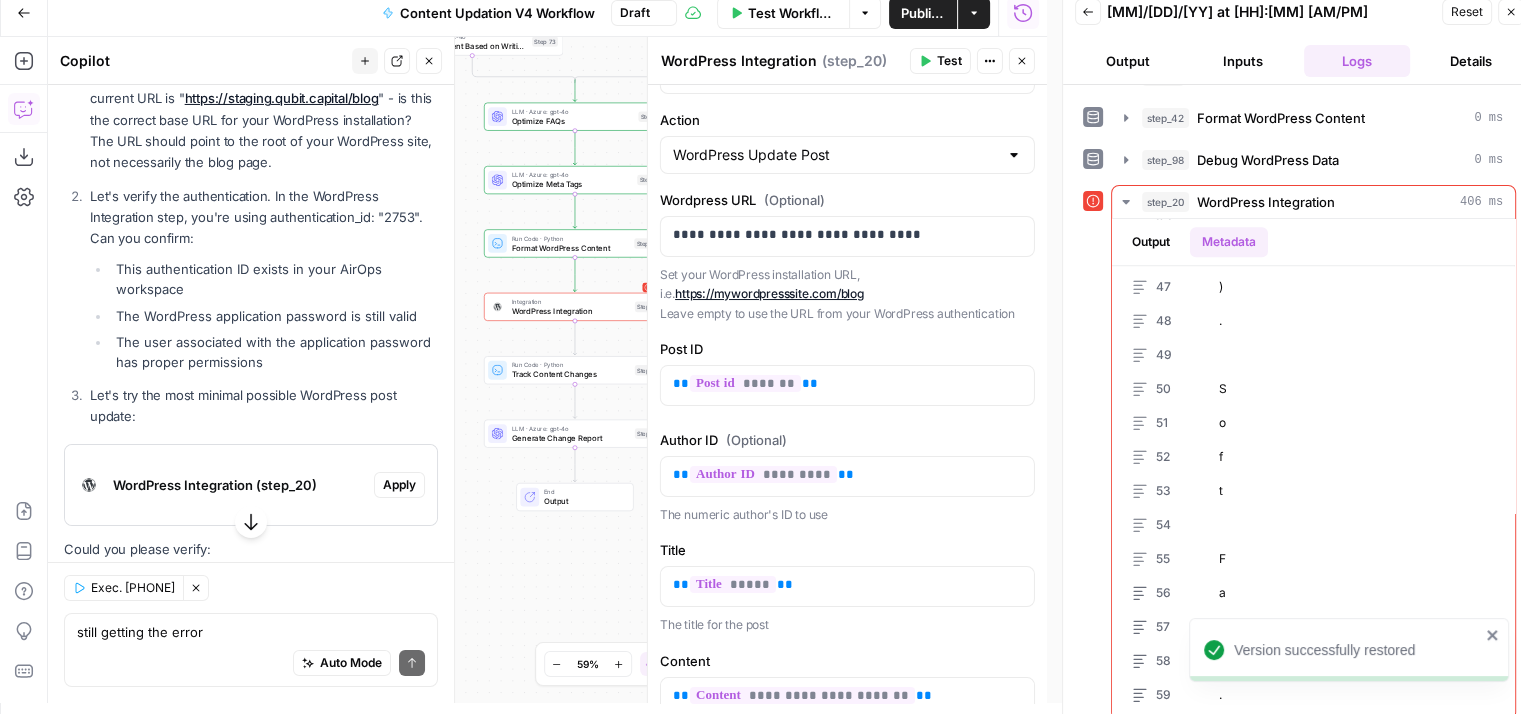 click 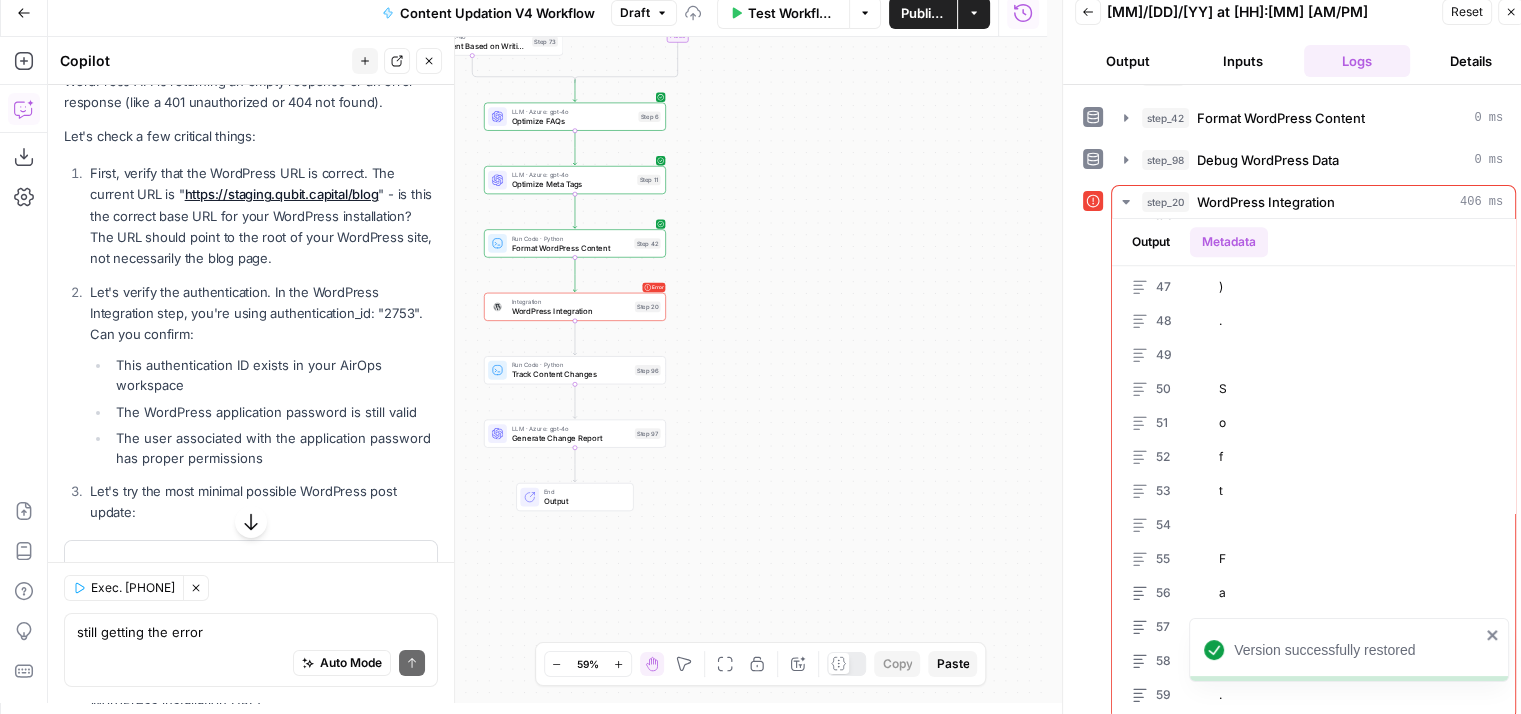 scroll, scrollTop: 7222, scrollLeft: 0, axis: vertical 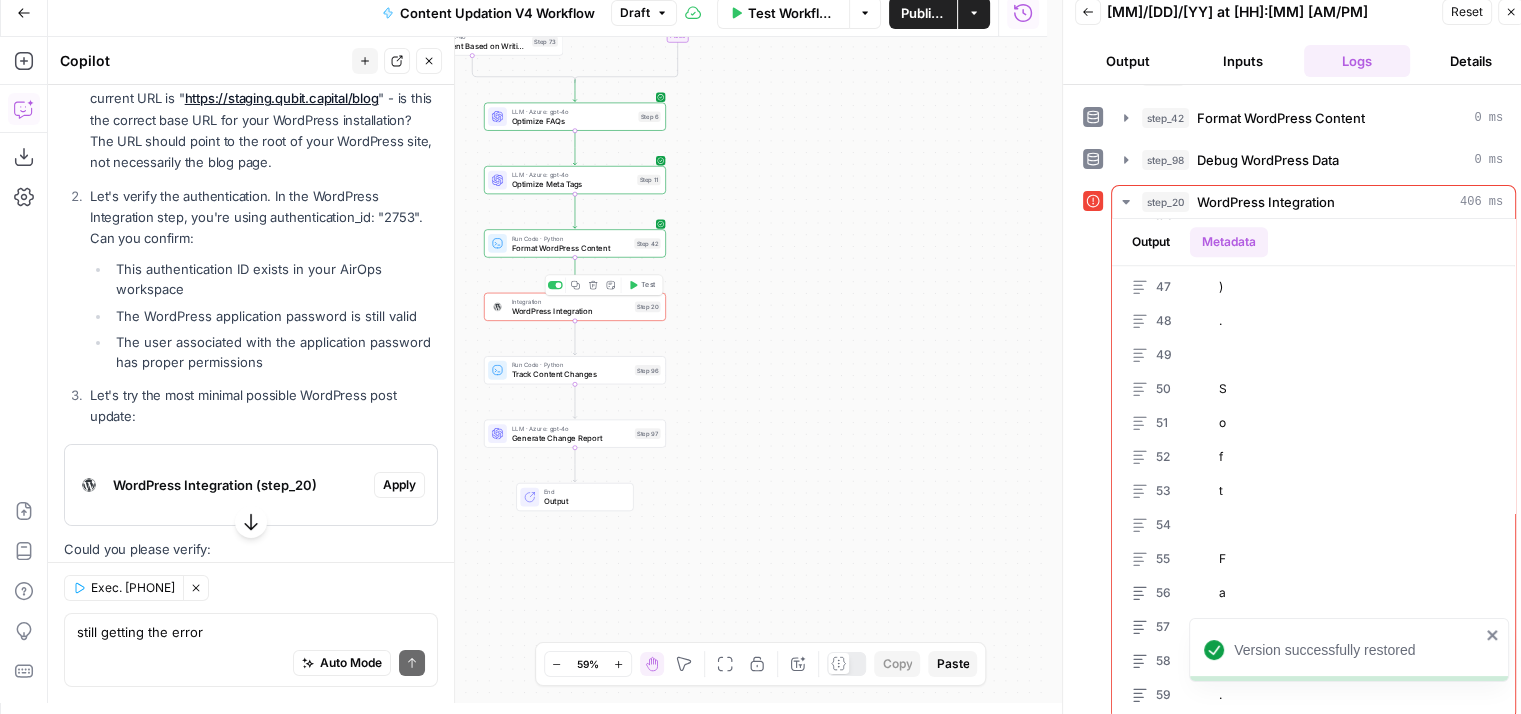 click on "Integration" at bounding box center (571, 301) 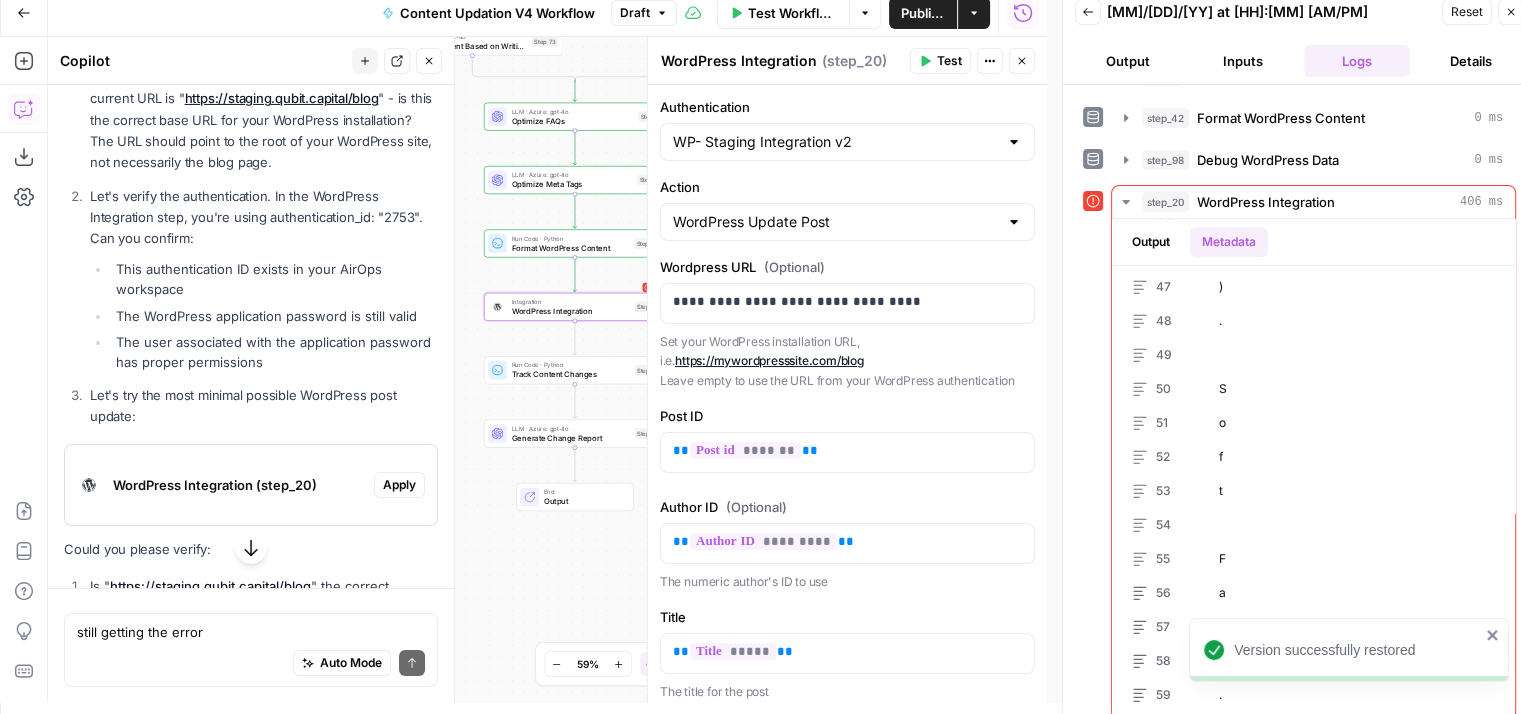 scroll, scrollTop: 7222, scrollLeft: 0, axis: vertical 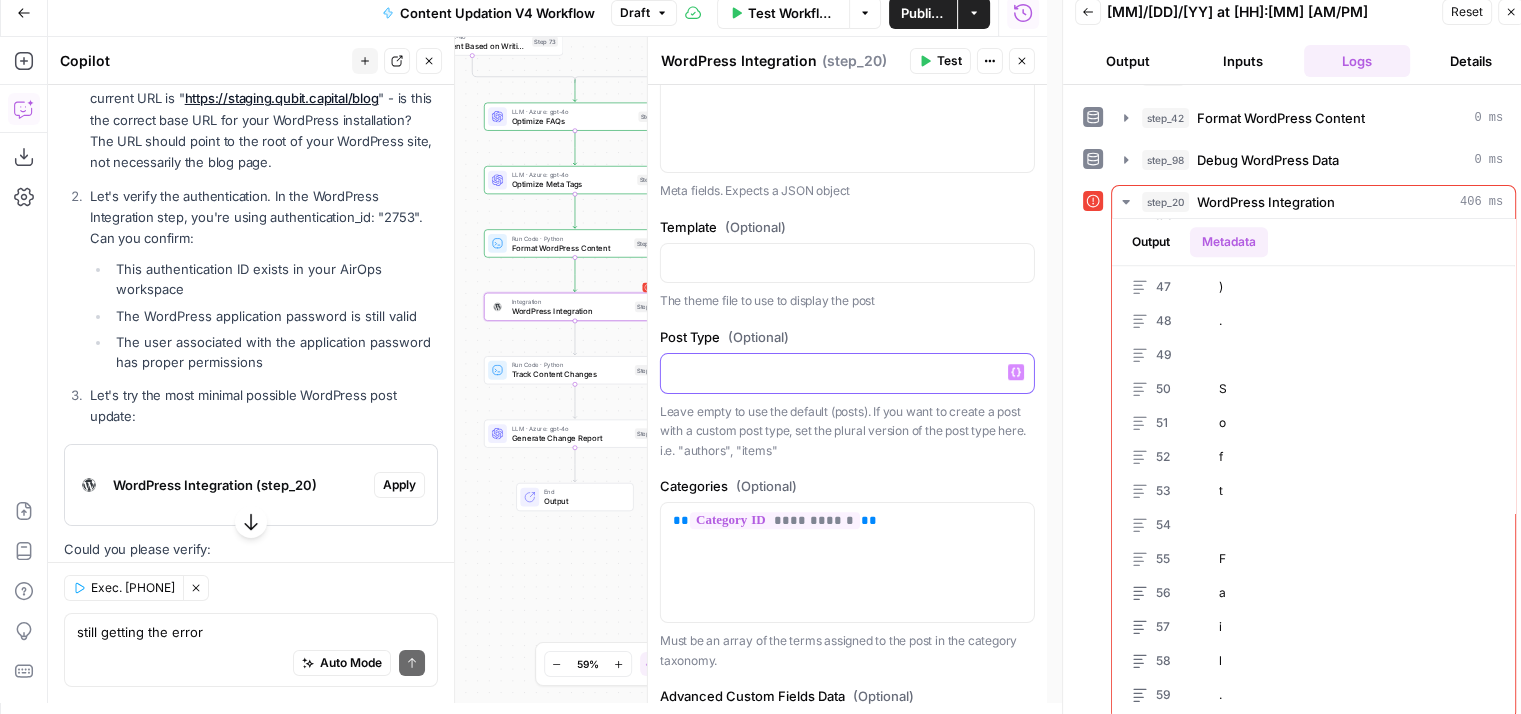 click at bounding box center [847, 372] 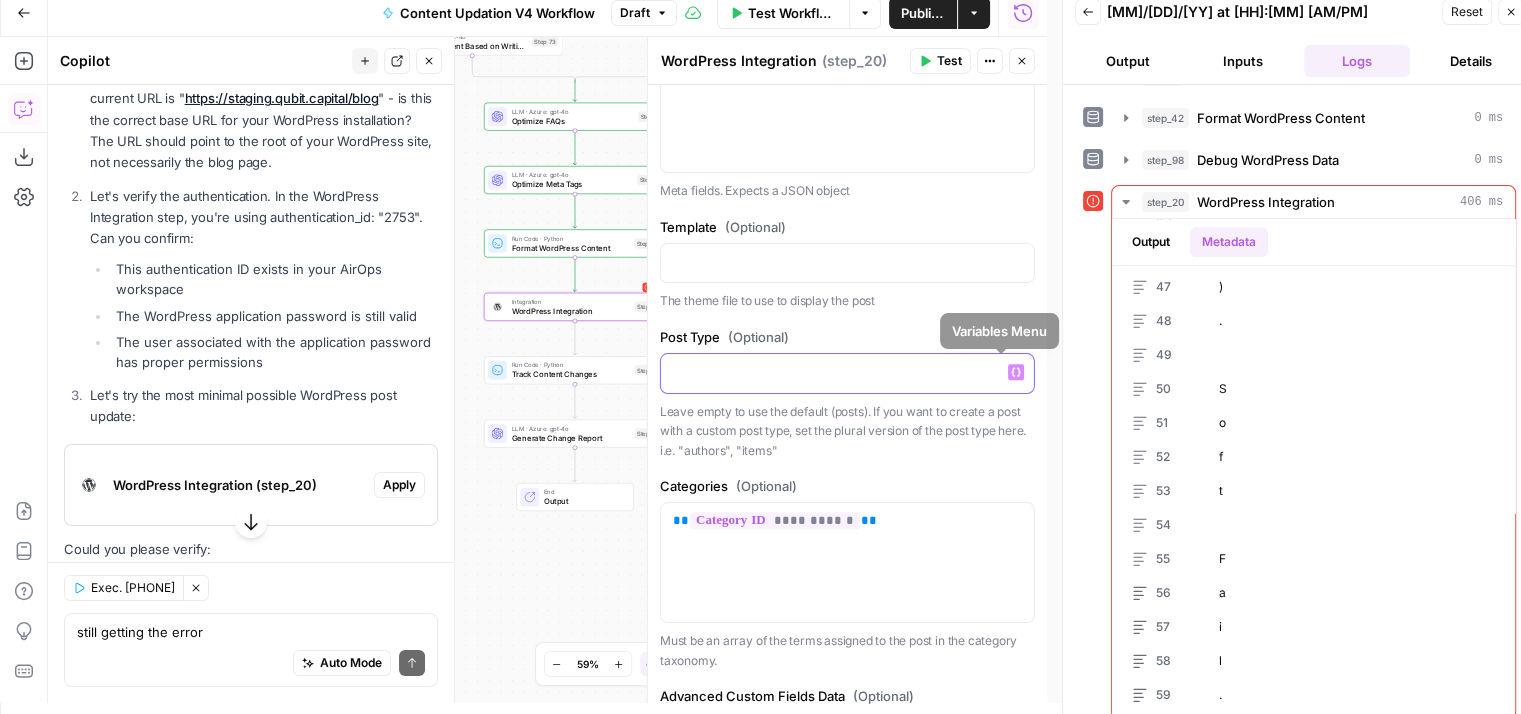 click 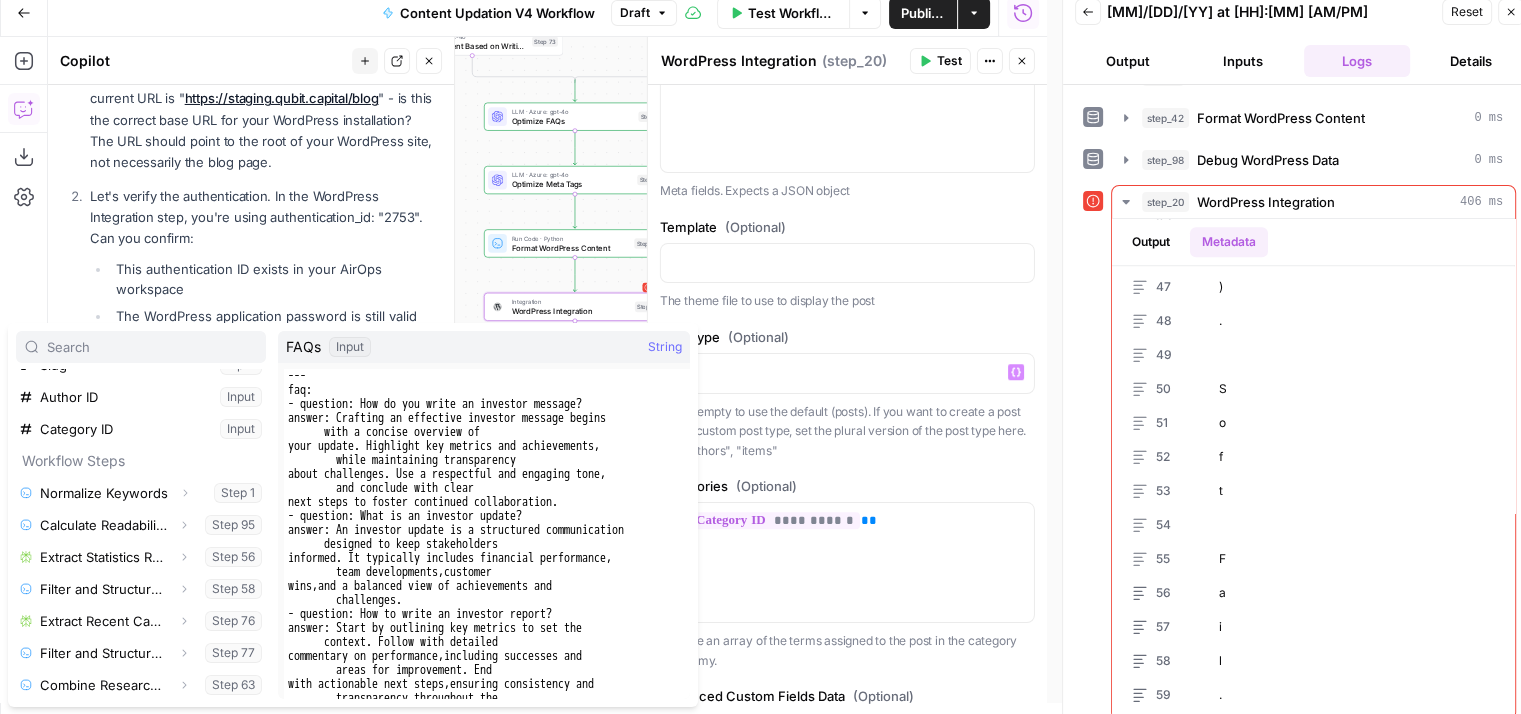 scroll, scrollTop: 280, scrollLeft: 0, axis: vertical 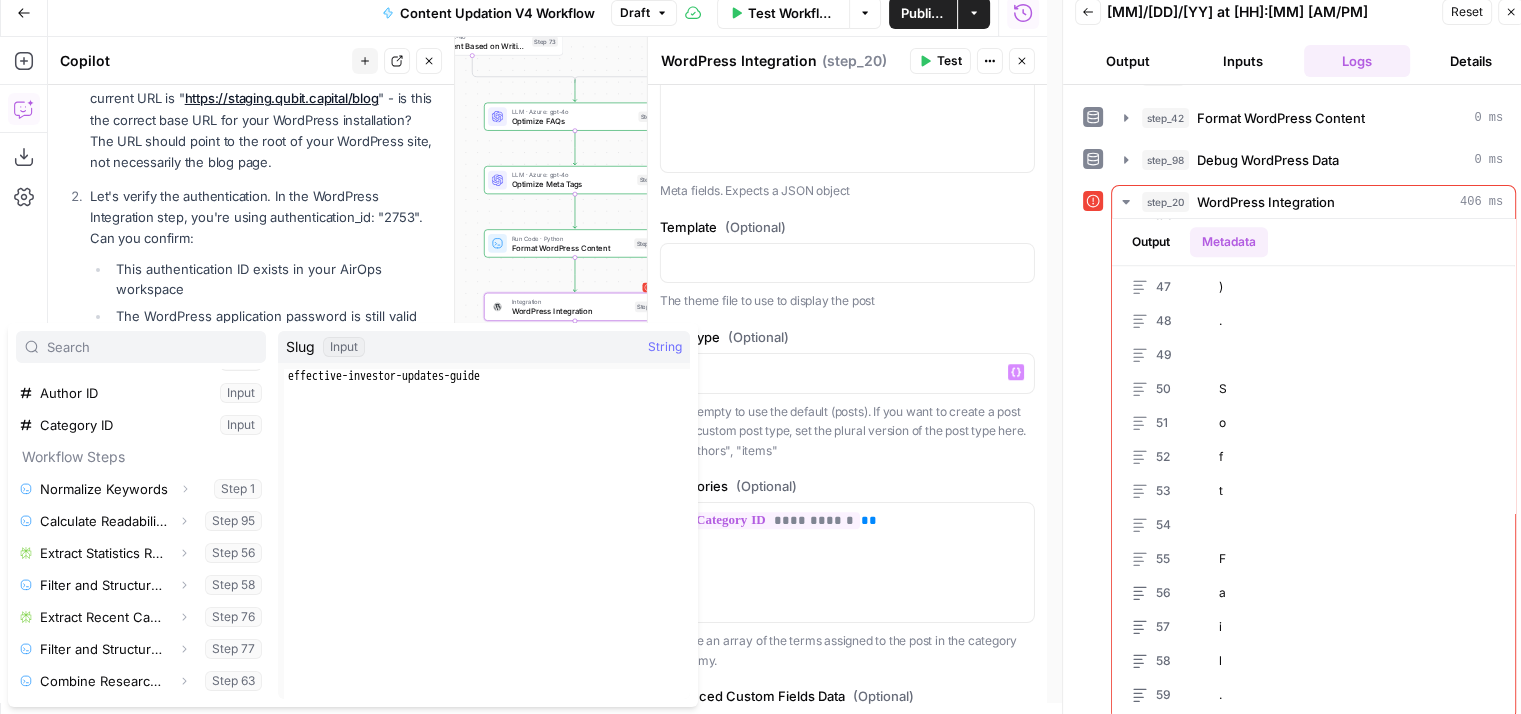 click on "true false Workflow Set Inputs Inputs Run Code · Python Normalize Keywords Step 1 Run Code · Python Calculate Readability Metrics Step 95 Perplexity Deep Research Extract Statistics Research Step 56 Run Code · Python Filter and Structure Statistics Step 58 Perplexity Deep Research Extract Recent Case Studies Step 76 Run Code · Python Filter and Structure Case Studies Step 77 Run Code · Python Combine Research Findings Step 63 LLM · Azure: o4-mini Analyze Statistics Step 89 LLM · Azure: o4-mini Analyze Headings Step 90 LLM · Azure: o4-mini Analyze Case Studies Step 91 LLM · Azure: o4-mini Analyze Listicle Items Step 92 Run Code · Python Extract Meta Tags Step 2 Run Code · Python Analyze Current FAQs Step 45 Run Code · Python Consolidate Content Analysis Step 80 LLM · Azure: gpt-4o Generate Updated Content Step 93 LLM · Azure: gpt-4o Final Content Quality Check Step 67 LLM · Azure: gpt-4o Analyze Writing Principles Compliance Step 68 Condition Check Writing Analysis Available Step 72 Step 73 End" at bounding box center [547, 370] 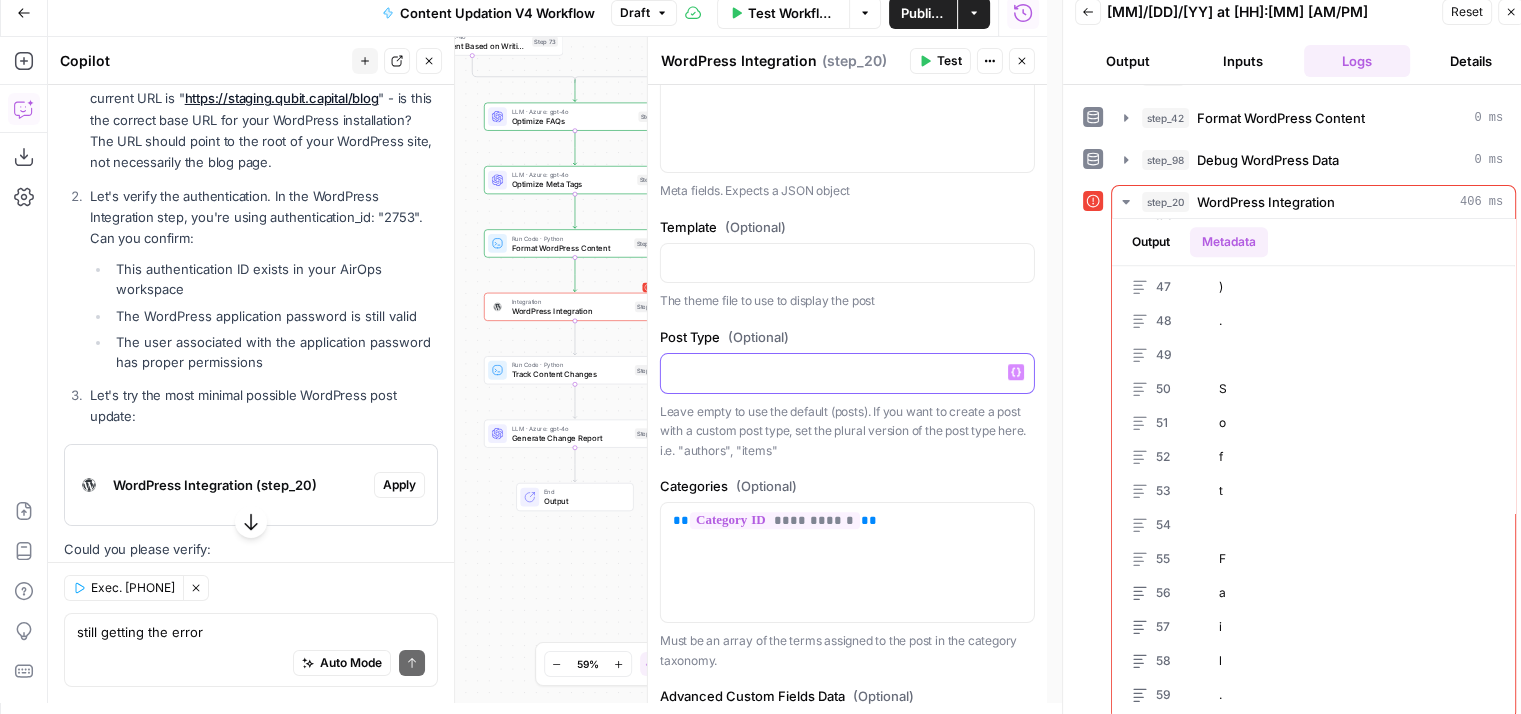 click at bounding box center [847, 373] 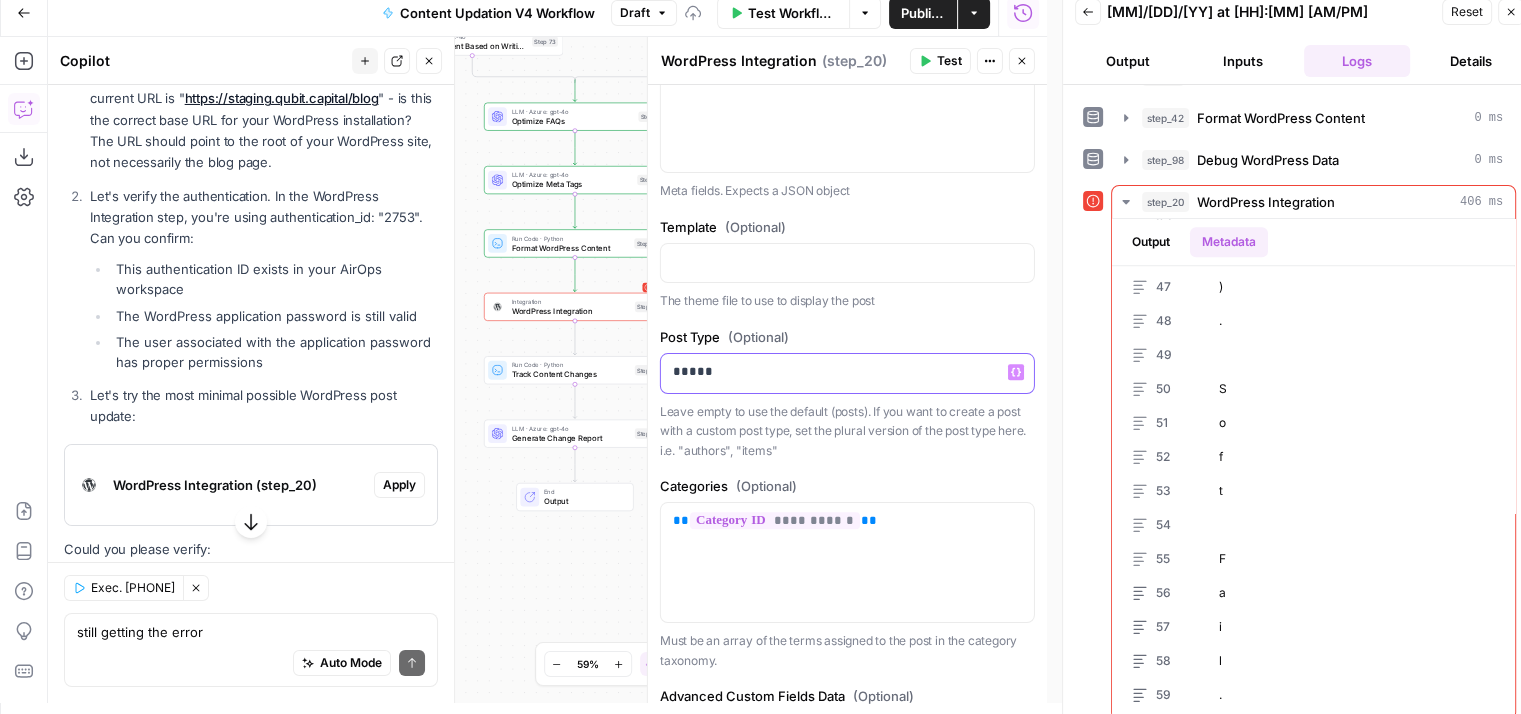 scroll, scrollTop: 1669, scrollLeft: 0, axis: vertical 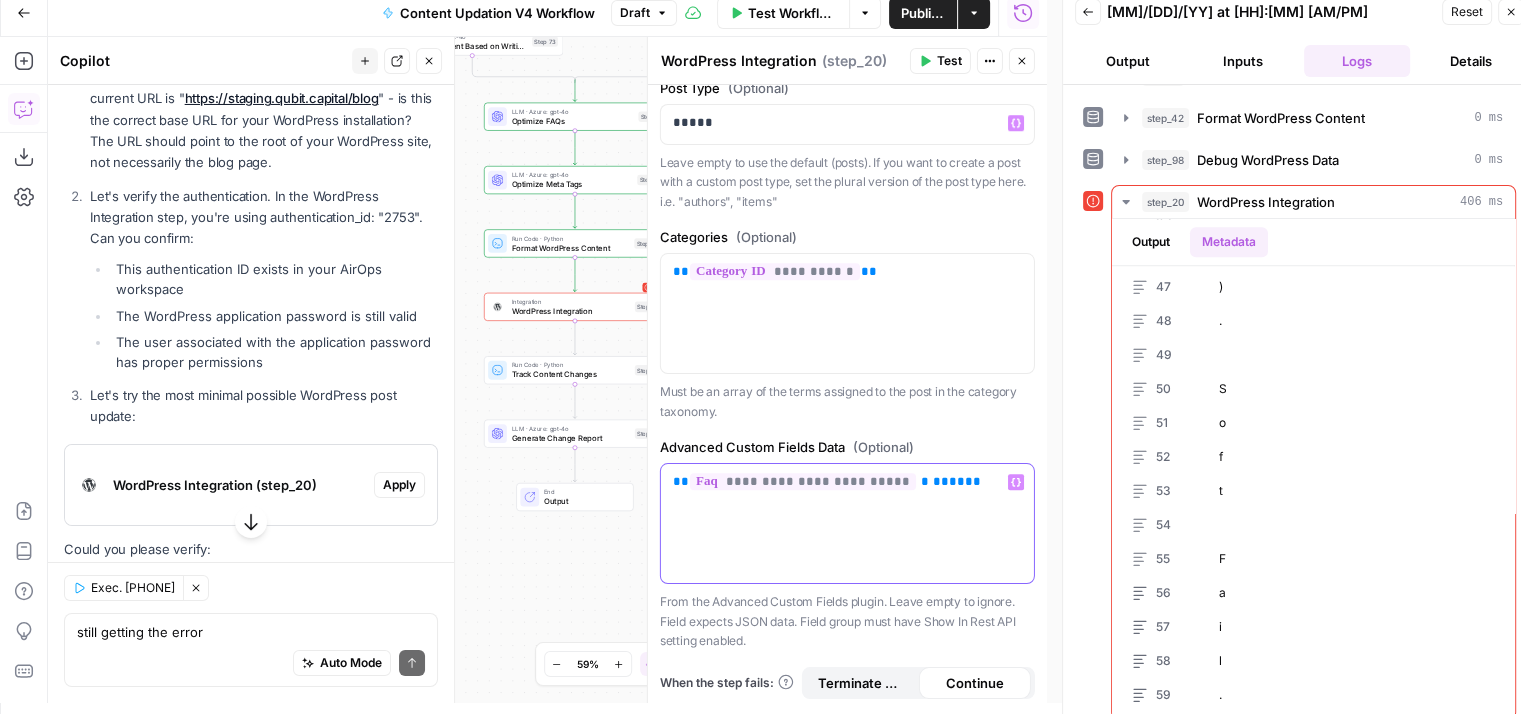 click on "**********" at bounding box center (840, 482) 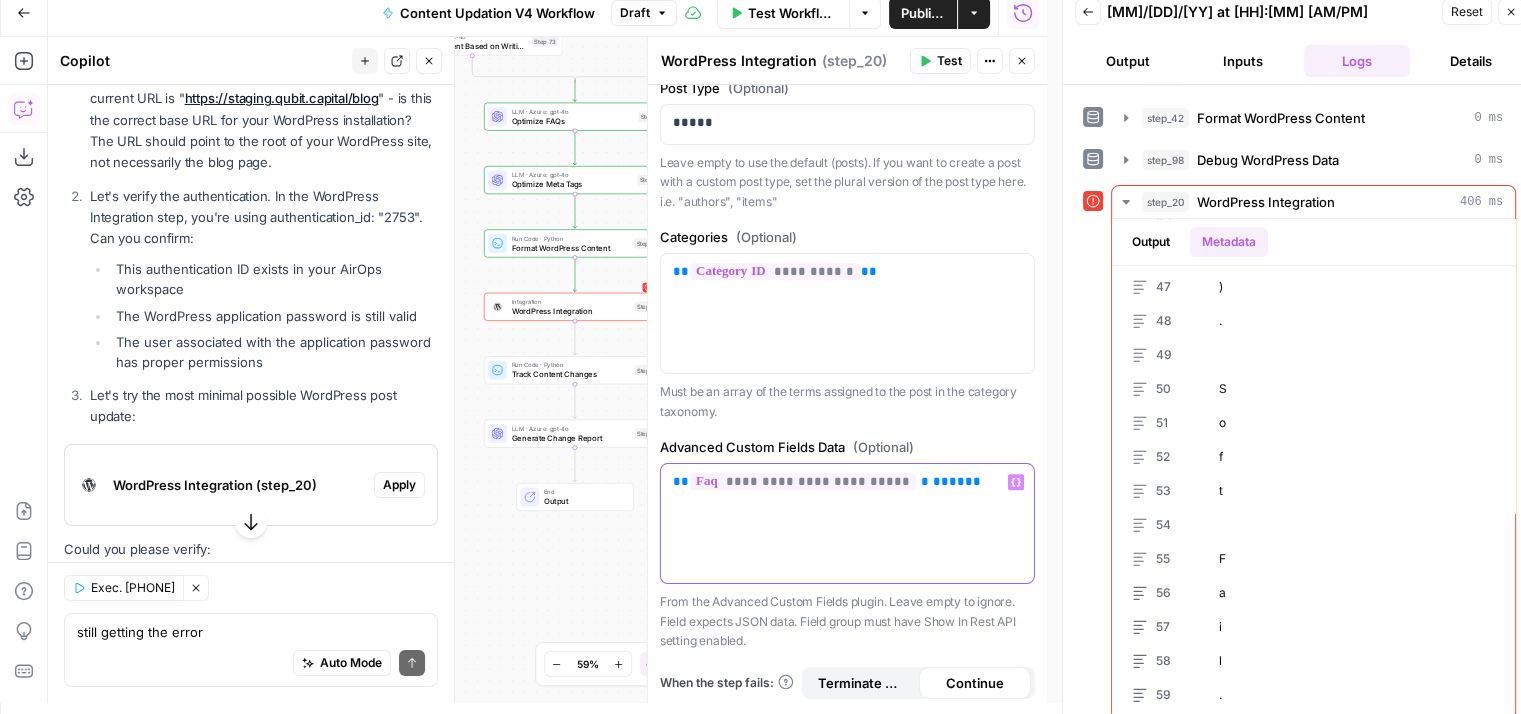 click on "**********" at bounding box center [840, 482] 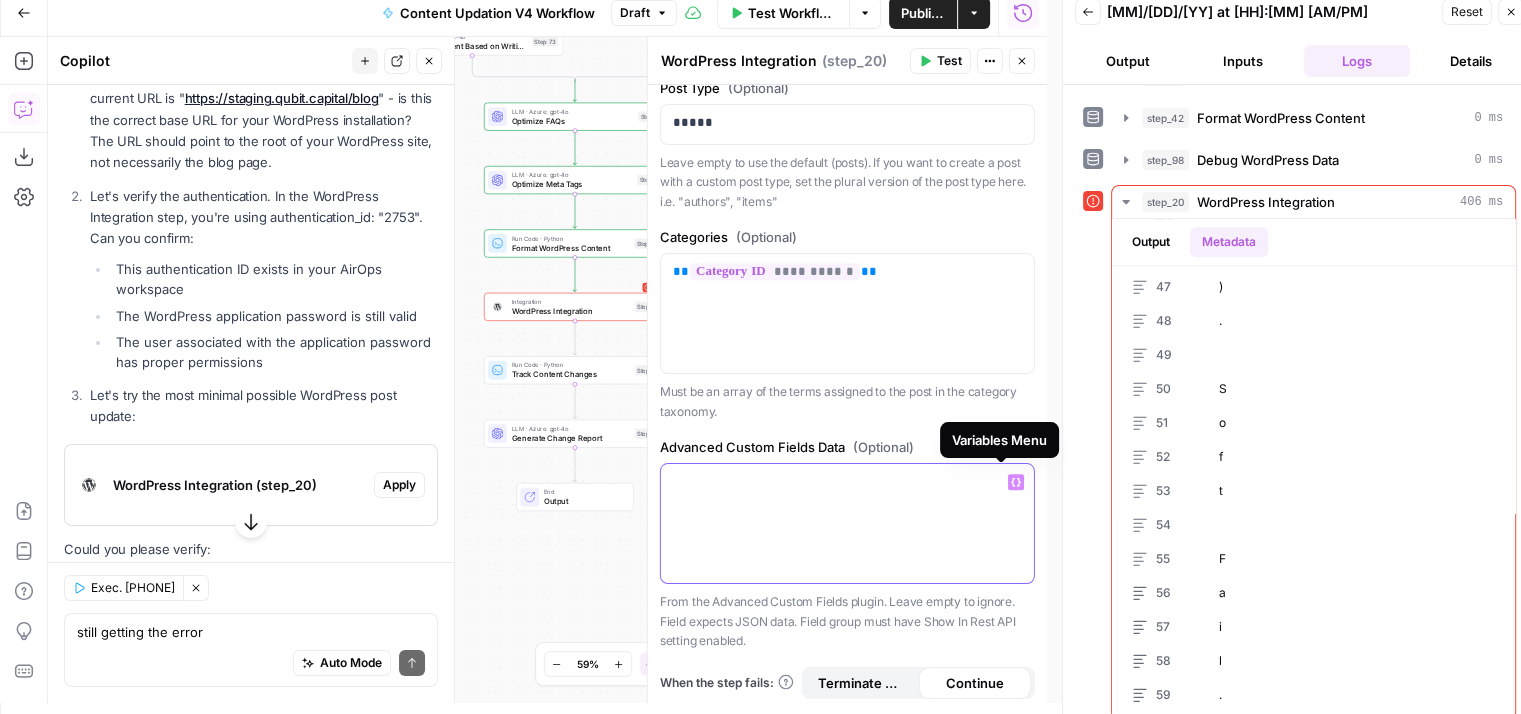 click 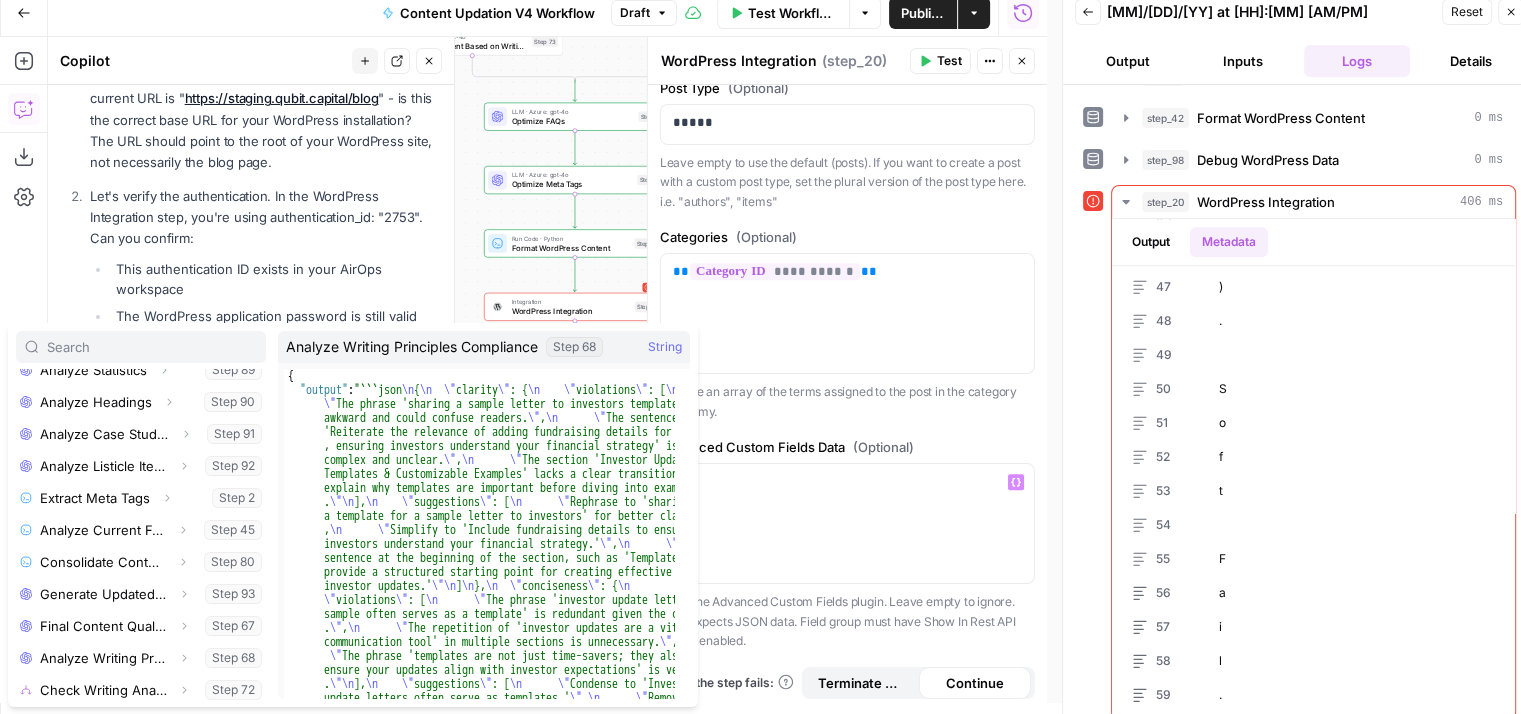scroll, scrollTop: 725, scrollLeft: 0, axis: vertical 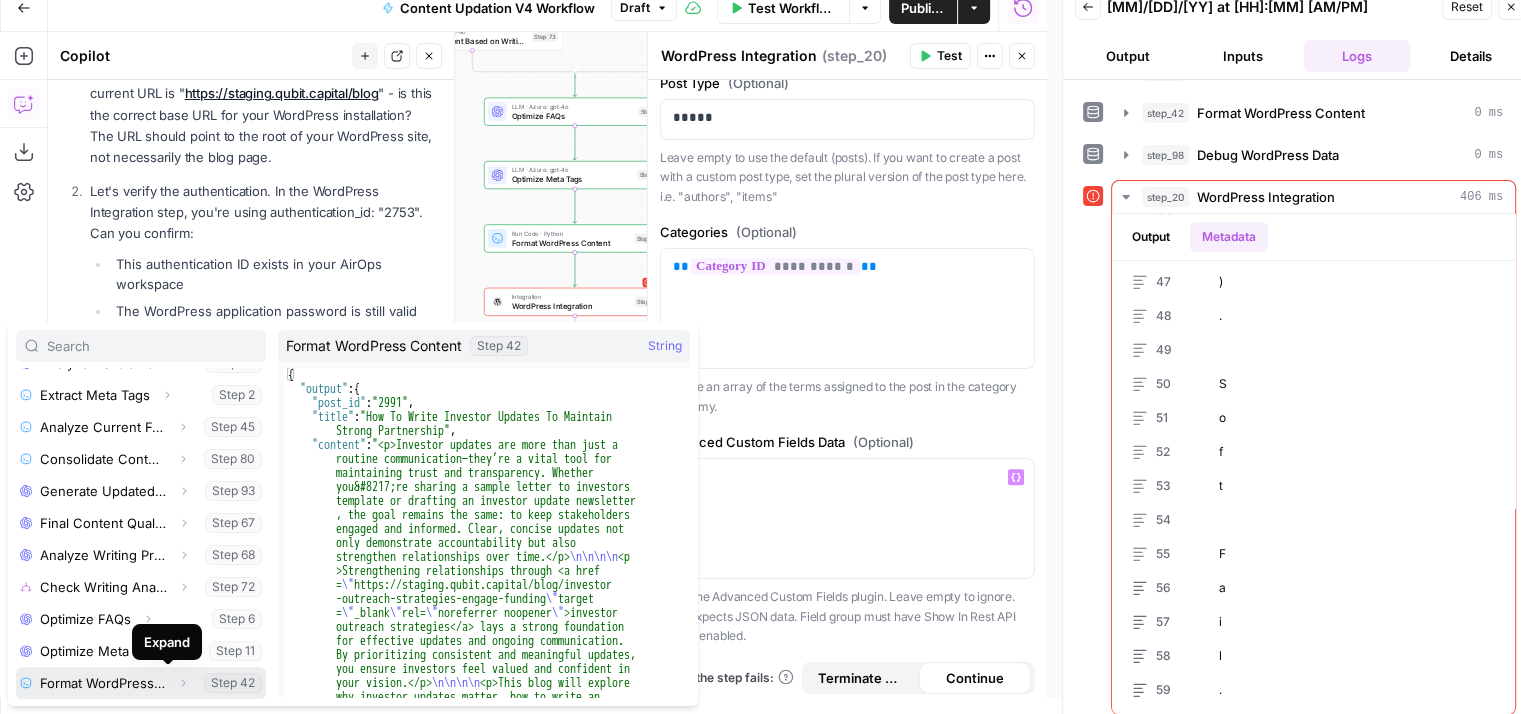 click 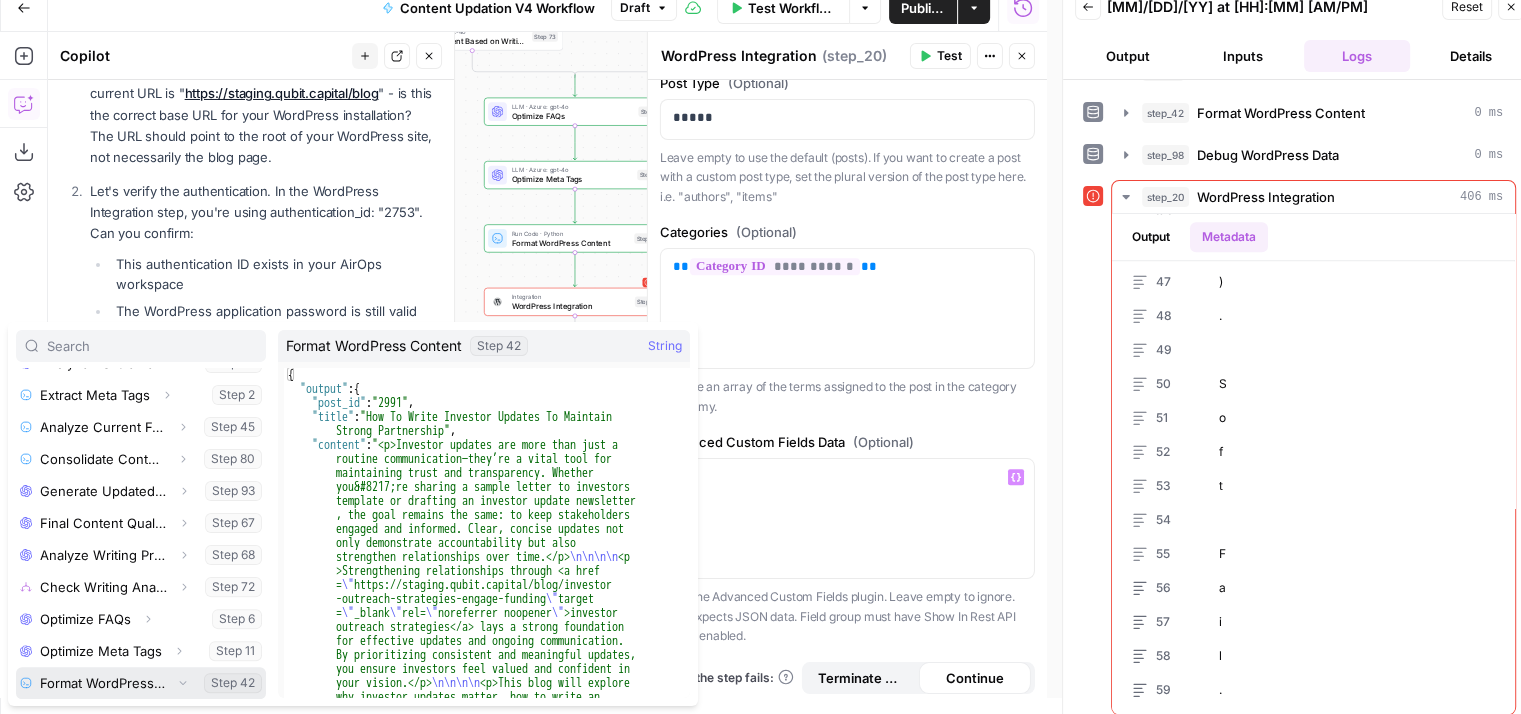 scroll, scrollTop: 789, scrollLeft: 0, axis: vertical 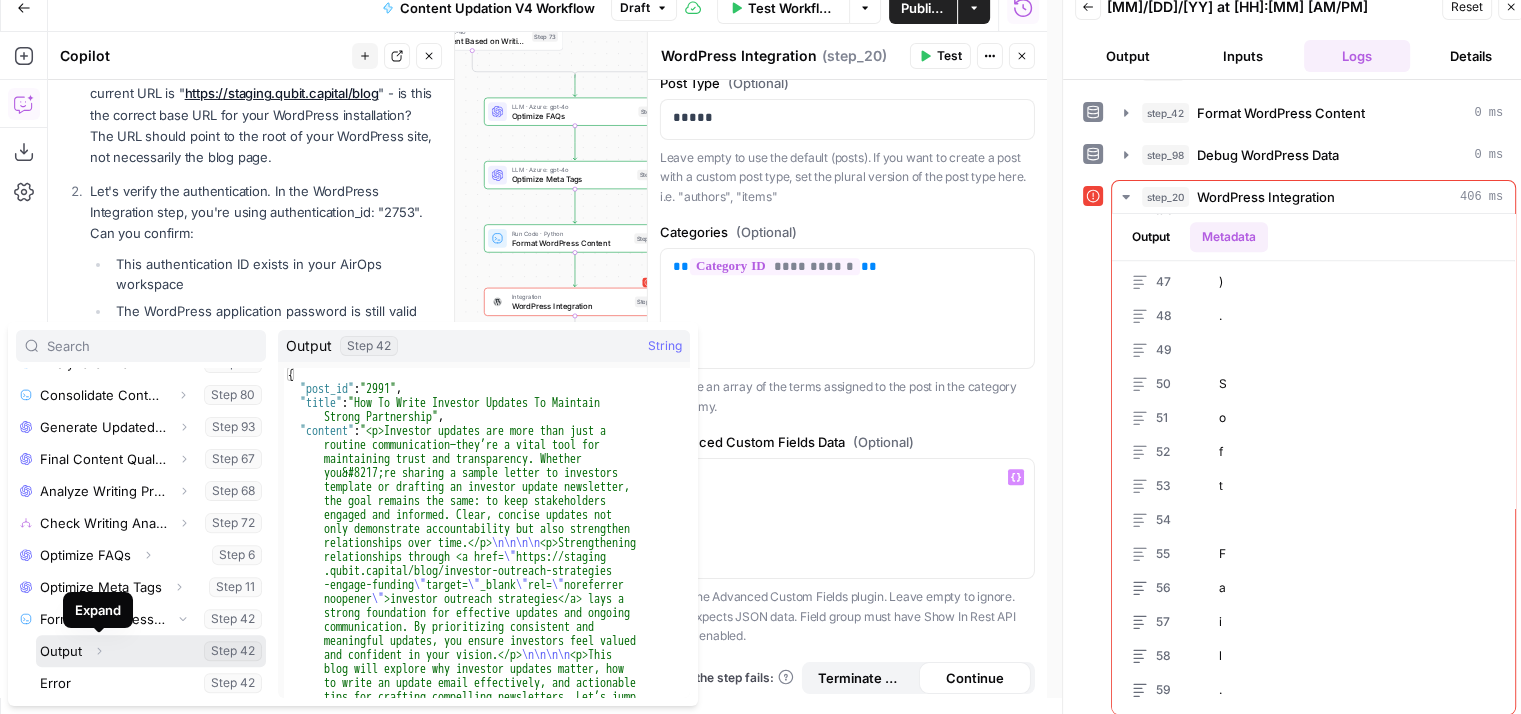 click 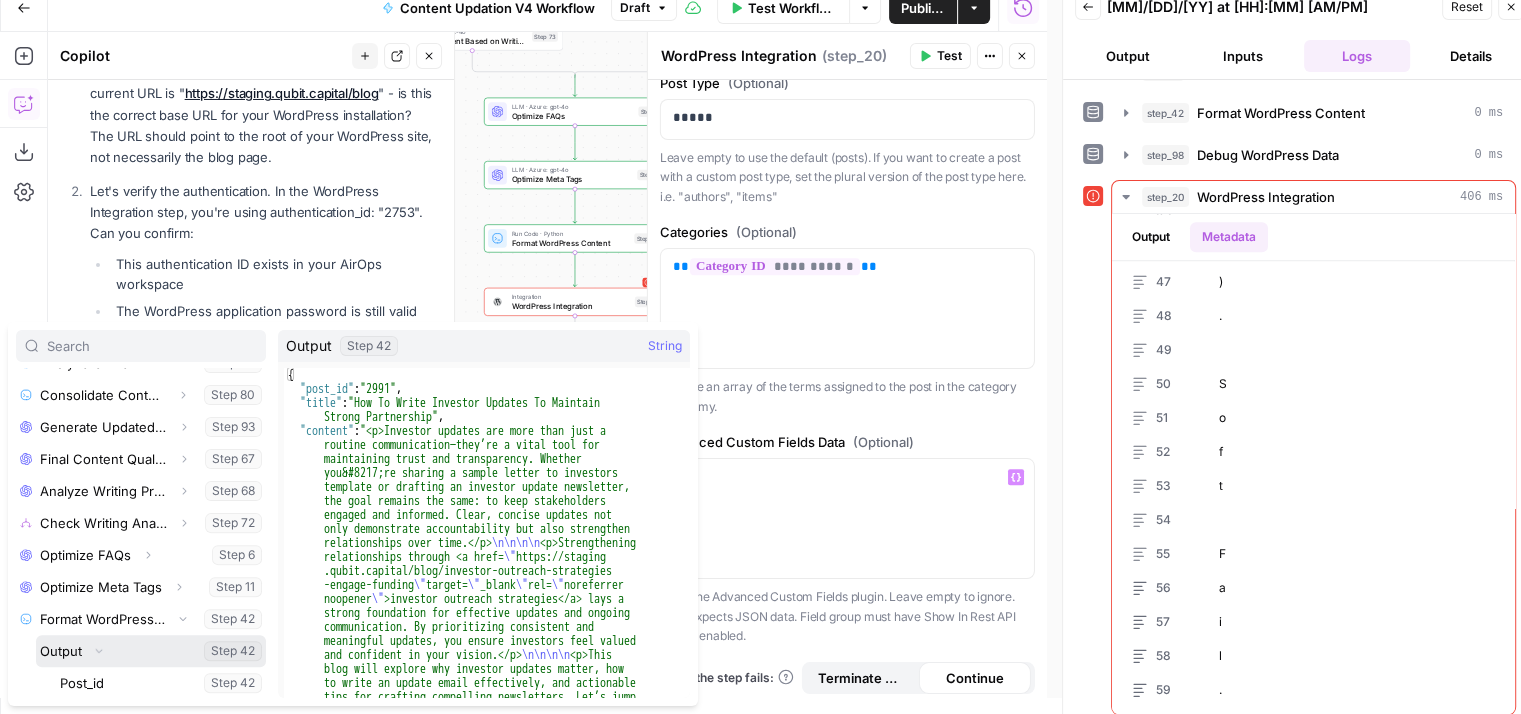 scroll, scrollTop: 981, scrollLeft: 0, axis: vertical 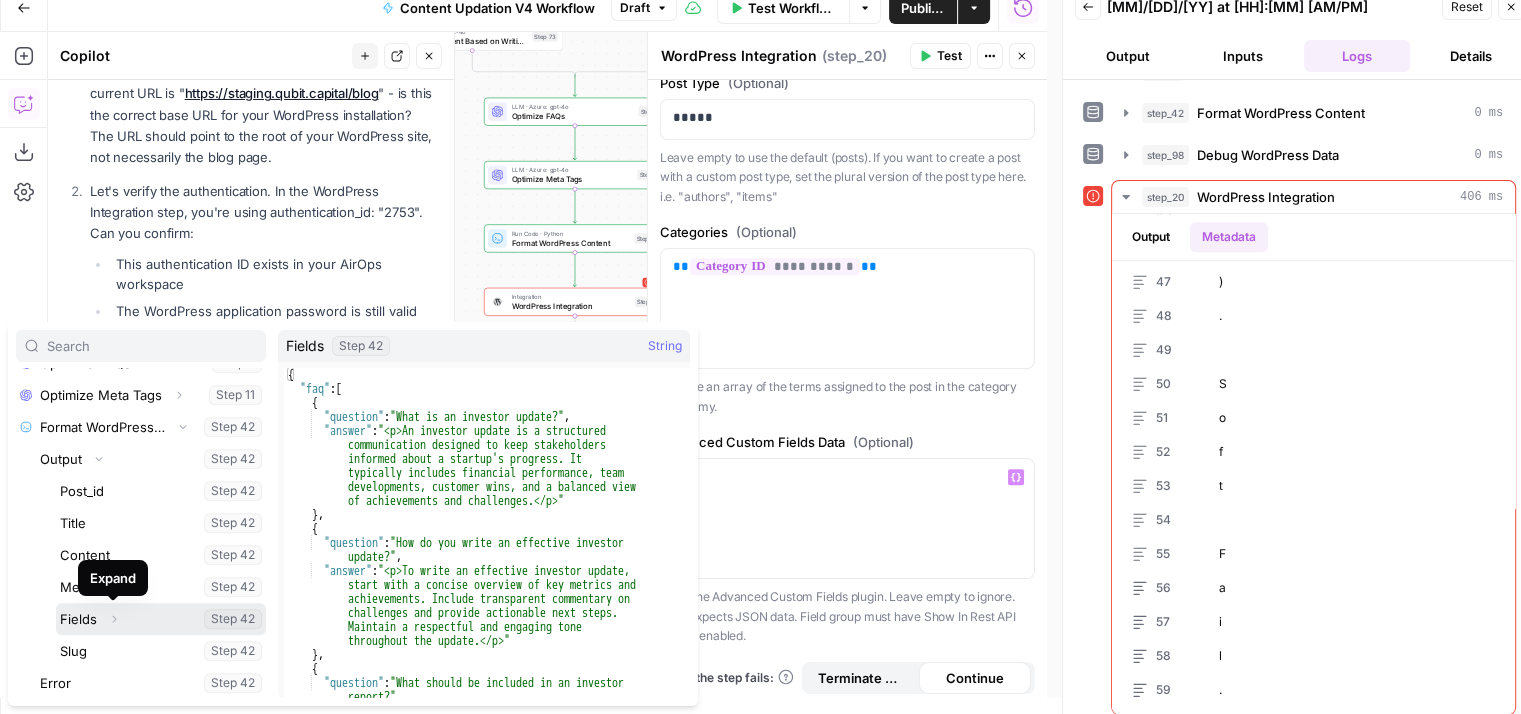 click 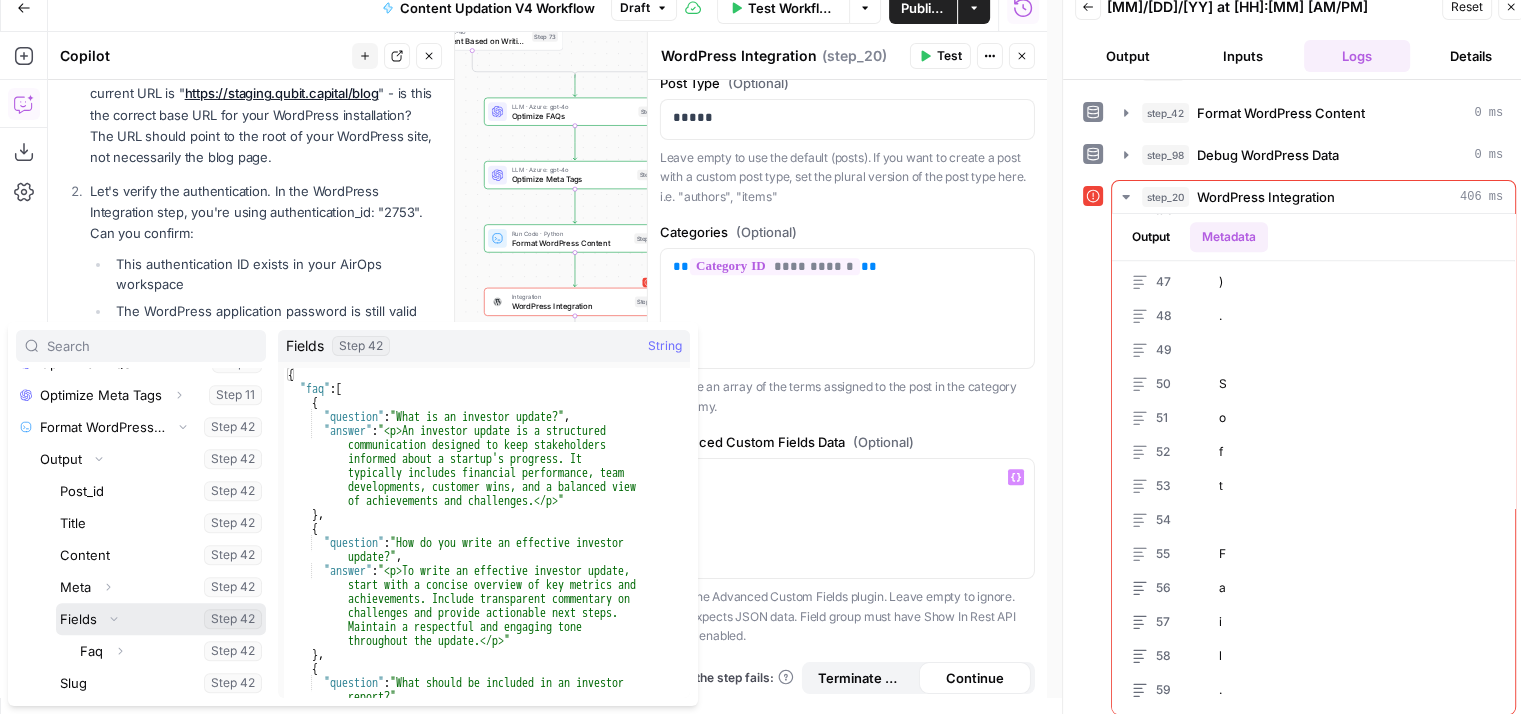 click 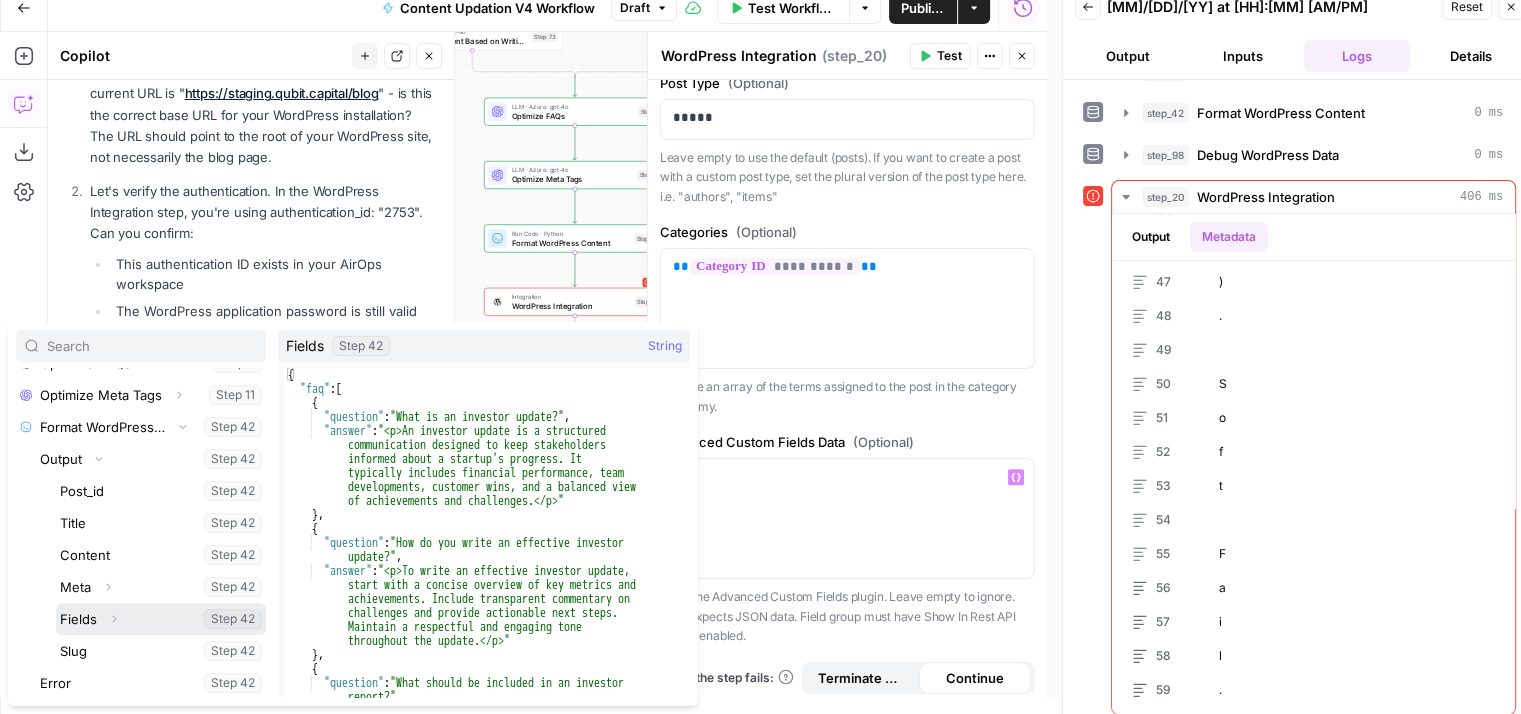 click at bounding box center [161, 619] 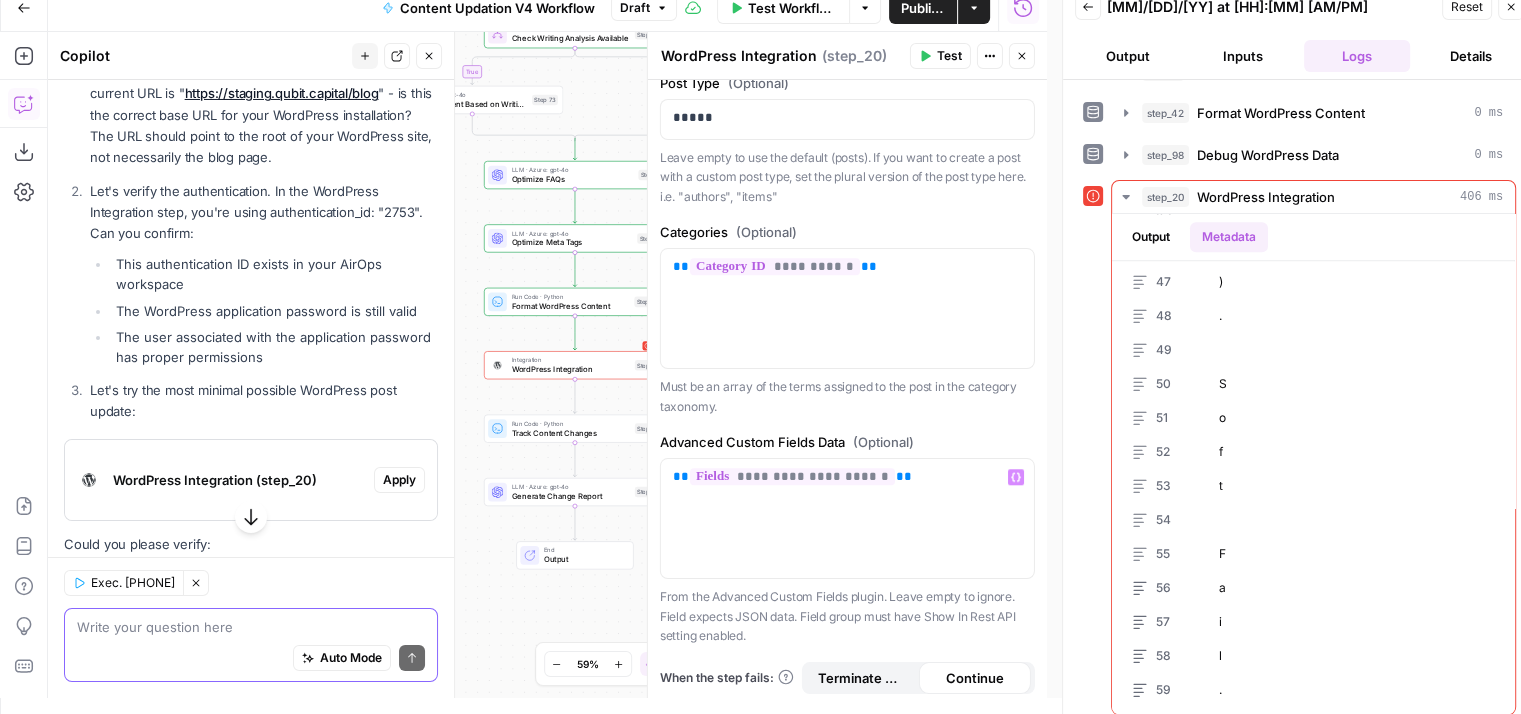 click at bounding box center (251, 627) 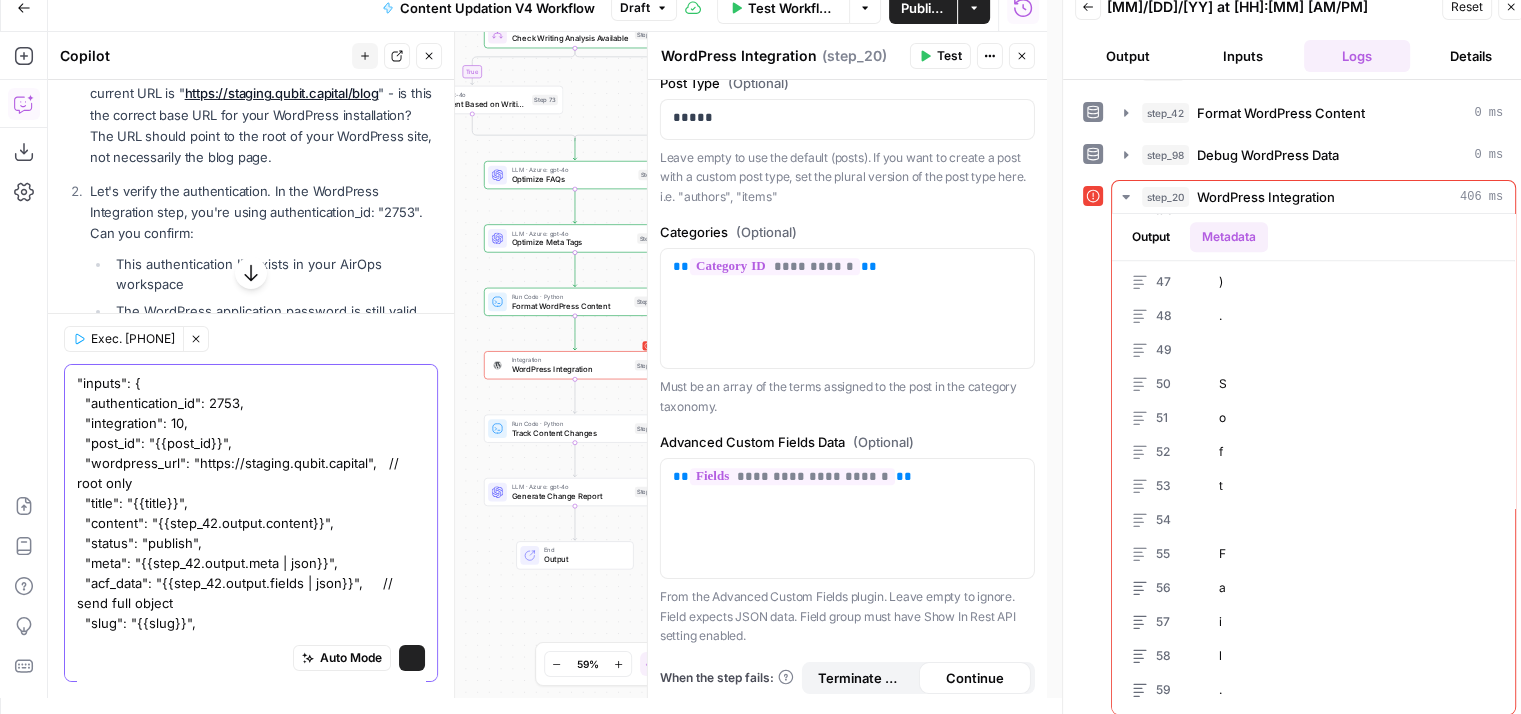 scroll, scrollTop: 69, scrollLeft: 0, axis: vertical 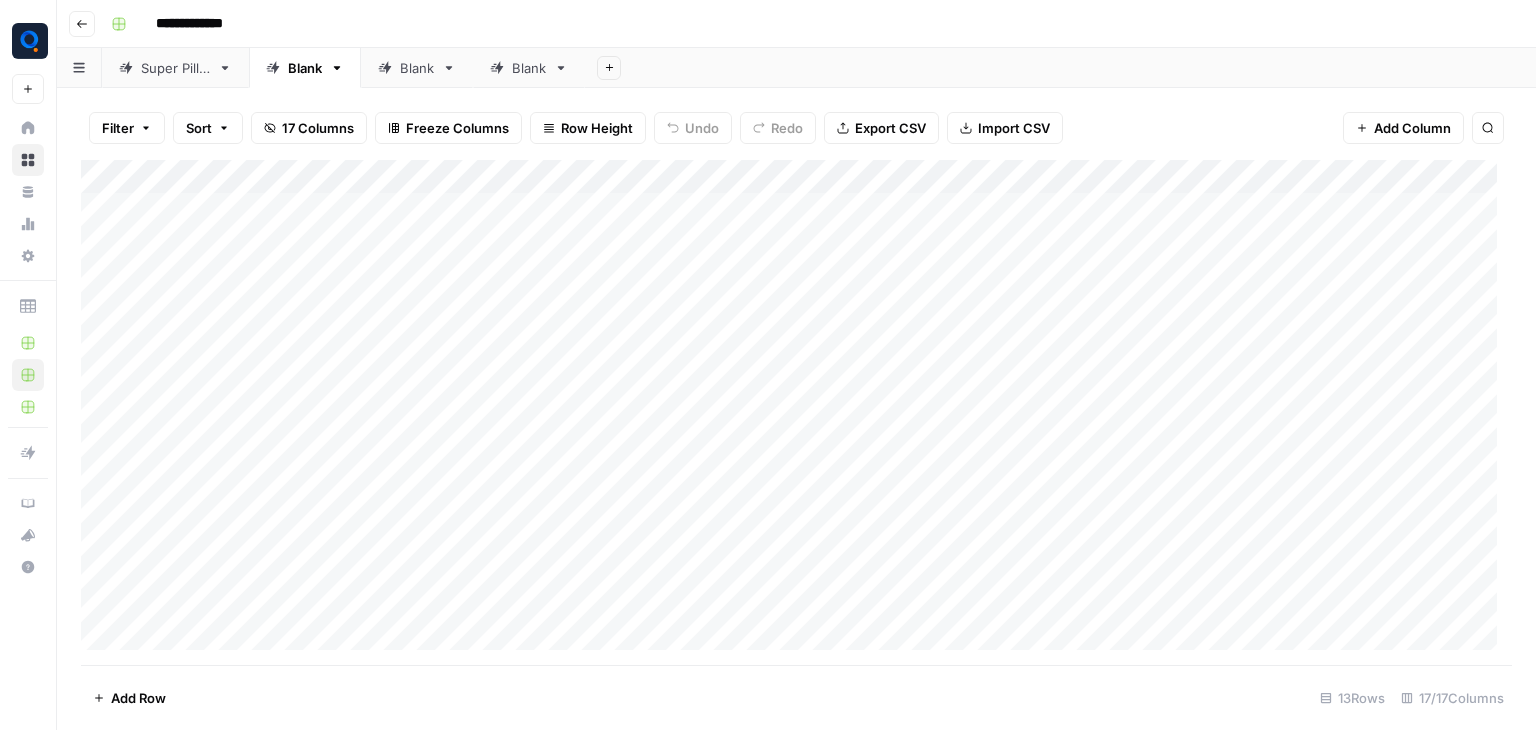 click on "Super Pillar" at bounding box center [175, 68] 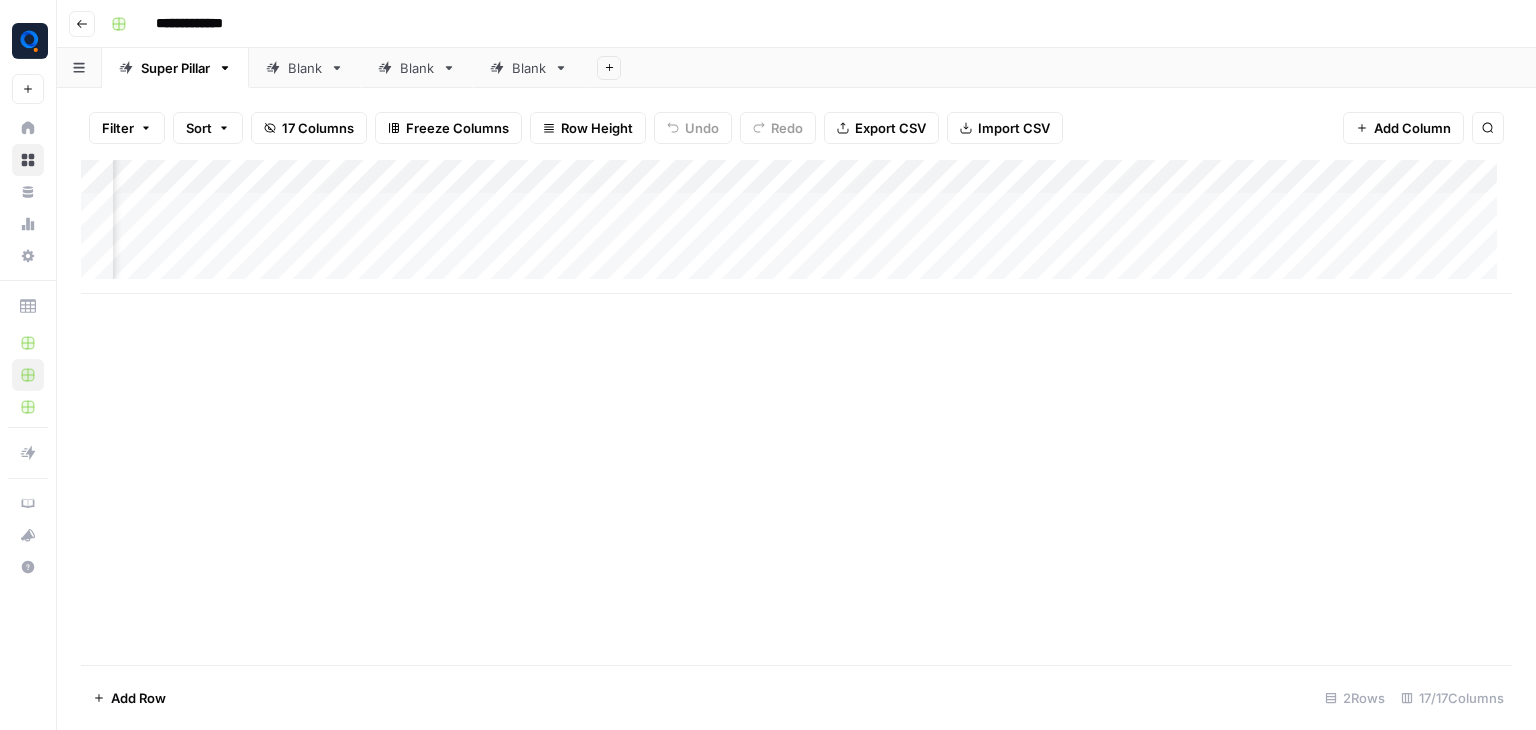 scroll, scrollTop: 0, scrollLeft: 1788, axis: horizontal 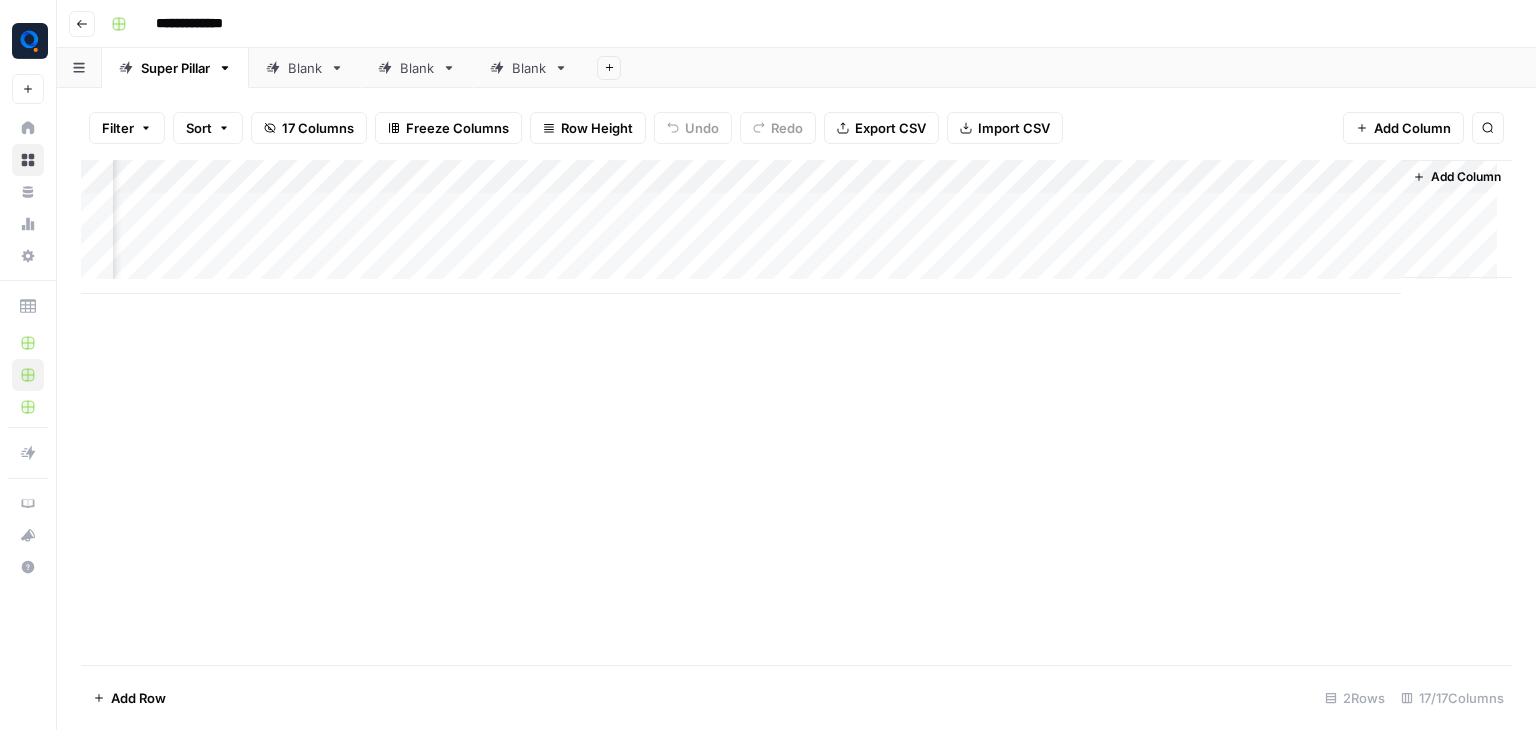 click on "Add Column" at bounding box center [796, 227] 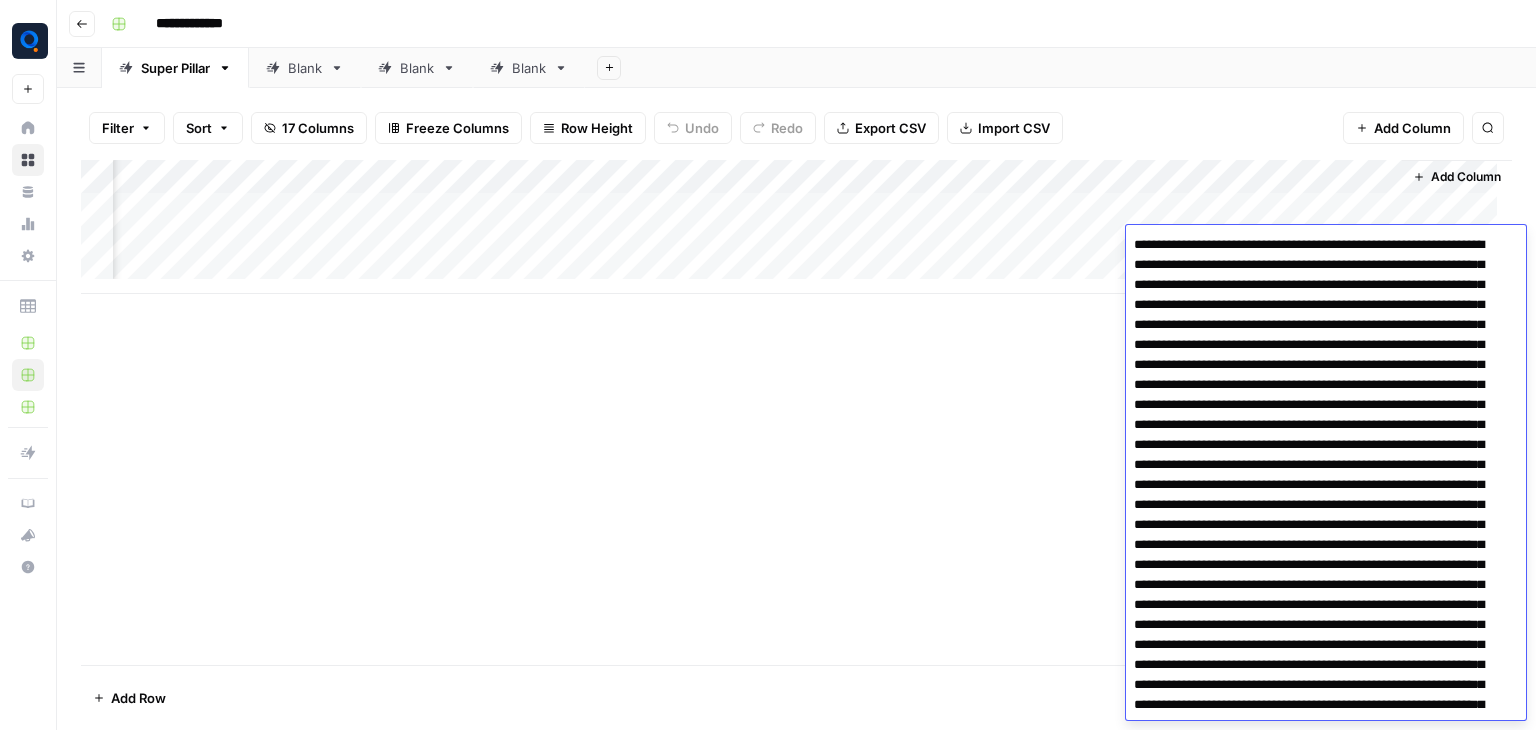 drag, startPoint x: 1291, startPoint y: 446, endPoint x: 1206, endPoint y: 465, distance: 87.09765 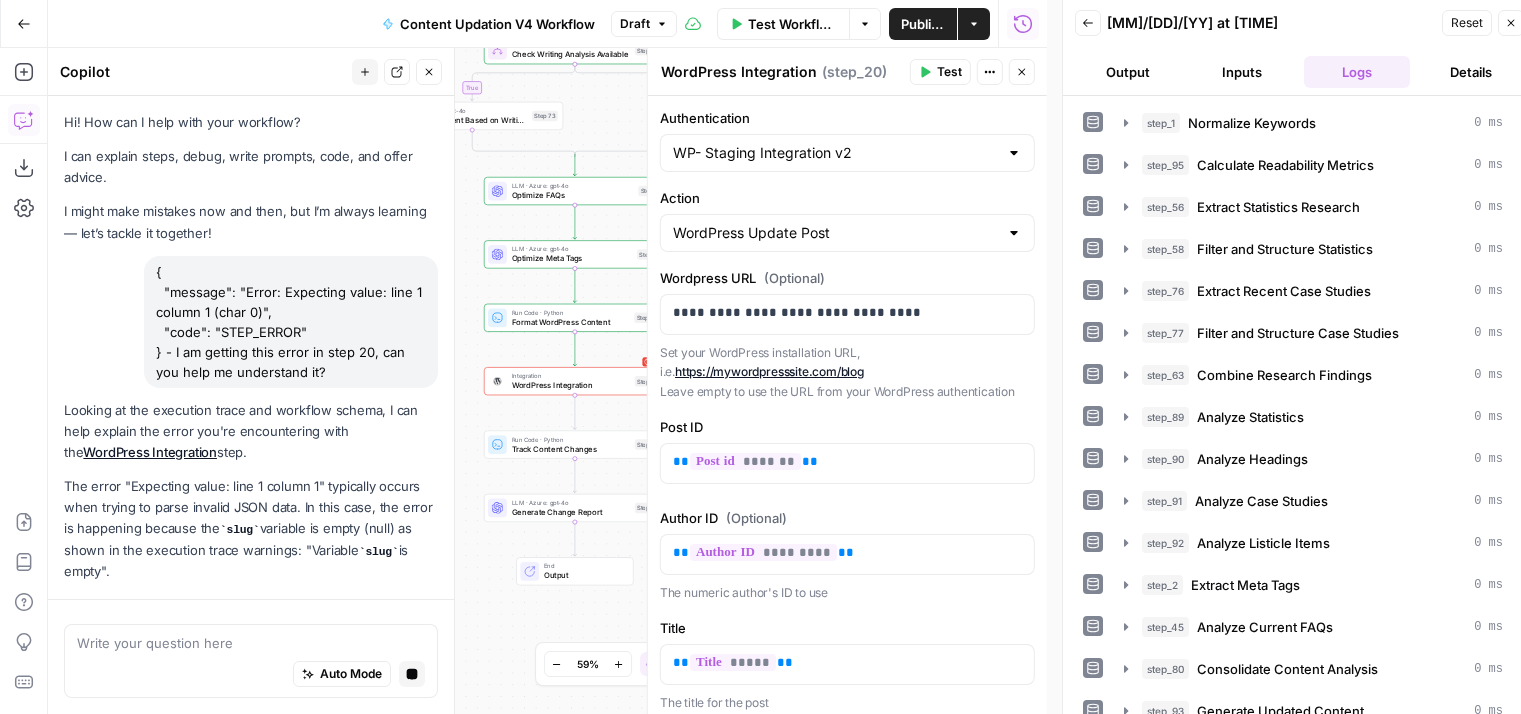 scroll, scrollTop: 16, scrollLeft: 0, axis: vertical 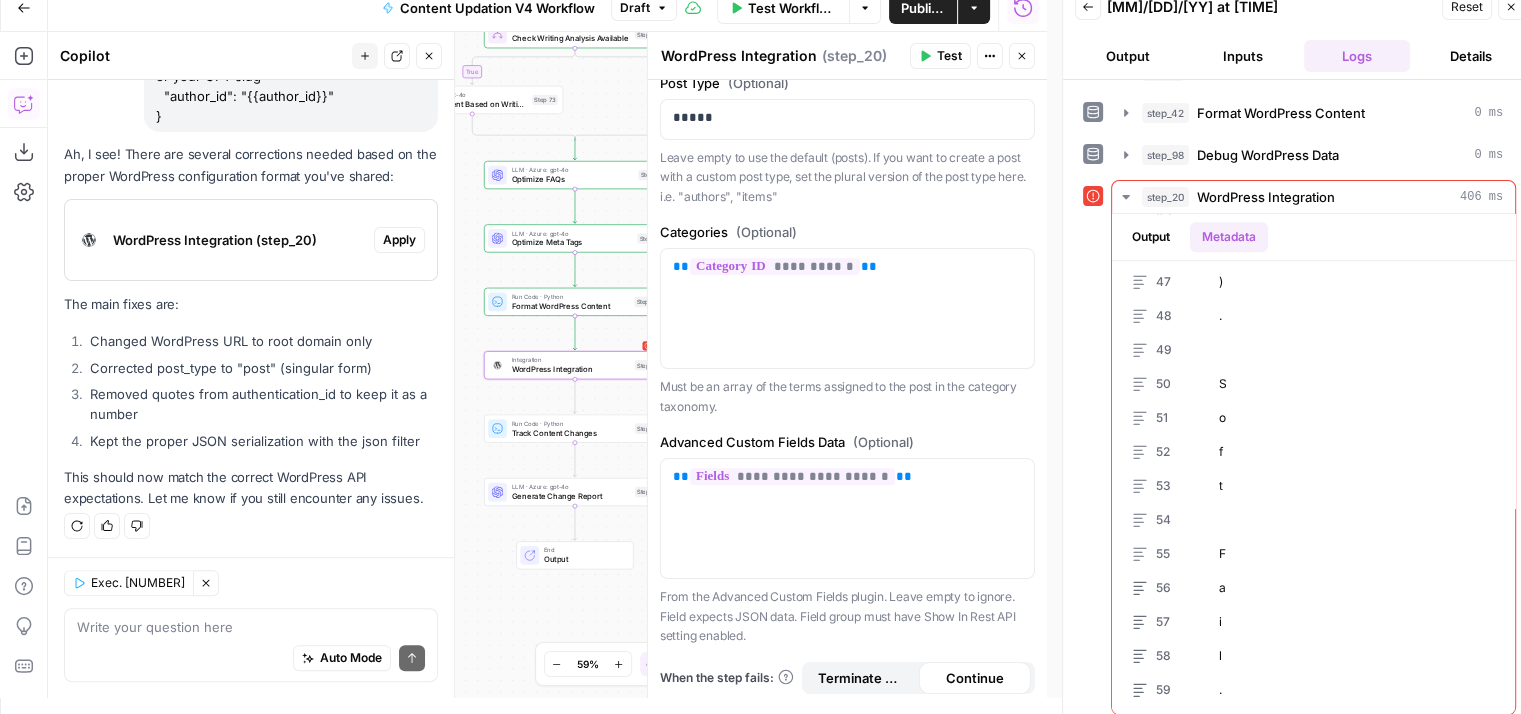 click on "Apply" at bounding box center [399, 240] 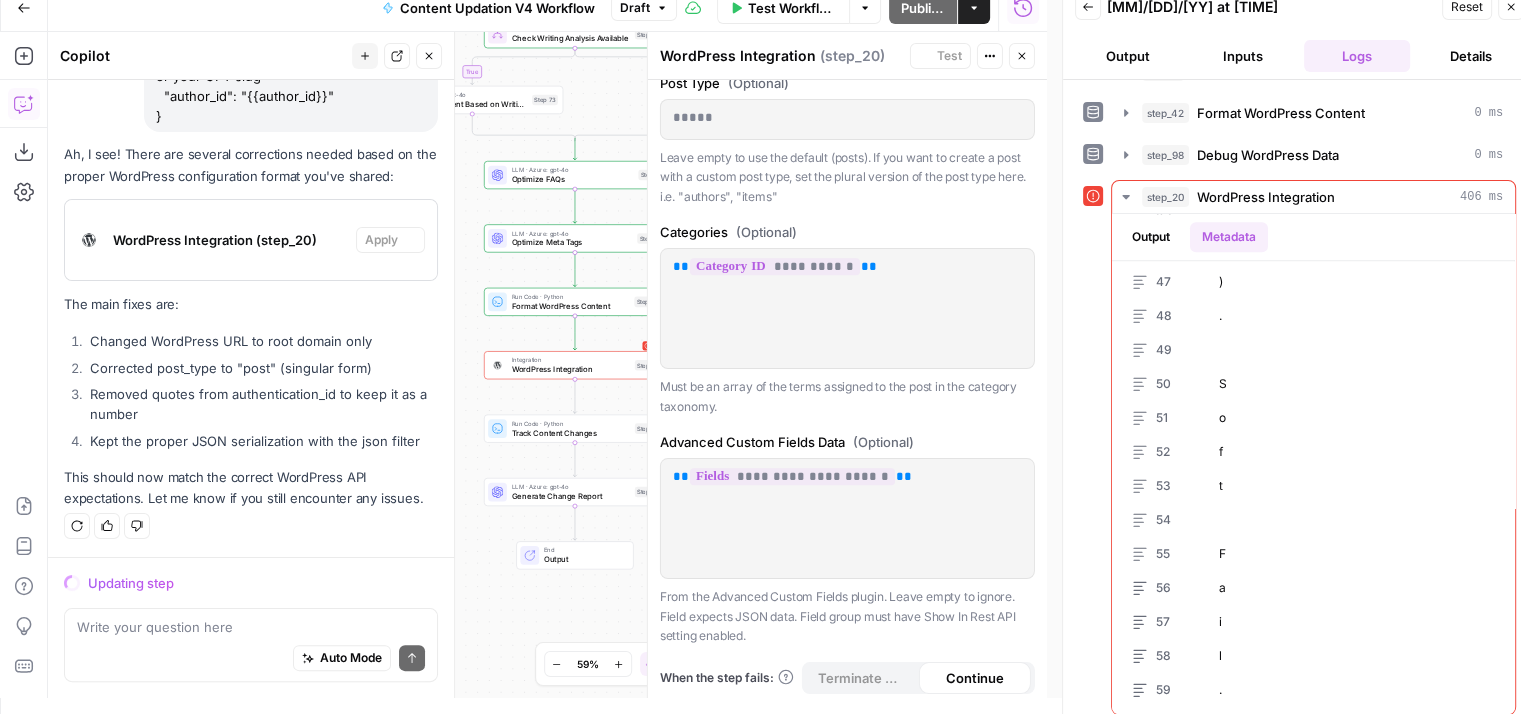 scroll, scrollTop: 8164, scrollLeft: 0, axis: vertical 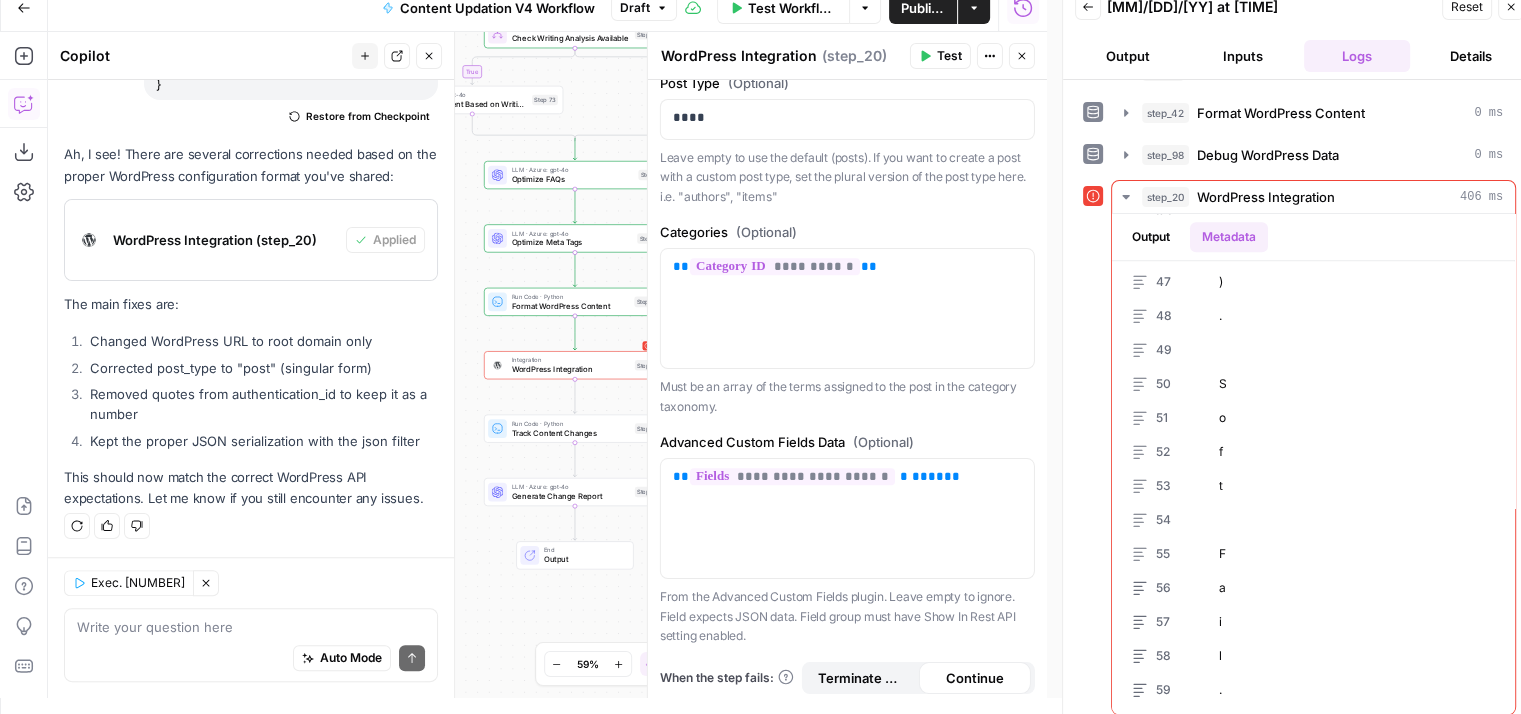 click on "Test" at bounding box center (949, 56) 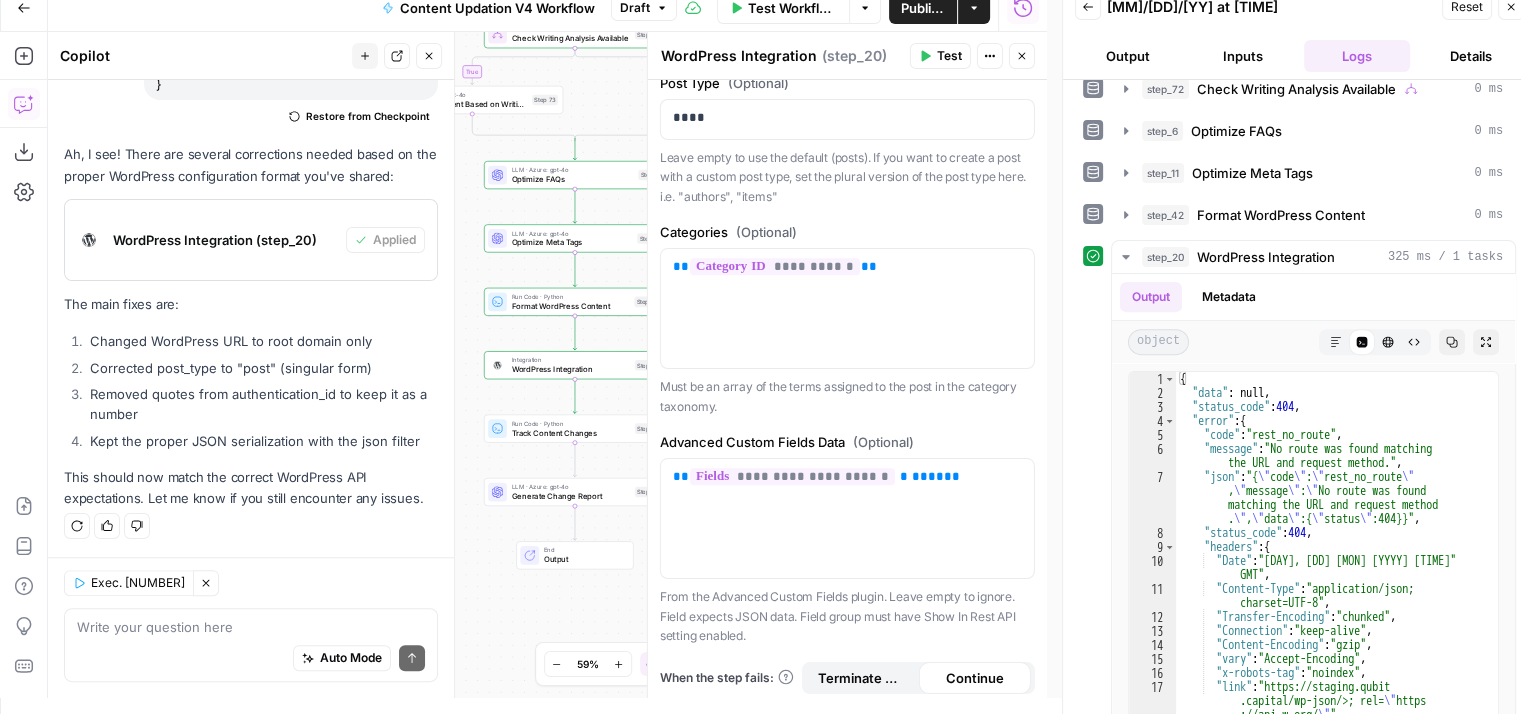 scroll, scrollTop: 792, scrollLeft: 0, axis: vertical 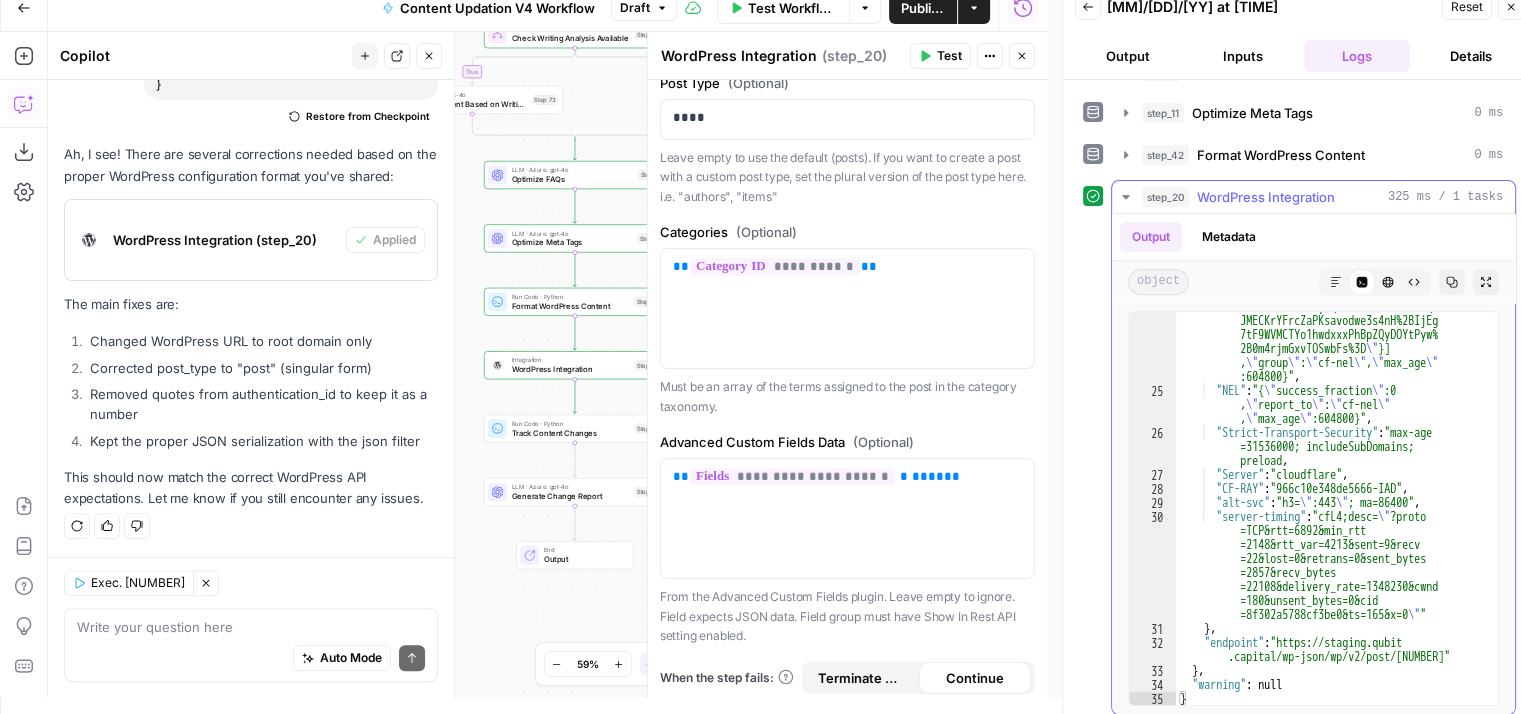 type on "**********" 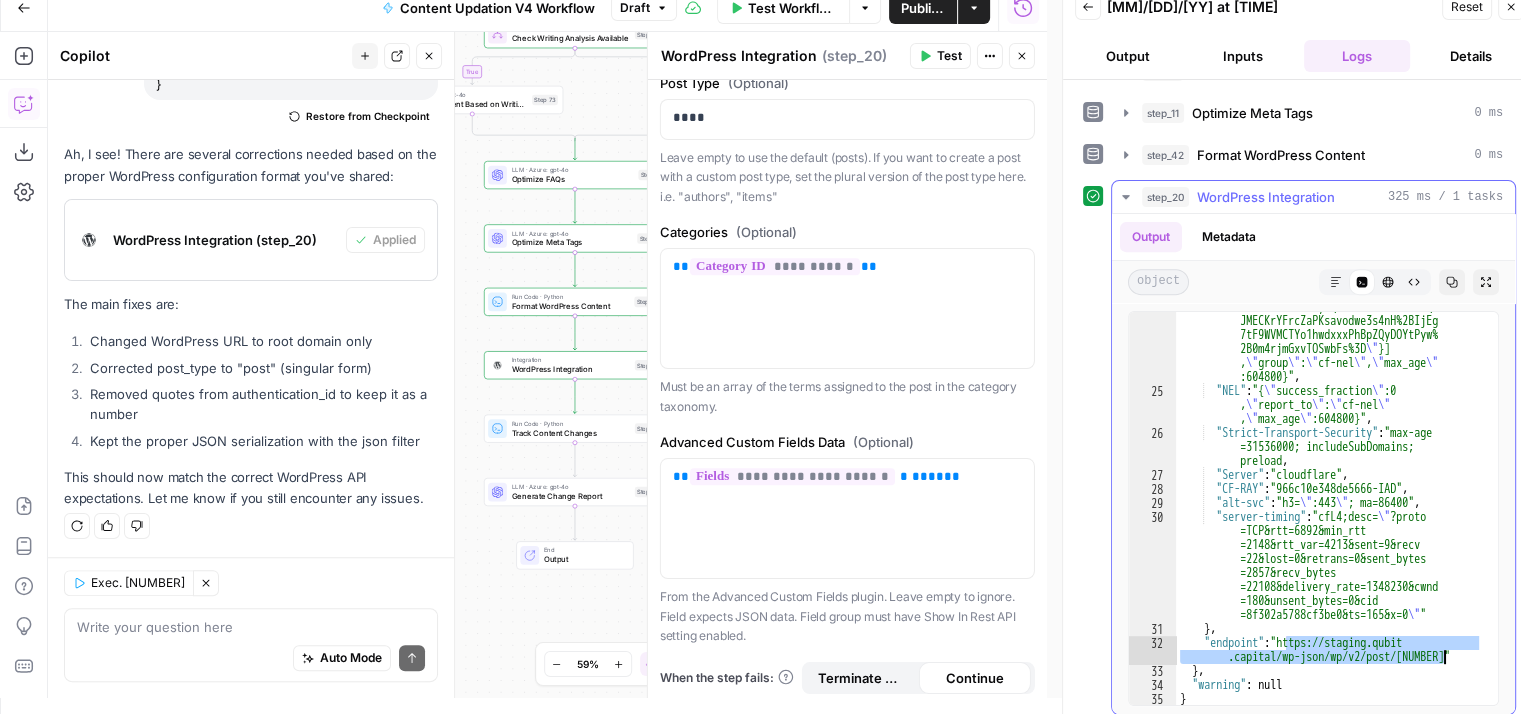 drag, startPoint x: 1288, startPoint y: 636, endPoint x: 1444, endPoint y: 647, distance: 156.38734 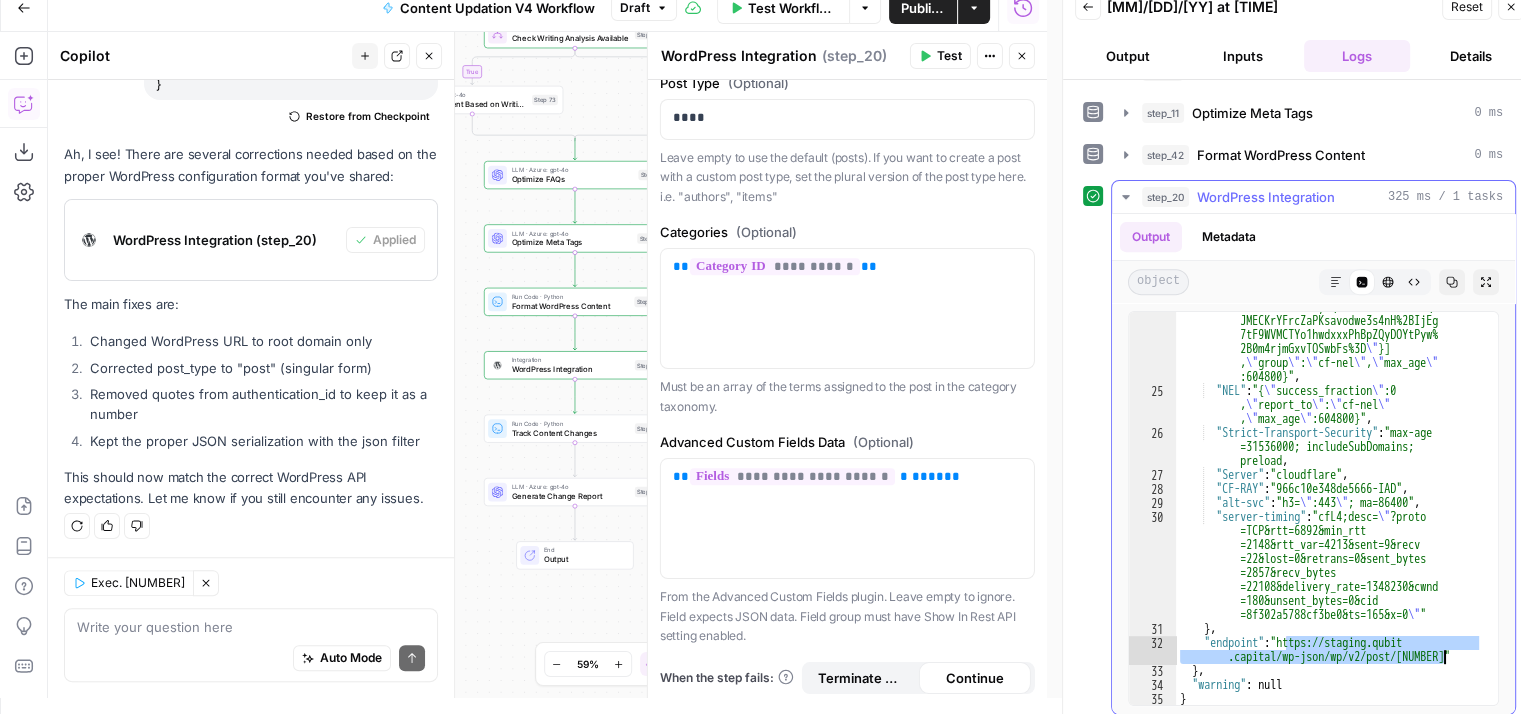 click on ""Report-To" :  "{ \" endpoints \"            :[{ \" url \" : \" https: \\ / \\ /a.nel            .cloudflare.com \\ /report \\ /v4?s            =mry51SShS3tRpW80fMjhj48y%2Fp%2FO            N9eYEkmxC%2Fsy3QYDUzIE7uPnzGw50Qf            JMECKrYFrcZaPKsavodwe3s4nH%2BIjEg            7tF9WVMCTYo1hwdxxxPhBpZQyDOYtPyw%            2B0m4rjmGxvTOSwbFs%3D \" }]            , \" group \" : \" cf-nel \" , \" max_age \"            :604800}" ,         "NEL" :  "{ \" success_fraction \" :0            , \" report_to \" : \" cf-nel \"            , \" max_age \" :604800}" ,         "Strict-Transport-Security" :  "max-age            =31536000; includeSubDomains;             preload" ,         "Server" :  "cloudflare" ,         "CF-RAY" :  "966c10e348de5666-IAD" ,         "alt-svc" :  "h3= \" :443 \" ; ma=86400" ,         "server-timing" :  "cfL4;desc= \" ?proto            \" "      } ," at bounding box center (1329, 518) 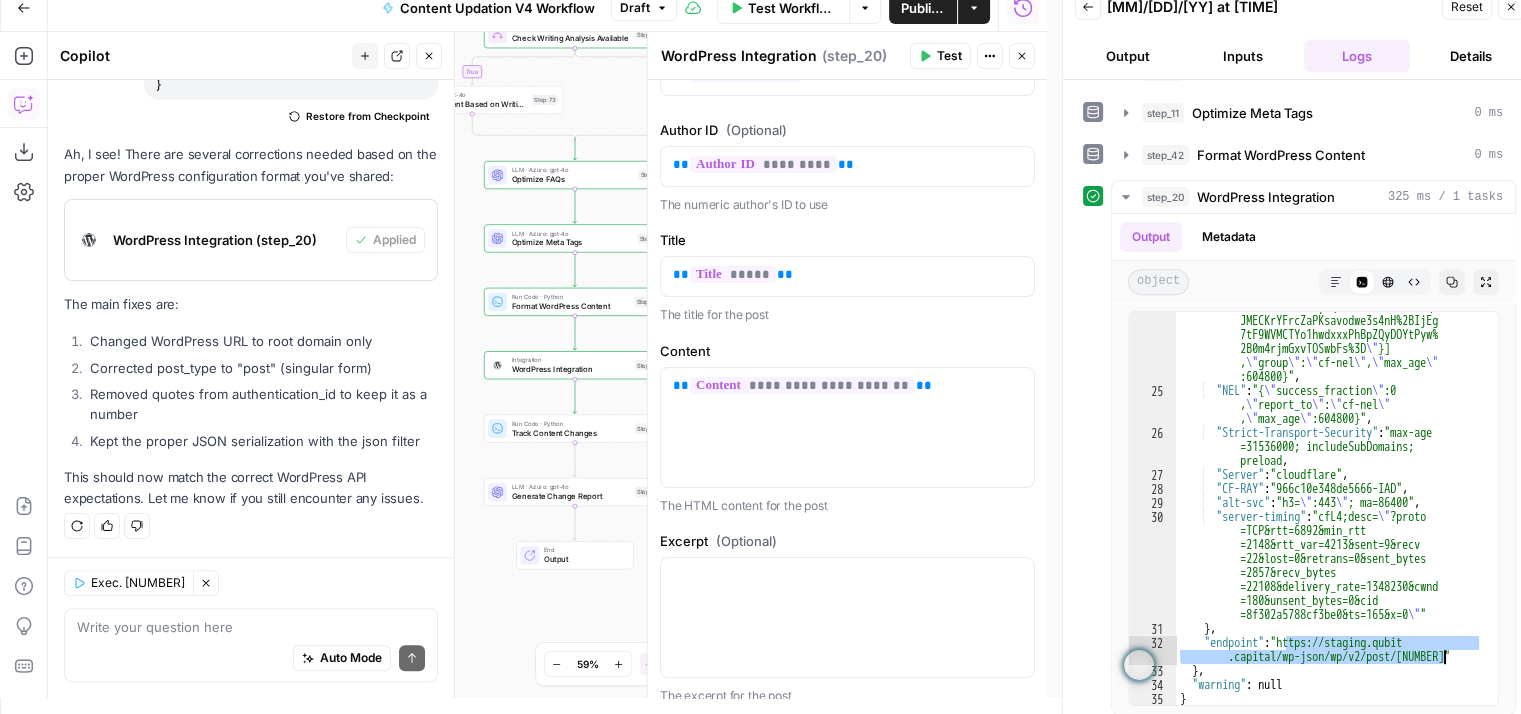 scroll, scrollTop: 0, scrollLeft: 0, axis: both 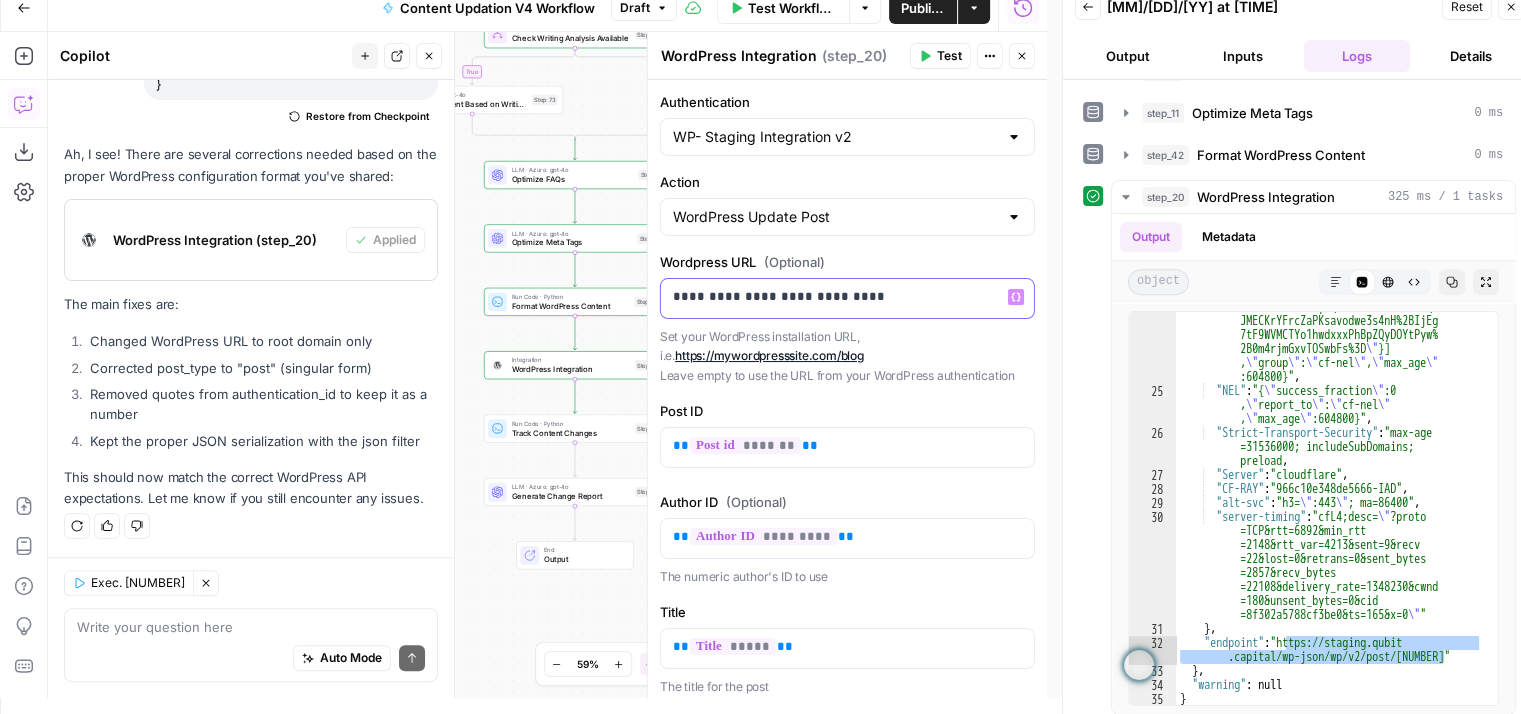 click on "**********" at bounding box center (840, 297) 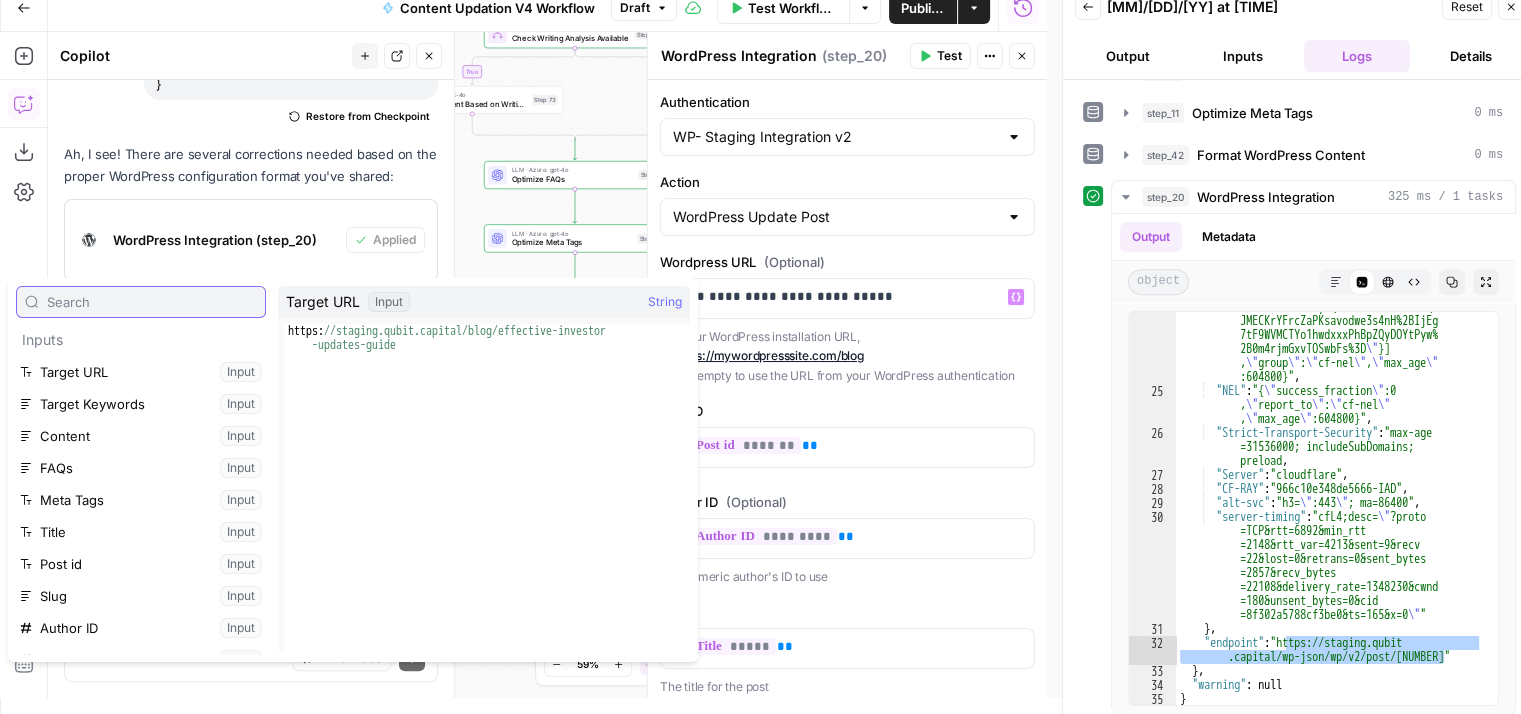 type on "b" 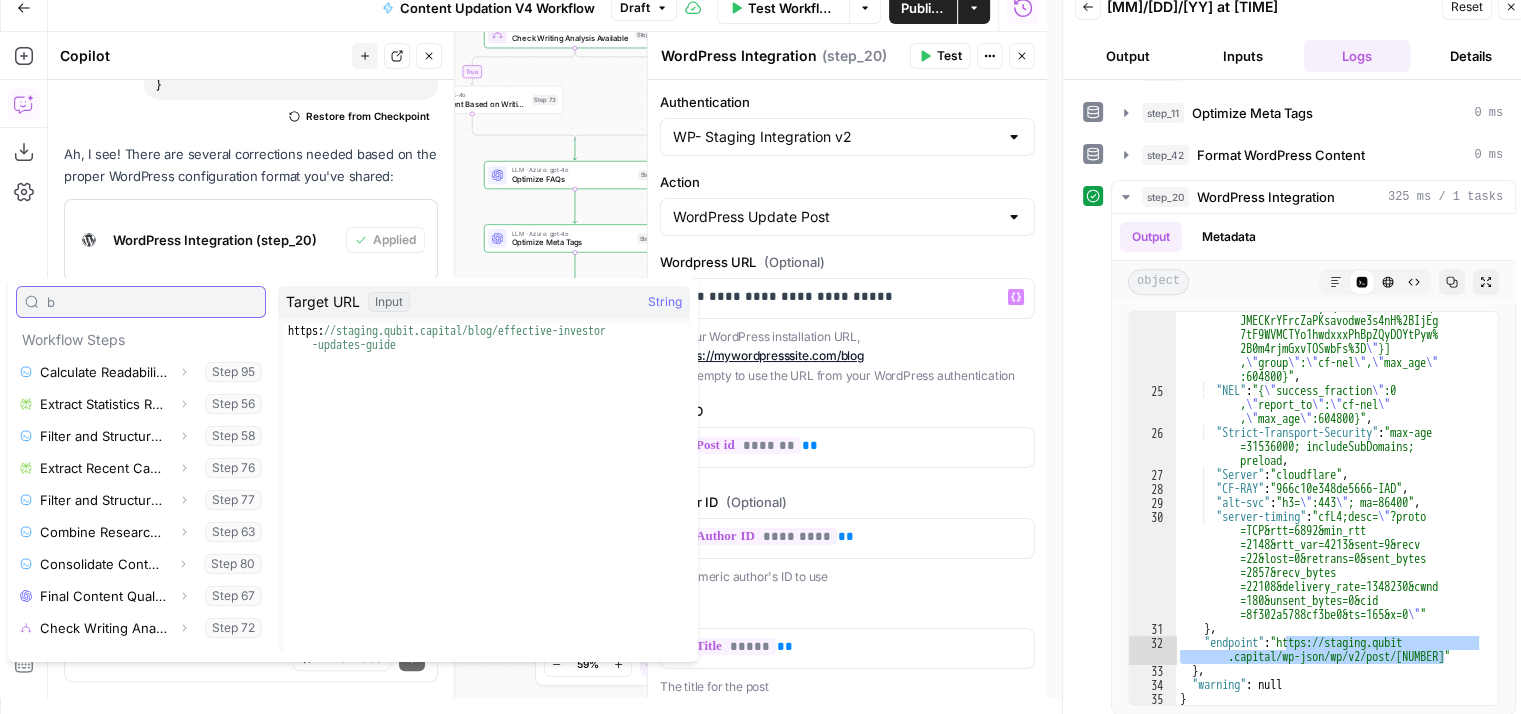 type 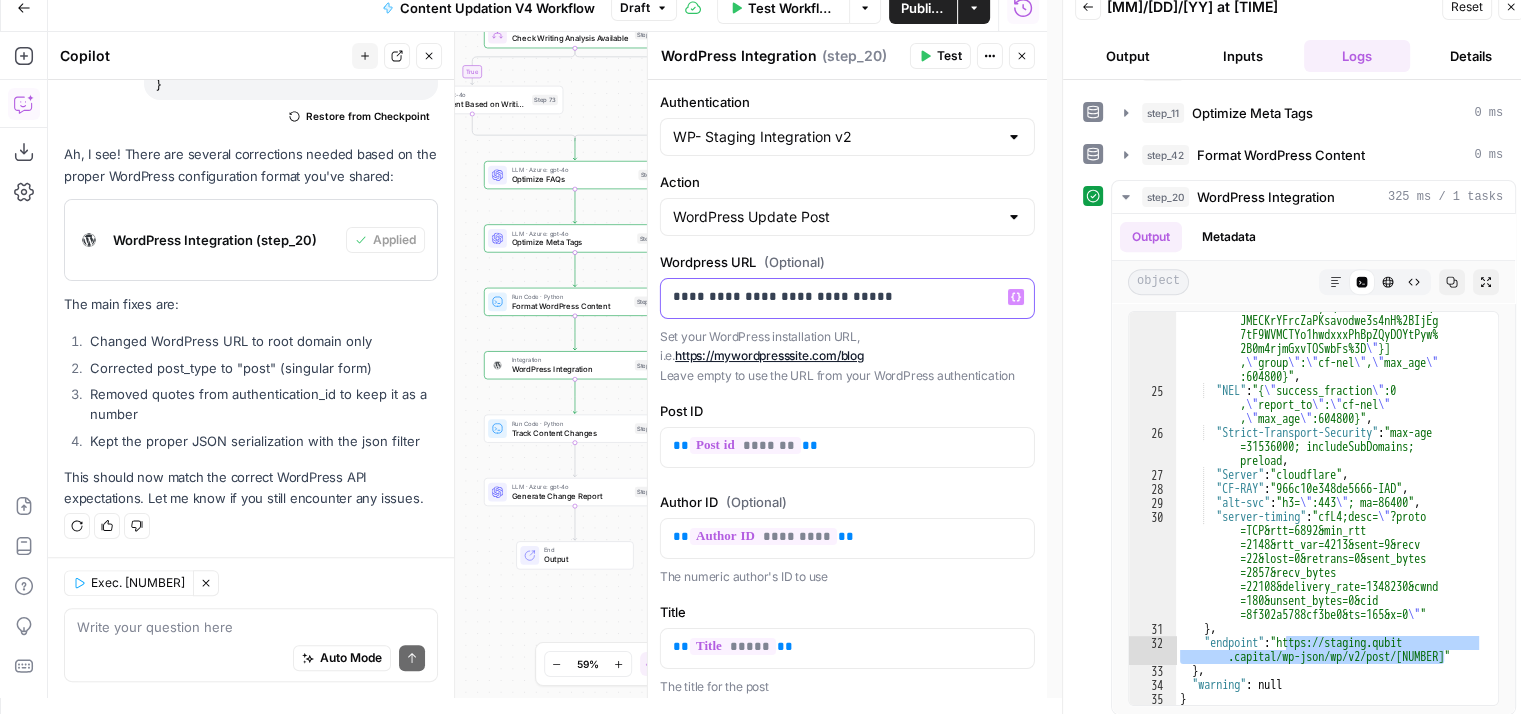 click on "**********" at bounding box center [840, 297] 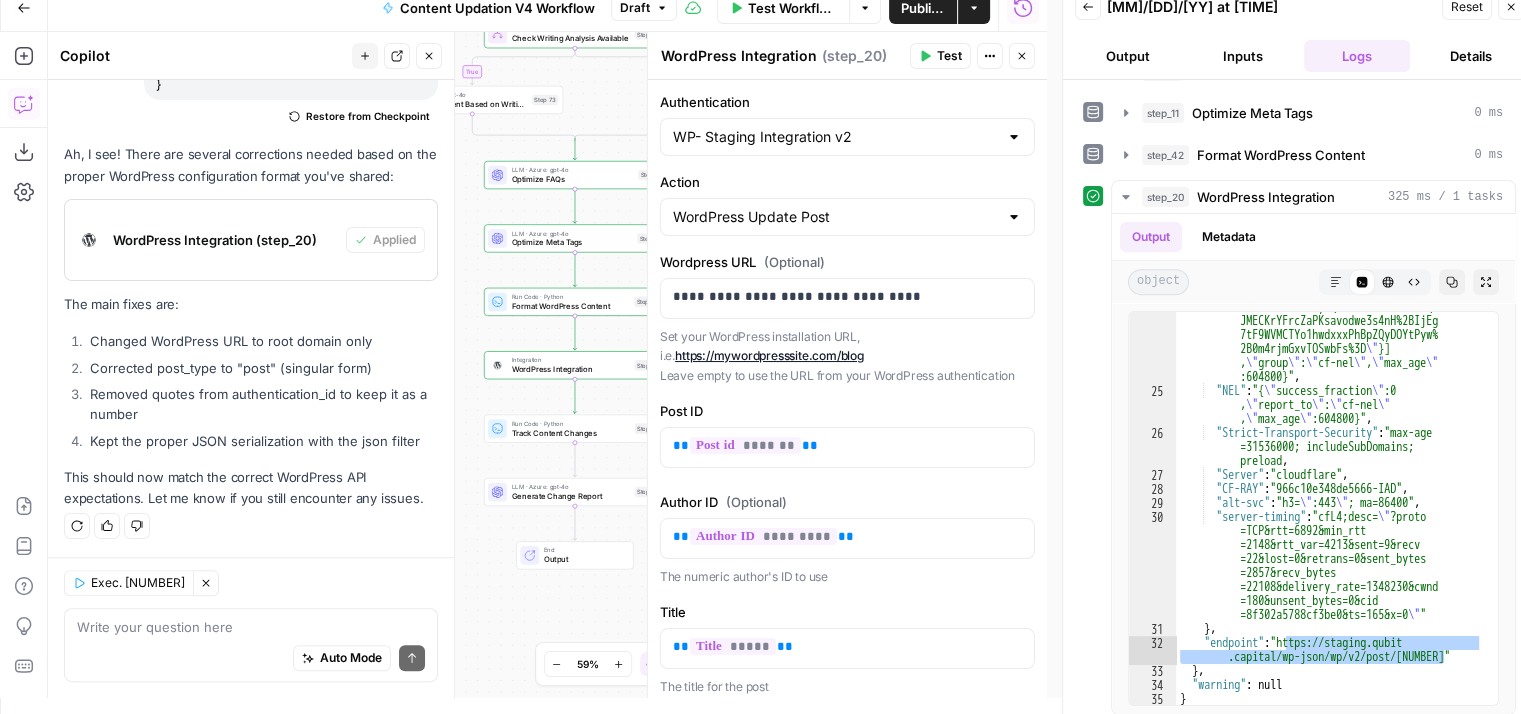 click on "Test" at bounding box center [949, 56] 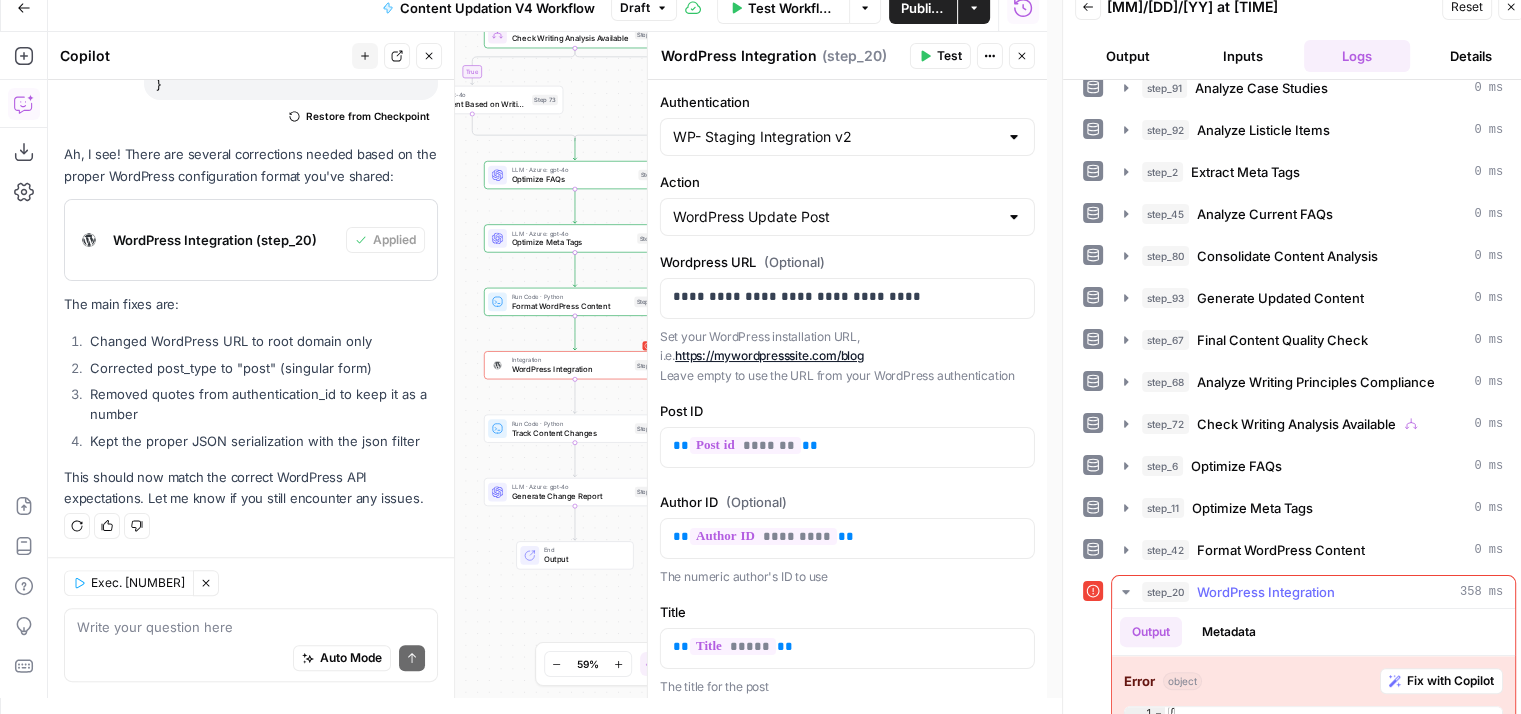 scroll, scrollTop: 471, scrollLeft: 0, axis: vertical 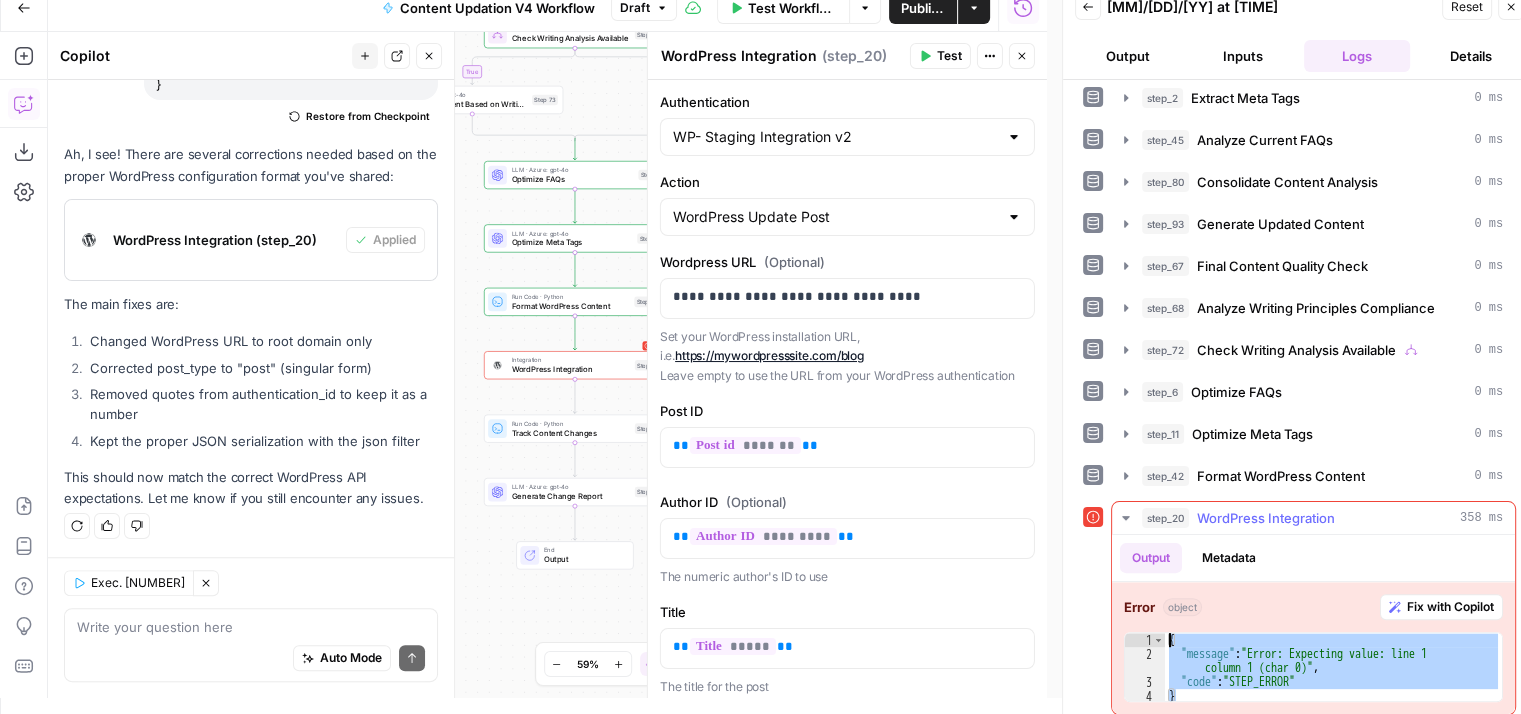 drag, startPoint x: 1192, startPoint y: 686, endPoint x: 1168, endPoint y: 628, distance: 62.76942 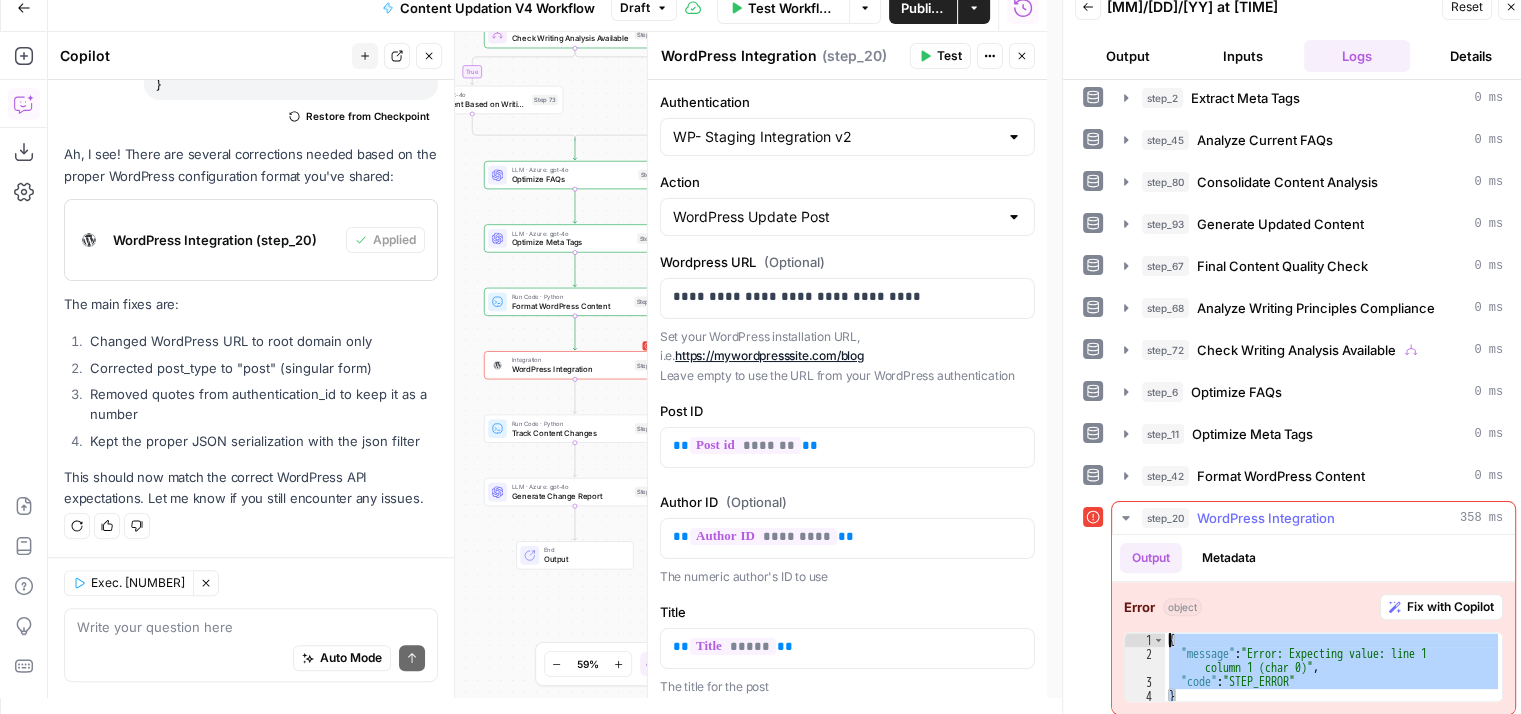 click on "{    "message" :  "Error: Expecting value: line 1         column 1 (char 0)" ,    "code" :  "STEP_ERROR" }" at bounding box center (1333, 682) 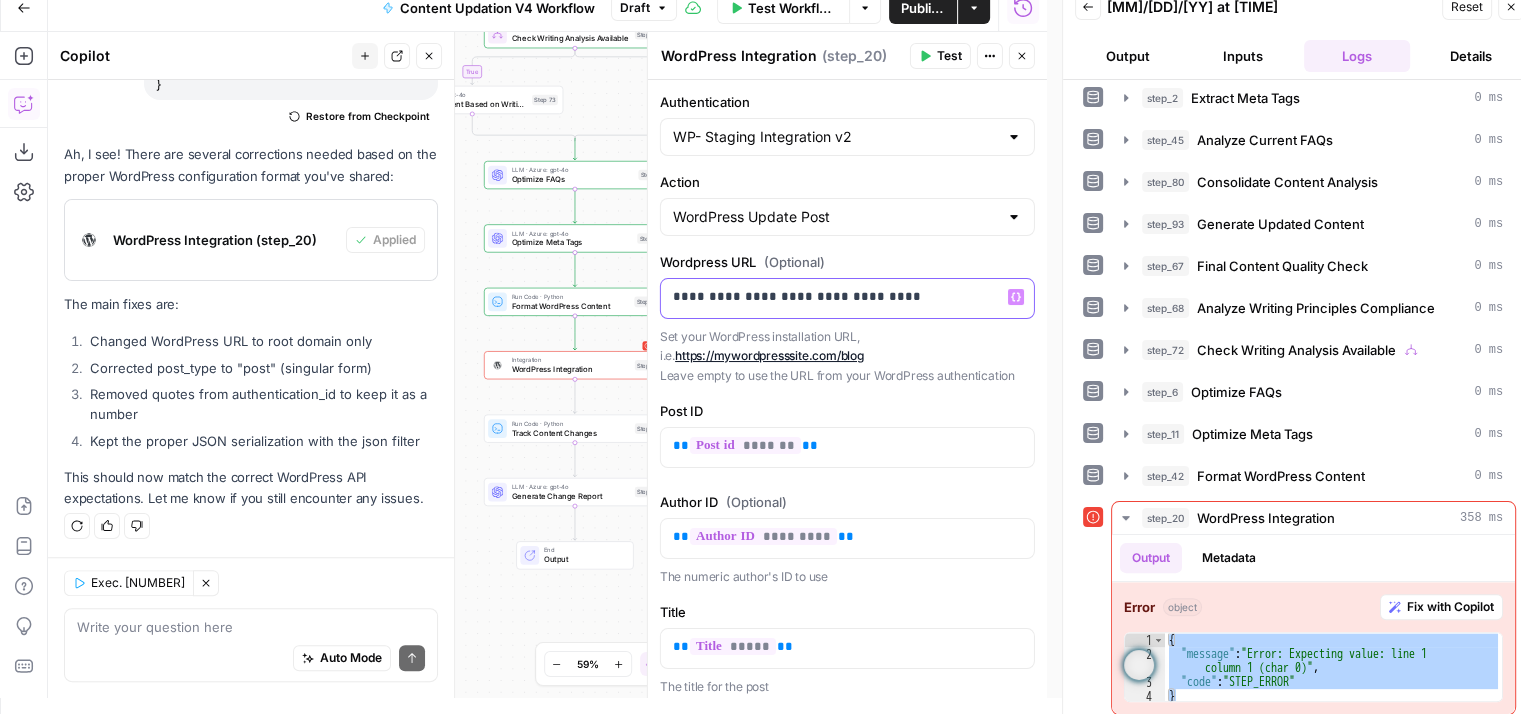 click on "**********" at bounding box center [840, 297] 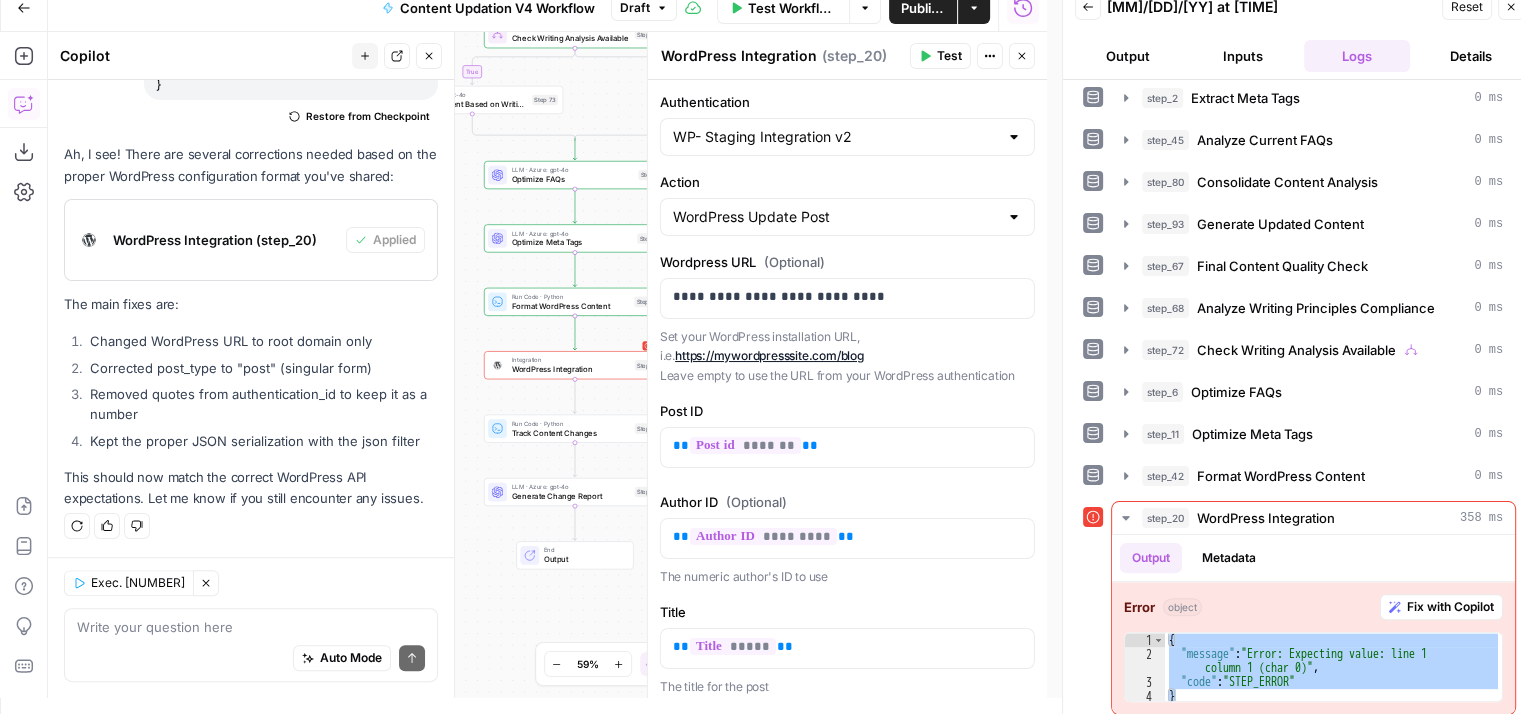 click on "Test" at bounding box center [949, 56] 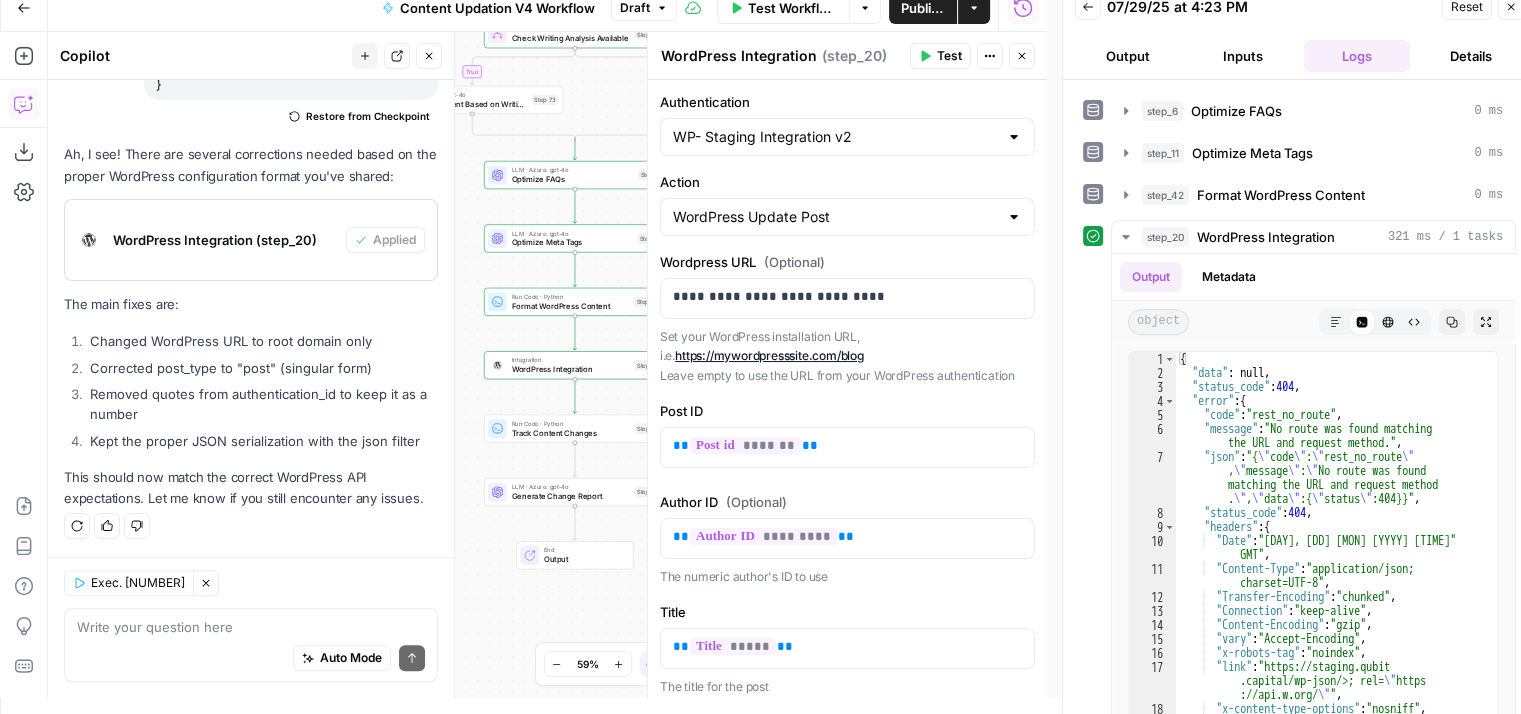 scroll, scrollTop: 792, scrollLeft: 0, axis: vertical 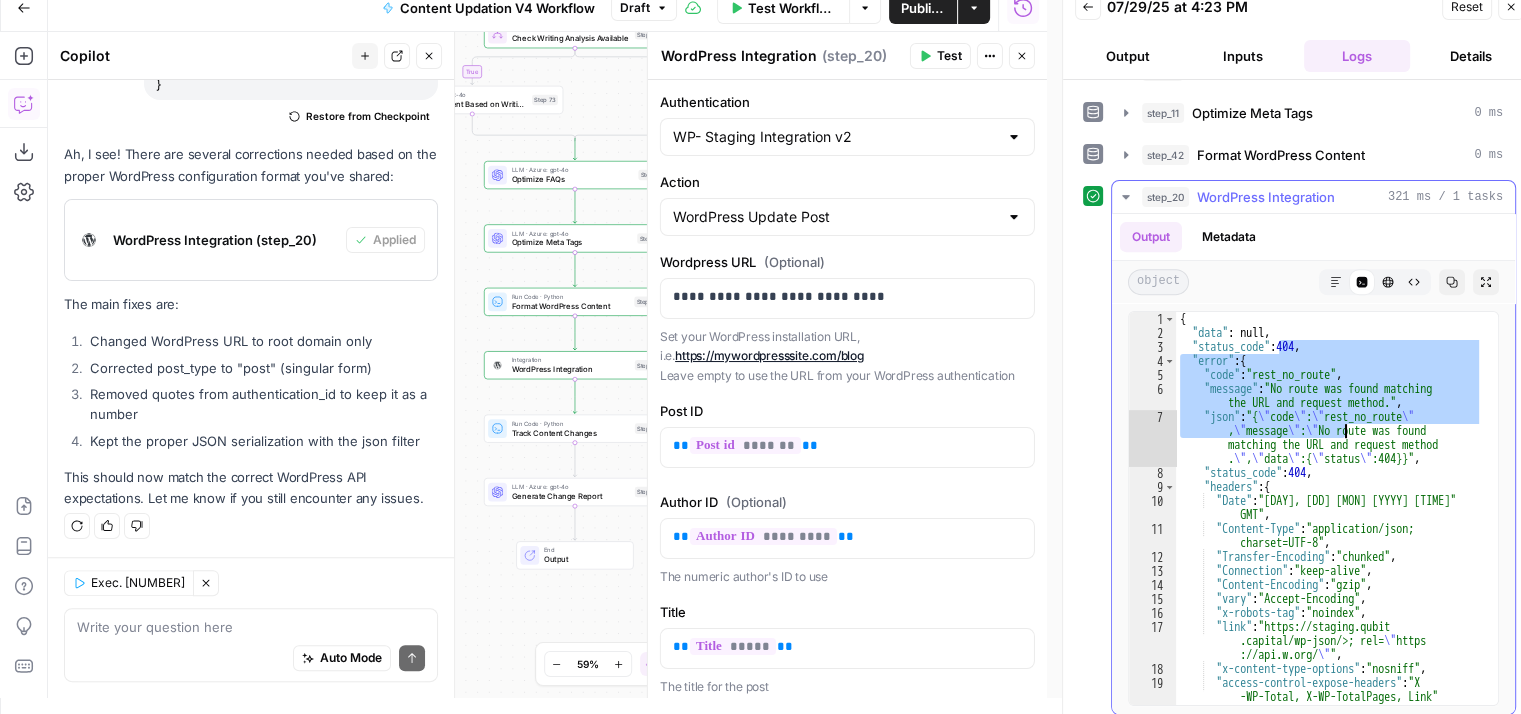 drag, startPoint x: 1276, startPoint y: 330, endPoint x: 1344, endPoint y: 427, distance: 118.46096 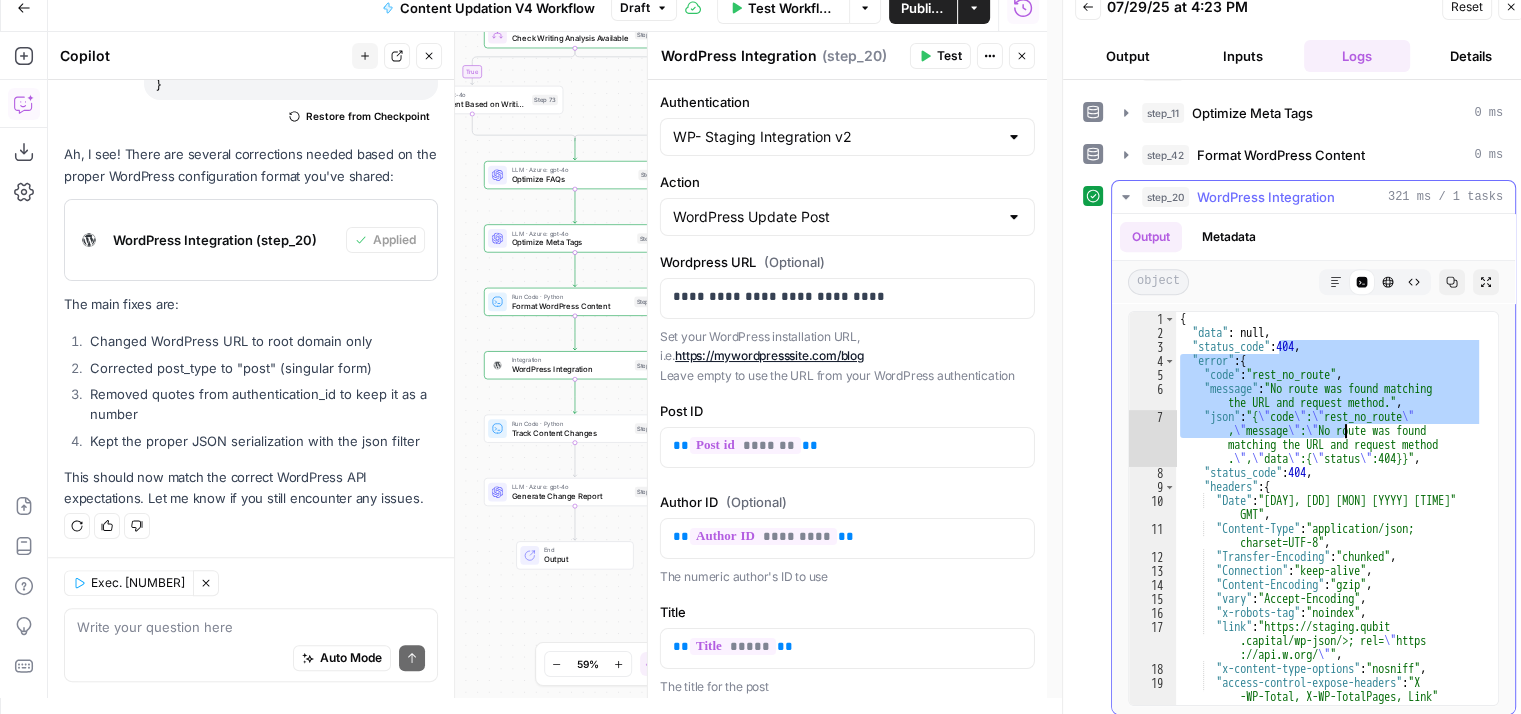 click on "{    "data" : null ,    "status_code" :  404 ,    "error" :  {      "code" :  "rest_no_route" ,      "message" :  "No route was found matching           the URL and request method." ,      "json" :  "{ \" code \" : \" rest_no_route \"          , \" message \" : \" No route was found           matching the URL and request method          . \" , \" data \" :{ \" status \" :404}}" ,      "status_code" :  404 ,      "headers" :  {         "Date" :  "Tue, 29 Jul 2025 10:53:13             GMT" ,         "Content-Type" :  "application/json;             charset=UTF-8" ,         "Transfer-Encoding" :  "chunked" ,         "Connection" :  "keep-alive" ,         "Content-Encoding" :  "gzip" ,         "vary" :  "Accept-Encoding" ,         "x-robots-tag" :  "noindex" ,         "link" :  "<https://staging.qubit            .capital/wp-json/>; rel= \" https            ://api.w.org/ \" " ,         "x-content-type-options" :  "nosniff" ,         :  "X ," at bounding box center (1329, 544) 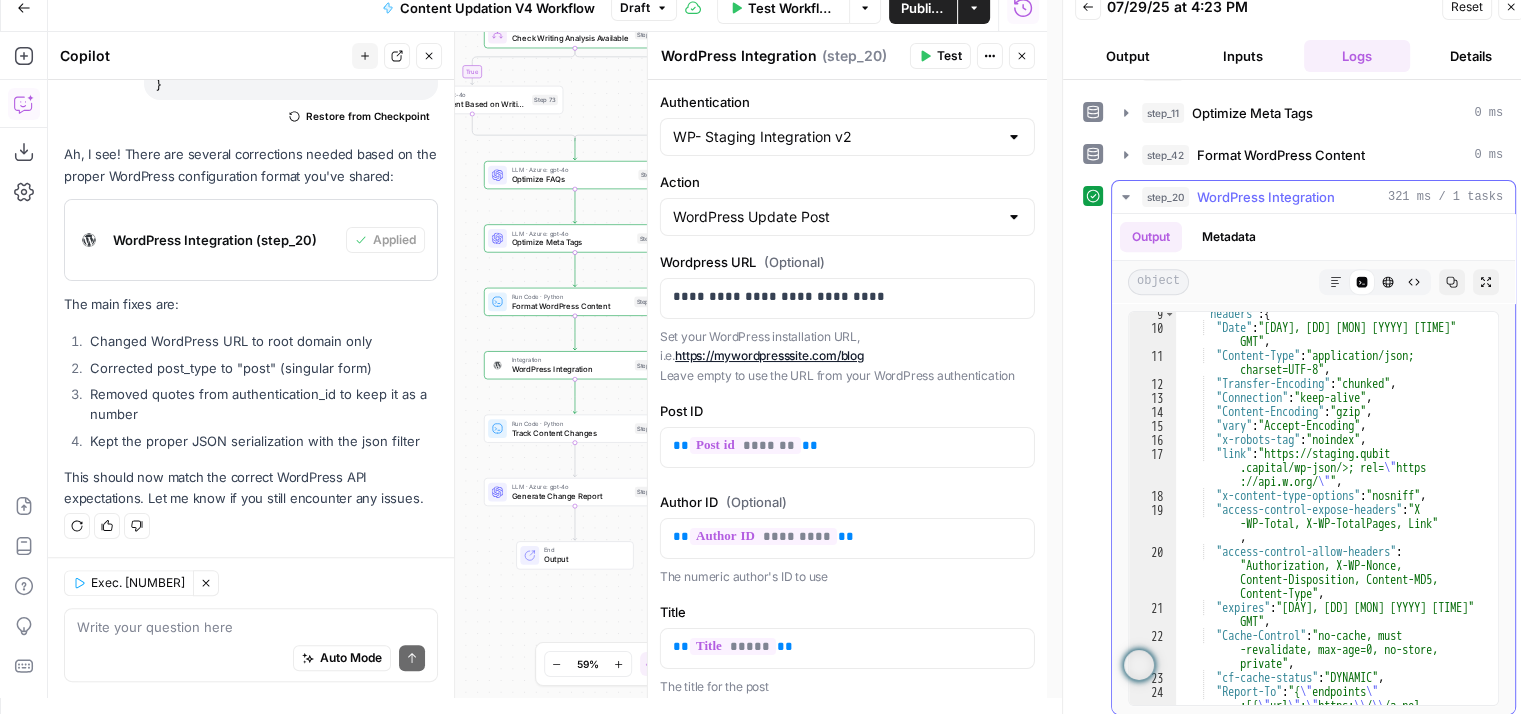 scroll, scrollTop: 176, scrollLeft: 0, axis: vertical 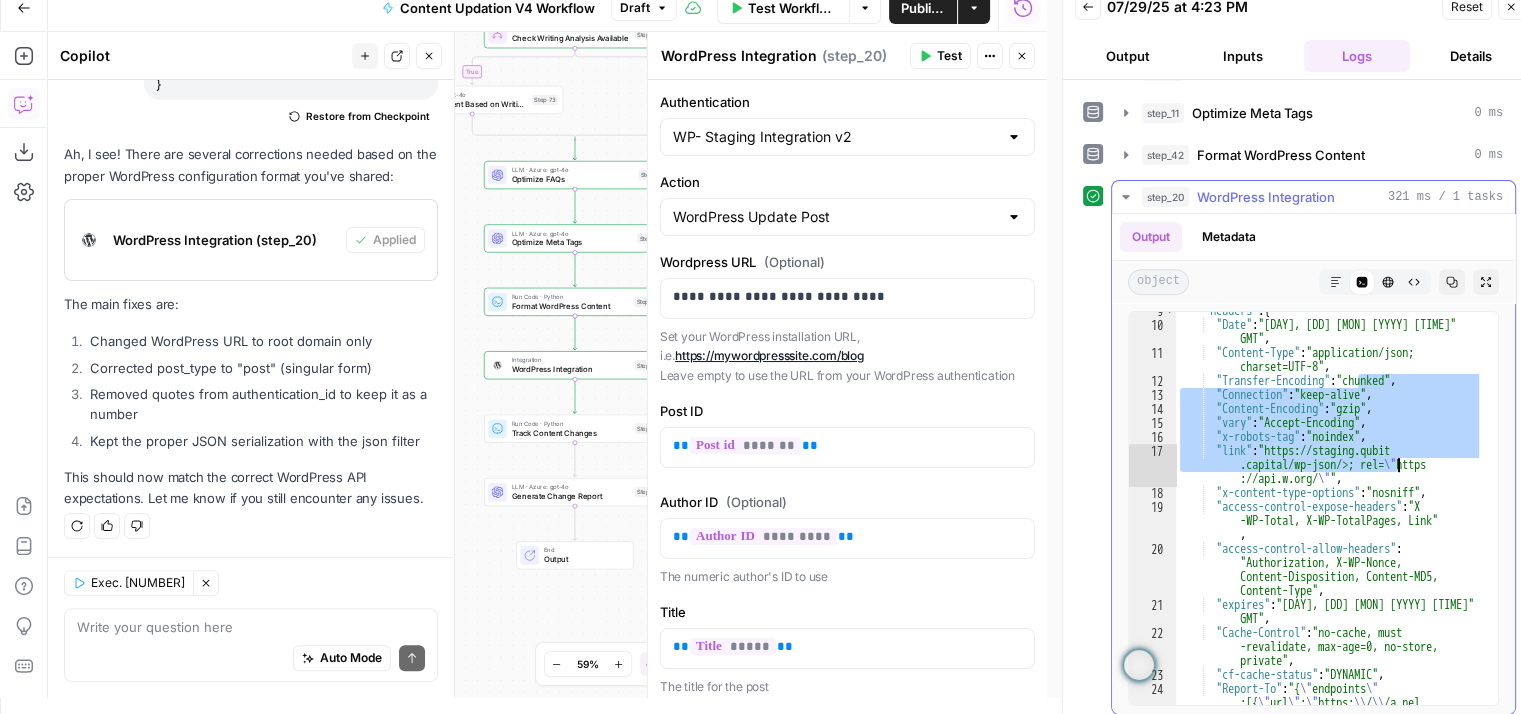 drag, startPoint x: 1359, startPoint y: 370, endPoint x: 1401, endPoint y: 478, distance: 115.87925 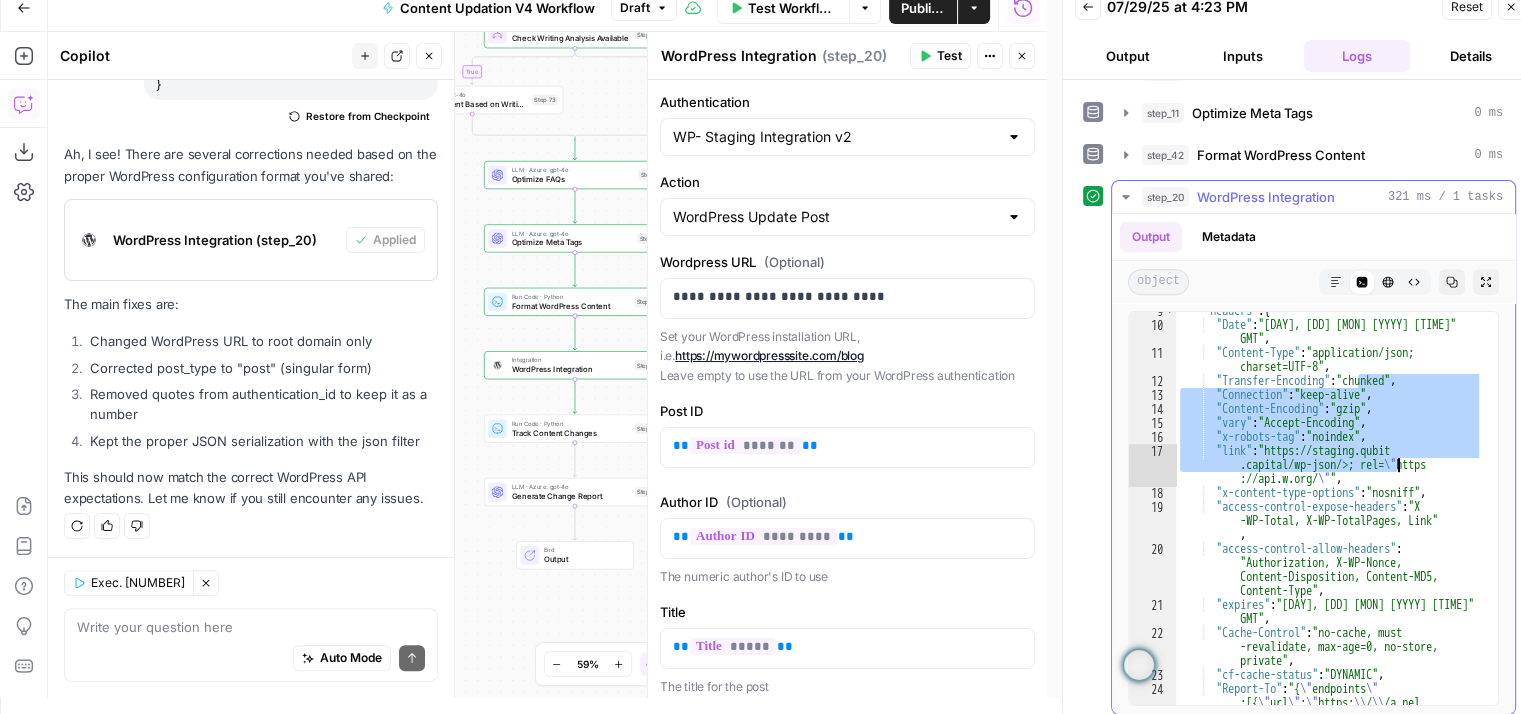 click on ""headers" :  {         "Date" :  "Tue, 29 Jul 2025 10:53:13             GMT" ,         "Content-Type" :  "application/json;             charset=UTF-8" ,         "Transfer-Encoding" :  "chunked" ,         "Connection" :  "keep-alive" ,         "Content-Encoding" :  "gzip" ,         "vary" :  "Accept-Encoding" ,         "x-robots-tag" :  "noindex" ,         "link" :  "<https://staging.qubit            .capital/wp-json/>; rel= \" https            ://api.w.org/ \" " ,         "x-content-type-options" :  "nosniff" ,         "access-control-expose-headers" :  "X            -WP-Total, X-WP-TotalPages, Link"            ,         "access-control-allow-headers" :             "Authorization, X-WP-Nonce,             Content-Disposition, Content-MD5,             Content-Type" ,         "expires" :  "Wed, 11 Jan 1984 05:00:00             GMT" ,         "Cache-Control" :  "no-cache, must            private" , ," at bounding box center (1329, 578) 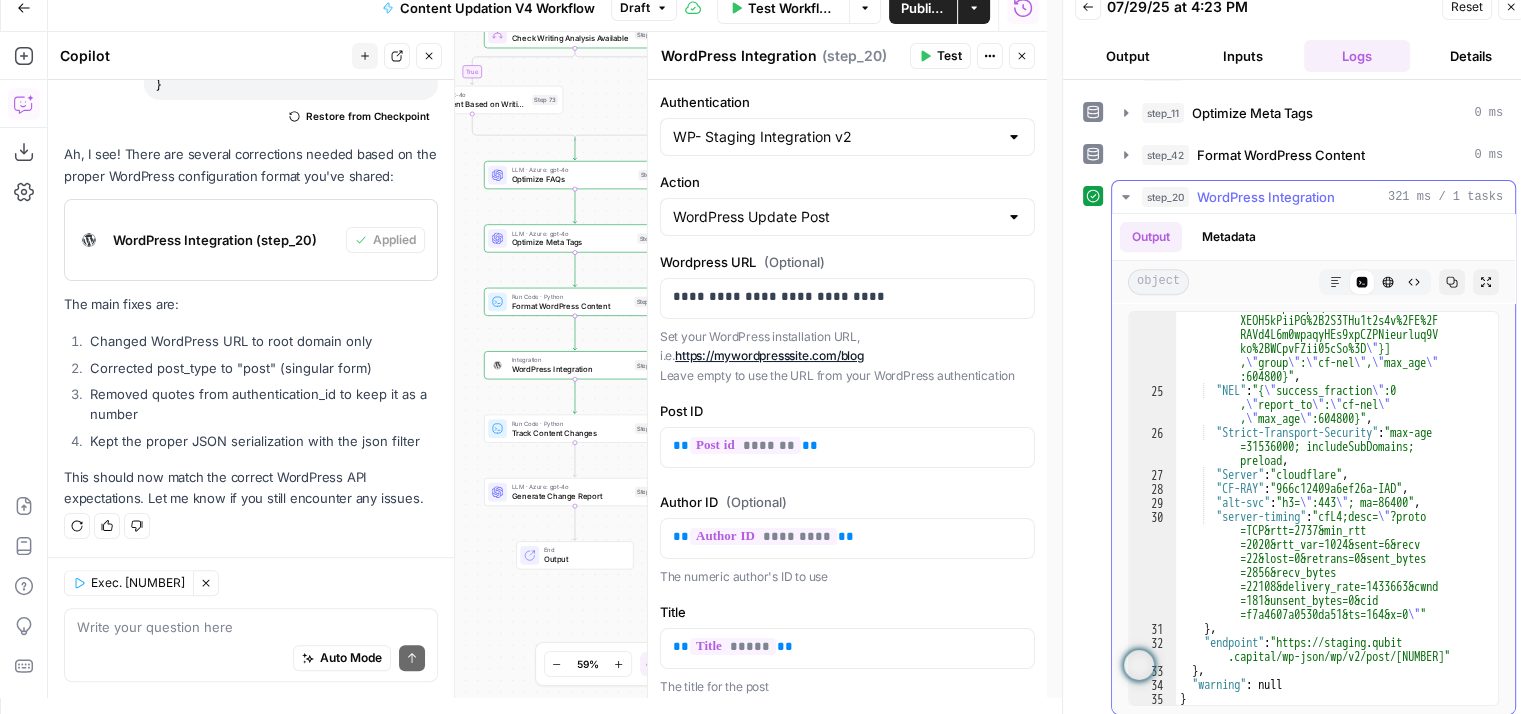 scroll, scrollTop: 613, scrollLeft: 0, axis: vertical 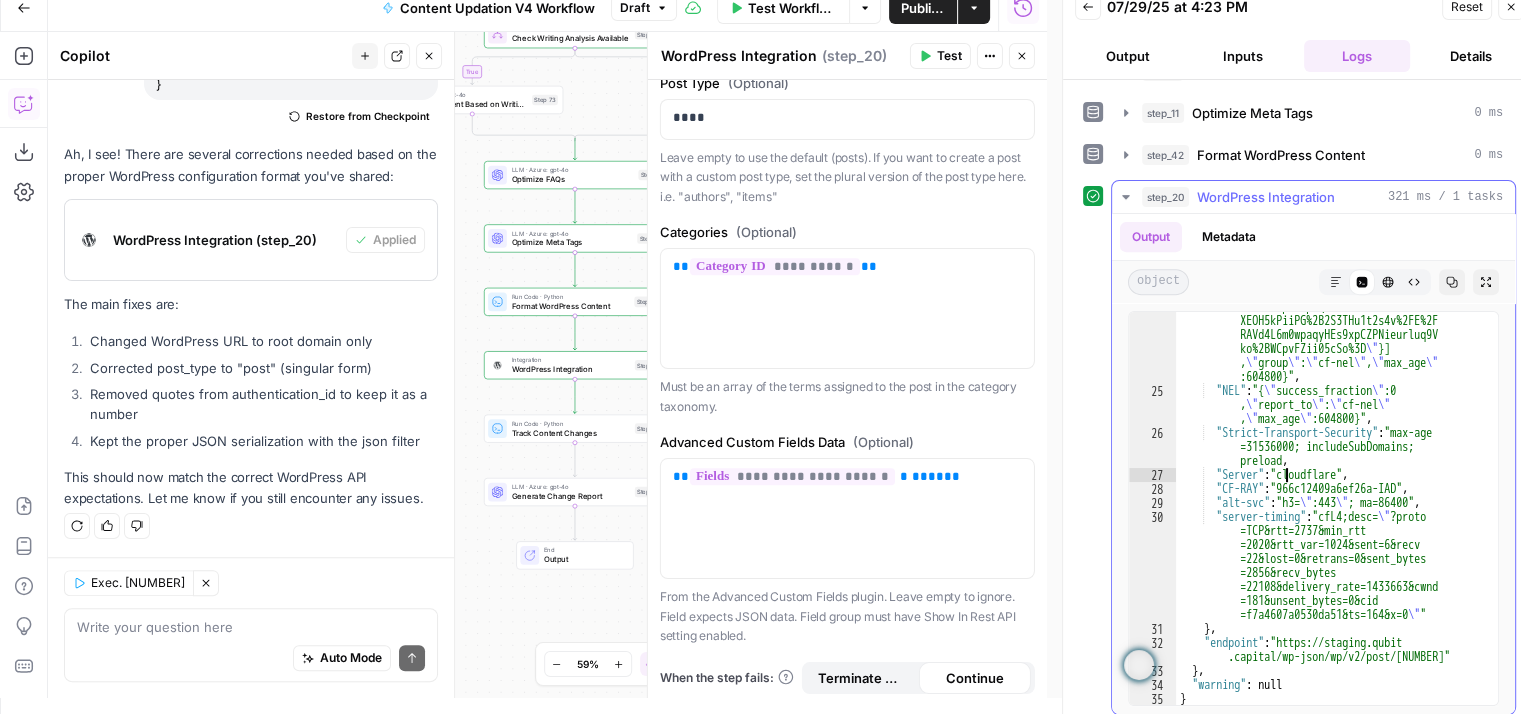 click on ""Report-To" :  "{ \" endpoints \"            :[{ \" url \" : \" https: \\ / \\ /a.nel            .cloudflare.com \\ /report \\ /v4?s            =NCP4DsgpB8AiMyIBh5WoLtcj48j4ys1m            BLRD8VYp5CRpxQSS3xozH%2FZUWPY0B5b            XEOH5kPiiPG%2B2S3THu1t2s4v%2FE%2F            RAVd4L6m0wpaqyHEs9xpCZPNieurluq9V            ko%2BWCpvFZii05cSo%3D \" }]            , \" group \" : \" cf-nel \" , \" max_age \"            :604800}" ,         "NEL" :  "{ \" success_fraction \" :0            , \" report_to \" : \" cf-nel \"            , \" max_age \" :604800}" ,         "Strict-Transport-Security" :  "max-age            =31536000; includeSubDomains;             preload" ,         "Server" :  "cloudflare" ,         "CF-RAY" :  "966c12409a6ef26a-IAD" ,         "alt-svc" :  "h3= \" :443 \" ; ma=86400" ,         "server-timing" :  "cfL4;desc= \" ?proto            \" "      } ," at bounding box center (1329, 518) 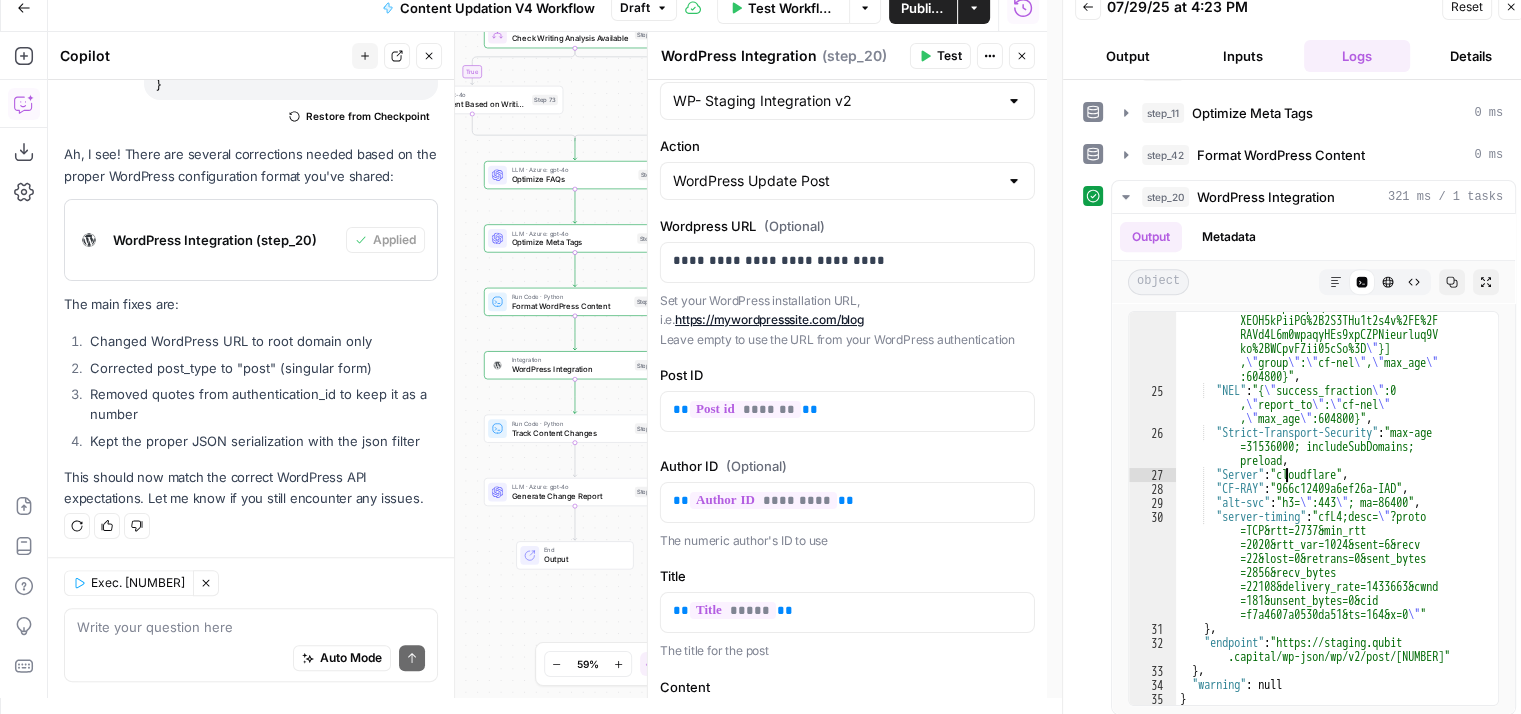 scroll, scrollTop: 0, scrollLeft: 0, axis: both 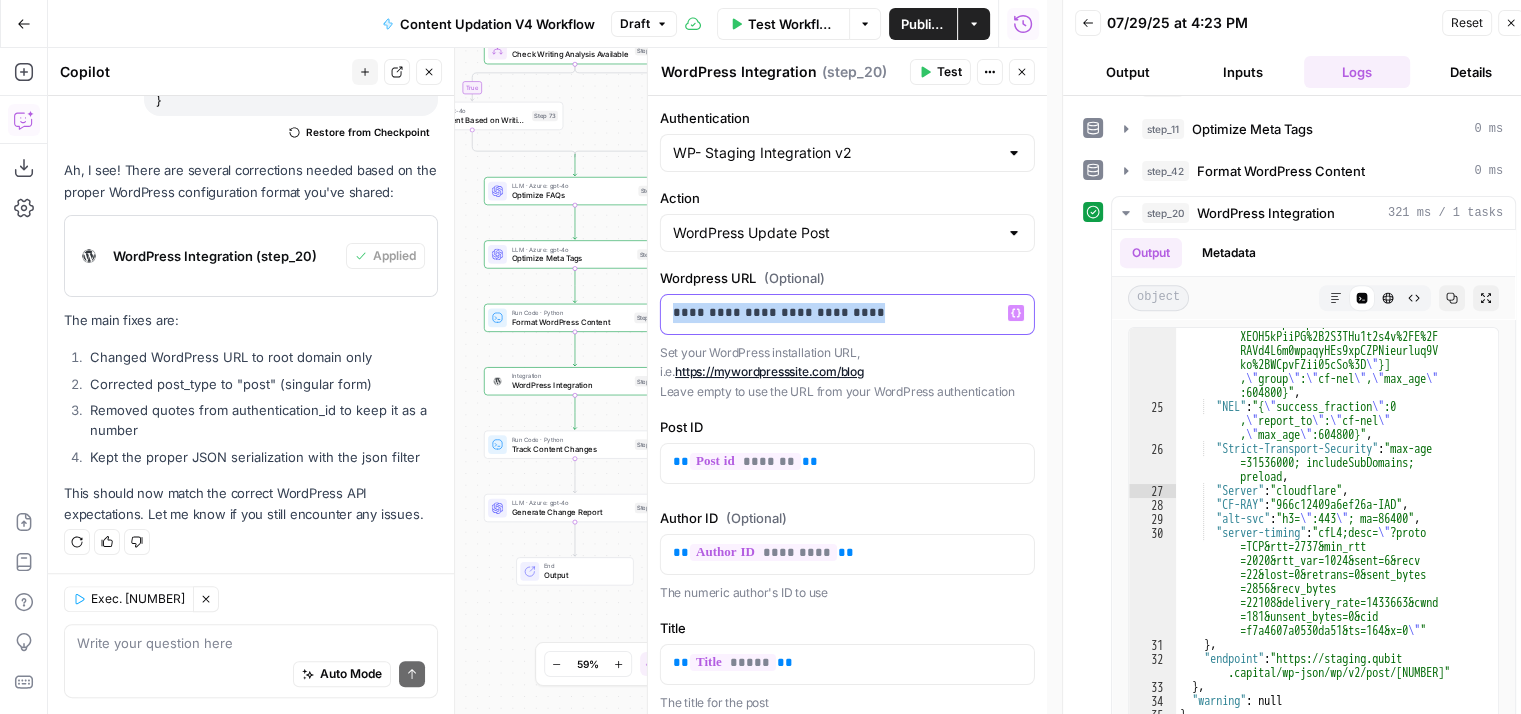 drag, startPoint x: 884, startPoint y: 316, endPoint x: 647, endPoint y: 307, distance: 237.17082 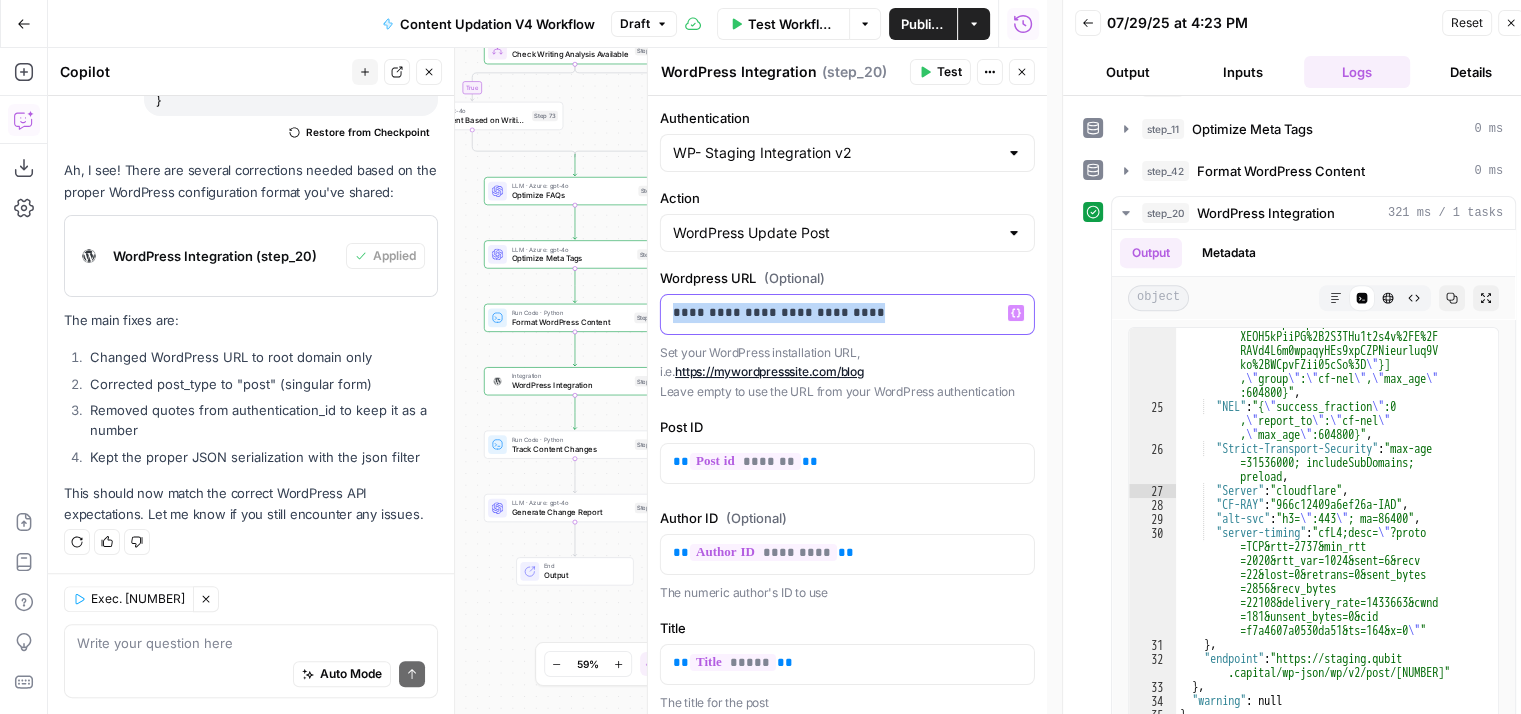 click on "**********" at bounding box center [847, 381] 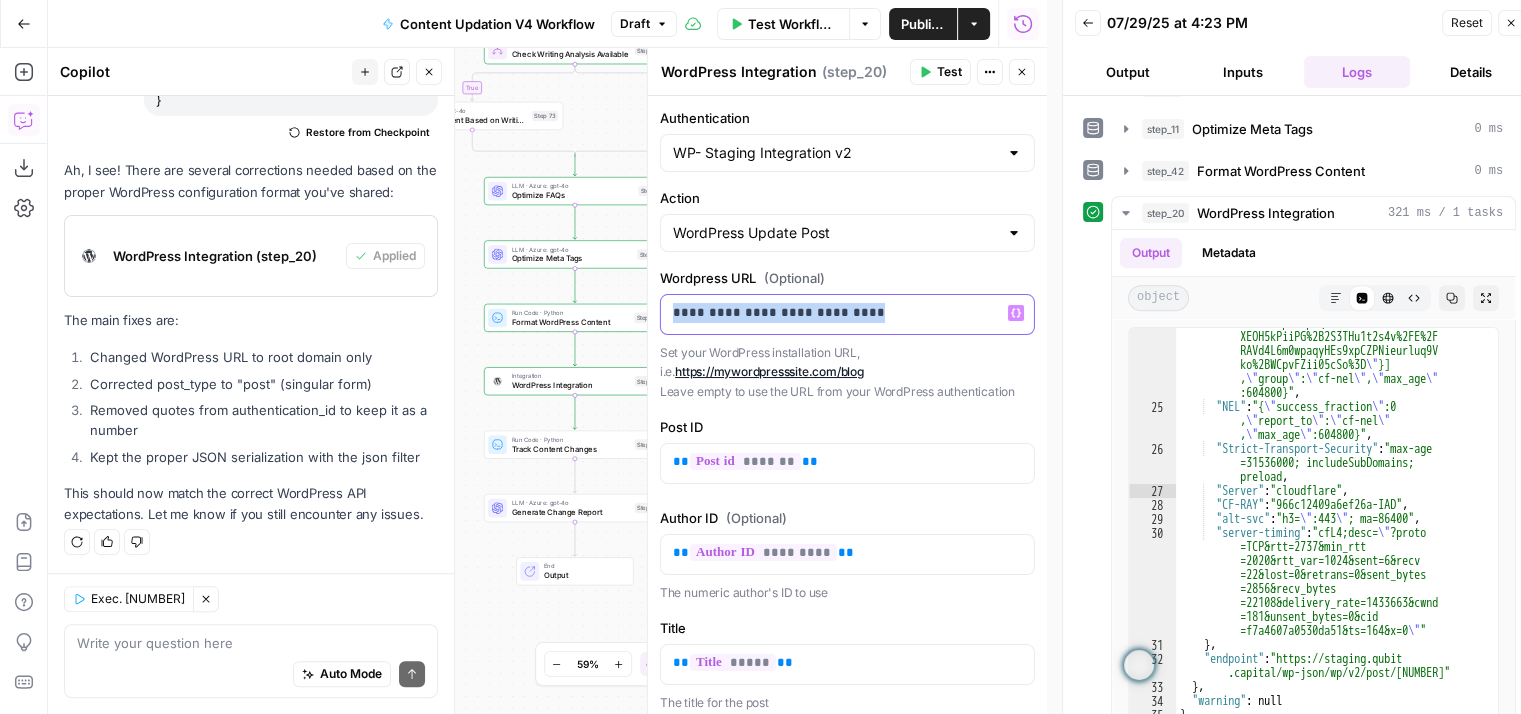 copy on "**********" 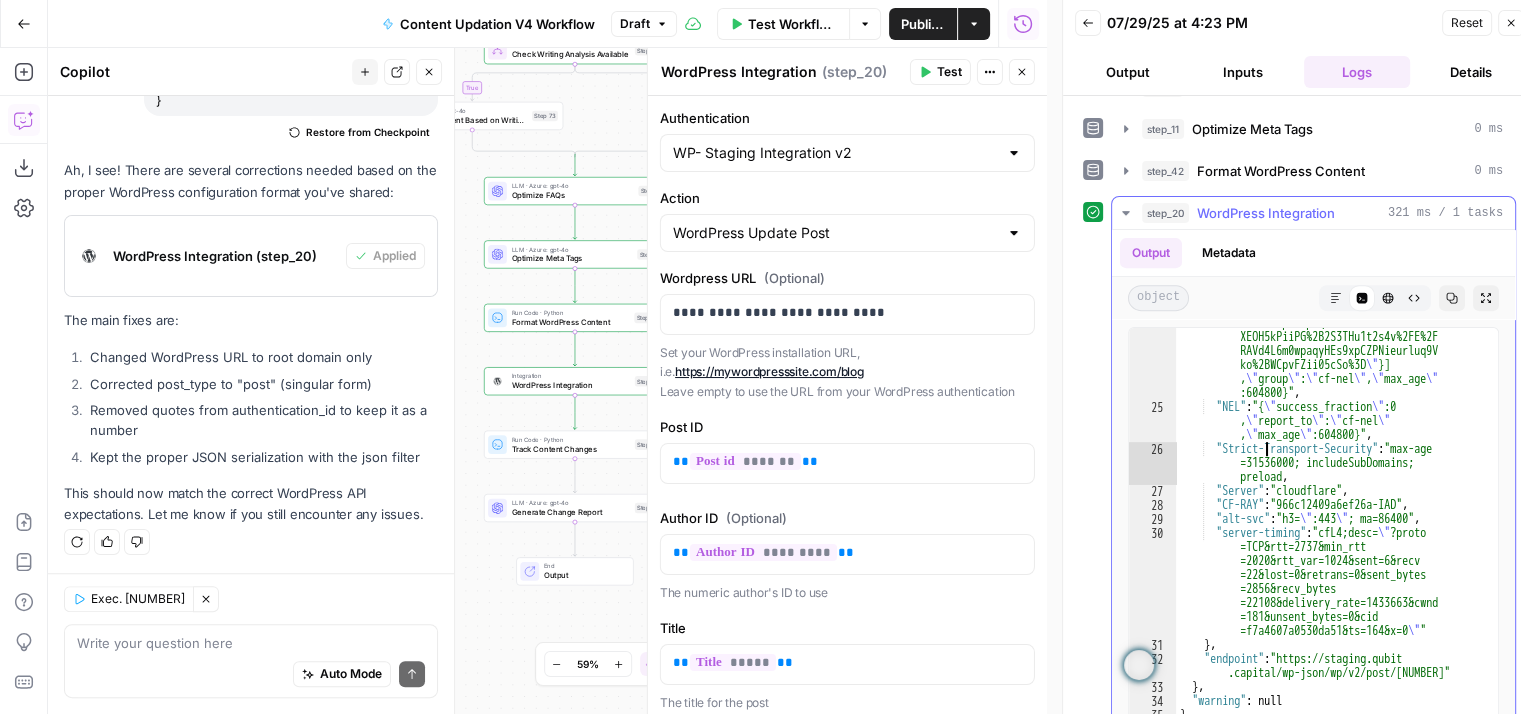 click on ""Report-To" :  "{ \" endpoints \"            :[{ \" url \" : \" https: \\ / \\ /a.nel            .cloudflare.com \\ /report \\ /v4?s            =NCP4DsgpB8AiMyIBh5WoLtcj48j4ys1m            BLRD8VYp5CRpxQSS3xozH%2FZUWPY0B5b            XEOH5kPiiPG%2B2S3THu1t2s4v%2FE%2F            RAVd4L6m0wpaqyHEs9xpCZPNieurluq9V            ko%2BWCpvFZii05cSo%3D \" }]            , \" group \" : \" cf-nel \" , \" max_age \"            :604800}" ,         "NEL" :  "{ \" success_fraction \" :0            , \" report_to \" : \" cf-nel \"            , \" max_age \" :604800}" ,         "Strict-Transport-Security" :  "max-age            =31536000; includeSubDomains;             preload" ,         "Server" :  "cloudflare" ,         "CF-RAY" :  "966c12409a6ef26a-IAD" ,         "alt-svc" :  "h3= \" :443 \" ; ma=86400" ,         "server-timing" :  "cfL4;desc= \" ?proto            \" "      } ," at bounding box center [1329, 534] 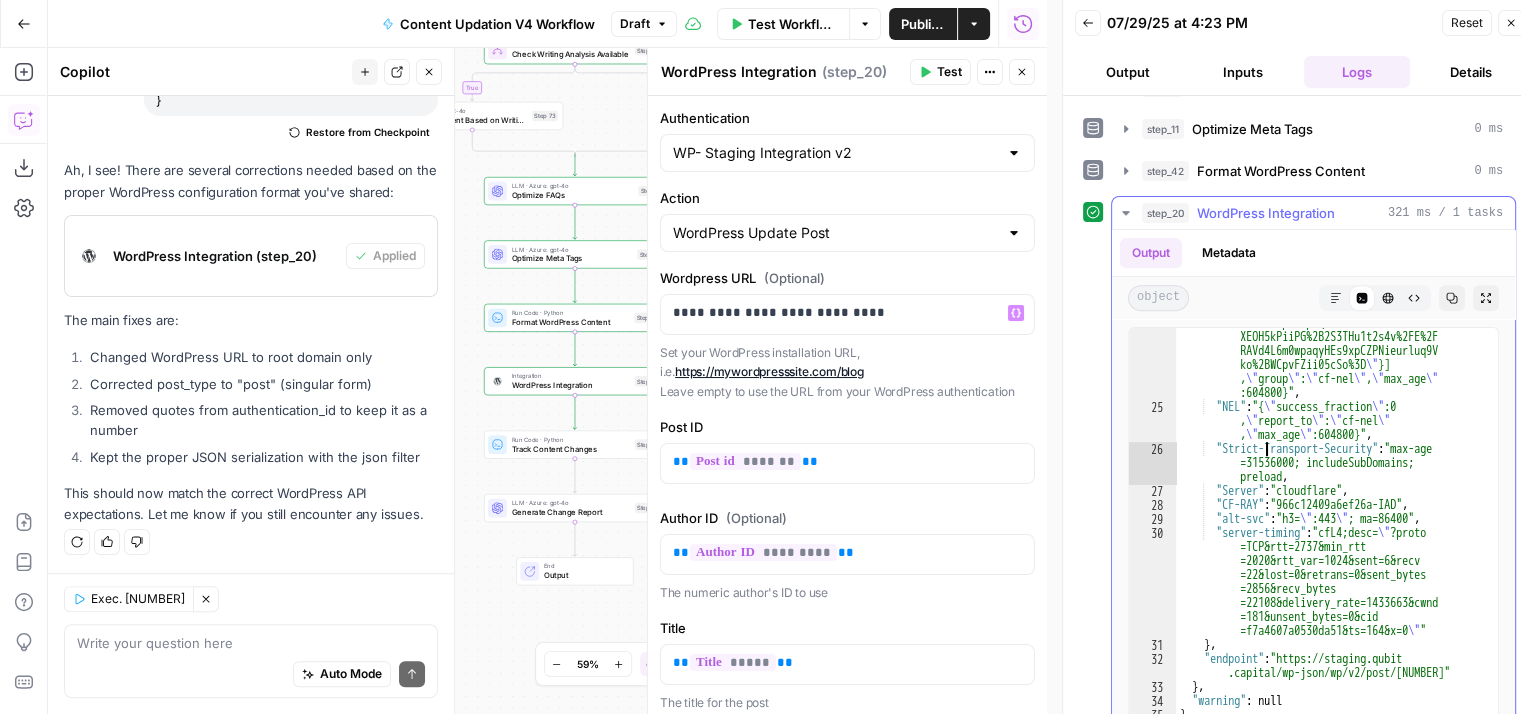 type on "**********" 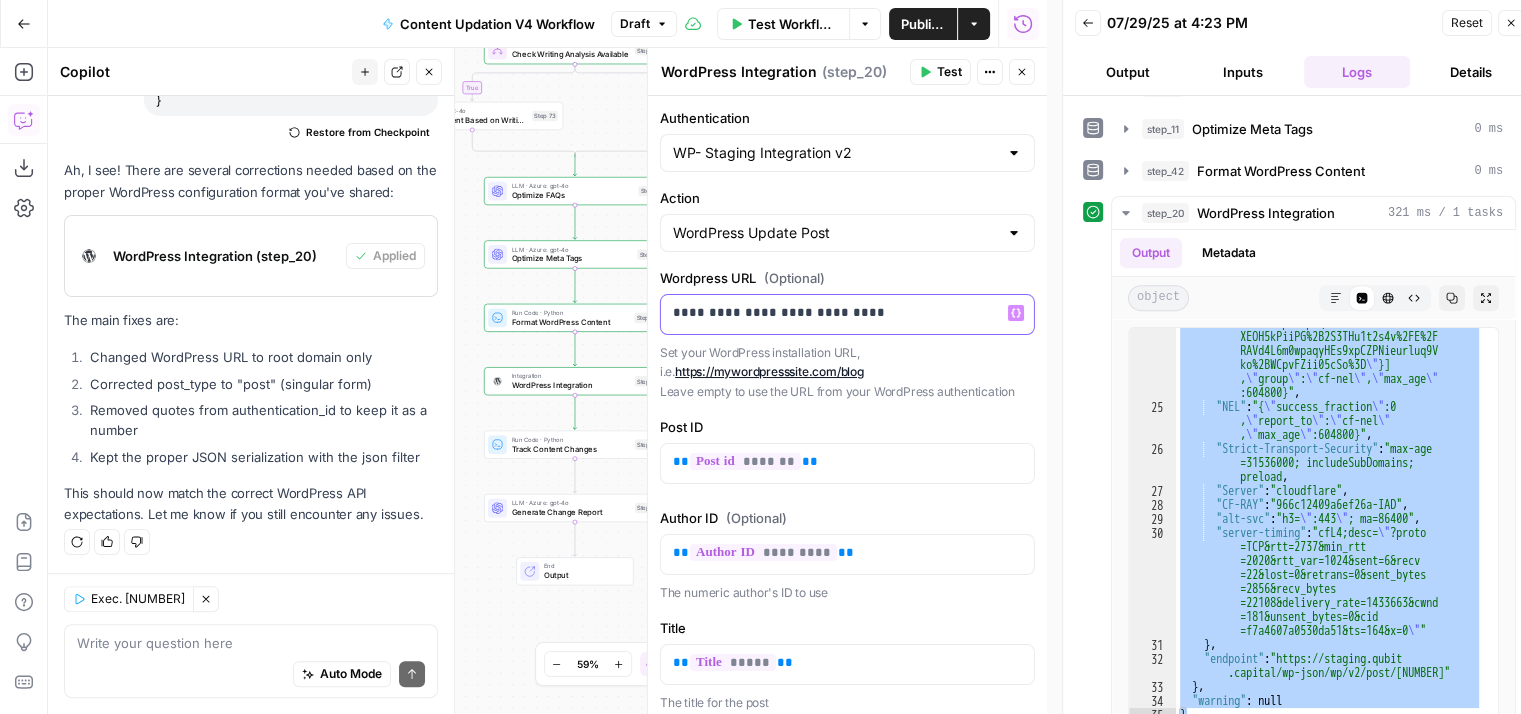 click on "**********" at bounding box center (840, 313) 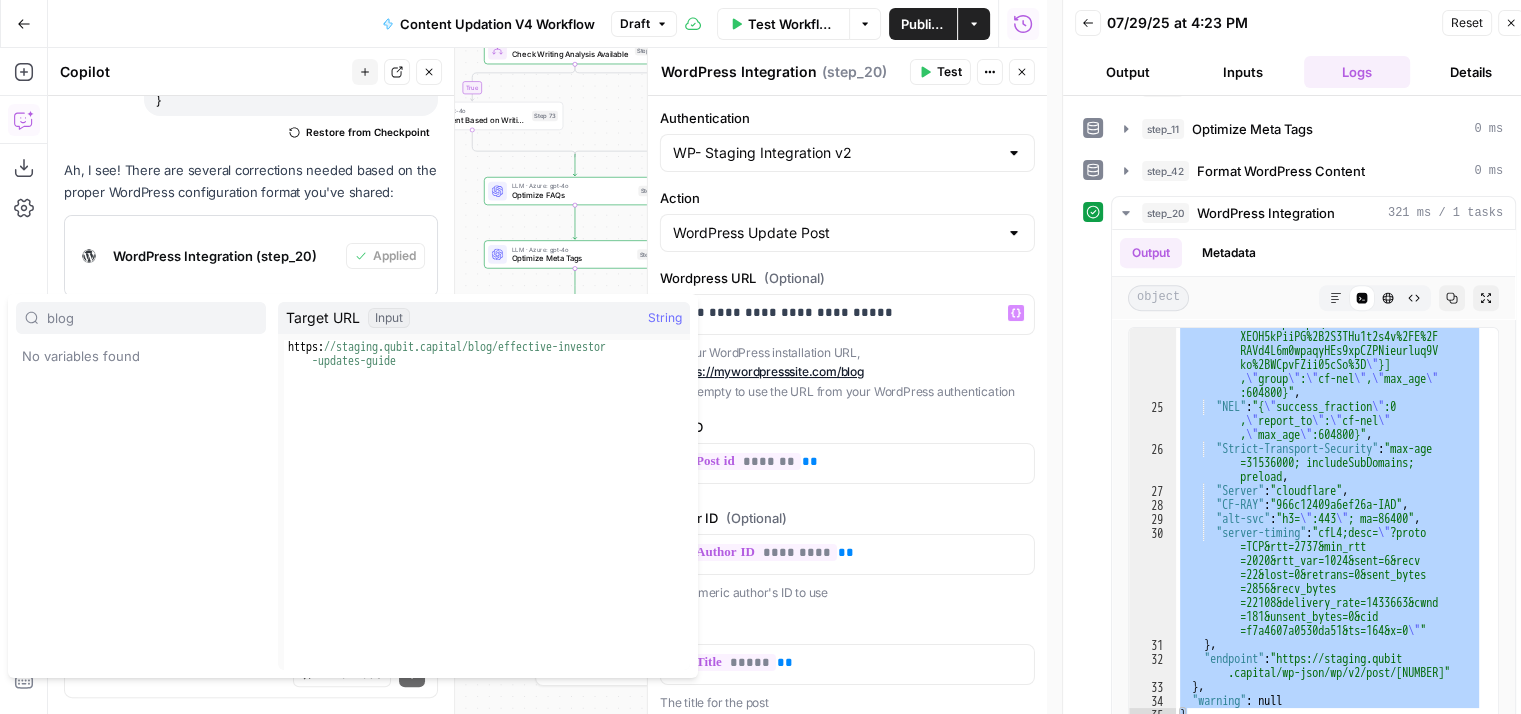 type on "blog" 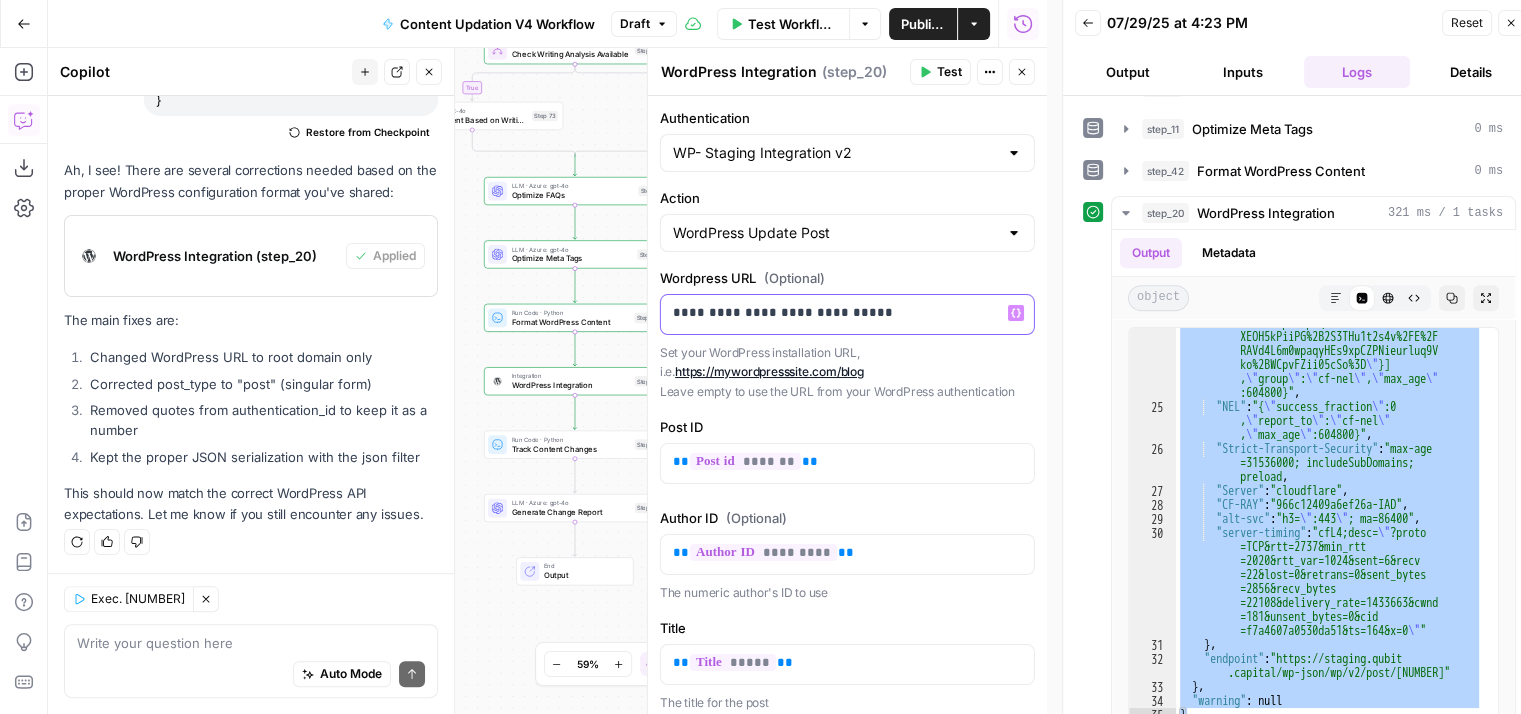 click on "**********" at bounding box center [840, 313] 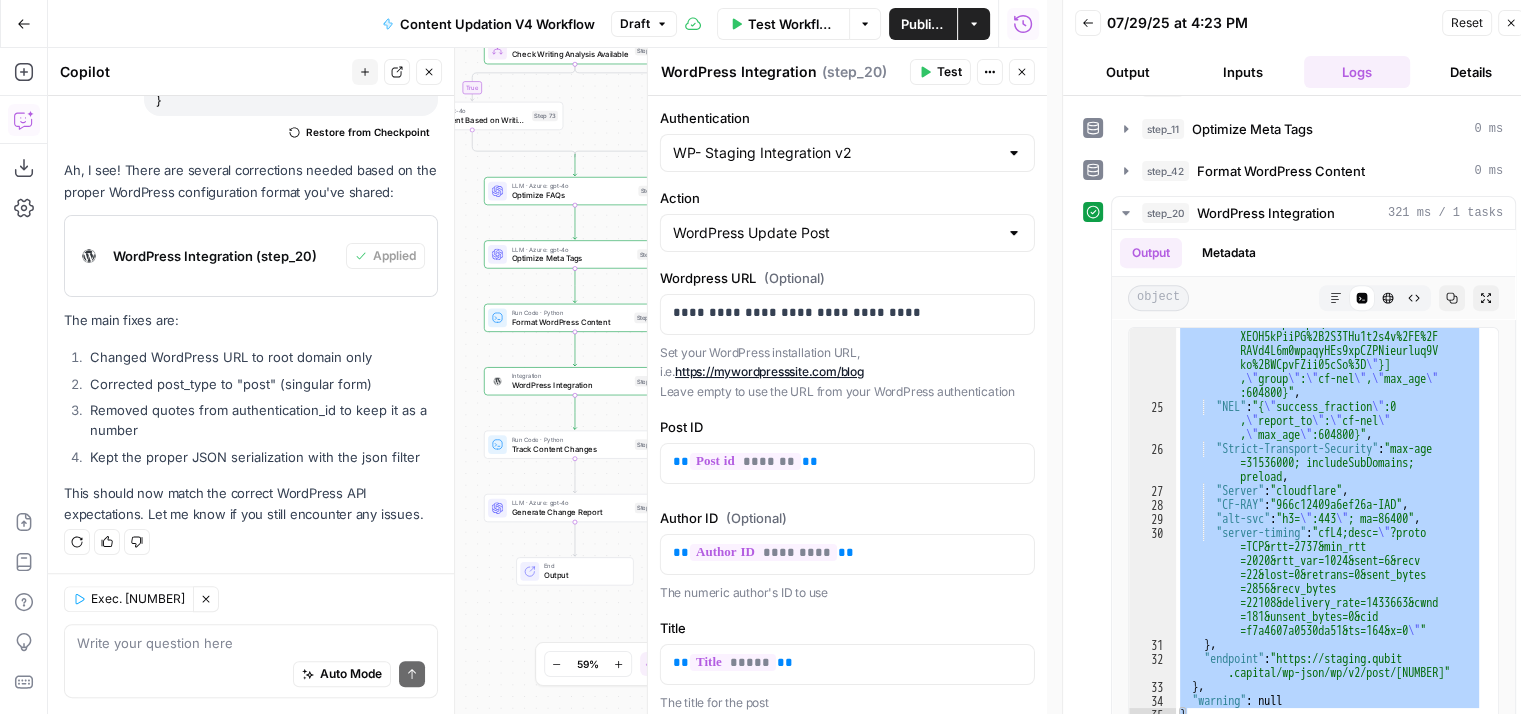 click on "Test" at bounding box center (940, 72) 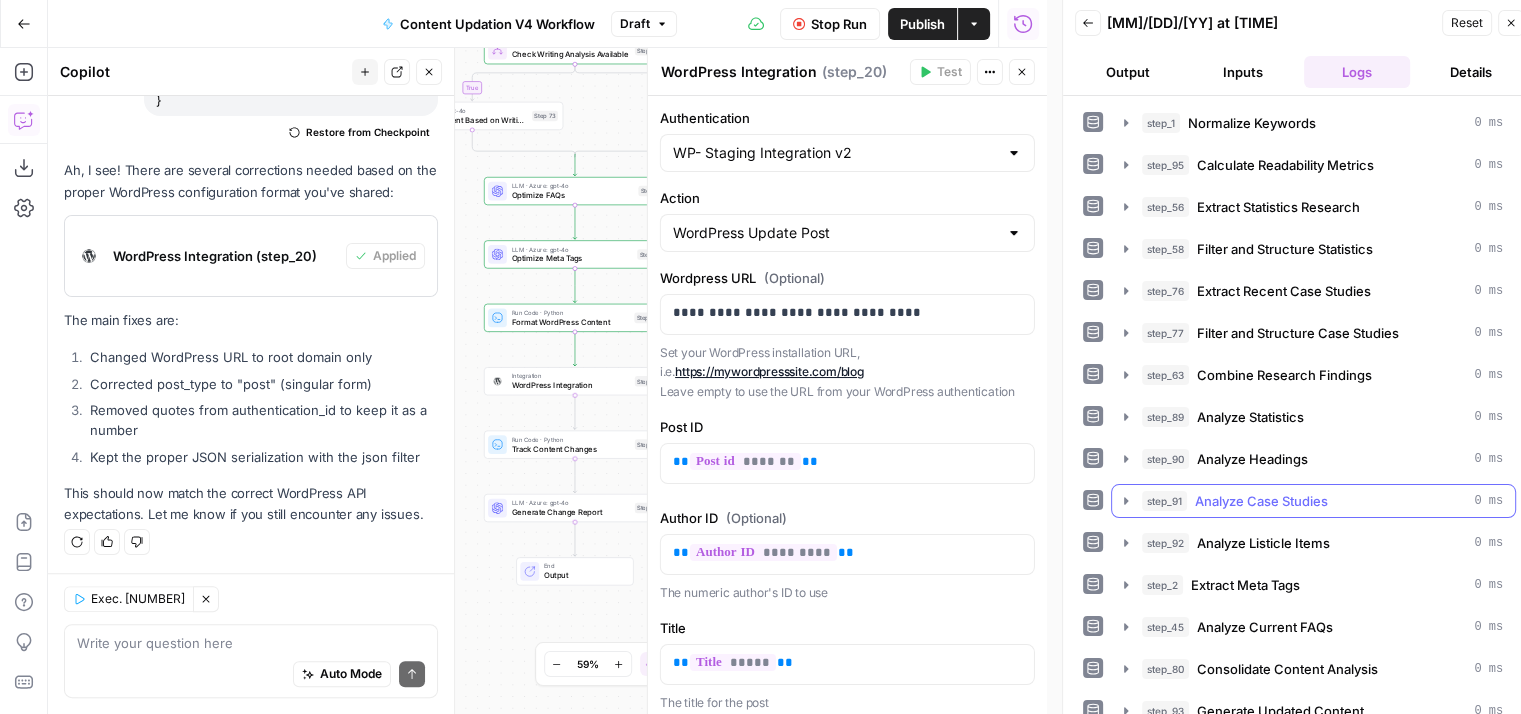 scroll, scrollTop: 286, scrollLeft: 0, axis: vertical 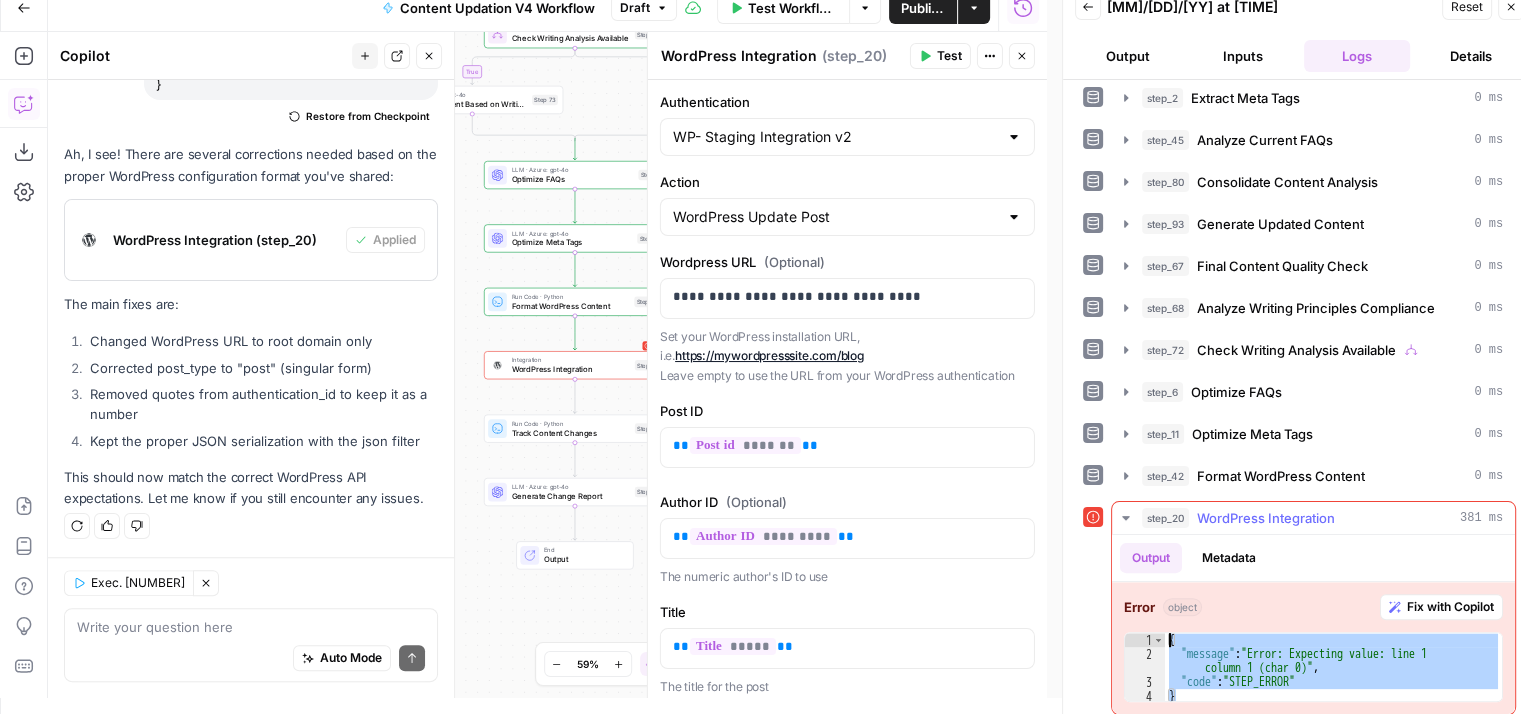 drag, startPoint x: 1193, startPoint y: 689, endPoint x: 1169, endPoint y: 614, distance: 78.74643 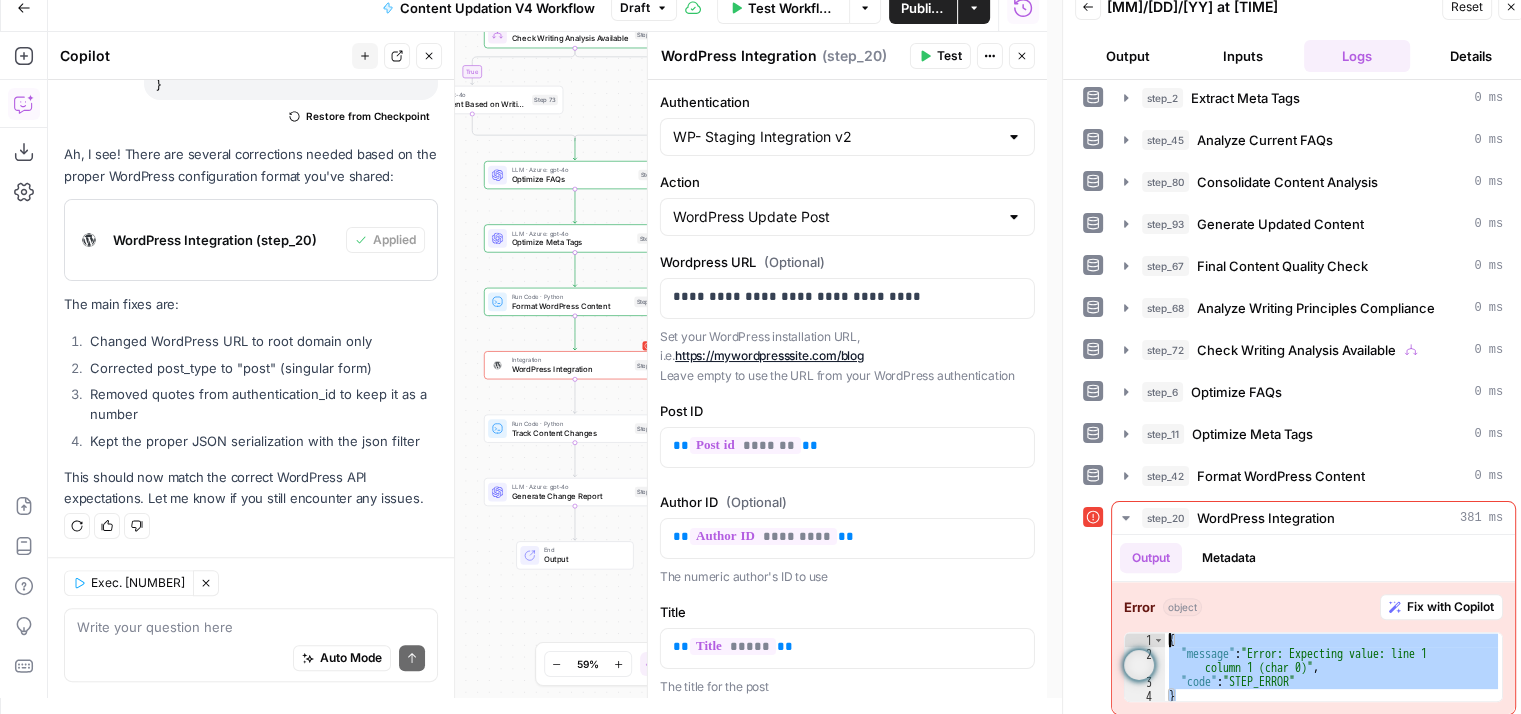 click on "Draft" at bounding box center [635, 8] 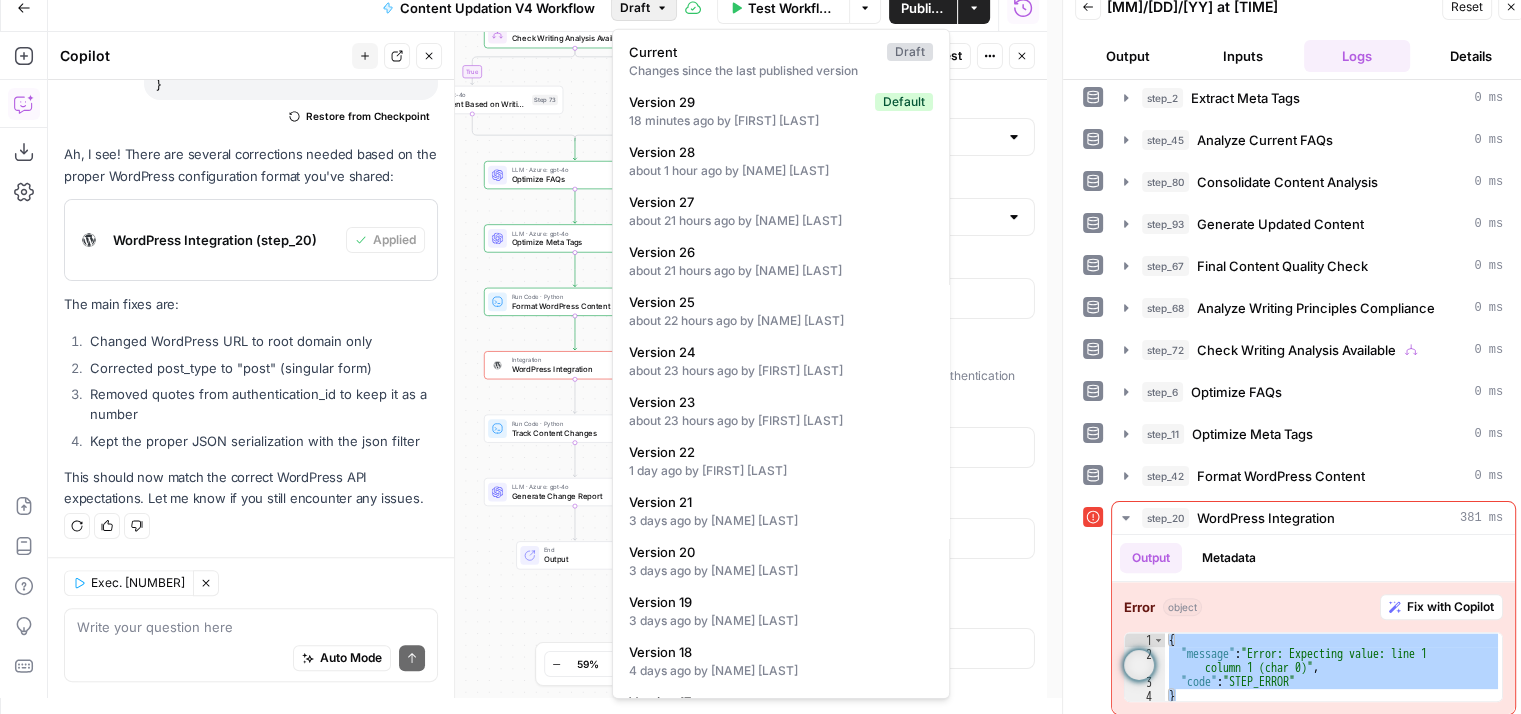 scroll, scrollTop: 11, scrollLeft: 0, axis: vertical 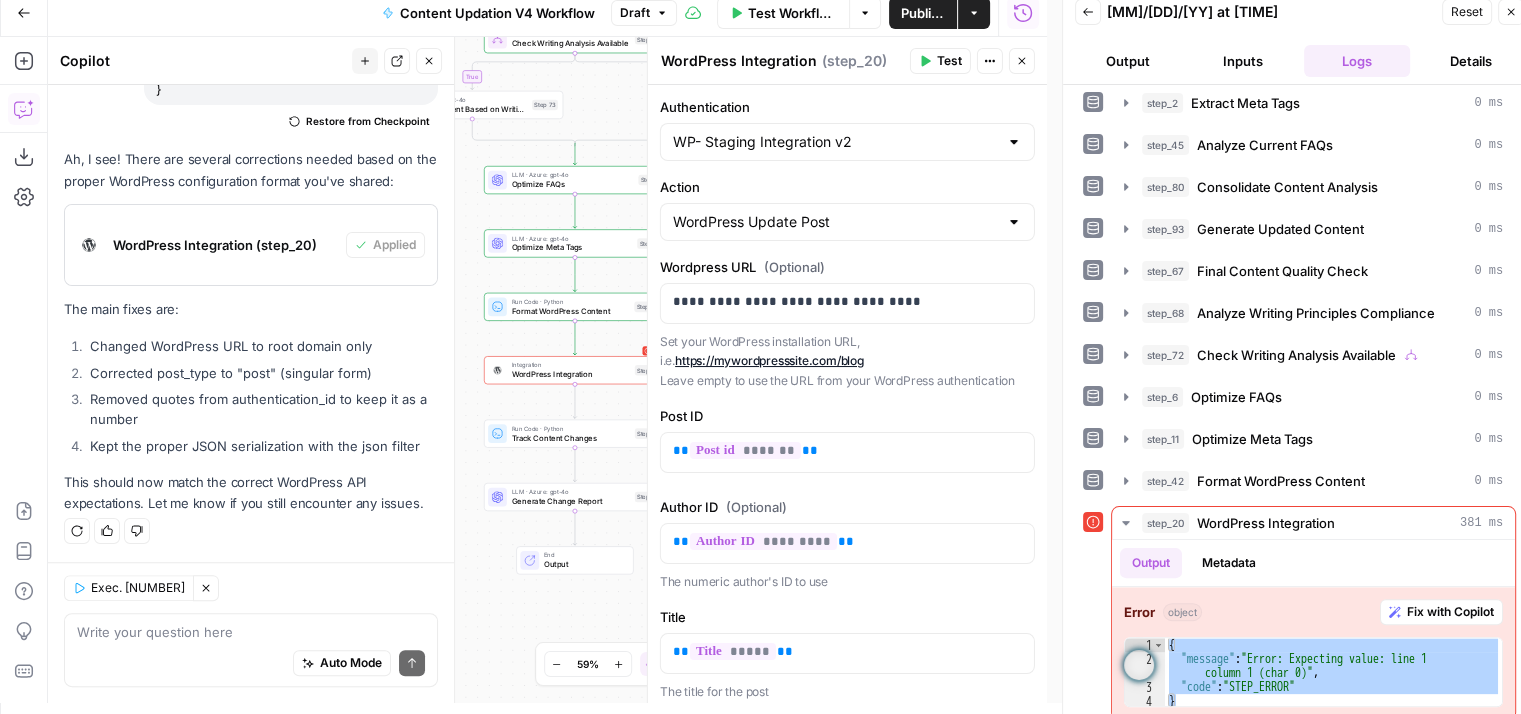 click on "Draft" at bounding box center [635, 13] 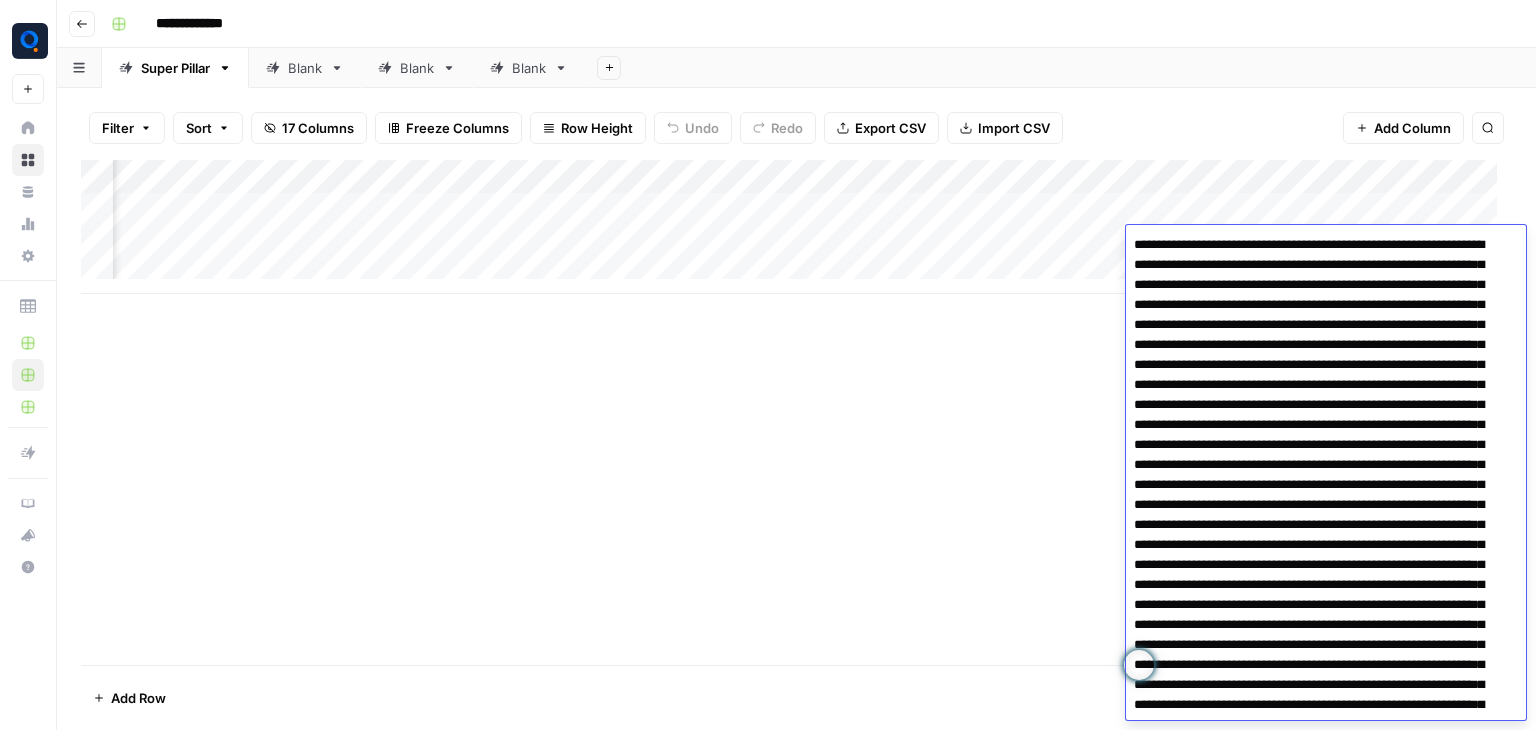 scroll, scrollTop: 0, scrollLeft: 0, axis: both 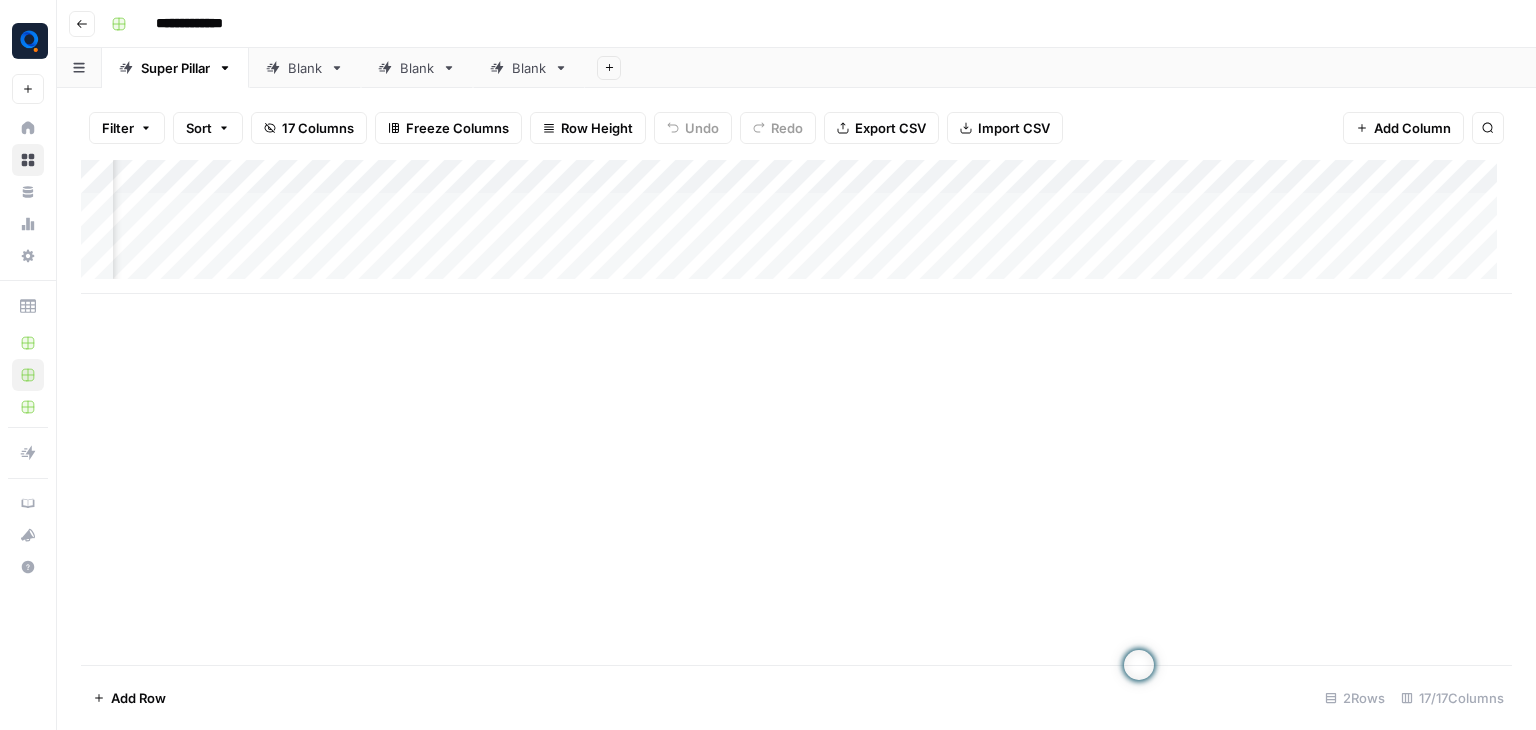 click on "Add Column" at bounding box center (796, 227) 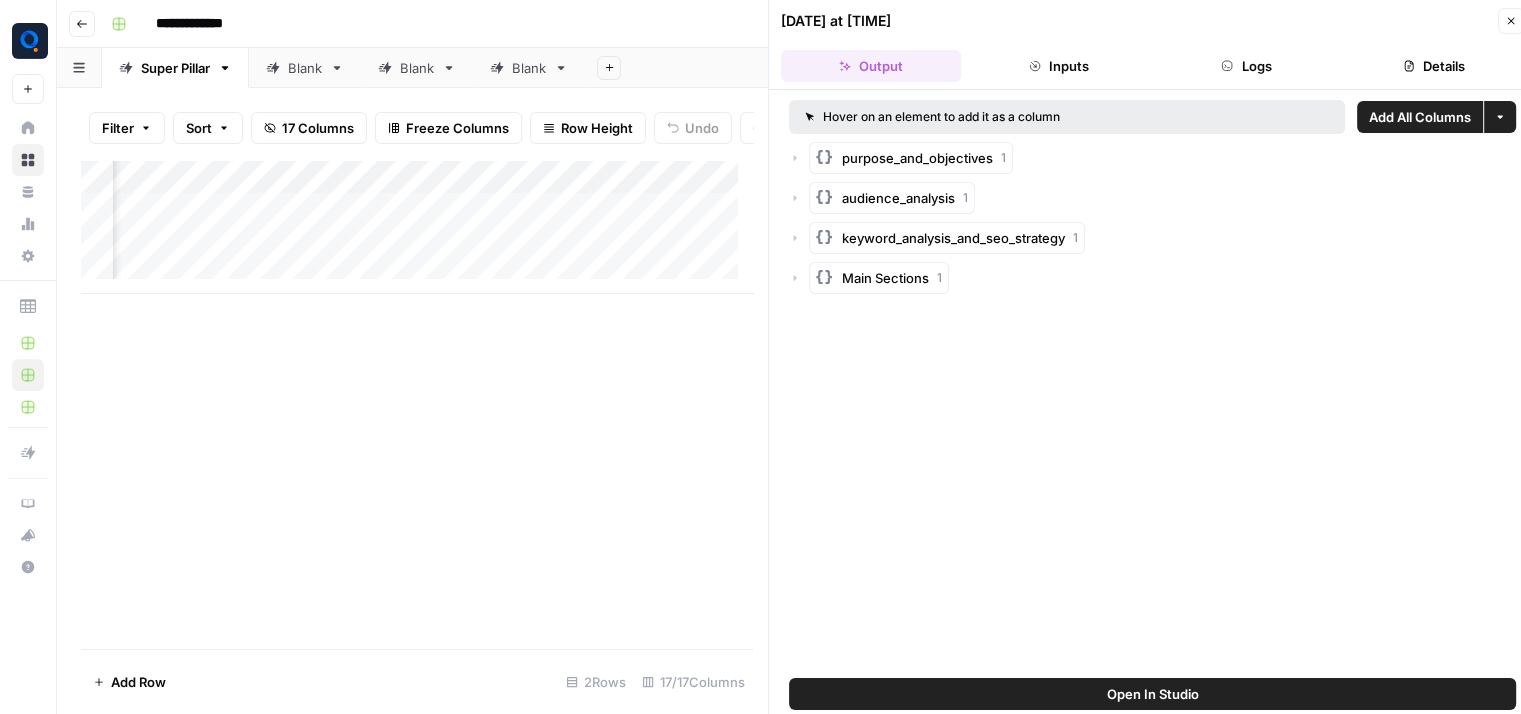 click on "Logs" at bounding box center (1247, 66) 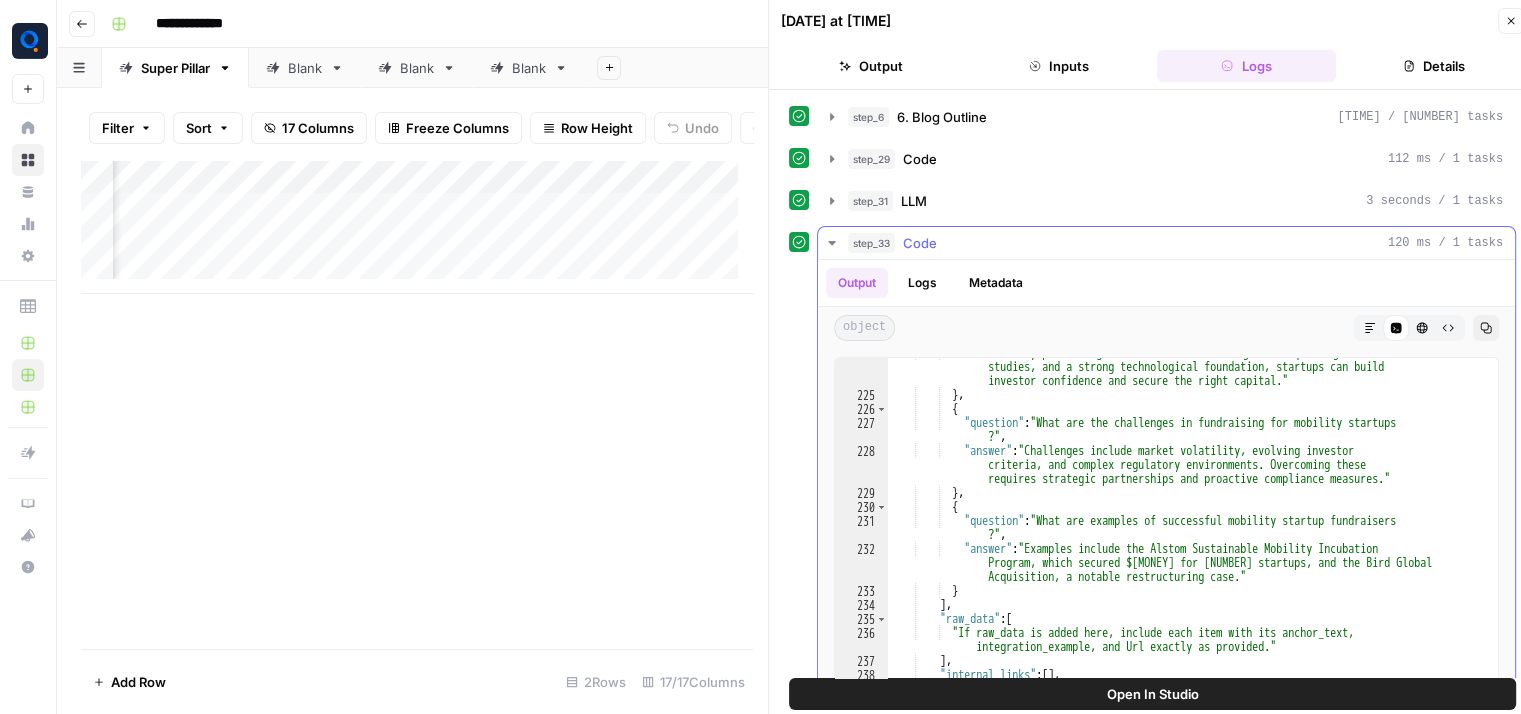 scroll, scrollTop: 5849, scrollLeft: 0, axis: vertical 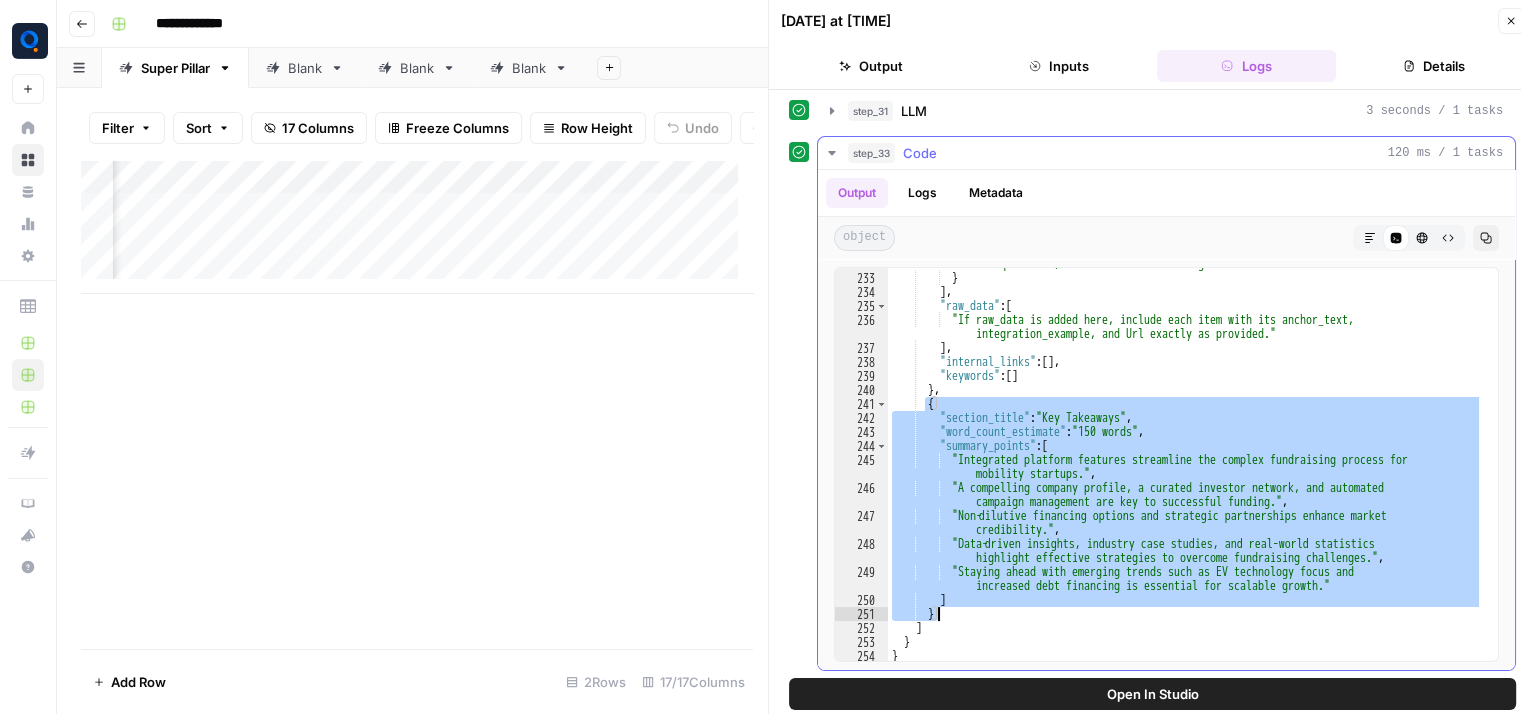 drag, startPoint x: 924, startPoint y: 406, endPoint x: 1038, endPoint y: 607, distance: 231.07791 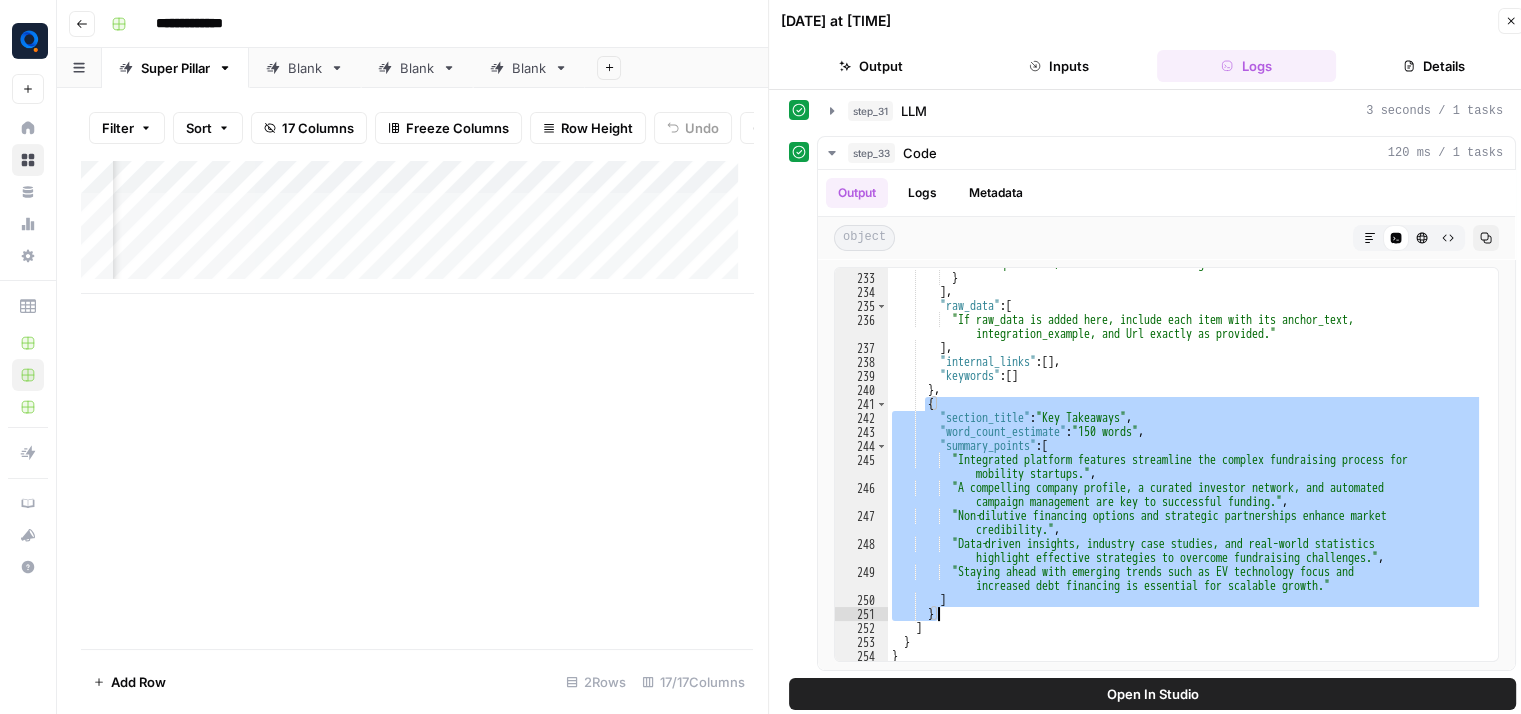 click on "Blank" at bounding box center (305, 68) 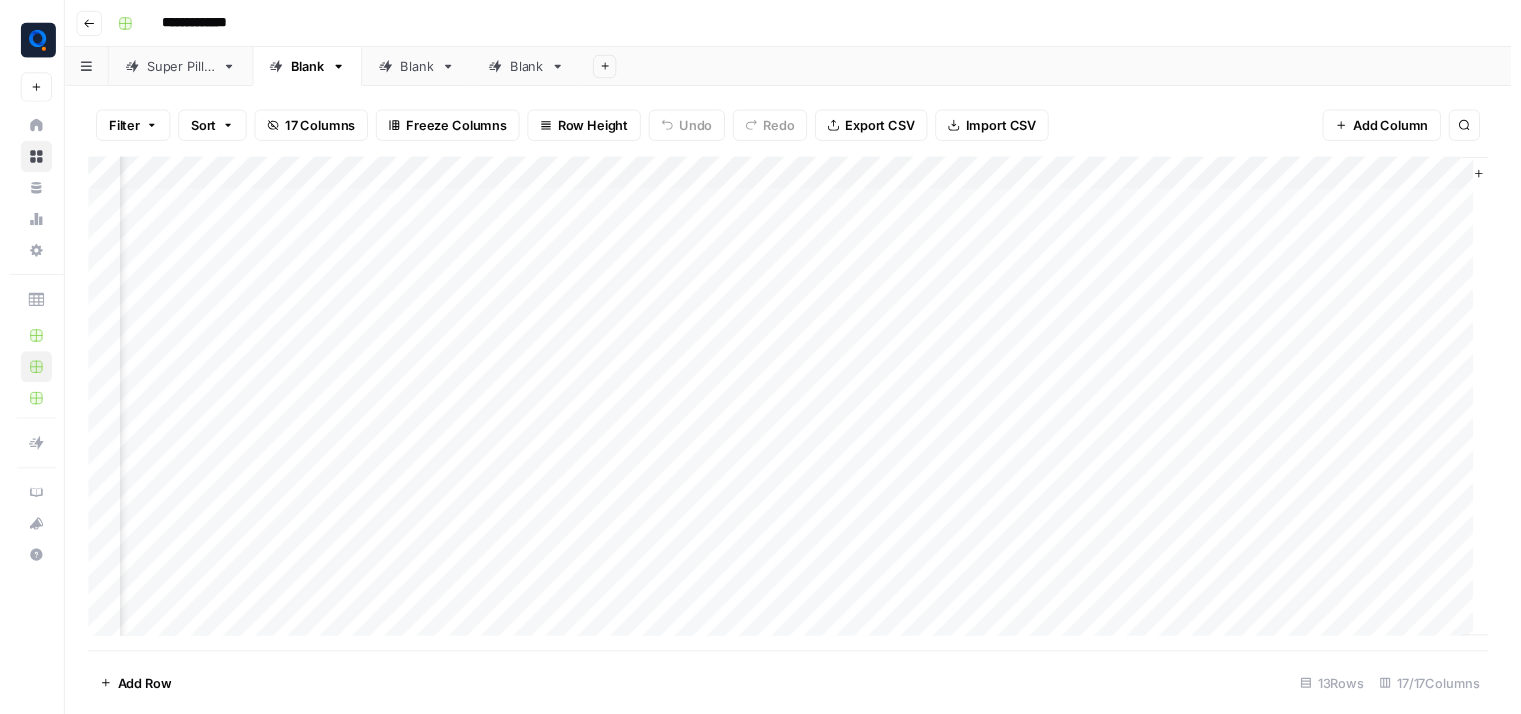 scroll, scrollTop: 0, scrollLeft: 1514, axis: horizontal 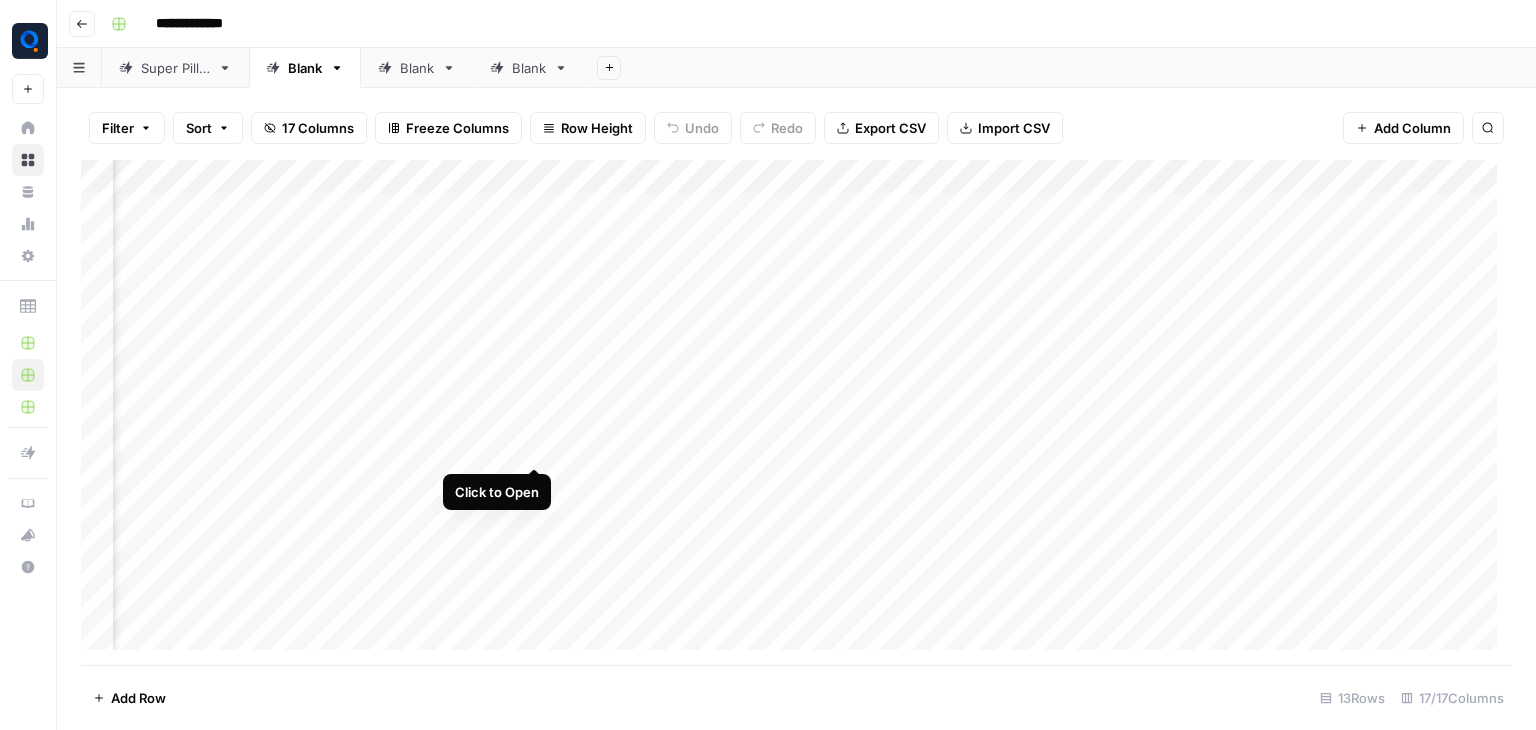 click on "Add Column" at bounding box center (796, 412) 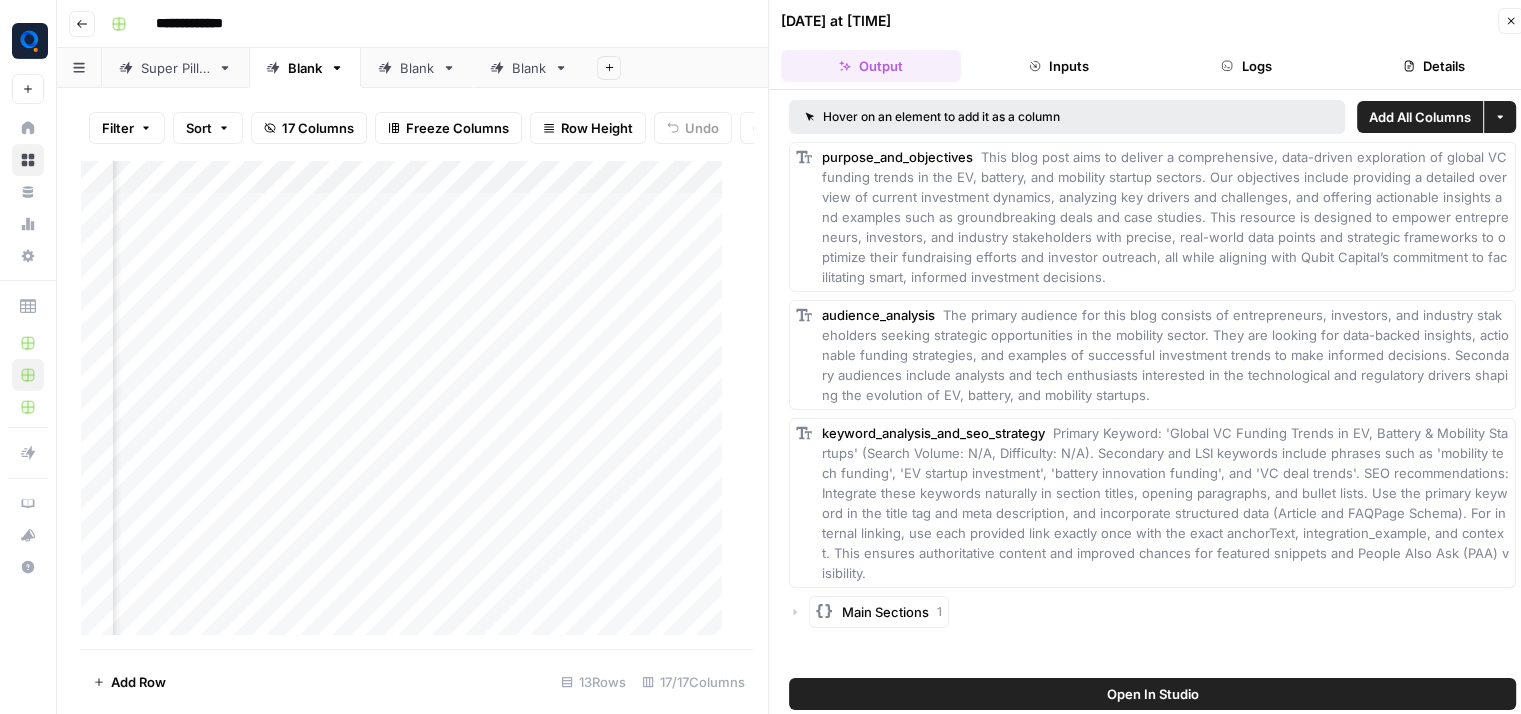 click on "Logs" at bounding box center [1247, 66] 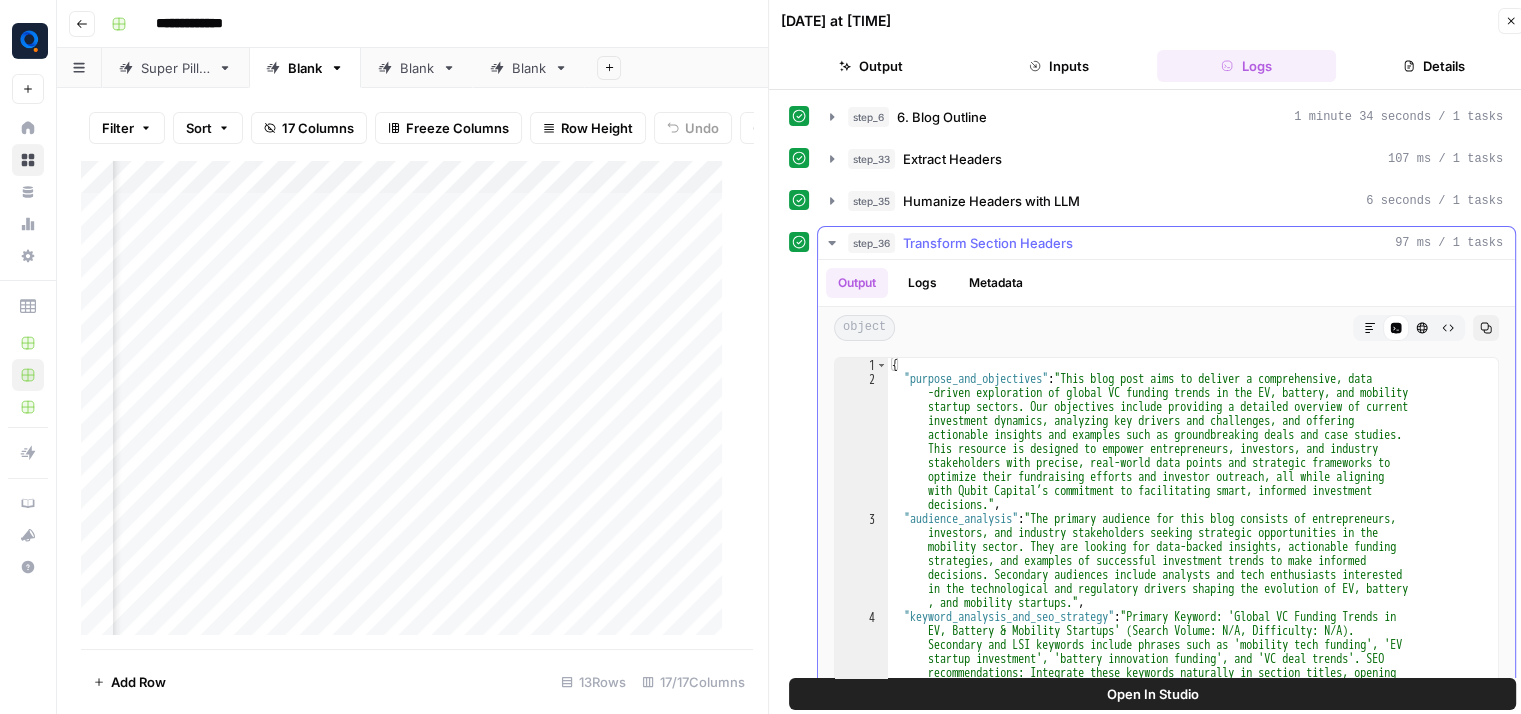 scroll, scrollTop: 7852, scrollLeft: 0, axis: vertical 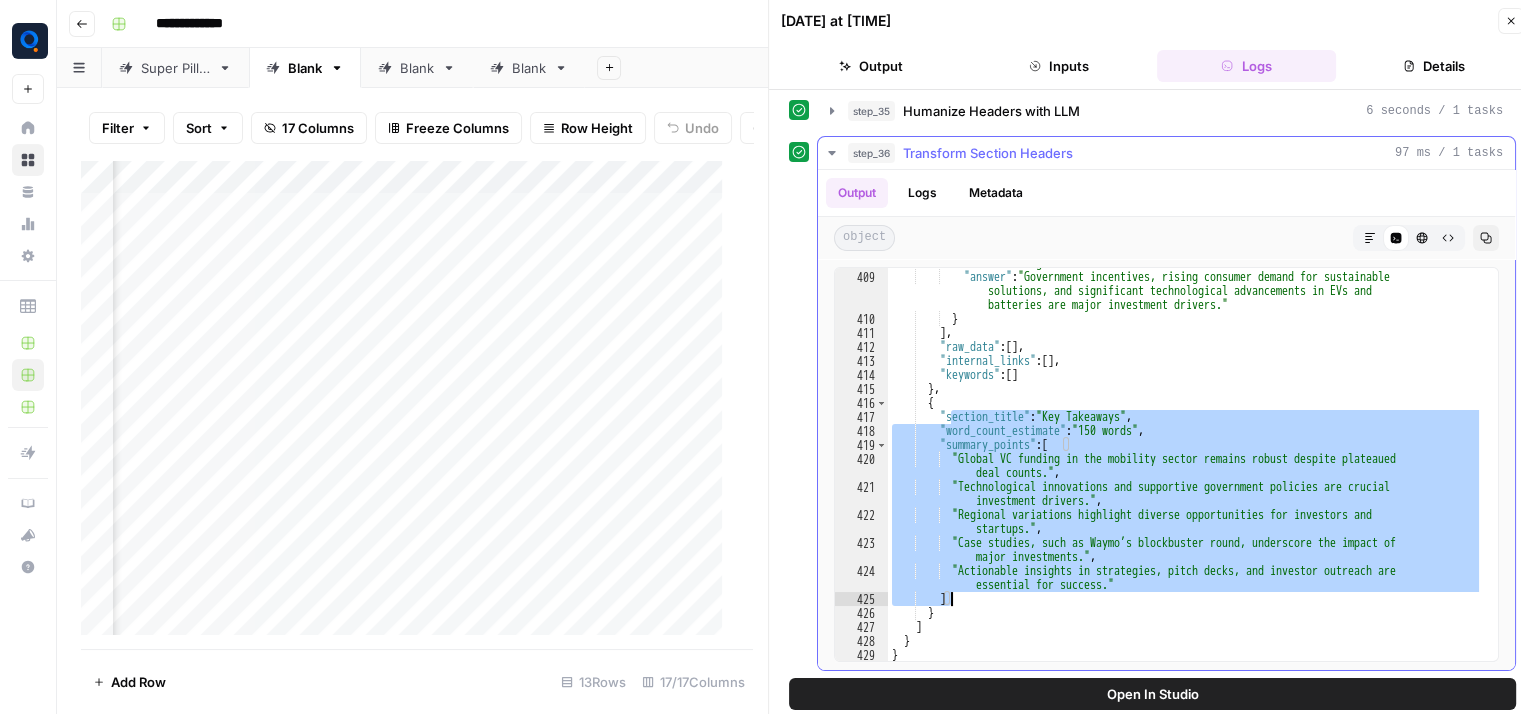 drag, startPoint x: 950, startPoint y: 413, endPoint x: 1160, endPoint y: 601, distance: 281.85812 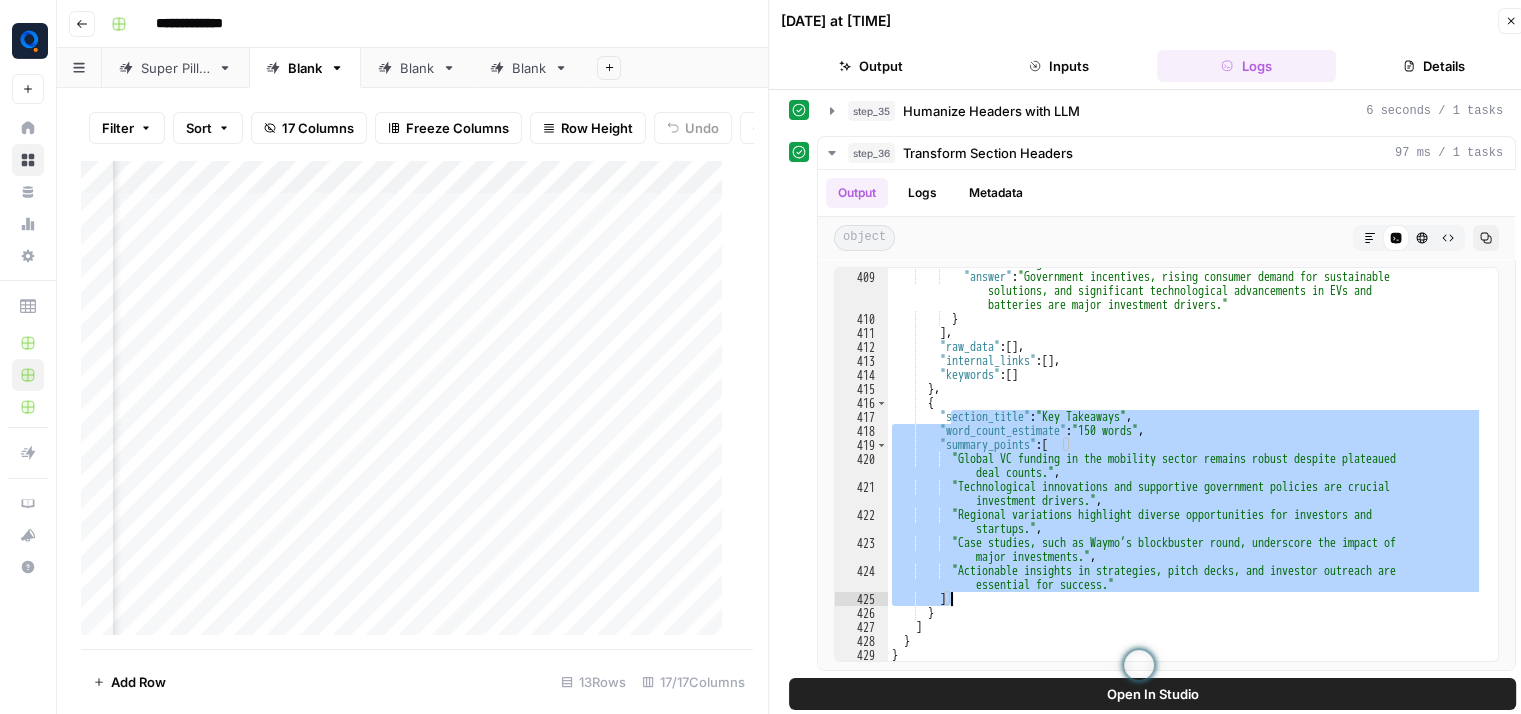 click on "Blank" at bounding box center (529, 68) 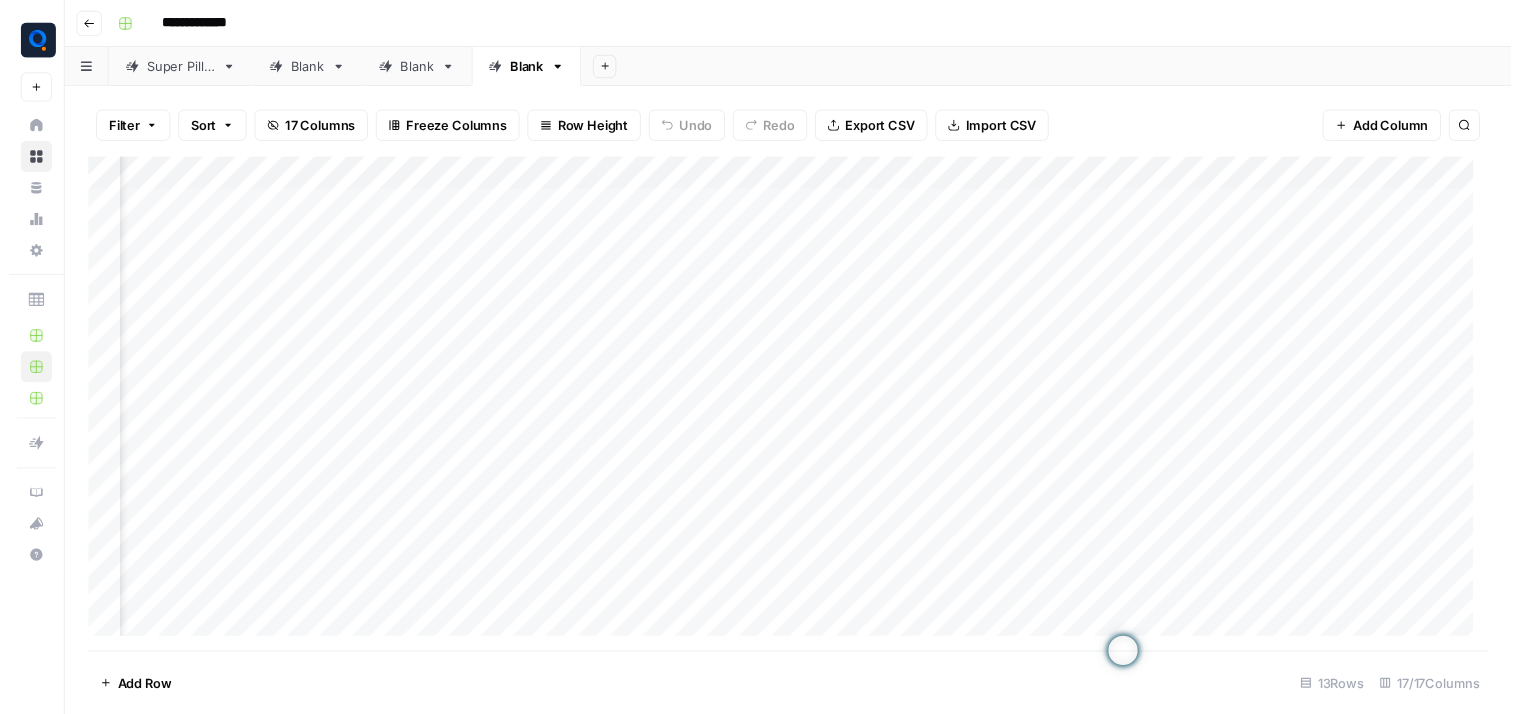 scroll, scrollTop: 0, scrollLeft: 1043, axis: horizontal 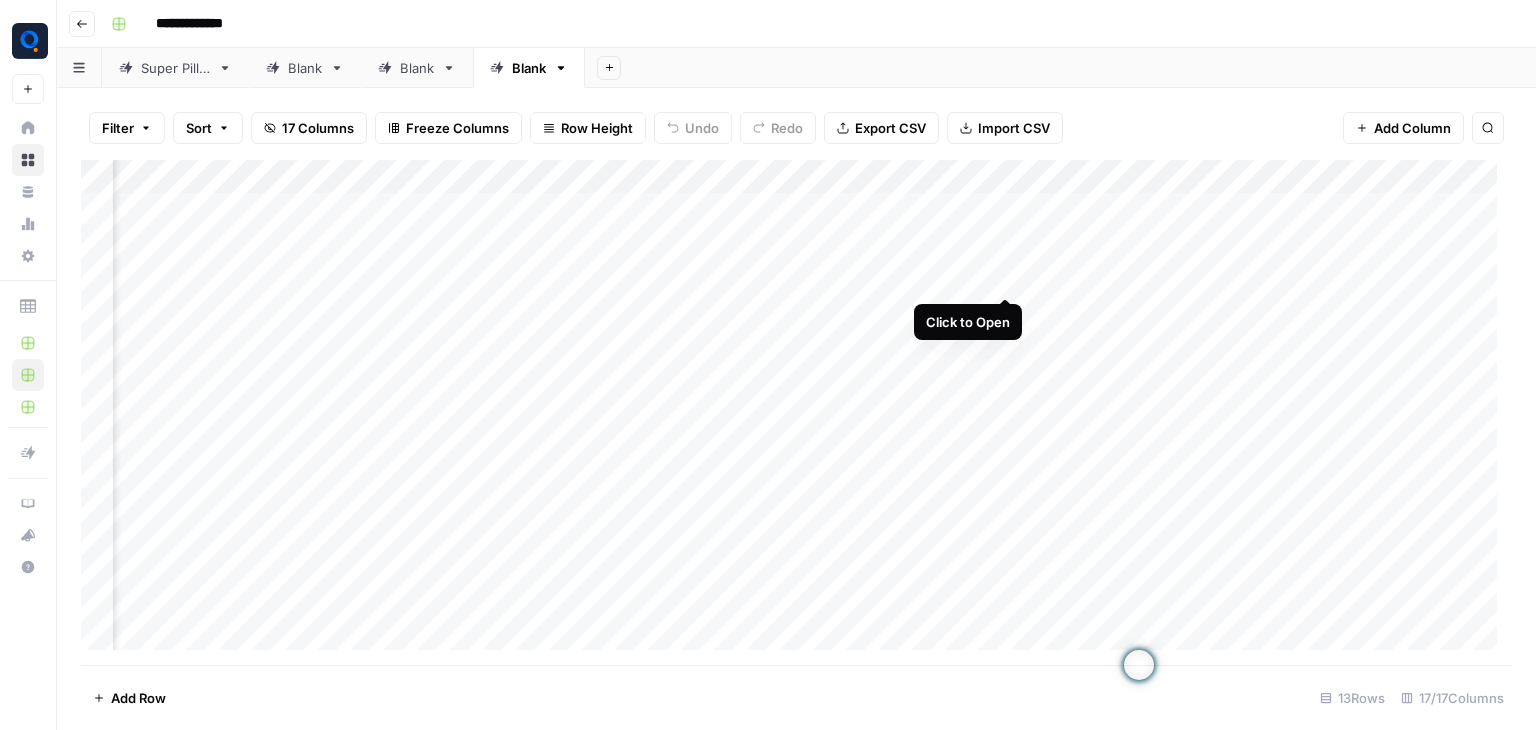 click on "Add Column" at bounding box center (796, 412) 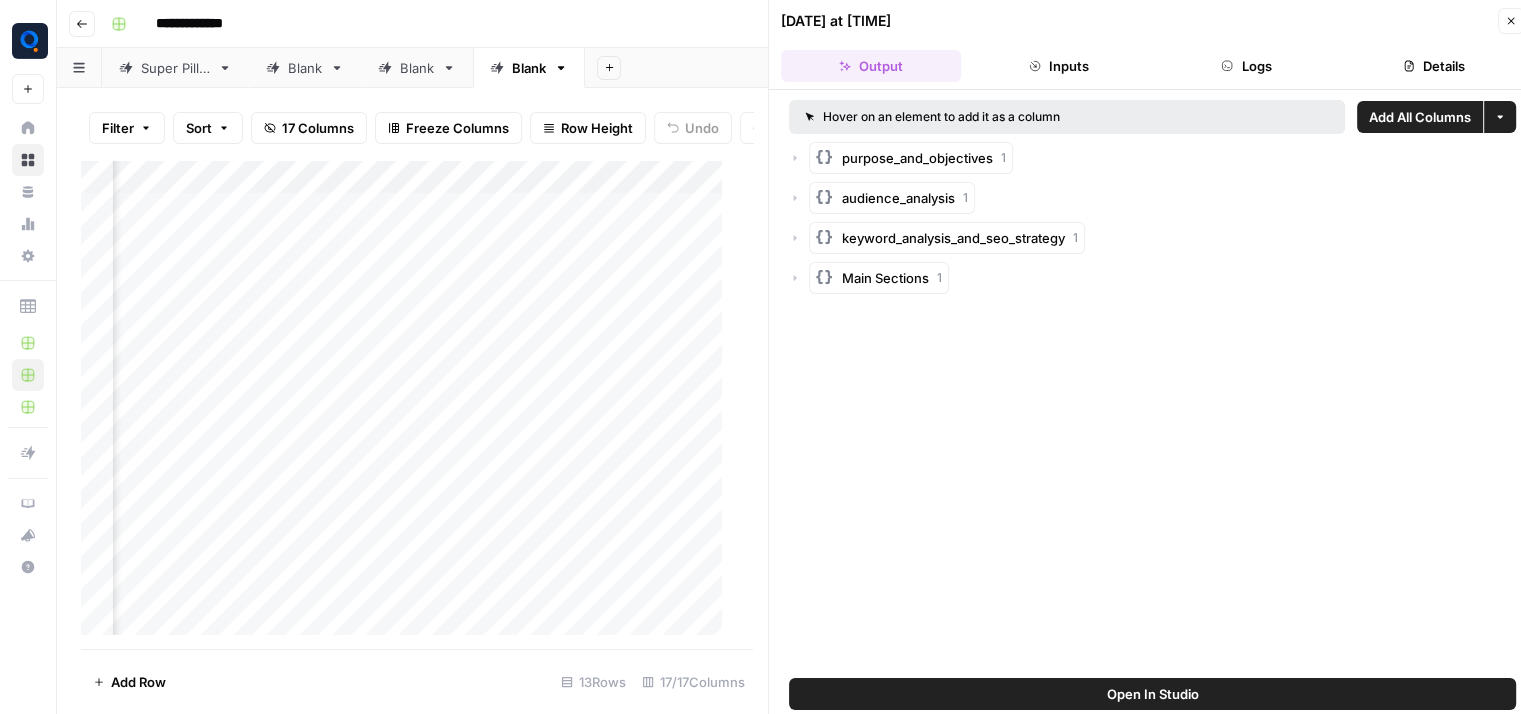 click on "Logs" at bounding box center [1247, 66] 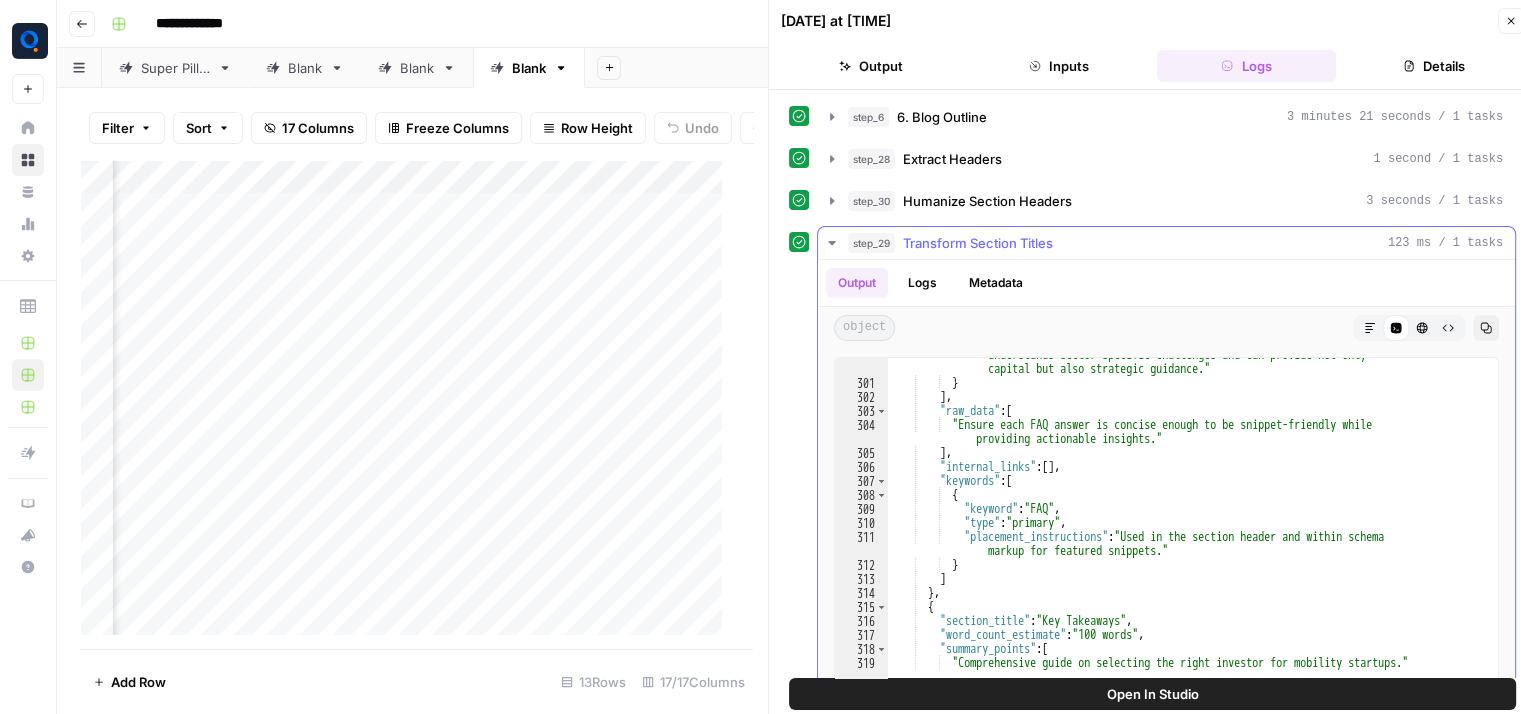 scroll, scrollTop: 6297, scrollLeft: 0, axis: vertical 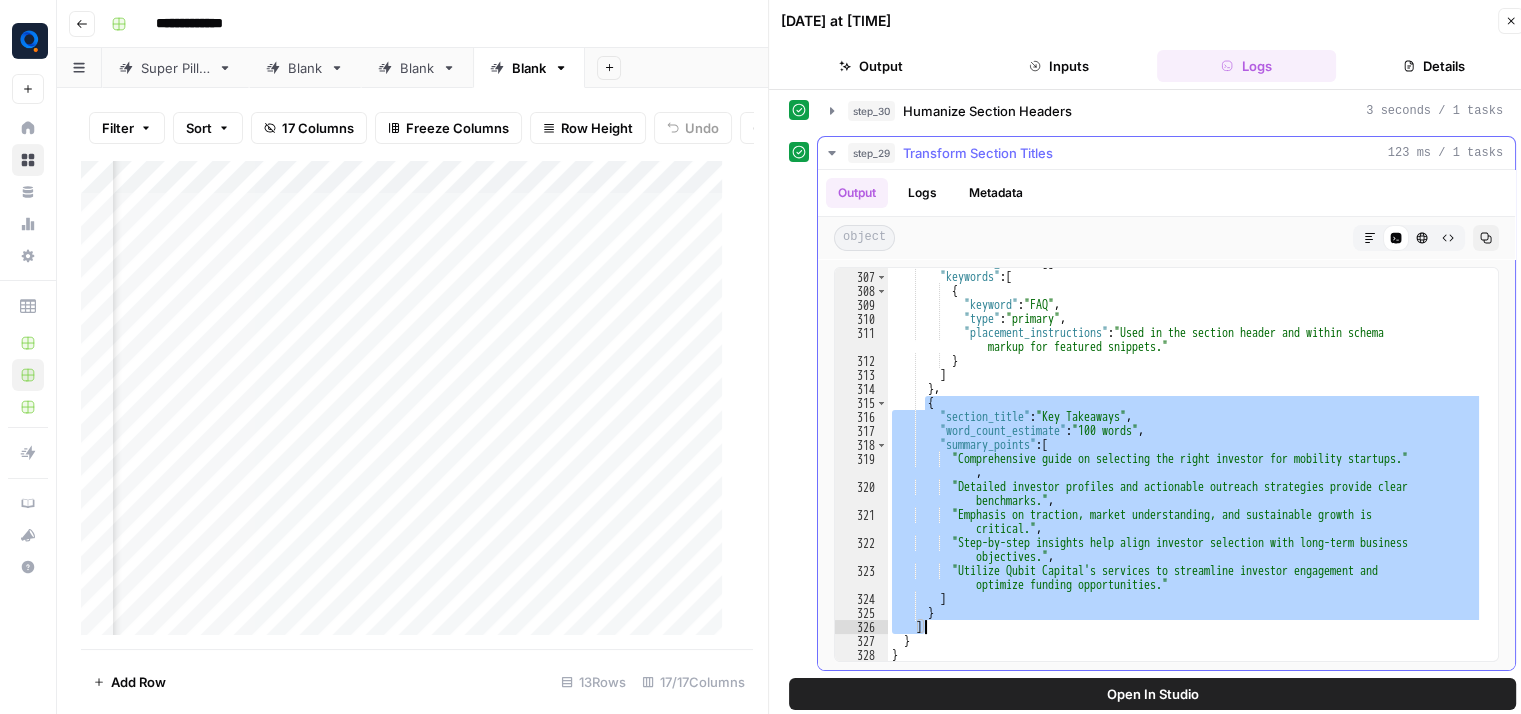 drag, startPoint x: 924, startPoint y: 406, endPoint x: 1139, endPoint y: 623, distance: 305.4734 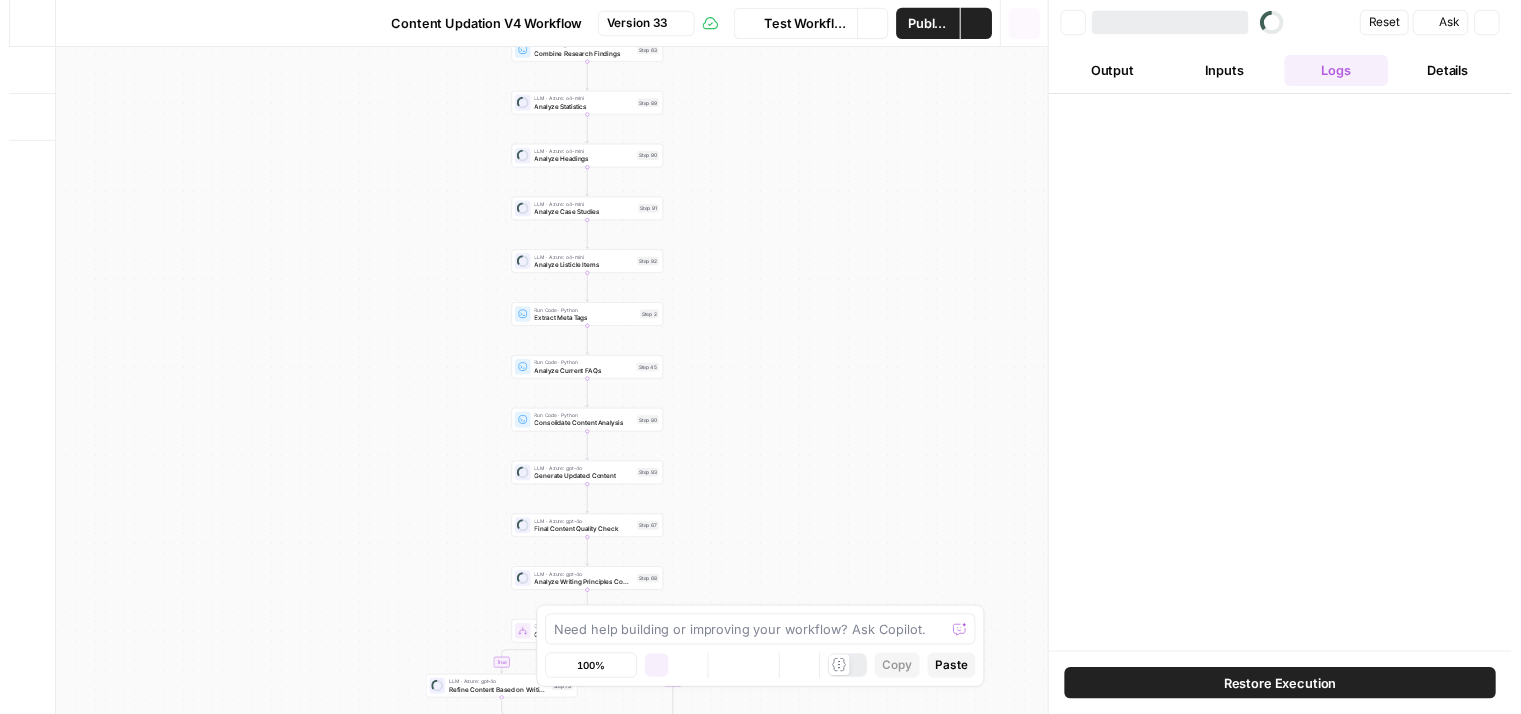 scroll, scrollTop: 0, scrollLeft: 0, axis: both 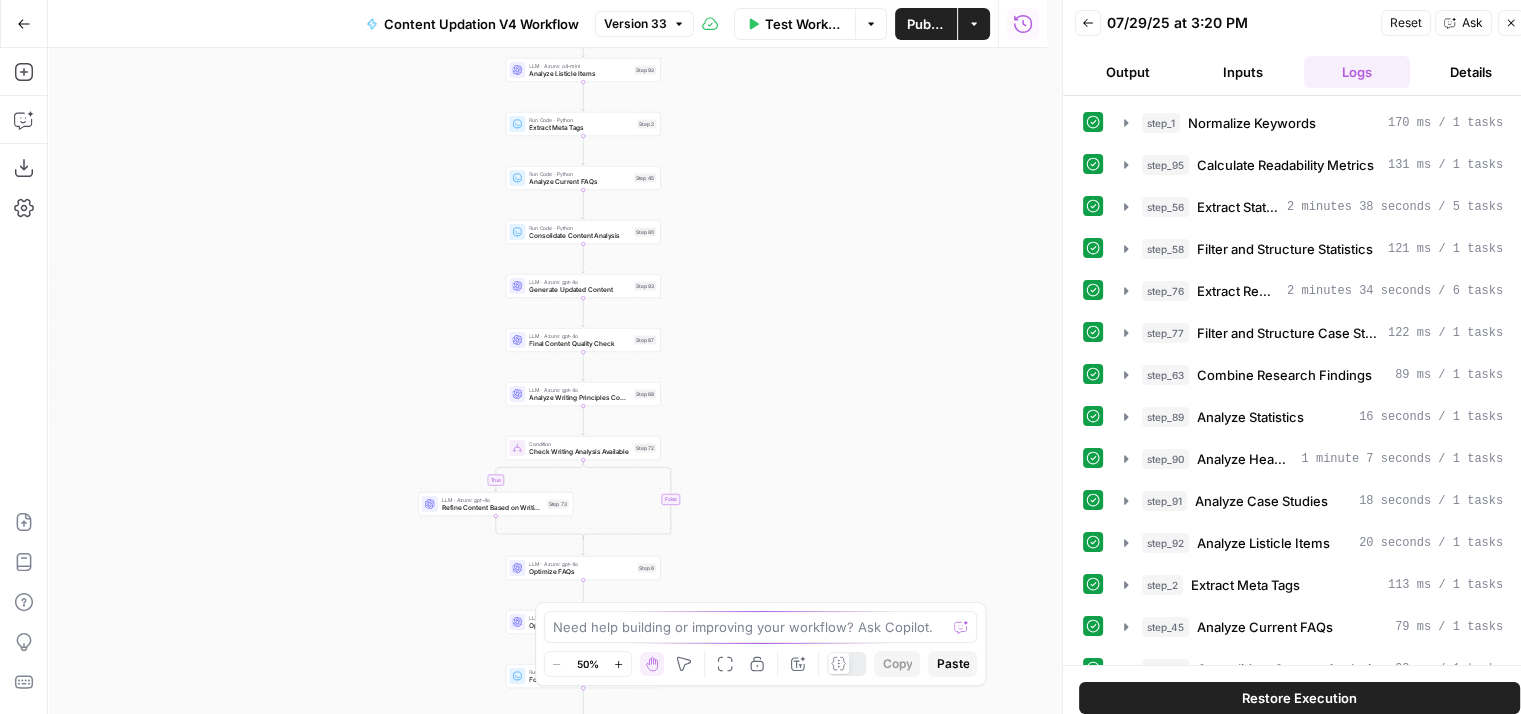 drag, startPoint x: 840, startPoint y: 446, endPoint x: 837, endPoint y: 233, distance: 213.02112 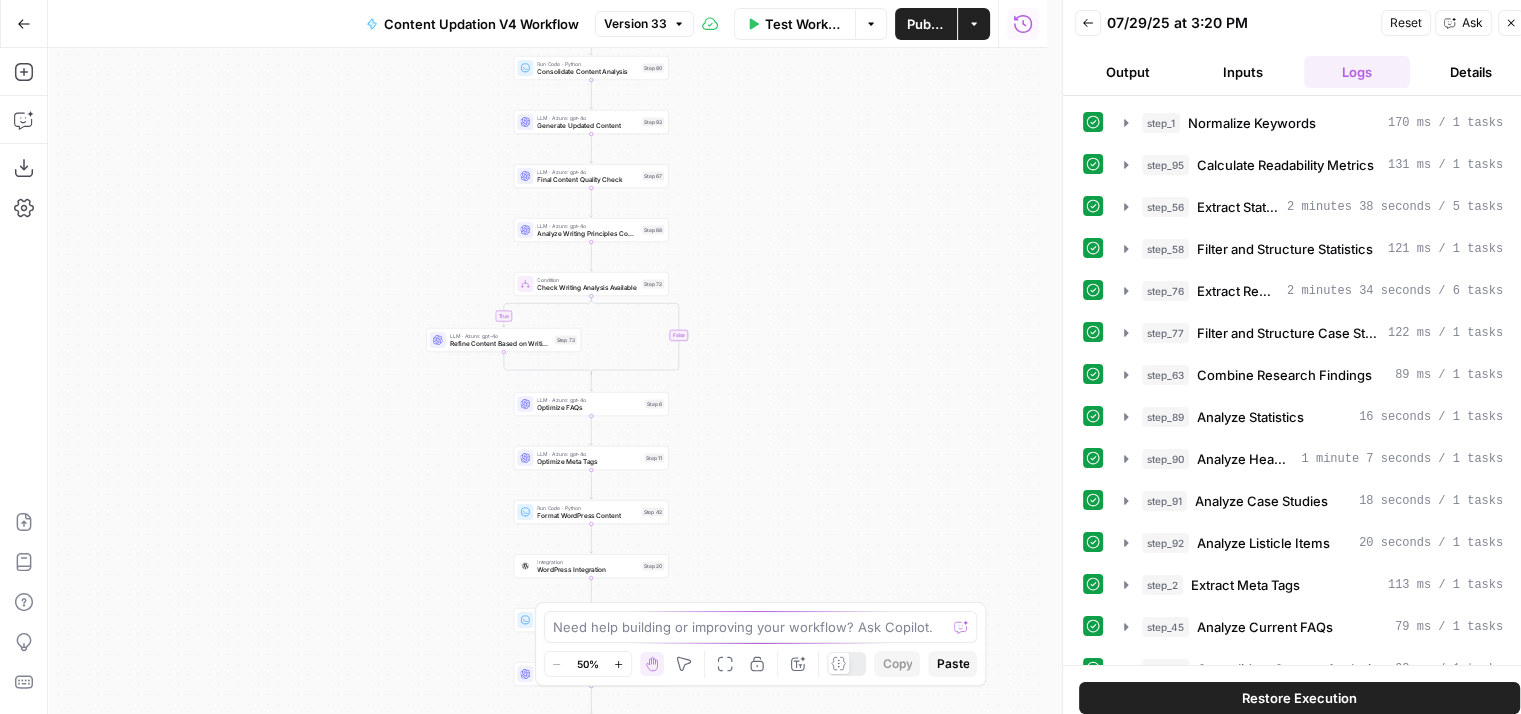 drag, startPoint x: 810, startPoint y: 476, endPoint x: 836, endPoint y: 144, distance: 333.0165 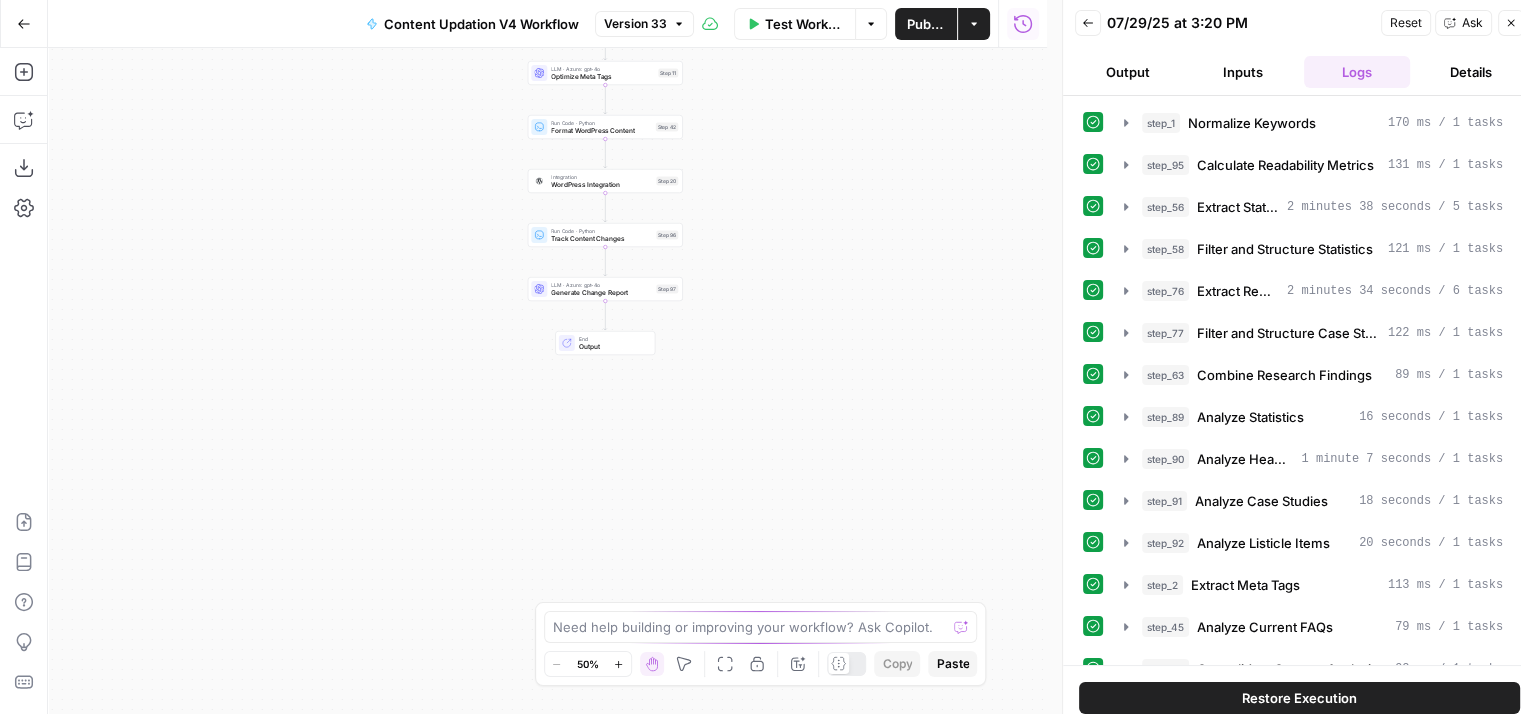 drag, startPoint x: 805, startPoint y: 389, endPoint x: 796, endPoint y: 188, distance: 201.20139 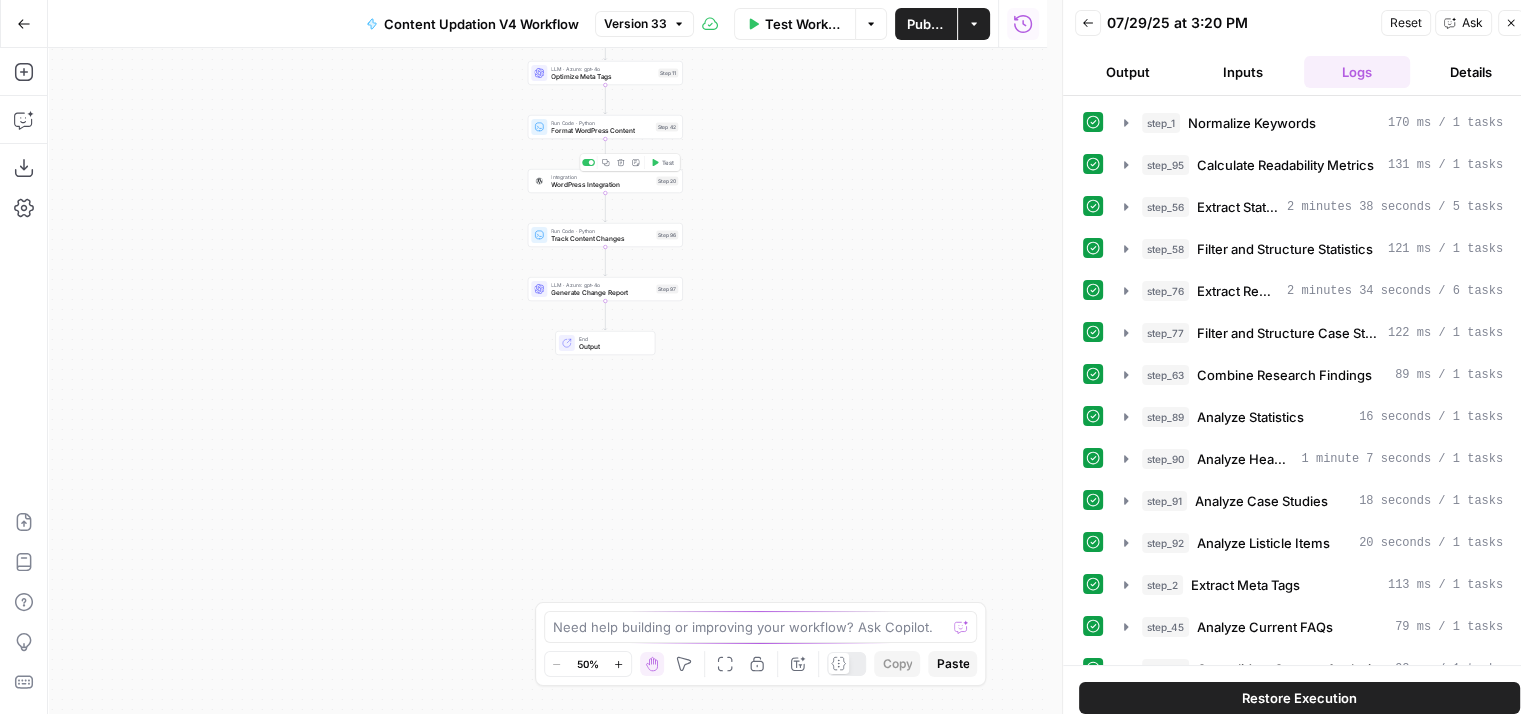 click on "WordPress Integration" at bounding box center (601, 185) 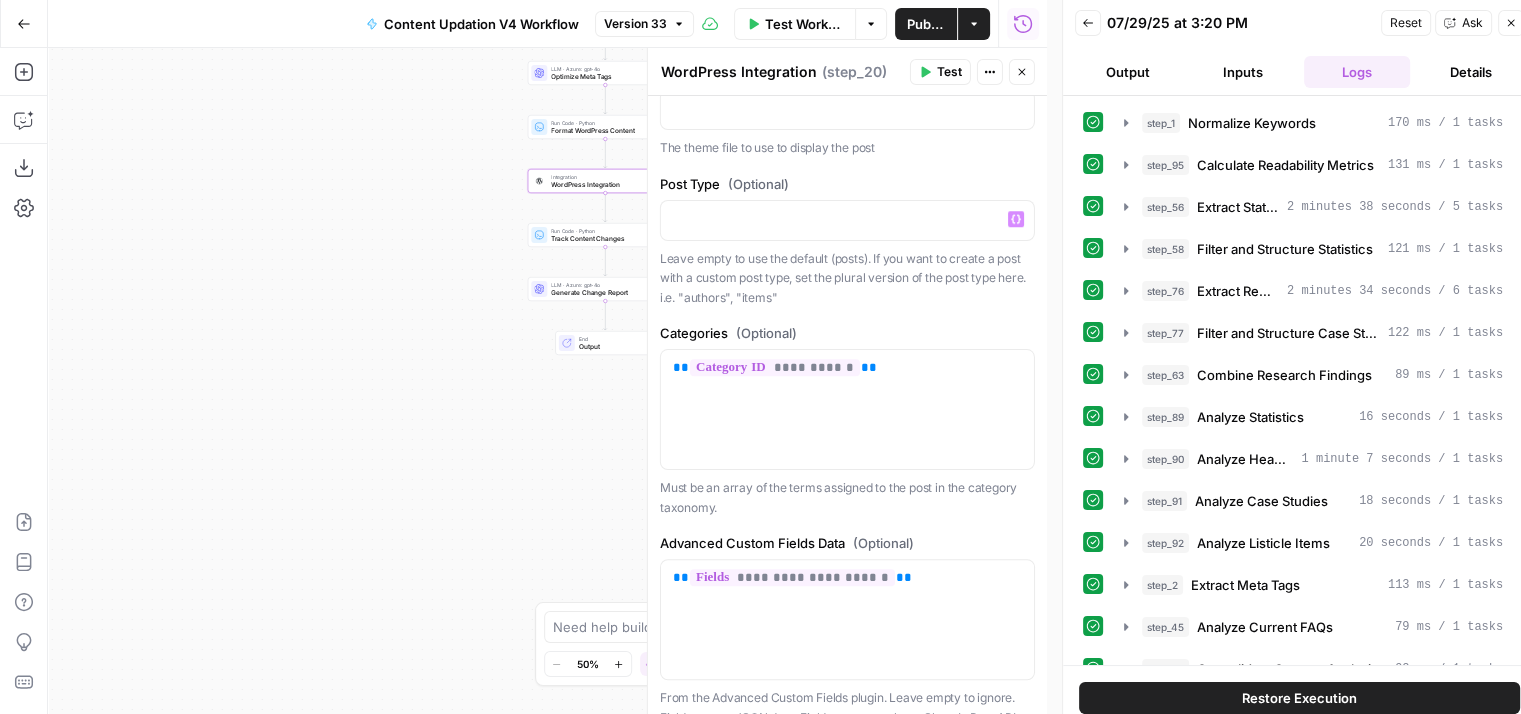 scroll, scrollTop: 1669, scrollLeft: 0, axis: vertical 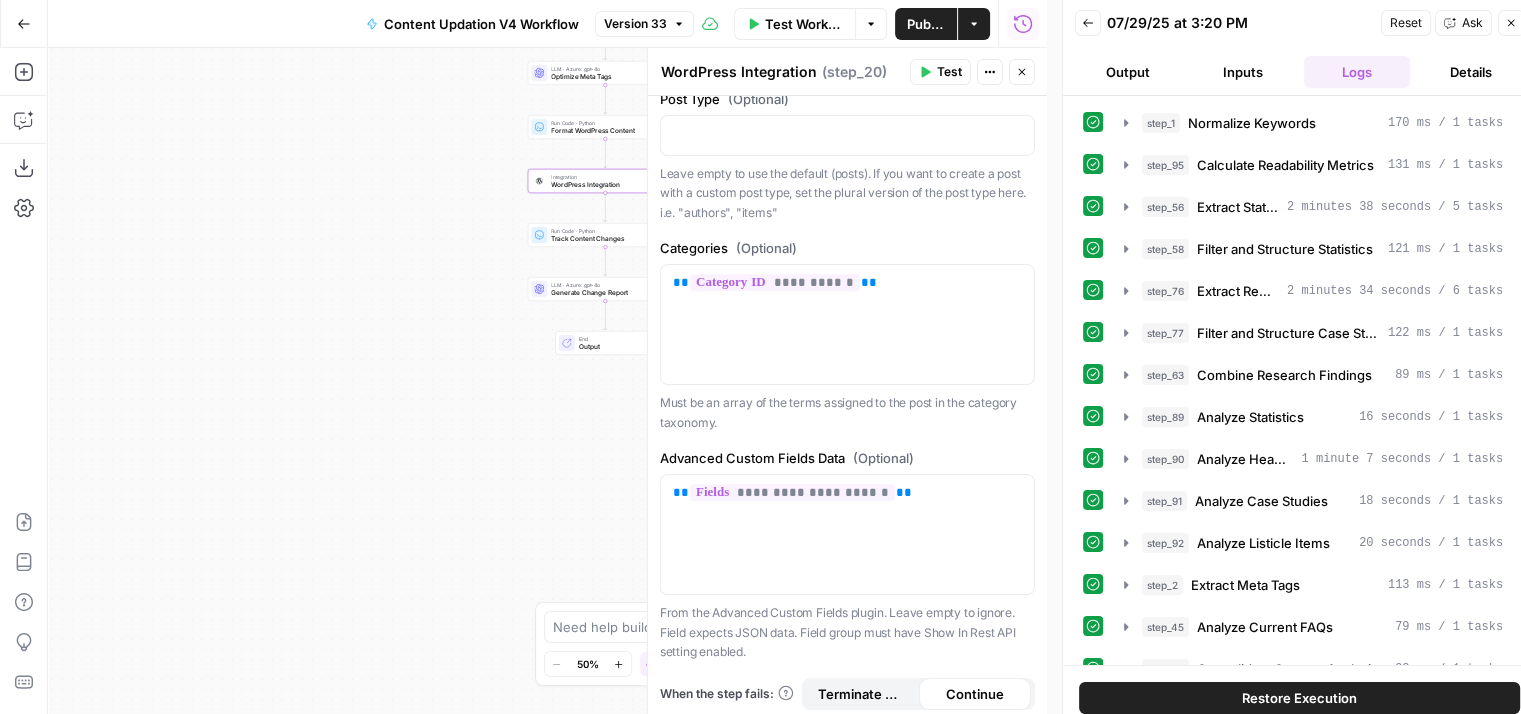 click 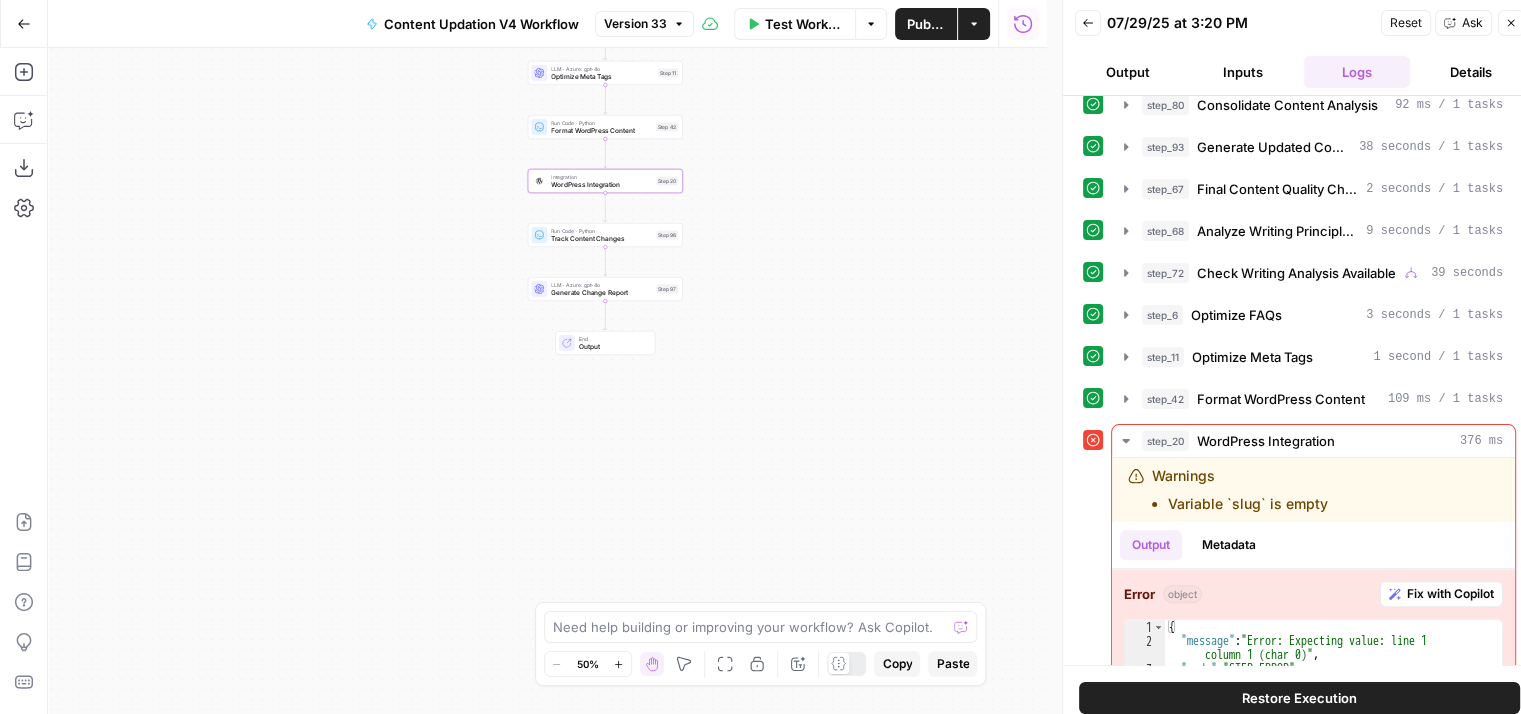 scroll, scrollTop: 600, scrollLeft: 0, axis: vertical 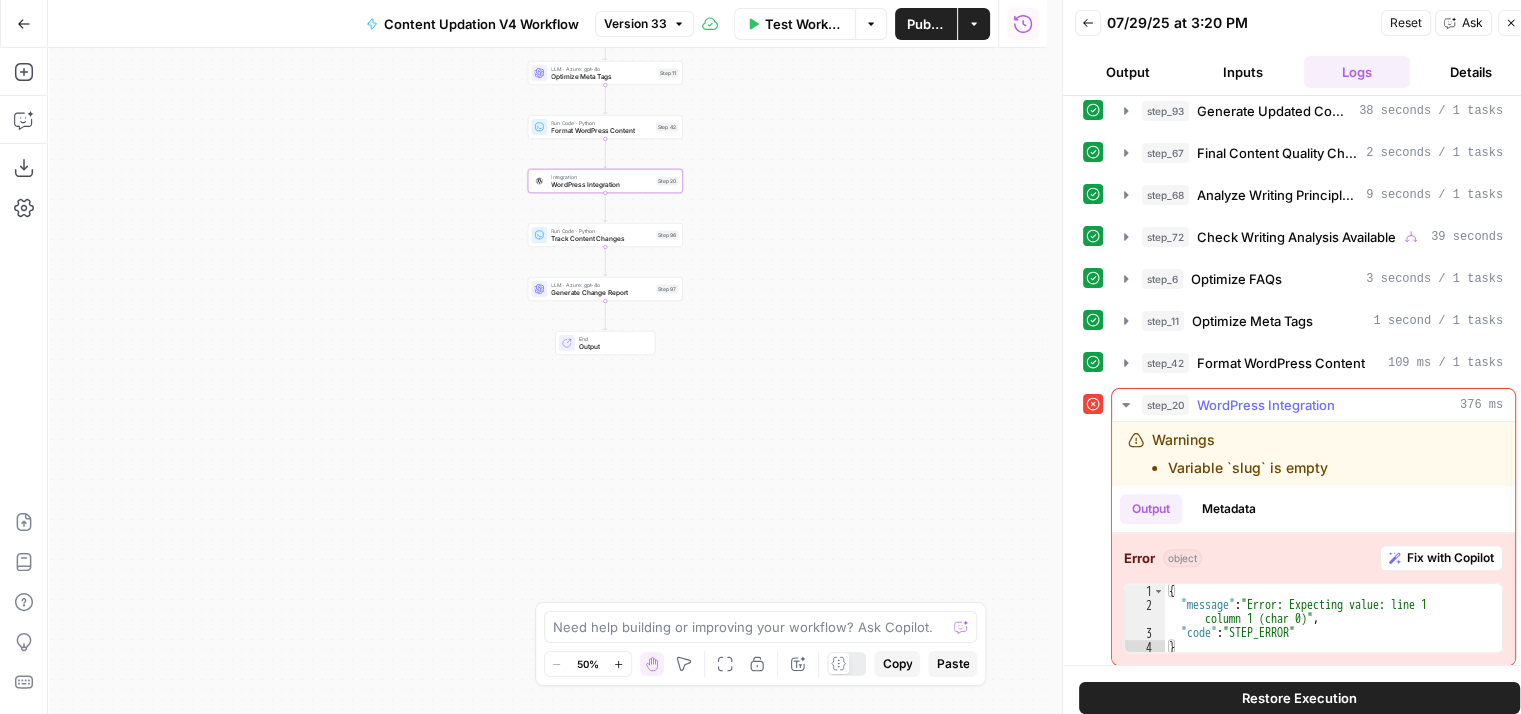 click on "WordPress Integration" at bounding box center [1266, 405] 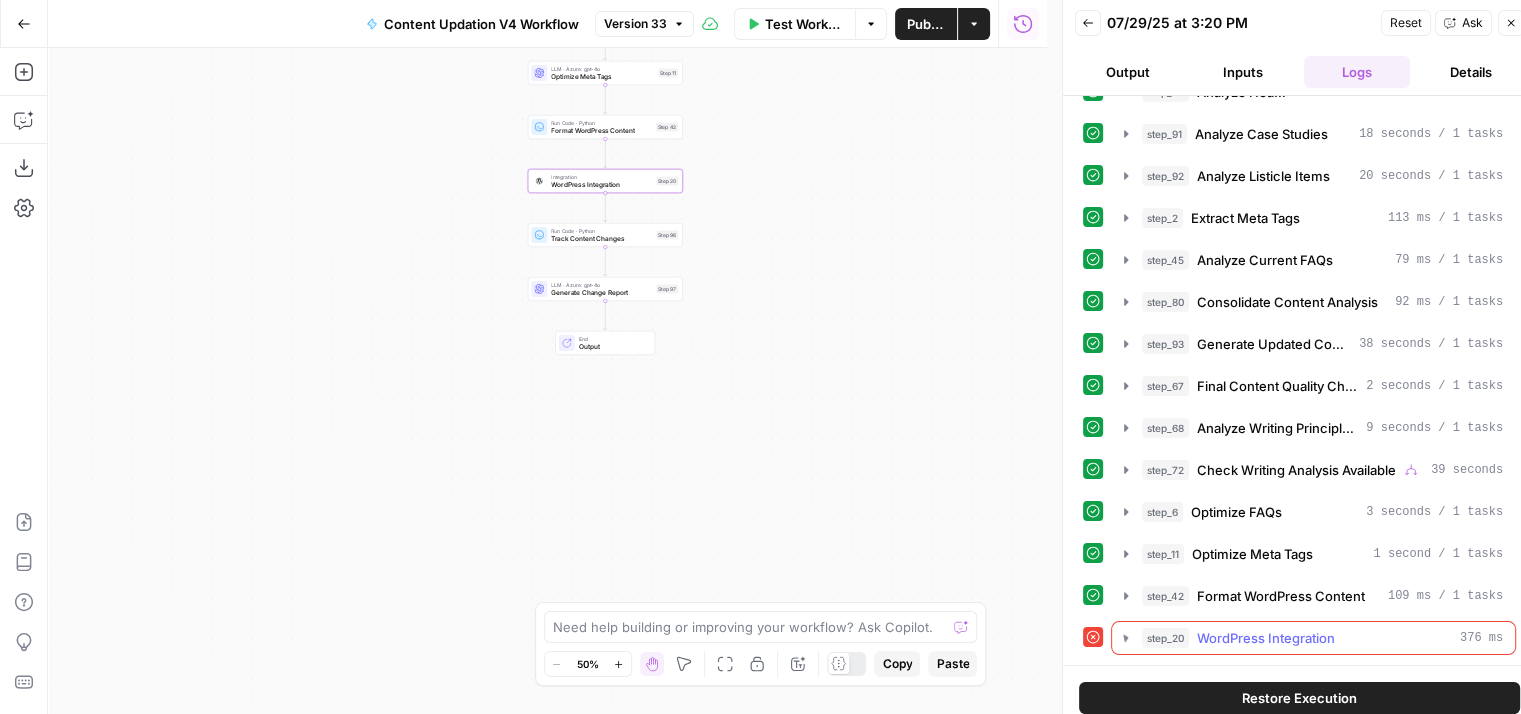 scroll, scrollTop: 357, scrollLeft: 0, axis: vertical 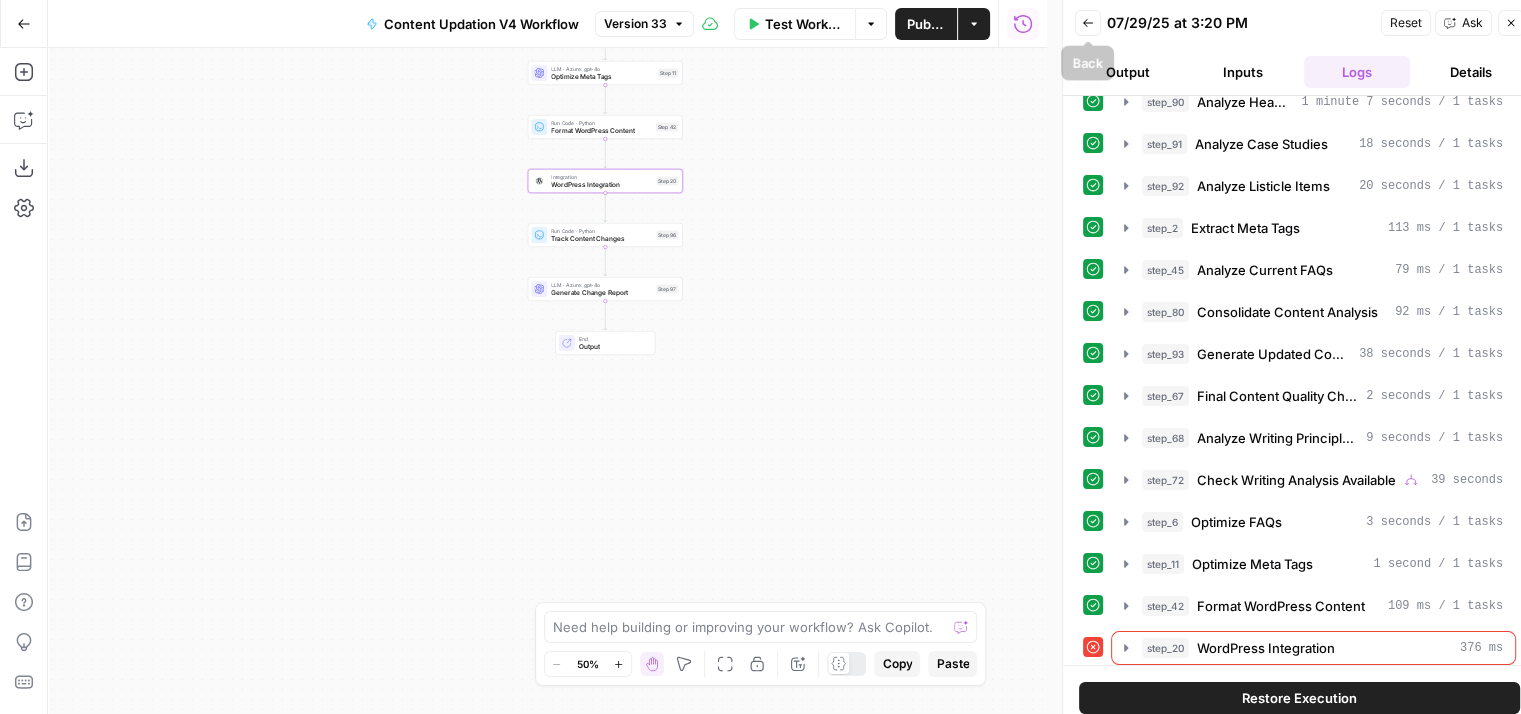 click on "Back" at bounding box center [1088, 23] 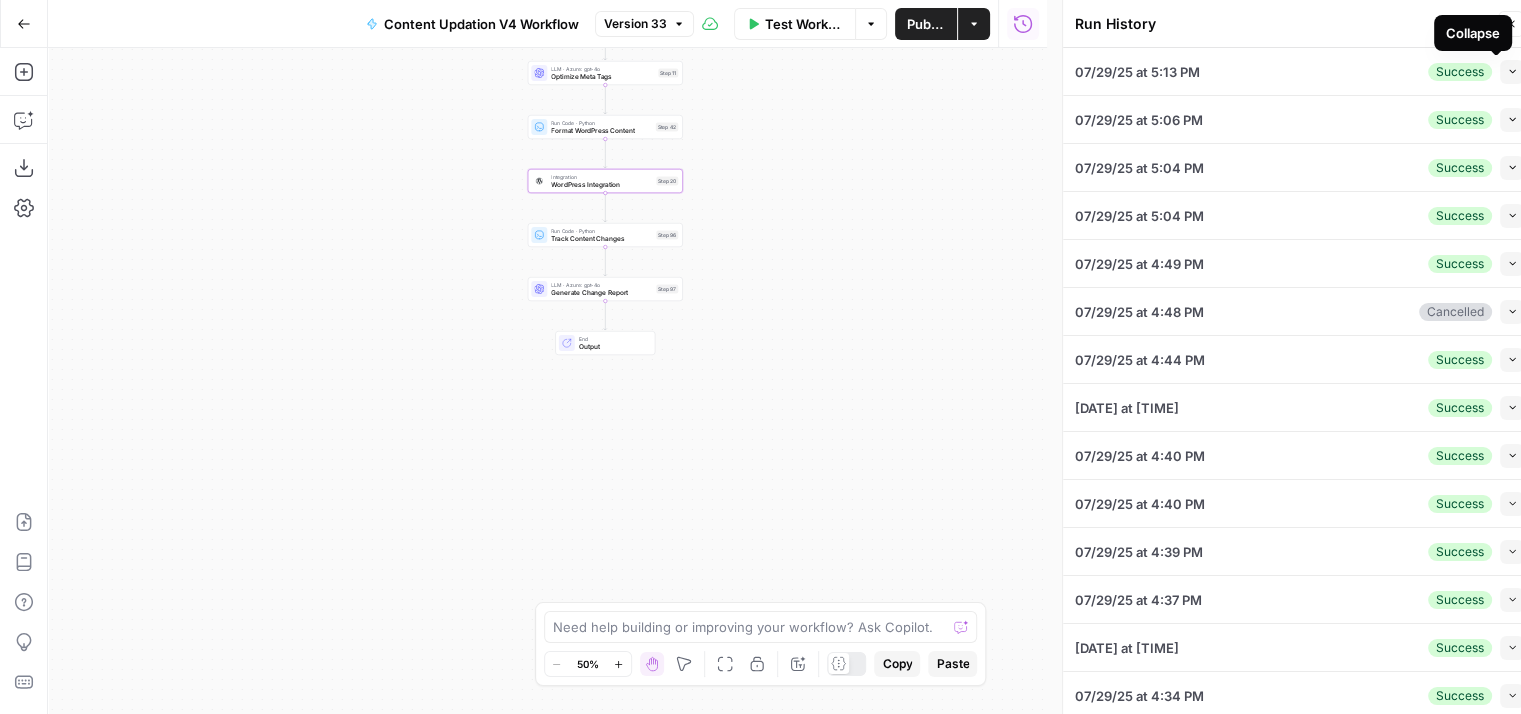 click 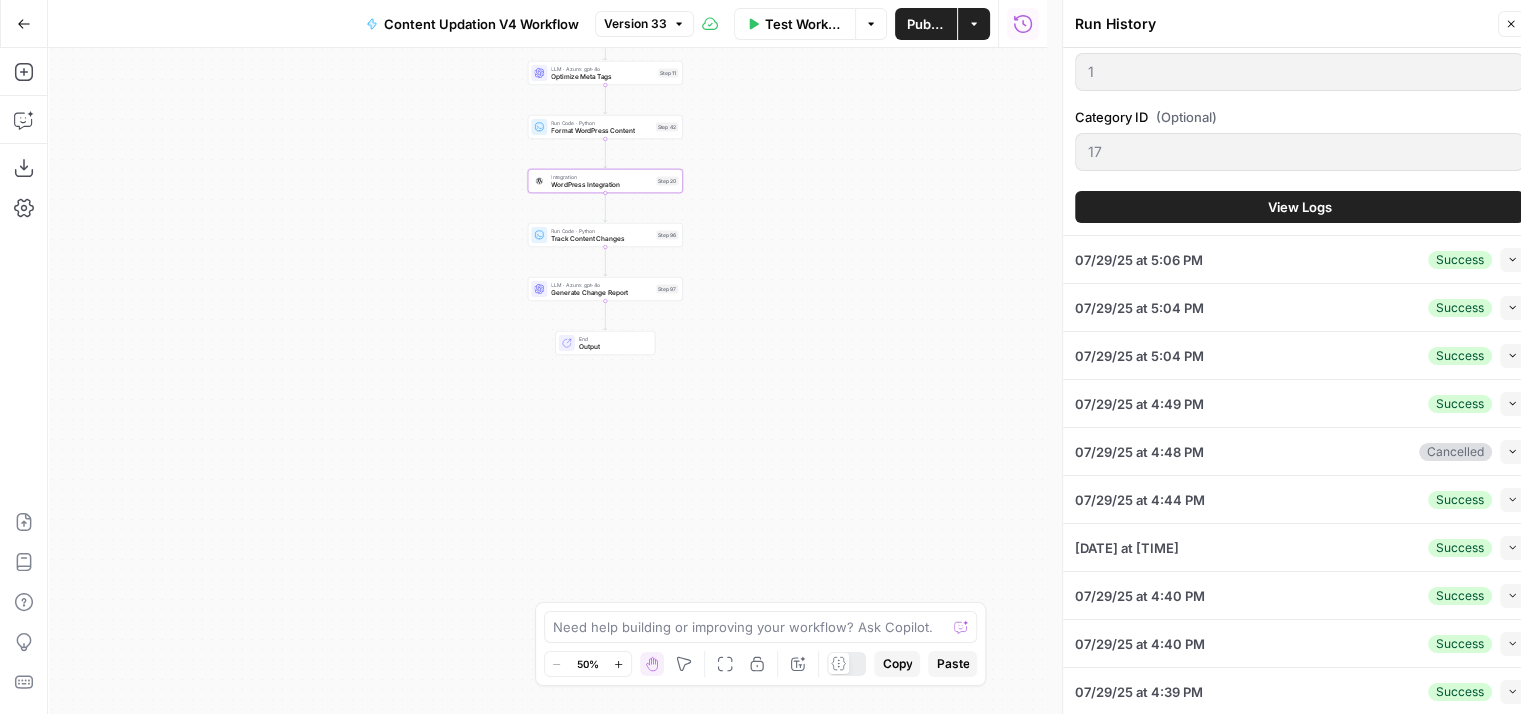 scroll, scrollTop: 1596, scrollLeft: 0, axis: vertical 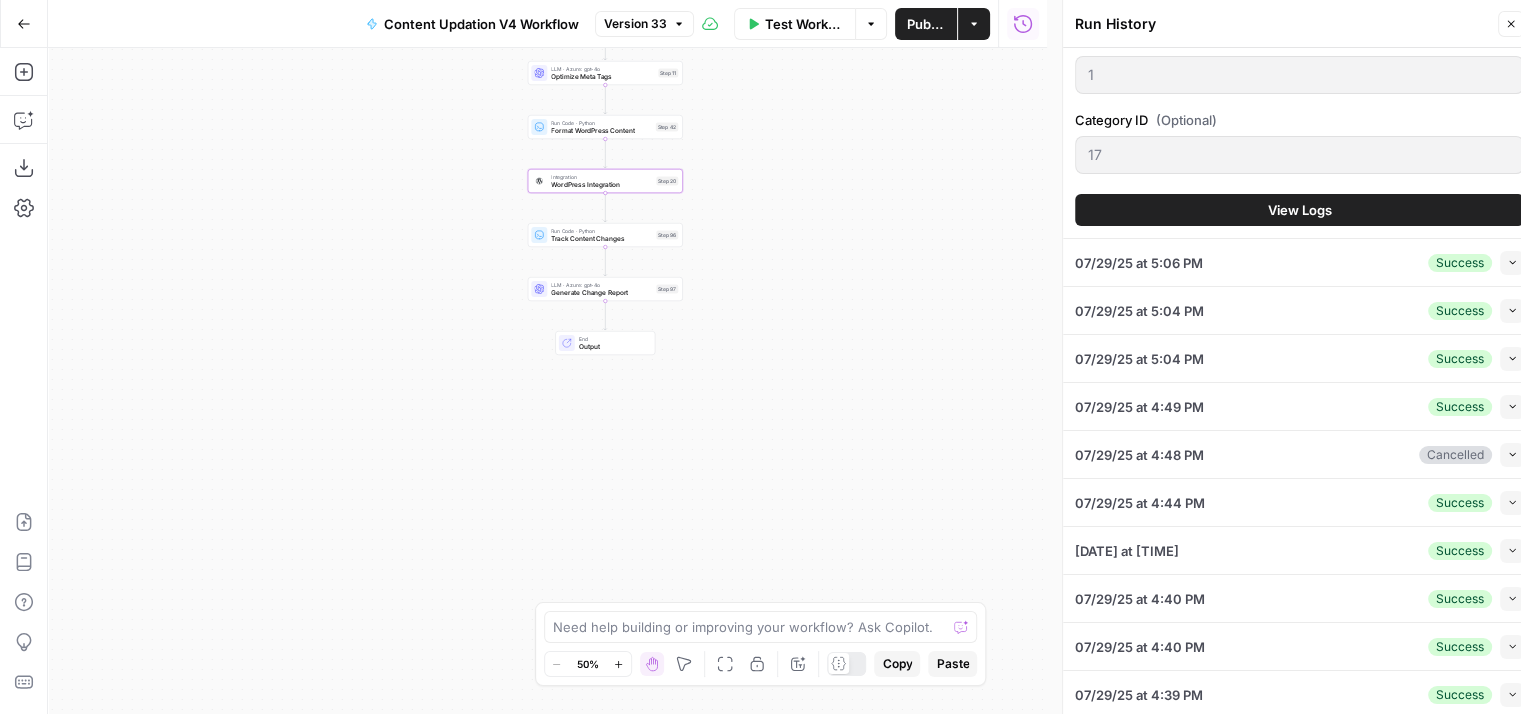click on "View Logs" at bounding box center [1299, 210] 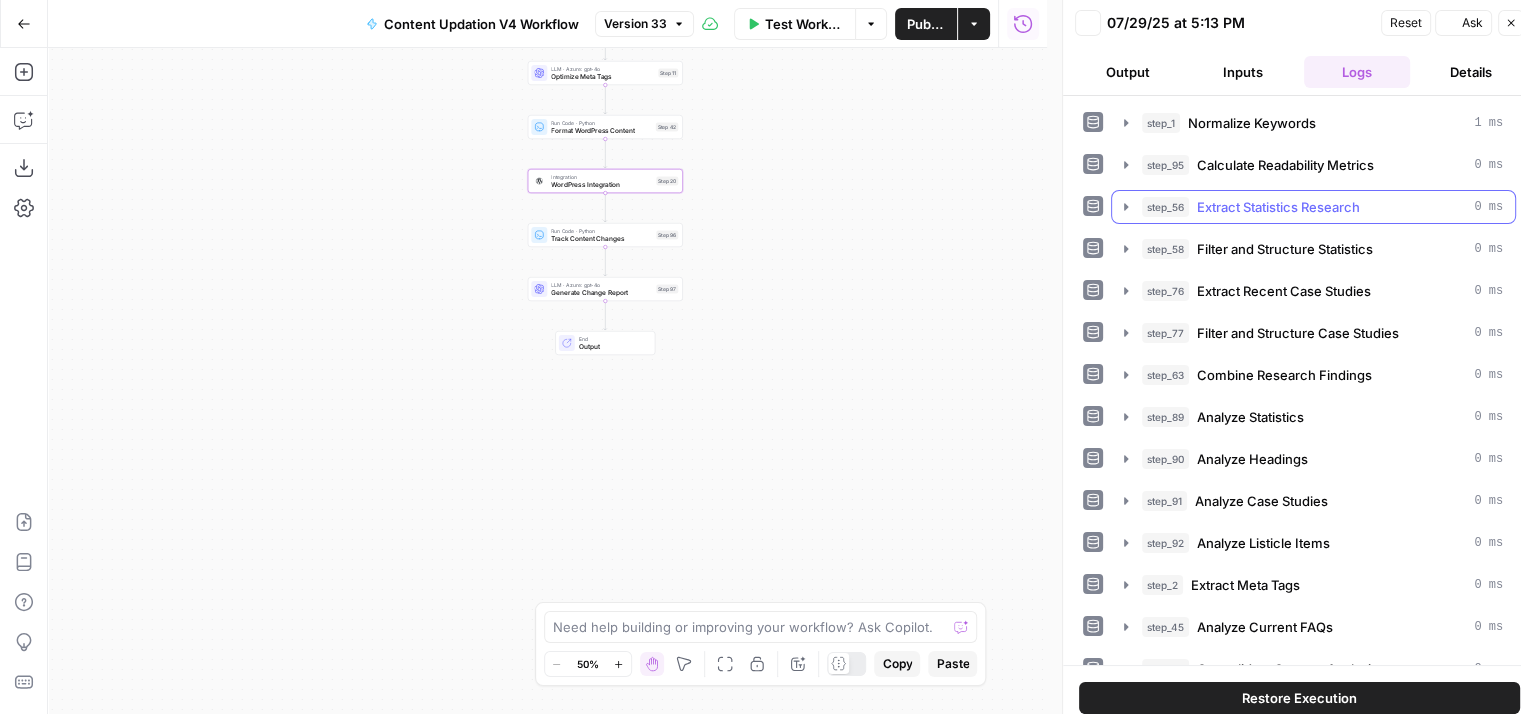 scroll, scrollTop: 0, scrollLeft: 0, axis: both 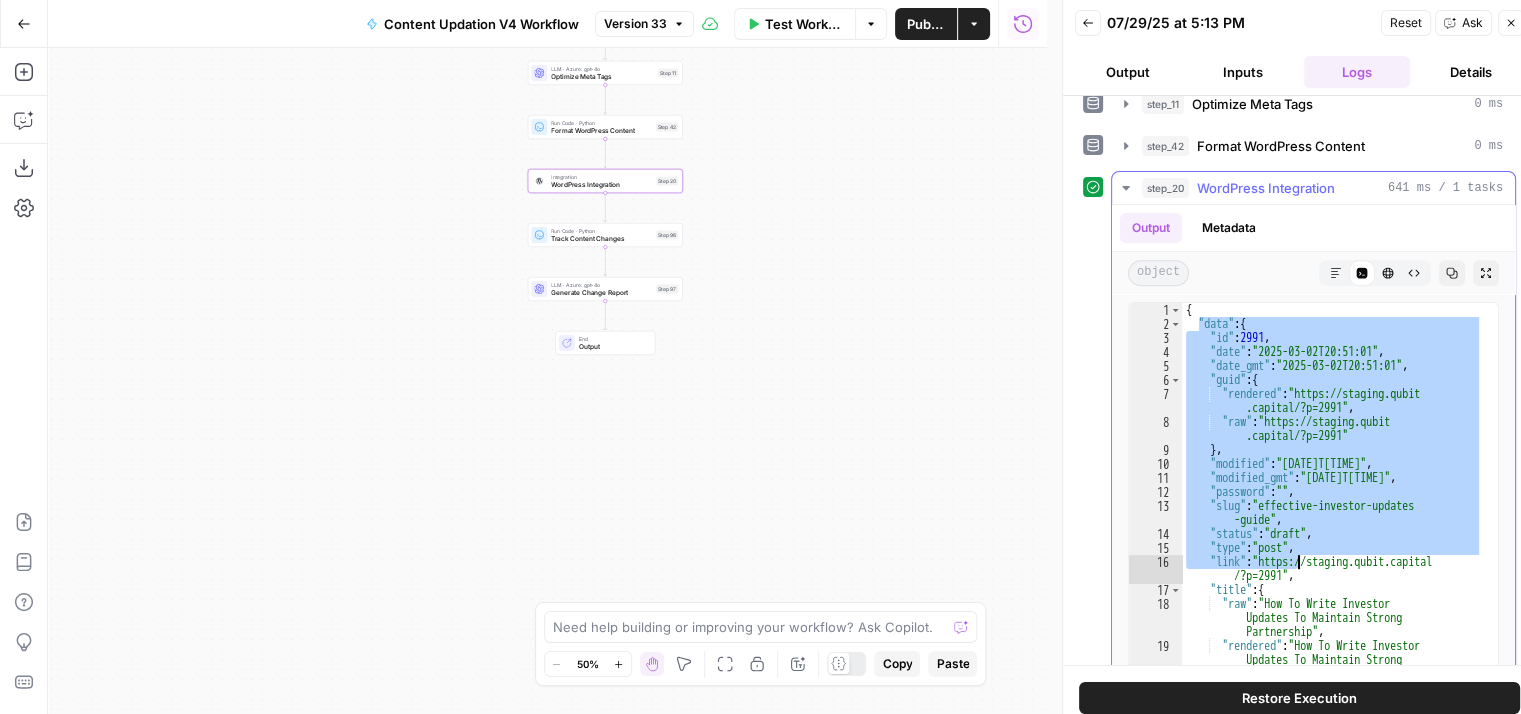 drag, startPoint x: 1198, startPoint y: 308, endPoint x: 1295, endPoint y: 564, distance: 273.76083 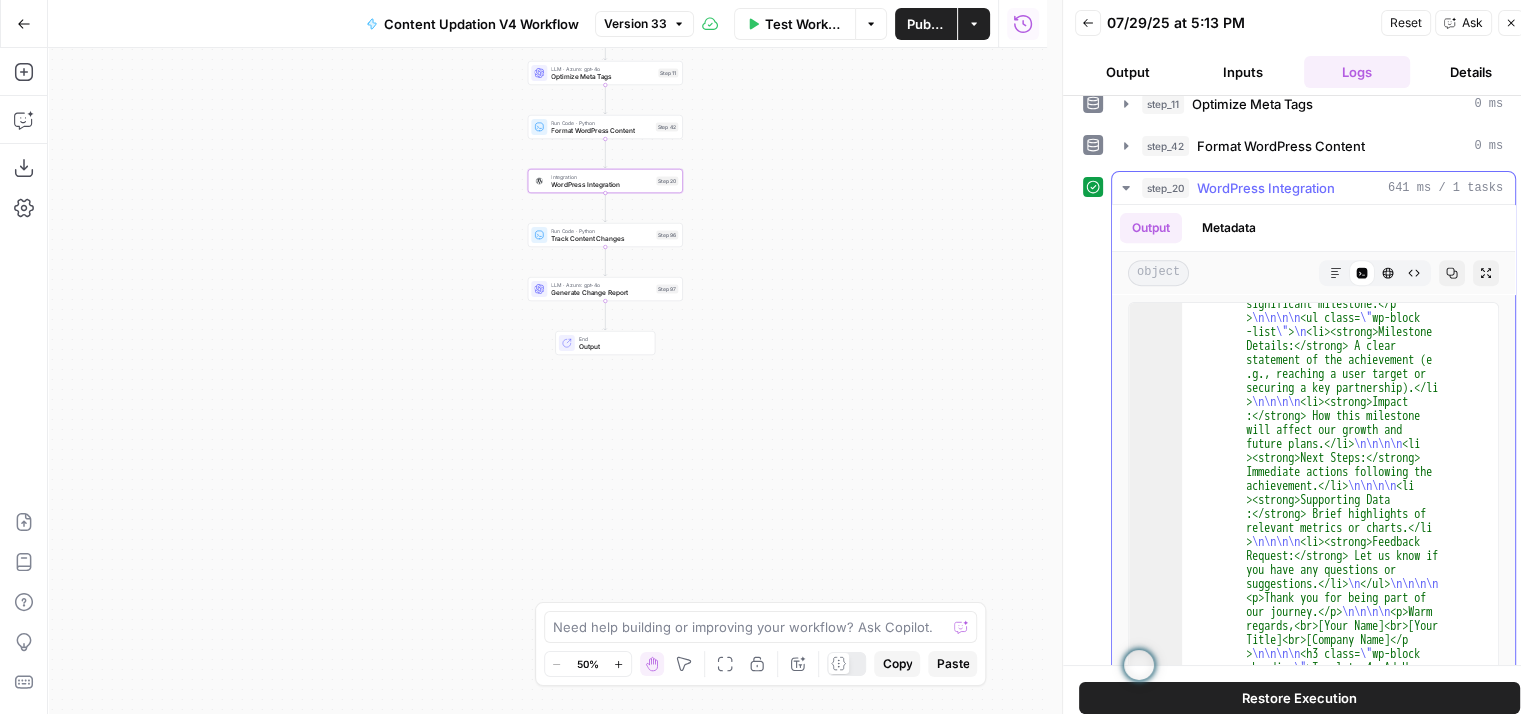 scroll, scrollTop: 4624, scrollLeft: 0, axis: vertical 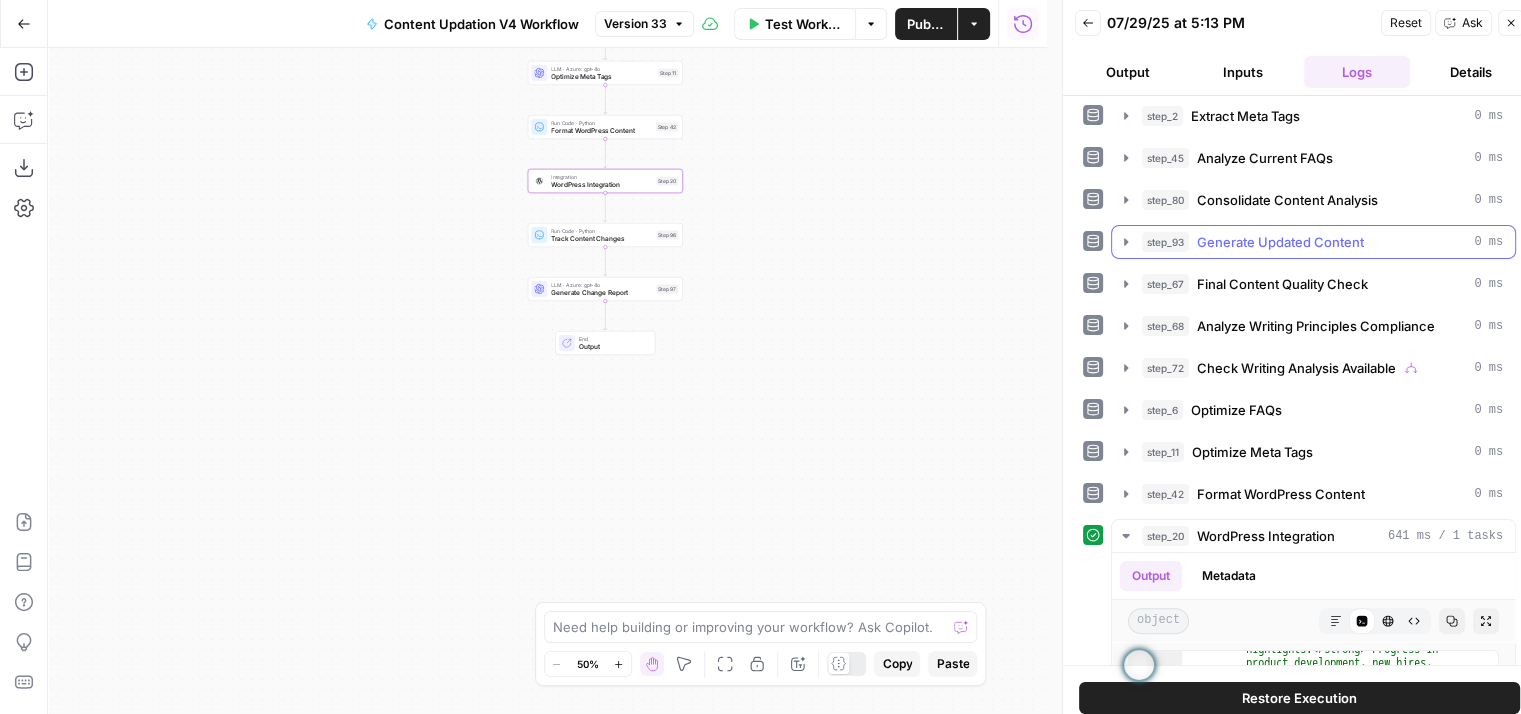click on "Generate Updated Content" at bounding box center [1280, 242] 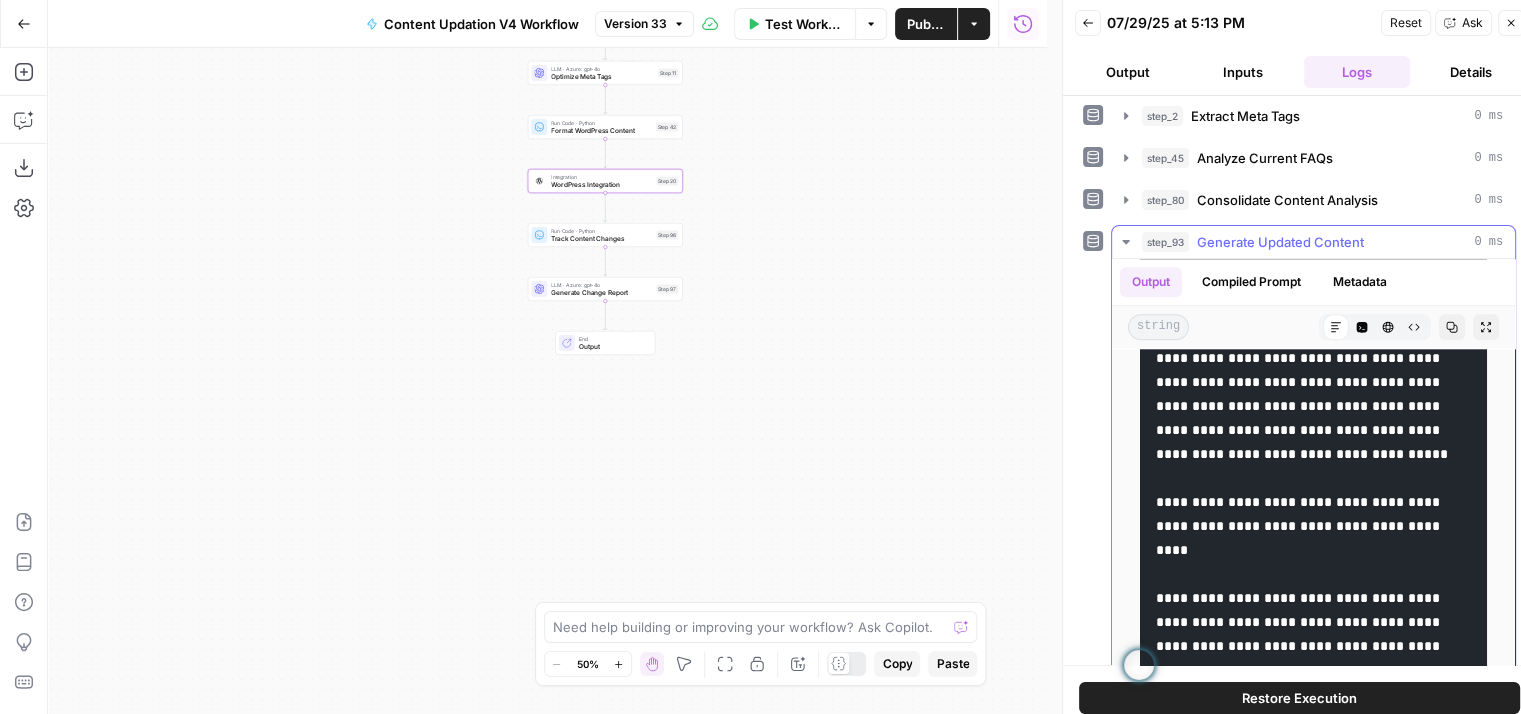 scroll, scrollTop: 2152, scrollLeft: 0, axis: vertical 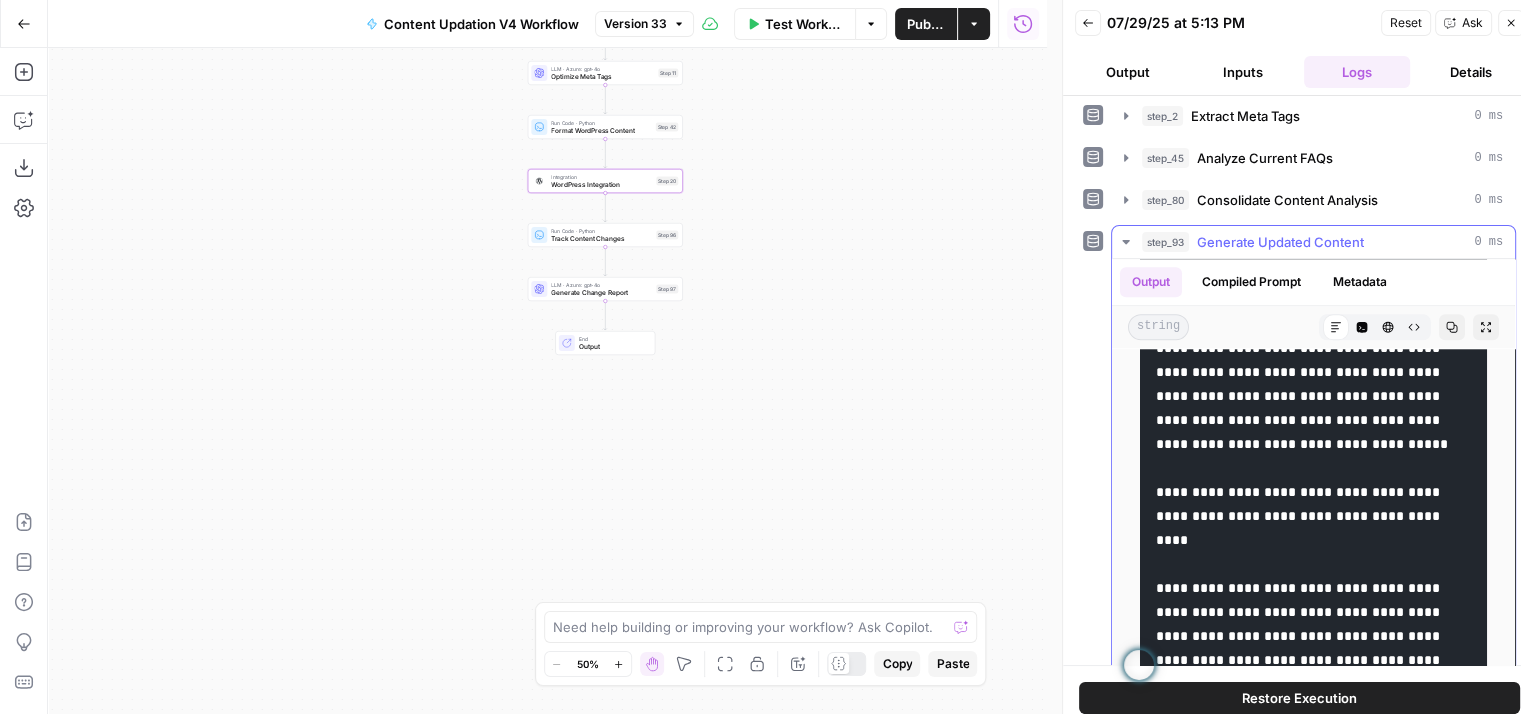 drag, startPoint x: 1371, startPoint y: 411, endPoint x: 1323, endPoint y: 504, distance: 104.65658 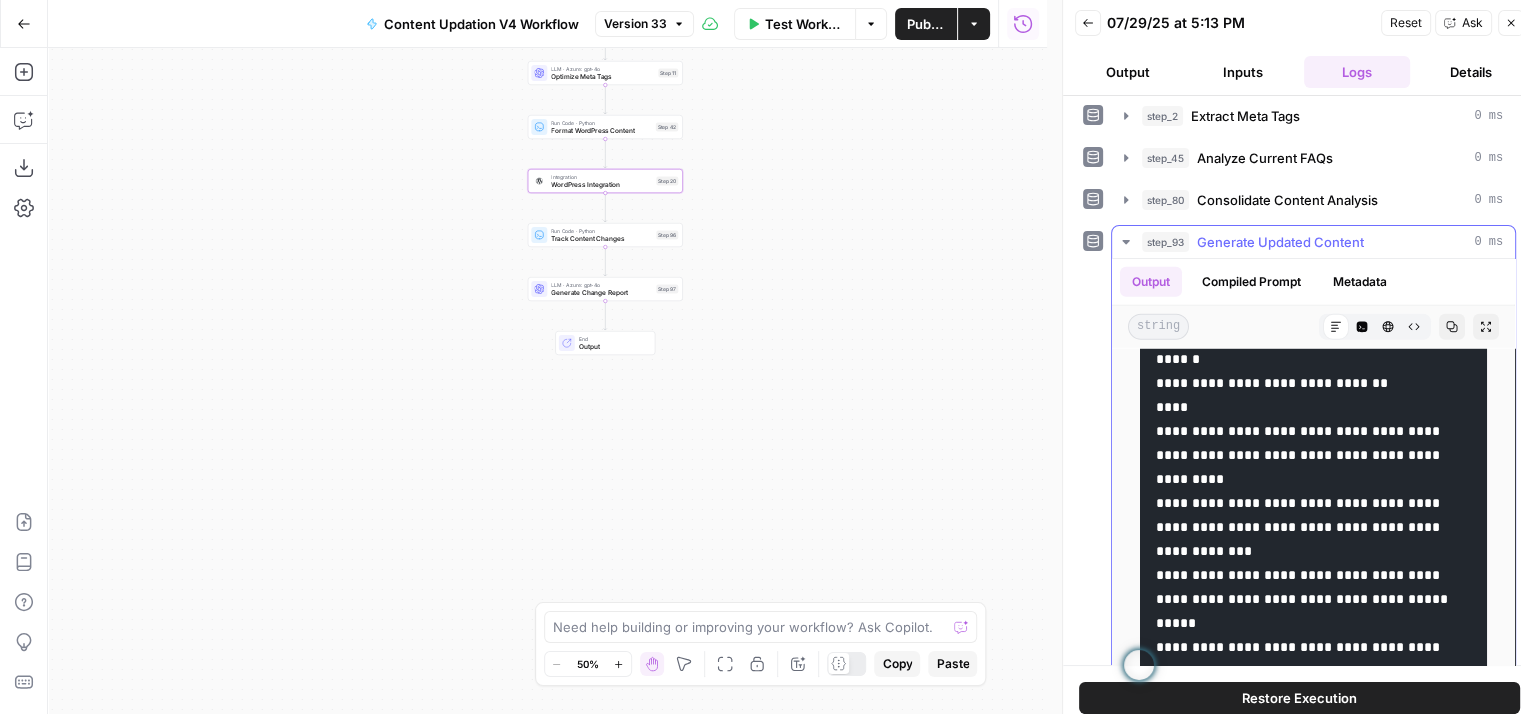 scroll, scrollTop: 6844, scrollLeft: 0, axis: vertical 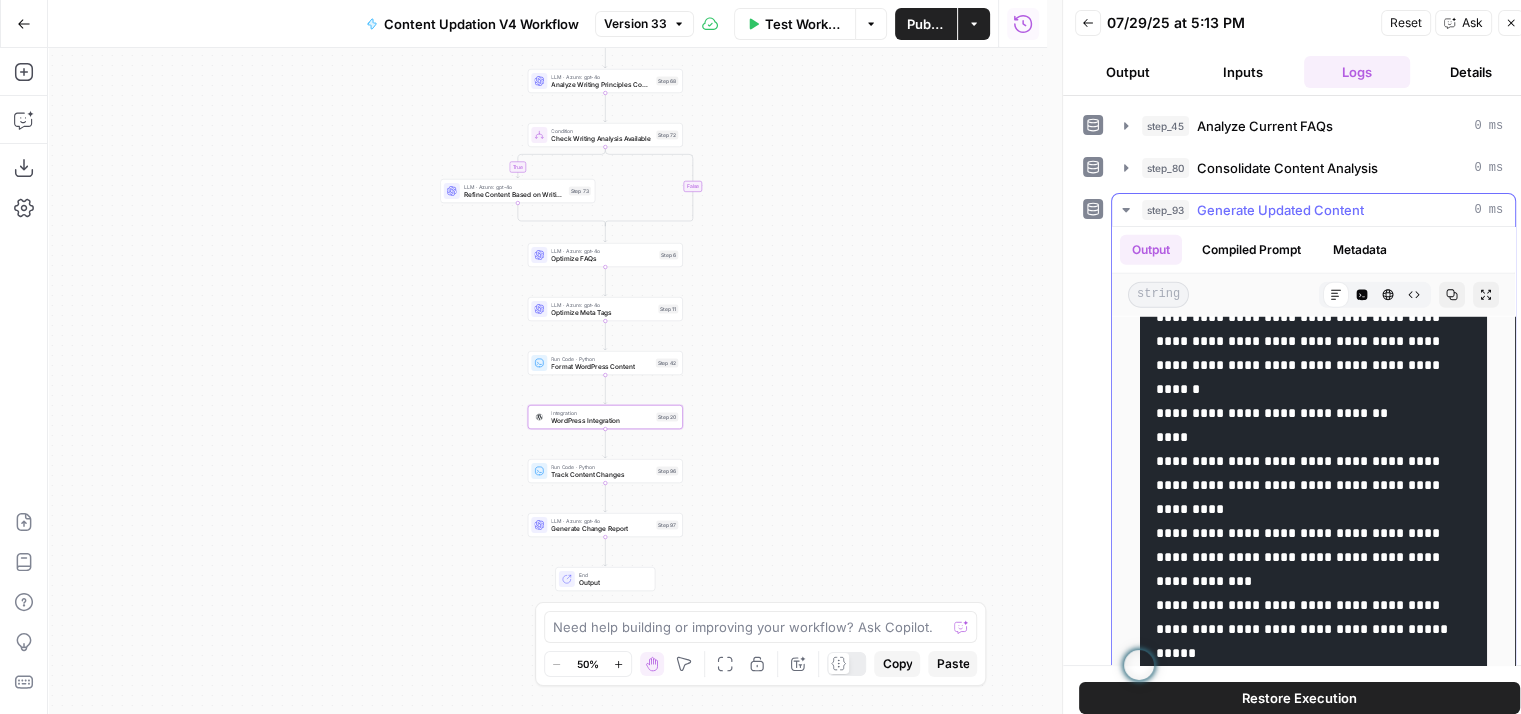 click on "Generate Updated Content" at bounding box center [1280, 210] 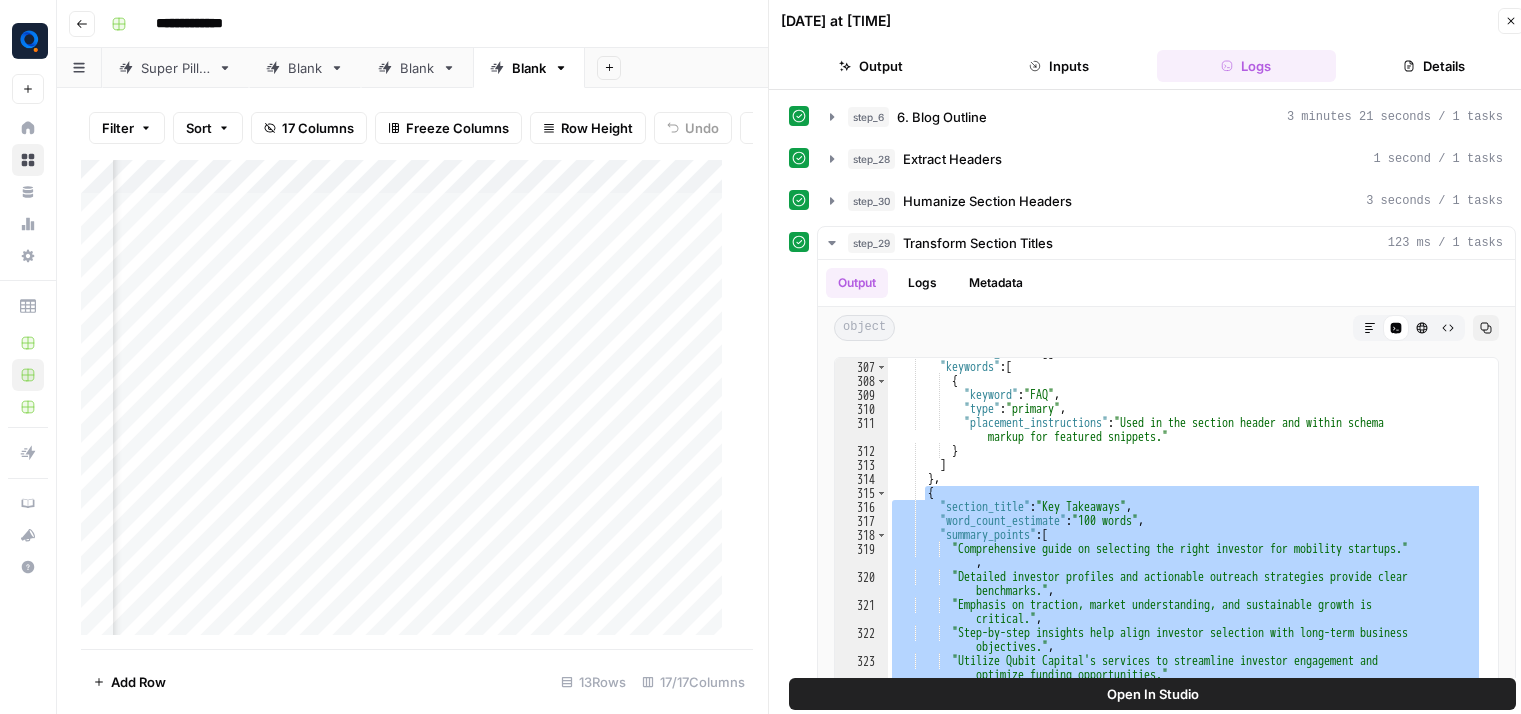 scroll, scrollTop: 0, scrollLeft: 0, axis: both 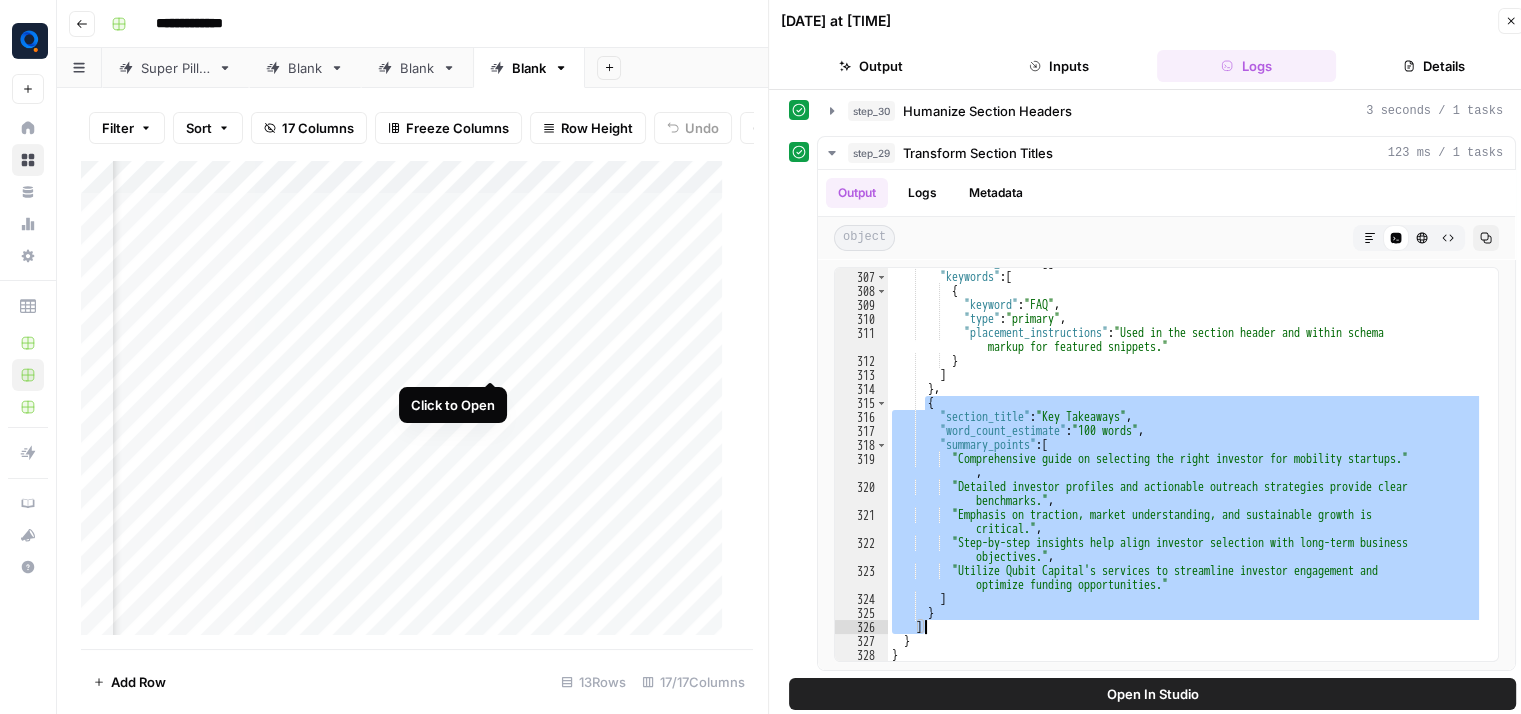 click on "Add Column" at bounding box center [409, 405] 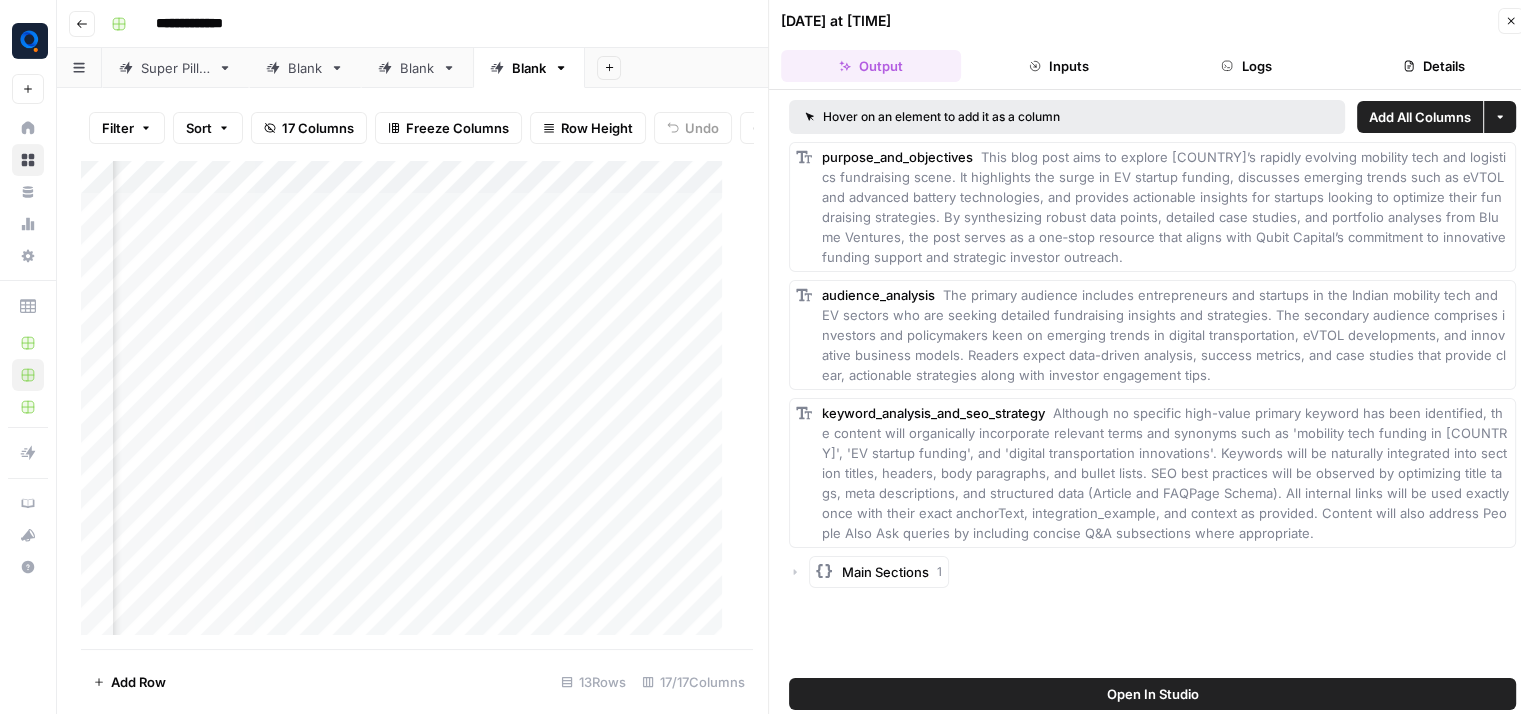 click 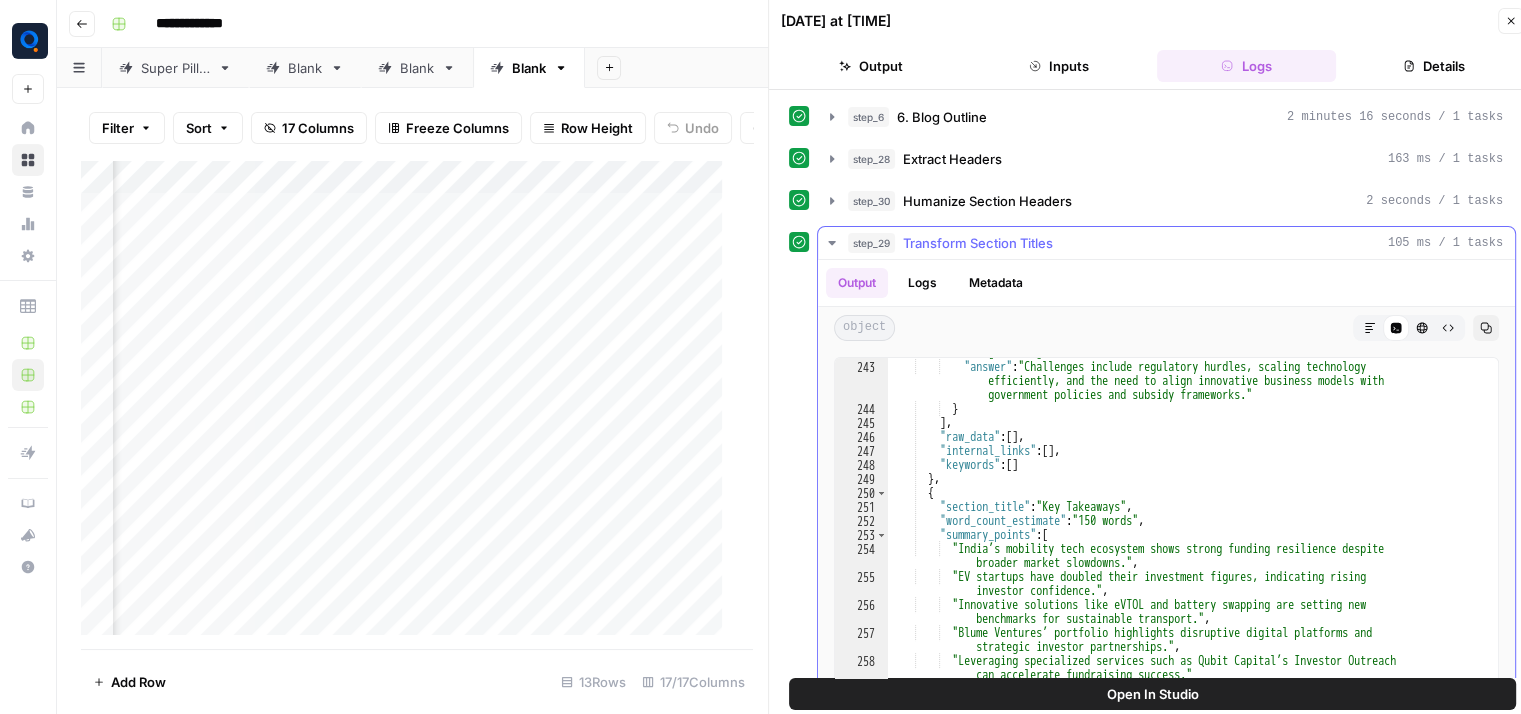scroll, scrollTop: 5345, scrollLeft: 0, axis: vertical 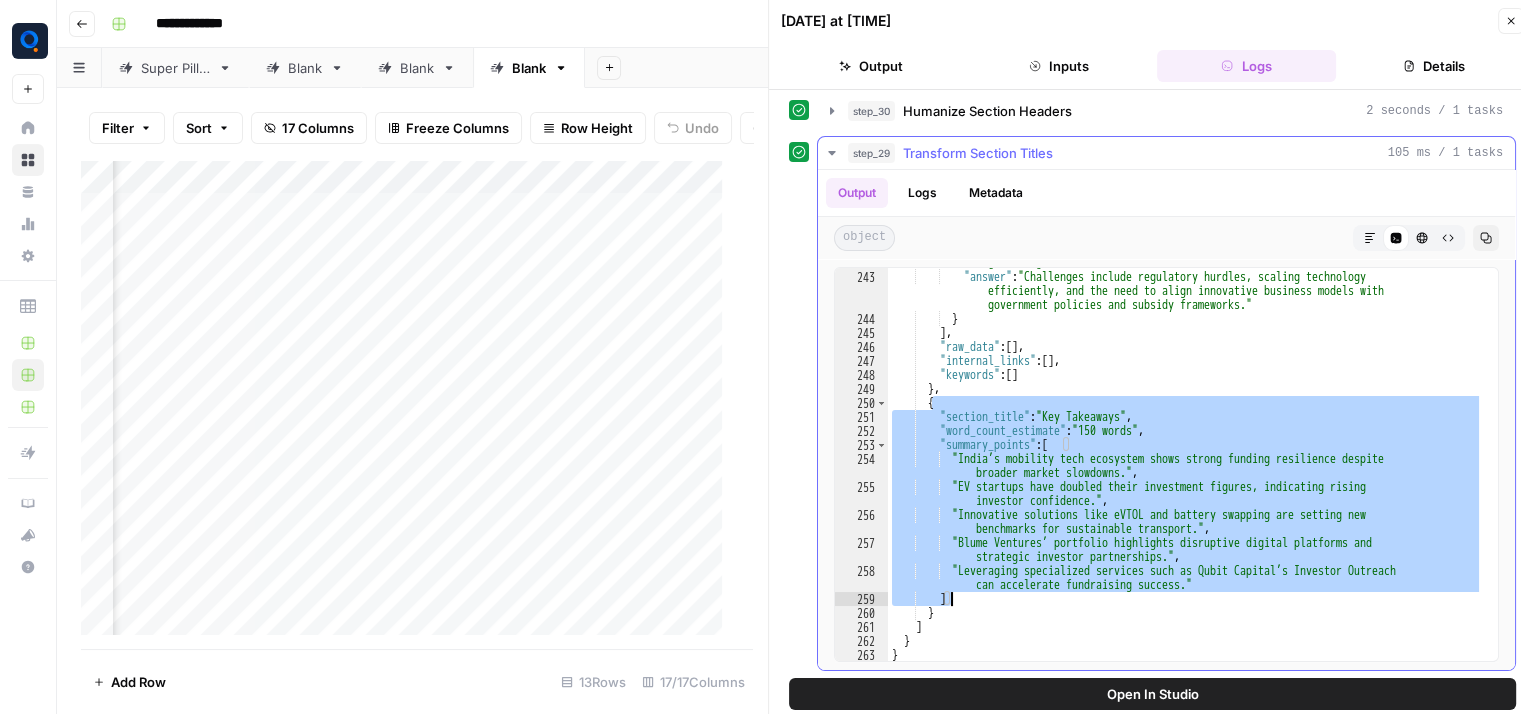 drag, startPoint x: 933, startPoint y: 399, endPoint x: 1096, endPoint y: 600, distance: 258.7856 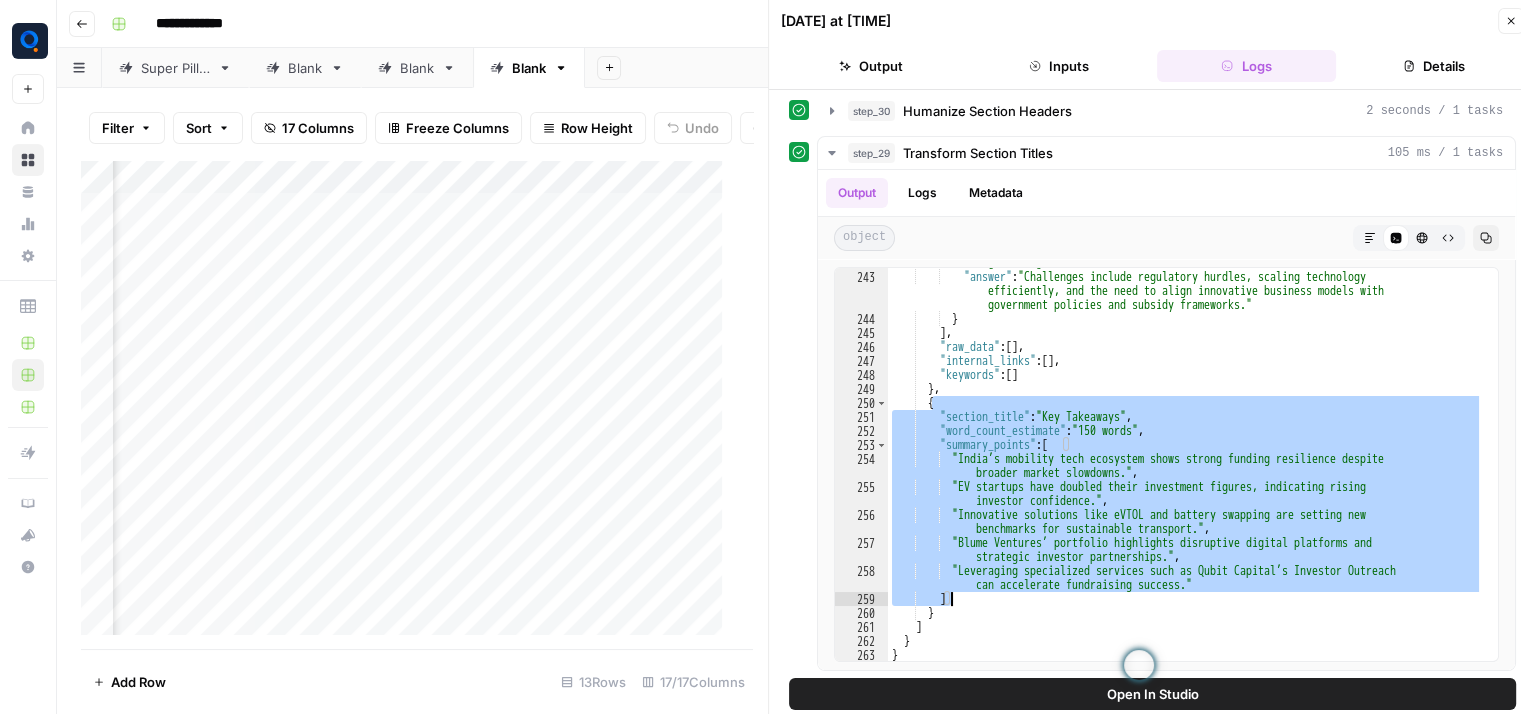 click on "Blank" at bounding box center [305, 68] 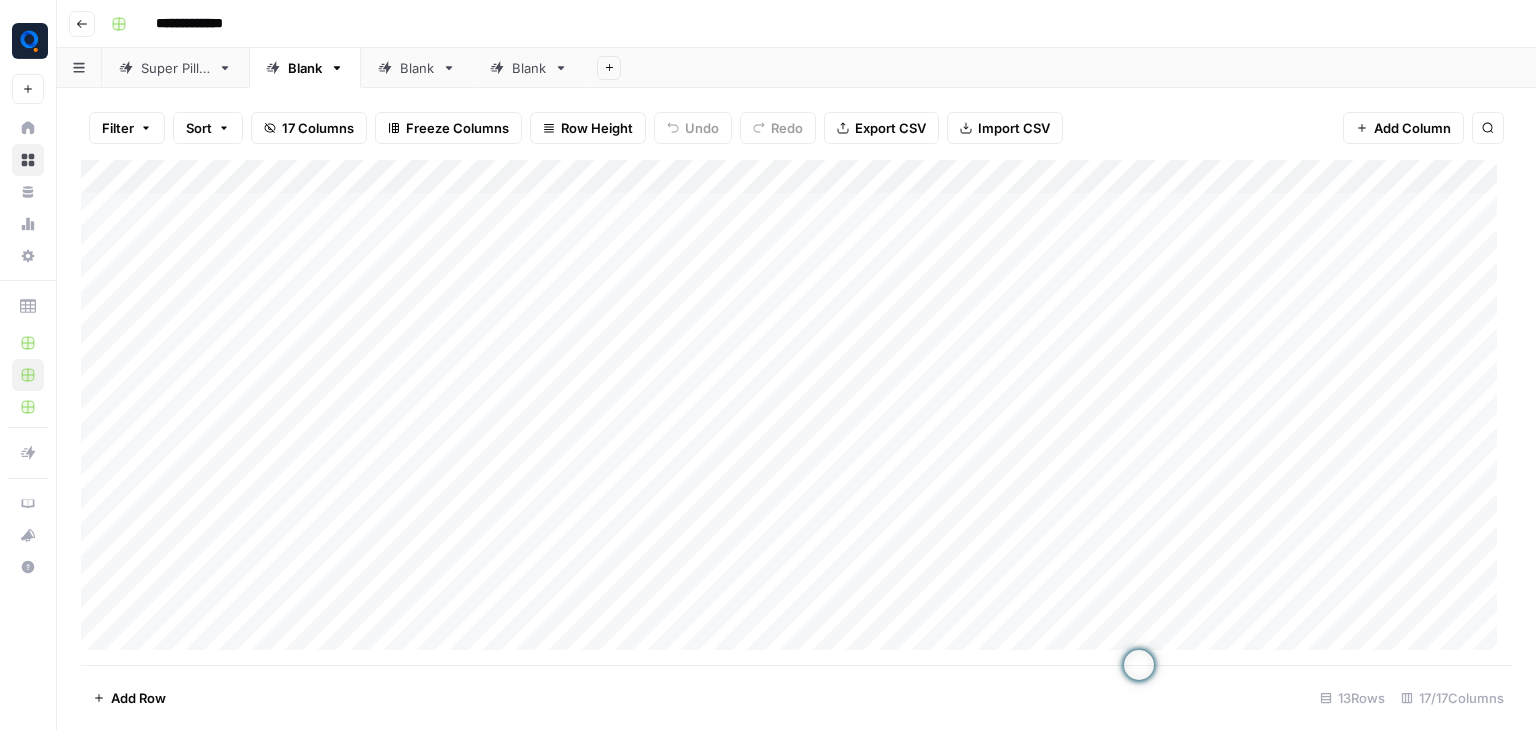 click on "Add Column" at bounding box center [796, 412] 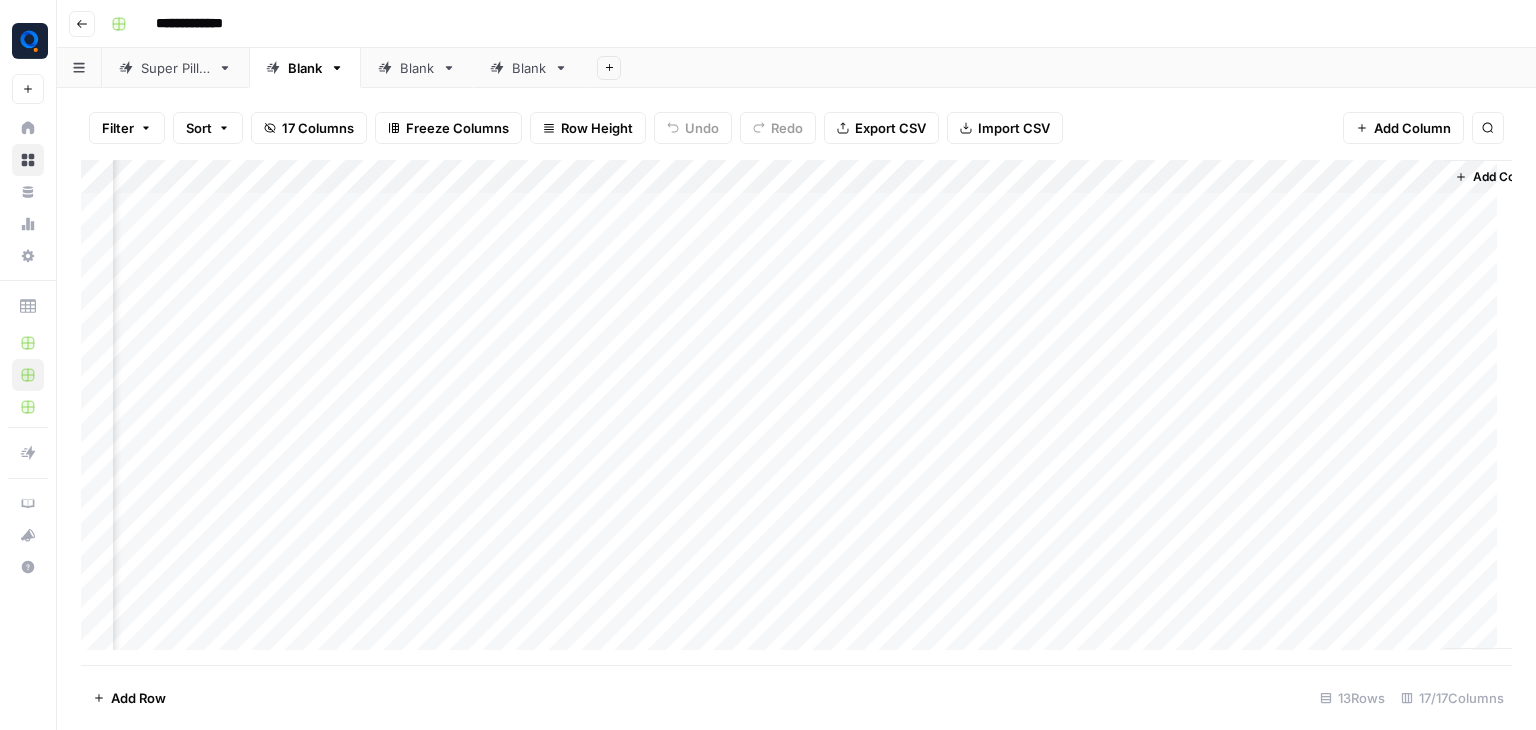 scroll, scrollTop: 0, scrollLeft: 1788, axis: horizontal 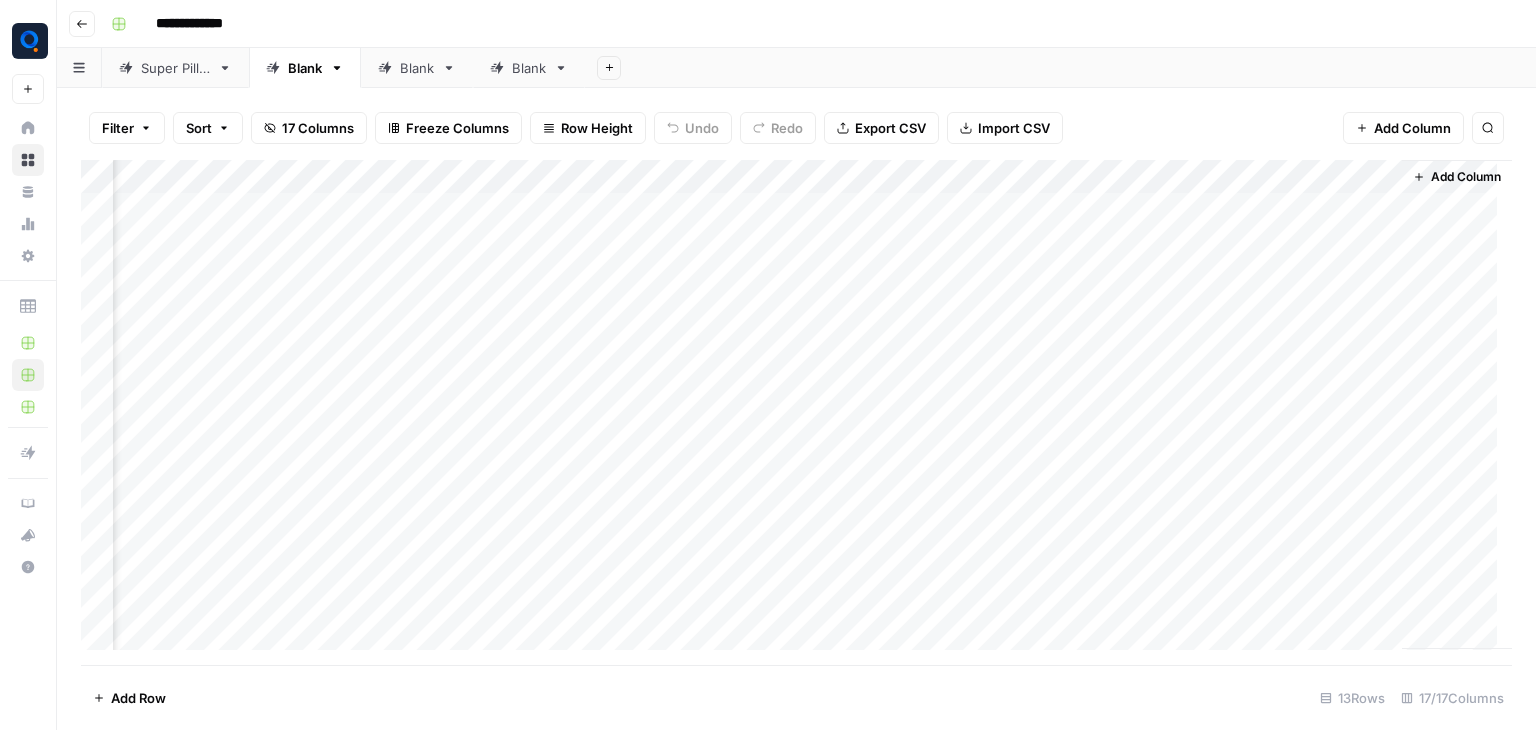 click on "Add Column" at bounding box center (796, 412) 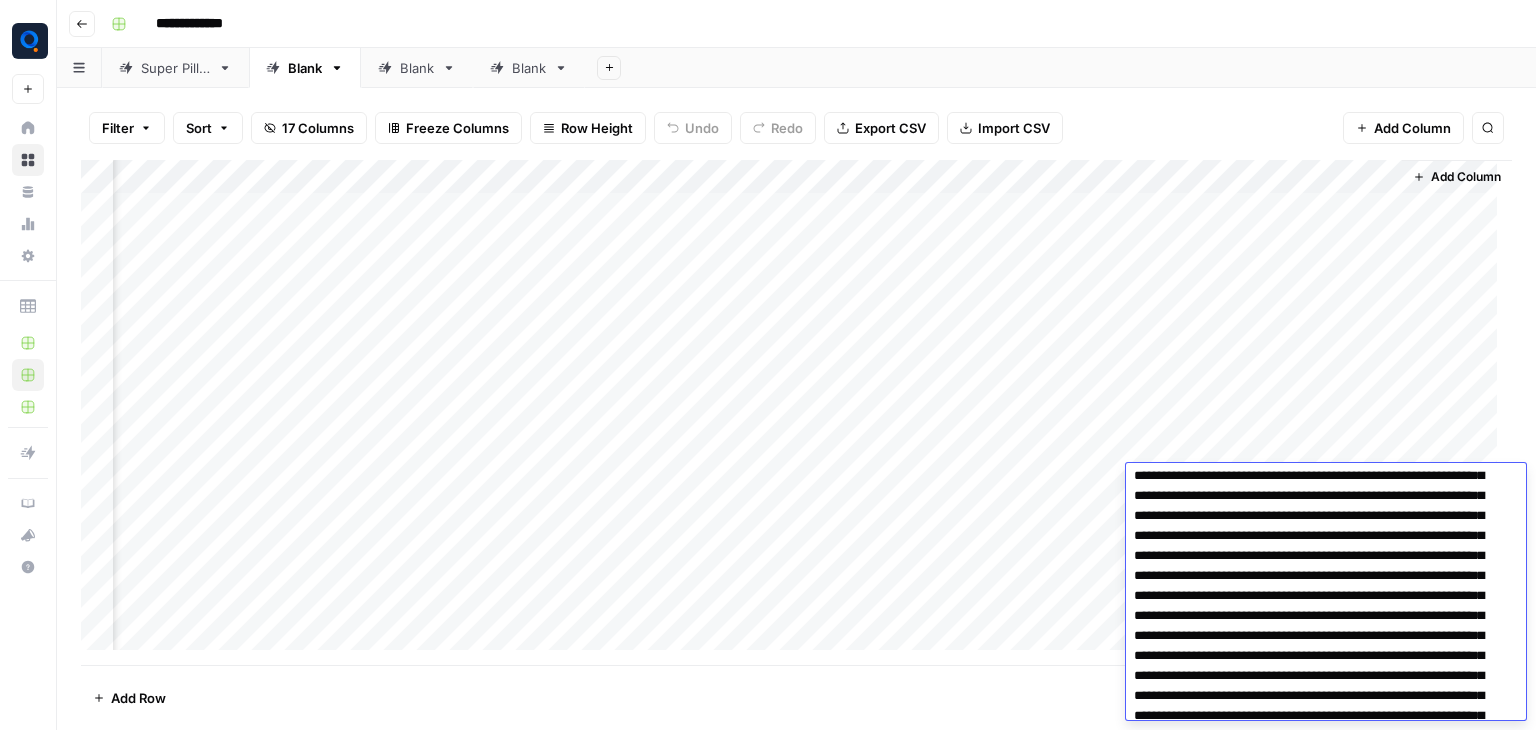 scroll, scrollTop: 0, scrollLeft: 0, axis: both 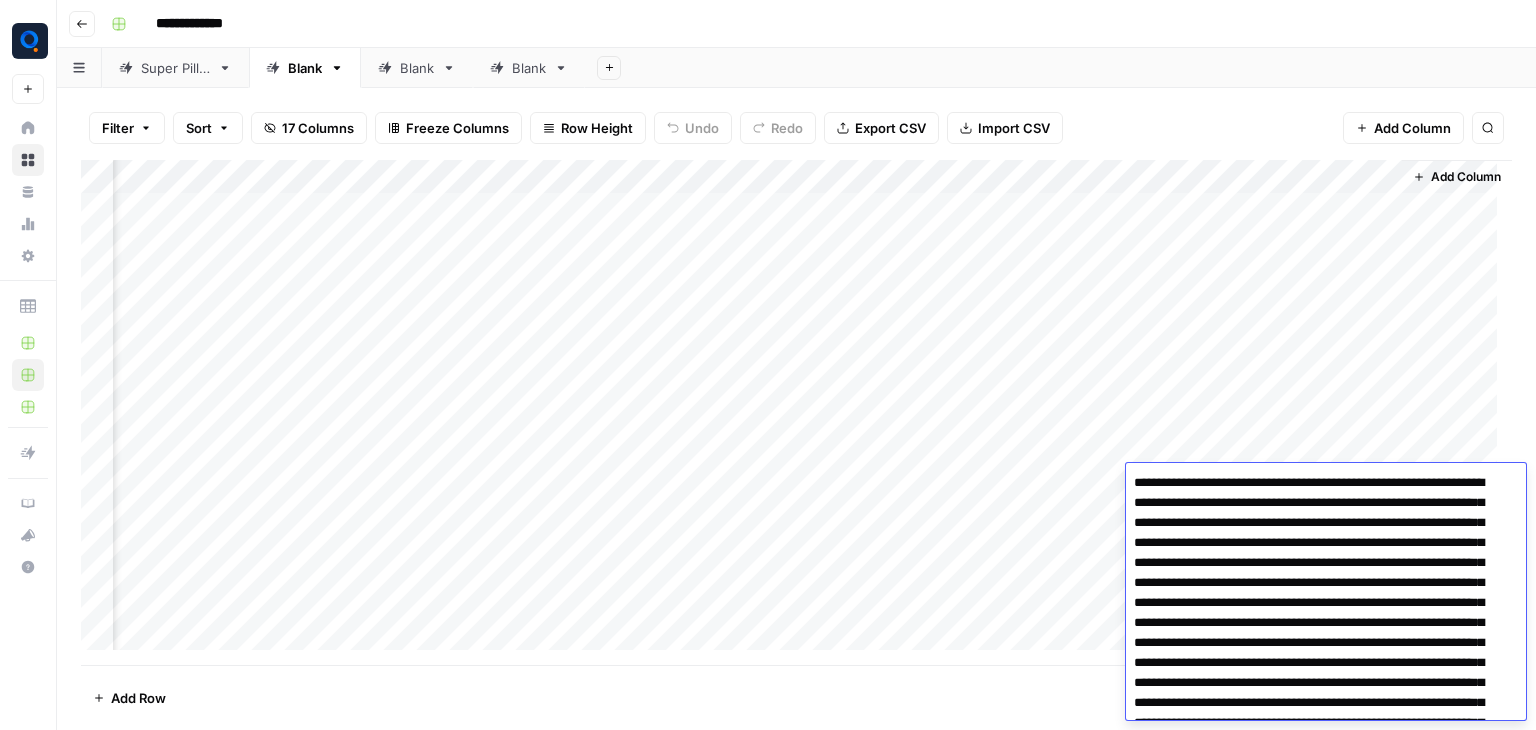 drag, startPoint x: 1360, startPoint y: 643, endPoint x: 1345, endPoint y: 665, distance: 26.627054 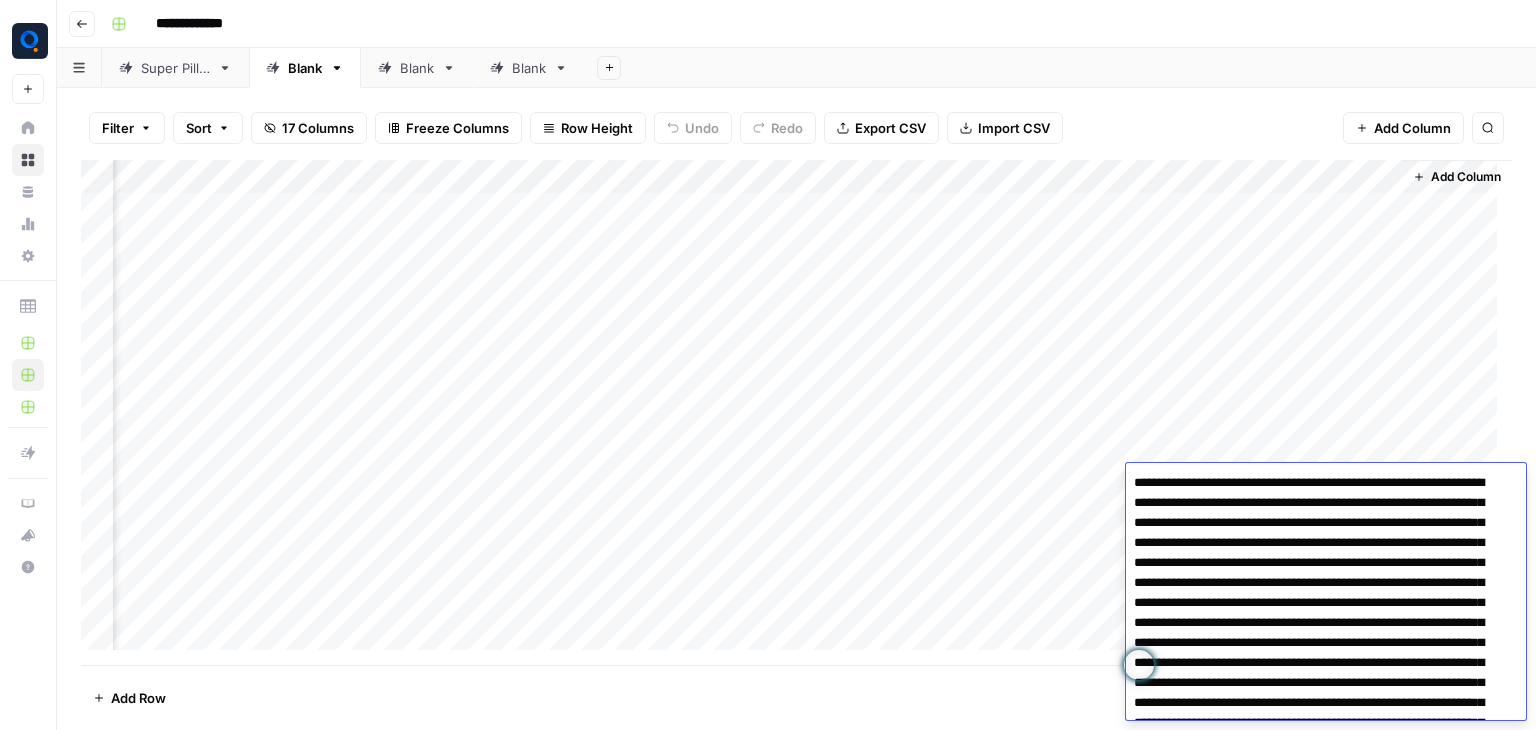 click at bounding box center [1318, 8633] 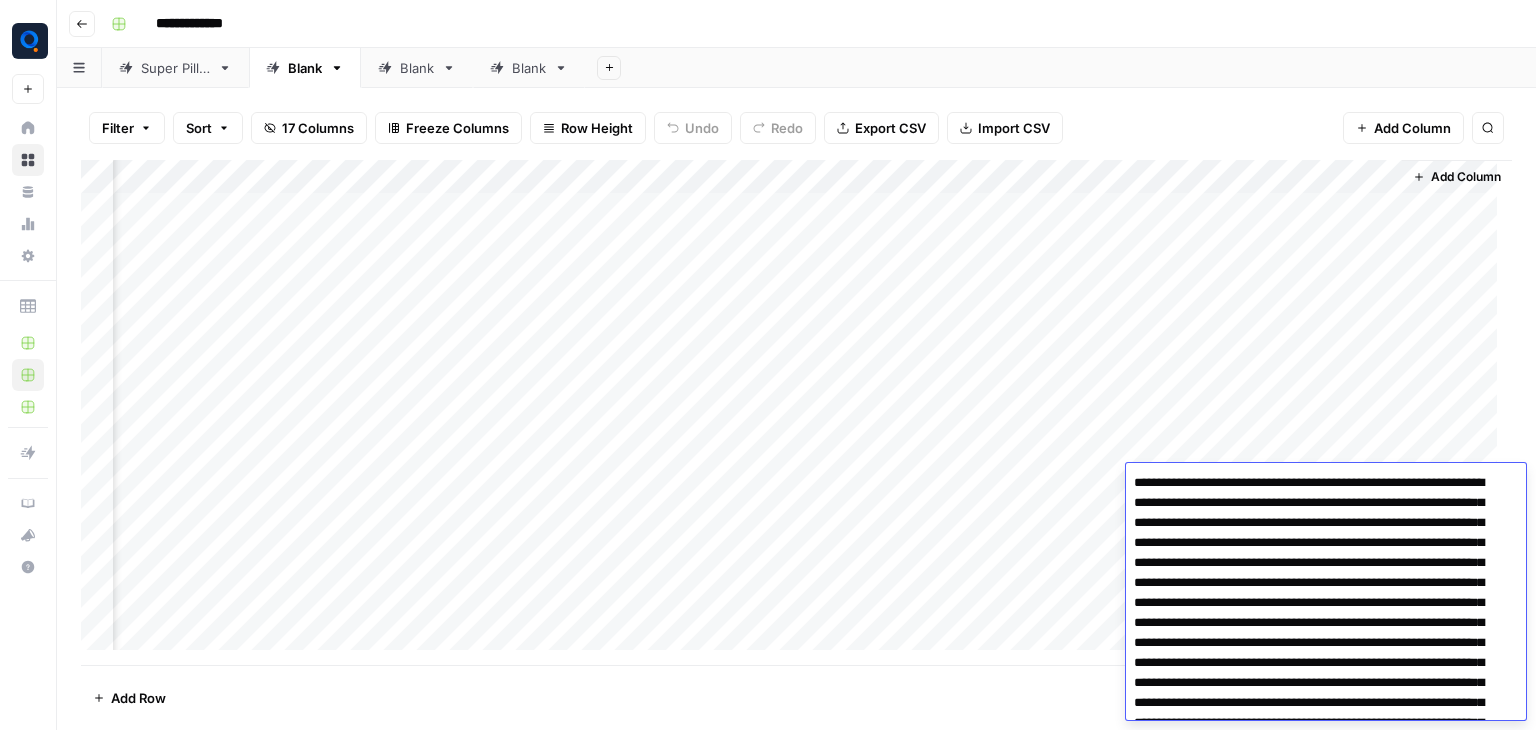 drag, startPoint x: 1345, startPoint y: 665, endPoint x: 1236, endPoint y: 685, distance: 110.81967 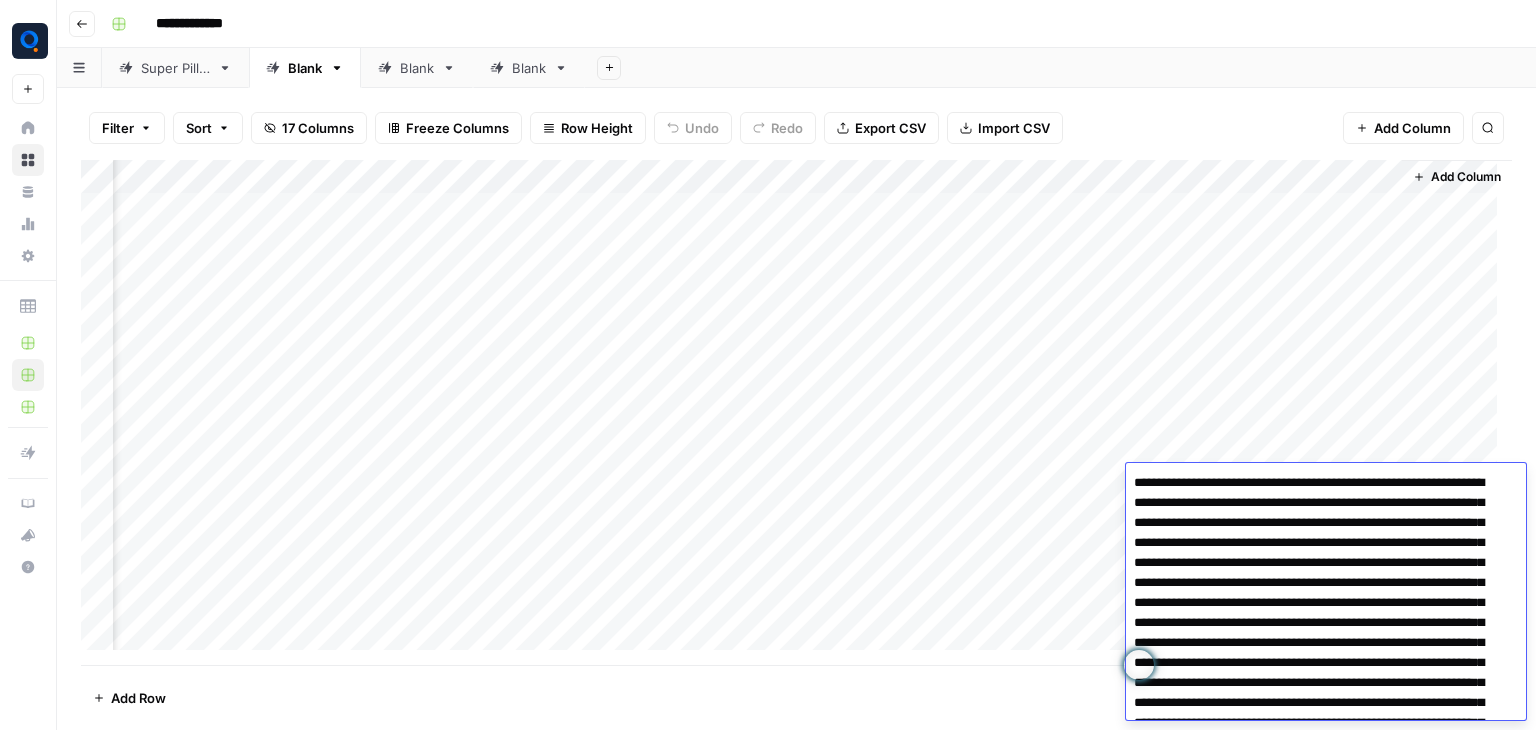 click on "Add Column" at bounding box center (796, 412) 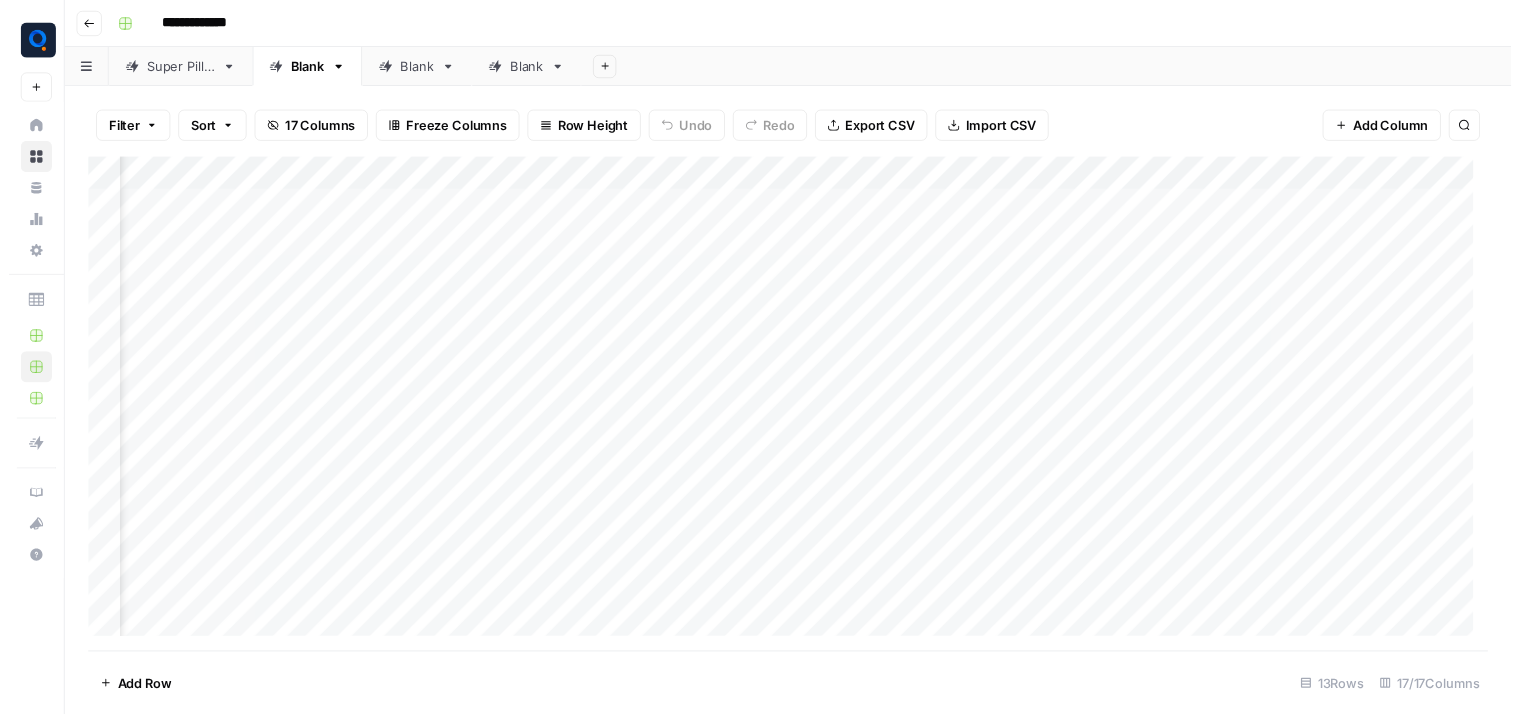 scroll, scrollTop: 0, scrollLeft: 1256, axis: horizontal 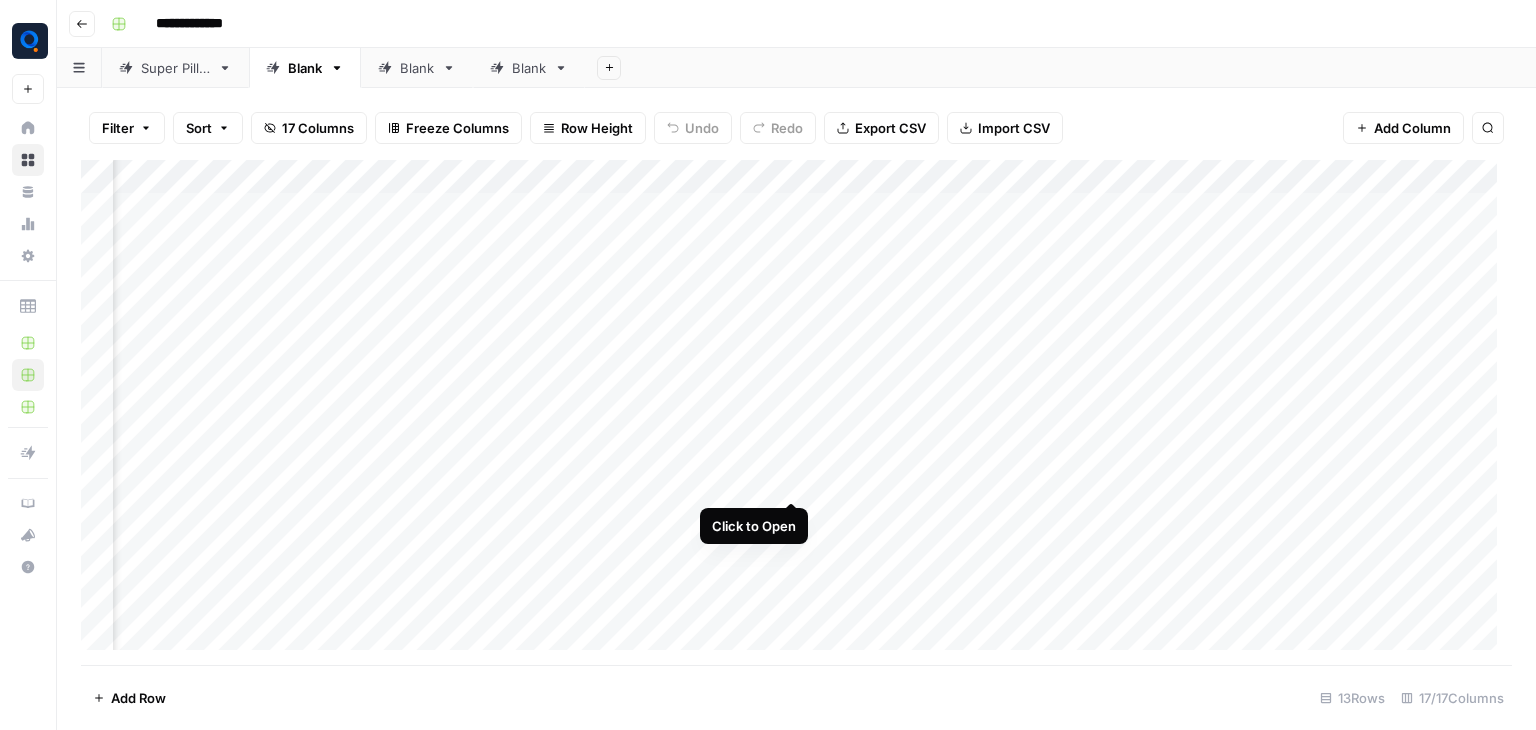 click on "Add Column" at bounding box center [796, 412] 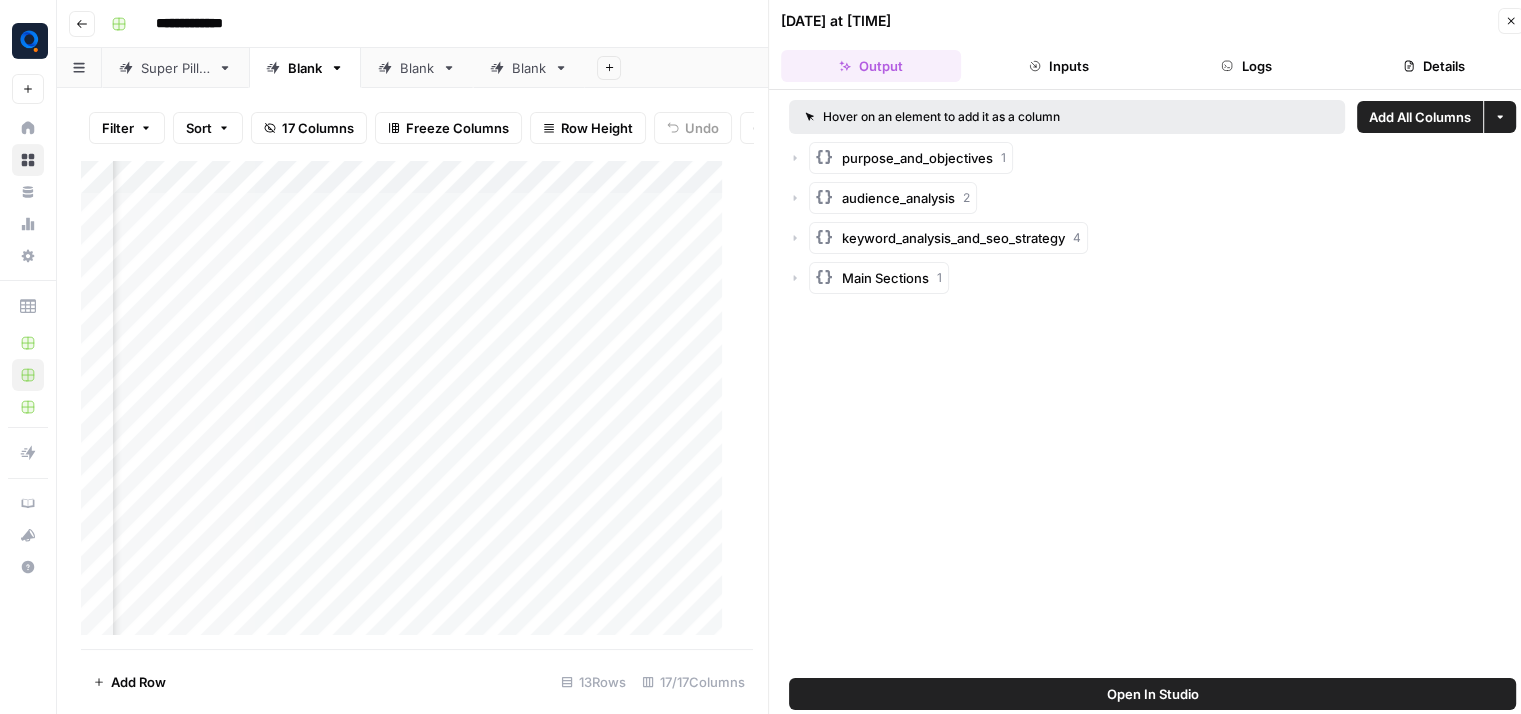 click on "Logs" at bounding box center (1247, 66) 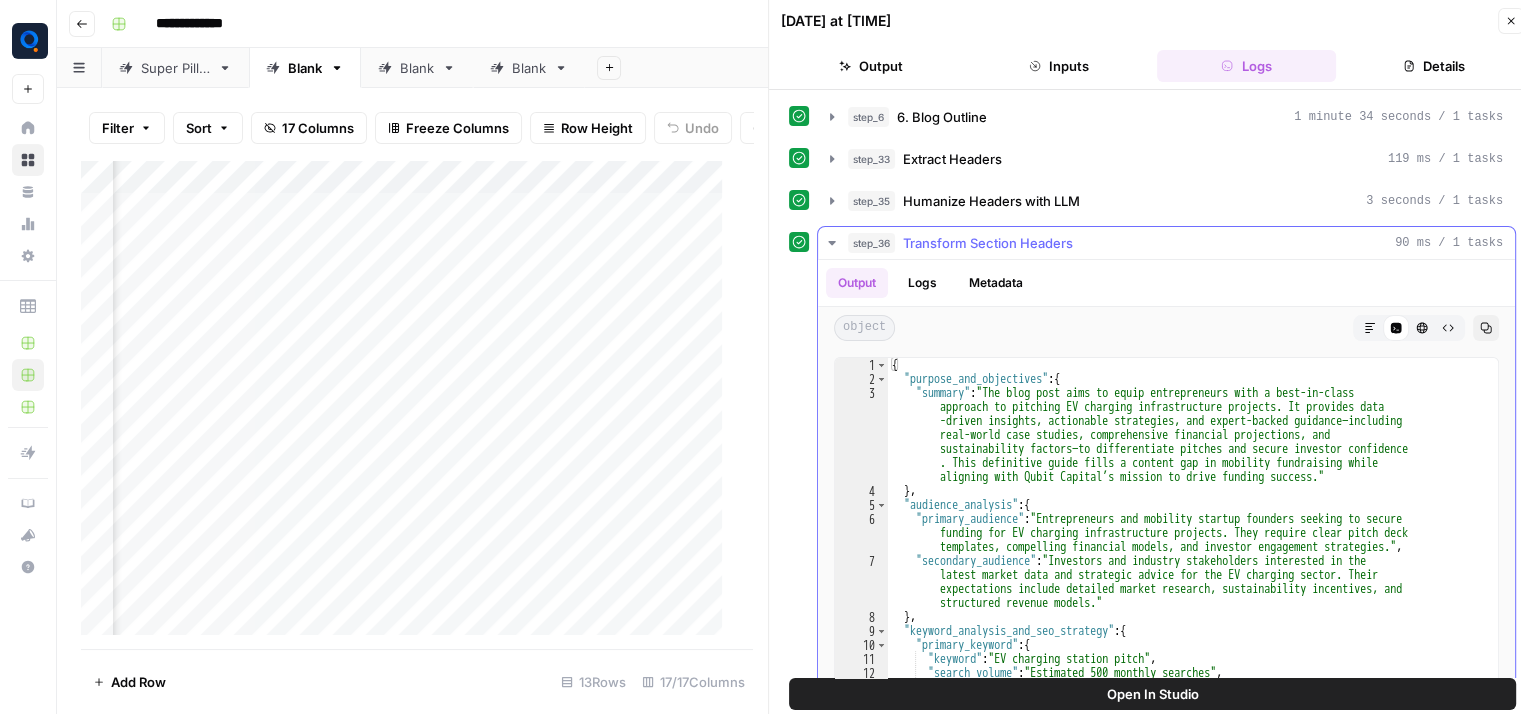 scroll, scrollTop: 7096, scrollLeft: 0, axis: vertical 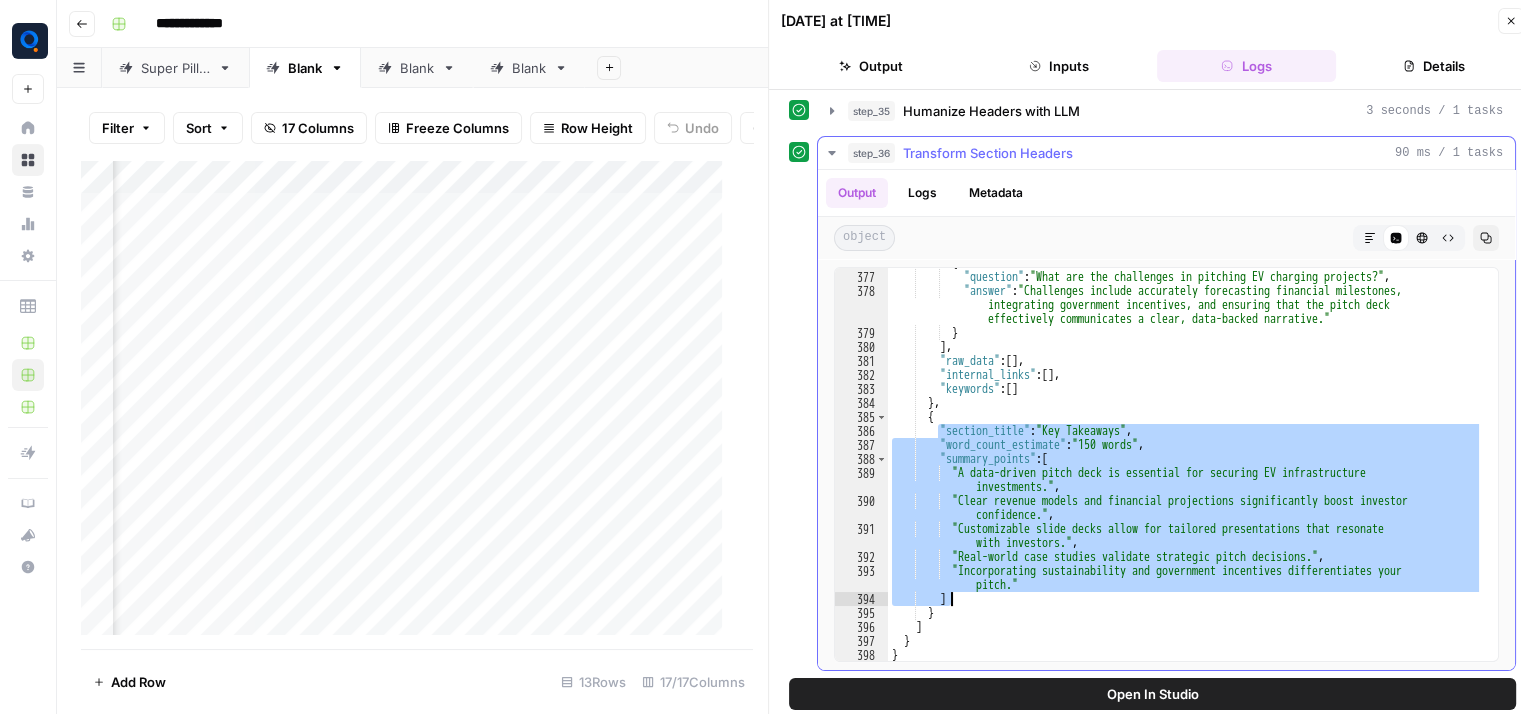 drag, startPoint x: 937, startPoint y: 425, endPoint x: 1064, endPoint y: 589, distance: 207.42468 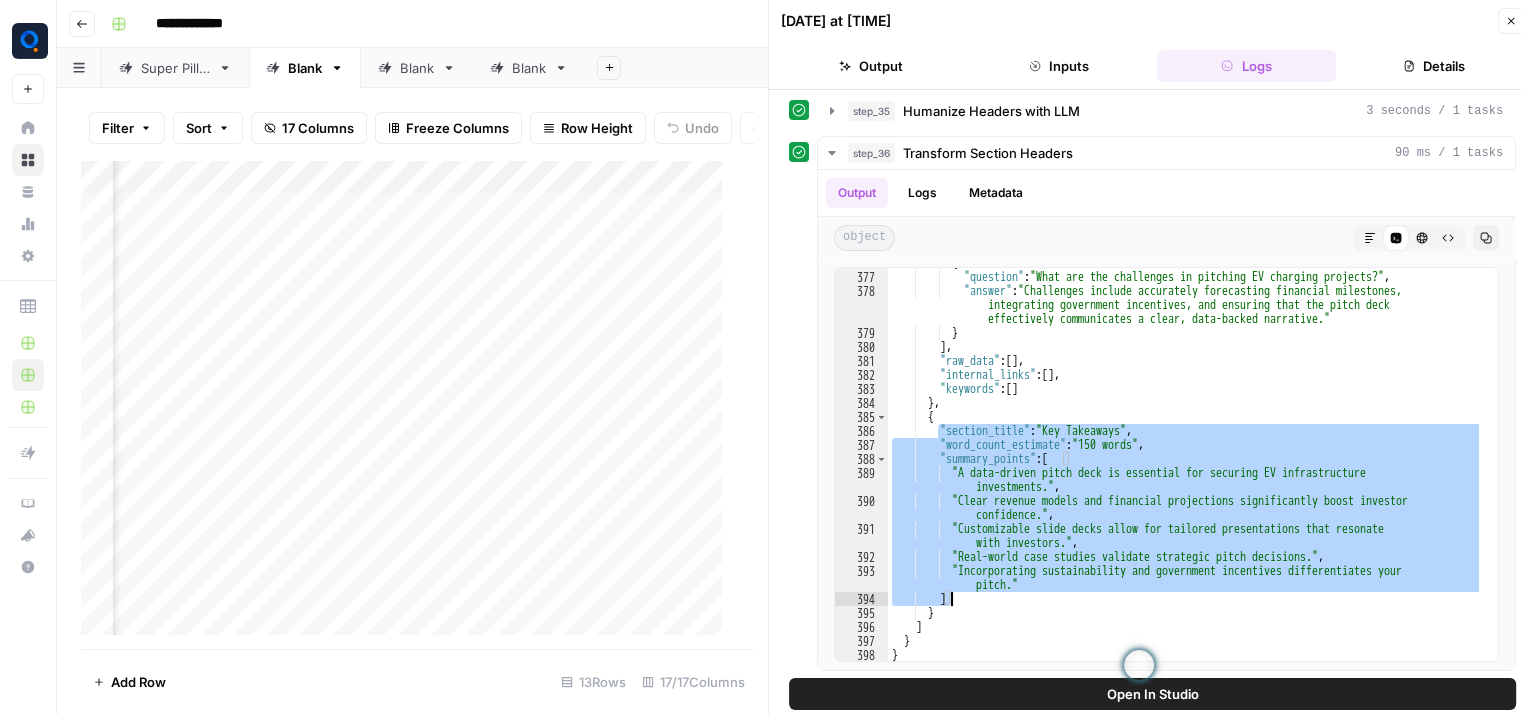 click on "Blank" at bounding box center [529, 68] 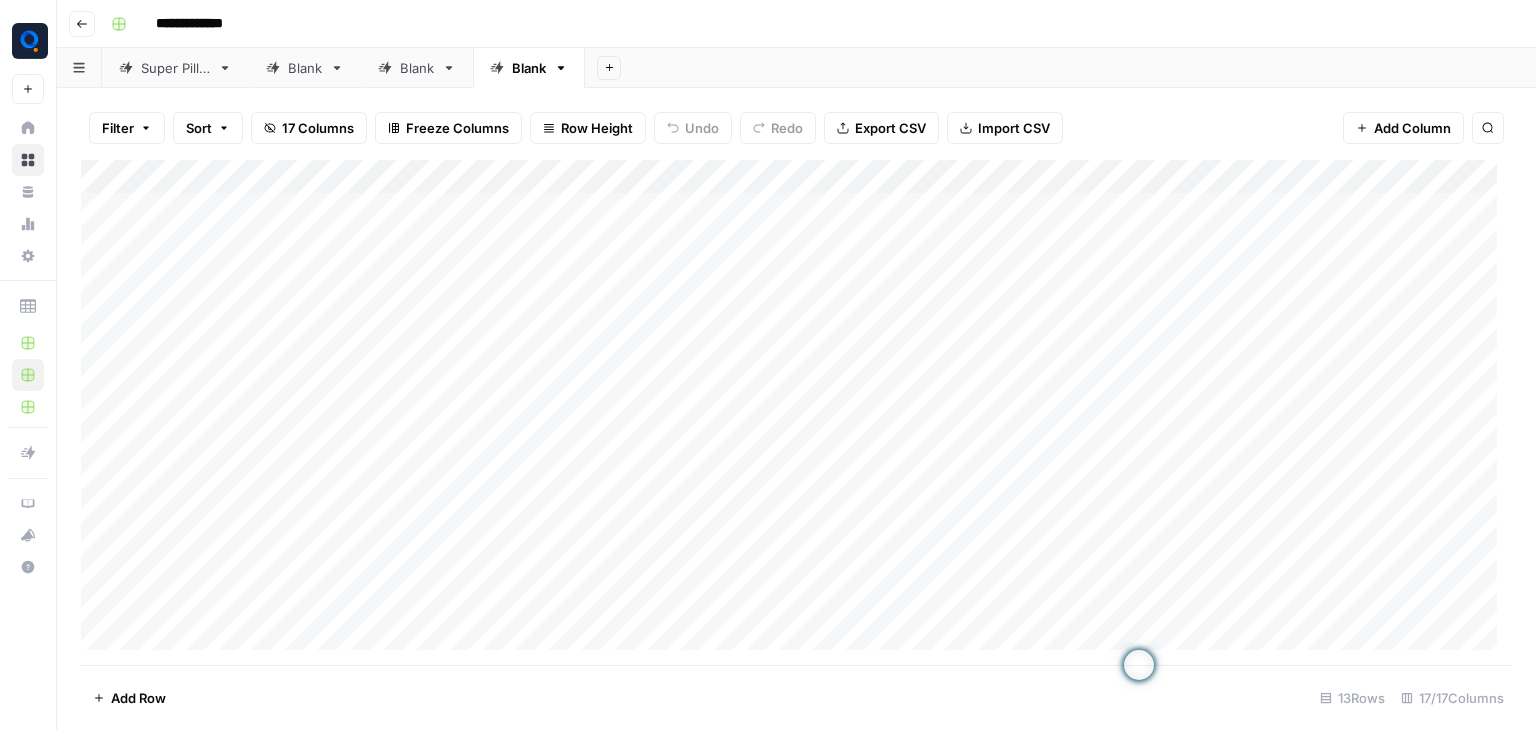 click on "Add Column" at bounding box center (796, 412) 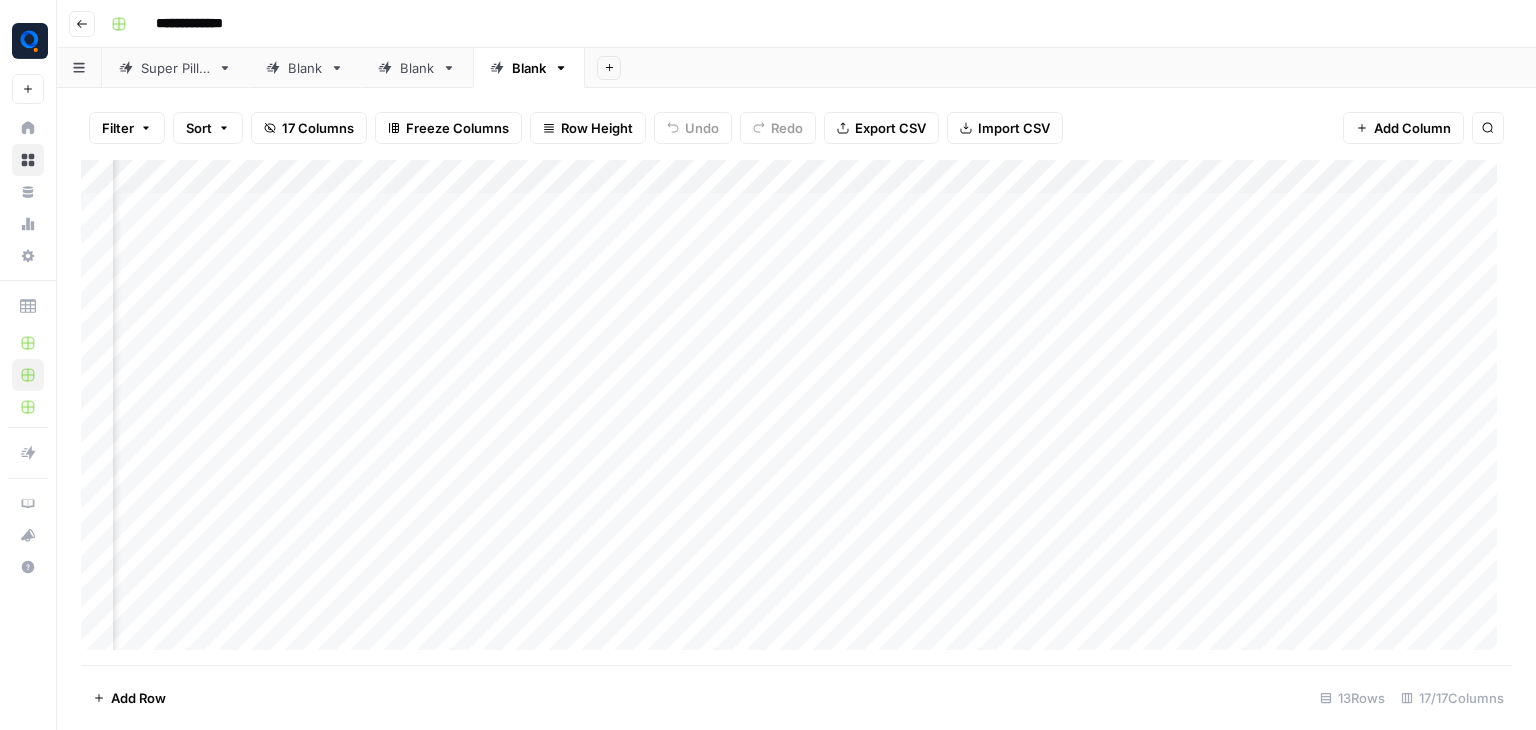 scroll, scrollTop: 0, scrollLeft: 1480, axis: horizontal 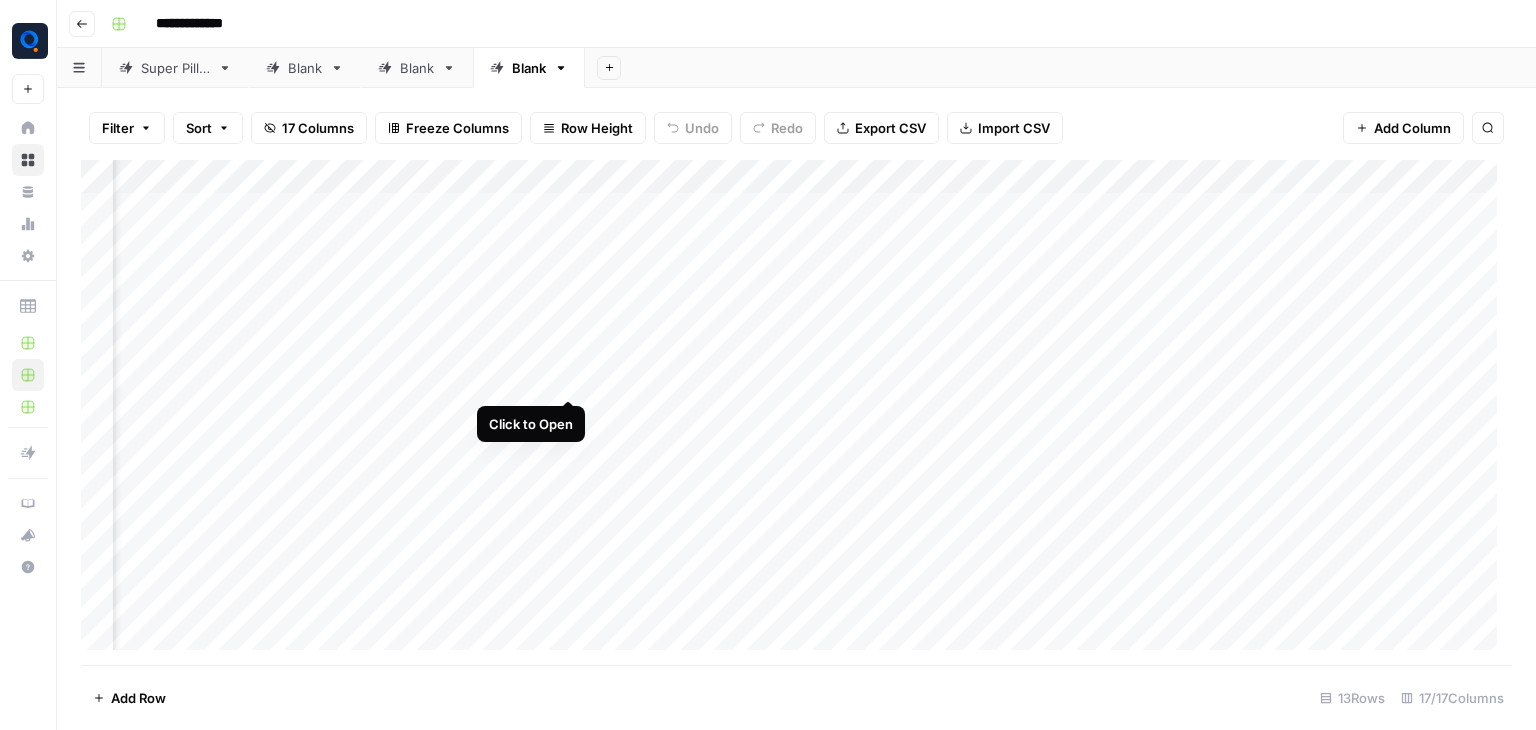 click on "Add Column" at bounding box center (796, 412) 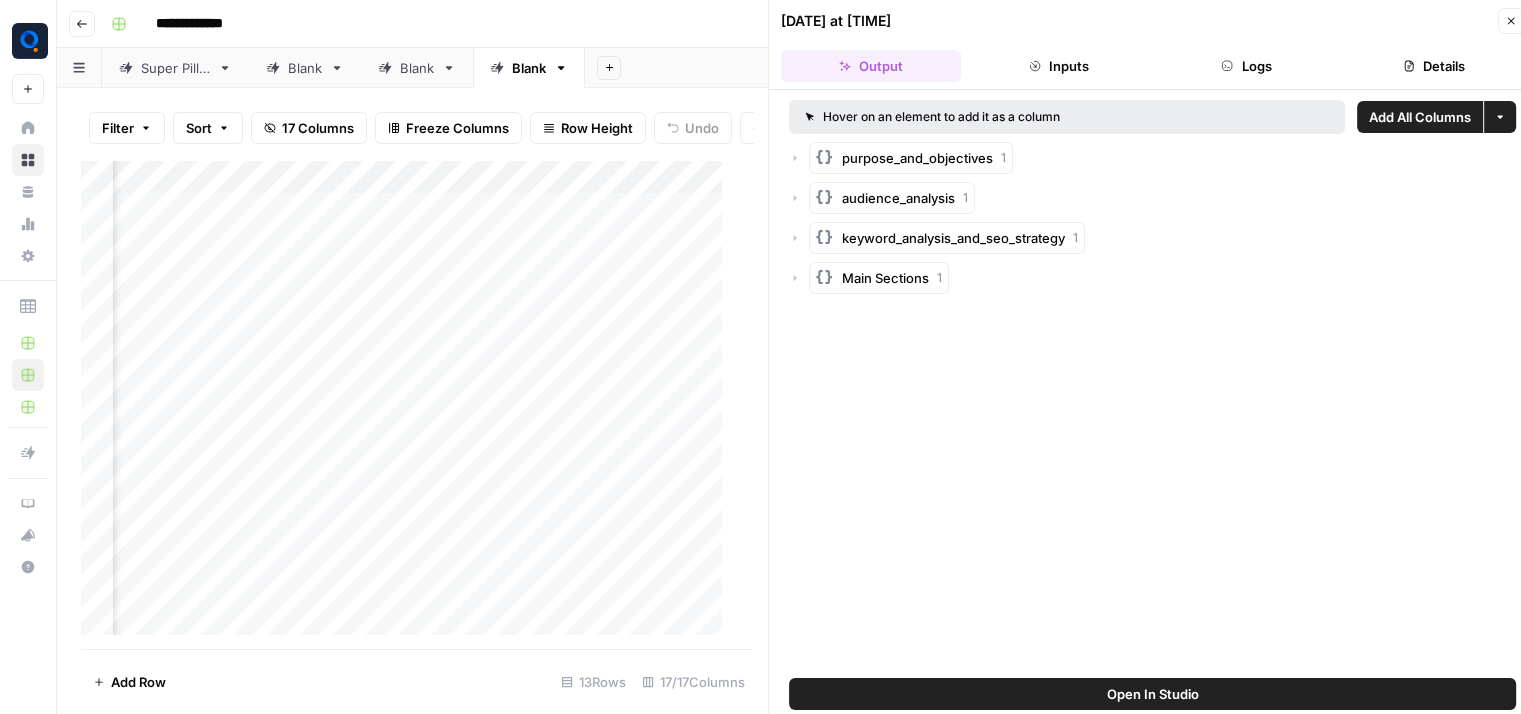 click on "Logs" at bounding box center [1247, 66] 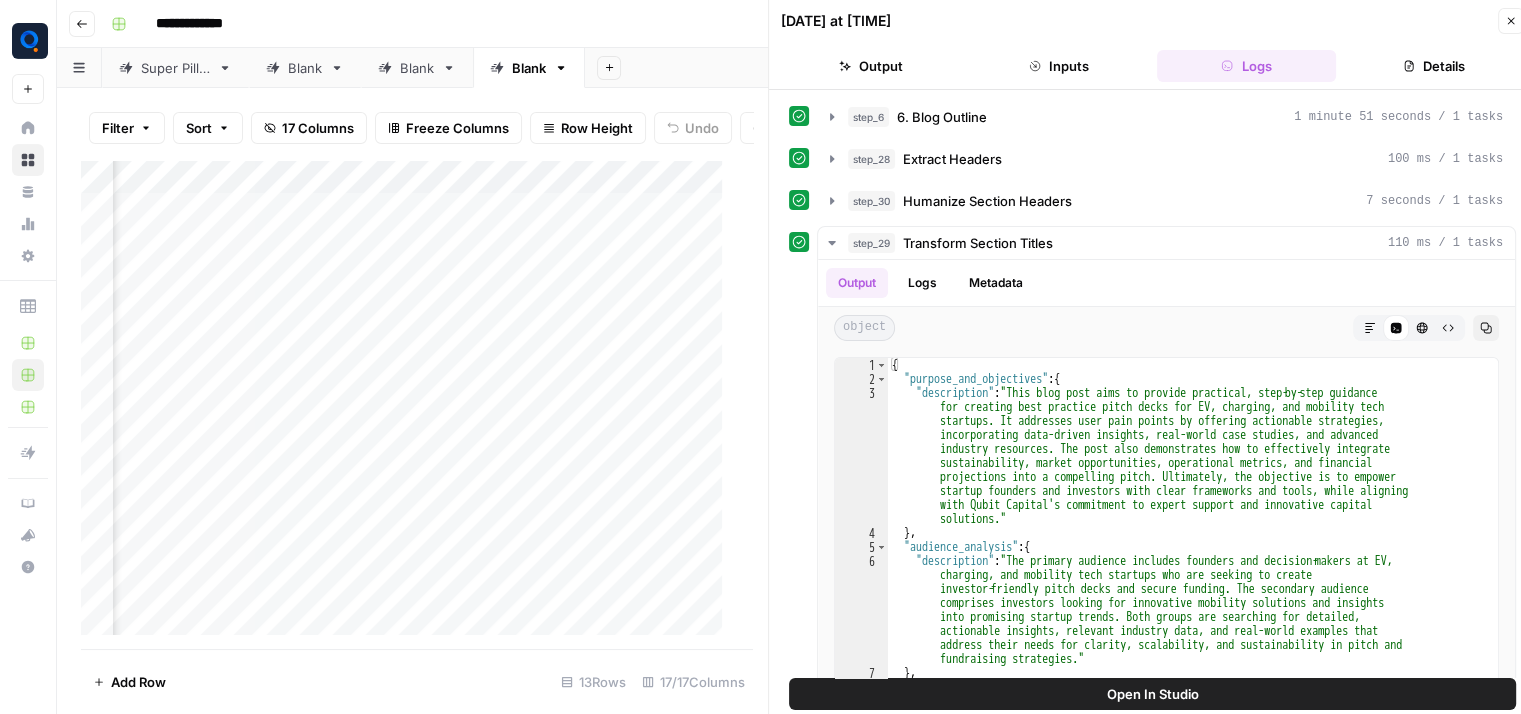click 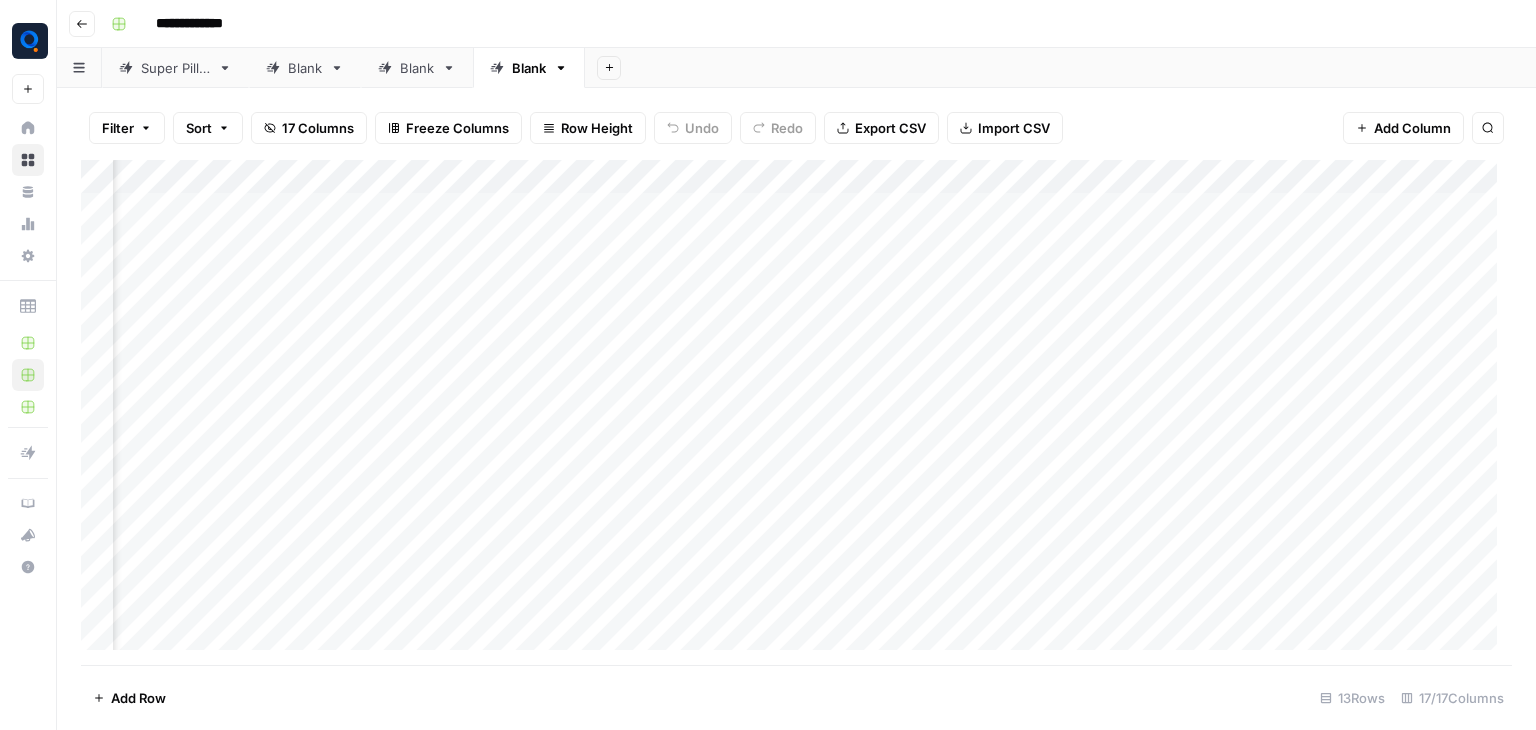 scroll, scrollTop: 0, scrollLeft: 1788, axis: horizontal 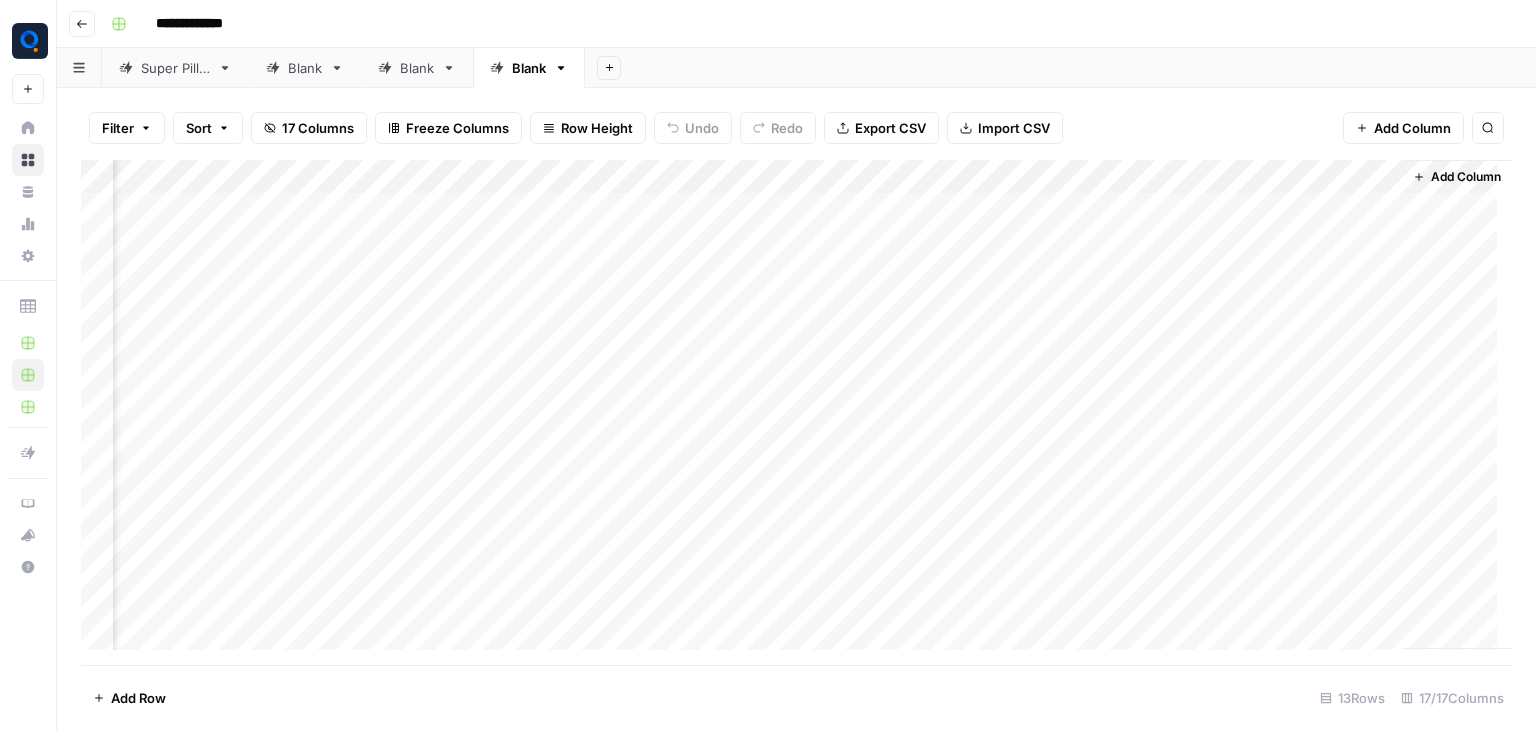 click on "Add Column" at bounding box center [796, 412] 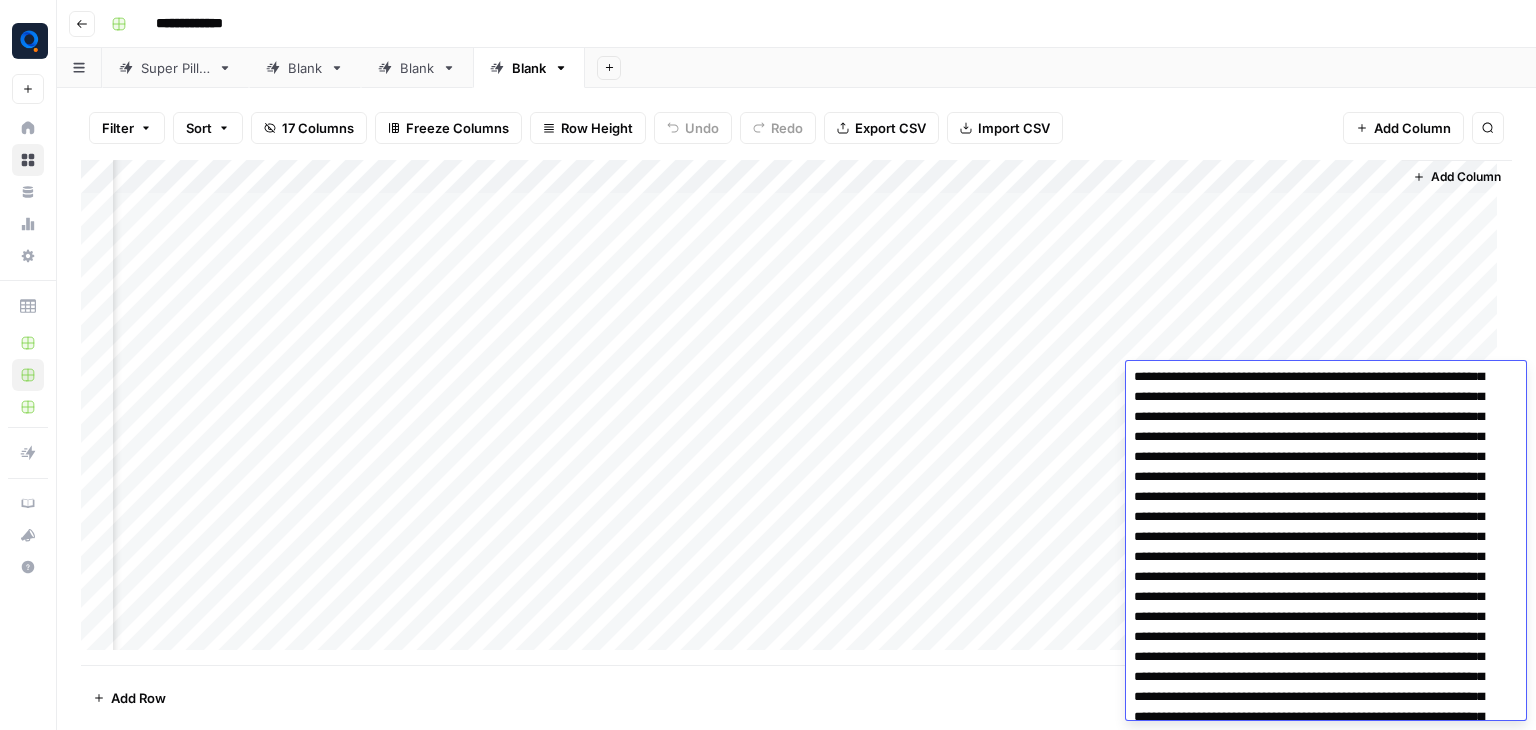 scroll, scrollTop: 64, scrollLeft: 0, axis: vertical 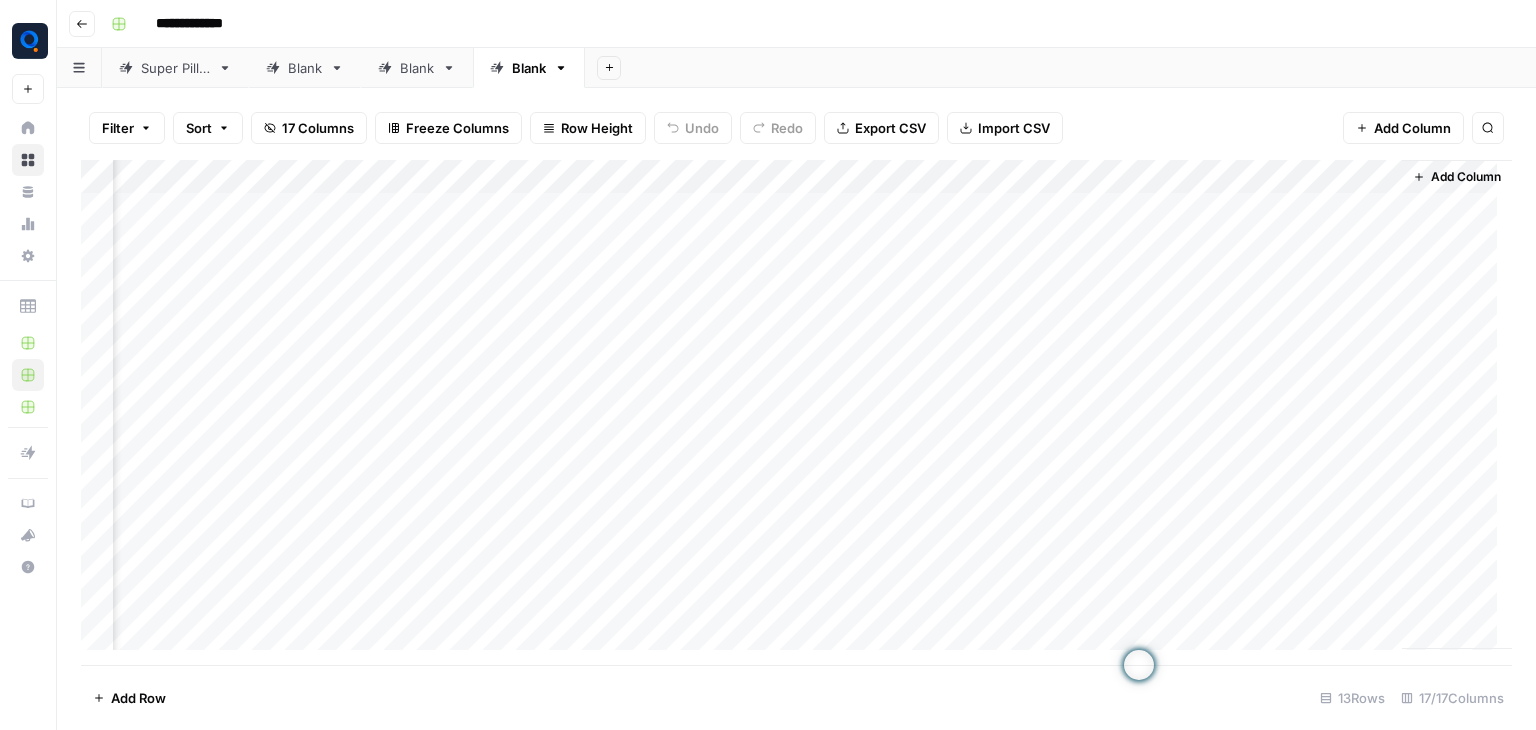 click on "Blank" at bounding box center [294, 68] 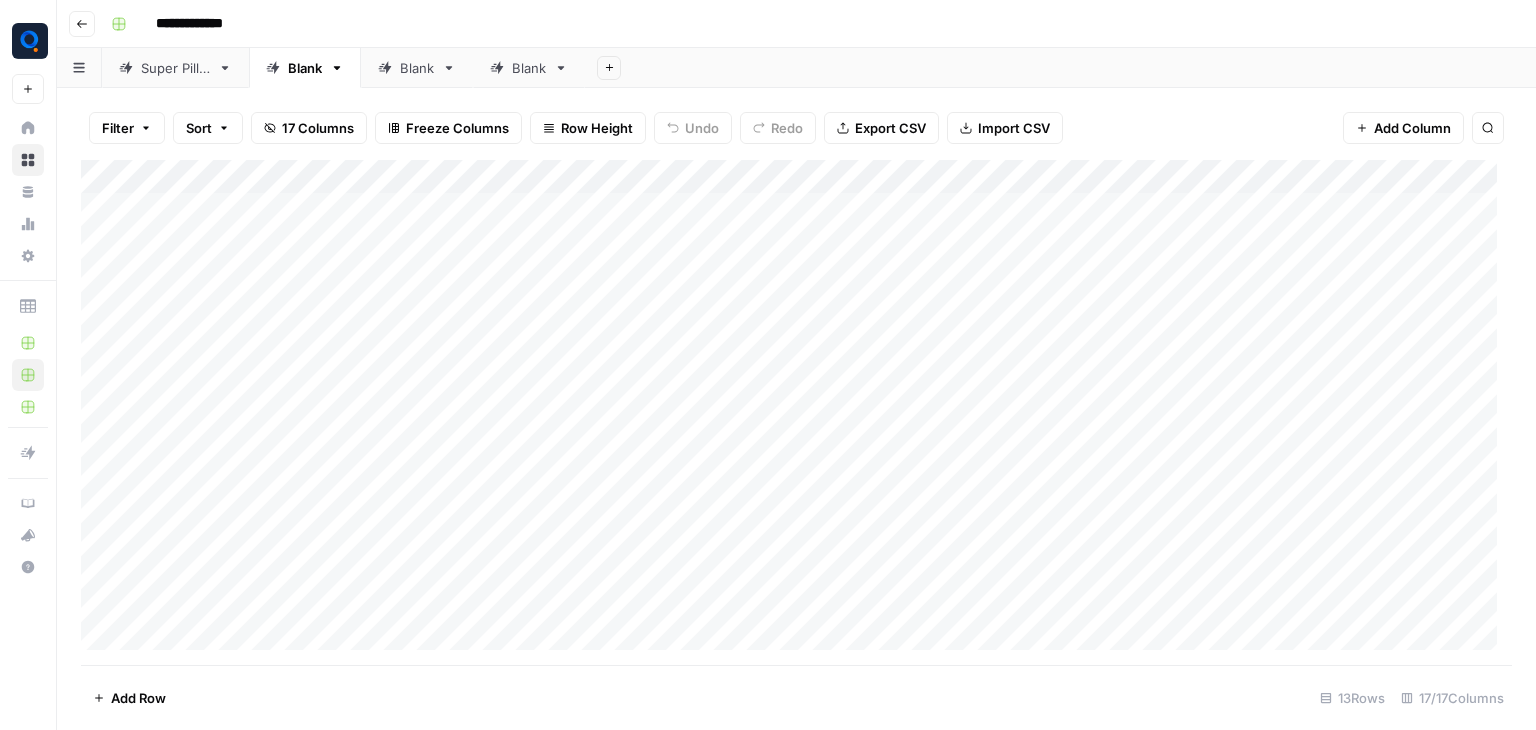 click on "Add Column" at bounding box center [796, 412] 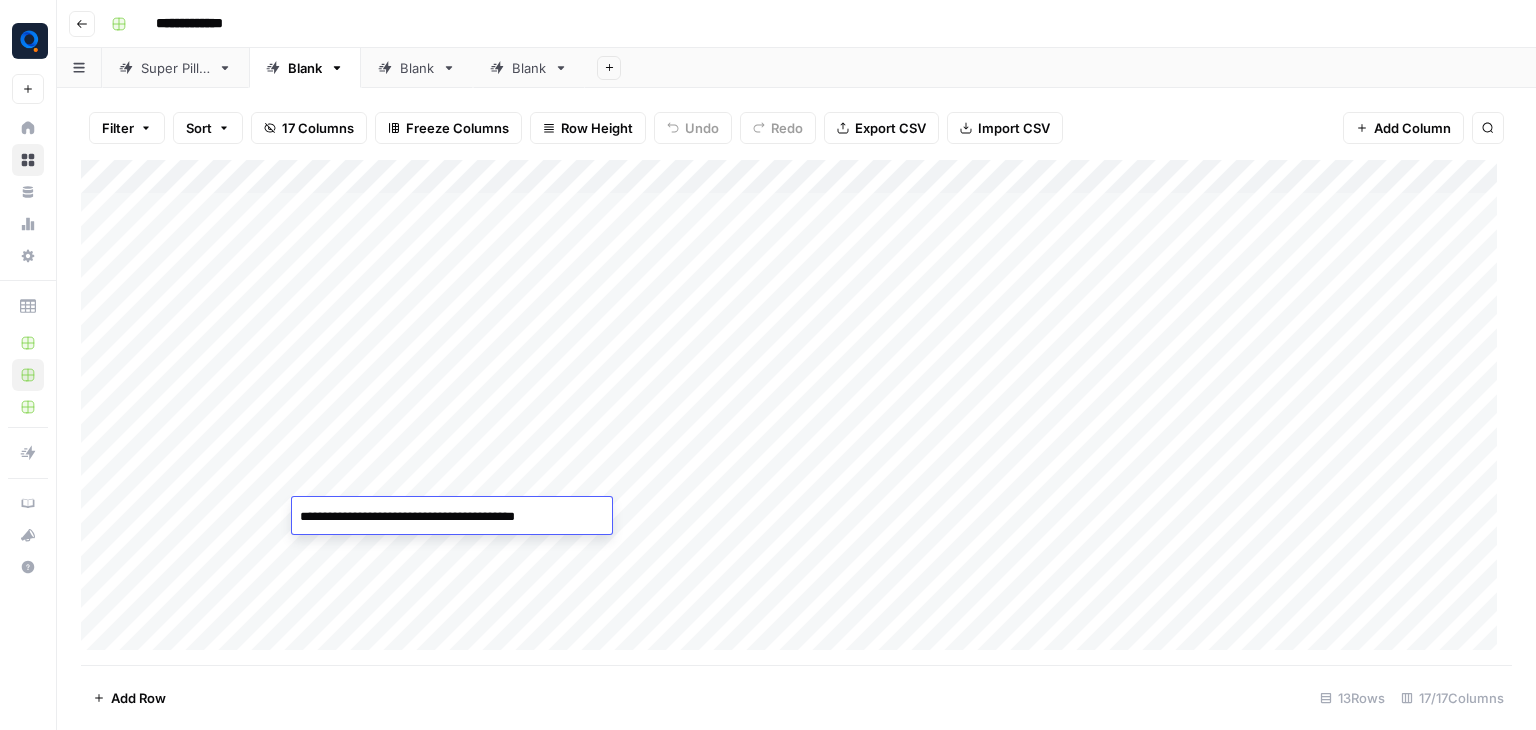 click on "**********" at bounding box center (452, 517) 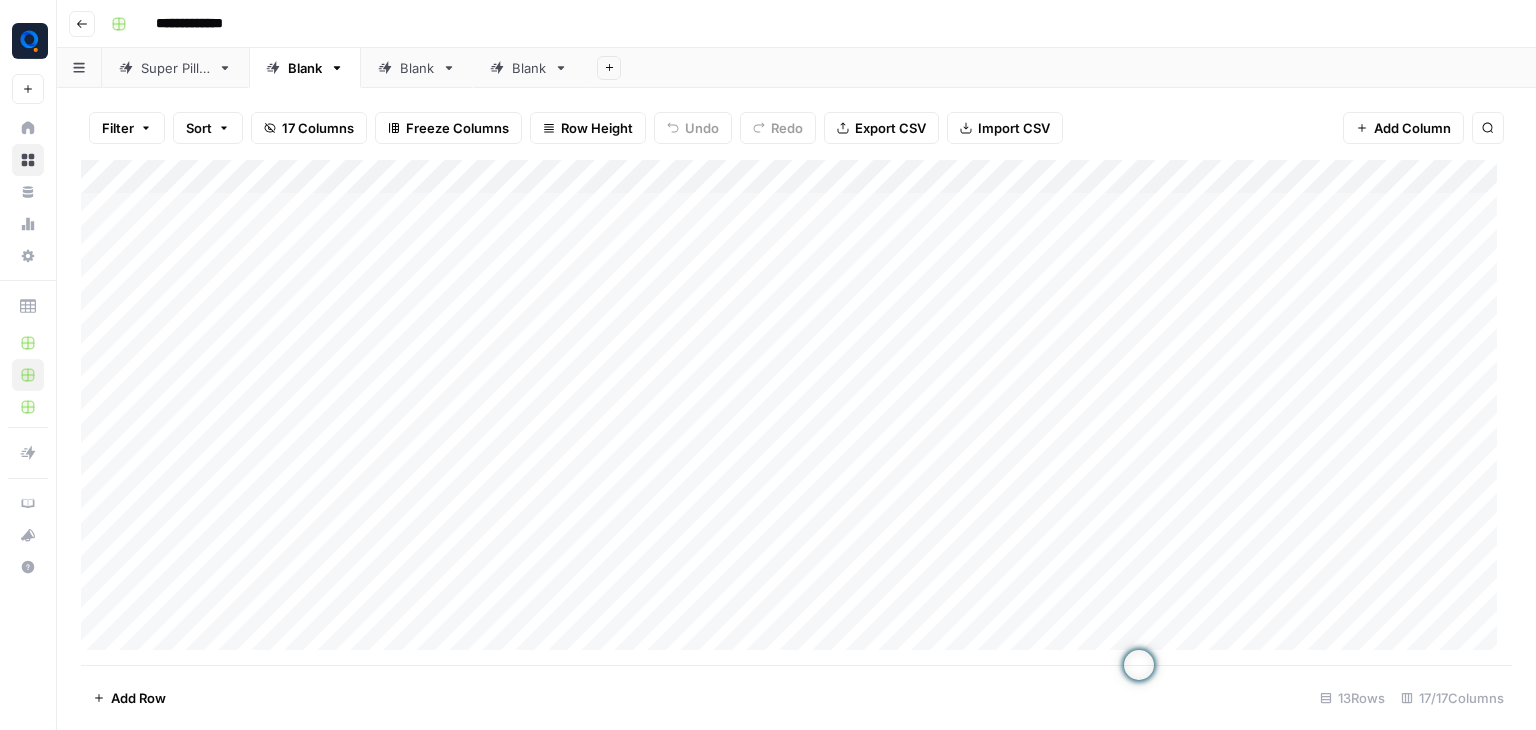 click on "Add Column" at bounding box center [796, 412] 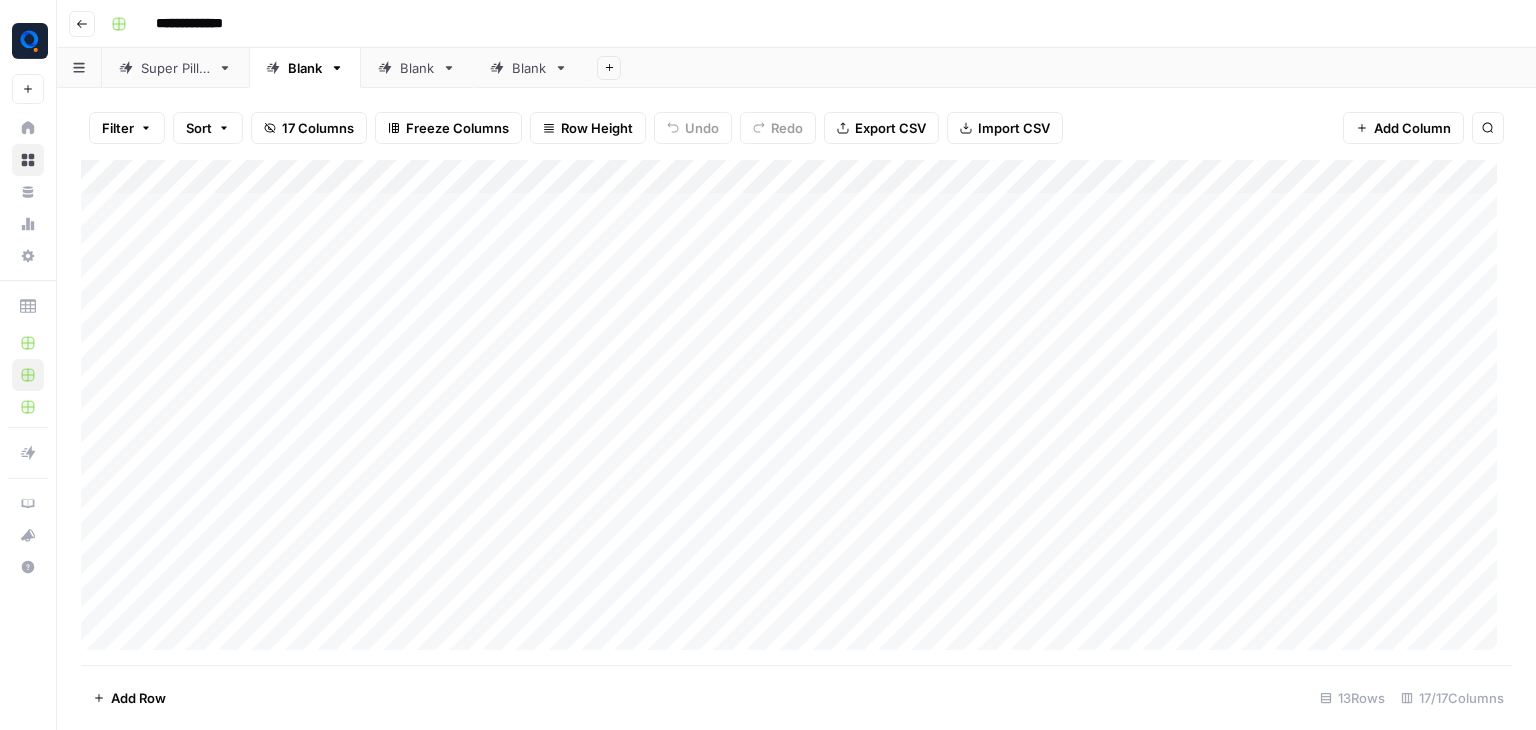 click on "Add Column" at bounding box center (796, 412) 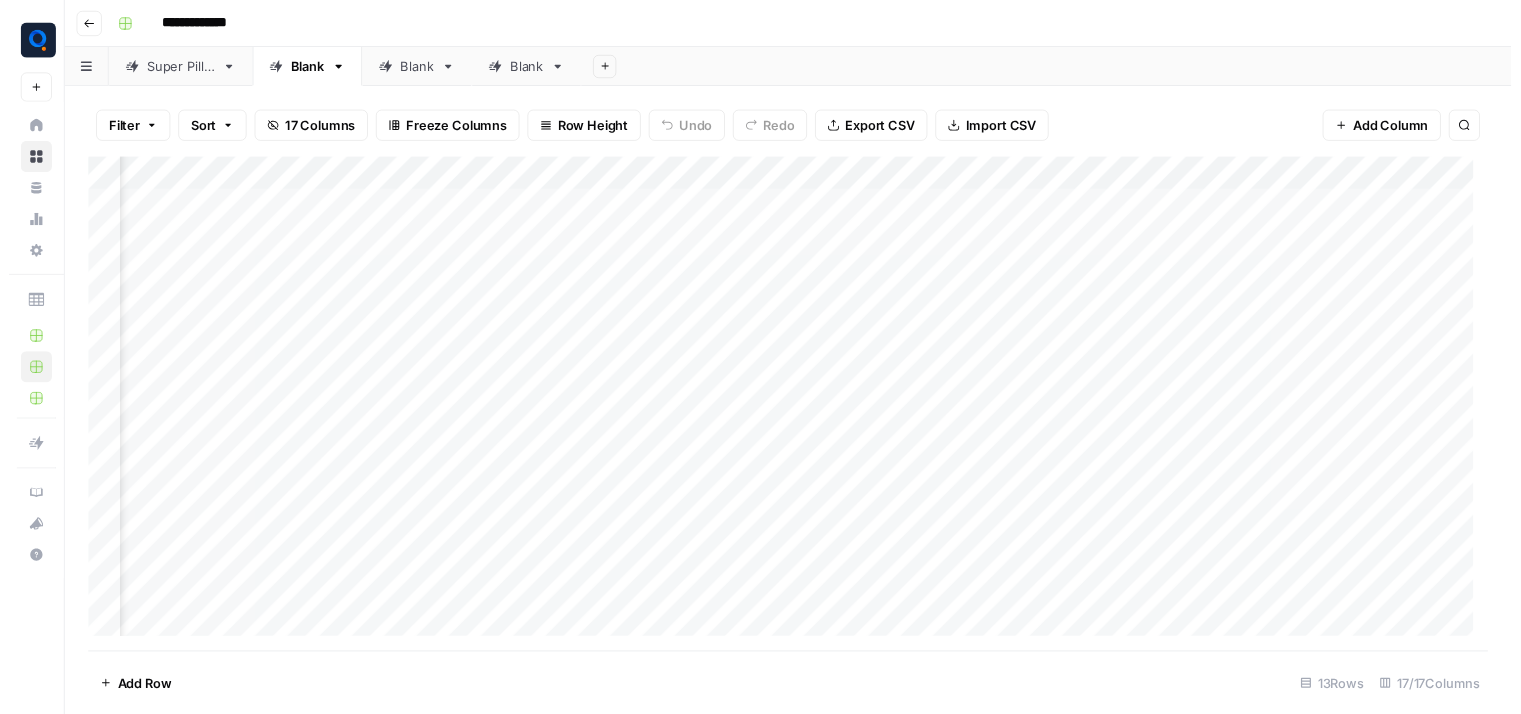 scroll, scrollTop: 0, scrollLeft: 1028, axis: horizontal 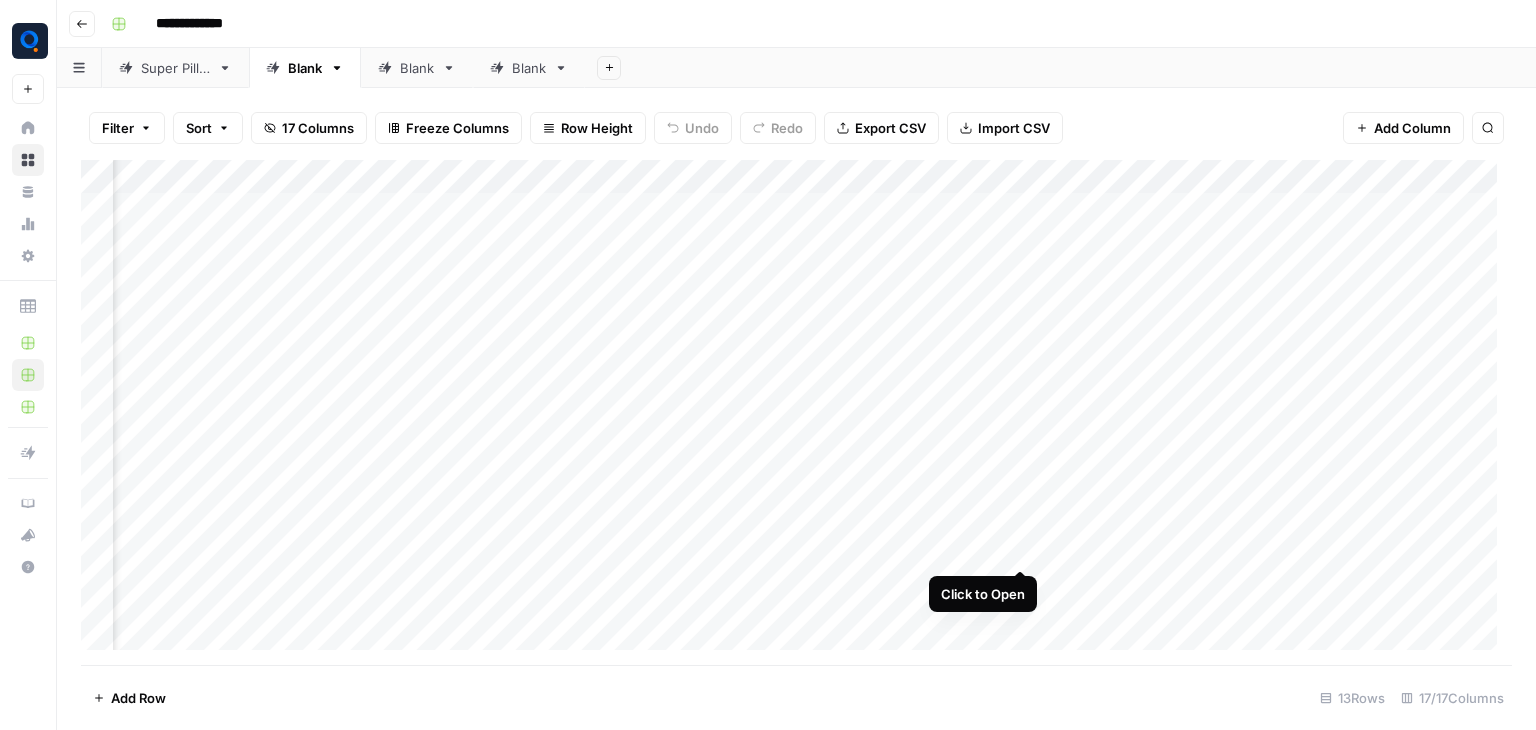 click on "Add Column" at bounding box center (796, 412) 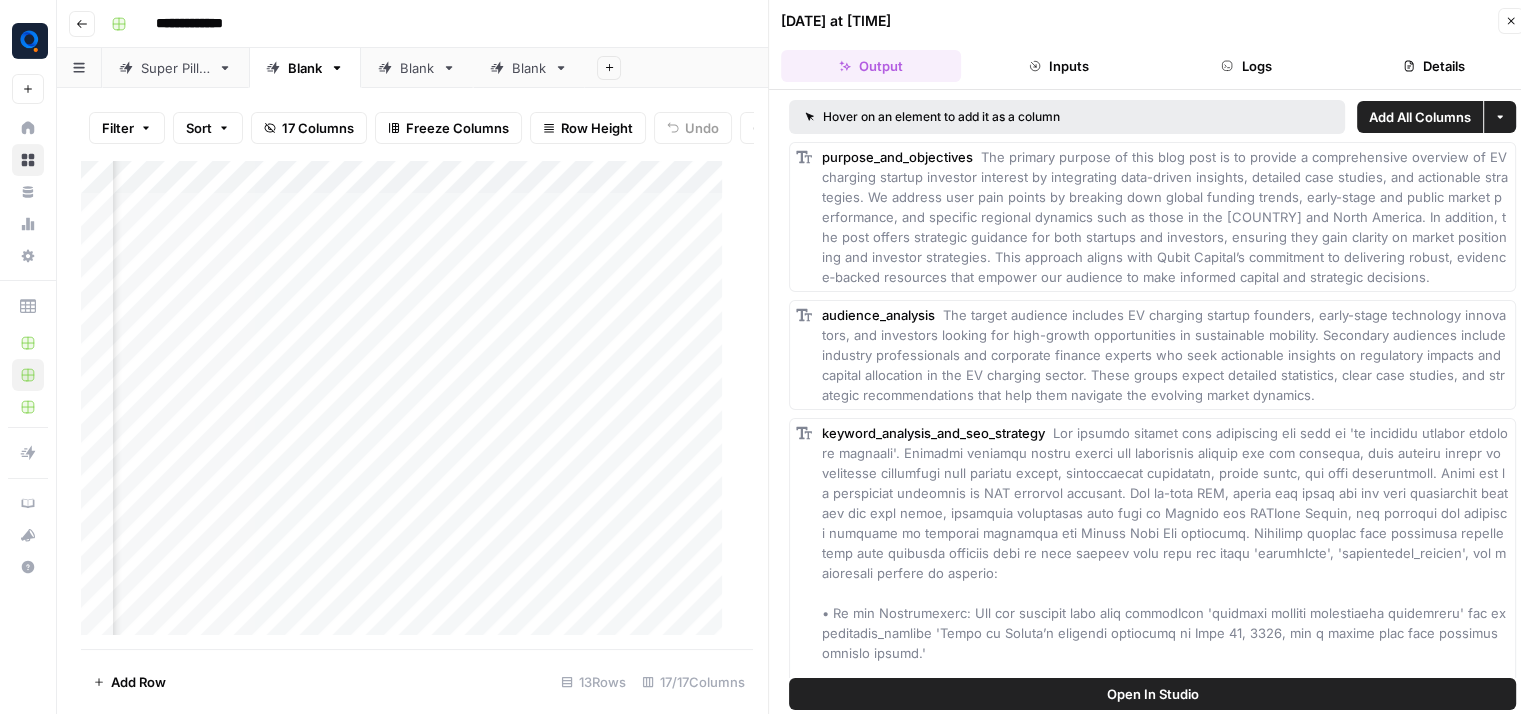 click on "Logs" at bounding box center (1247, 66) 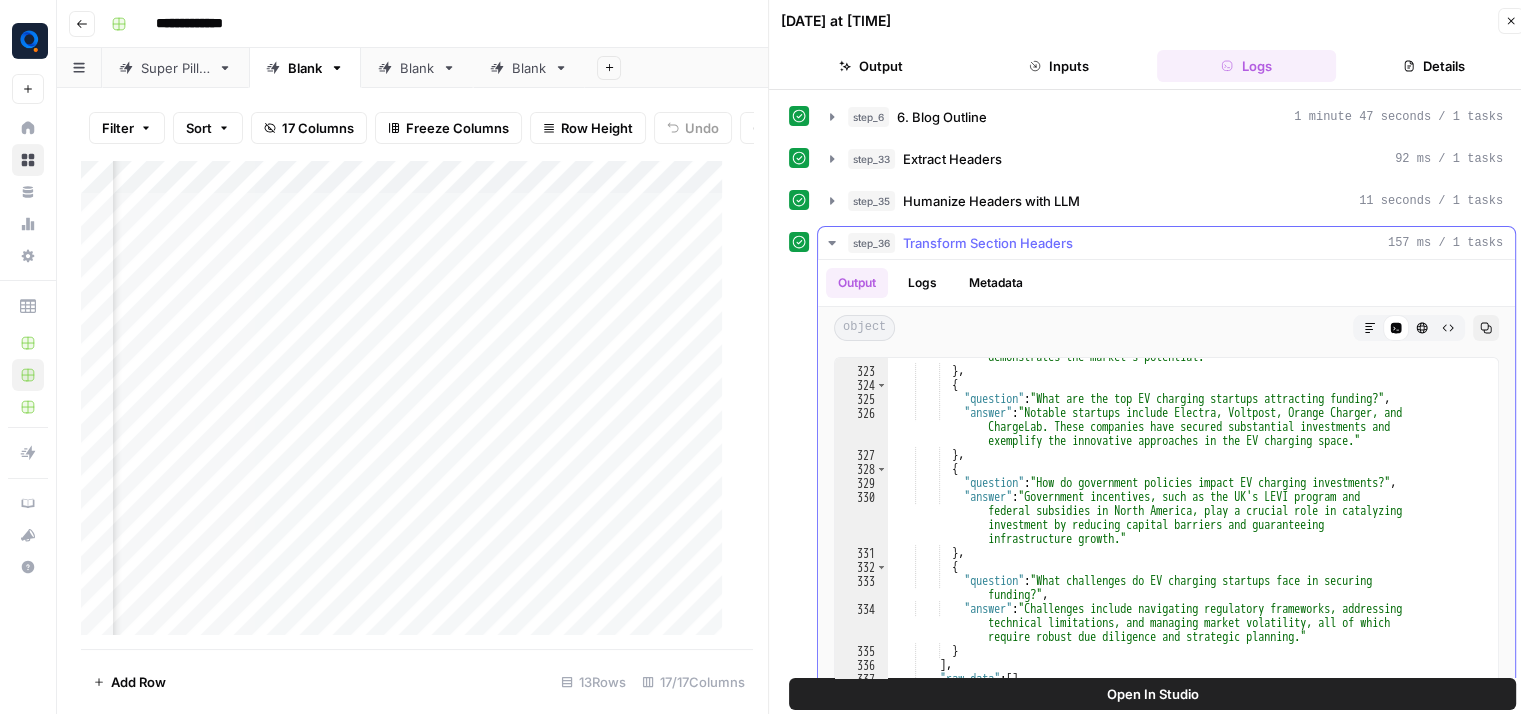 scroll, scrollTop: 7753, scrollLeft: 0, axis: vertical 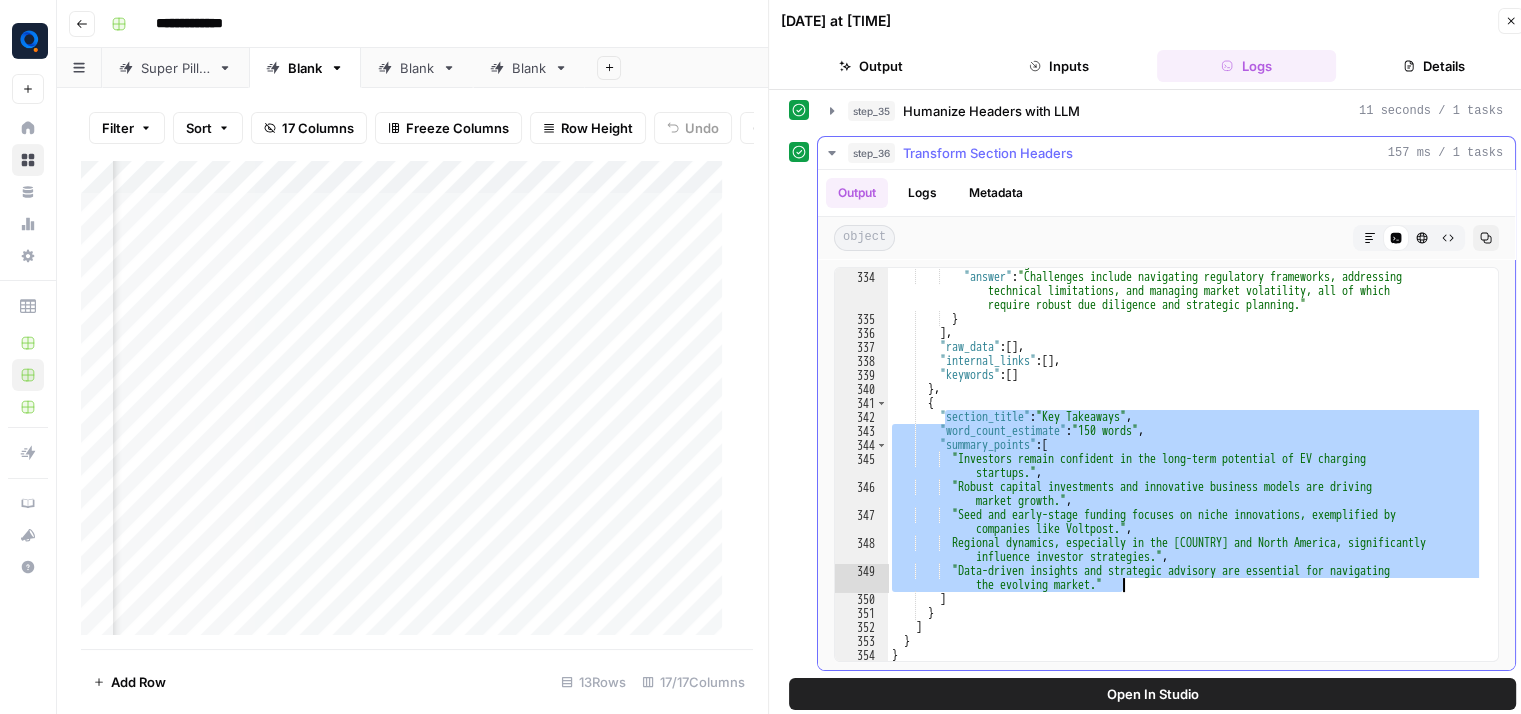 drag, startPoint x: 942, startPoint y: 410, endPoint x: 1173, endPoint y: 583, distance: 288.60007 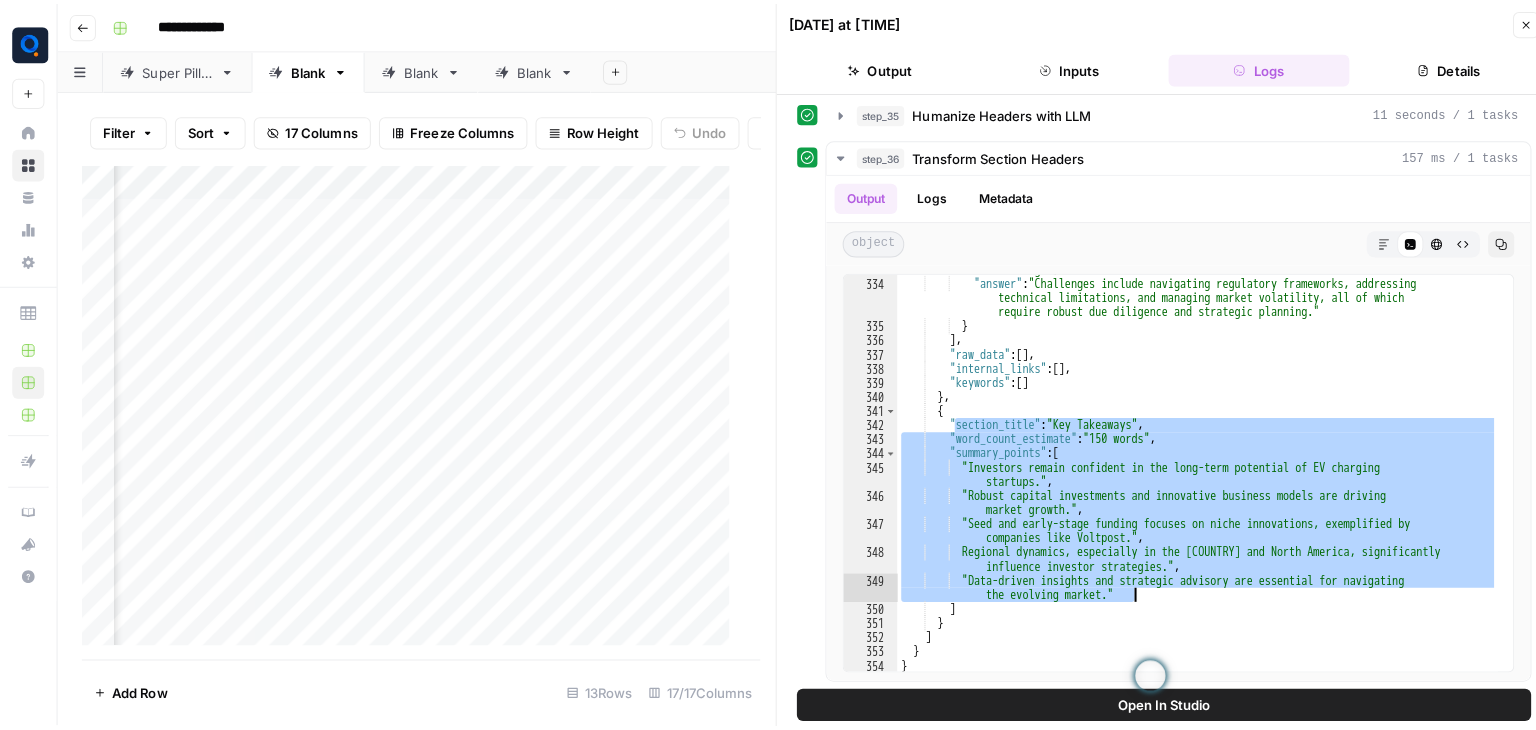 scroll, scrollTop: 0, scrollLeft: 1459, axis: horizontal 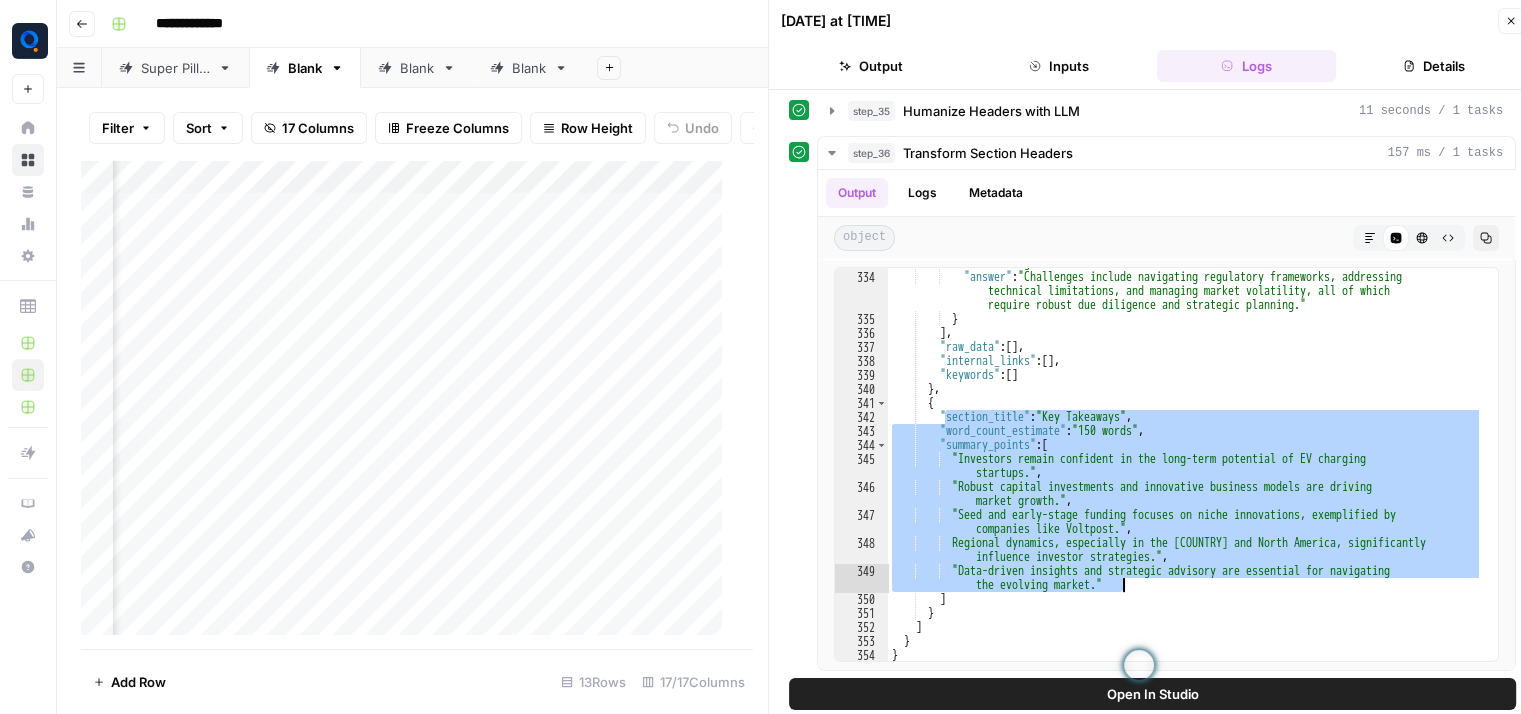 click on "Blank" at bounding box center (529, 68) 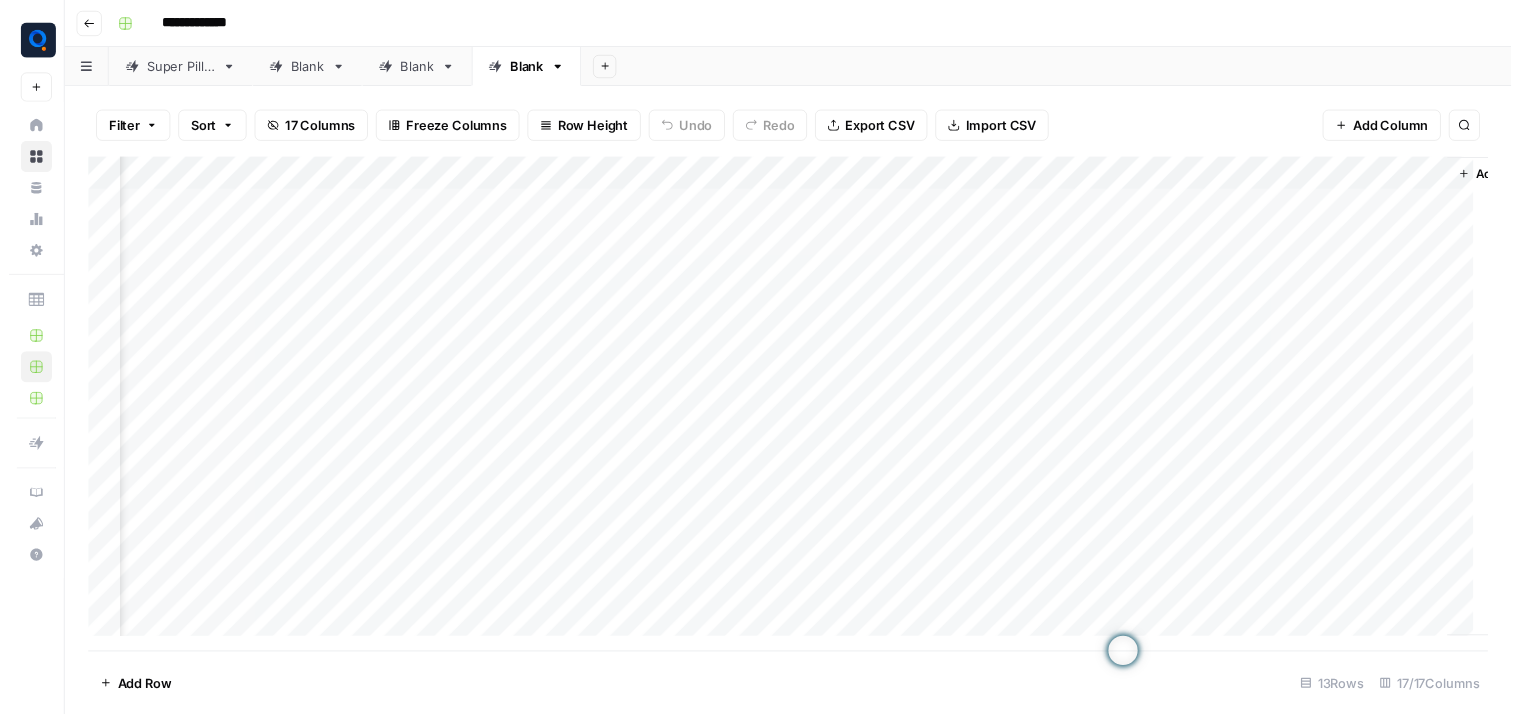 scroll, scrollTop: 0, scrollLeft: 1517, axis: horizontal 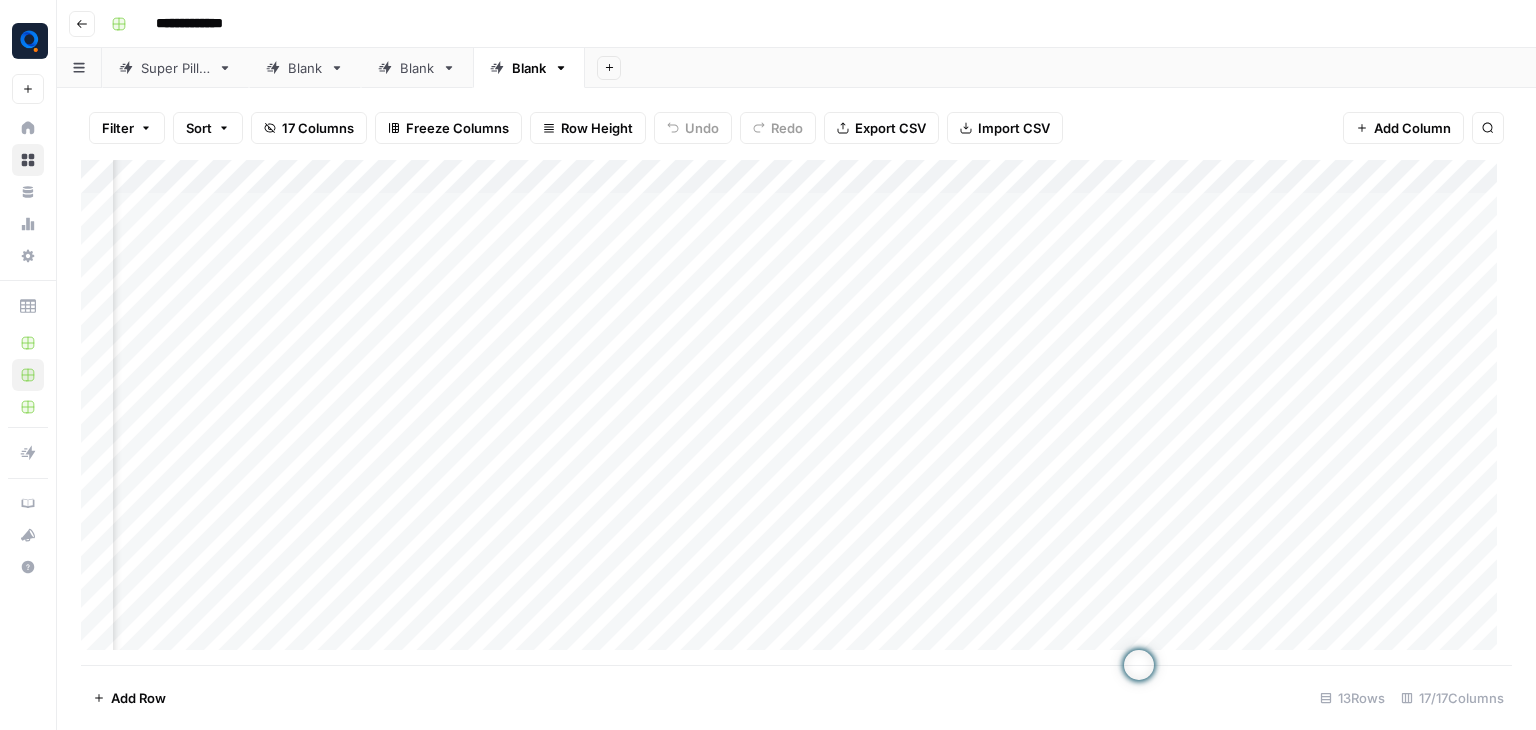click on "Add Column" at bounding box center (796, 412) 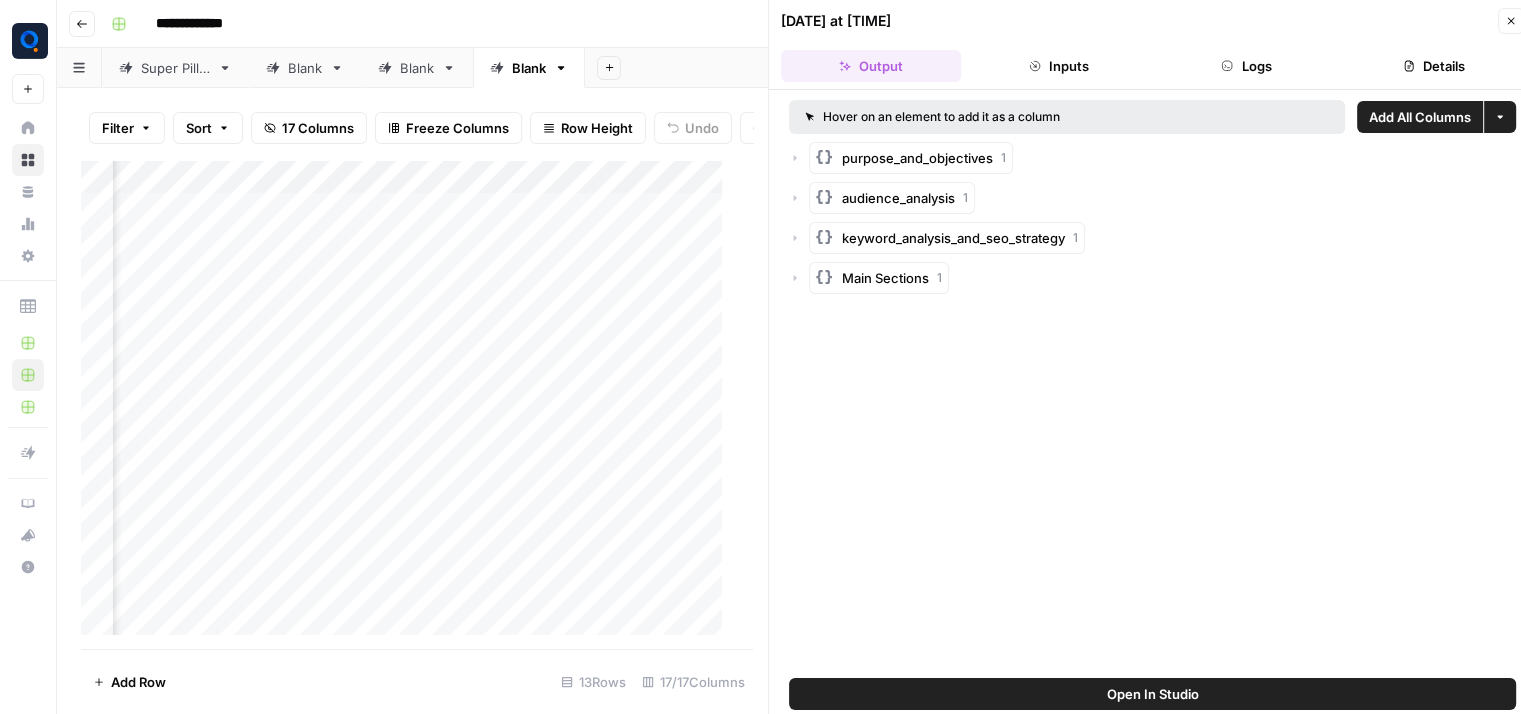 click on "Logs" at bounding box center (1247, 66) 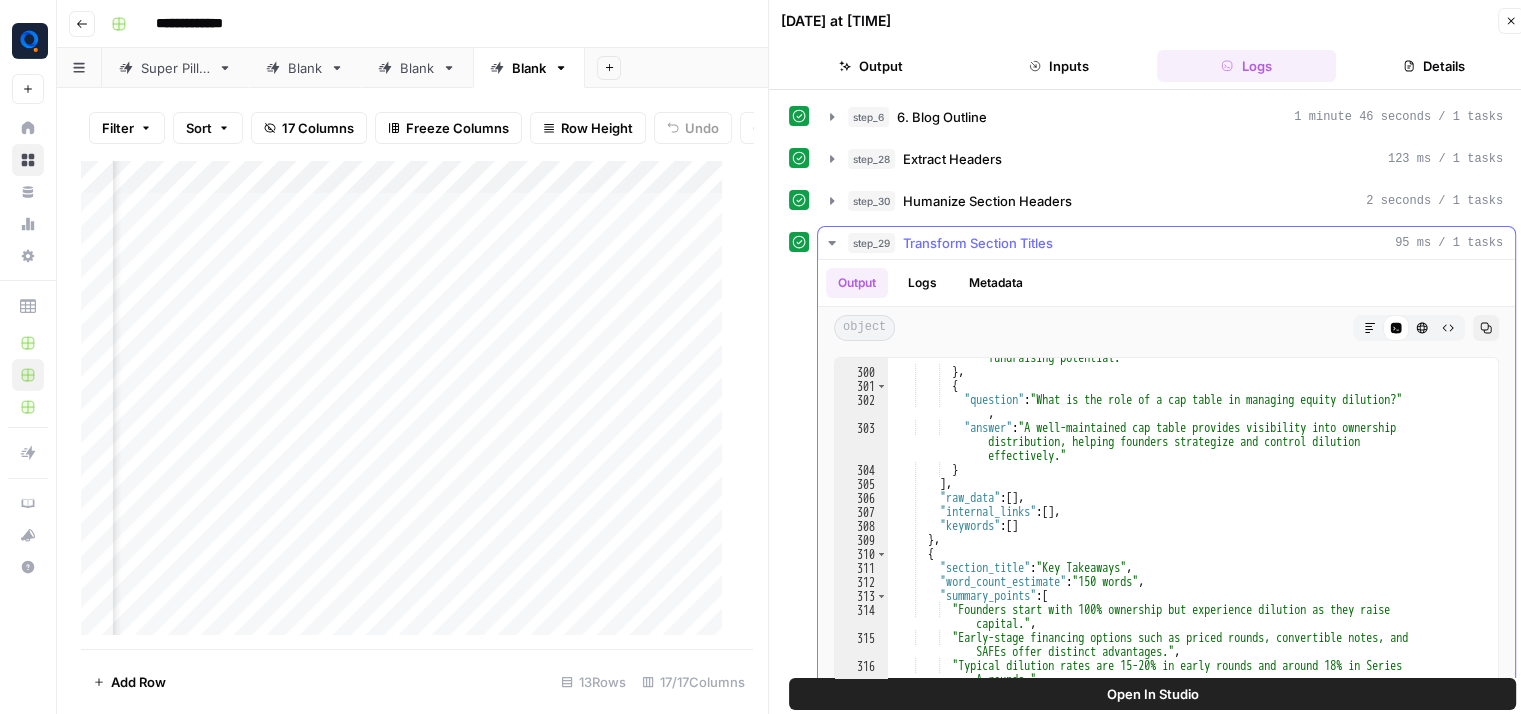 scroll, scrollTop: 6032, scrollLeft: 0, axis: vertical 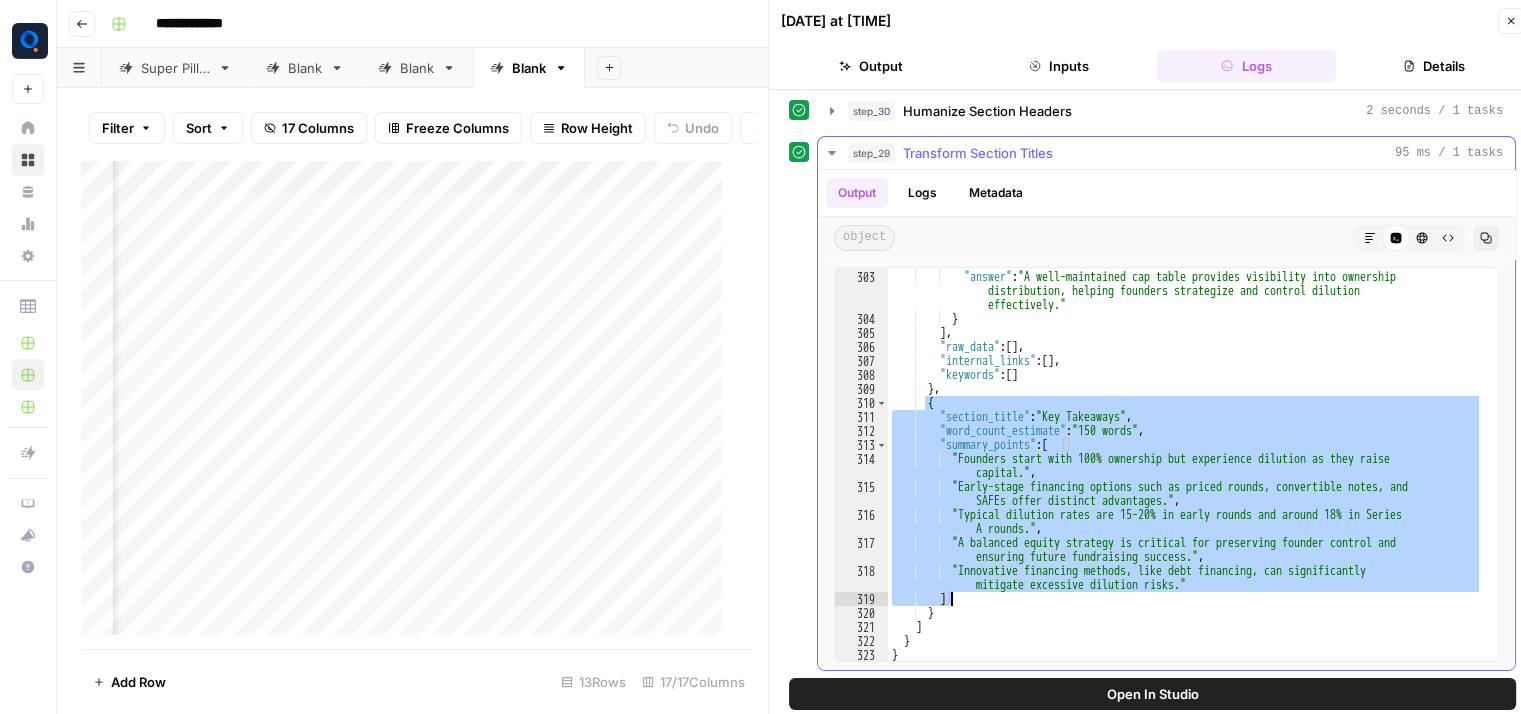drag, startPoint x: 926, startPoint y: 405, endPoint x: 1245, endPoint y: 593, distance: 370.27692 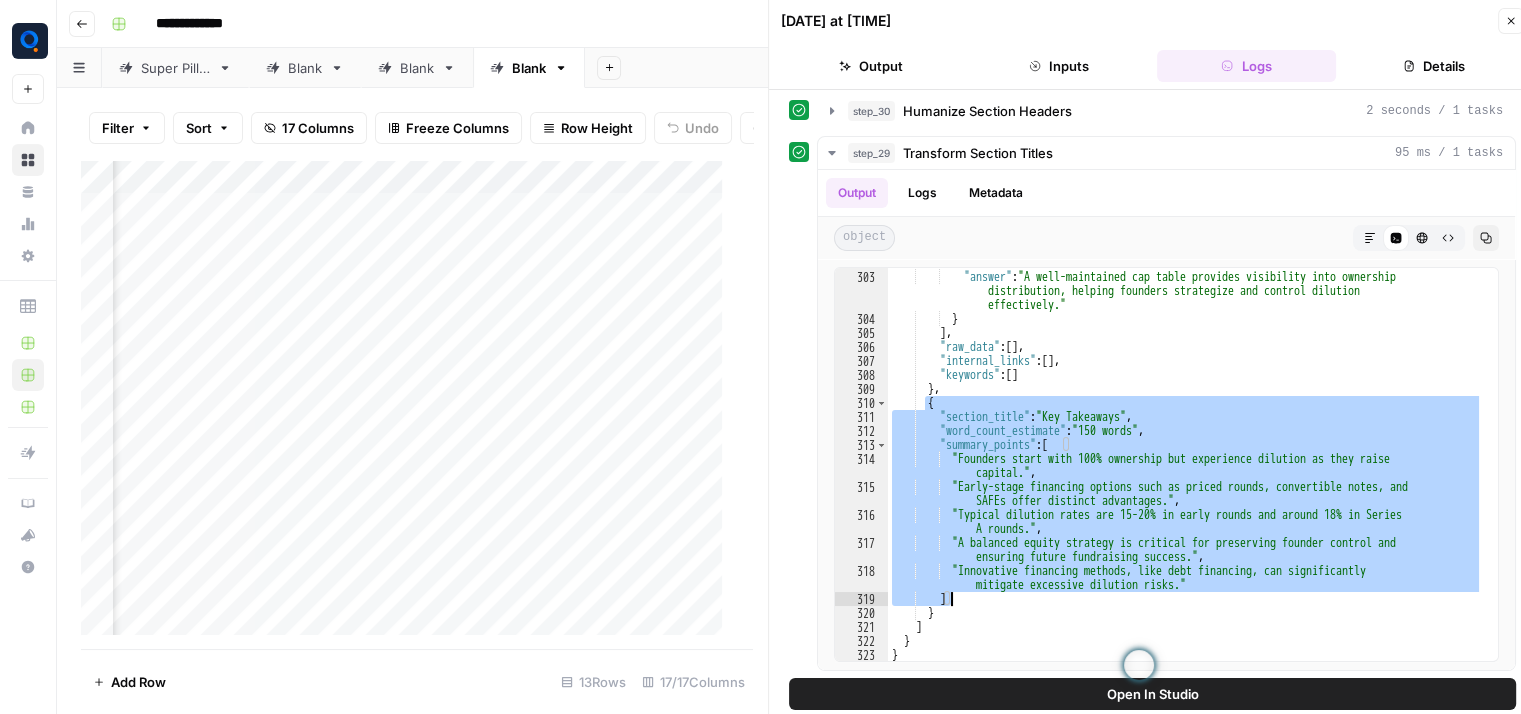 click on "Blank" at bounding box center [294, 68] 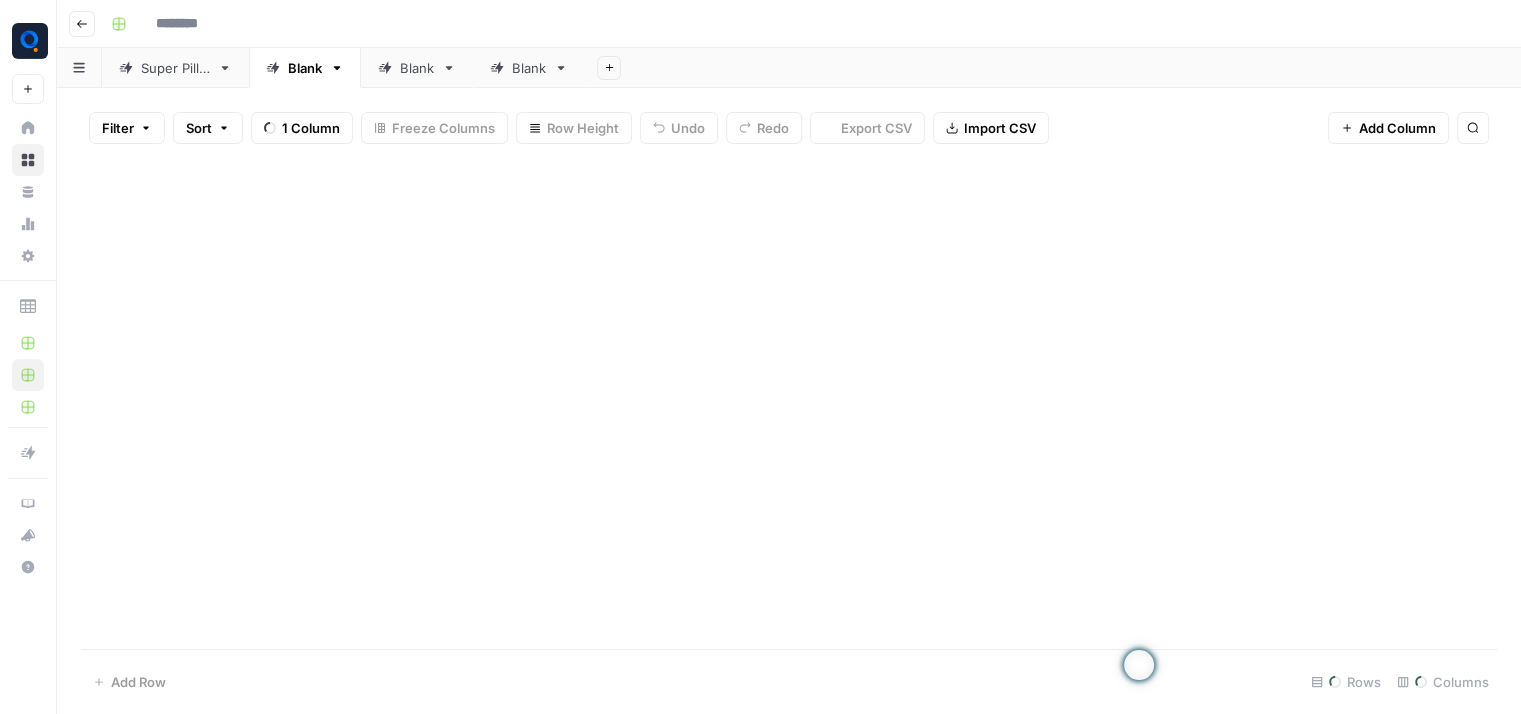 type on "**********" 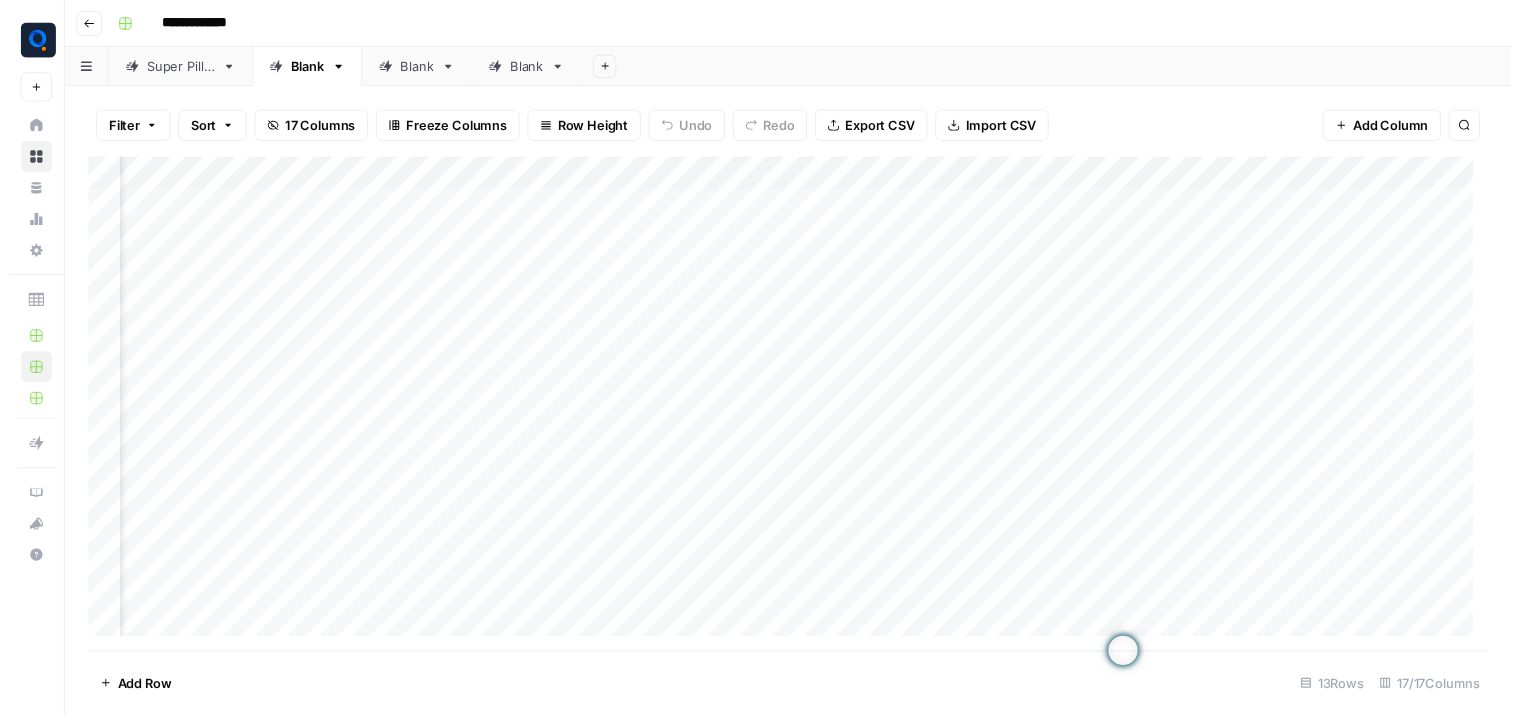 scroll, scrollTop: 0, scrollLeft: 1011, axis: horizontal 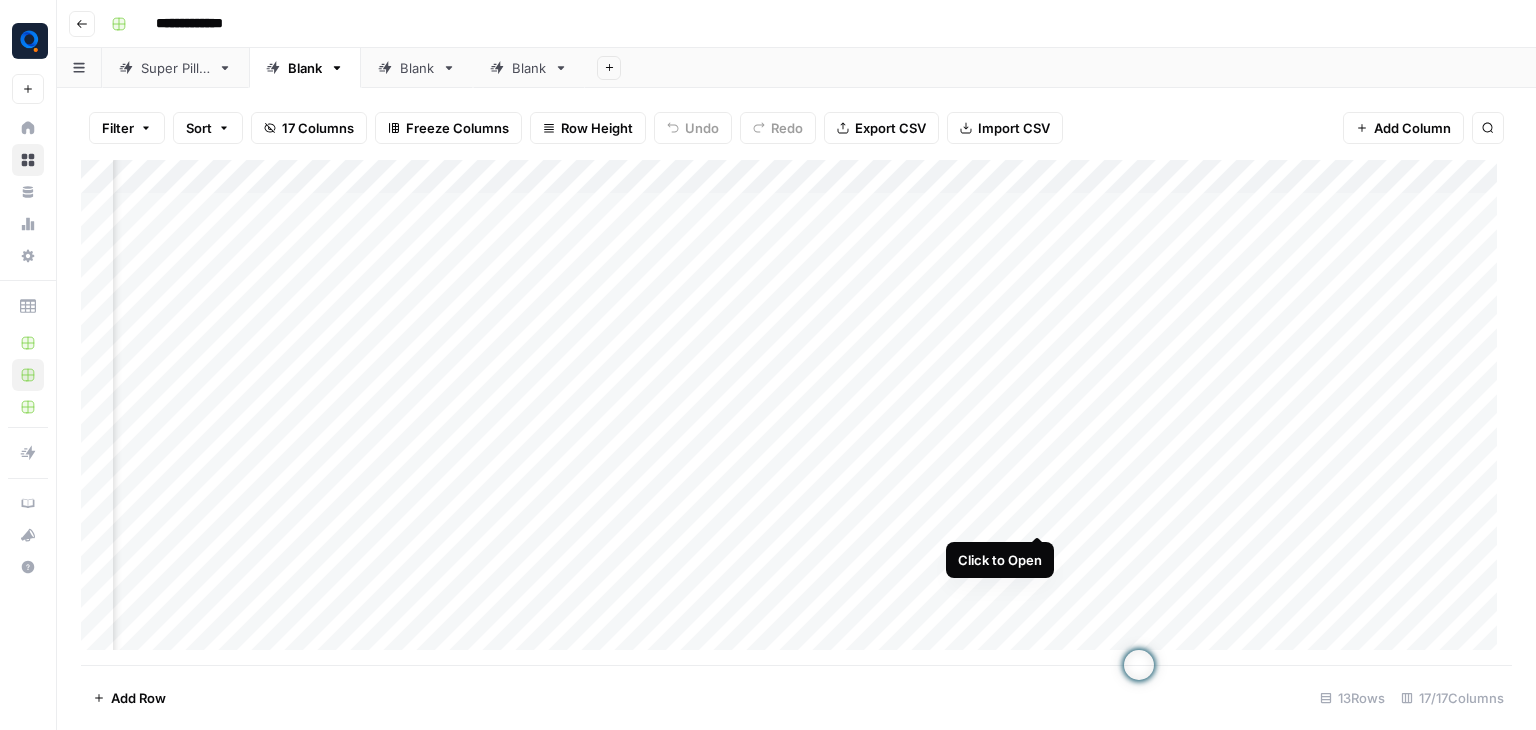 click on "Add Column" at bounding box center [796, 412] 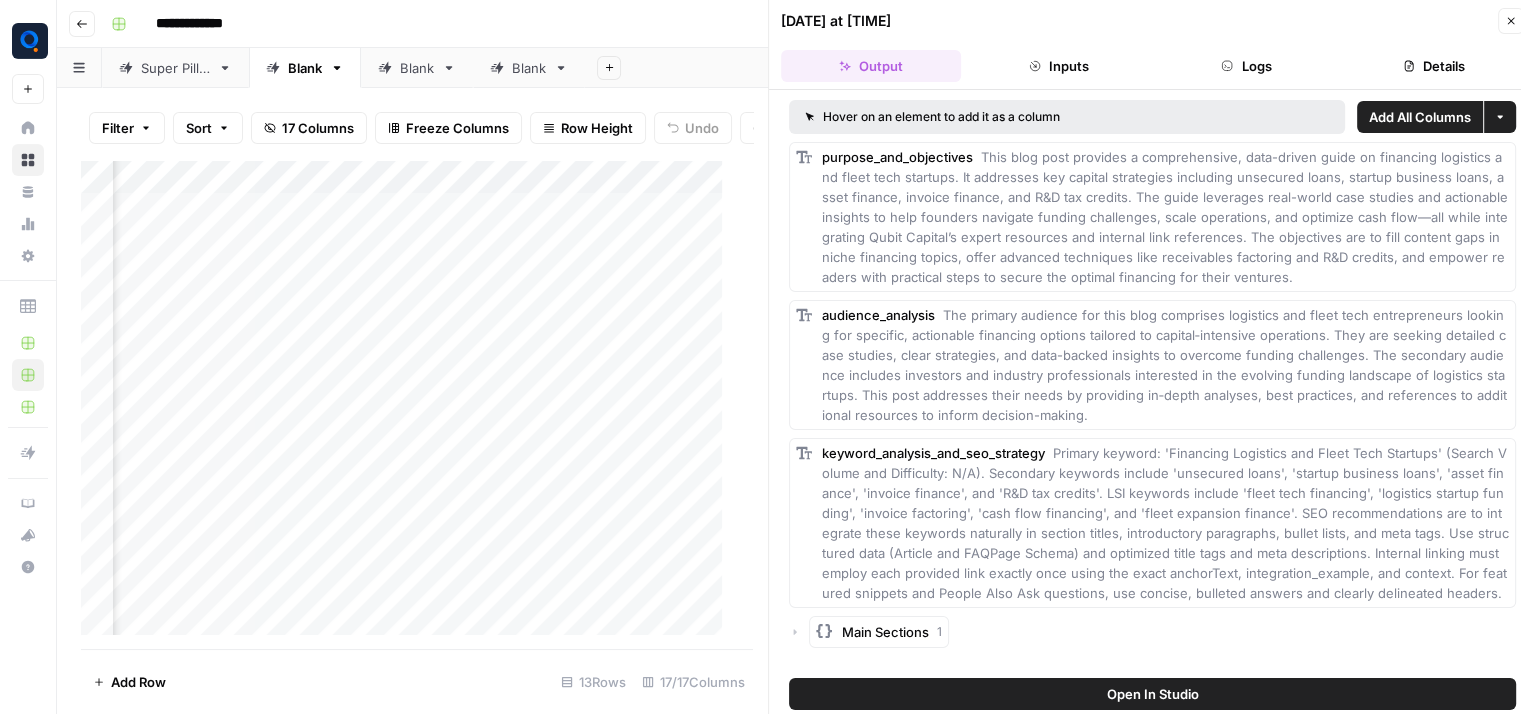 click on "Logs" at bounding box center [1247, 66] 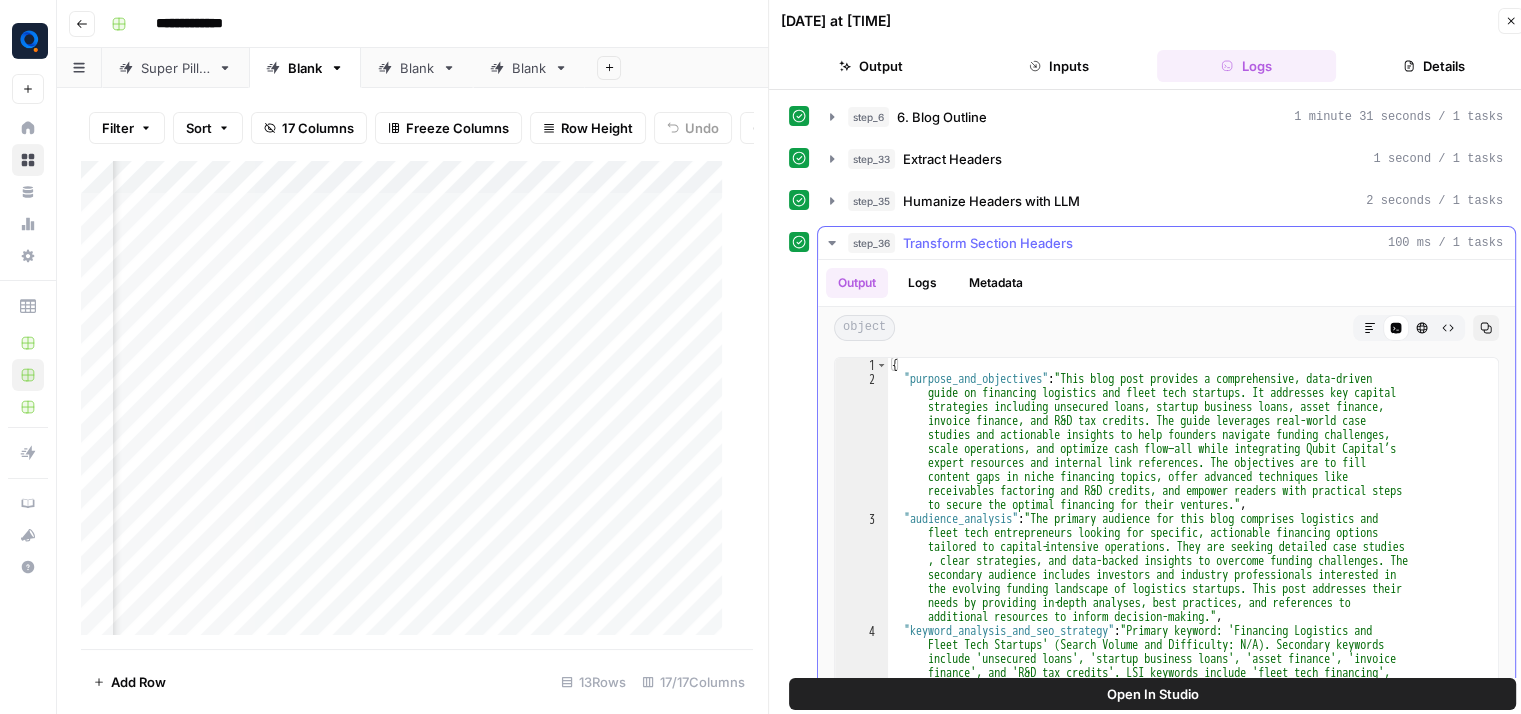 scroll, scrollTop: 6409, scrollLeft: 0, axis: vertical 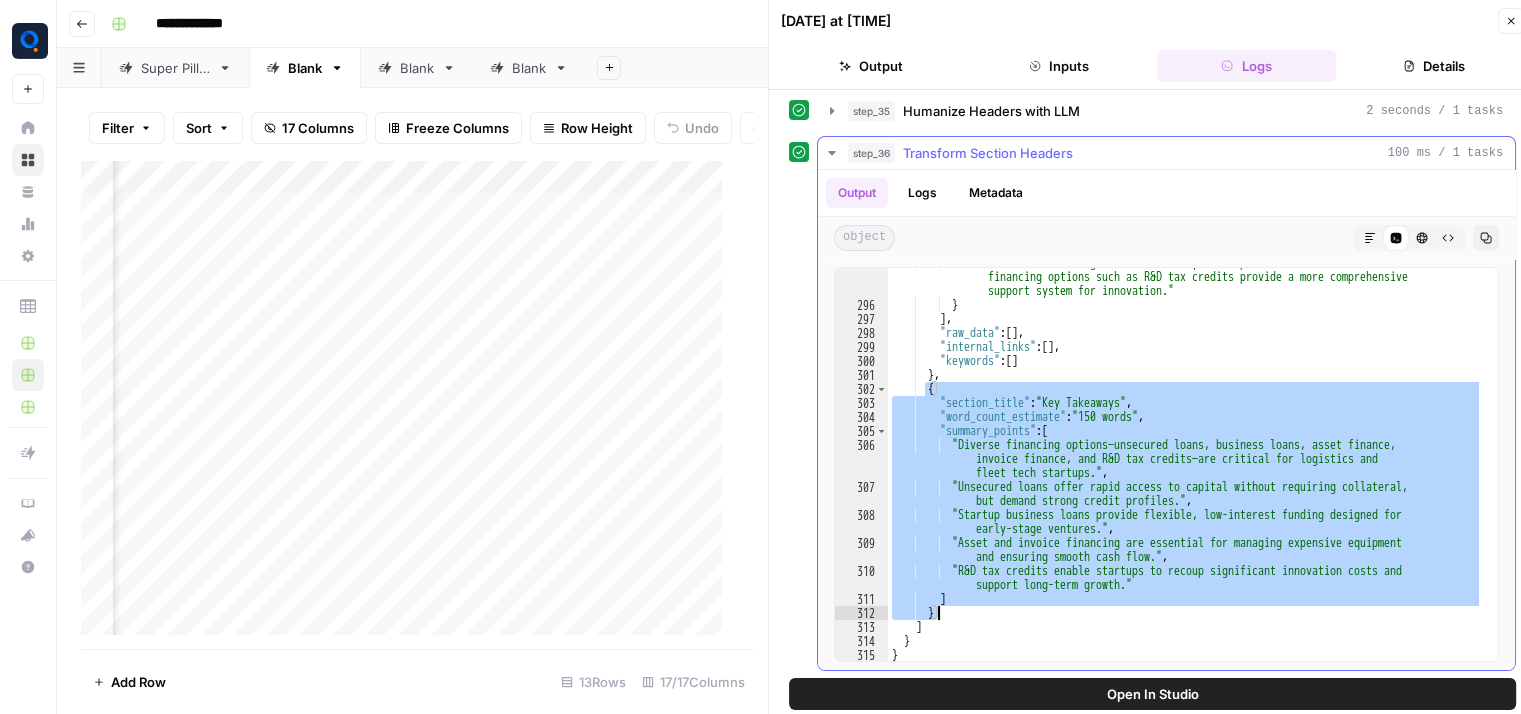 drag, startPoint x: 925, startPoint y: 389, endPoint x: 1170, endPoint y: 616, distance: 333.997 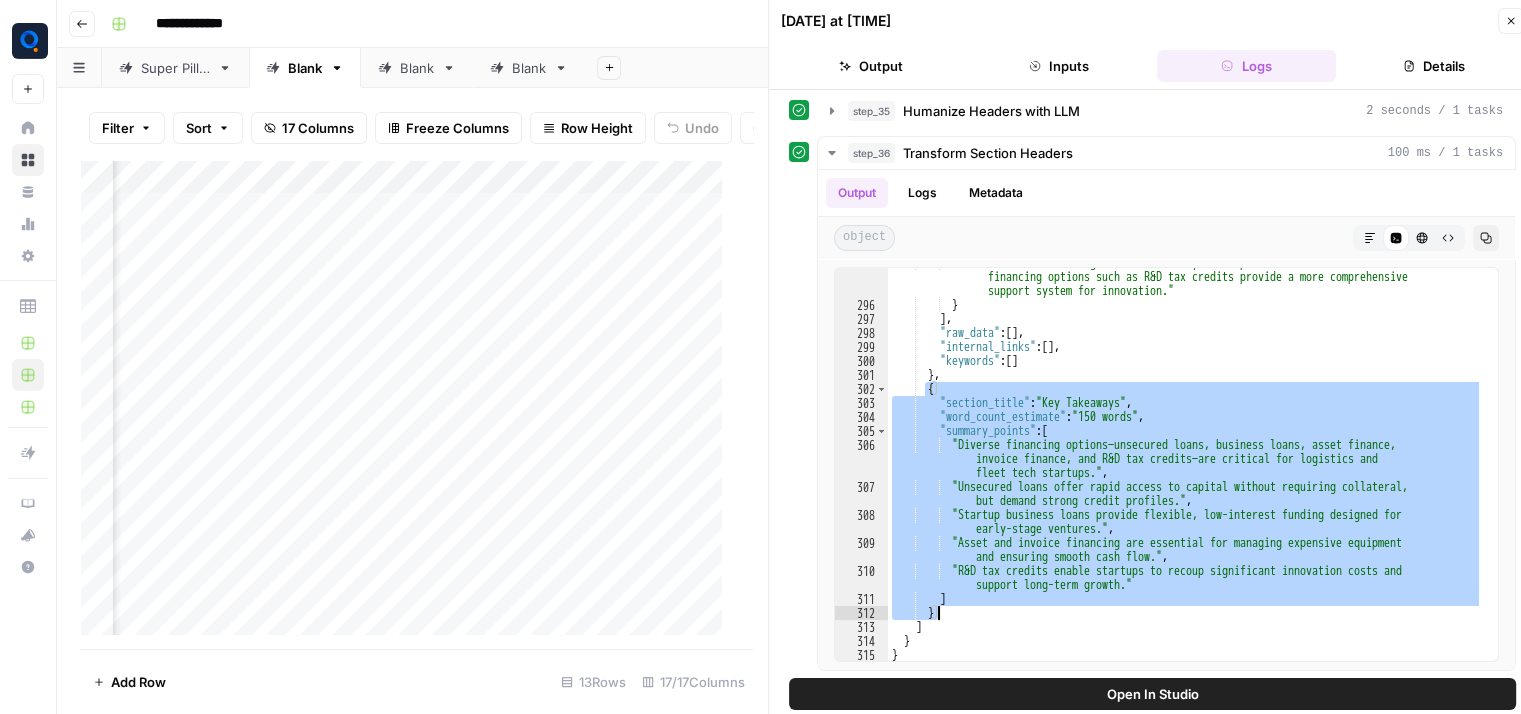 click on "Blank" at bounding box center (529, 68) 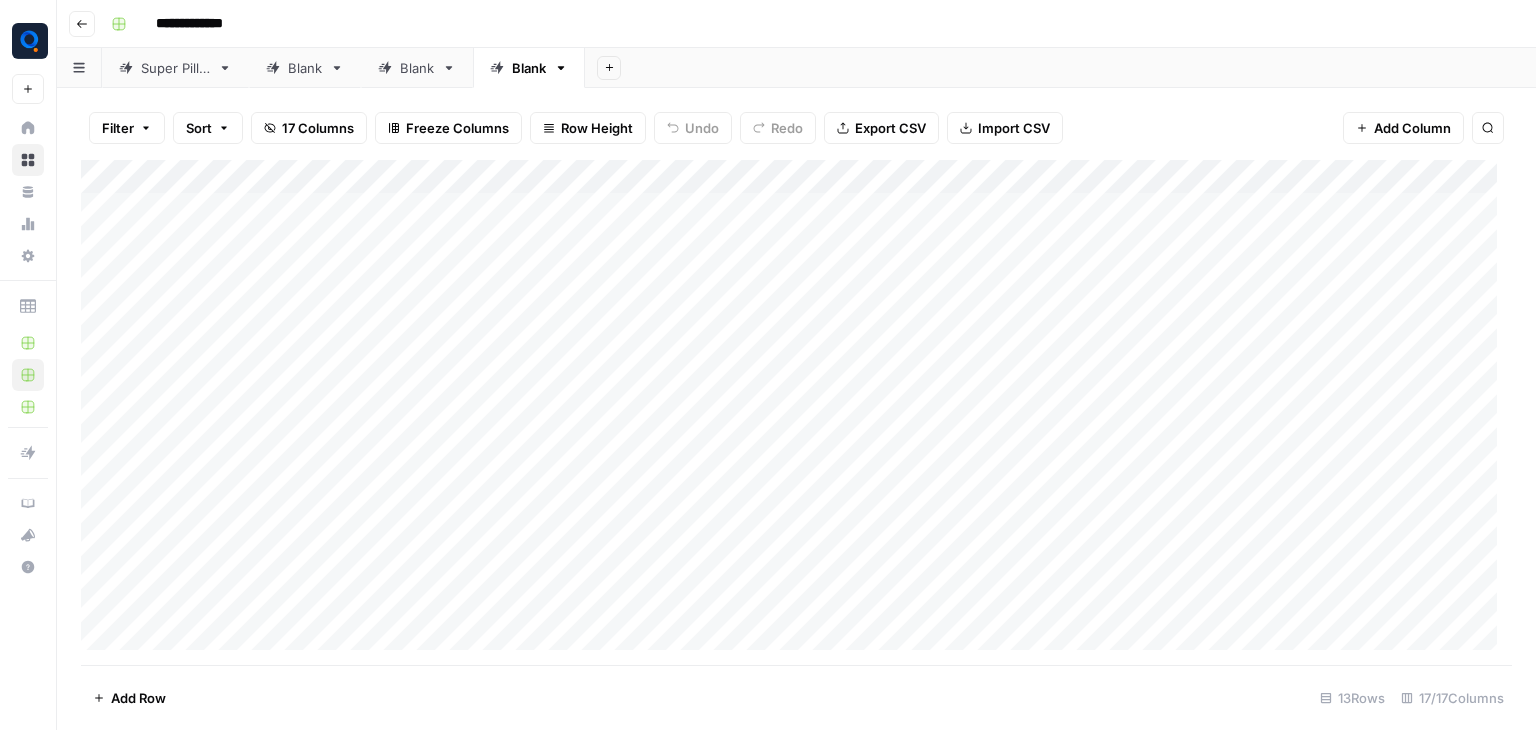 click on "Add Column" at bounding box center (796, 412) 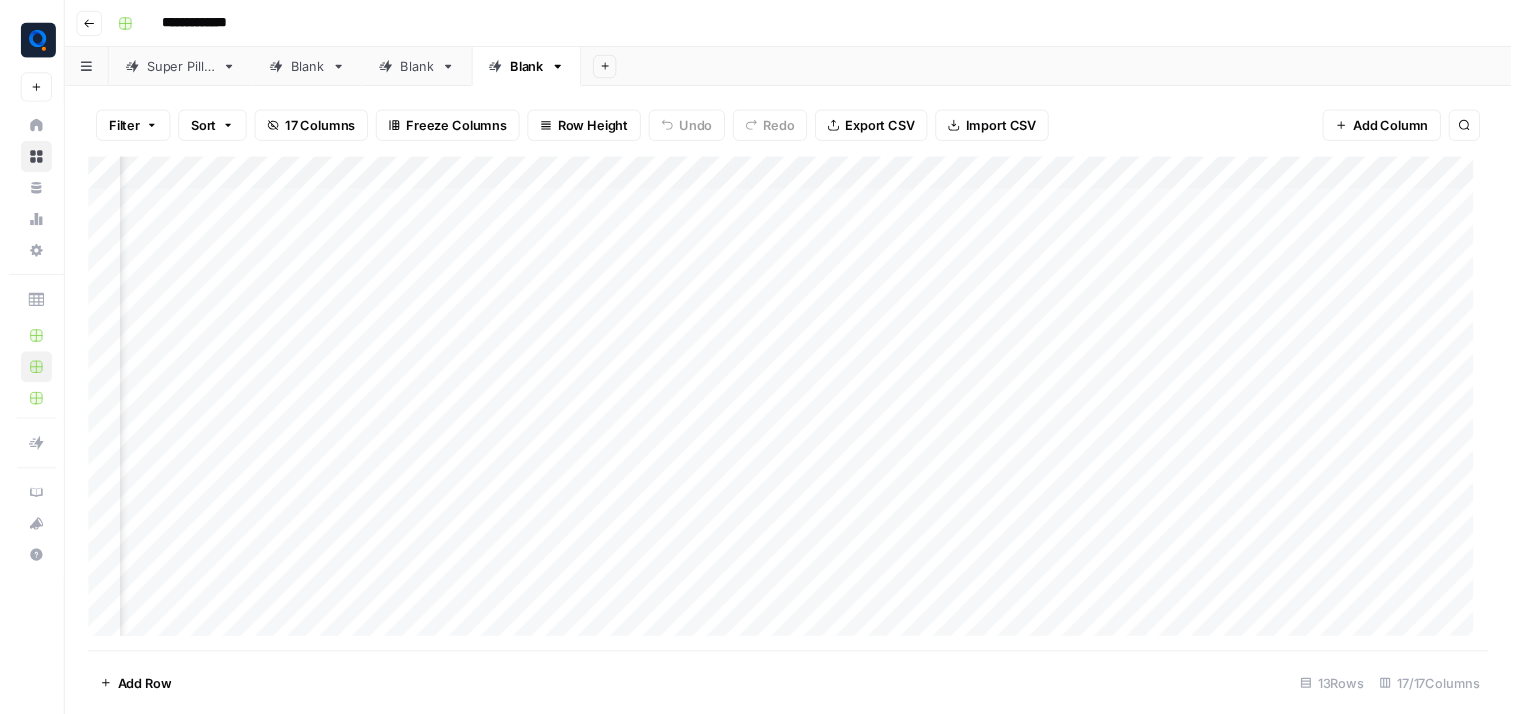 scroll, scrollTop: 0, scrollLeft: 758, axis: horizontal 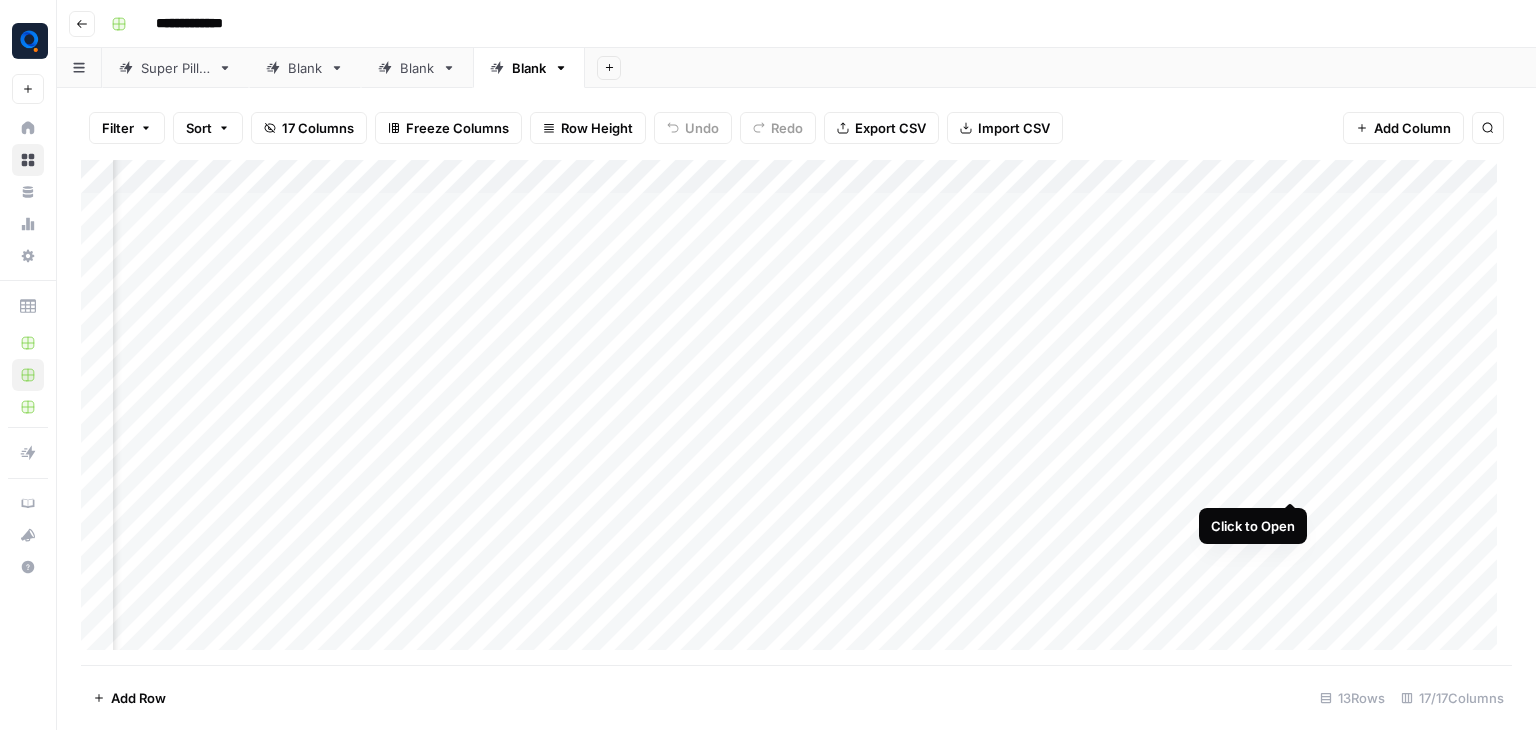 click on "Add Column" at bounding box center [796, 412] 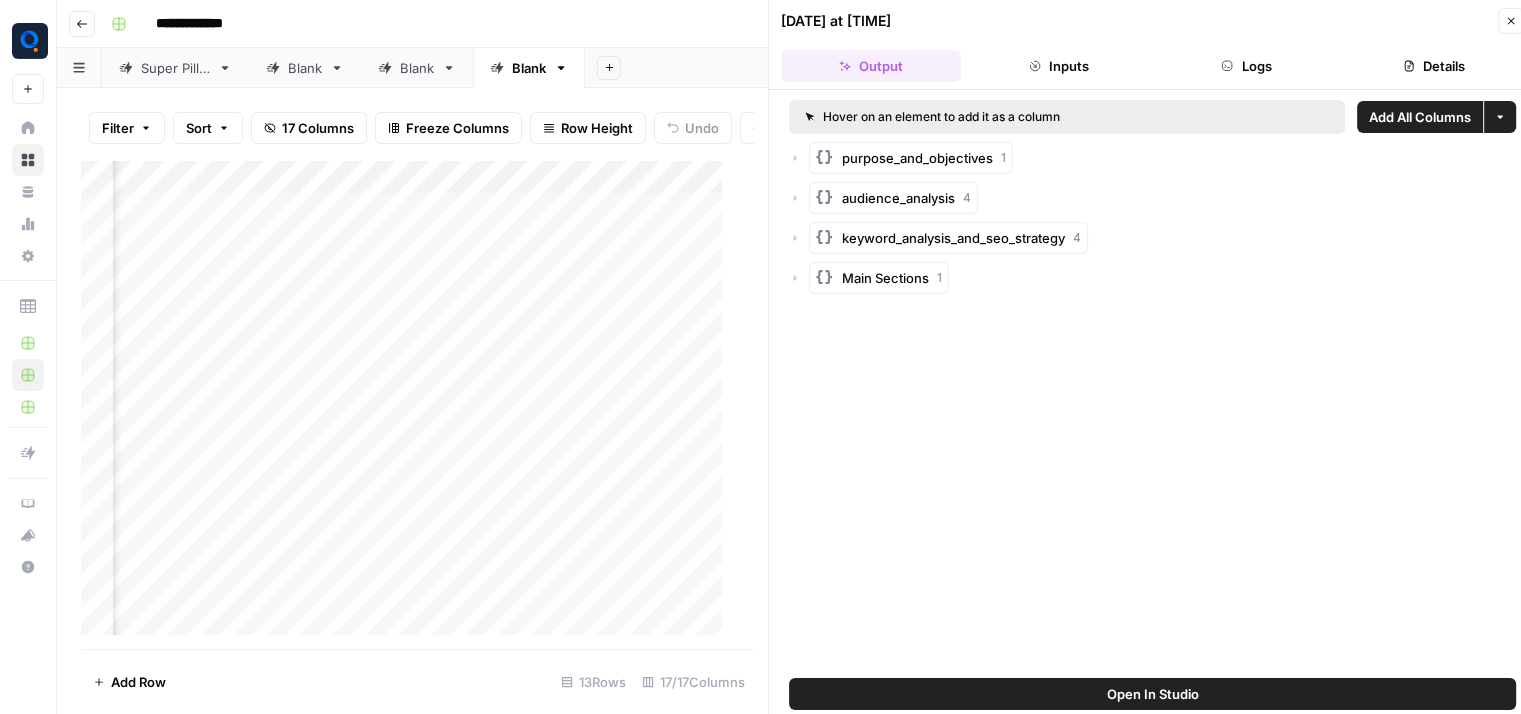 click on "Logs" at bounding box center (1247, 66) 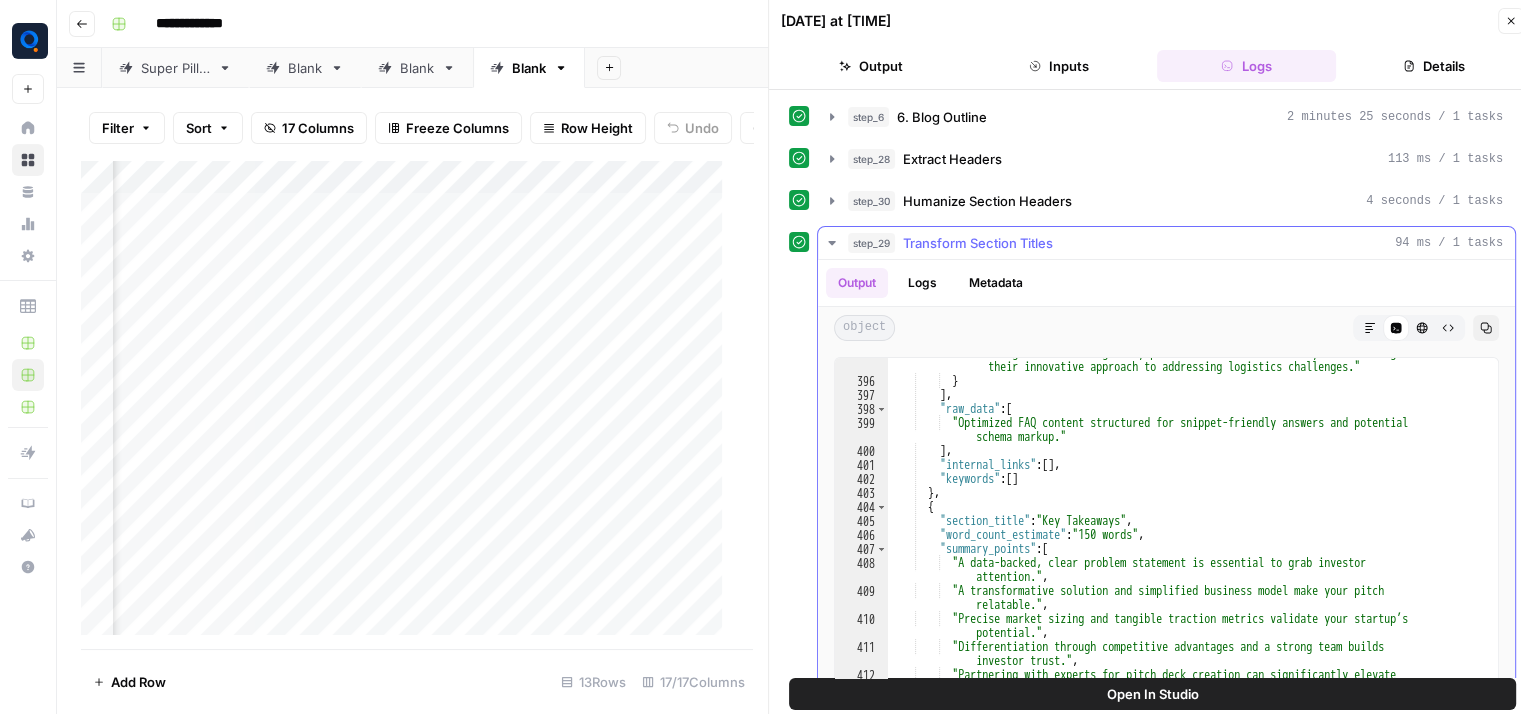 scroll, scrollTop: 7837, scrollLeft: 0, axis: vertical 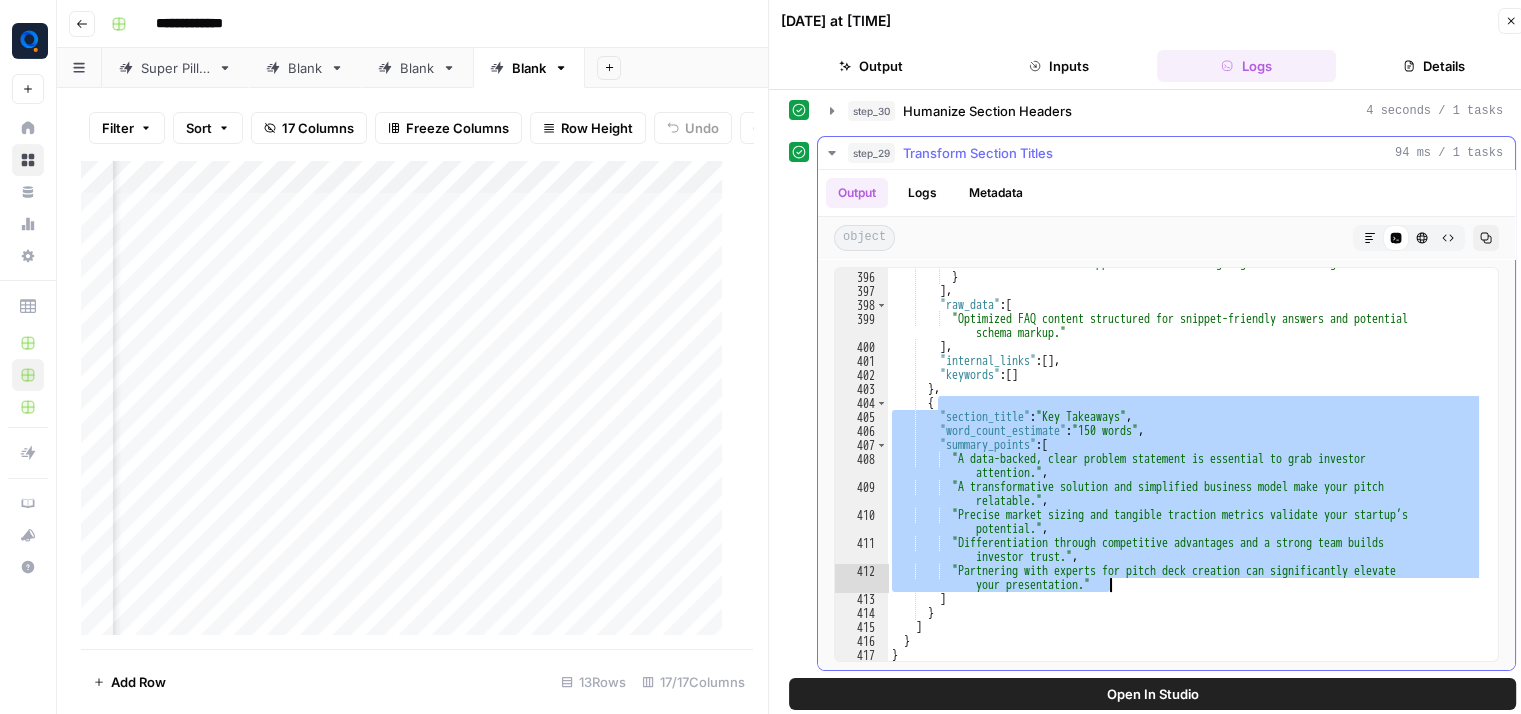 drag, startPoint x: 936, startPoint y: 405, endPoint x: 1151, endPoint y: 586, distance: 281.0445 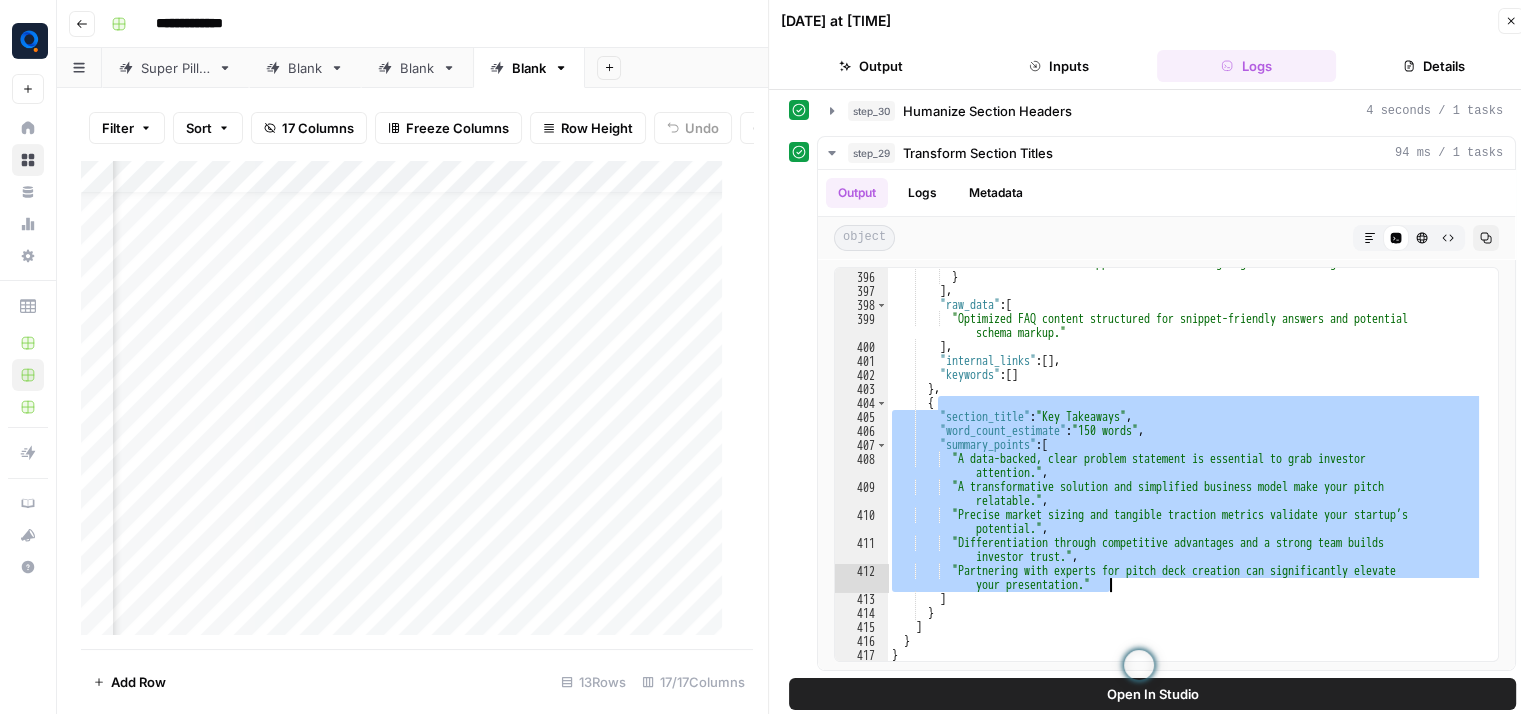 scroll, scrollTop: 32, scrollLeft: 1368, axis: both 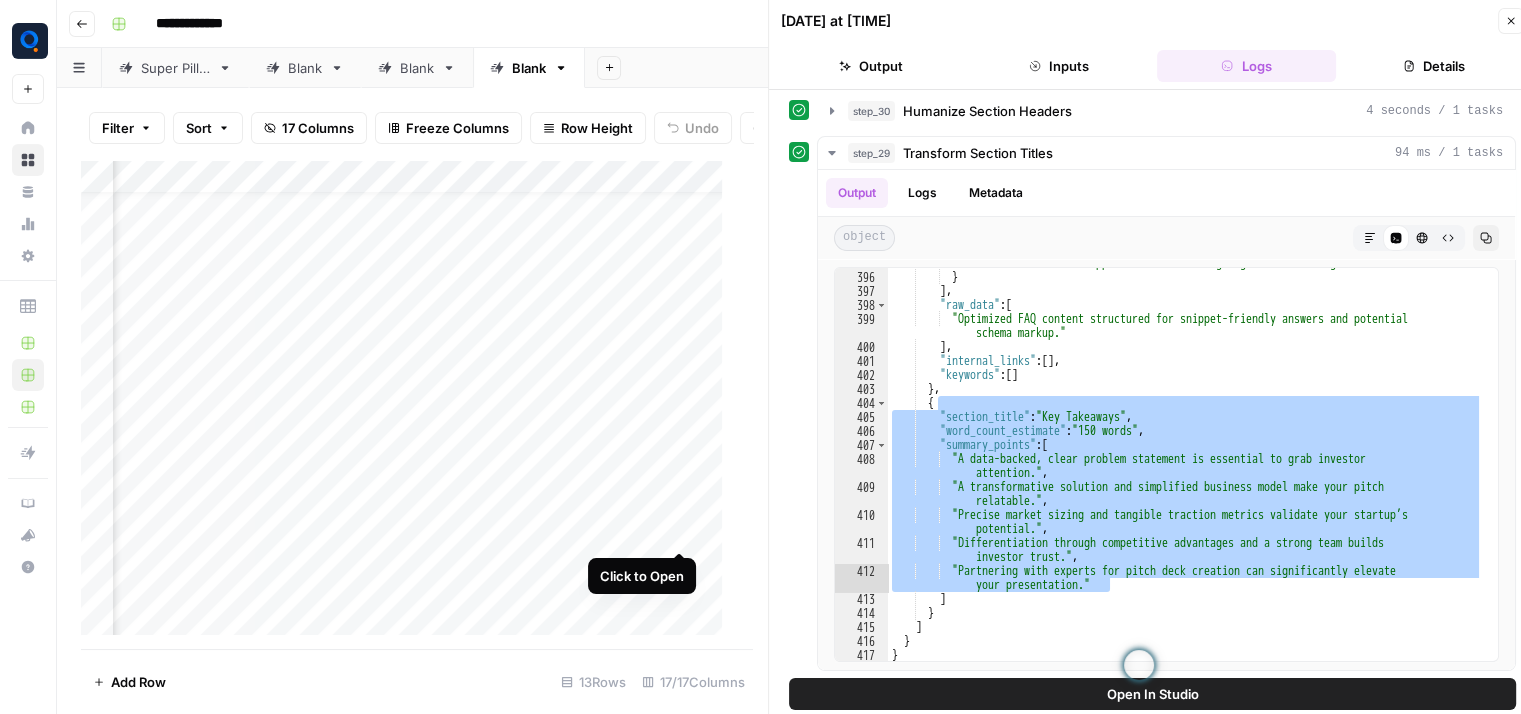 click on "Add Column" at bounding box center [409, 405] 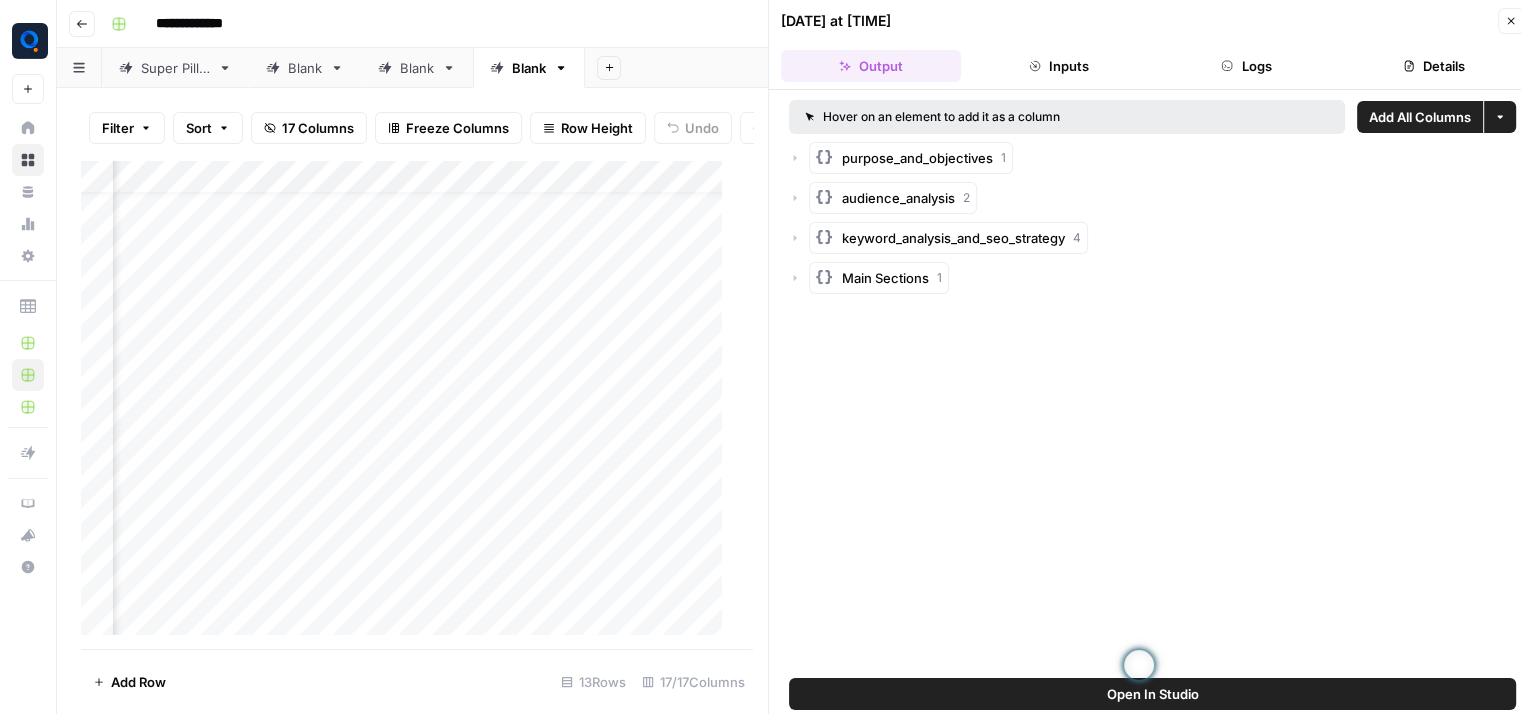 click on "Logs" at bounding box center (1247, 66) 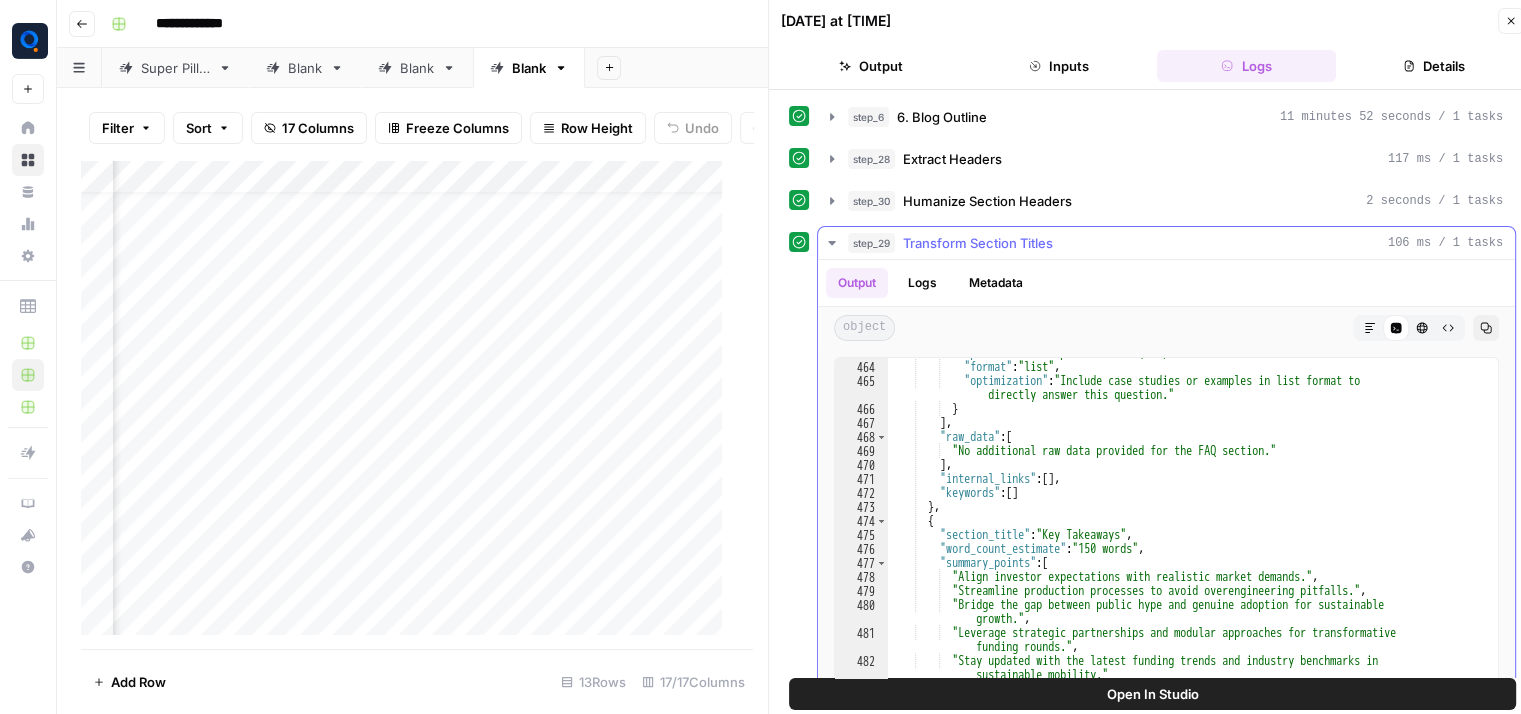 scroll, scrollTop: 8888, scrollLeft: 0, axis: vertical 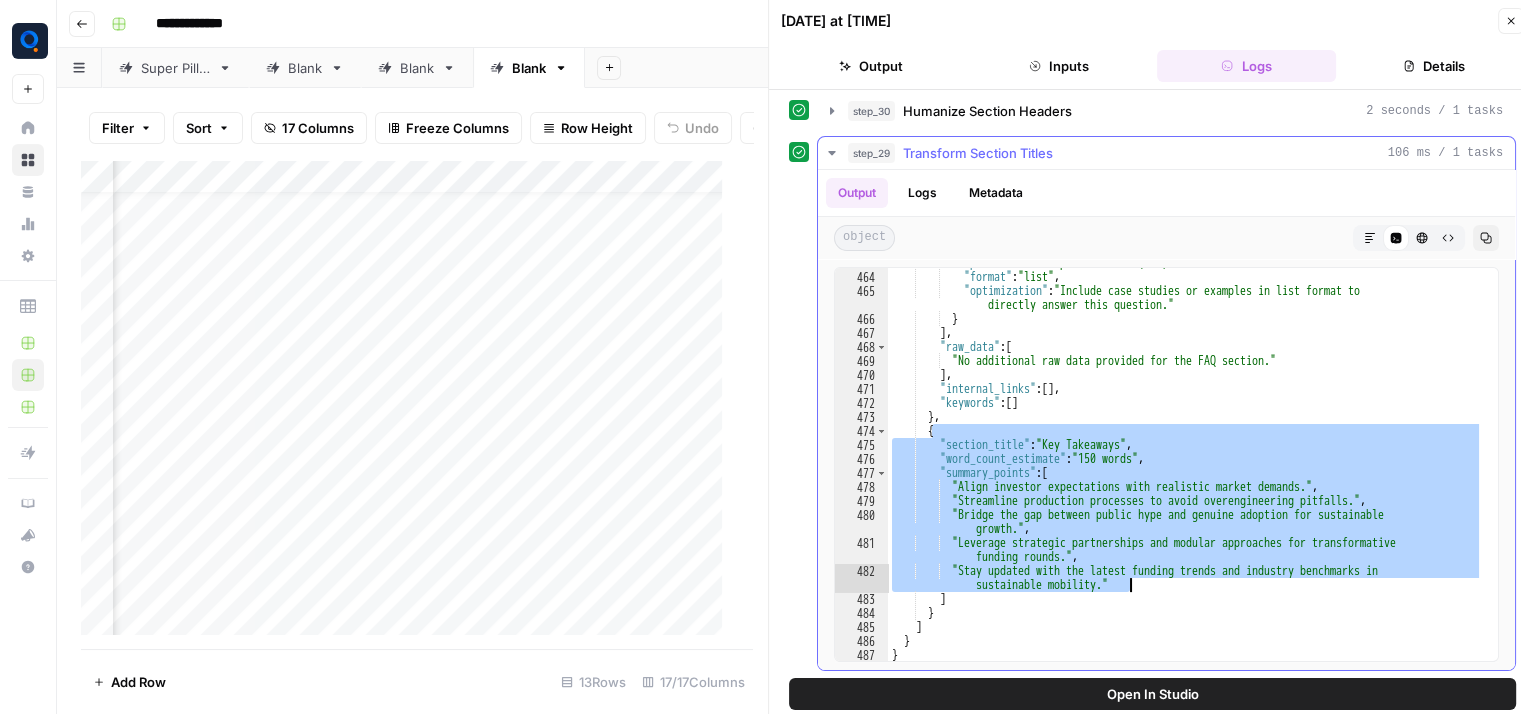 drag, startPoint x: 932, startPoint y: 425, endPoint x: 1168, endPoint y: 589, distance: 287.38824 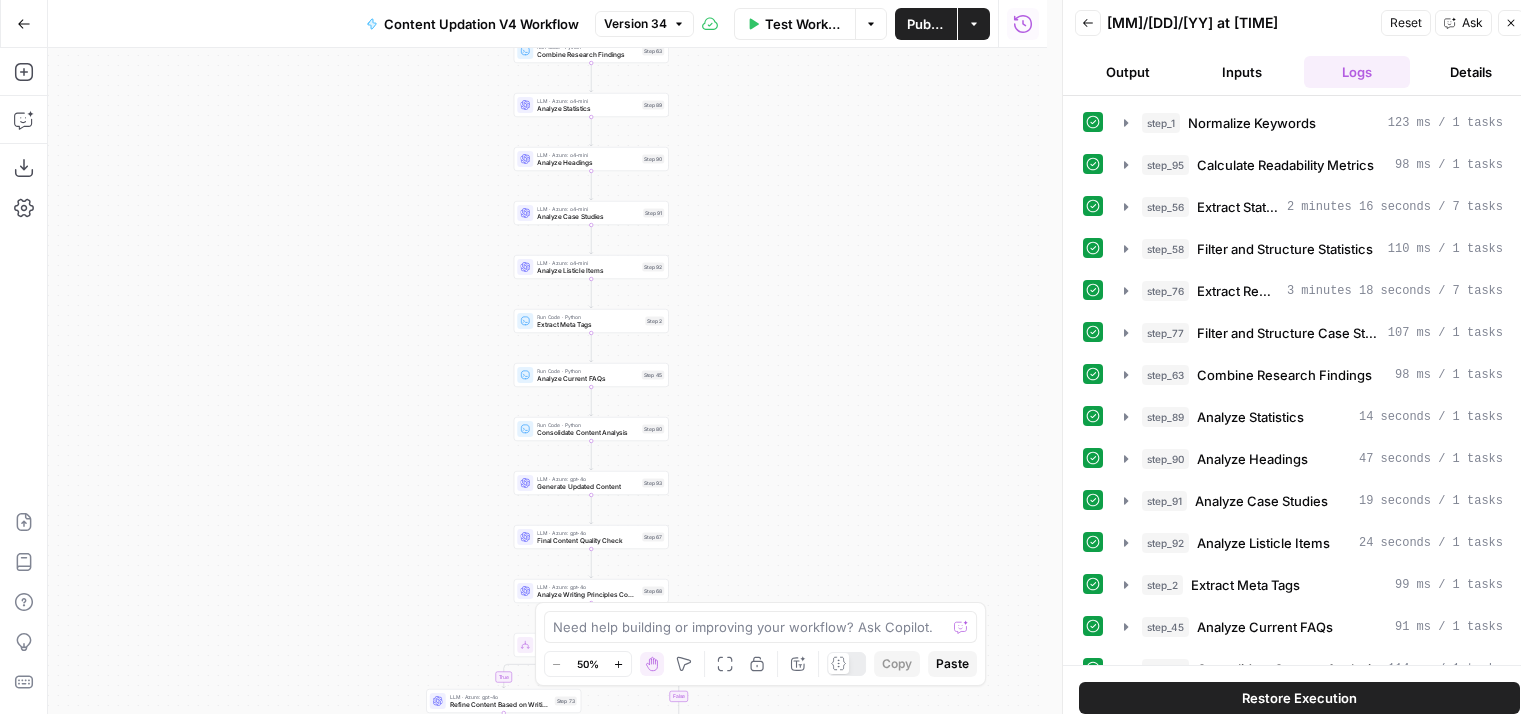 scroll, scrollTop: 0, scrollLeft: 0, axis: both 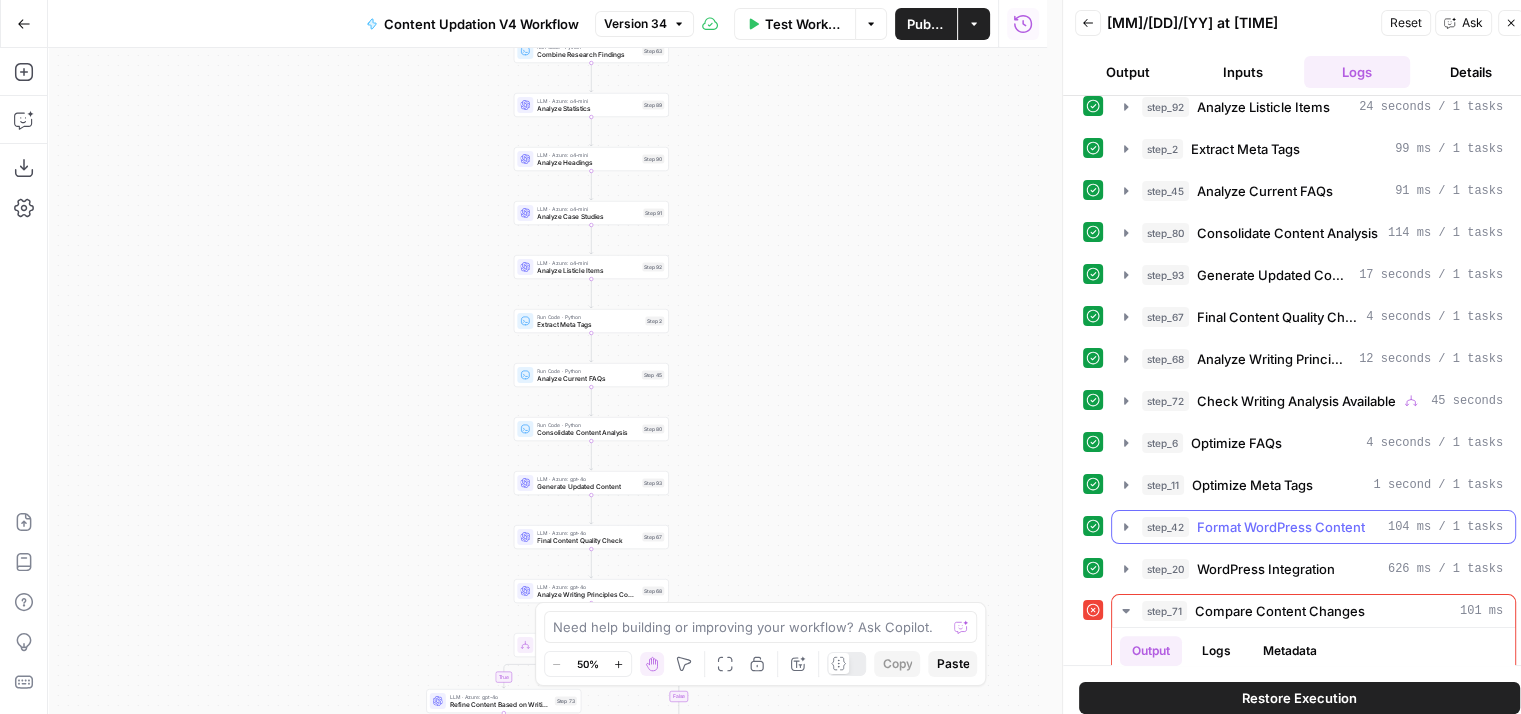 click on "Format WordPress Content" at bounding box center [1281, 527] 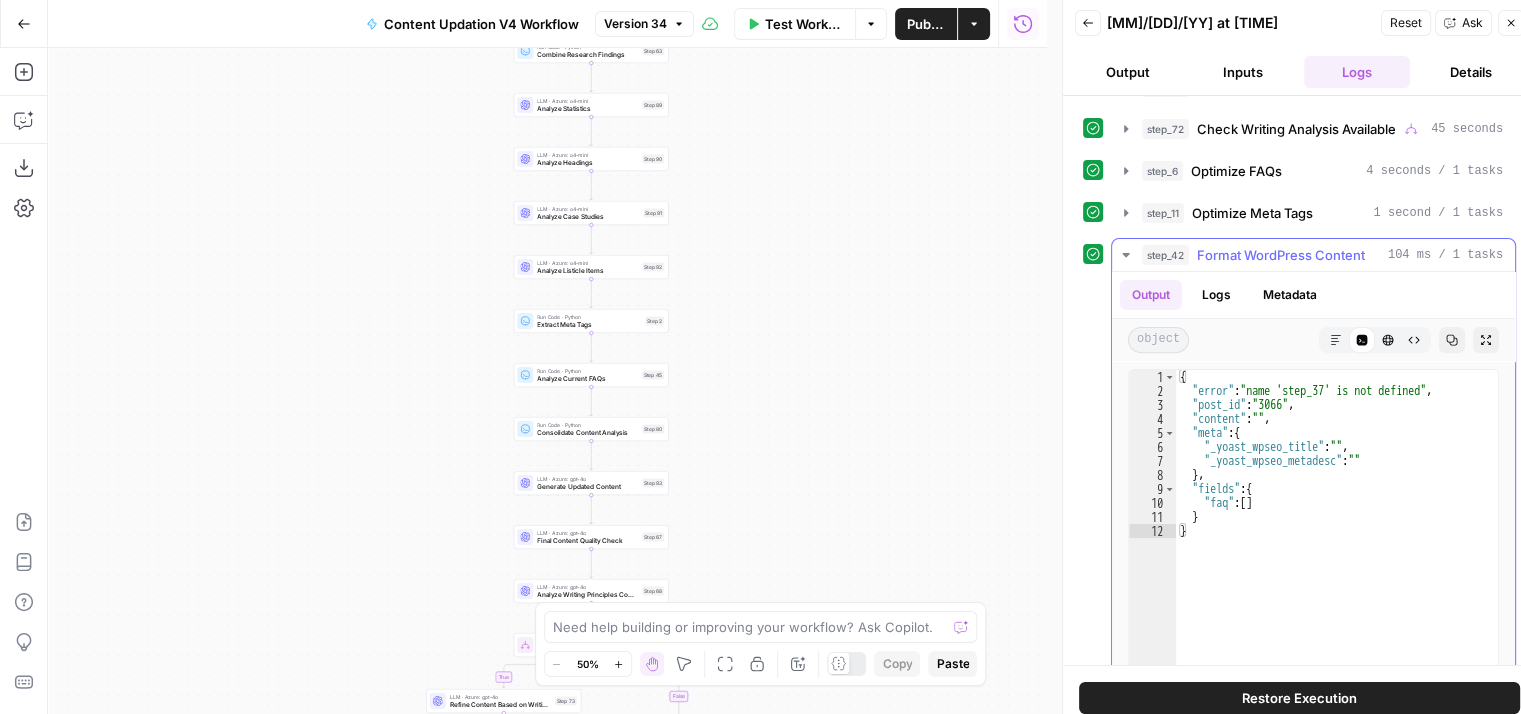 scroll, scrollTop: 710, scrollLeft: 0, axis: vertical 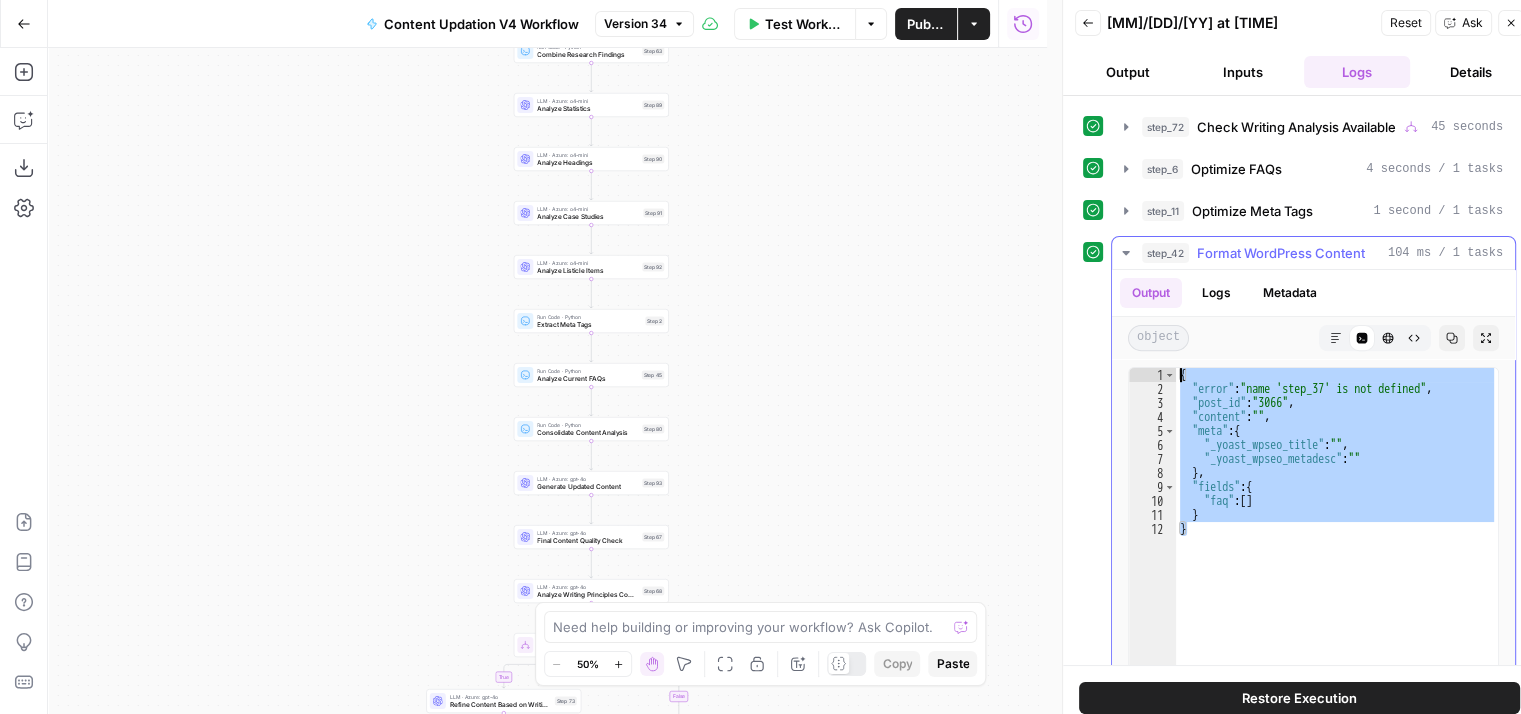 drag, startPoint x: 1215, startPoint y: 538, endPoint x: 1176, endPoint y: 370, distance: 172.46739 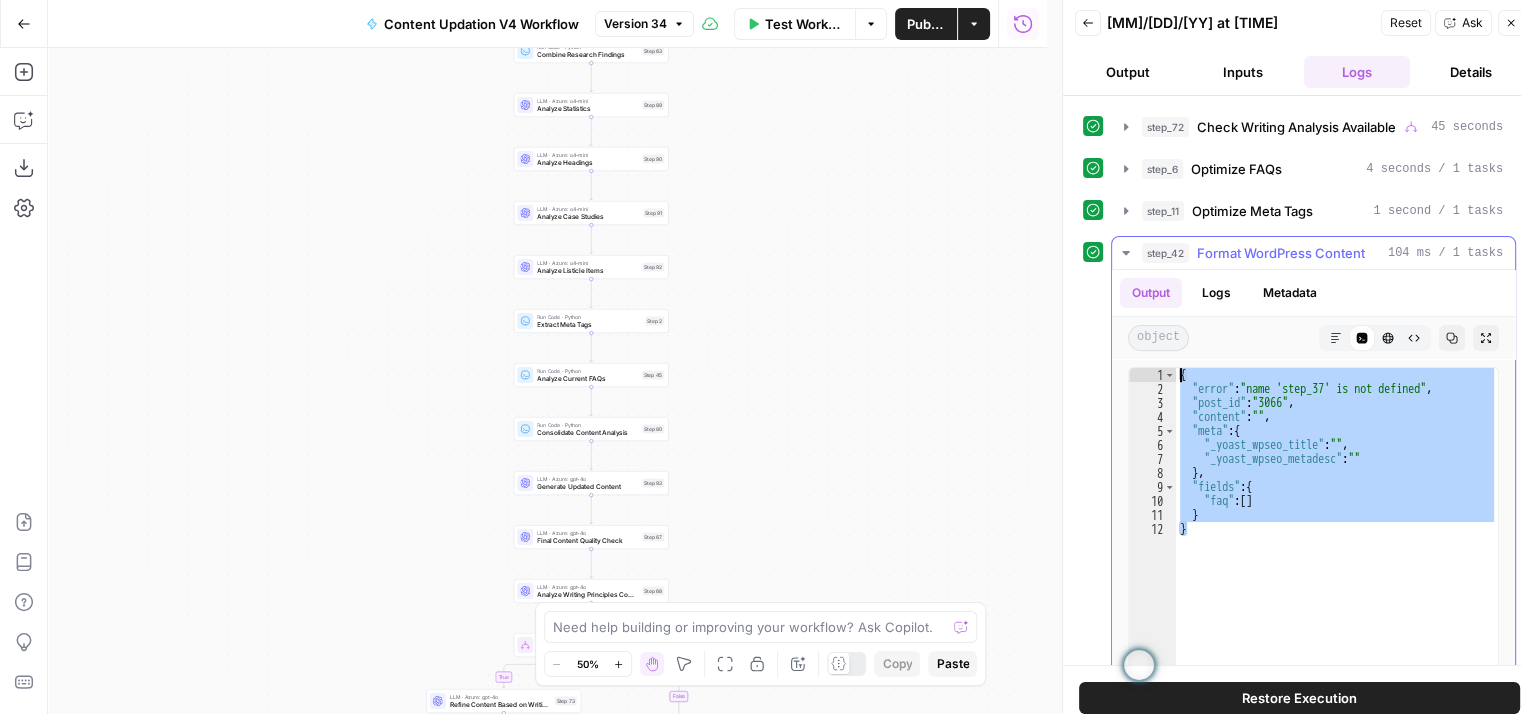 click on "Logs" at bounding box center [1216, 293] 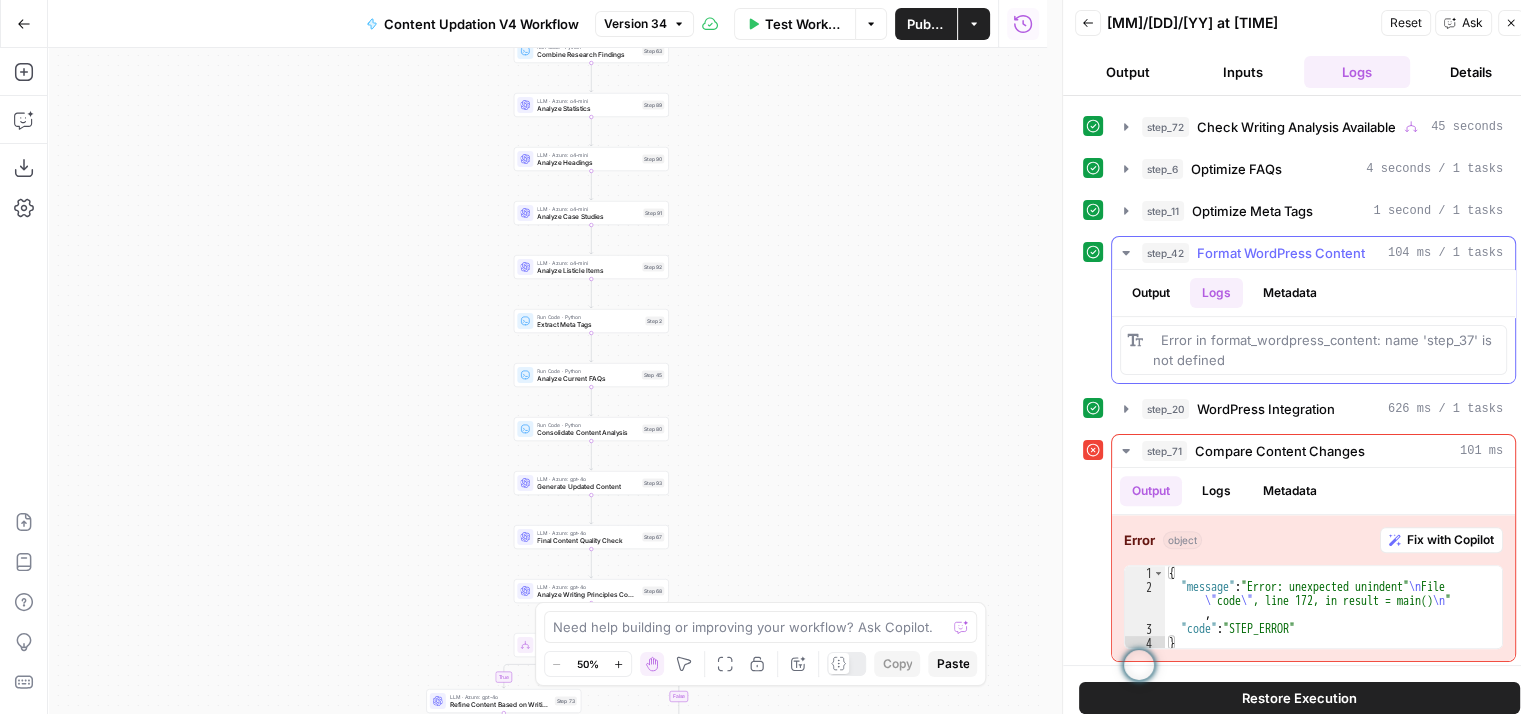 scroll, scrollTop: 705, scrollLeft: 0, axis: vertical 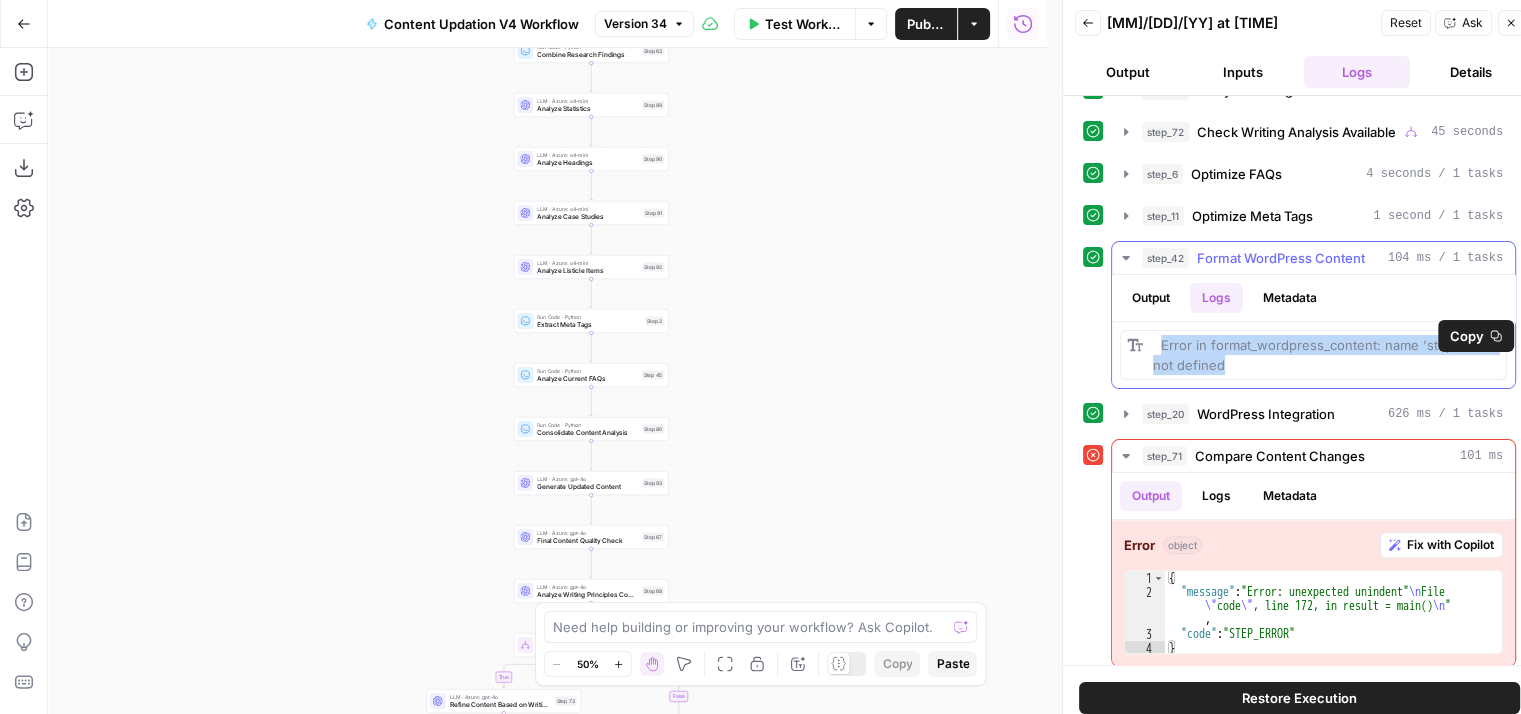 drag, startPoint x: 1240, startPoint y: 362, endPoint x: 1159, endPoint y: 341, distance: 83.677956 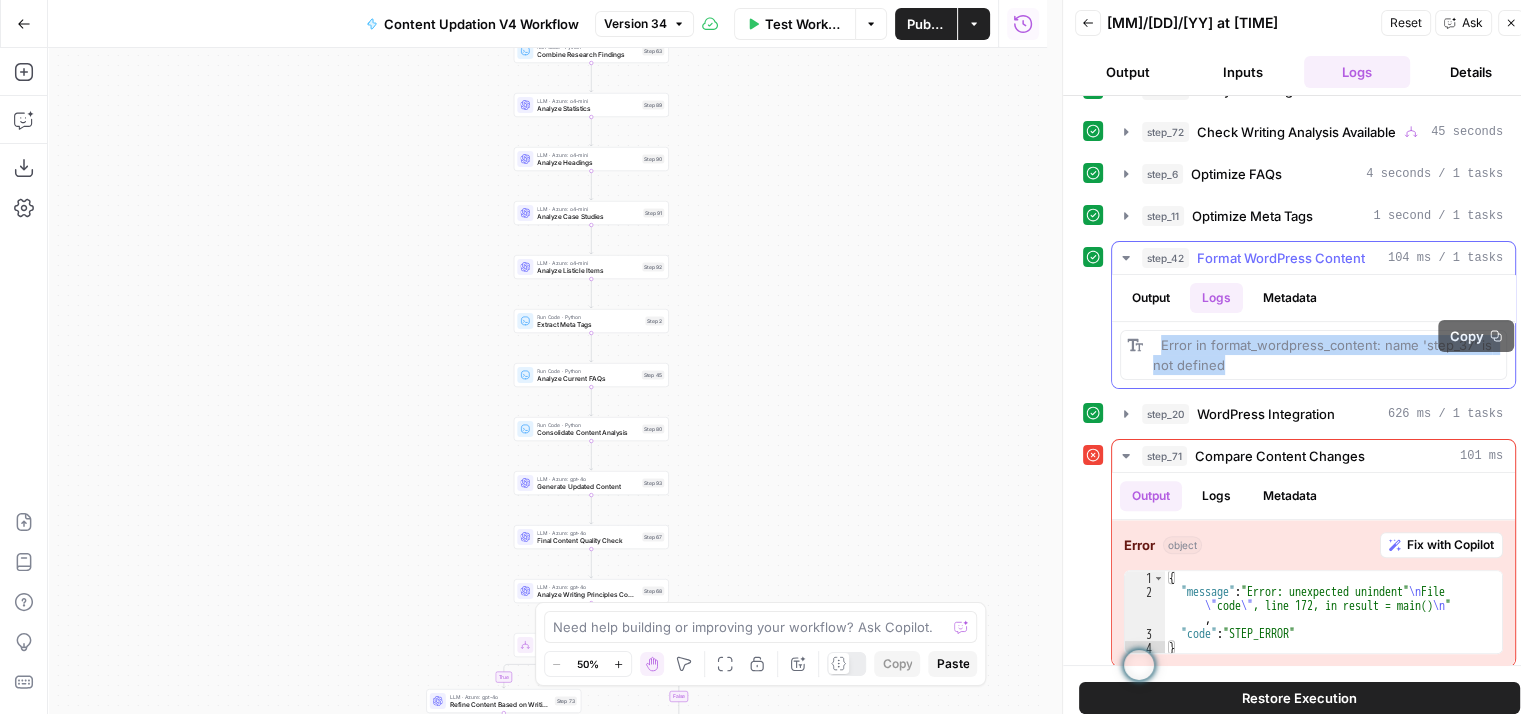 copy on "Error in format_wordpress_content: name 'step_37' is not defined" 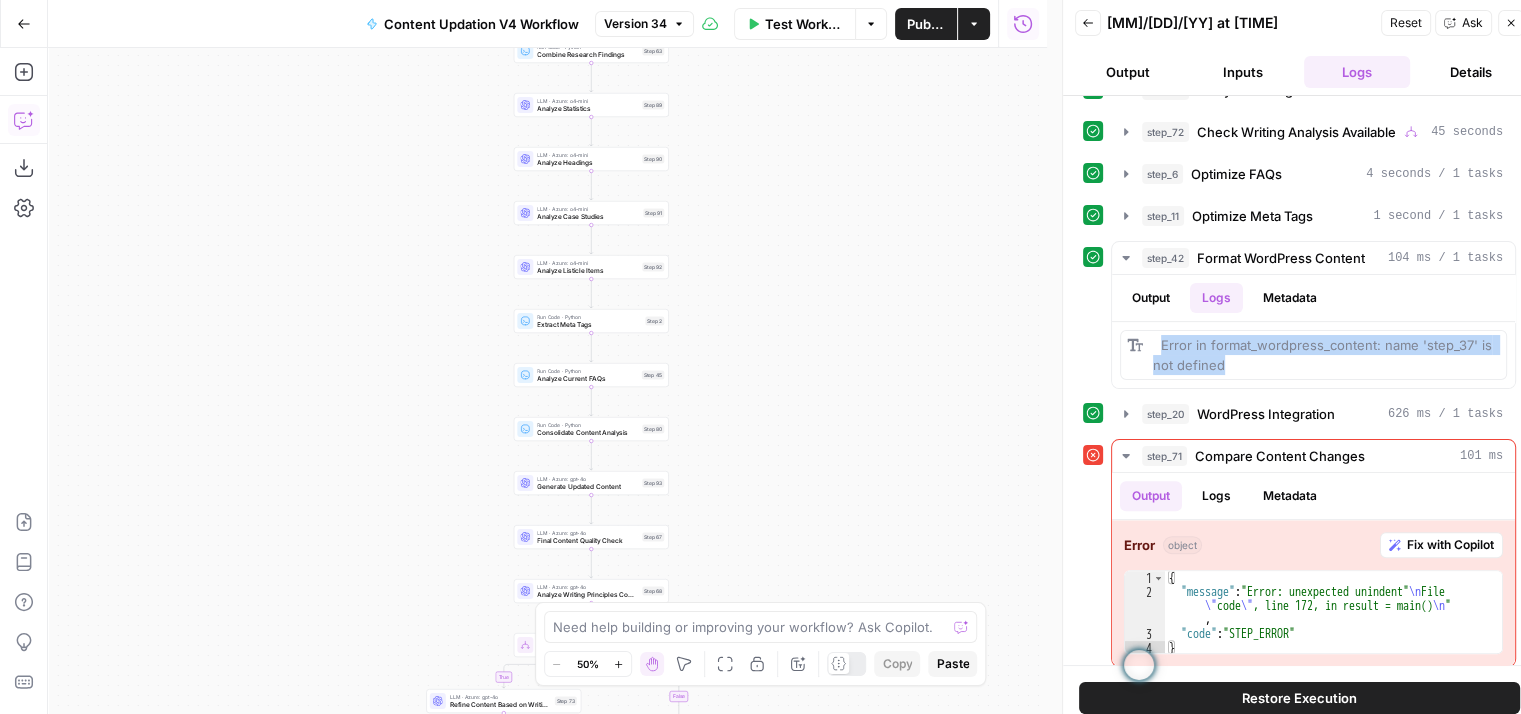 click 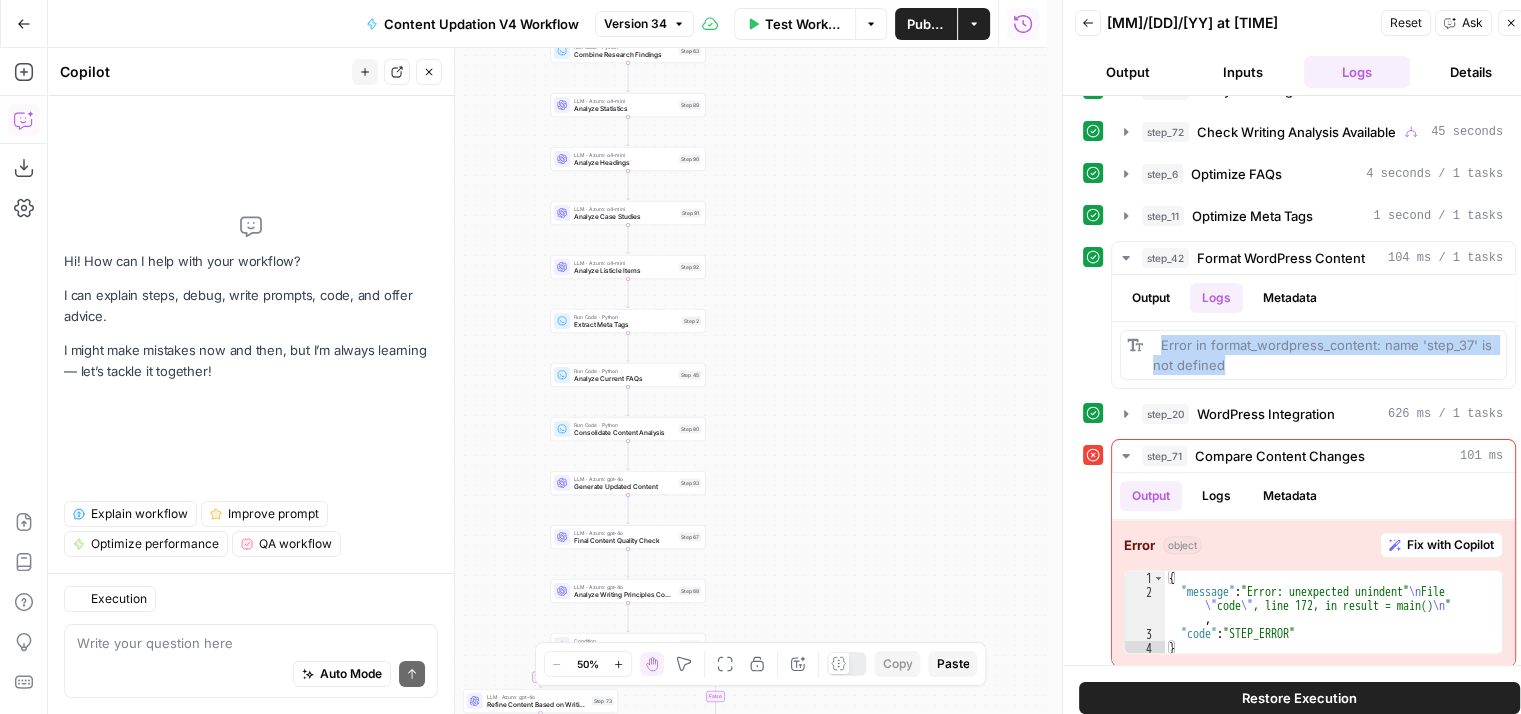 click at bounding box center (251, 643) 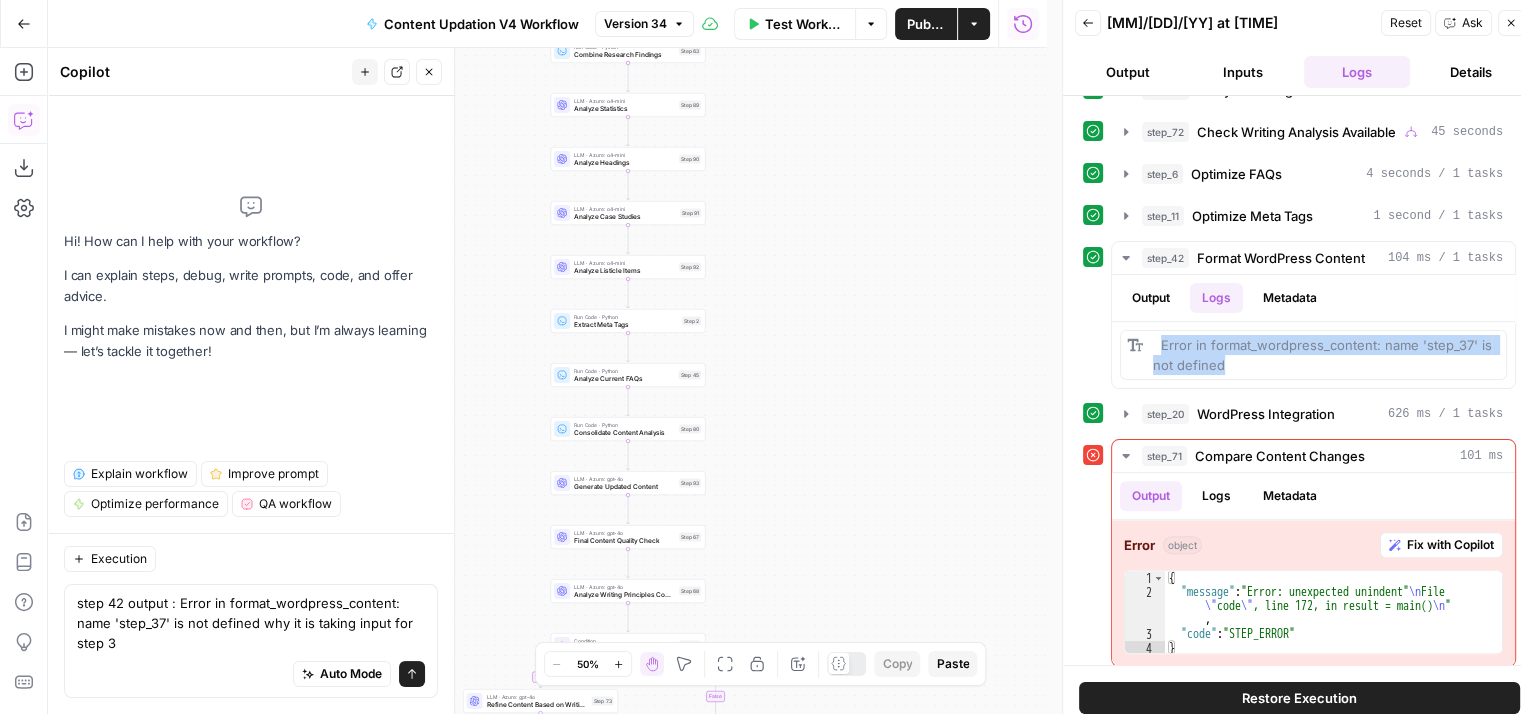 type on "step 42 output : Error in format_wordpress_content: name 'step_37' is not defined why it is taking input for step 37" 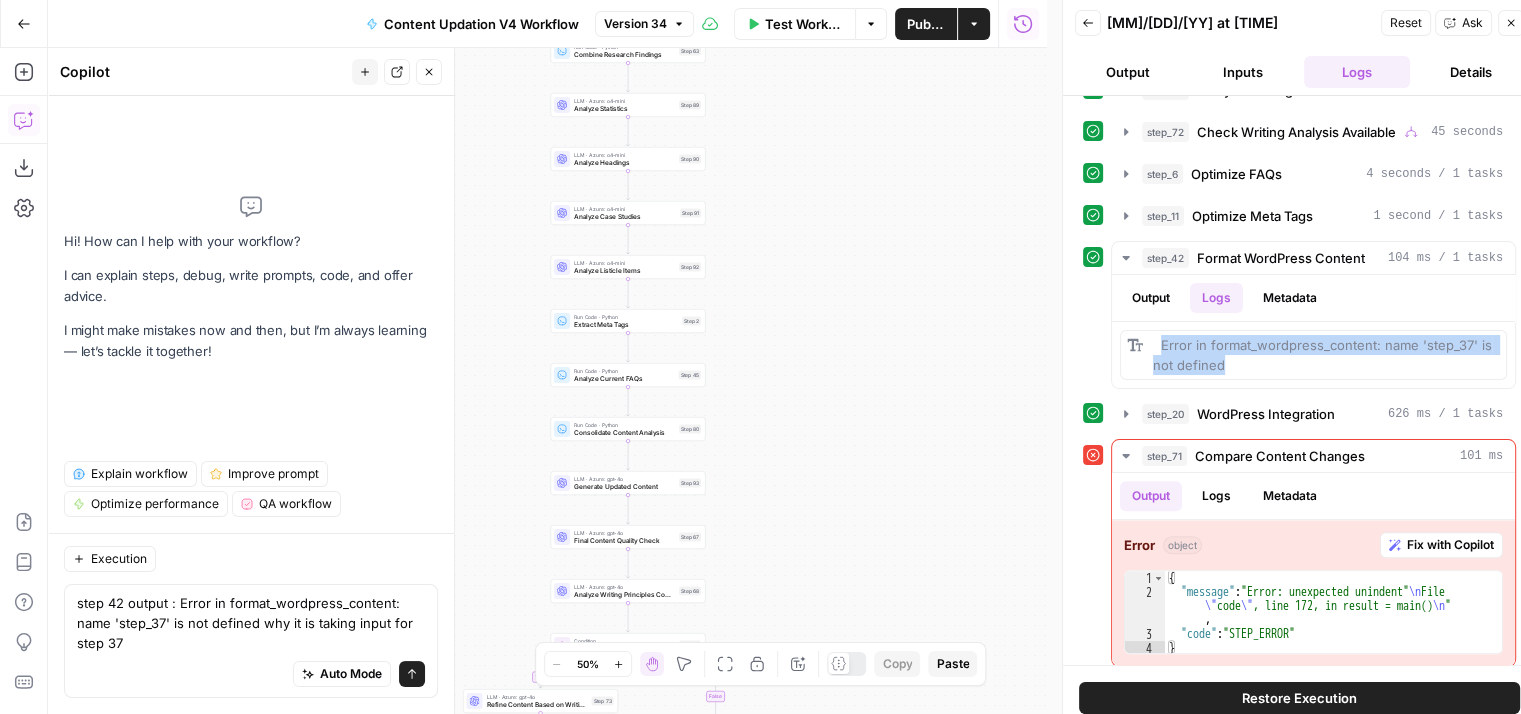 type 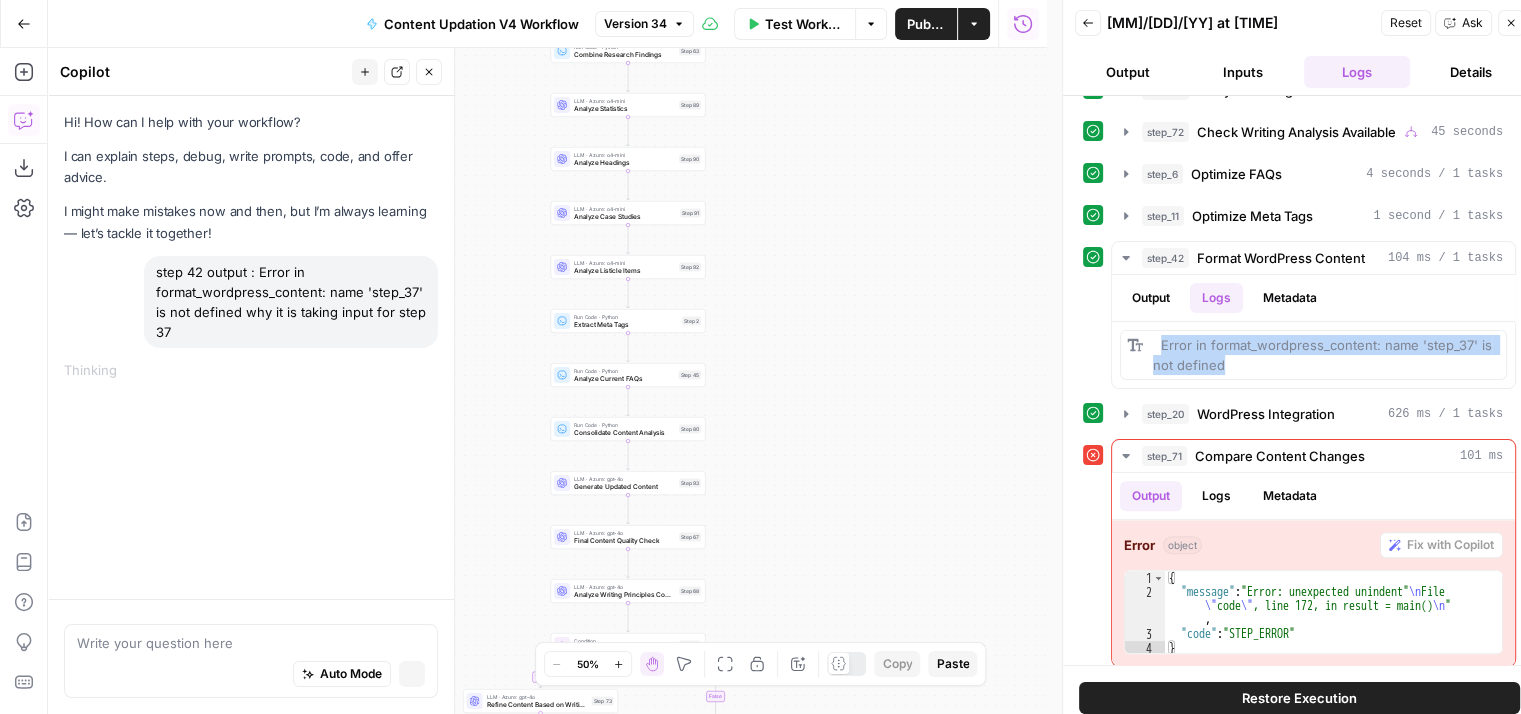 scroll, scrollTop: 0, scrollLeft: 0, axis: both 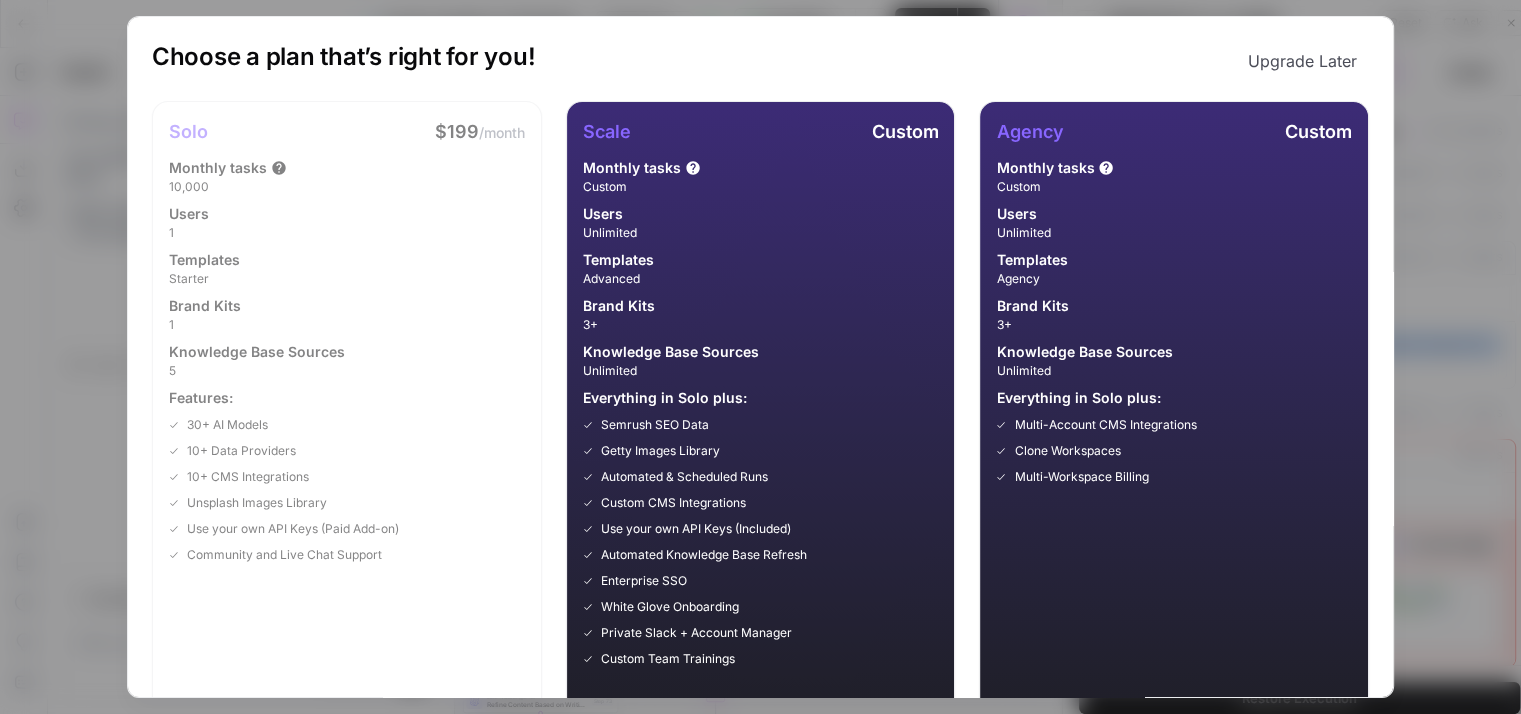 click on "Choose a plan that’s right for you! Upgrade Later Solo $199 /month Monthly tasks 10,000 Users 1 Templates Starter Brand Kits 1 Knowledge Base Sources 5 Features:   30+ AI Models   10+ Data Providers   10+ CMS Integrations   Unsplash Images Library   Use your own API Keys (Paid Add-on)   Community and Live Chat Support Scale Custom Monthly tasks Custom Users Unlimited Templates Advanced Brand Kits 3+ Knowledge Base Sources Unlimited Everything in Solo plus:   Semrush SEO Data   Getty Images Library   Automated & Scheduled Runs   Custom CMS Integrations   Use your own API Keys (Included)   Automated Knowledge Base Refresh   Enterprise SSO   White Glove Onboarding   Private Slack + Account Manager   Custom Team Trainings Chat With Us Agency Custom Monthly tasks Custom Users Unlimited Templates Agency Brand Kits 3+ Knowledge Base Sources Unlimited Everything in Solo plus:   Multi-Account CMS Integrations   Clone Workspaces   Multi-Workspace Billing Chat With Us" at bounding box center [760, 357] 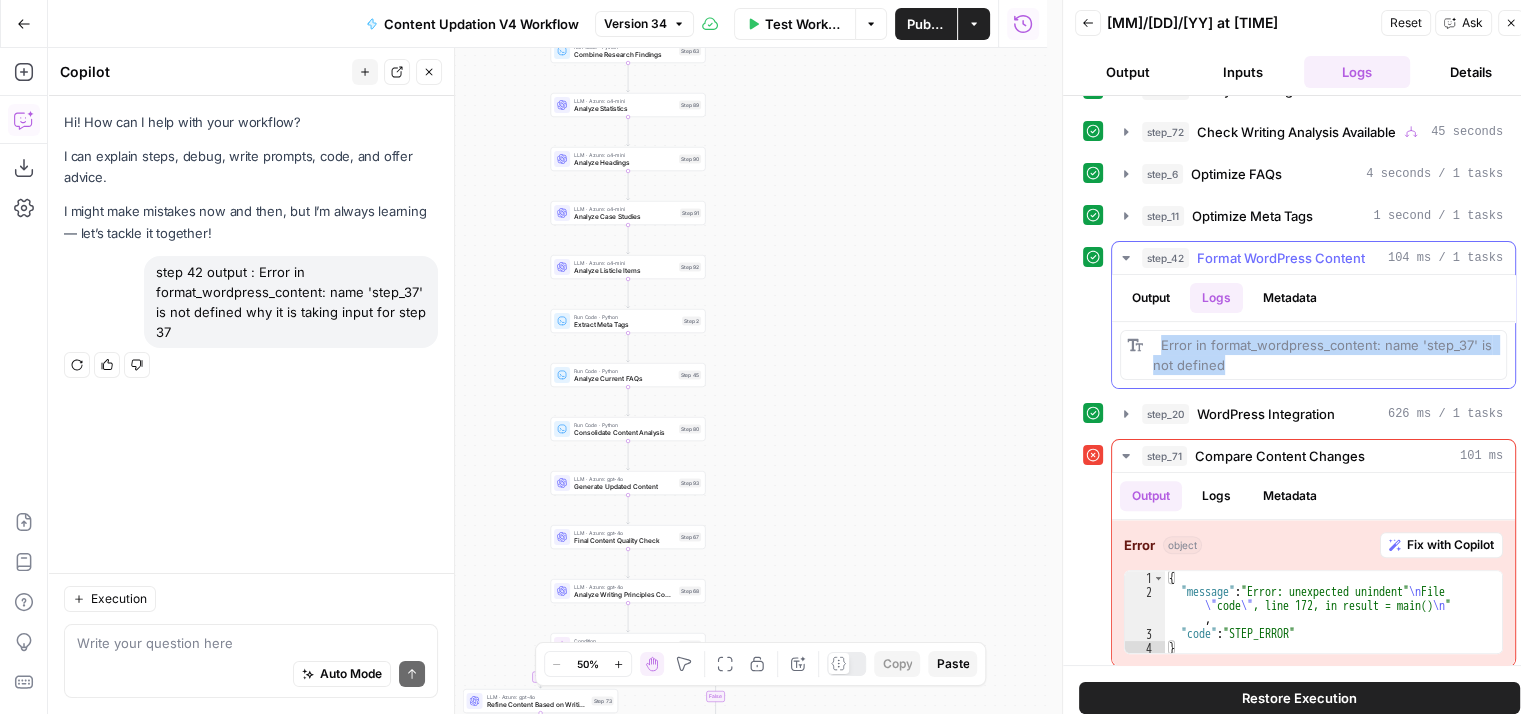 click on "Output" at bounding box center (1151, 298) 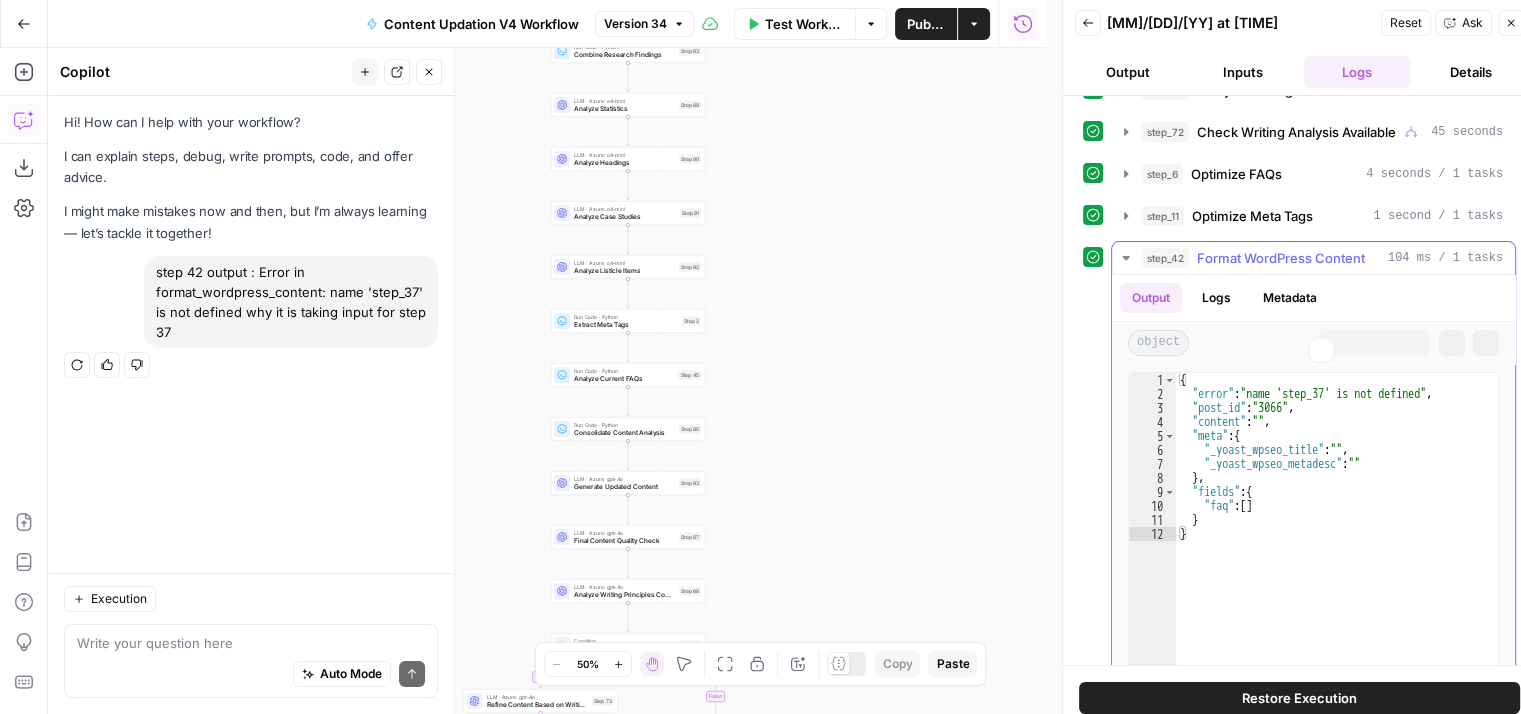 scroll, scrollTop: 705, scrollLeft: 0, axis: vertical 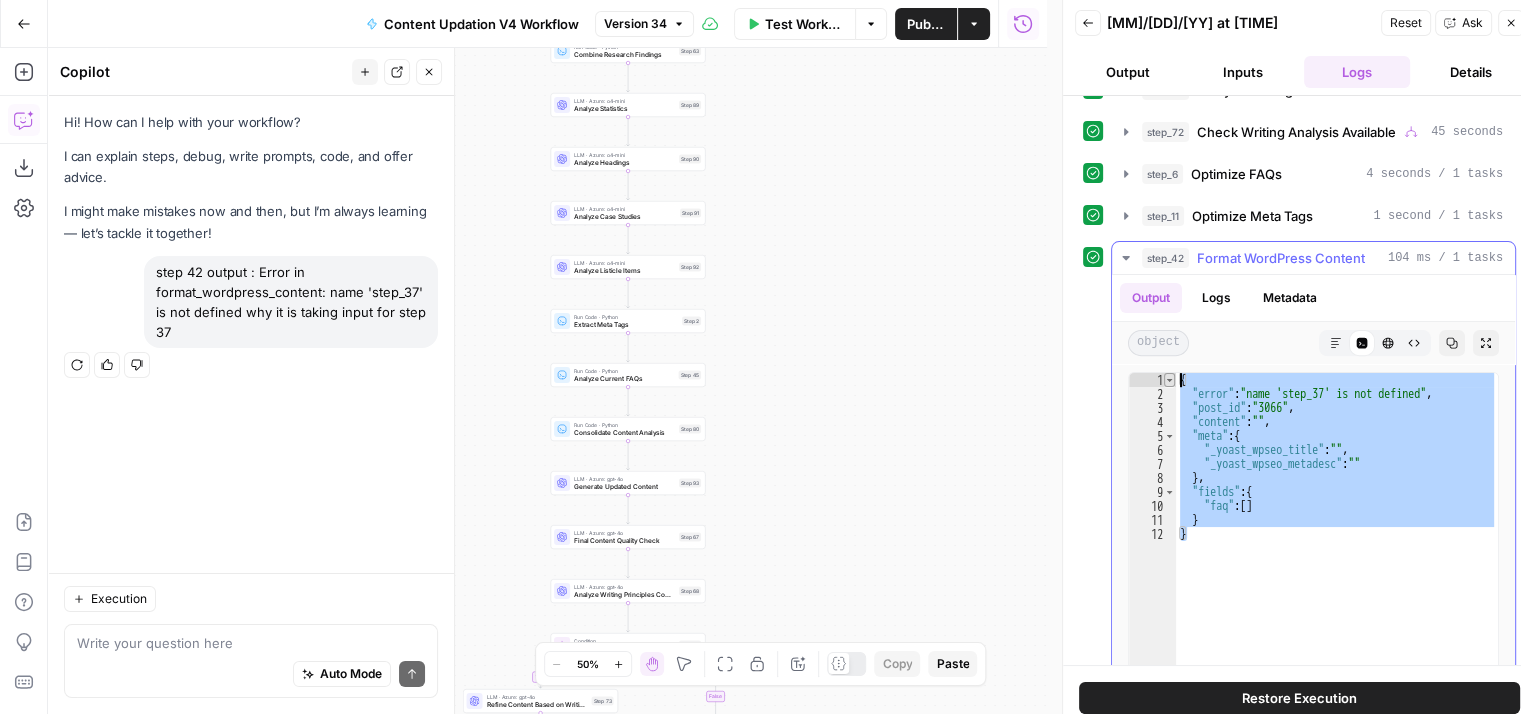 drag, startPoint x: 1201, startPoint y: 533, endPoint x: 1171, endPoint y: 371, distance: 164.75436 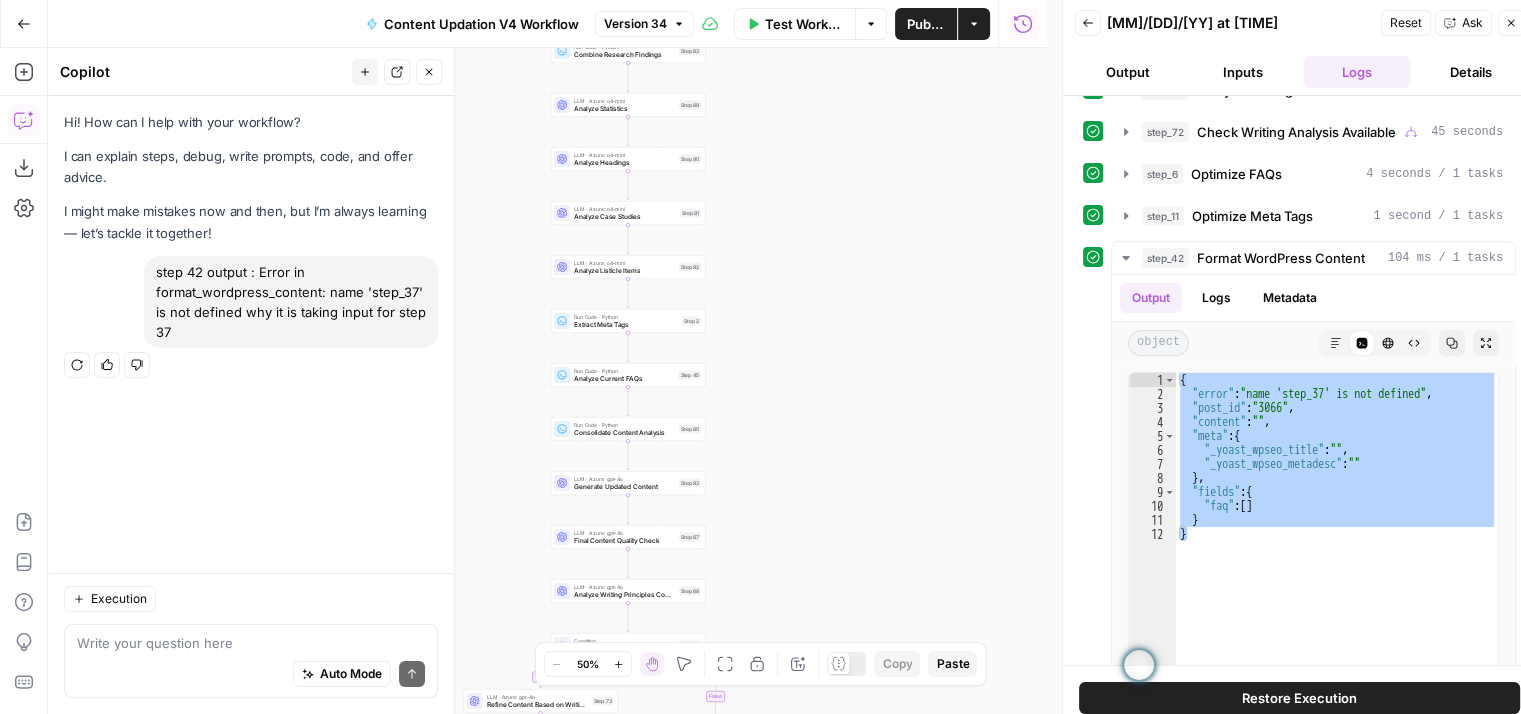click on "Auto Mode Send" at bounding box center (251, 675) 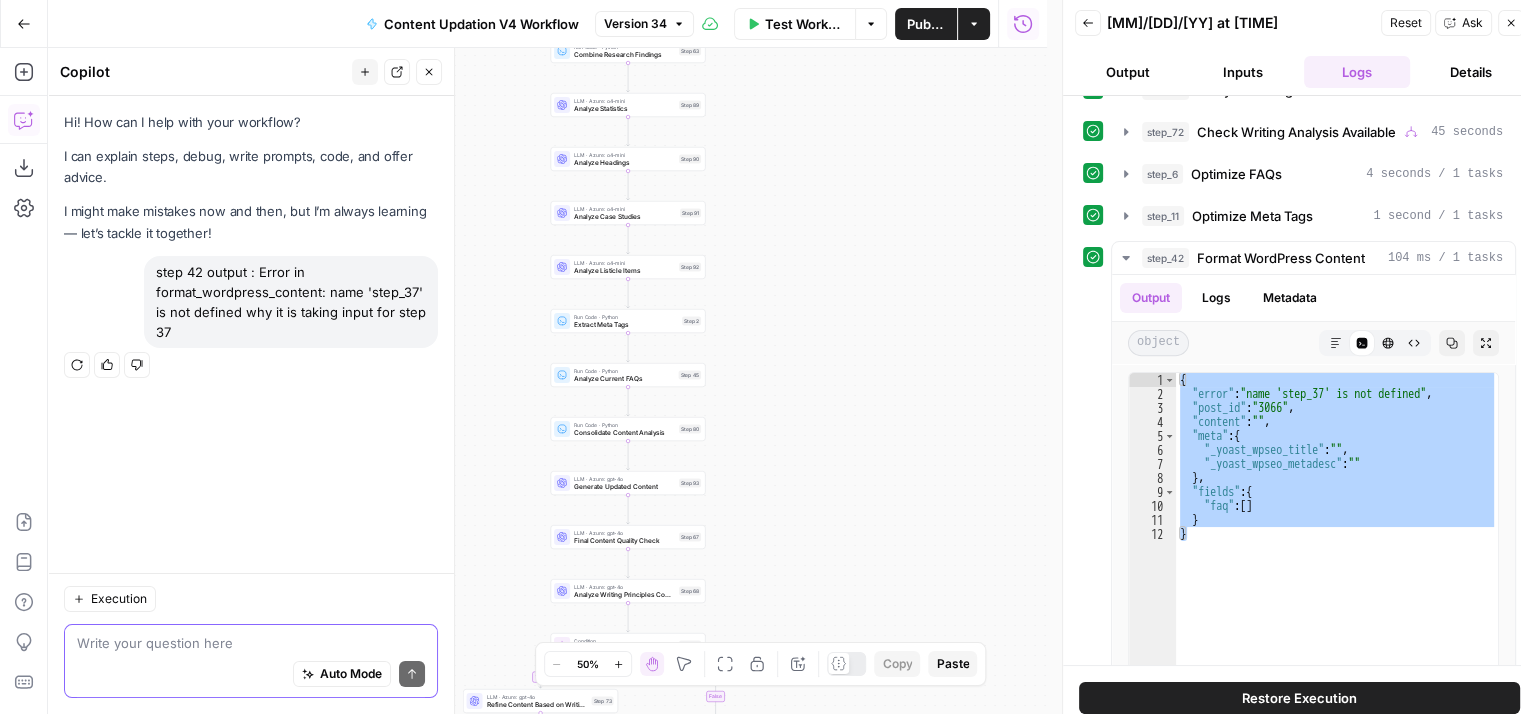 paste on "{
"error": "name 'step_37' is not defined",
"post_id": "3066",
"content": "",
"meta": {
"_yoast_wpseo_title": "",
"_yoast_wpseo_metadesc": ""
},
"fields": {
"faq": []
}
}" 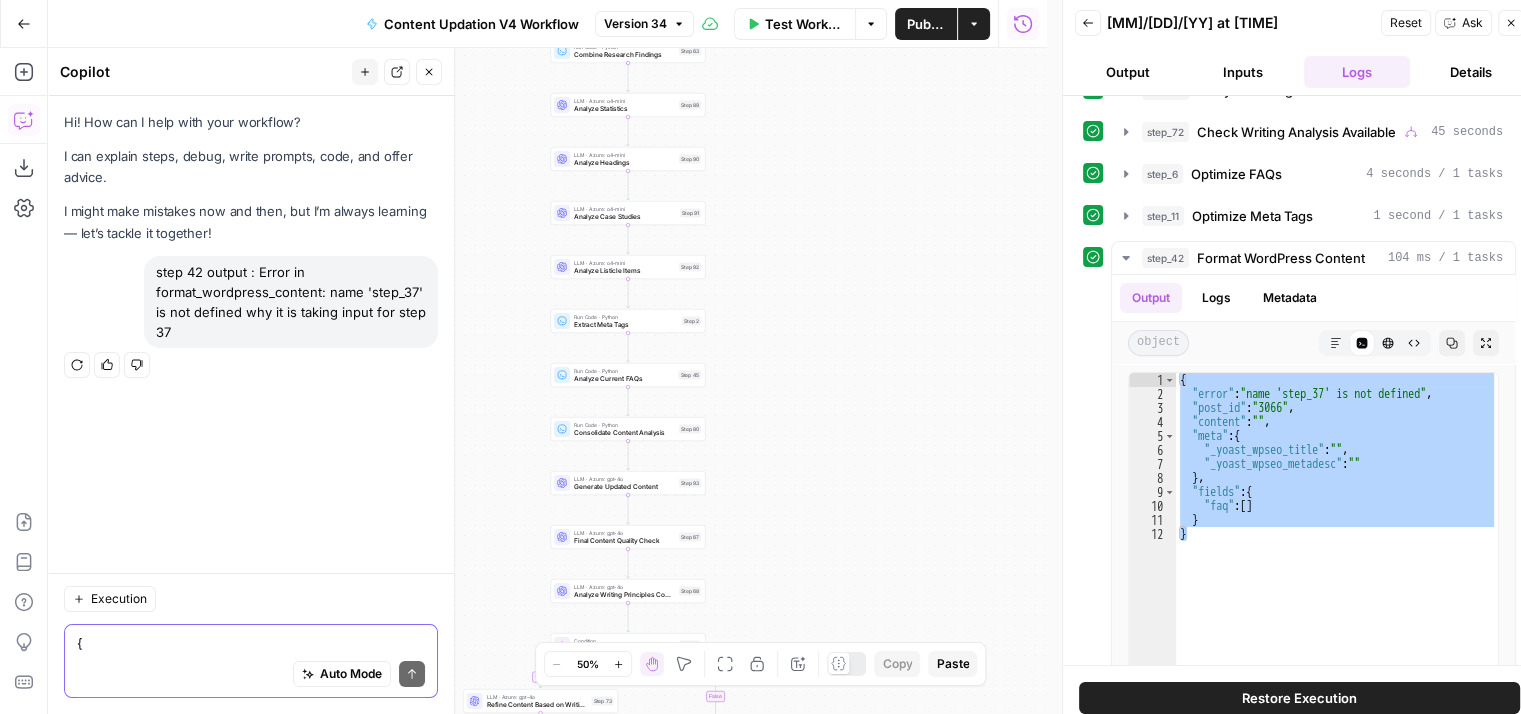 scroll, scrollTop: 41, scrollLeft: 0, axis: vertical 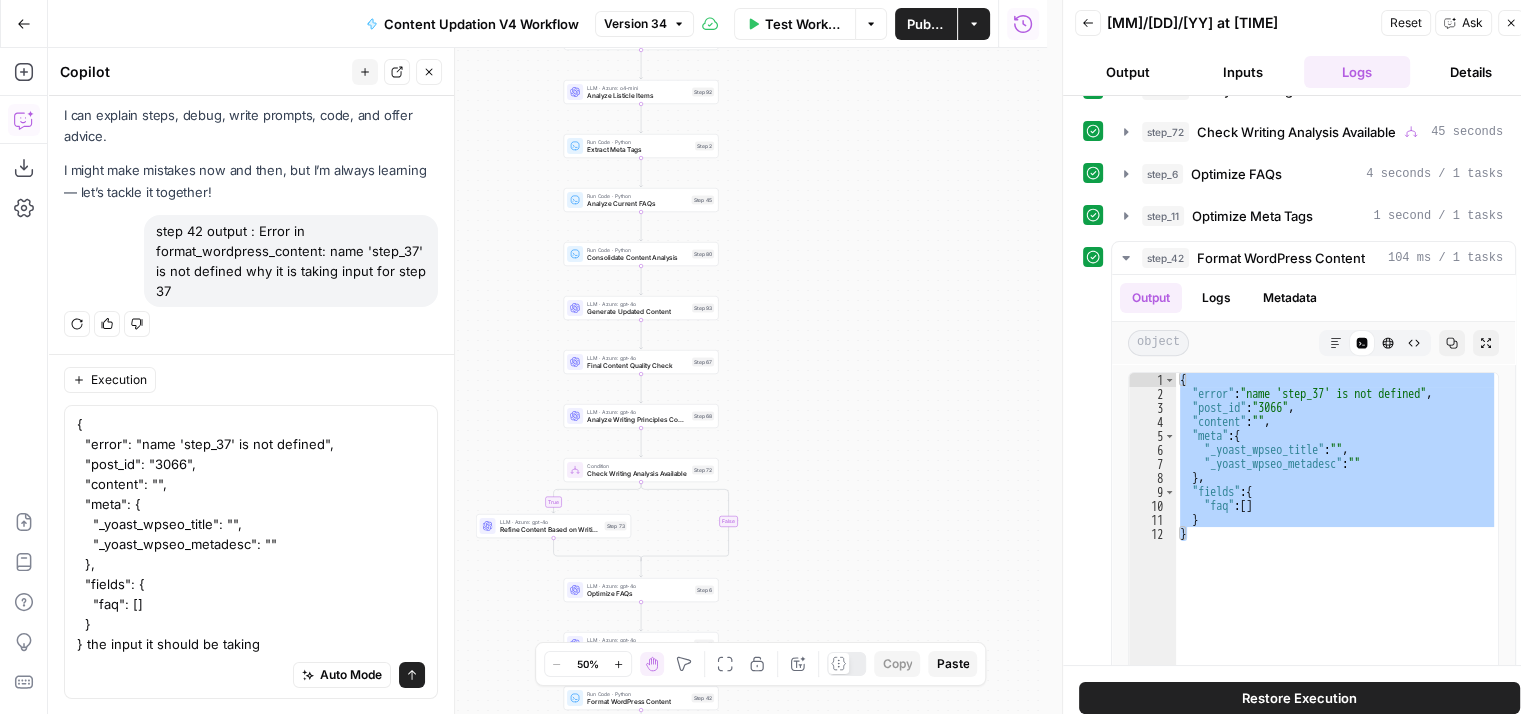 drag, startPoint x: 874, startPoint y: 430, endPoint x: 887, endPoint y: 236, distance: 194.43507 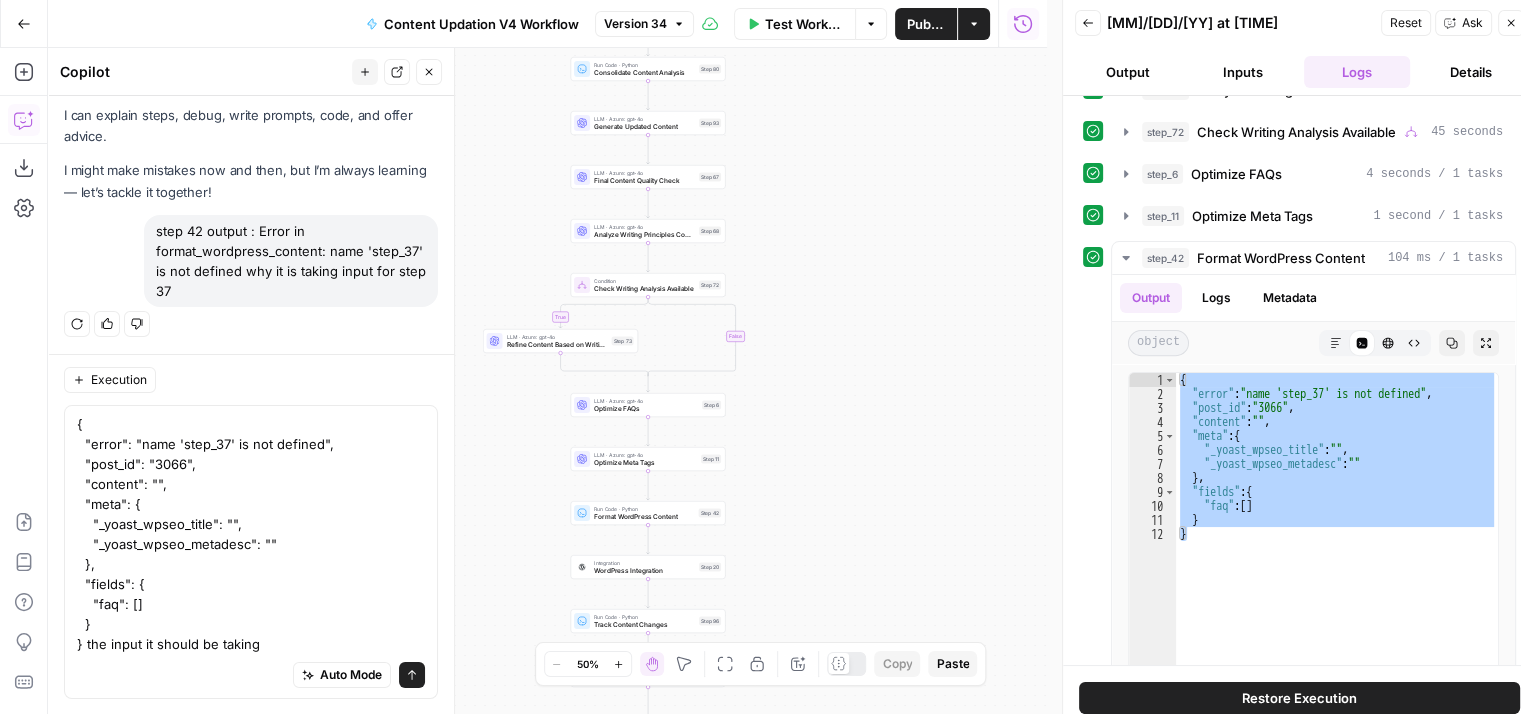 drag, startPoint x: 880, startPoint y: 409, endPoint x: 894, endPoint y: 196, distance: 213.4596 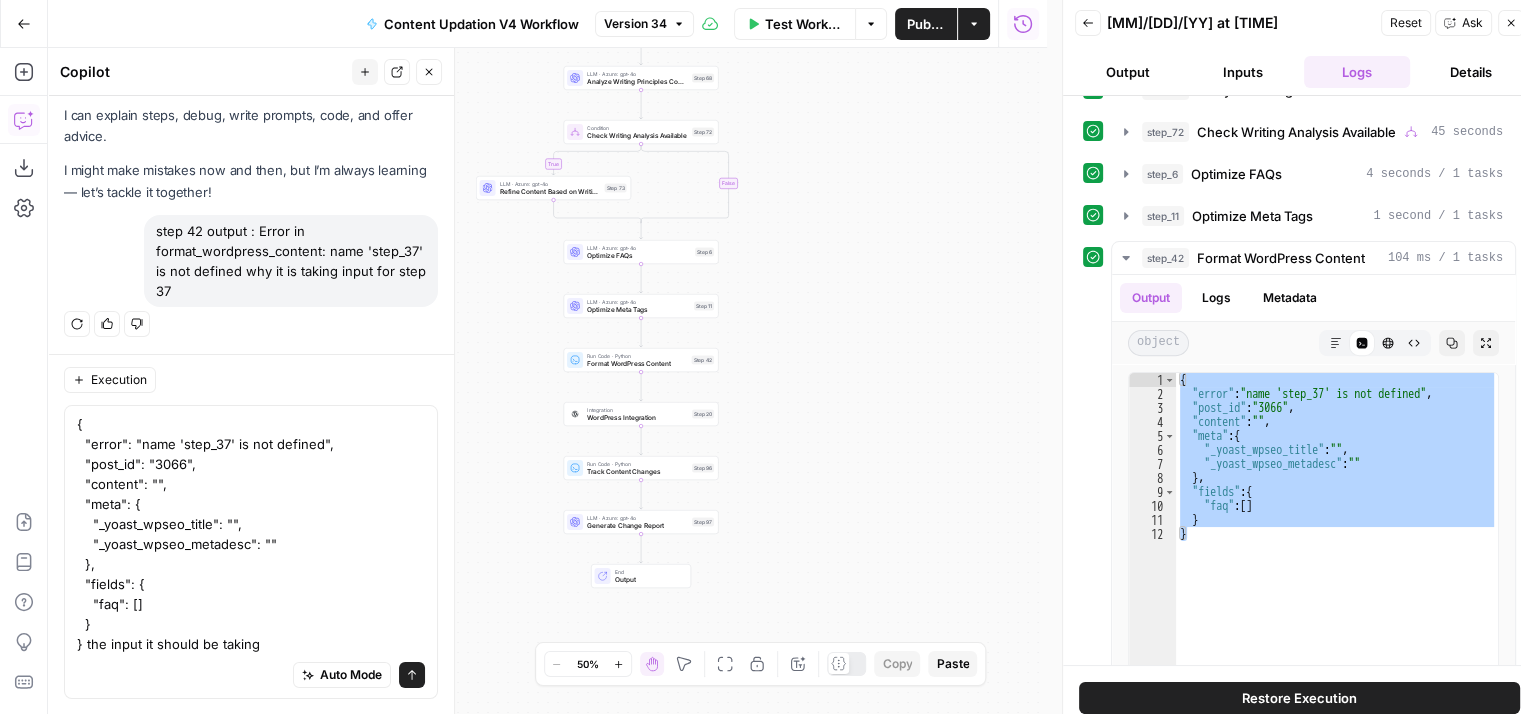 drag, startPoint x: 828, startPoint y: 399, endPoint x: 814, endPoint y: 285, distance: 114.85643 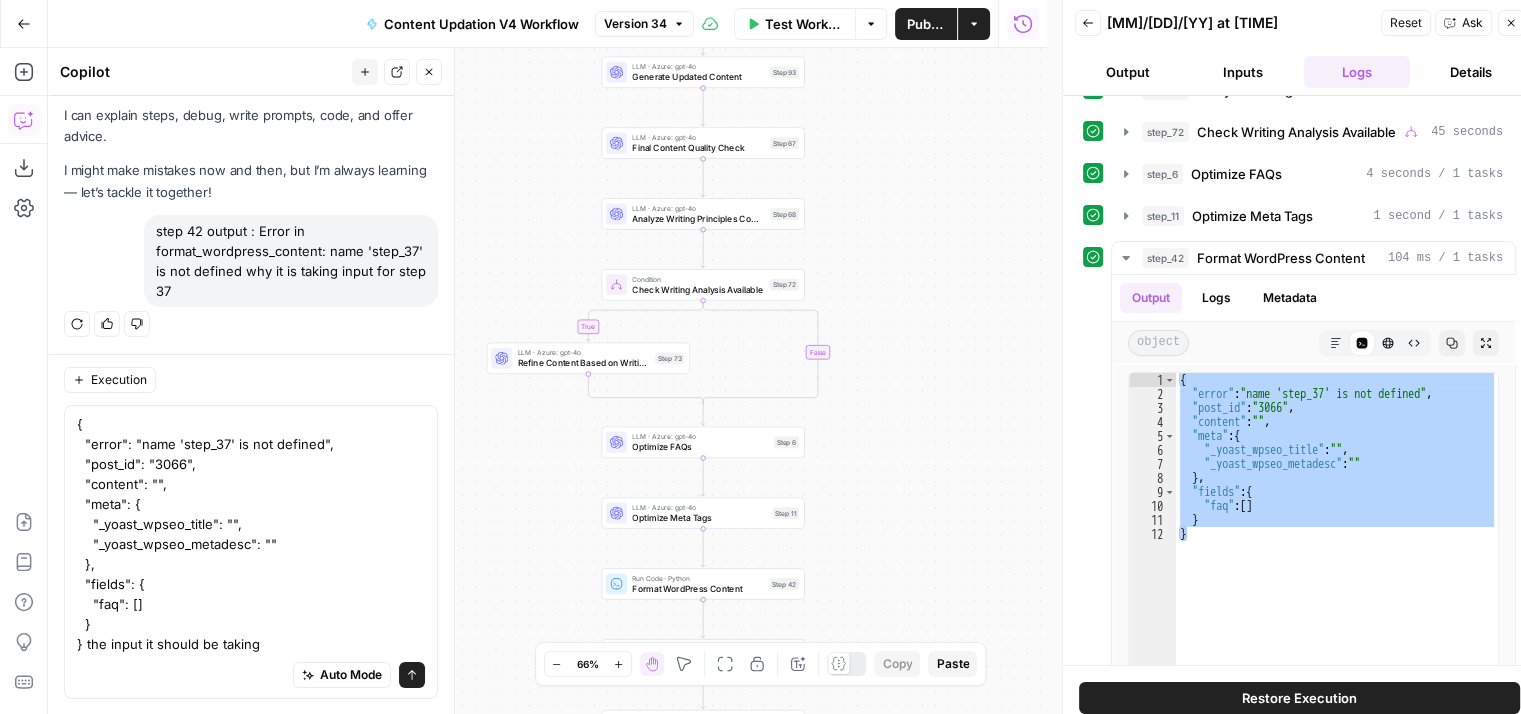 drag, startPoint x: 758, startPoint y: 277, endPoint x: 874, endPoint y: 488, distance: 240.78413 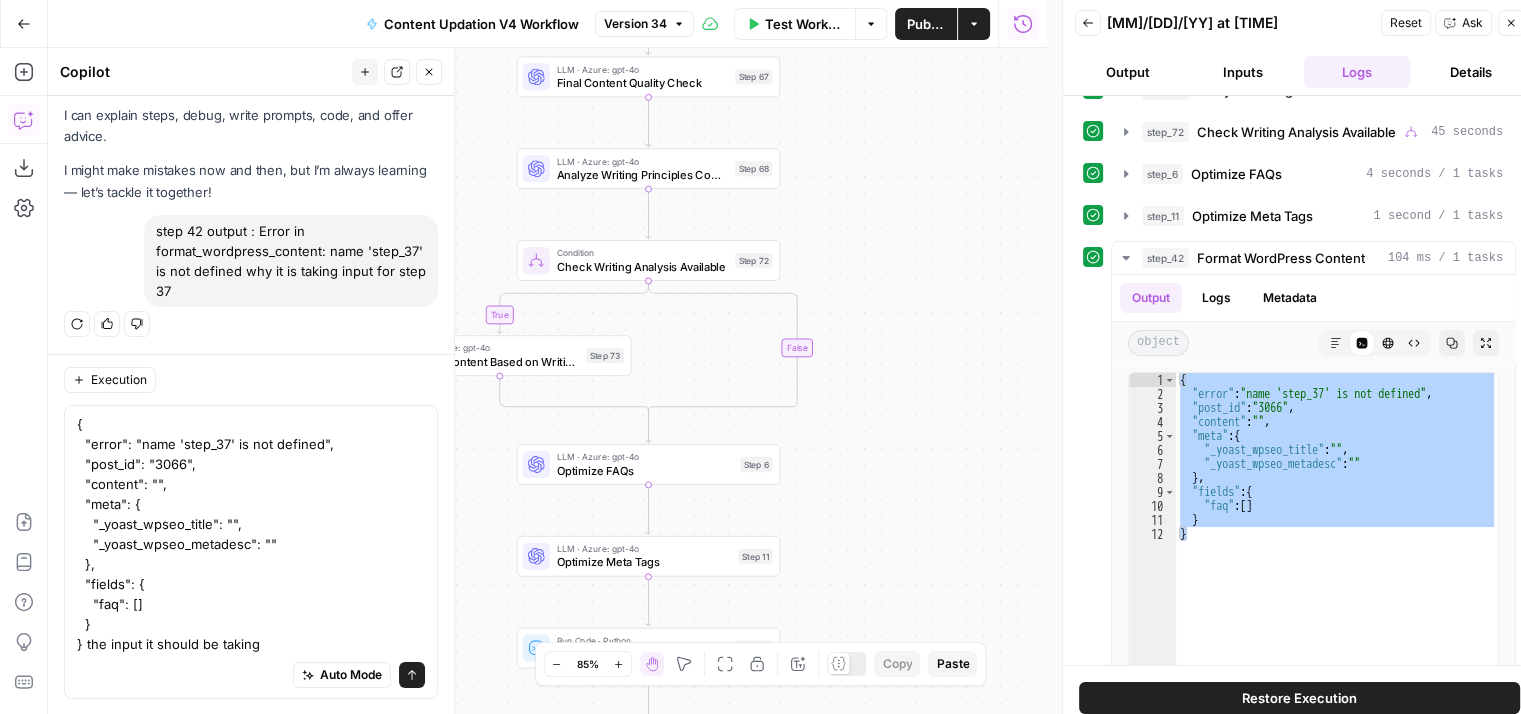 drag, startPoint x: 805, startPoint y: 367, endPoint x: 869, endPoint y: 353, distance: 65.51336 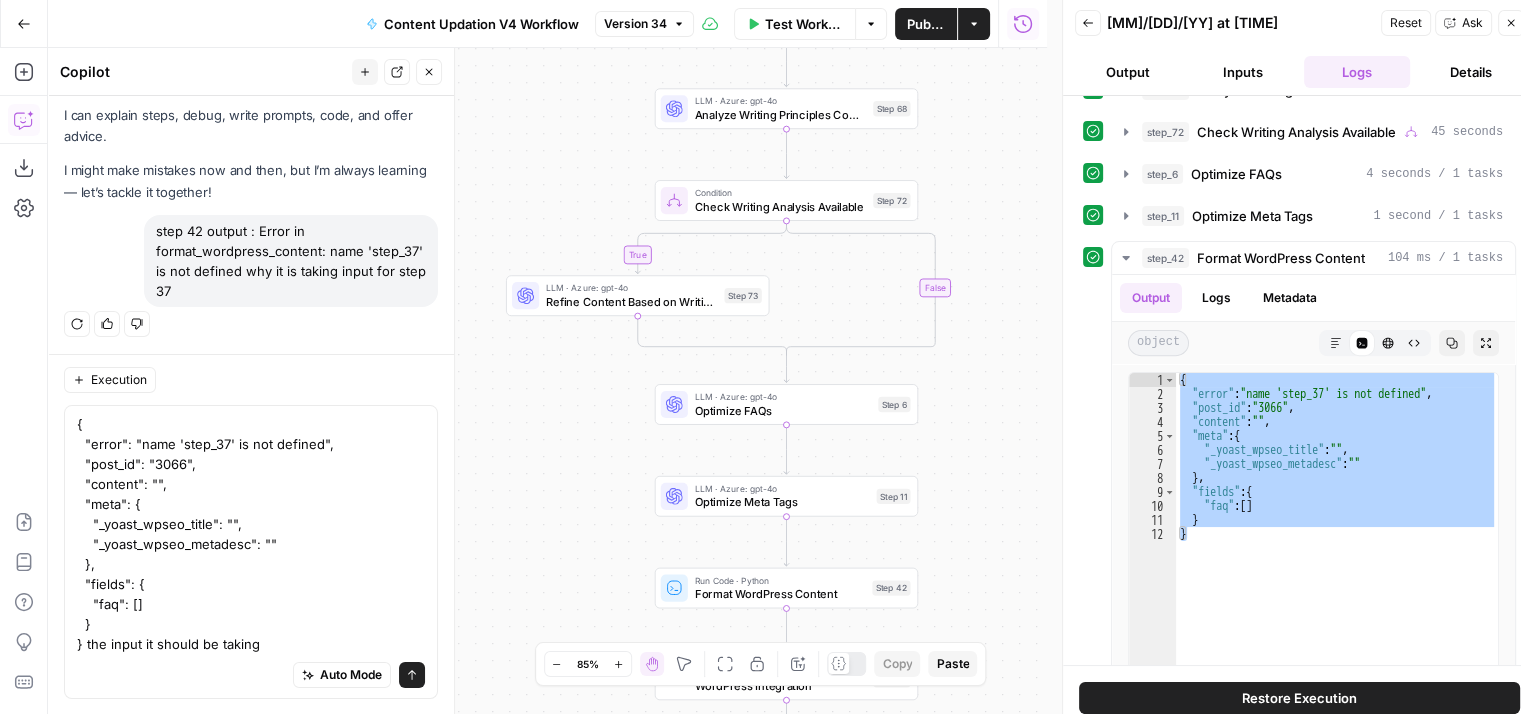 drag, startPoint x: 869, startPoint y: 353, endPoint x: 1007, endPoint y: 293, distance: 150.47923 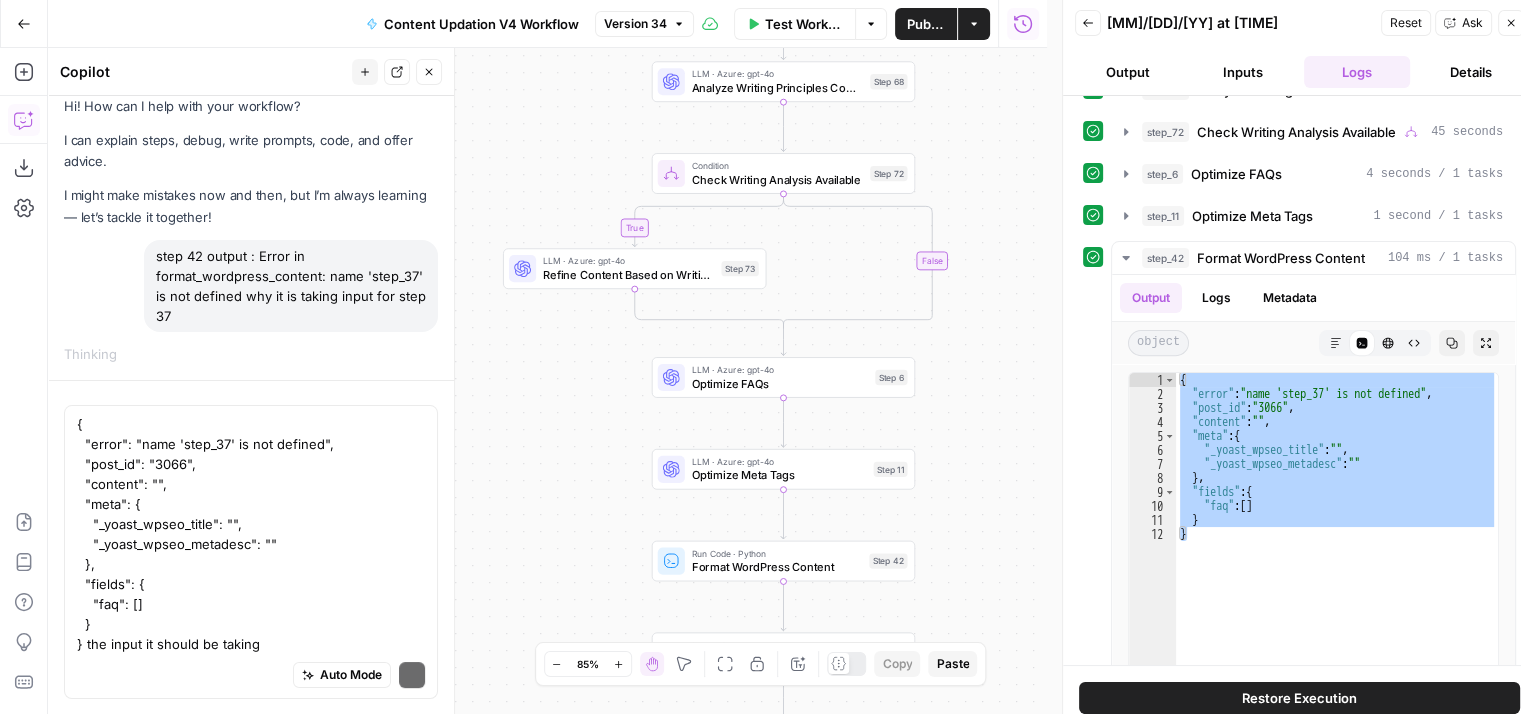 drag, startPoint x: 990, startPoint y: 498, endPoint x: 984, endPoint y: 405, distance: 93.193344 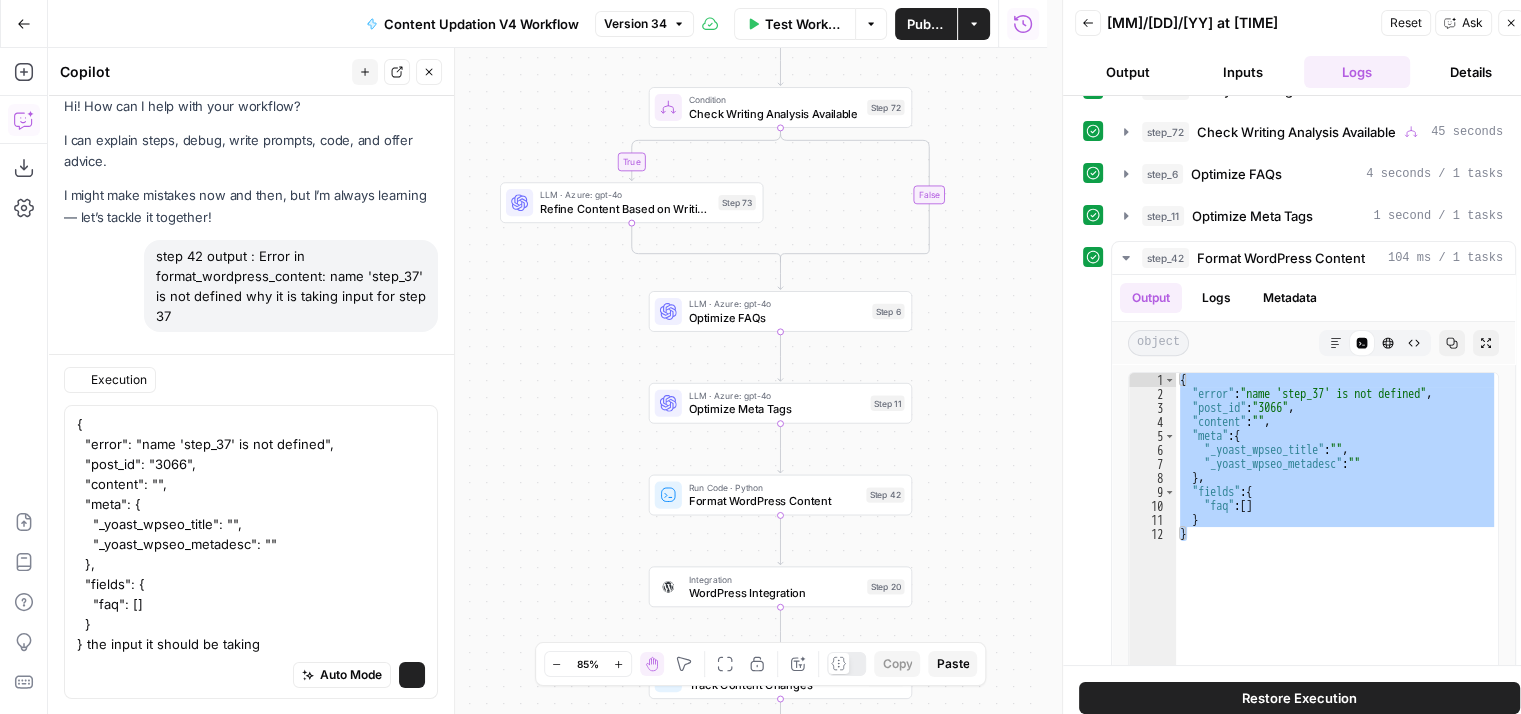 scroll, scrollTop: 41, scrollLeft: 0, axis: vertical 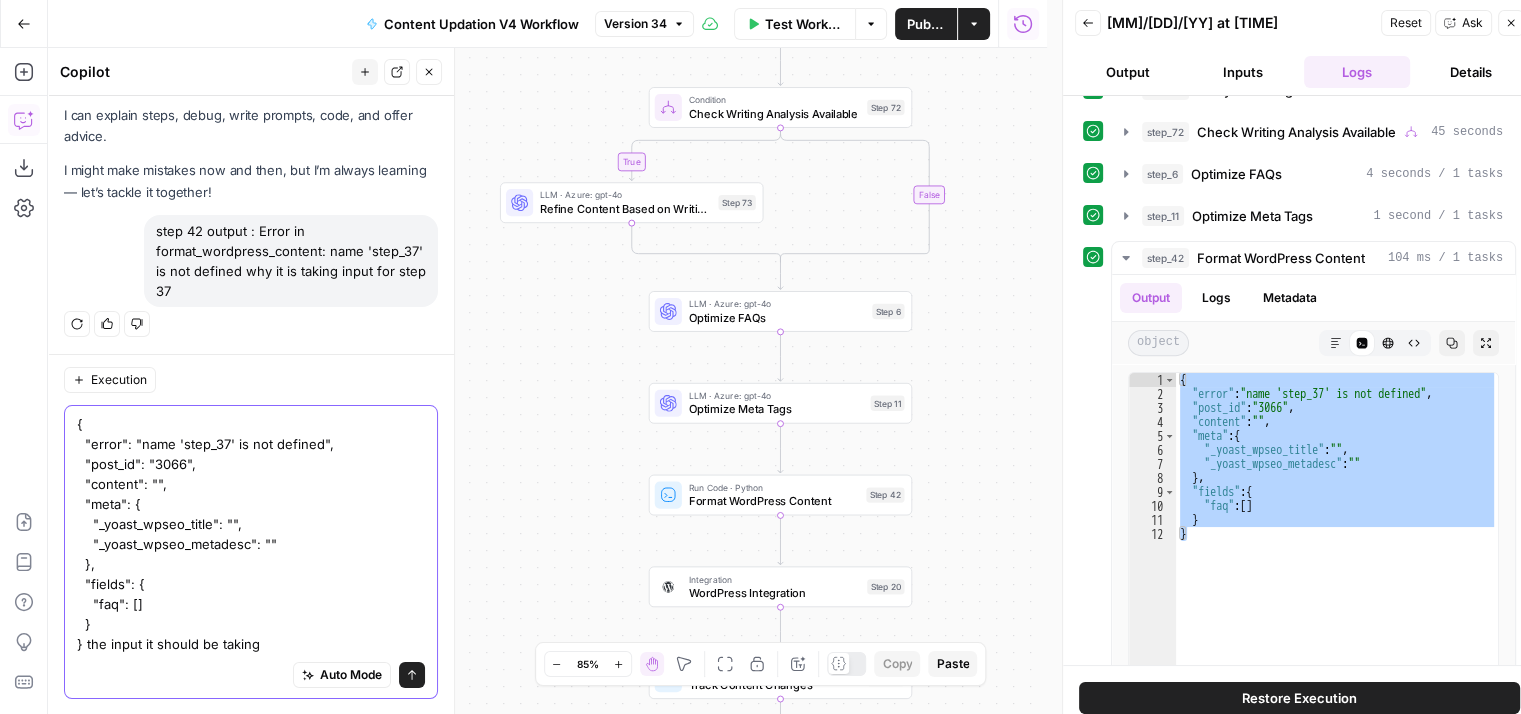 click on "{
"error": "name 'step_37' is not defined",
"post_id": "3066",
"content": "",
"meta": {
"_yoast_wpseo_title": "",
"_yoast_wpseo_metadesc": ""
},
"fields": {
"faq": []
}
} the input it should be taking" at bounding box center [251, 533] 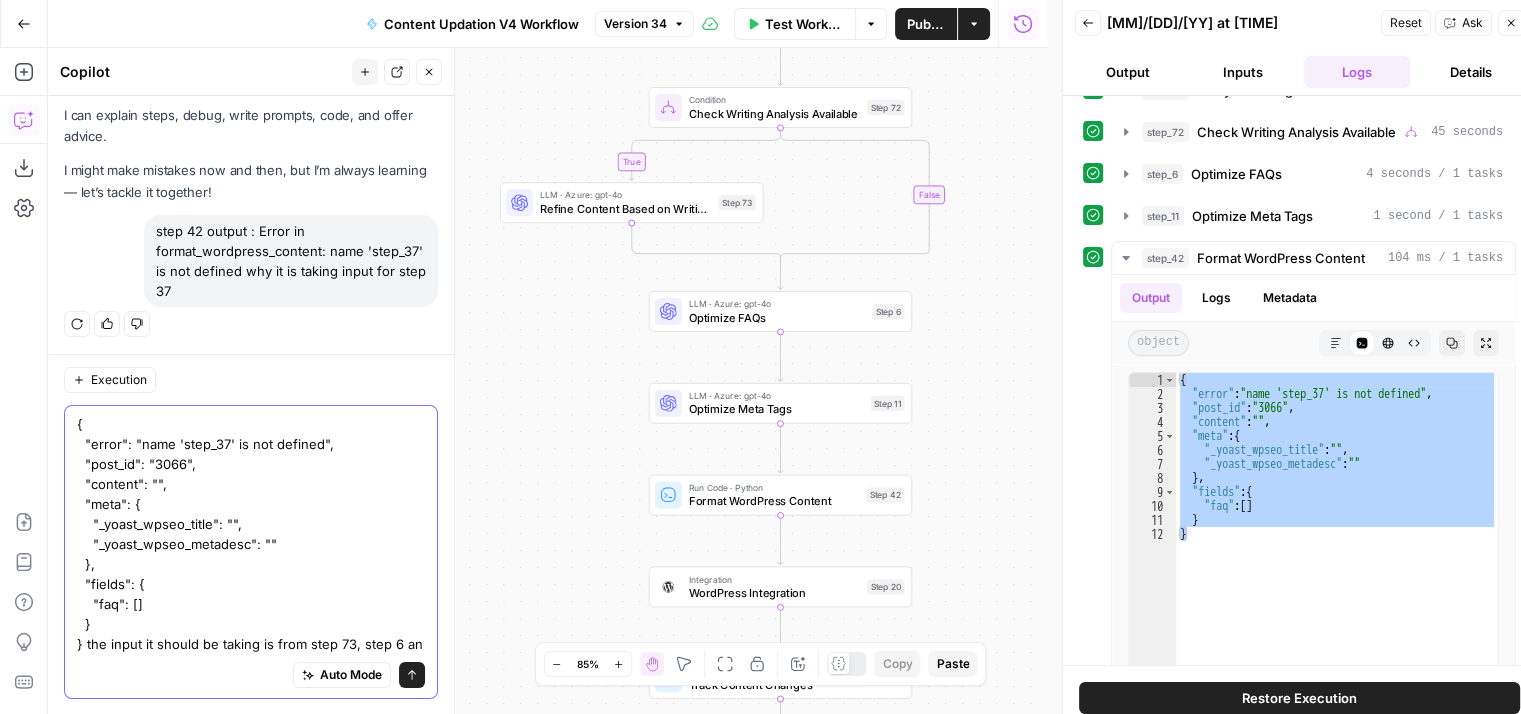 scroll, scrollTop: 61, scrollLeft: 0, axis: vertical 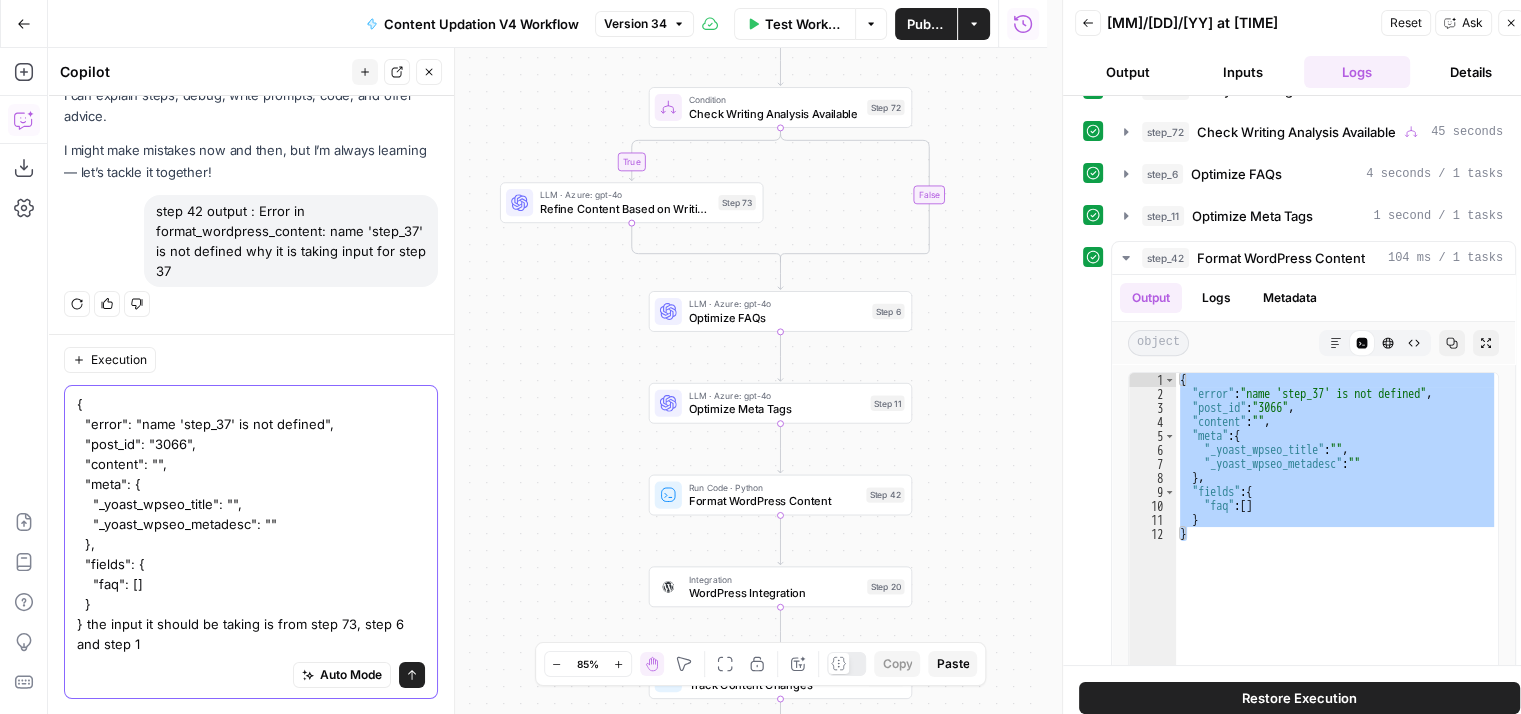 type on "{
"error": "name 'step_37' is not defined",
"post_id": "3066",
"content": "",
"meta": {
"_yoast_wpseo_title": "",
"_yoast_wpseo_metadesc": ""
},
"fields": {
"faq": []
}
} the input it should be taking is from step 73, step 6 and step 11" 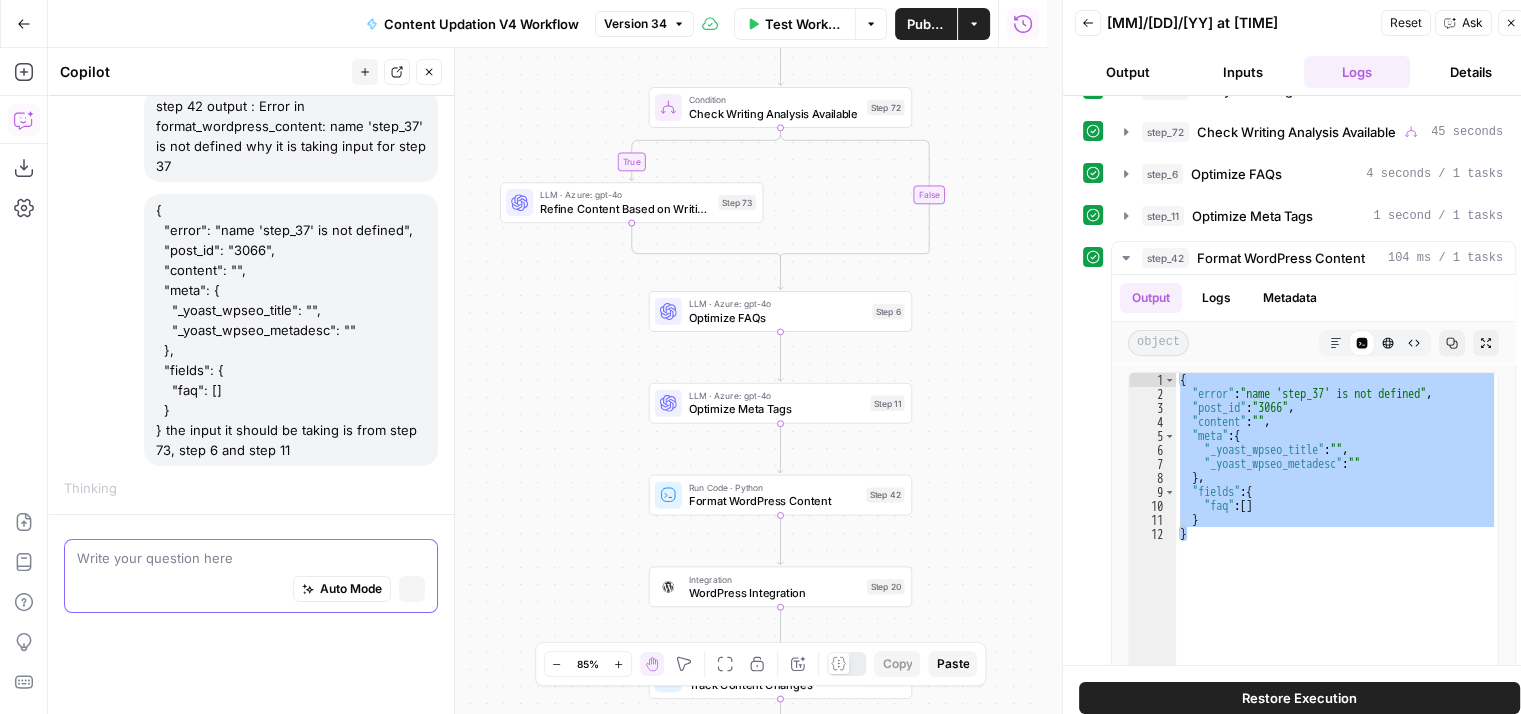 scroll, scrollTop: 80, scrollLeft: 0, axis: vertical 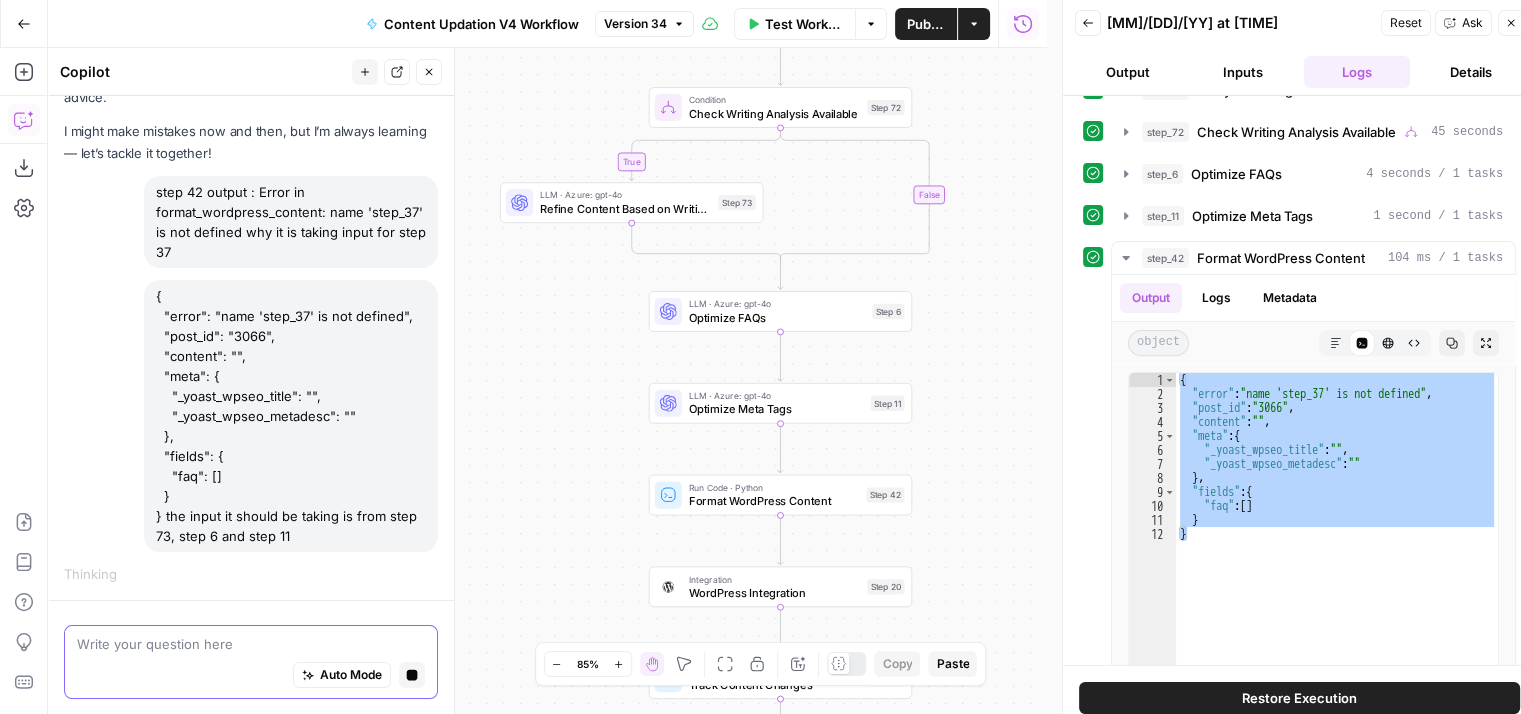 type 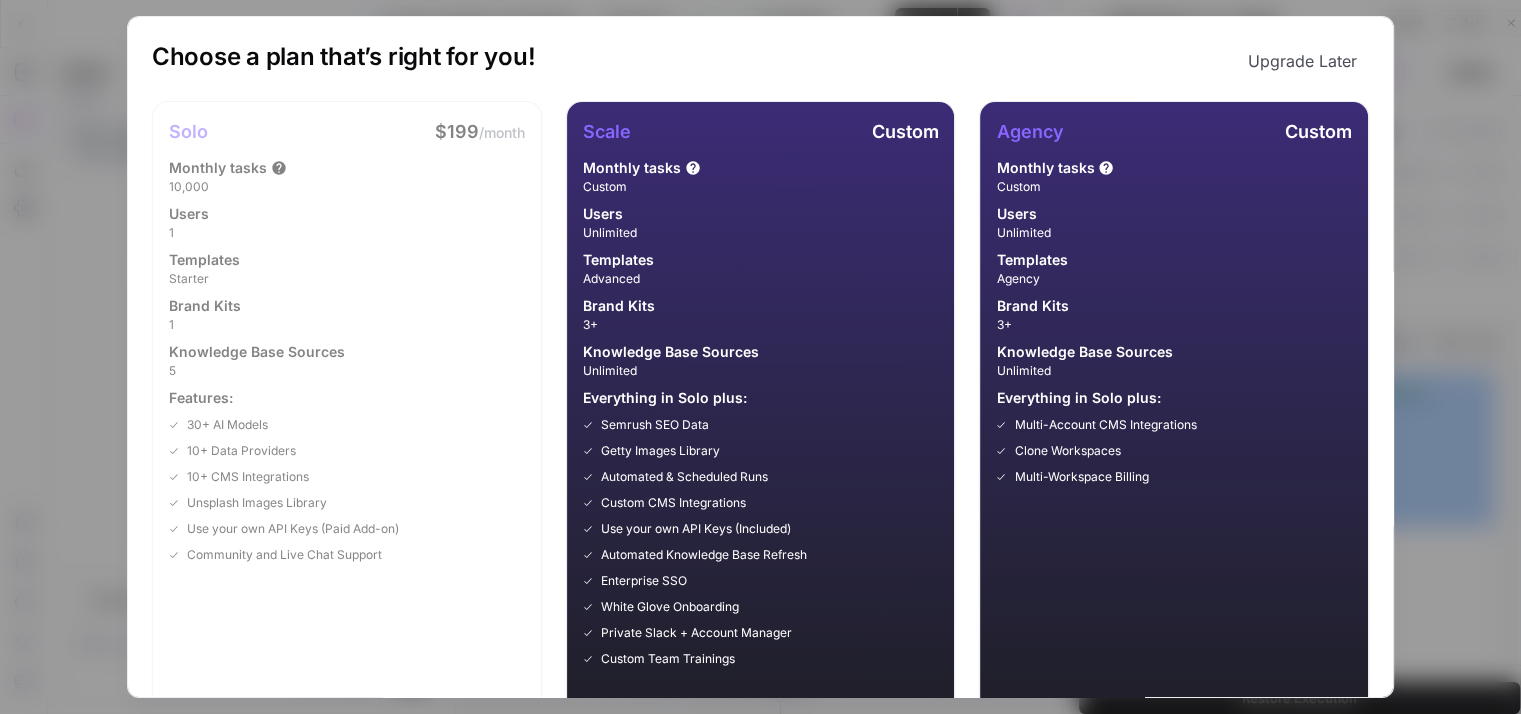 scroll, scrollTop: 105, scrollLeft: 0, axis: vertical 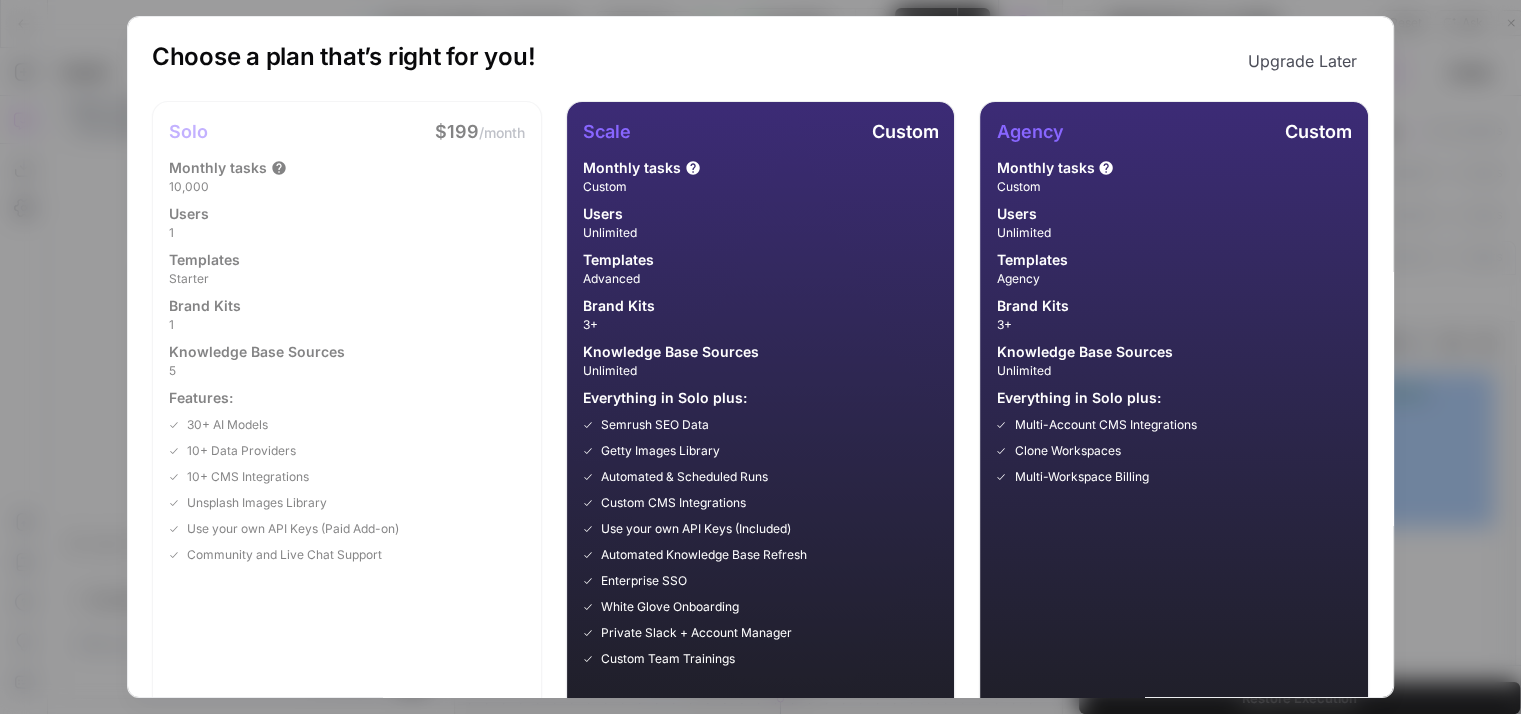 click on "Choose a plan that’s right for you! Upgrade Later Solo $199 /month Monthly tasks 10,000 Users 1 Templates Starter Brand Kits 1 Knowledge Base Sources 5 Features:   30+ AI Models   10+ Data Providers   10+ CMS Integrations   Unsplash Images Library   Use your own API Keys (Paid Add-on)   Community and Live Chat Support Scale Custom Monthly tasks Custom Users Unlimited Templates Advanced Brand Kits 3+ Knowledge Base Sources Unlimited Everything in Solo plus:   Semrush SEO Data   Getty Images Library   Automated & Scheduled Runs   Custom CMS Integrations   Use your own API Keys (Included)   Automated Knowledge Base Refresh   Enterprise SSO   White Glove Onboarding   Private Slack + Account Manager   Custom Team Trainings Chat With Us Agency Custom Monthly tasks Custom Users Unlimited Templates Agency Brand Kits 3+ Knowledge Base Sources Unlimited Everything in Solo plus:   Multi-Account CMS Integrations   Clone Workspaces   Multi-Workspace Billing Chat With Us" at bounding box center [760, 357] 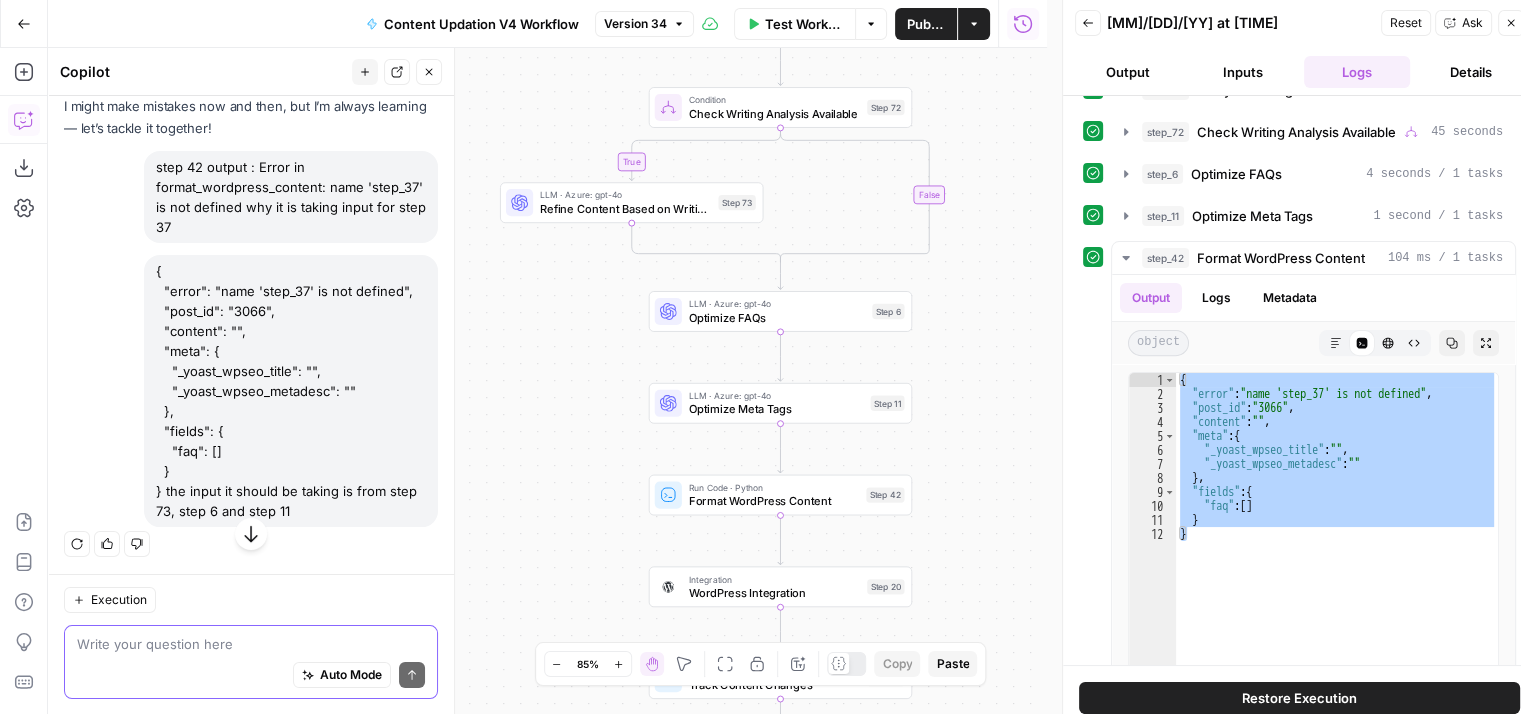 scroll, scrollTop: 105, scrollLeft: 0, axis: vertical 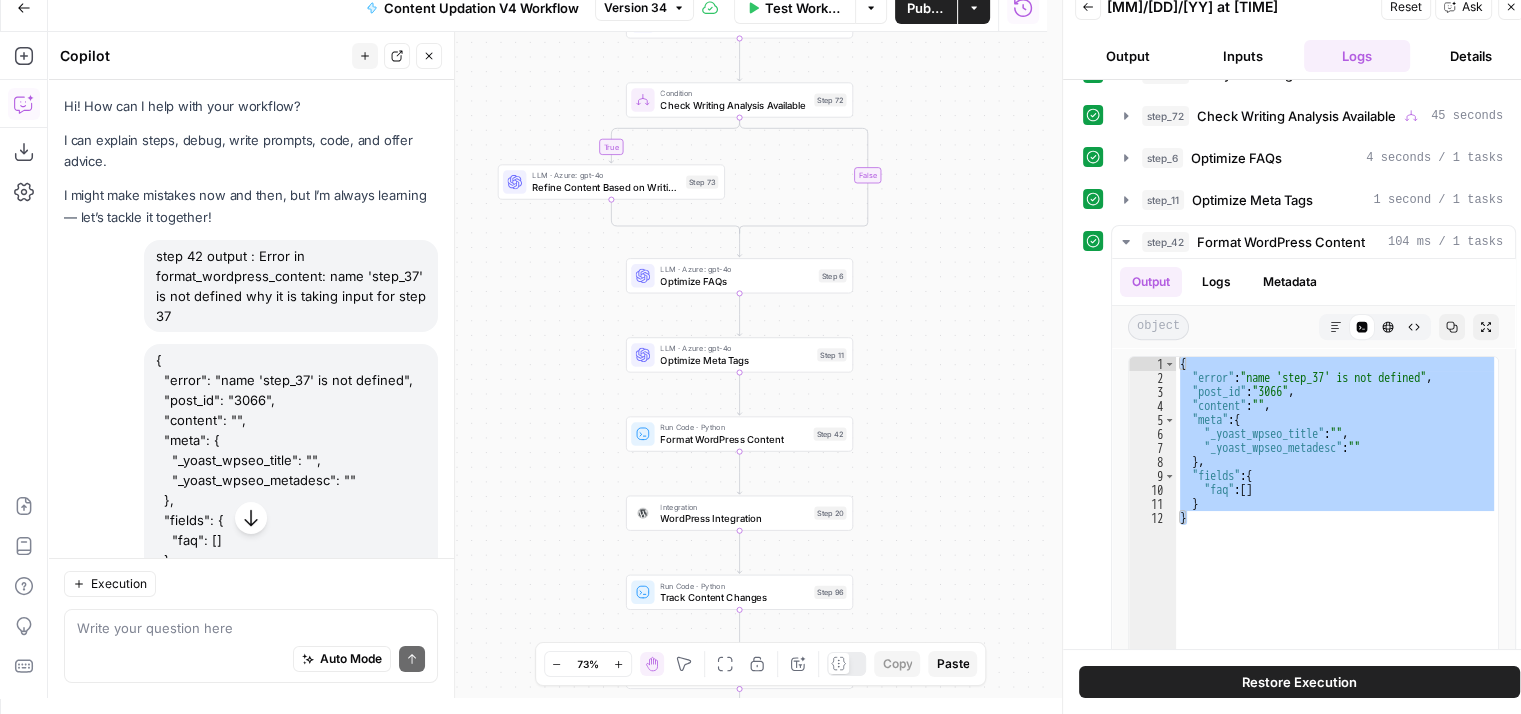 click 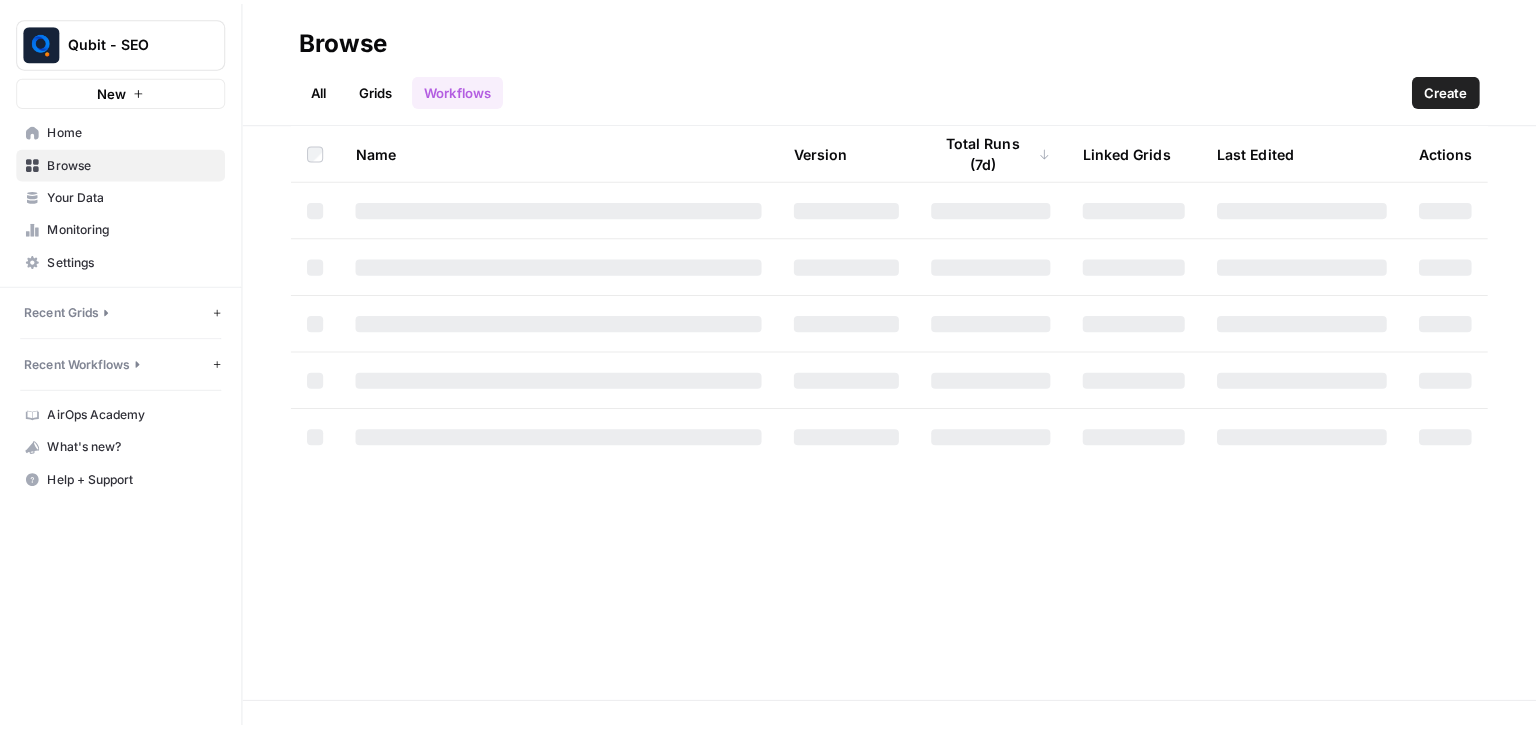 scroll, scrollTop: 0, scrollLeft: 0, axis: both 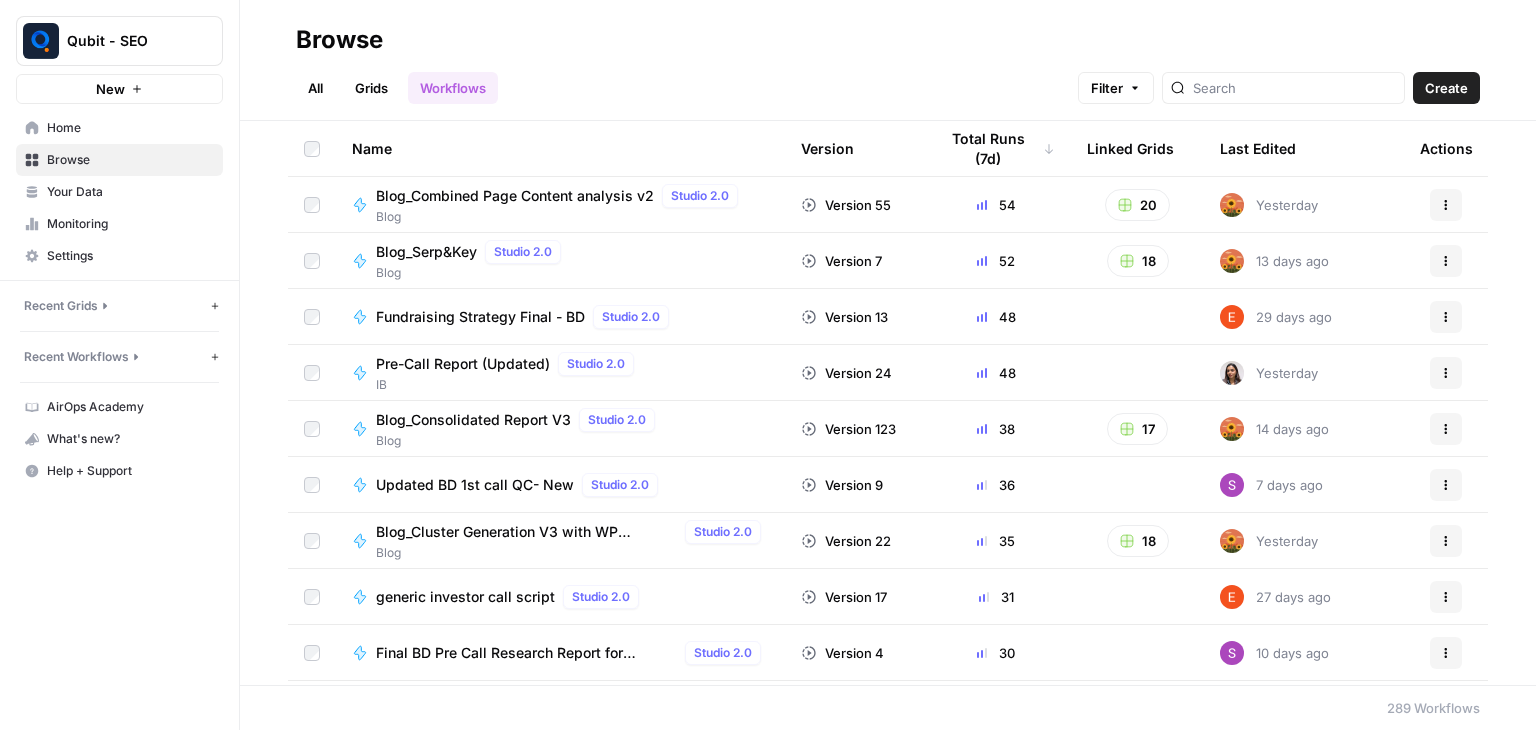 click on "All" at bounding box center [315, 88] 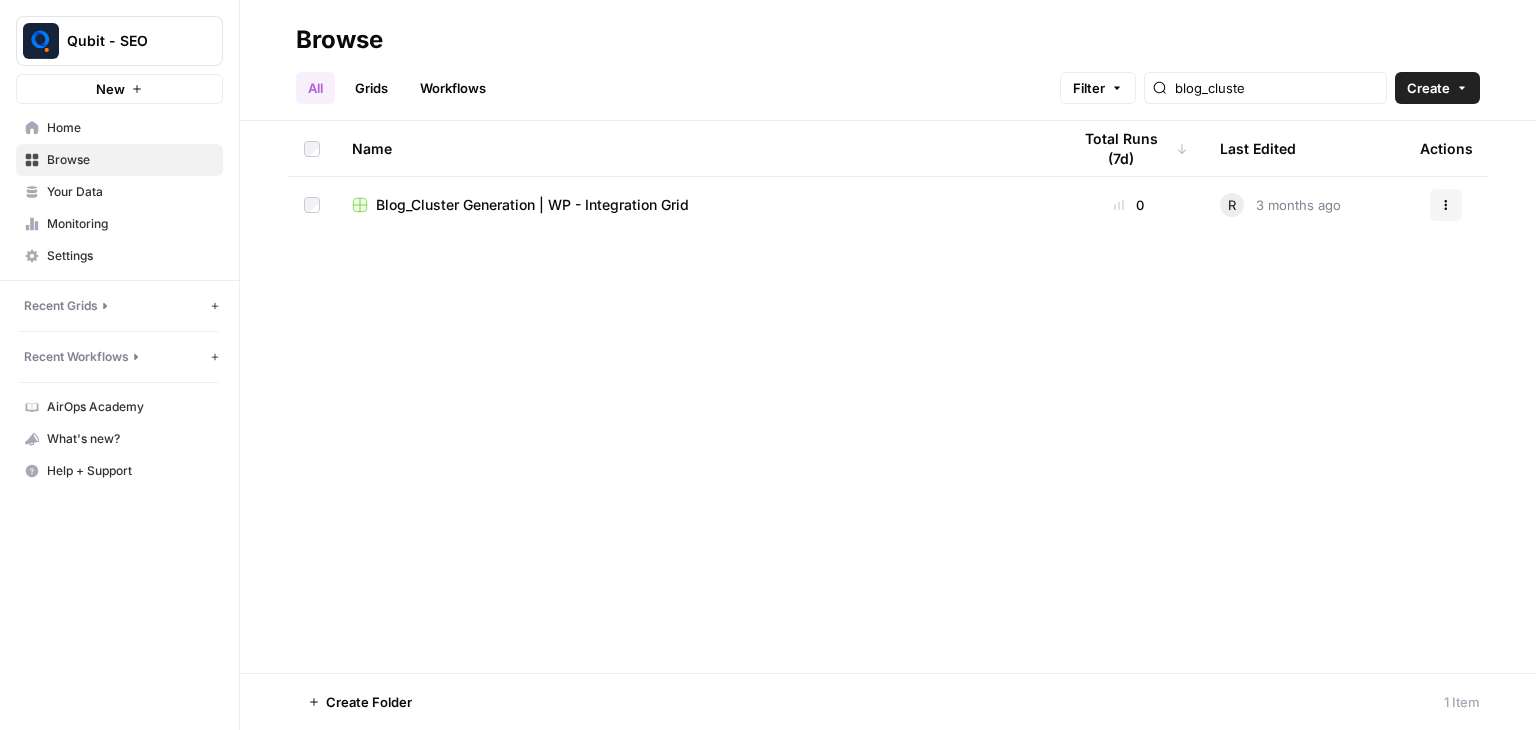 click on "Grids" at bounding box center (371, 88) 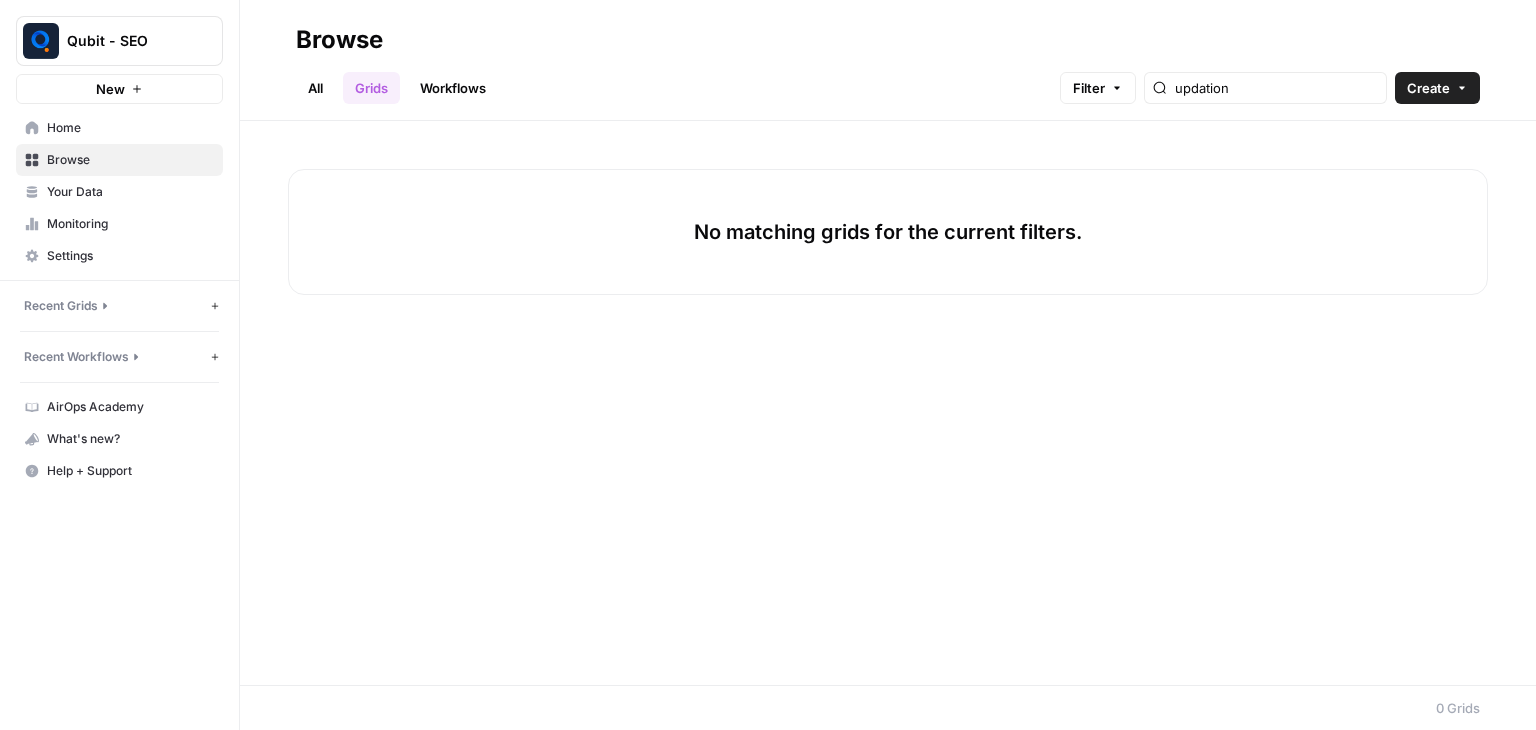 click on "All" at bounding box center (315, 88) 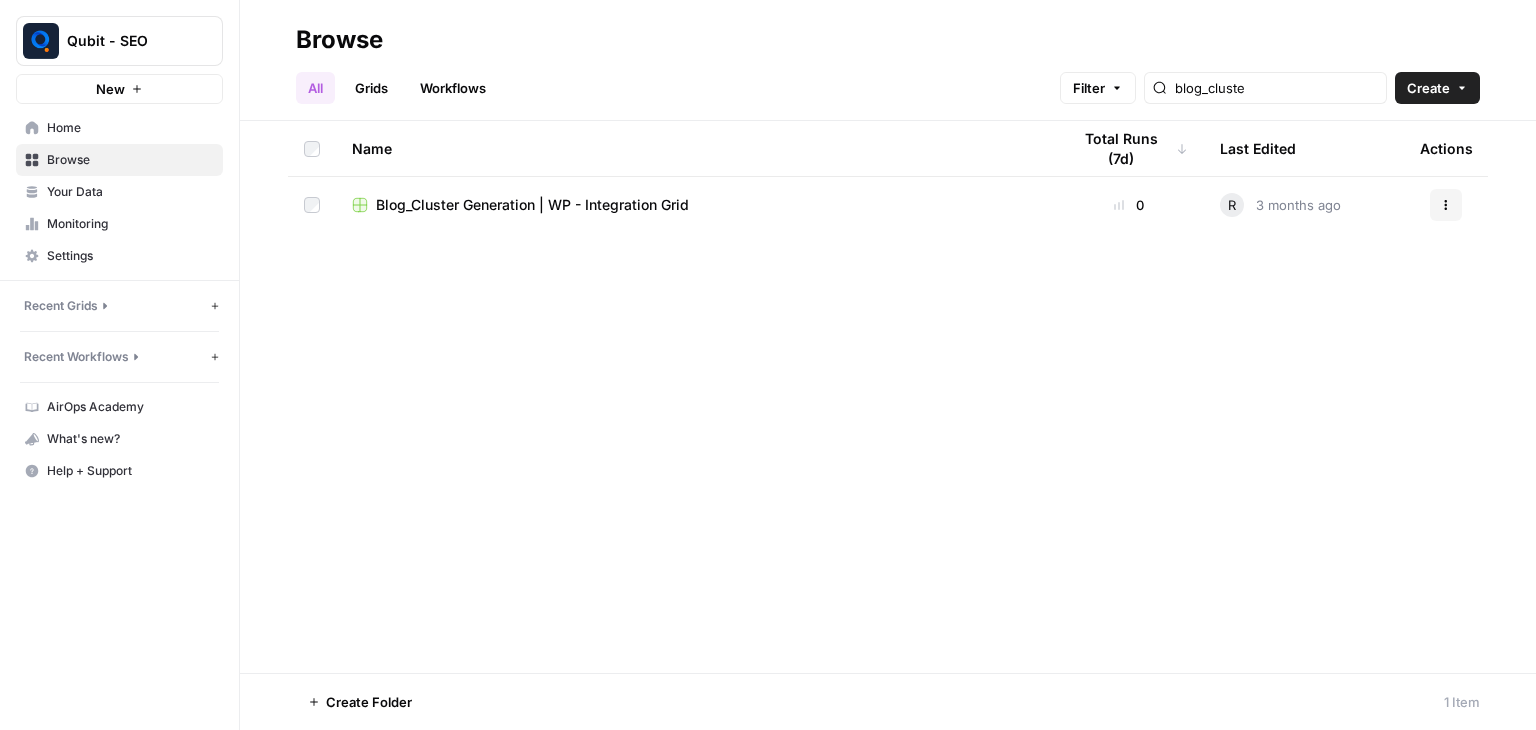 click on "Workflows" at bounding box center (453, 88) 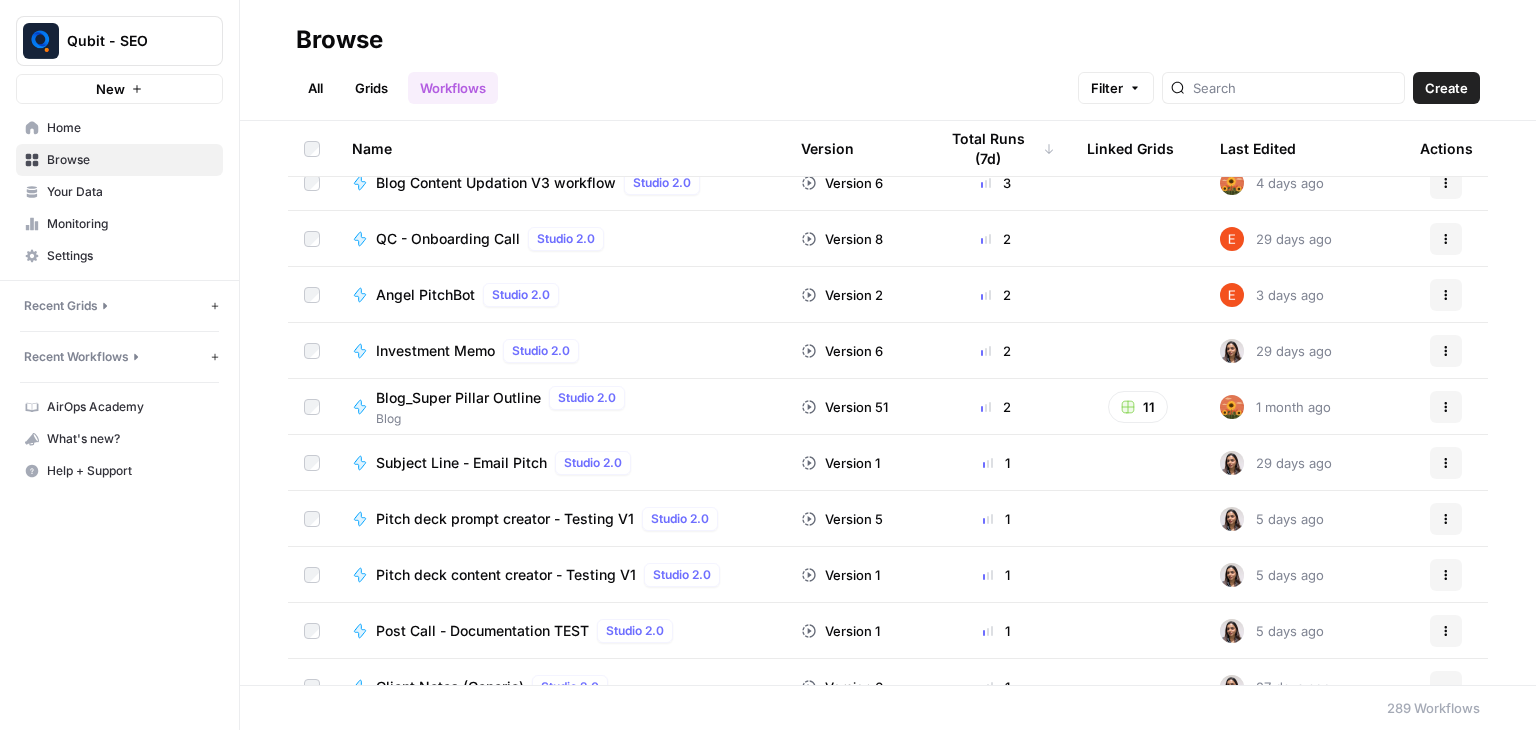 scroll, scrollTop: 1199, scrollLeft: 0, axis: vertical 